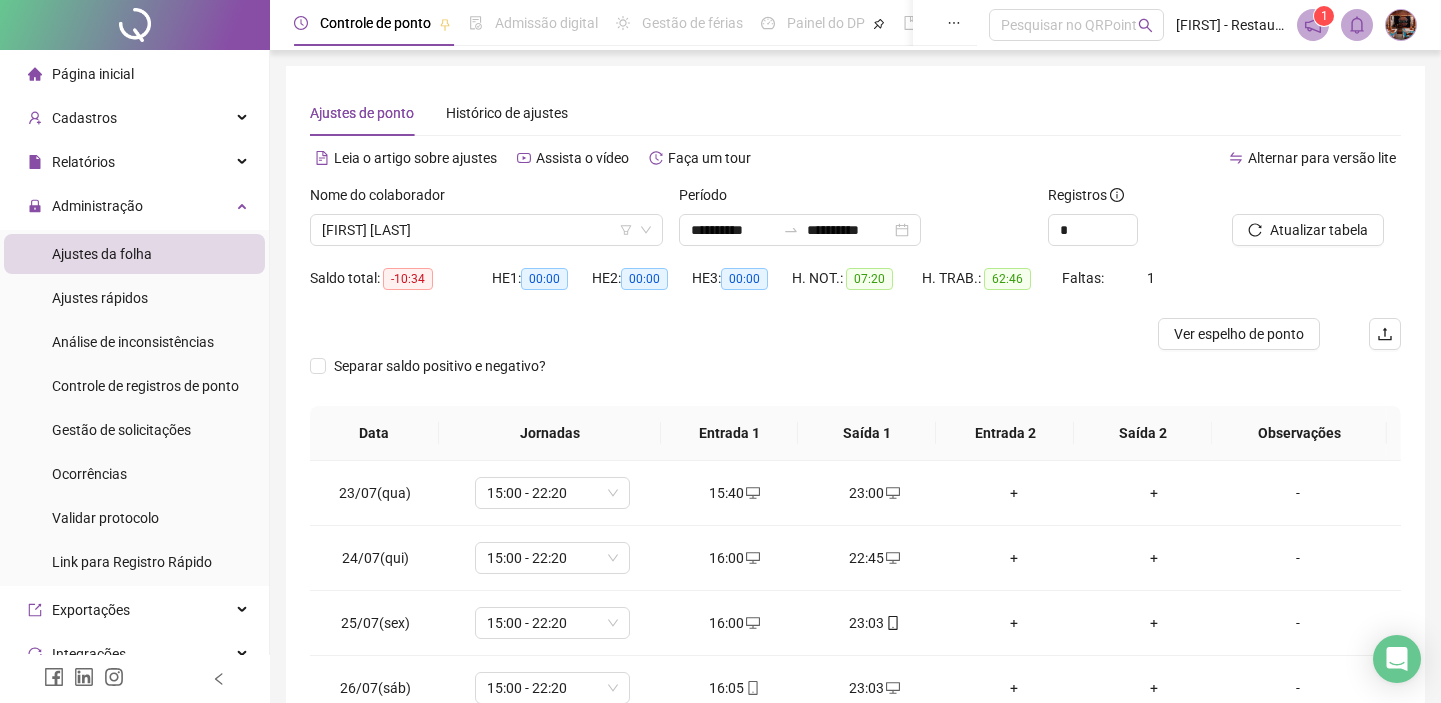 scroll, scrollTop: 0, scrollLeft: 0, axis: both 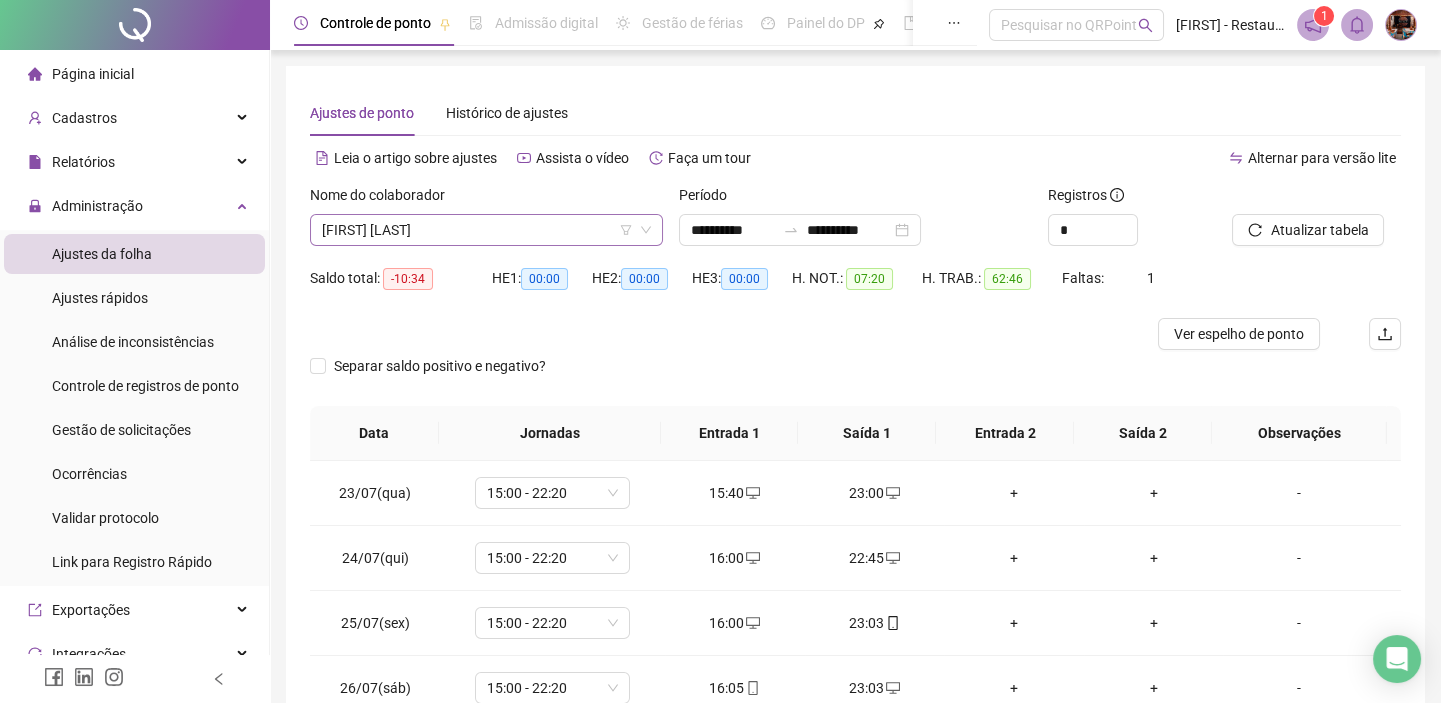 click on "[FIRST] [LAST]" at bounding box center (486, 230) 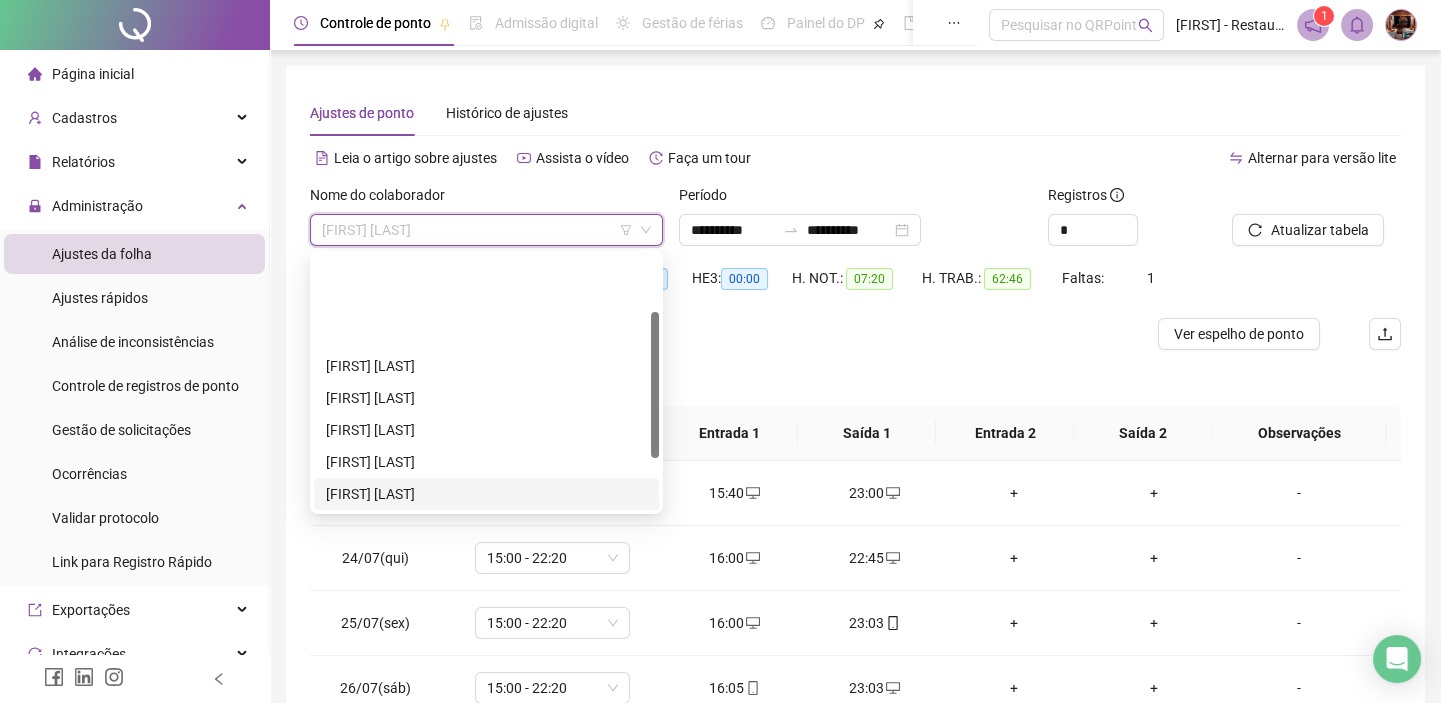 scroll, scrollTop: 0, scrollLeft: 0, axis: both 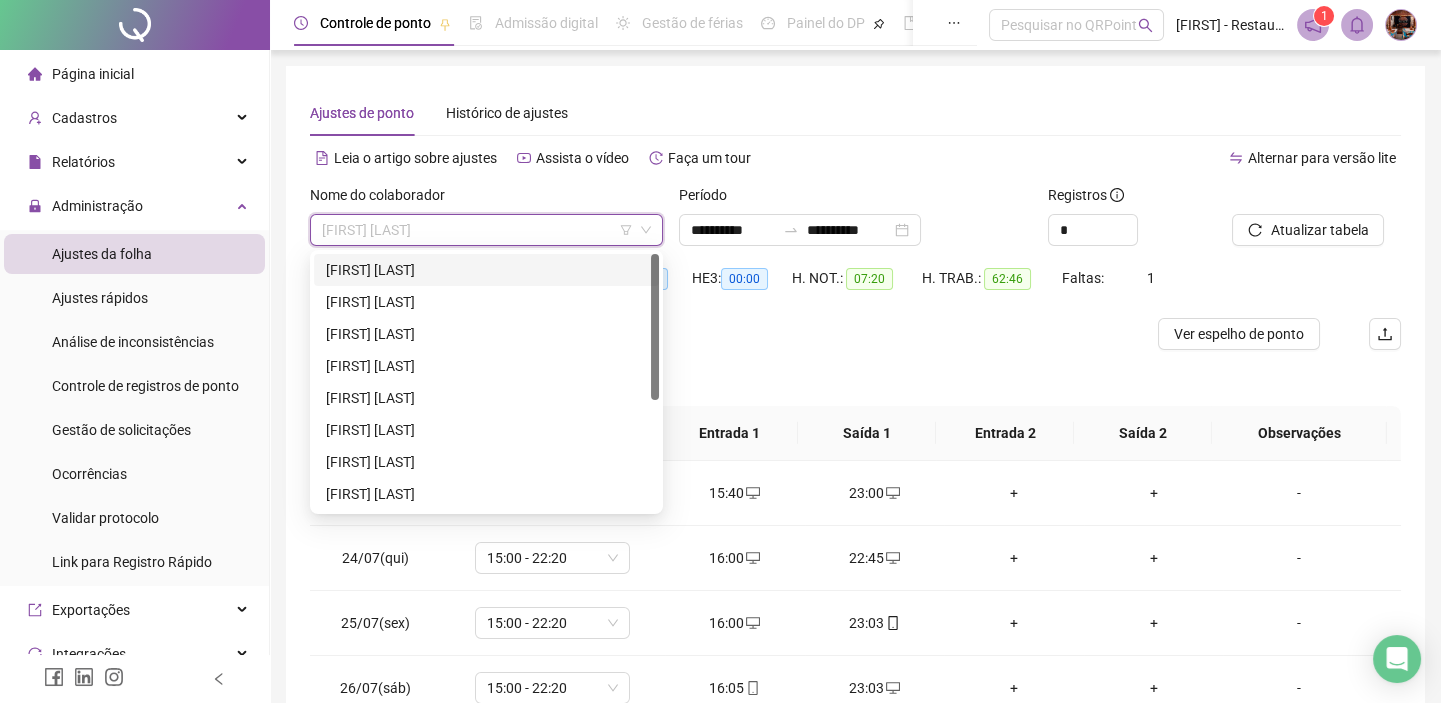 click on "[FIRST] [LAST]" at bounding box center [486, 270] 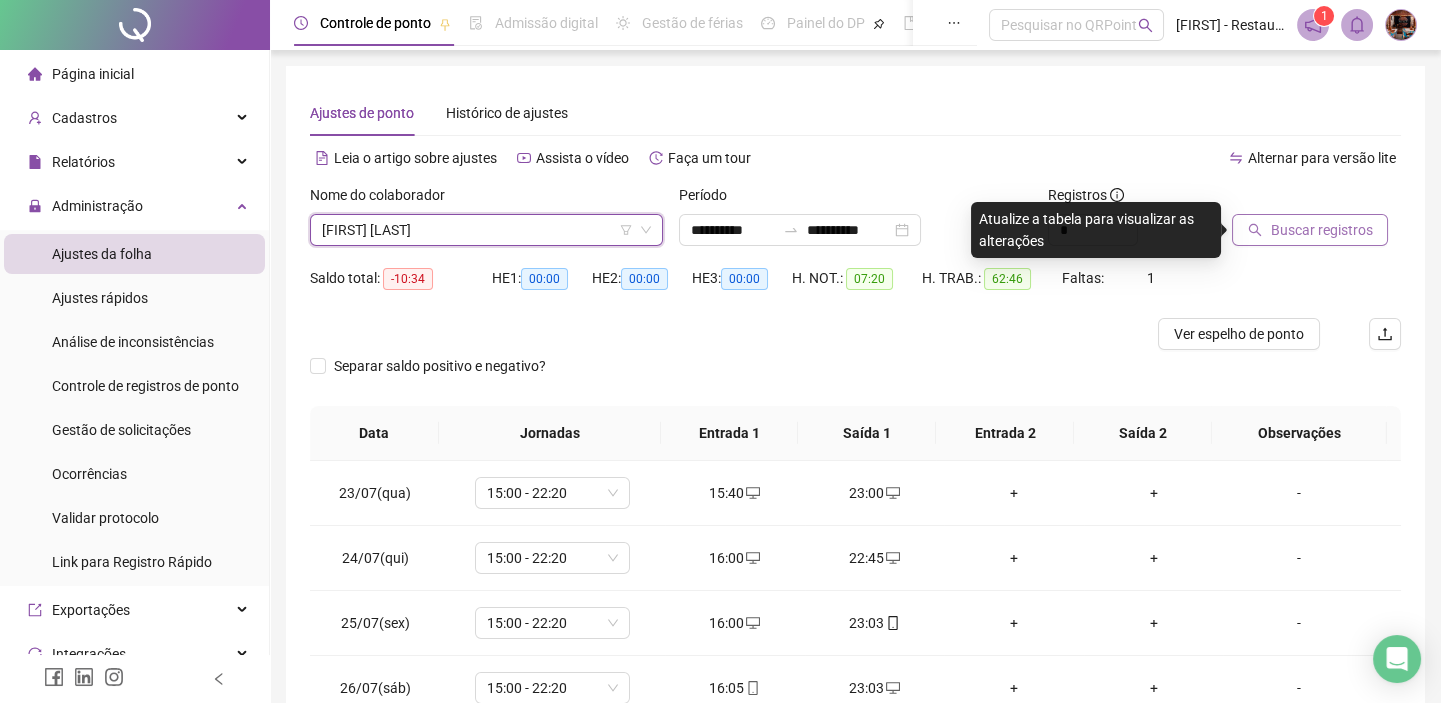 click on "Buscar registros" at bounding box center (1321, 230) 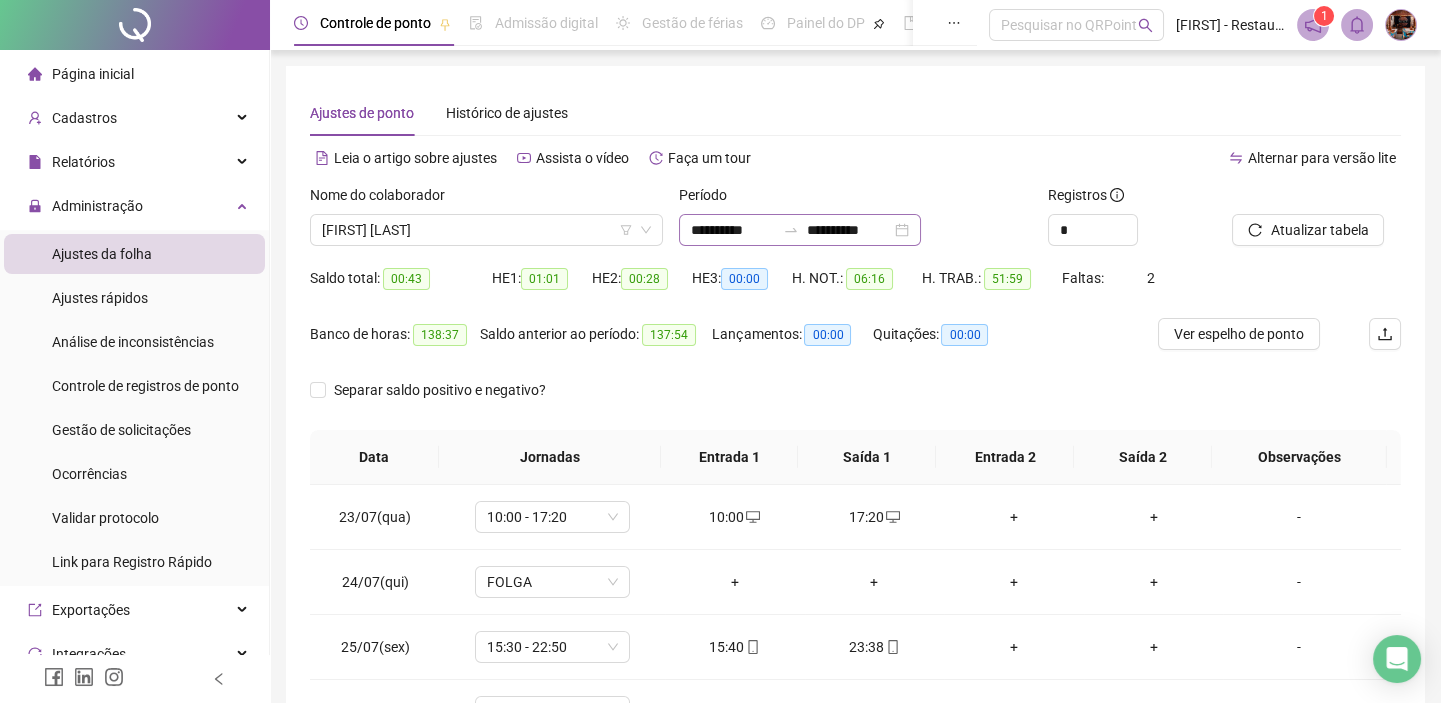 click on "**********" at bounding box center (800, 230) 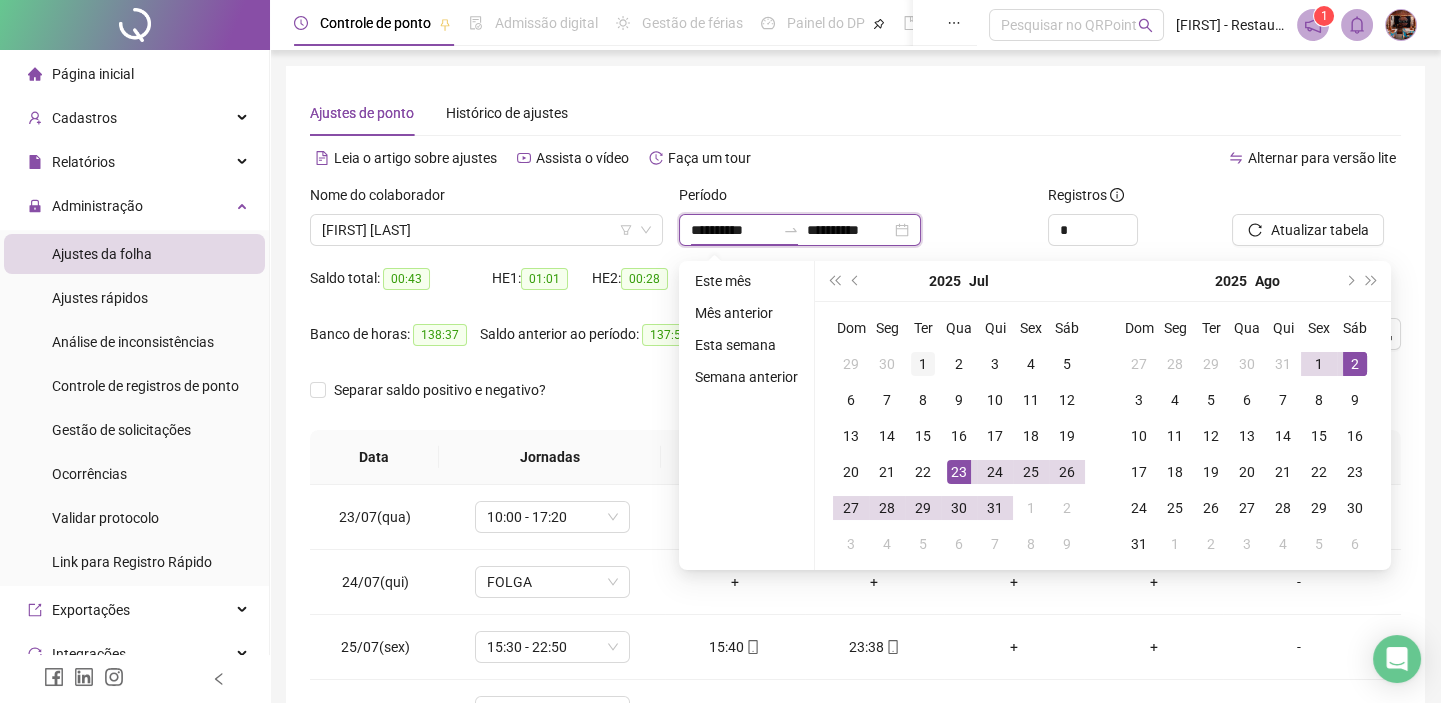 type on "**********" 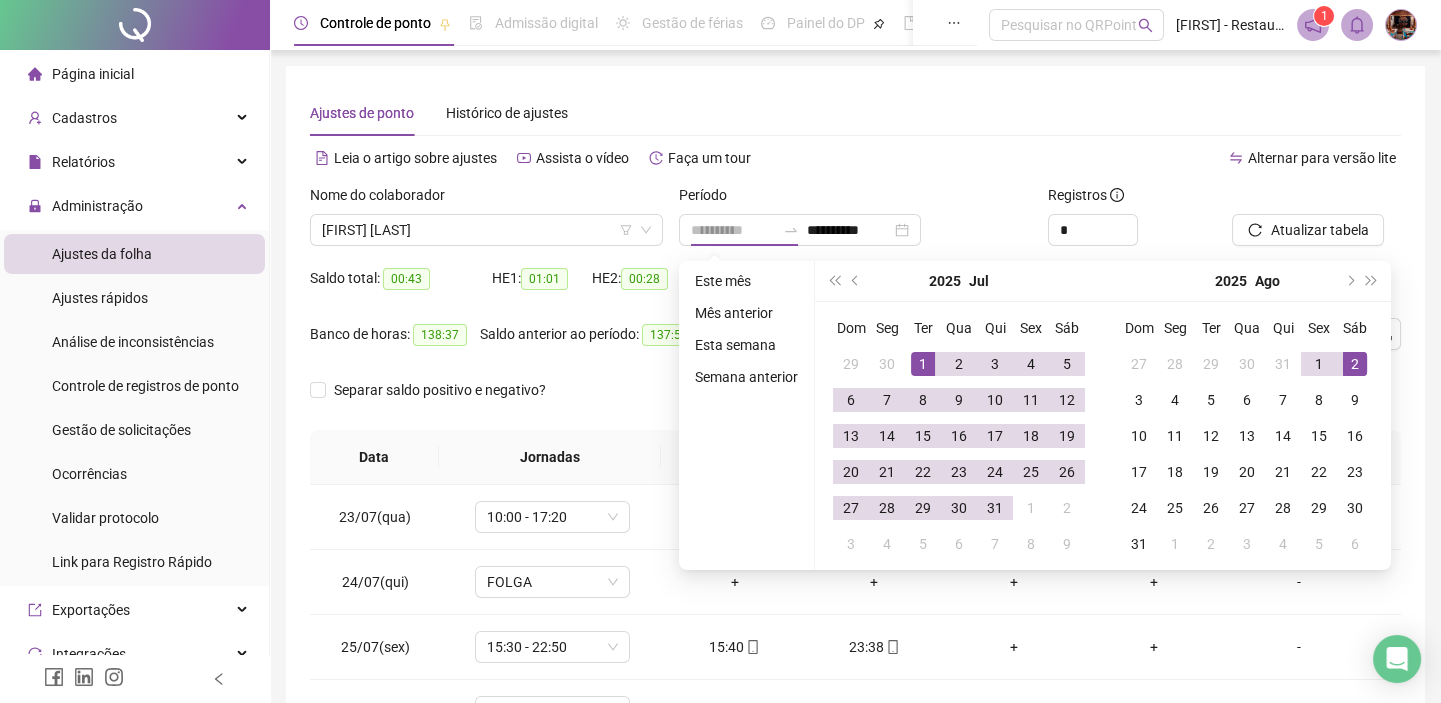 click on "1" at bounding box center [923, 364] 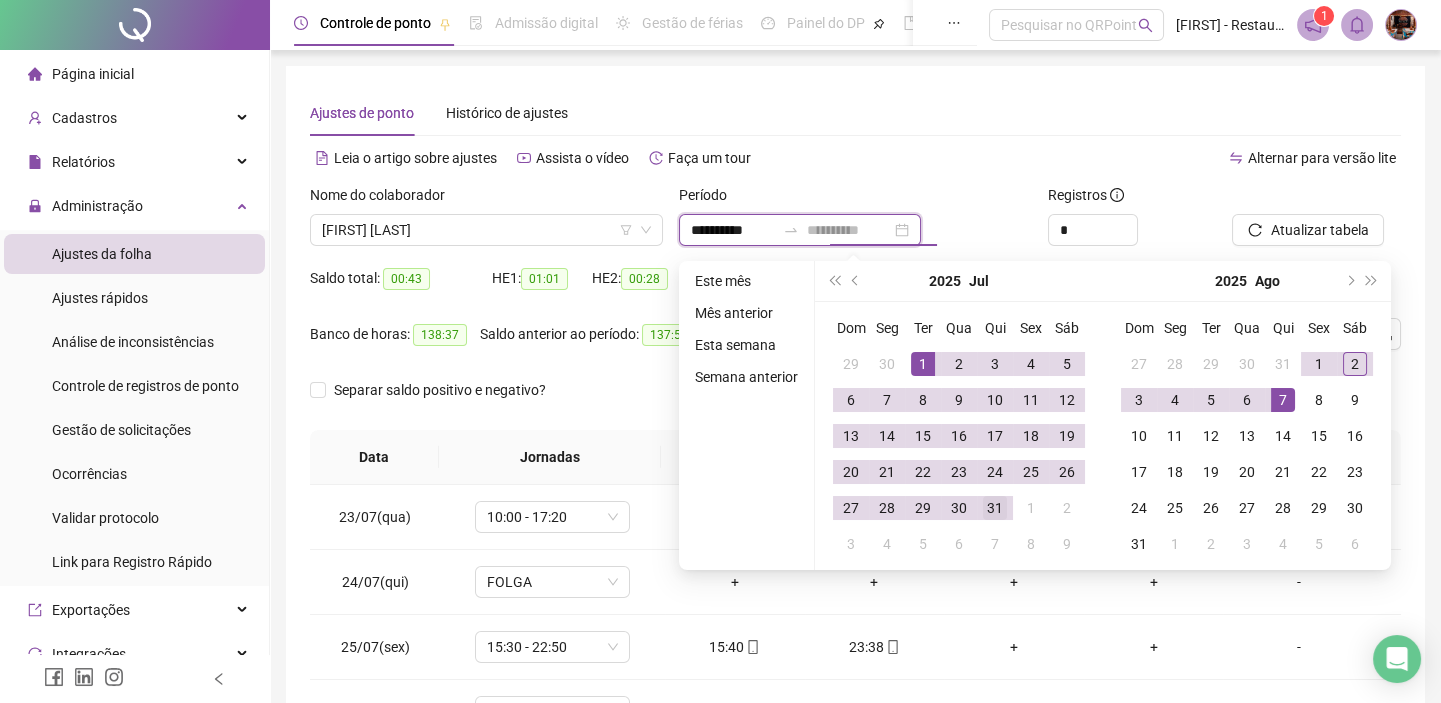 type on "**********" 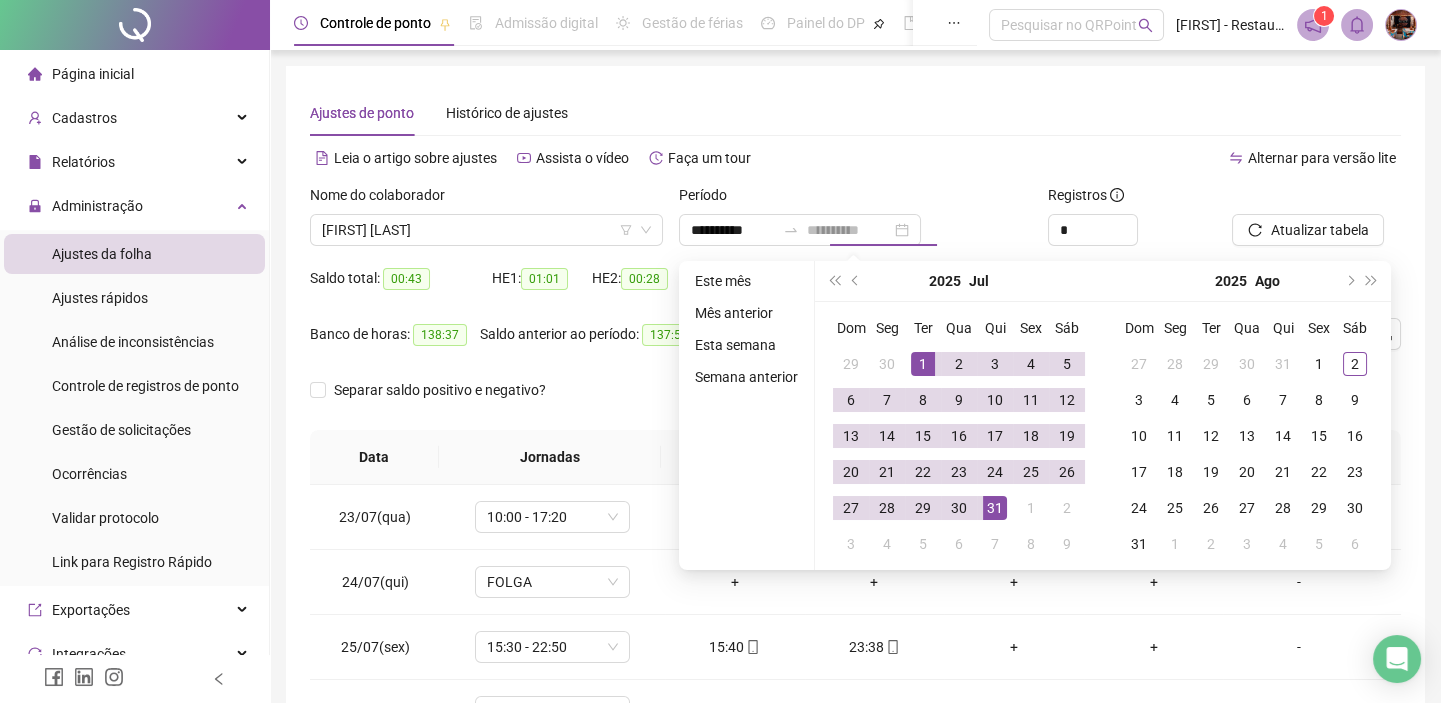 click on "31" at bounding box center [995, 508] 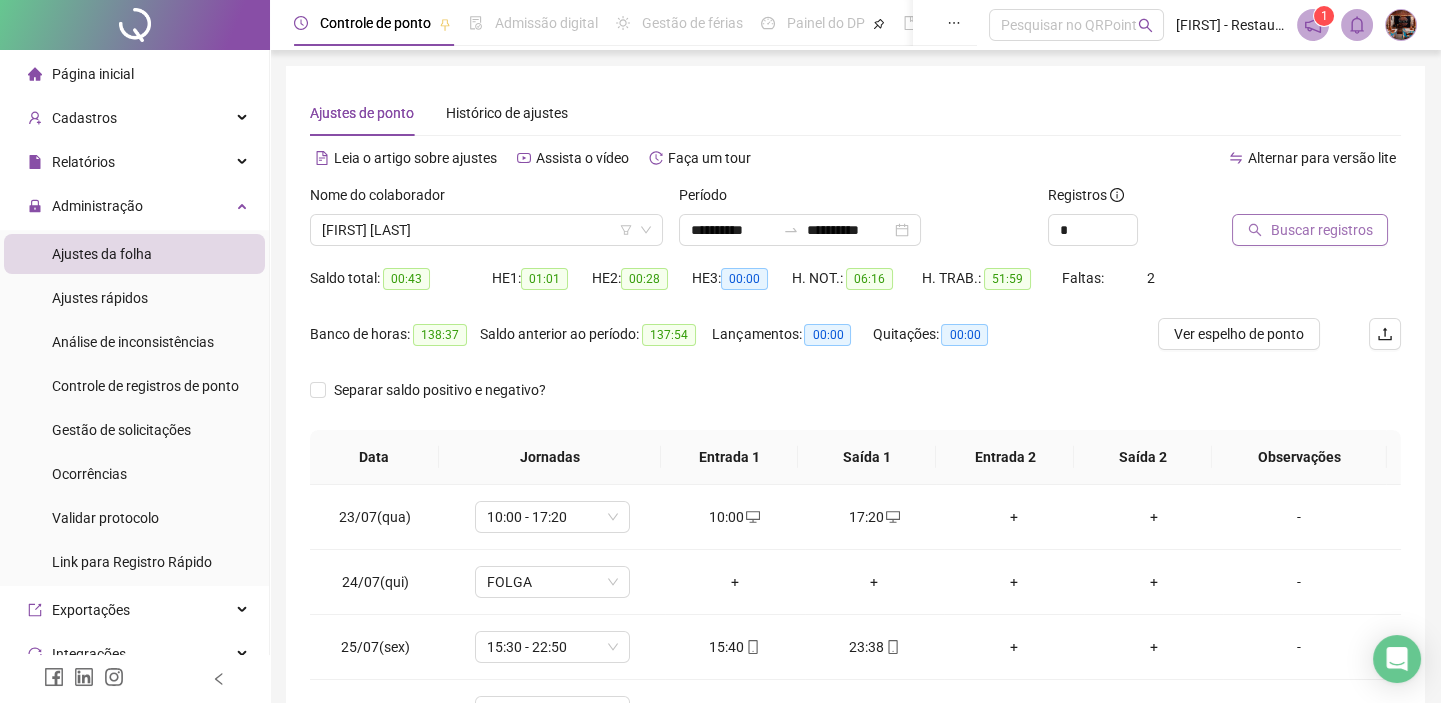 click on "Buscar registros" at bounding box center (1321, 230) 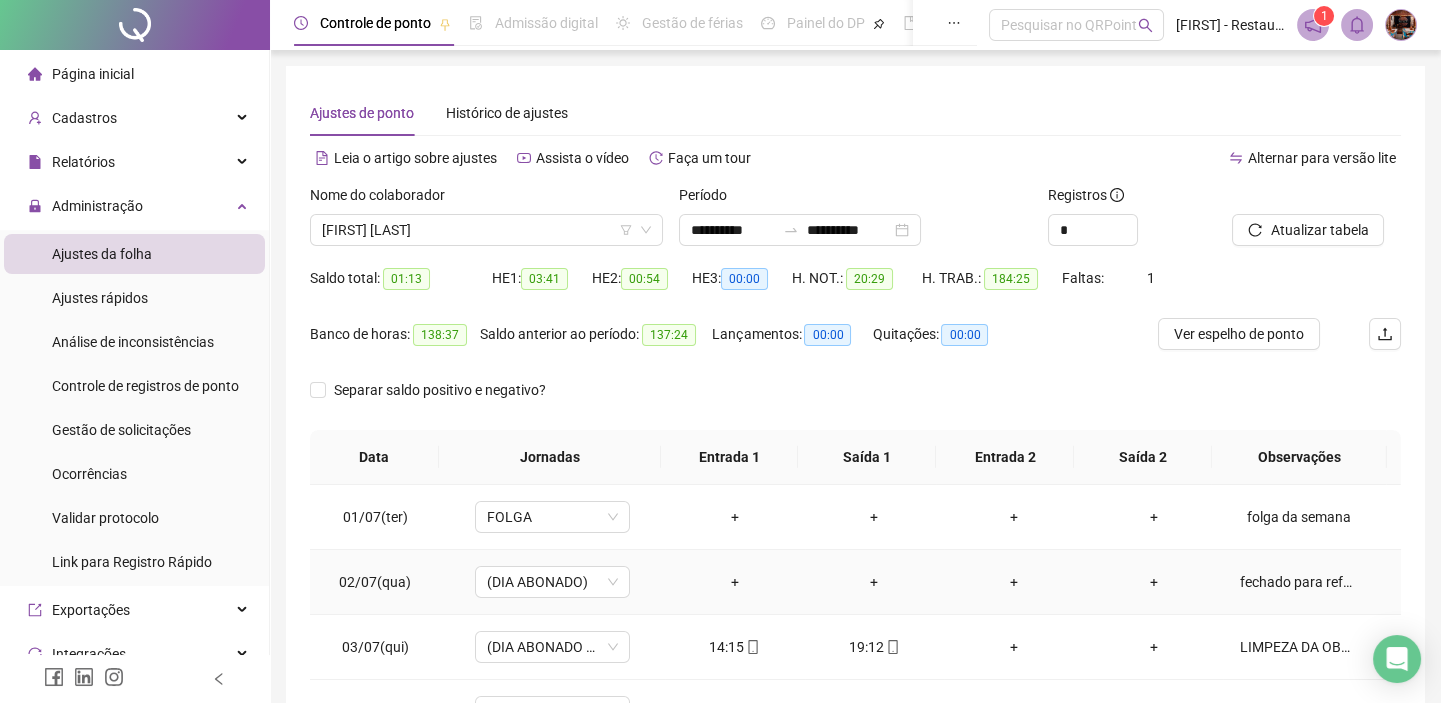 scroll, scrollTop: 181, scrollLeft: 0, axis: vertical 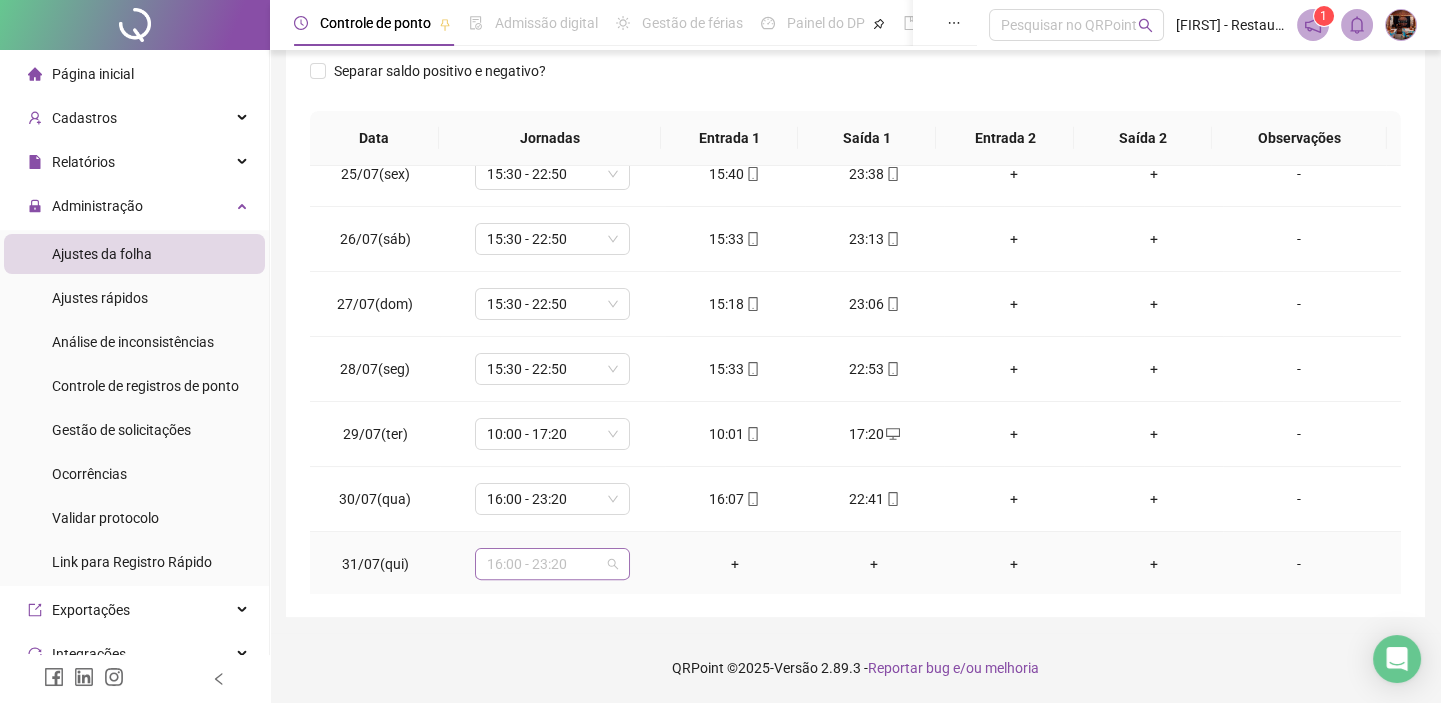 click on "16:00 - 23:20" at bounding box center [552, 564] 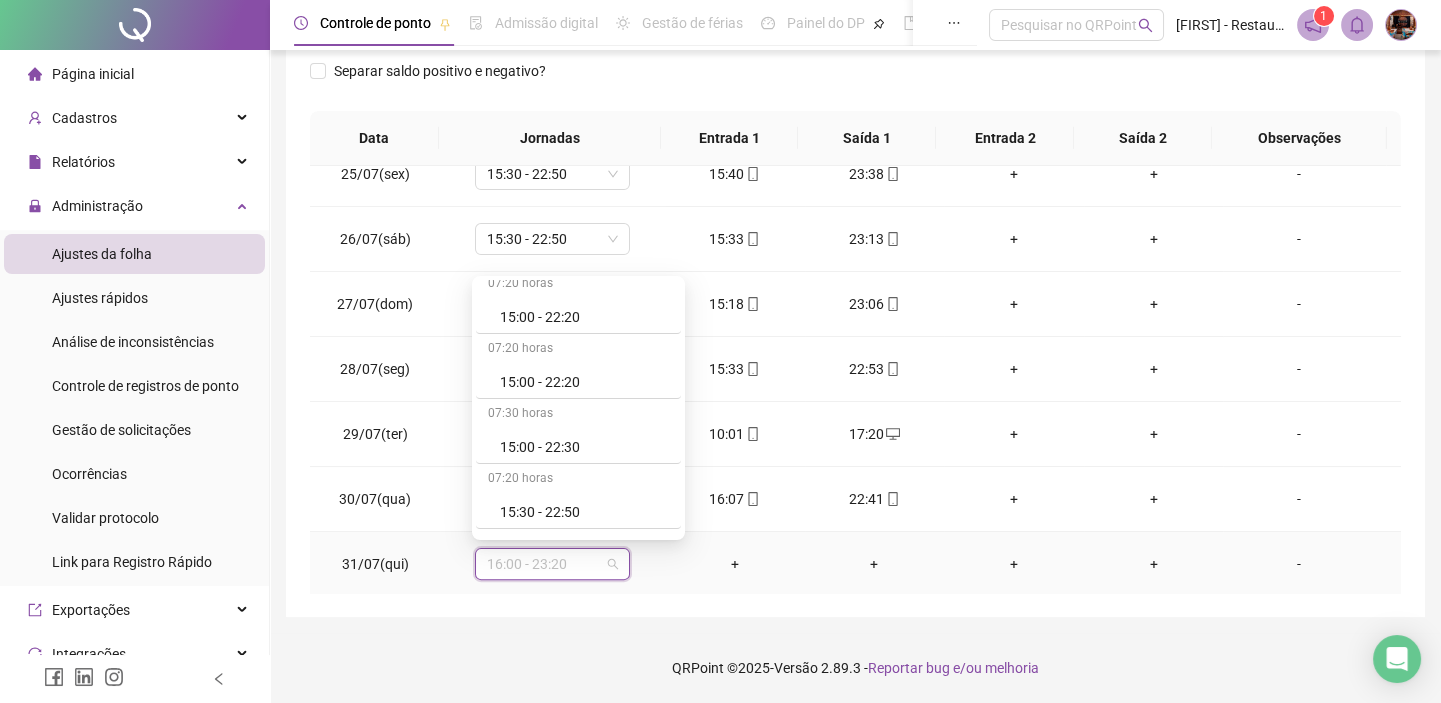 scroll, scrollTop: 2000, scrollLeft: 0, axis: vertical 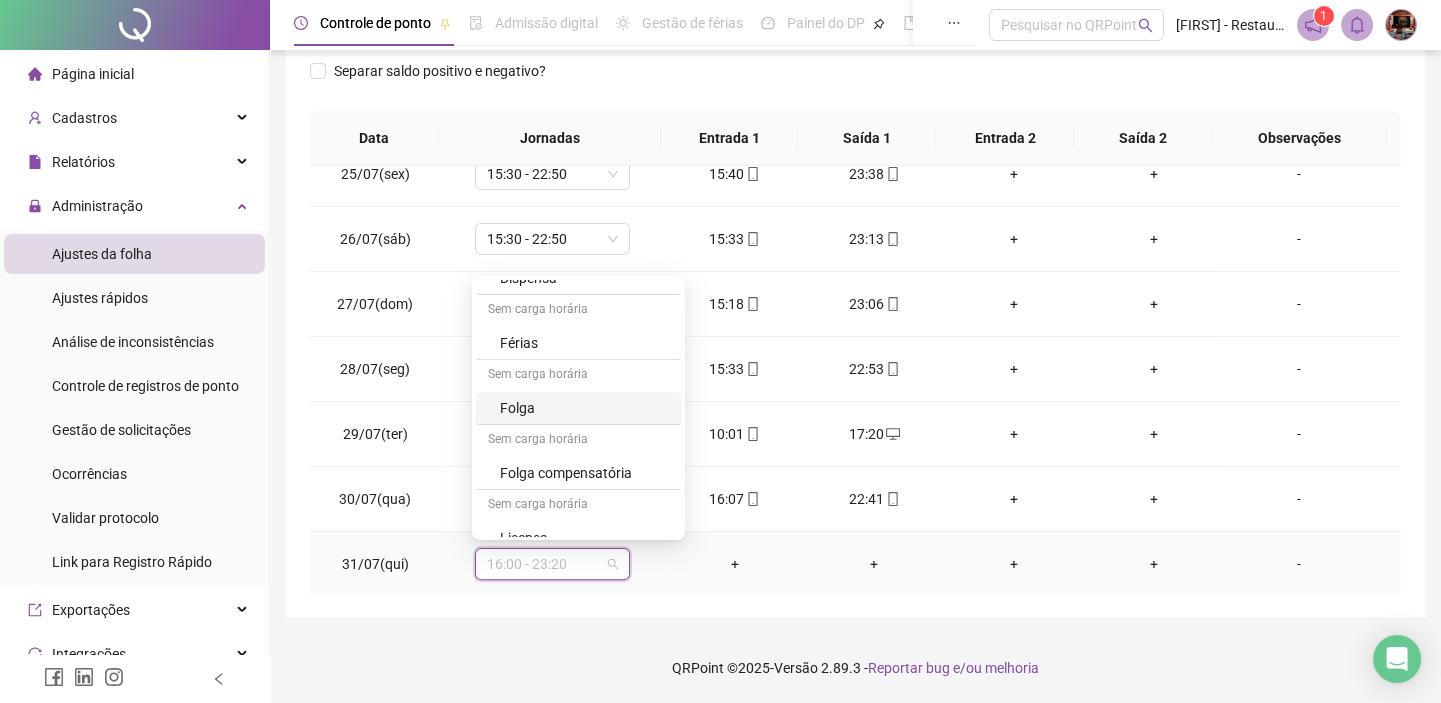 click on "Folga" at bounding box center (584, 408) 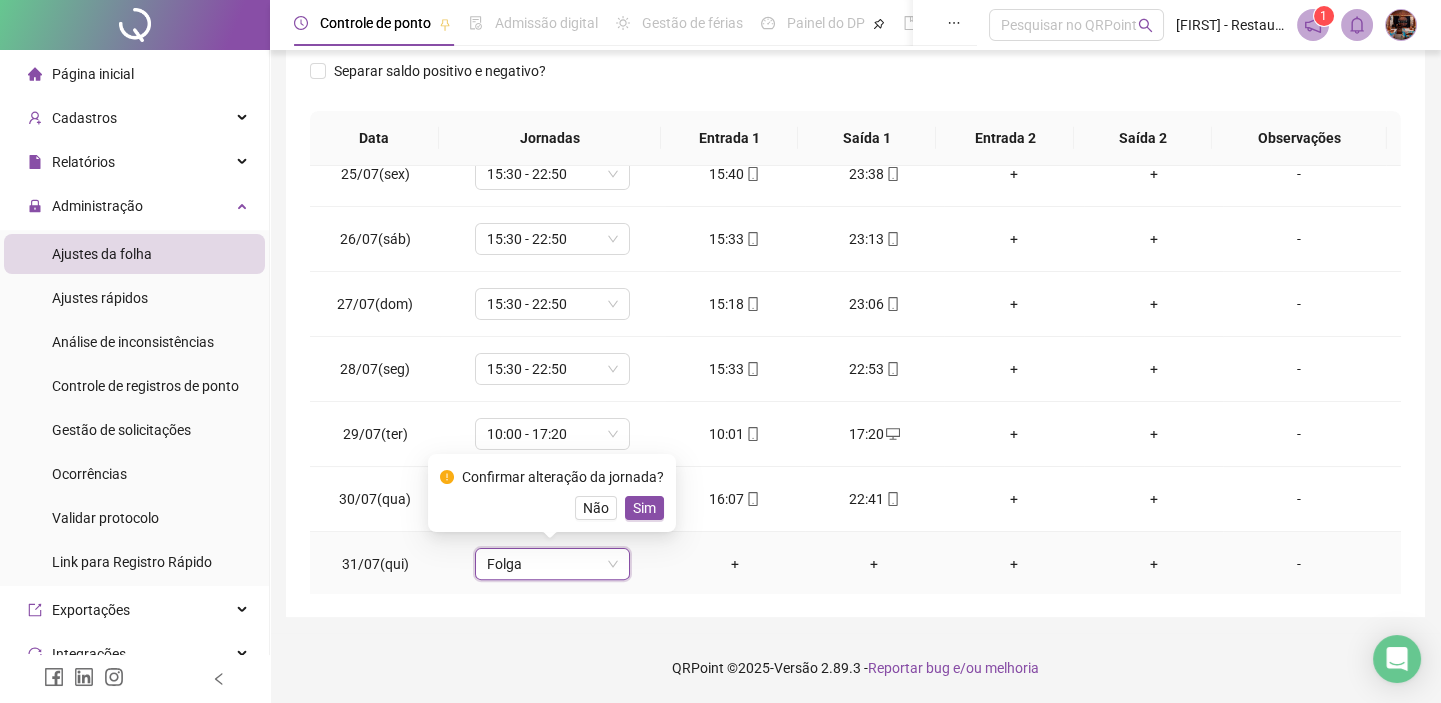 click on "Sim" at bounding box center (644, 508) 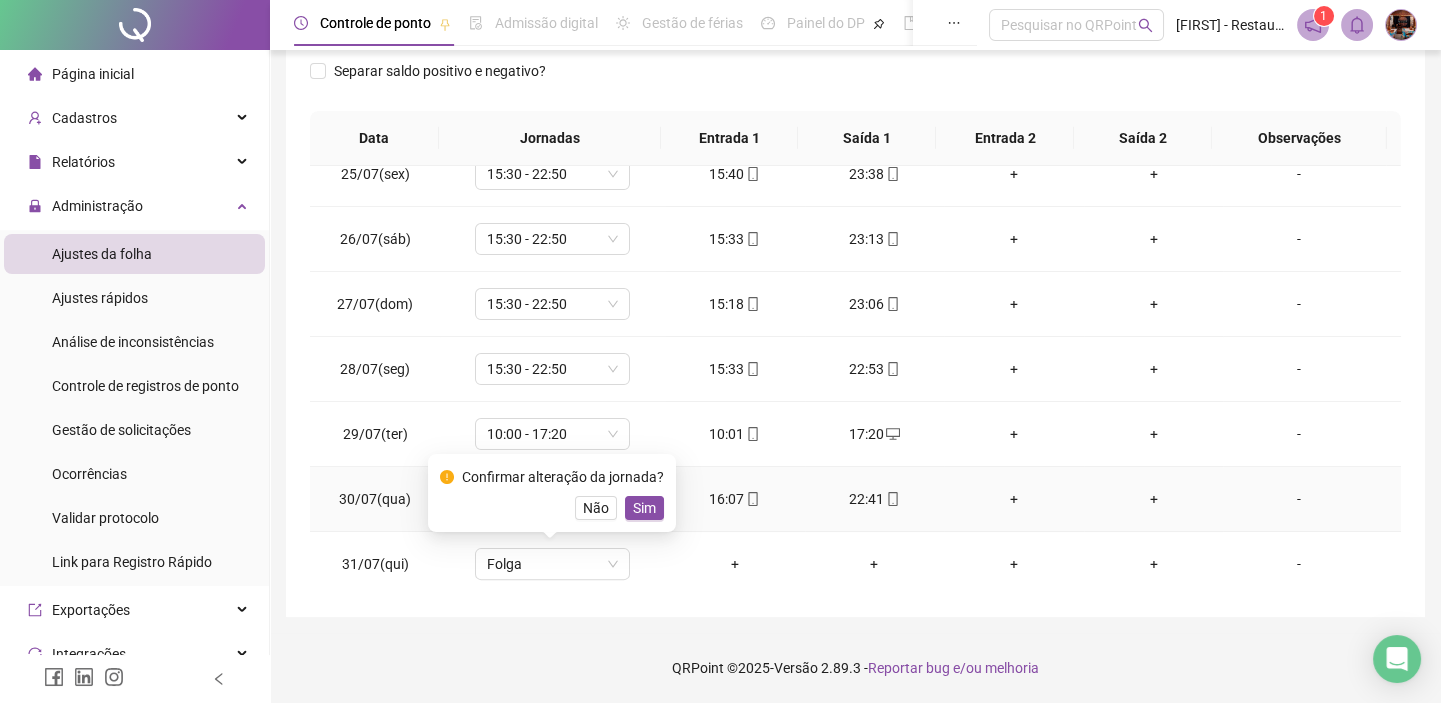 click on "16:00 - 23:20" at bounding box center (552, 499) 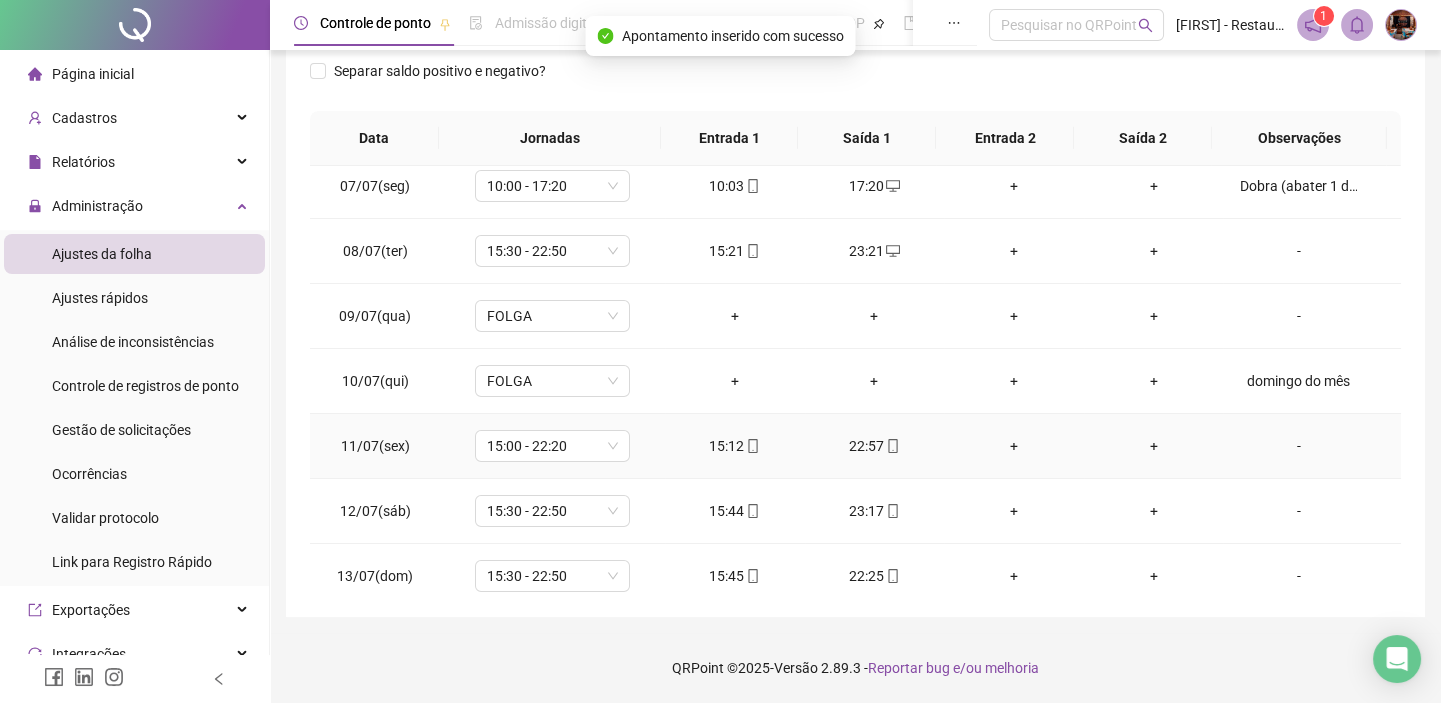 scroll, scrollTop: 0, scrollLeft: 0, axis: both 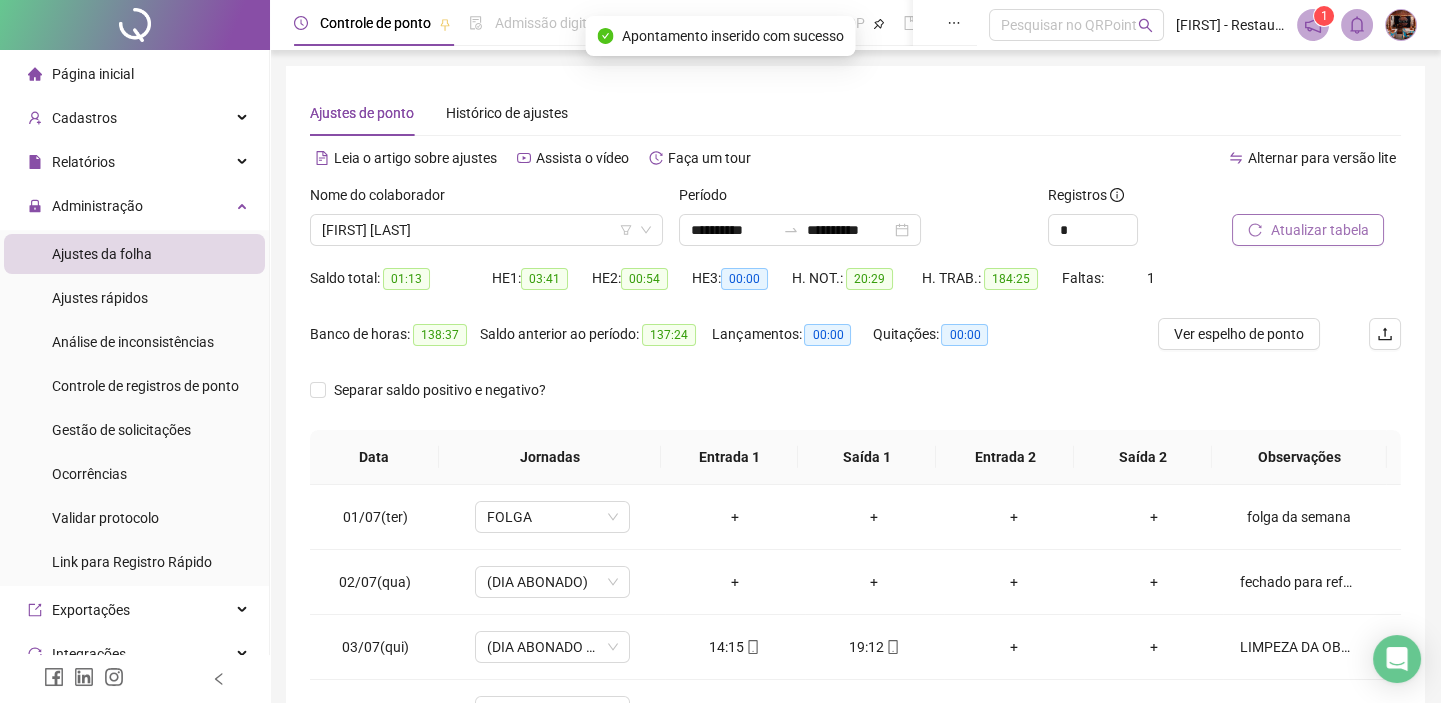 click on "Atualizar tabela" at bounding box center (1319, 230) 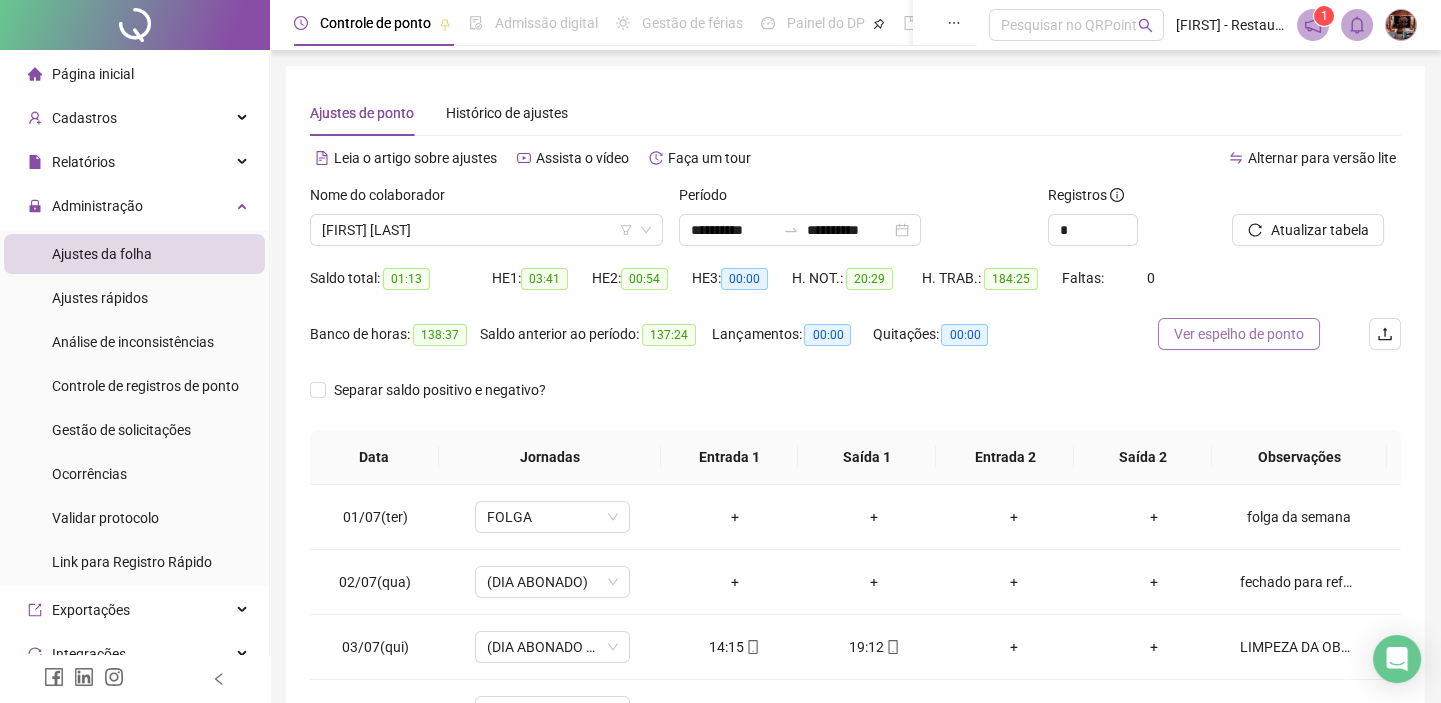 click on "Ver espelho de ponto" at bounding box center (1239, 334) 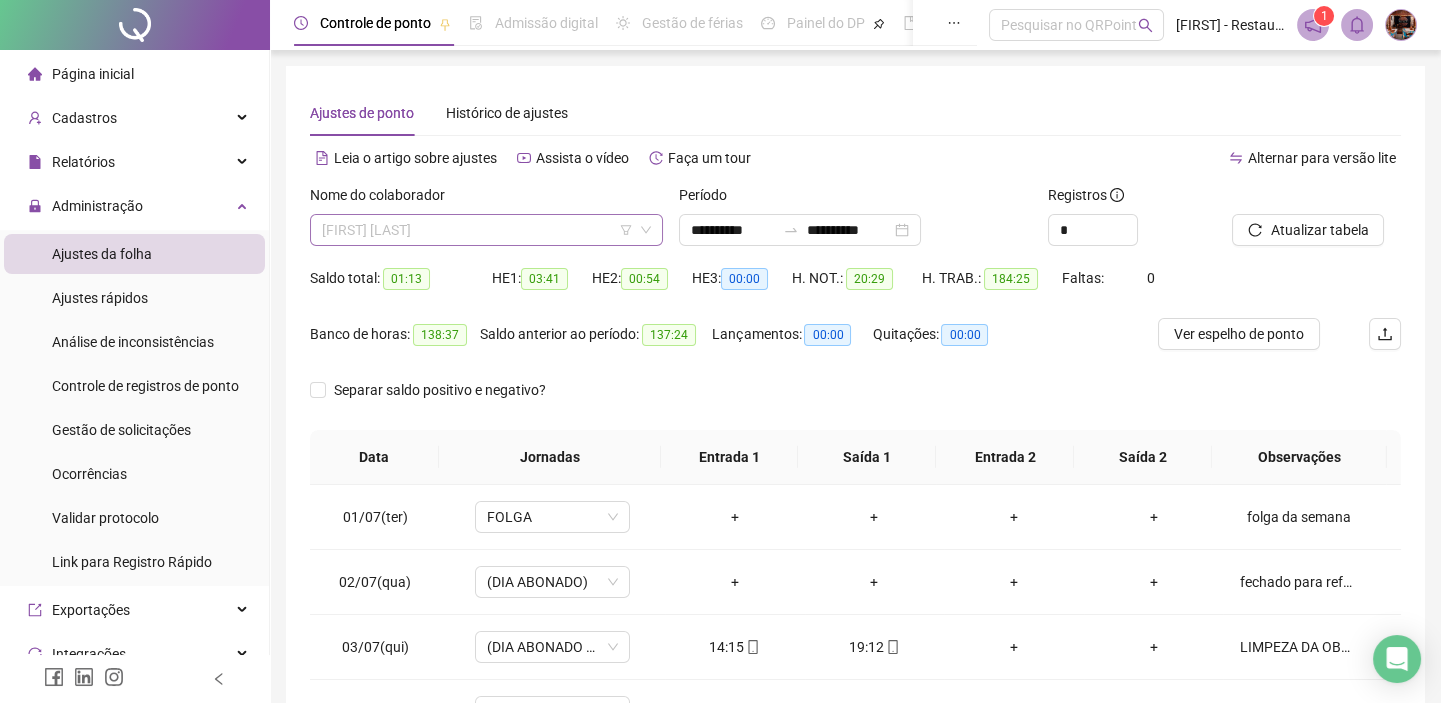 click on "[FIRST] [LAST]" at bounding box center [486, 230] 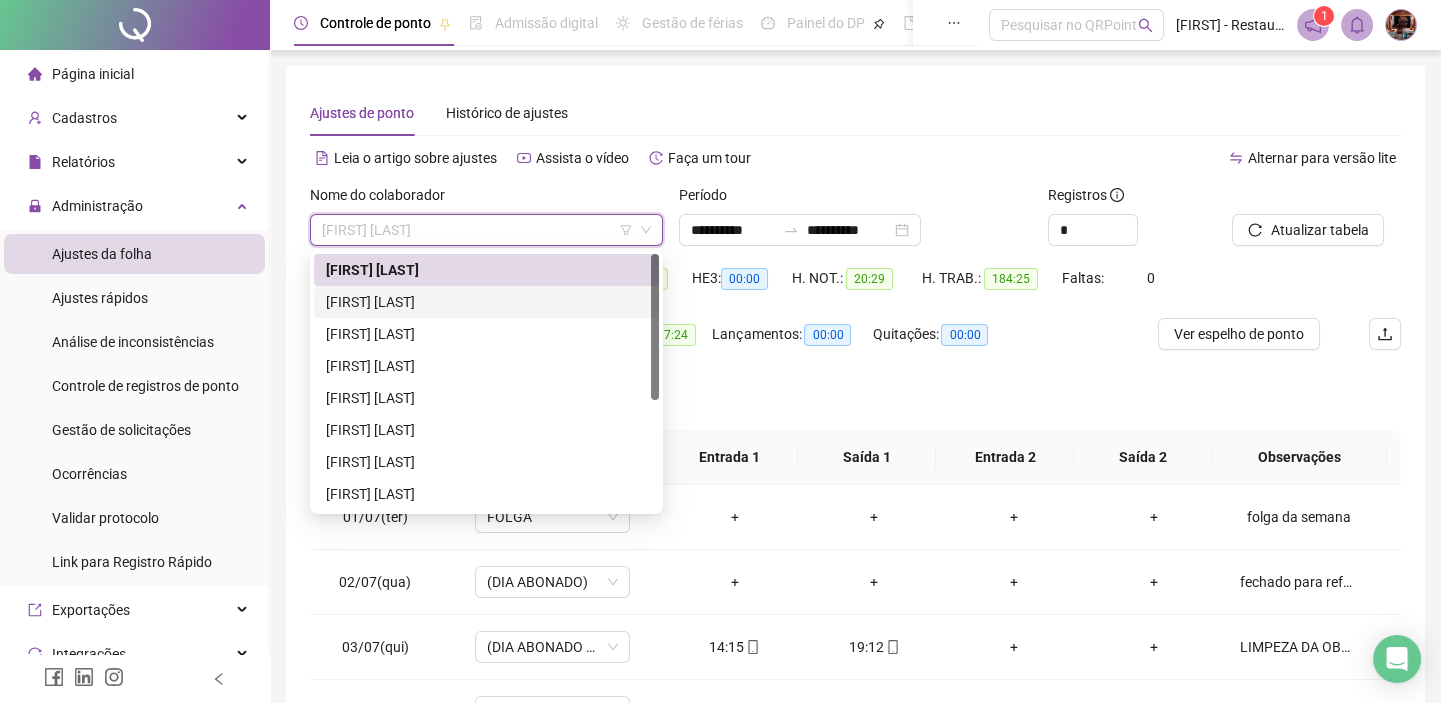 click on "[FIRST] [LAST]" at bounding box center (486, 302) 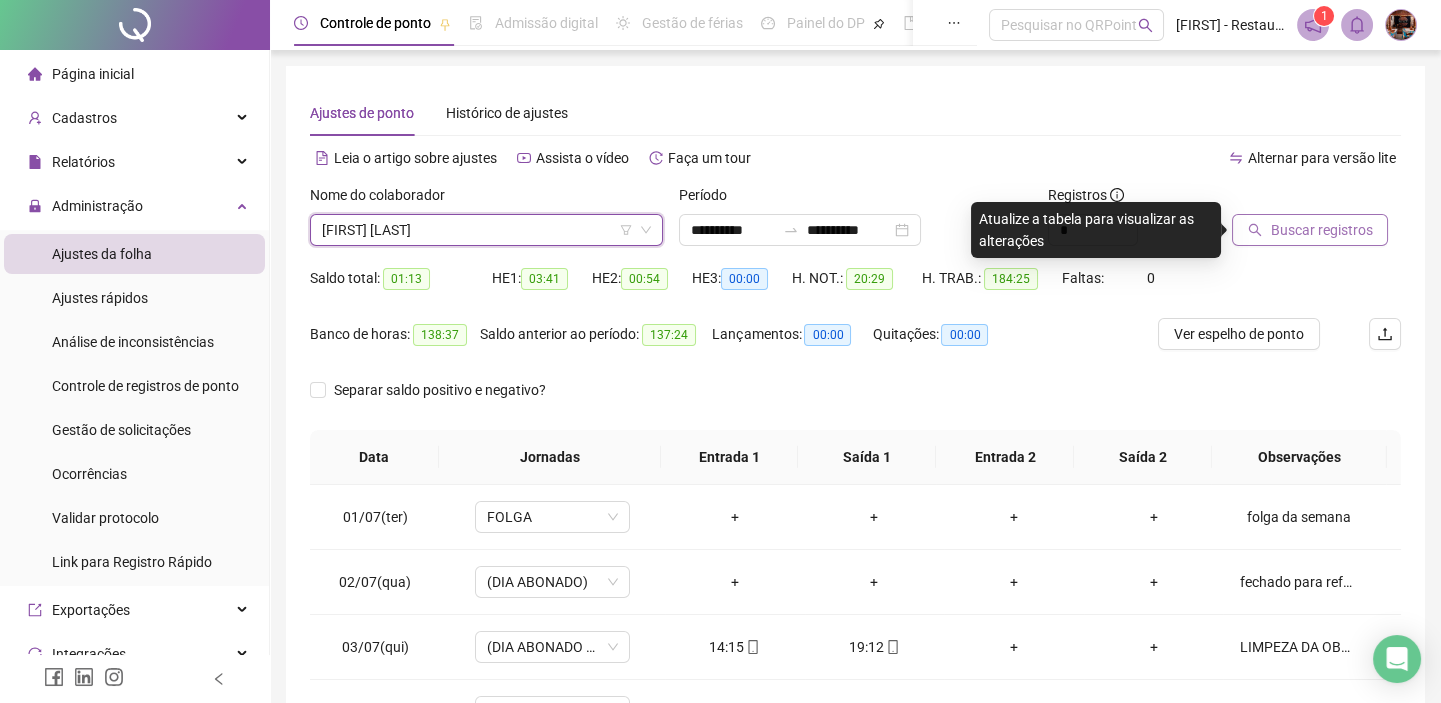 click on "Buscar registros" at bounding box center [1321, 230] 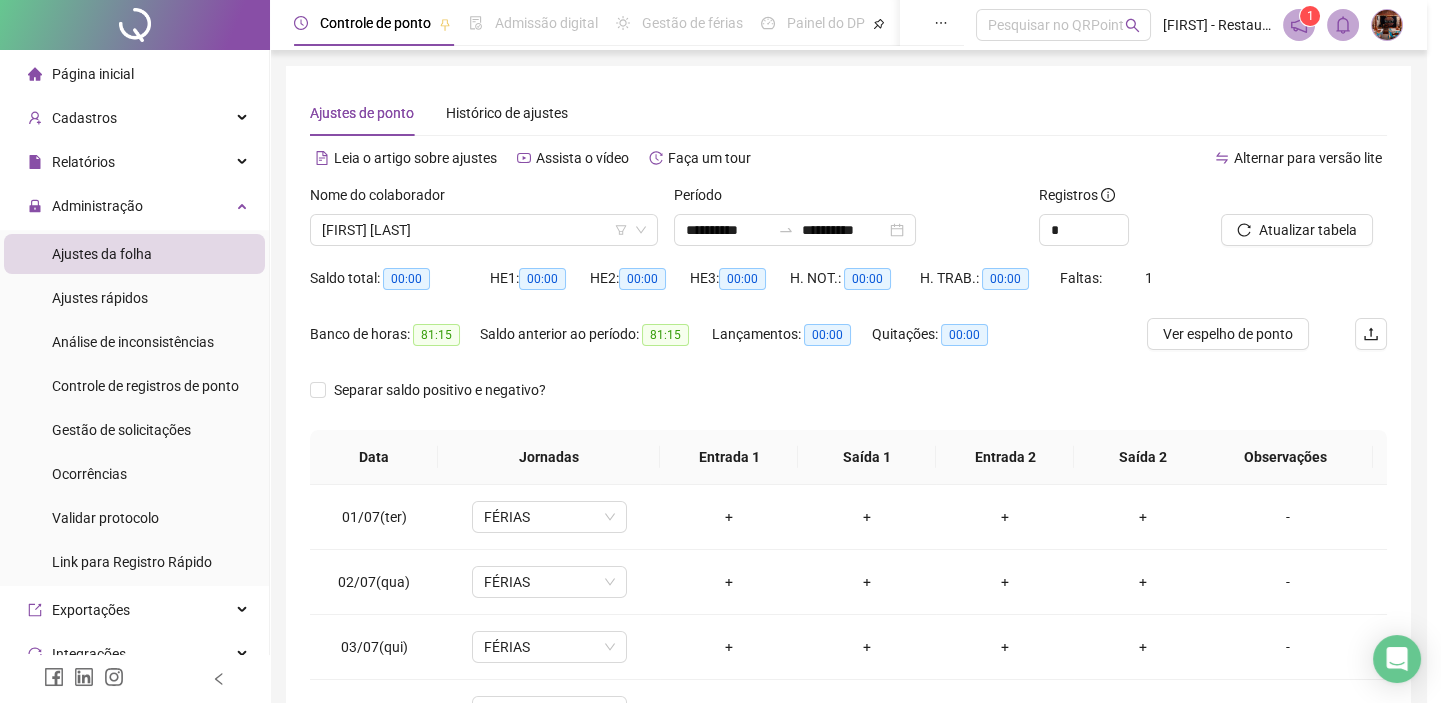 scroll, scrollTop: 319, scrollLeft: 0, axis: vertical 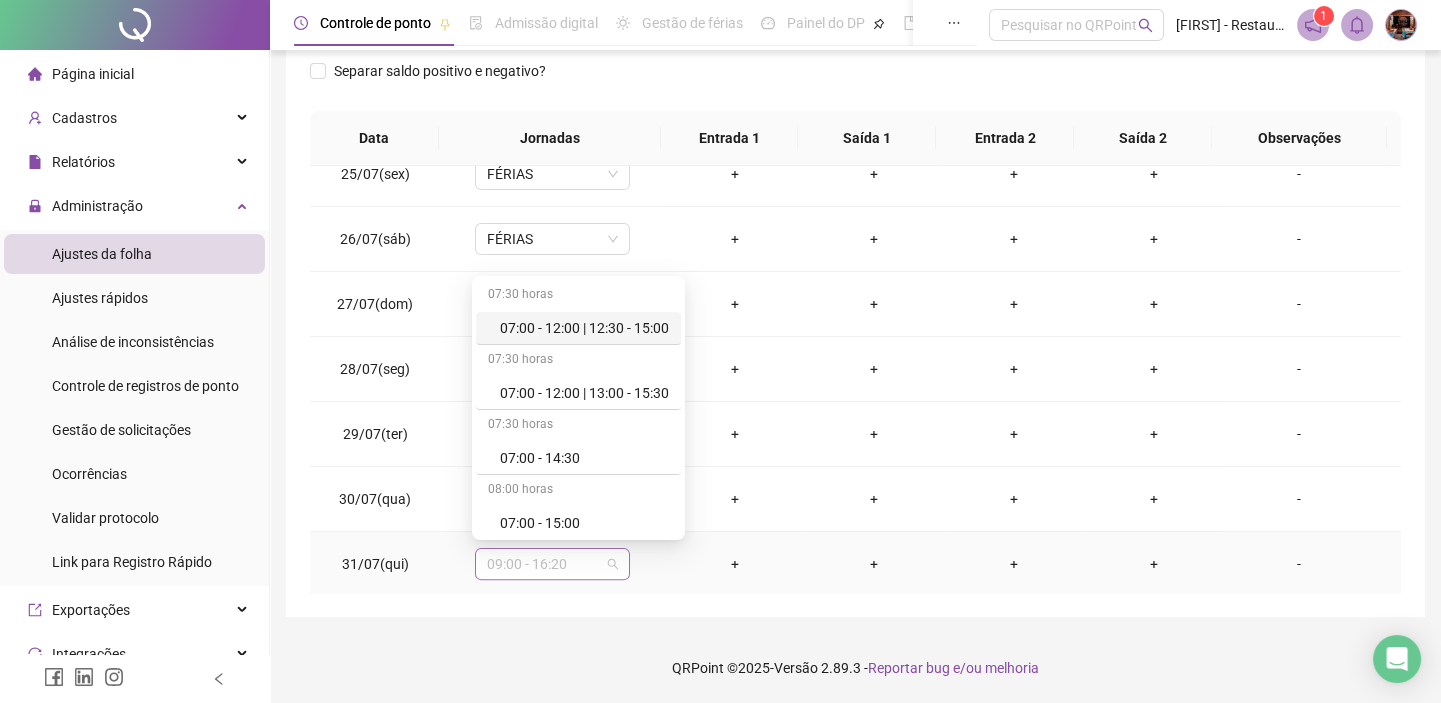 click on "09:00 - 16:20" at bounding box center [552, 564] 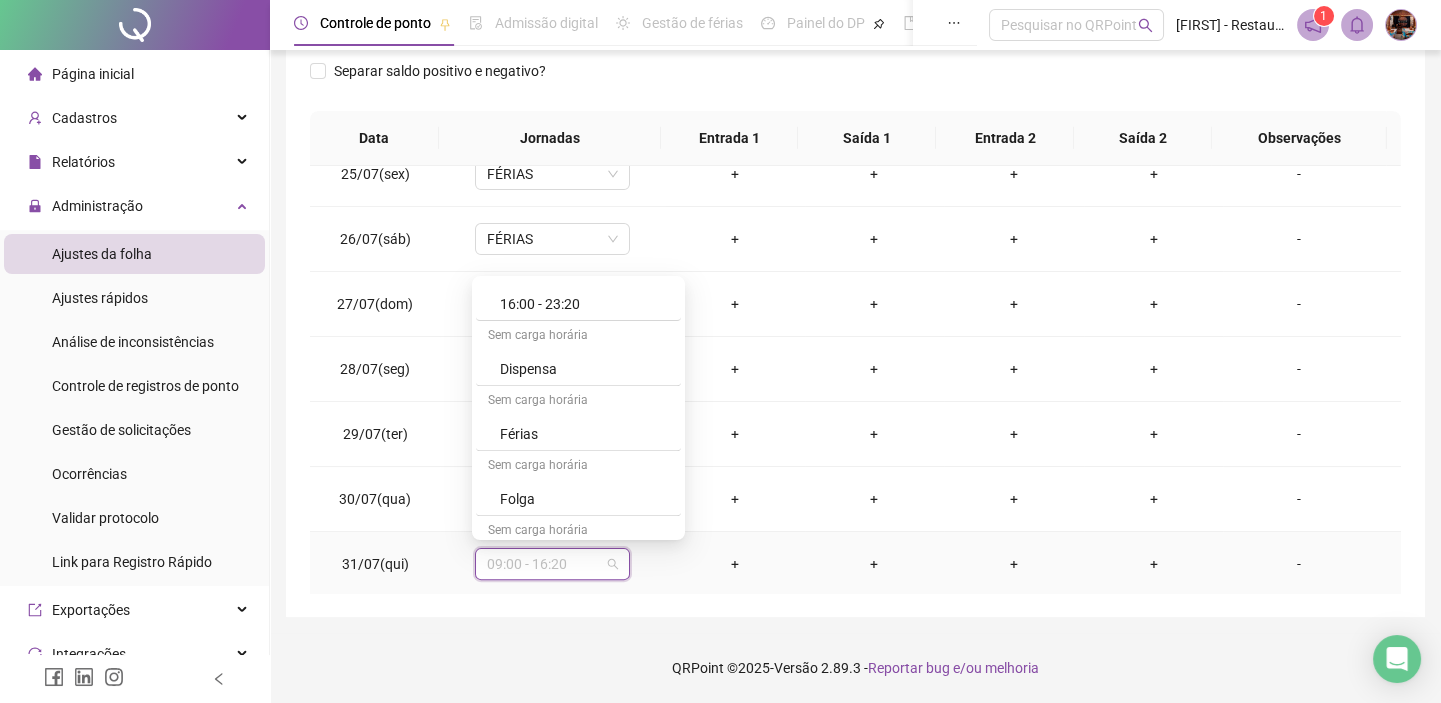 scroll, scrollTop: 2015, scrollLeft: 0, axis: vertical 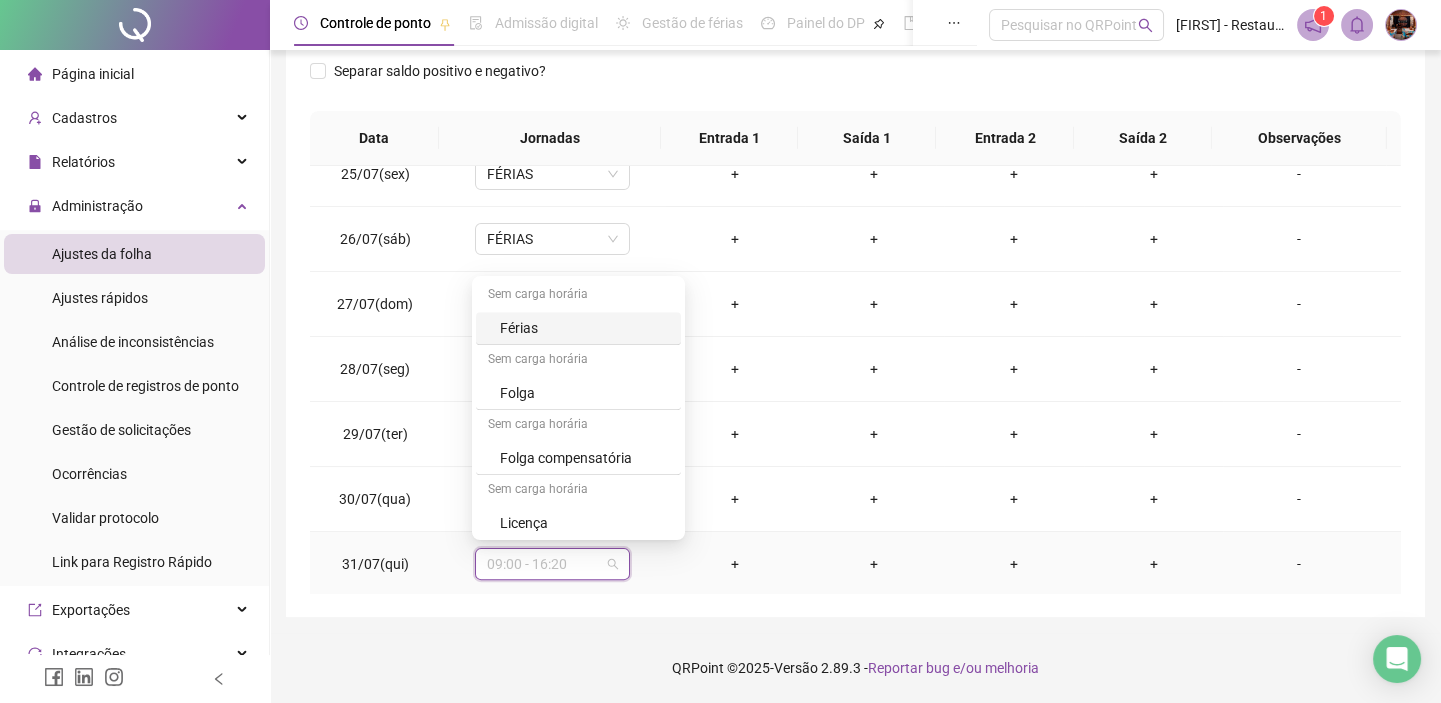 click on "Férias" at bounding box center [584, 328] 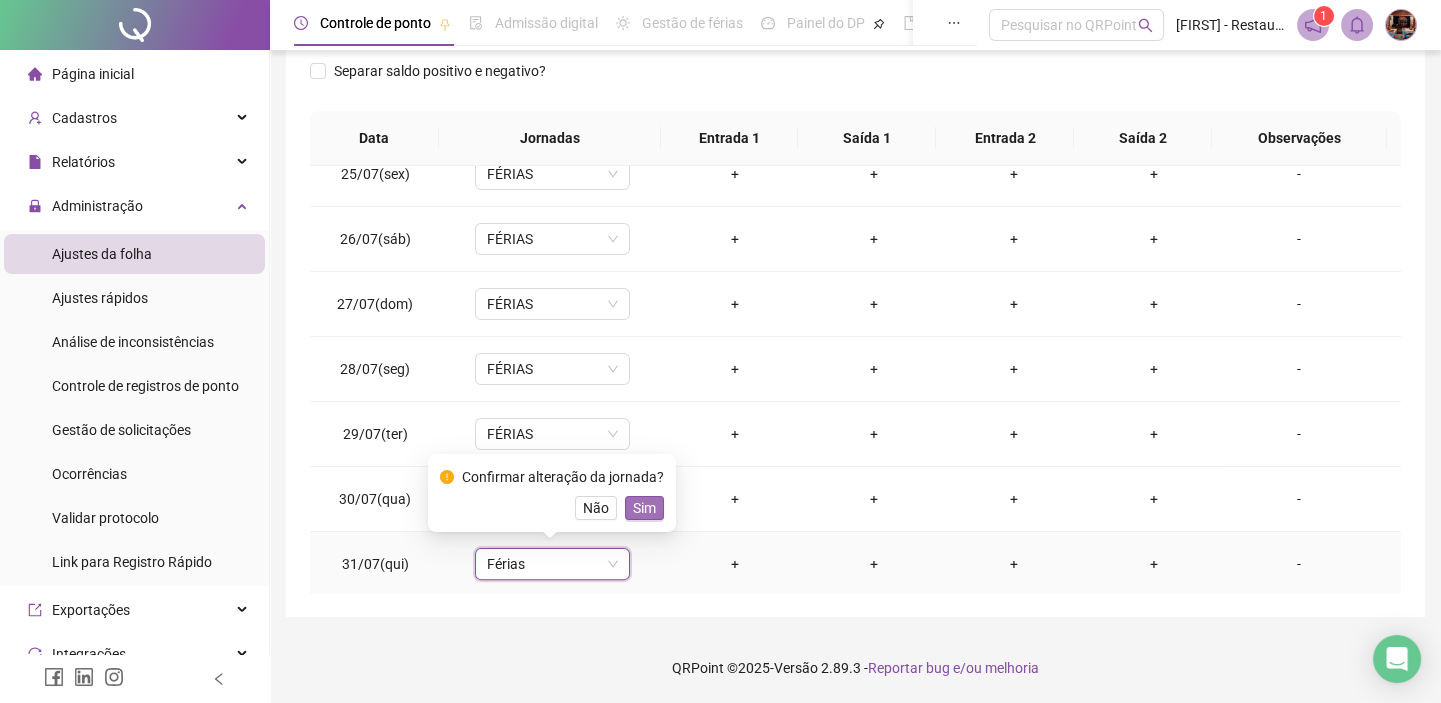 click on "Sim" at bounding box center [644, 508] 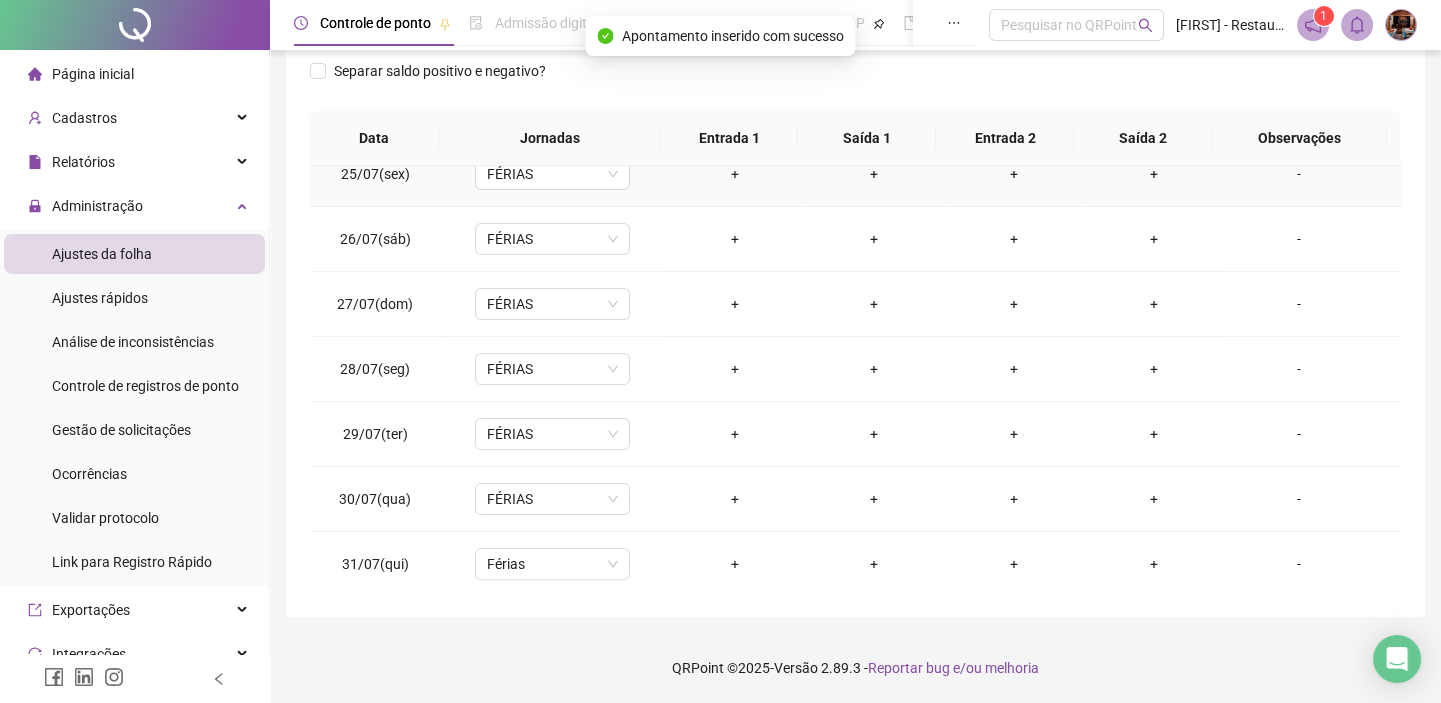 scroll, scrollTop: 0, scrollLeft: 0, axis: both 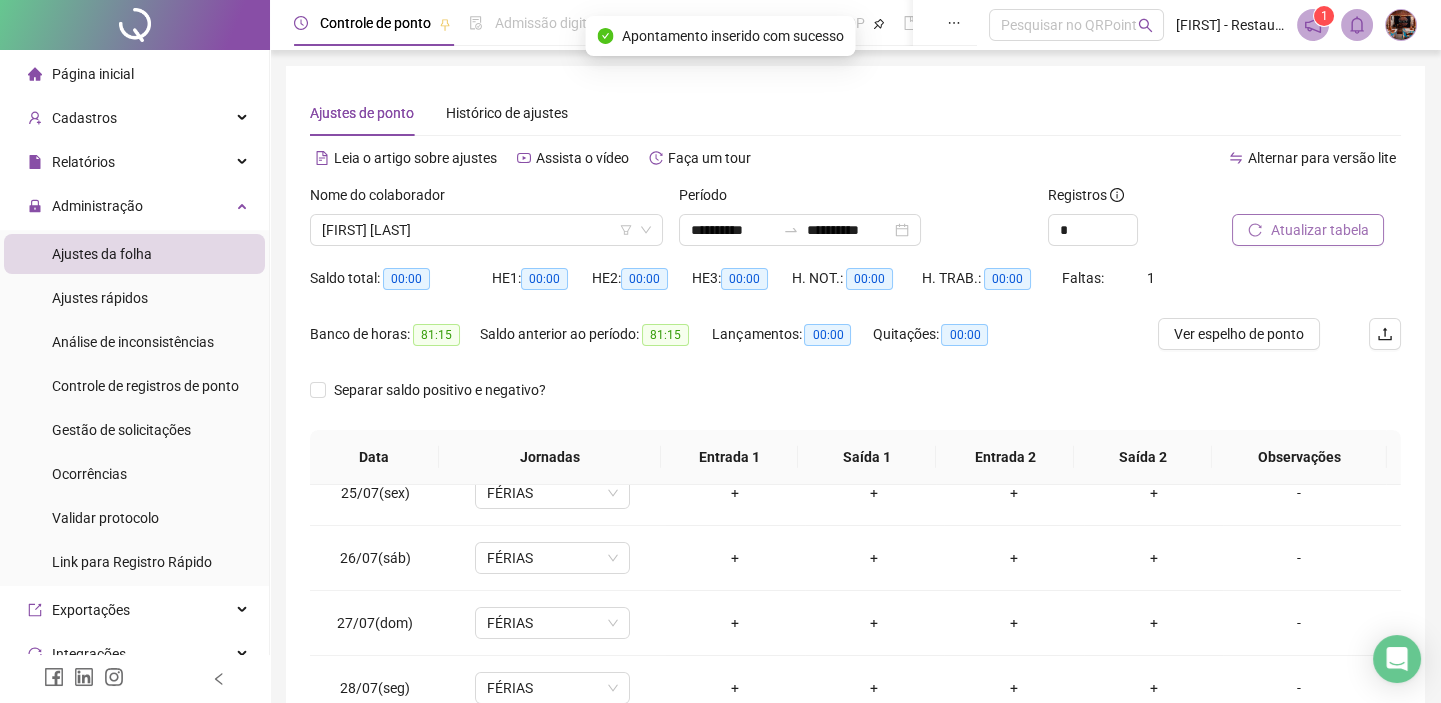 click on "Atualizar tabela" at bounding box center (1319, 230) 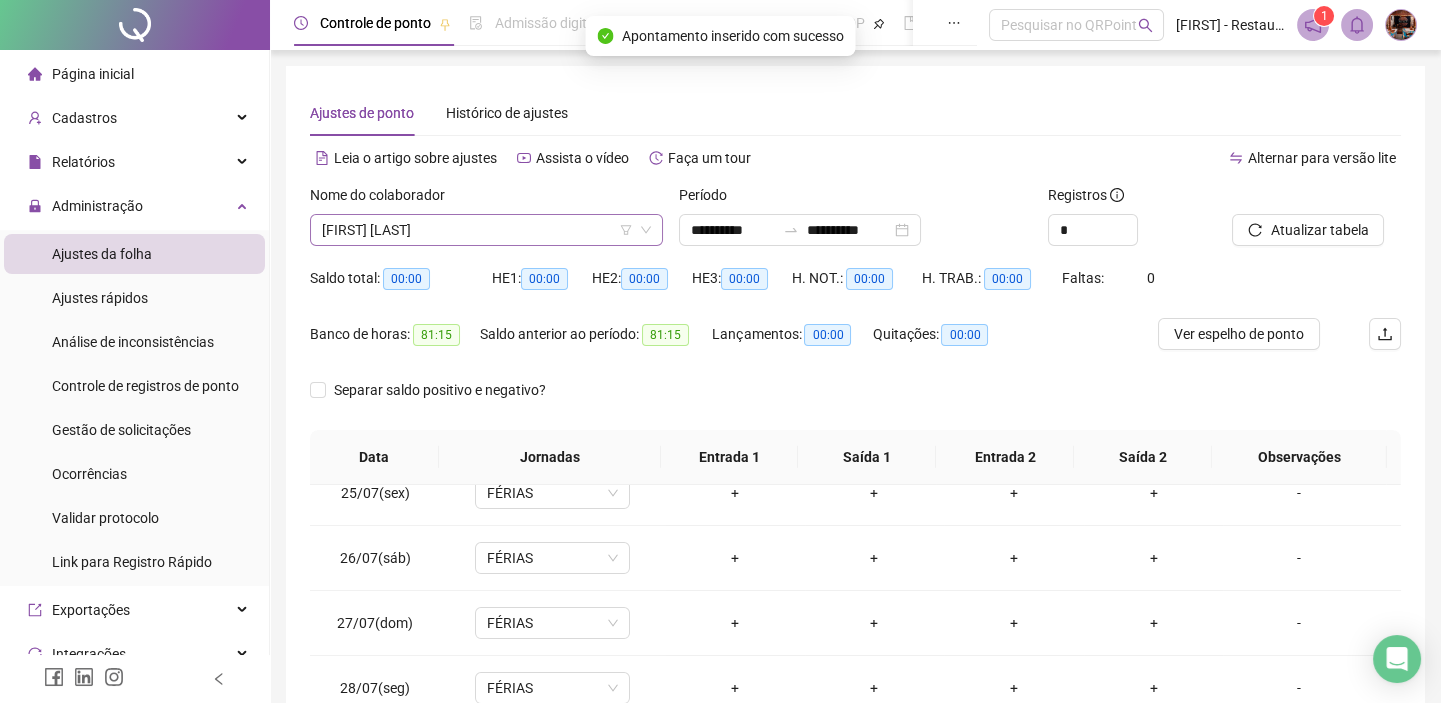 click on "[FIRST] [LAST]" at bounding box center [486, 230] 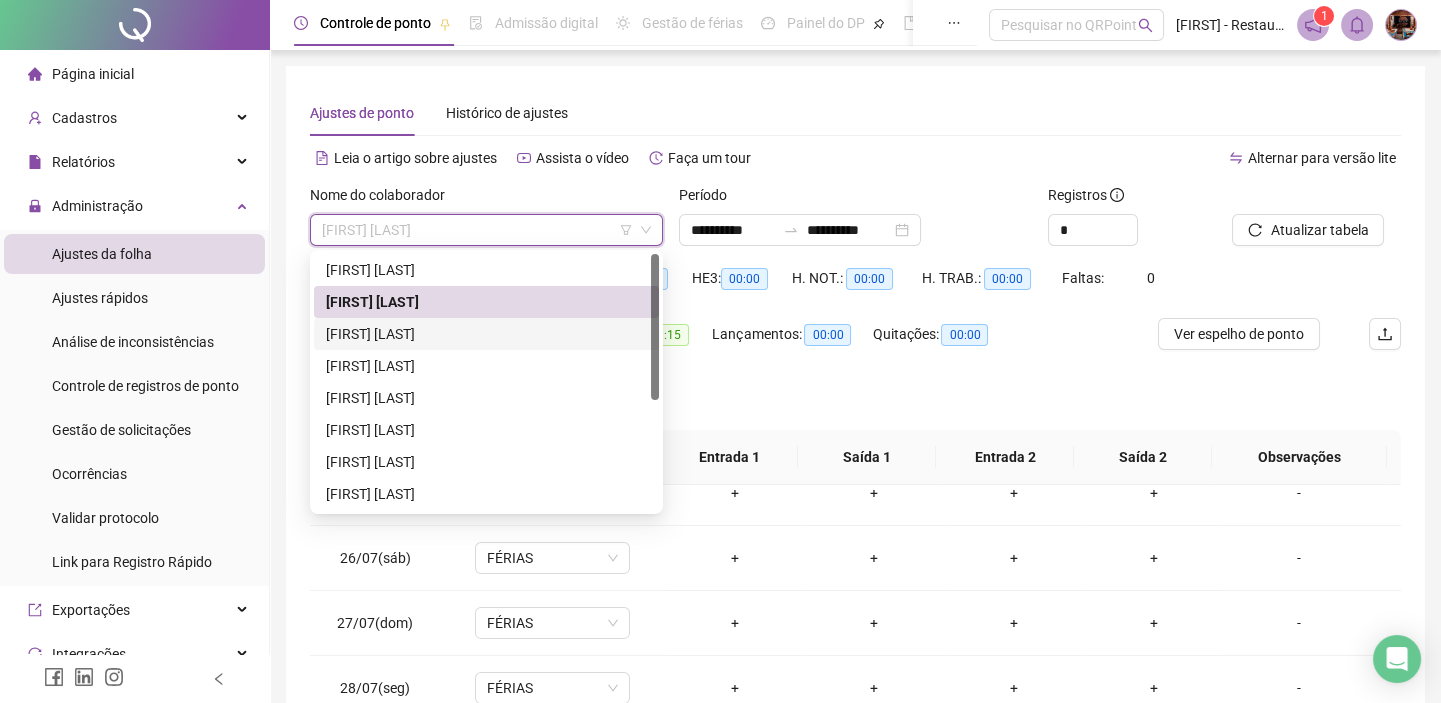 click on "[FIRST] [LAST]" at bounding box center (486, 334) 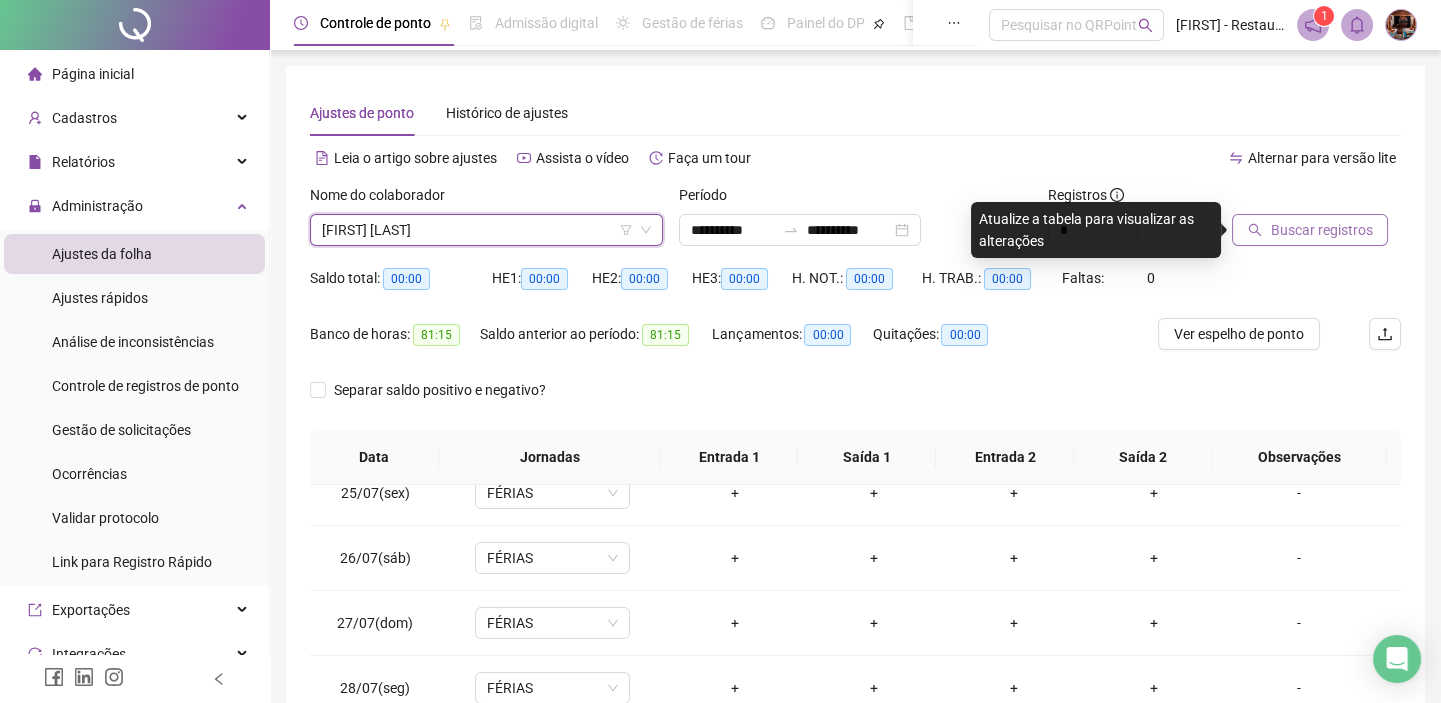 click on "Buscar registros" at bounding box center [1321, 230] 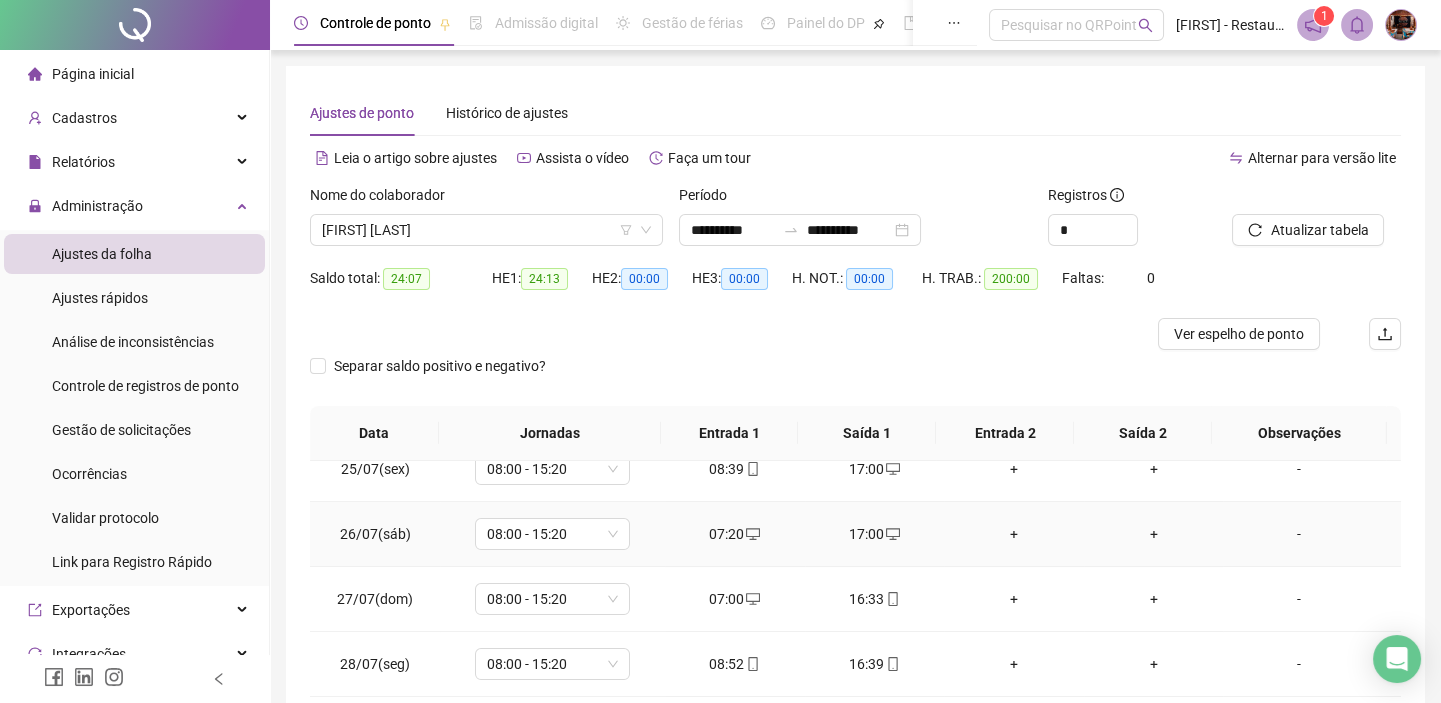 scroll, scrollTop: 295, scrollLeft: 0, axis: vertical 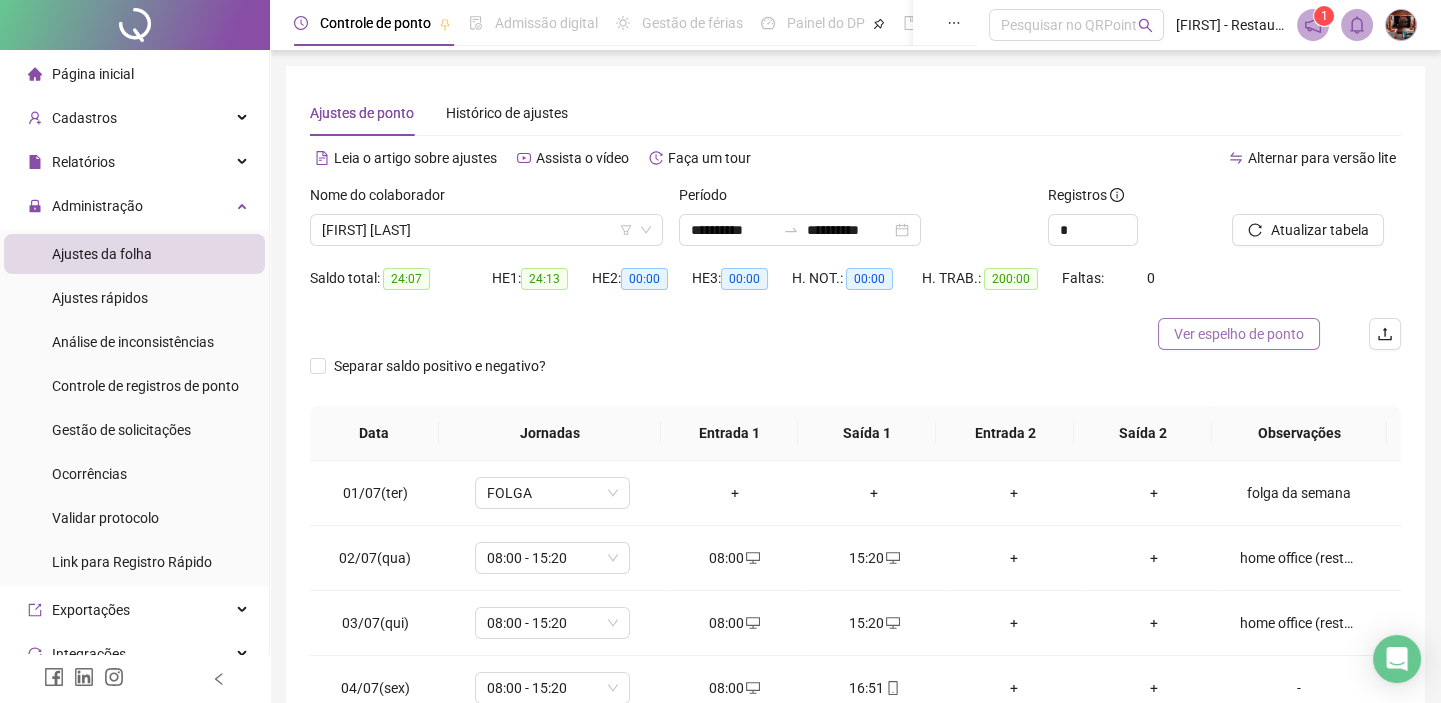 click on "Ver espelho de ponto" at bounding box center [1239, 334] 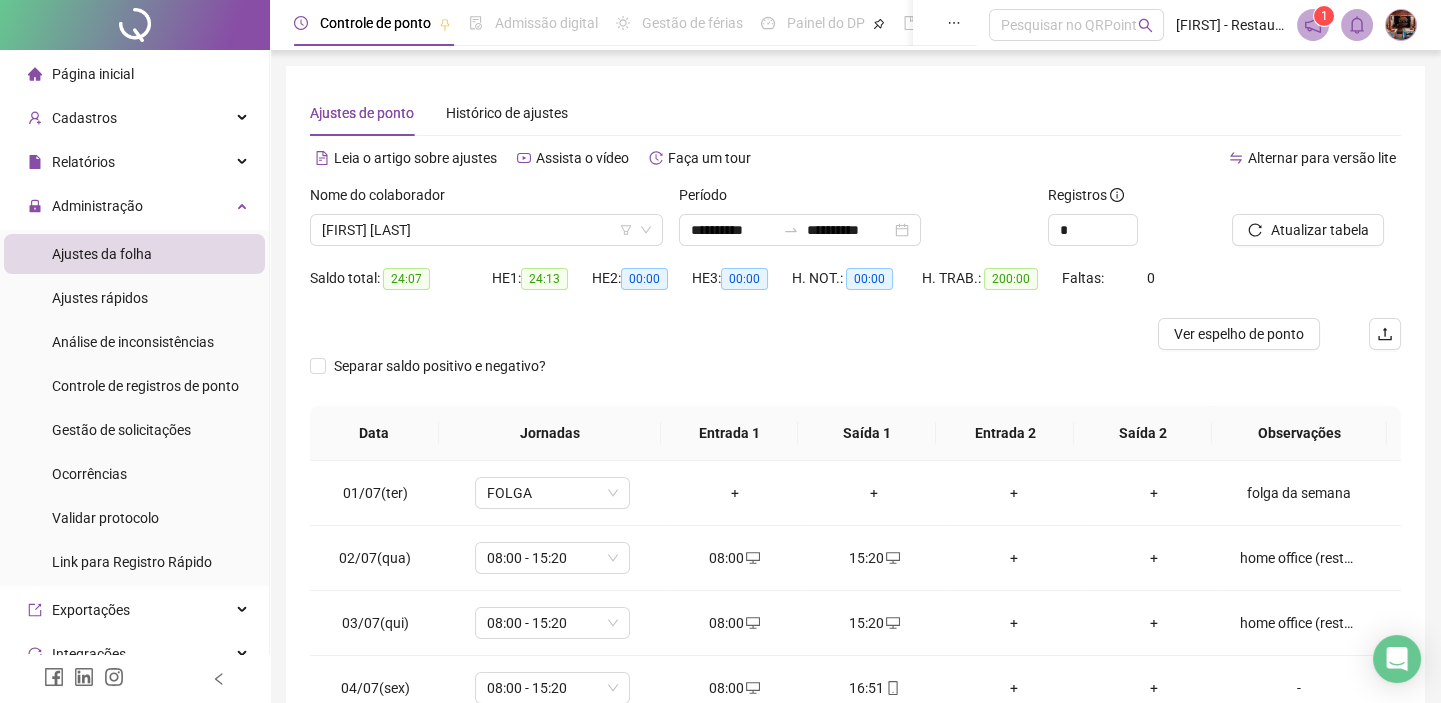 drag, startPoint x: 560, startPoint y: 223, endPoint x: 547, endPoint y: 289, distance: 67.26812 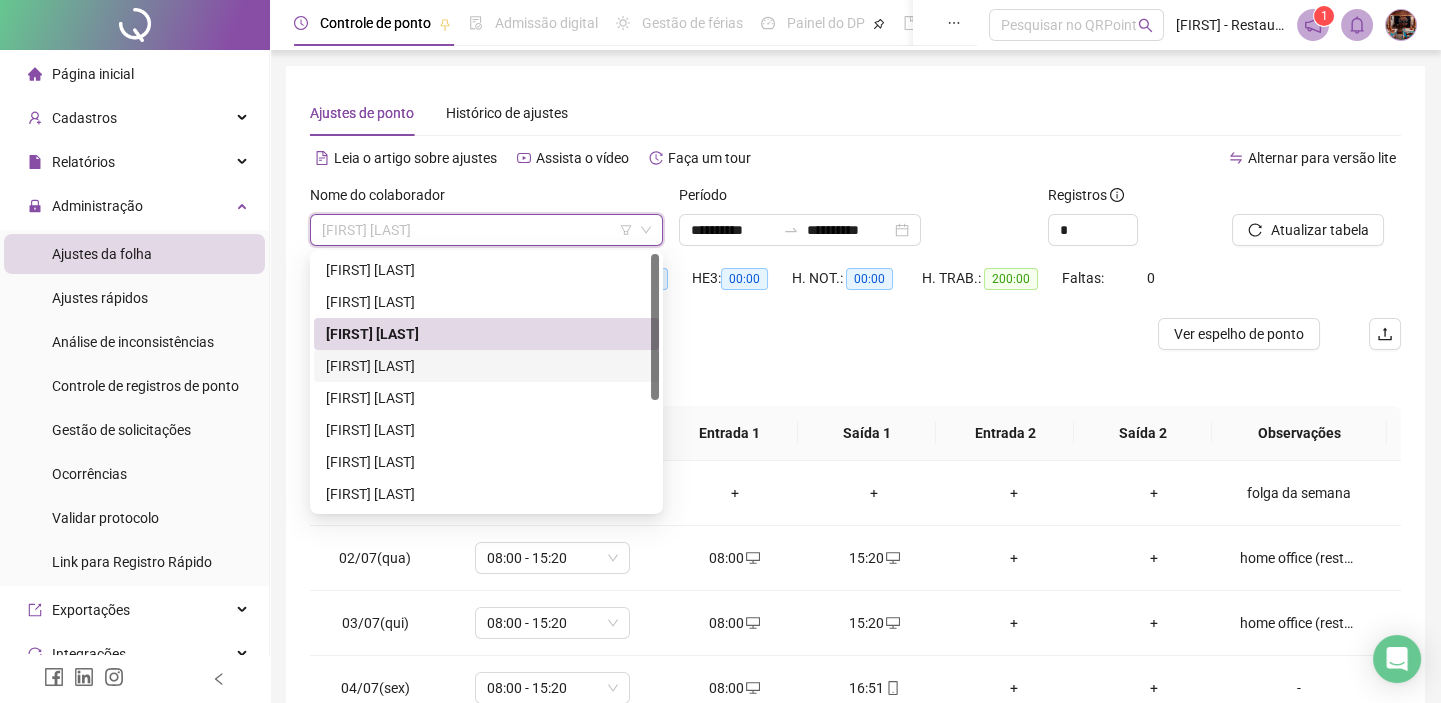 click on "[FIRST] [LAST]" at bounding box center (486, 366) 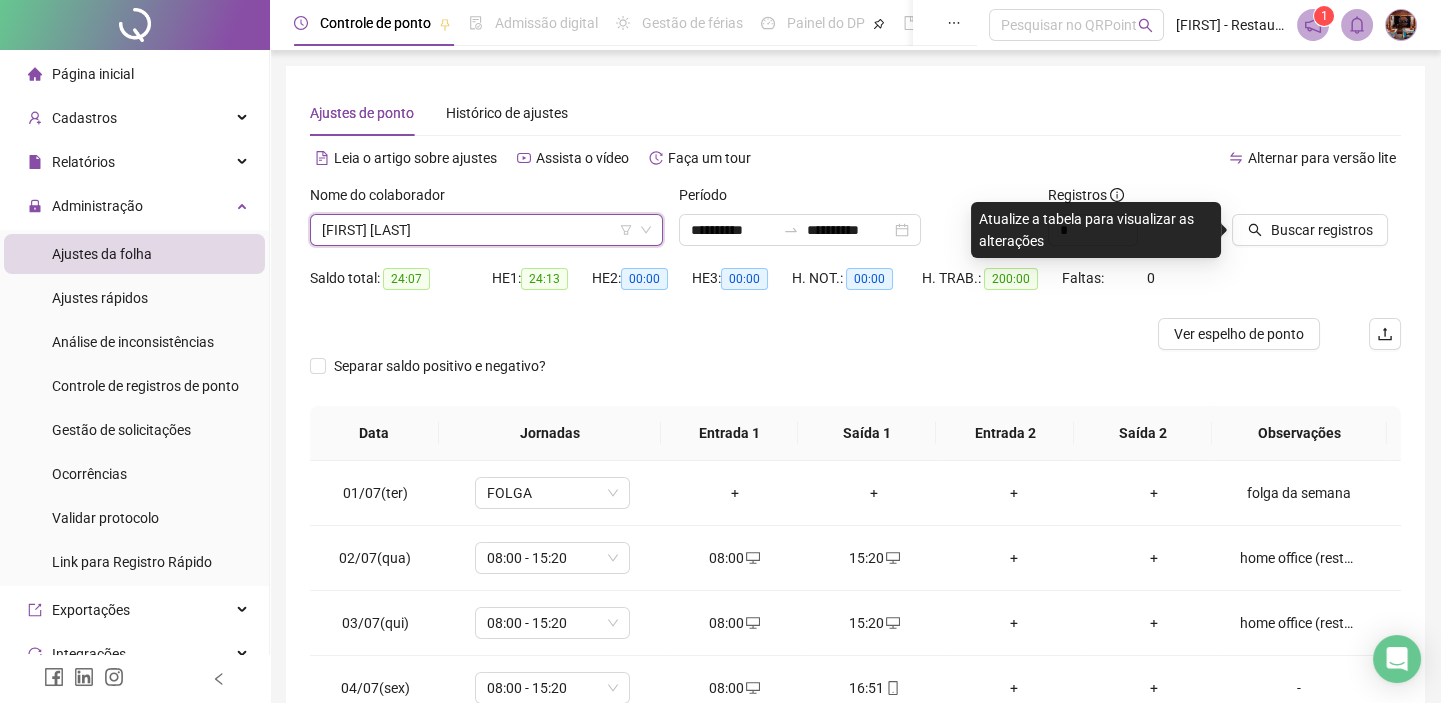 click on "[FIRST] [LAST]" at bounding box center [486, 230] 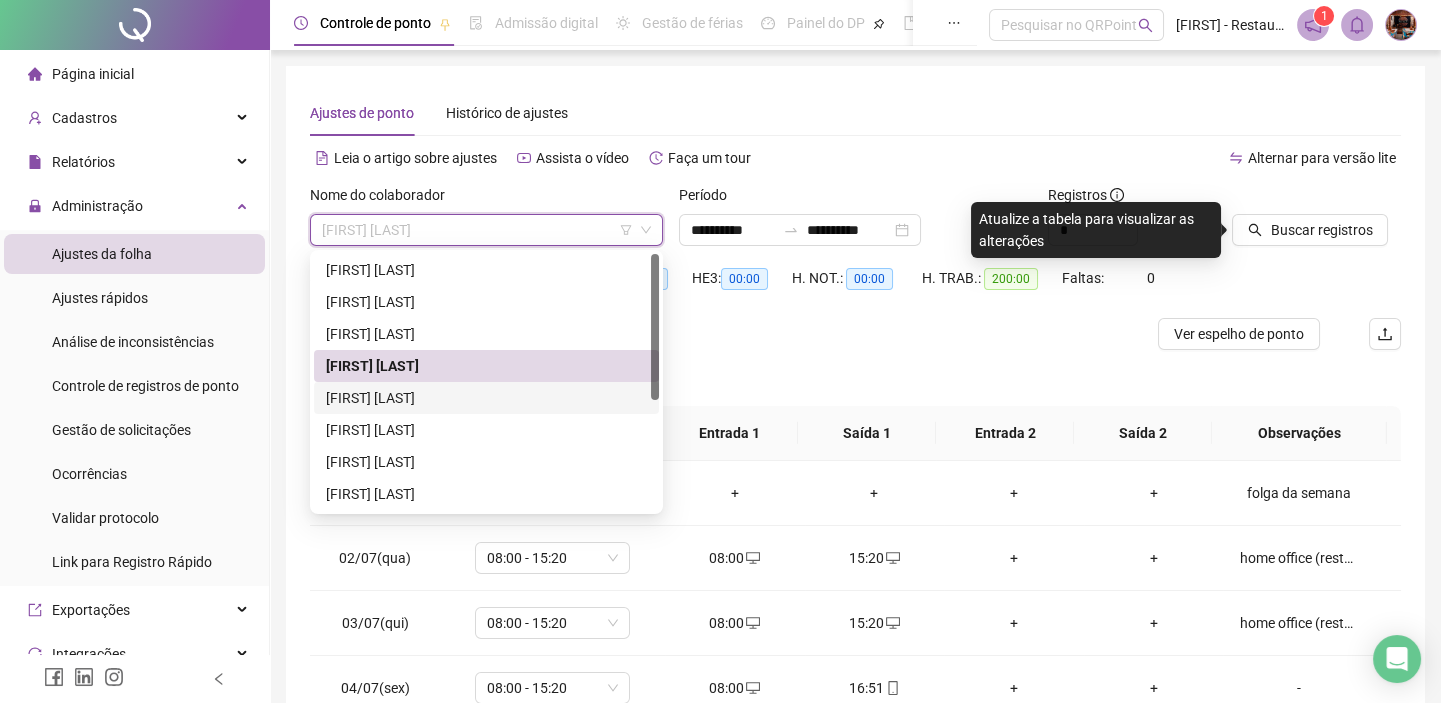 click on "[FIRST] [LAST]" at bounding box center [486, 398] 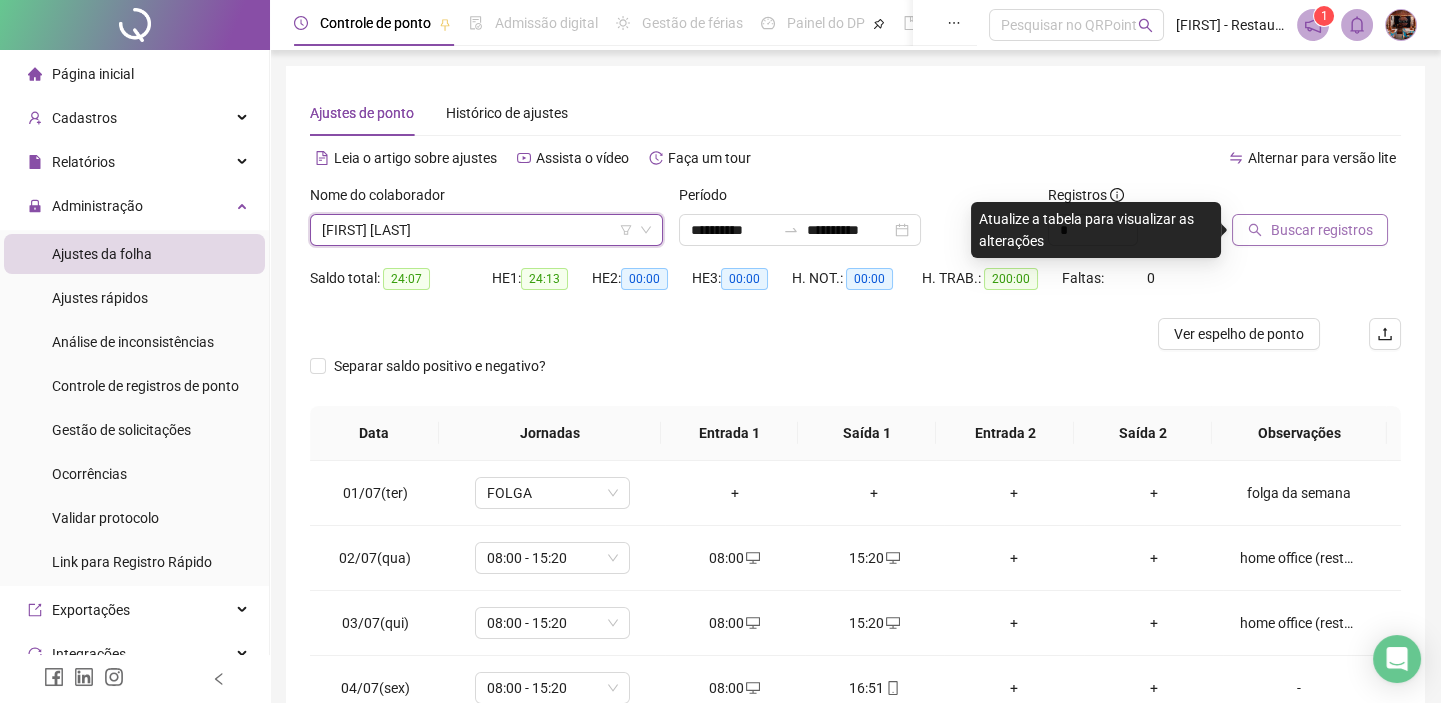 click on "Buscar registros" at bounding box center [1321, 230] 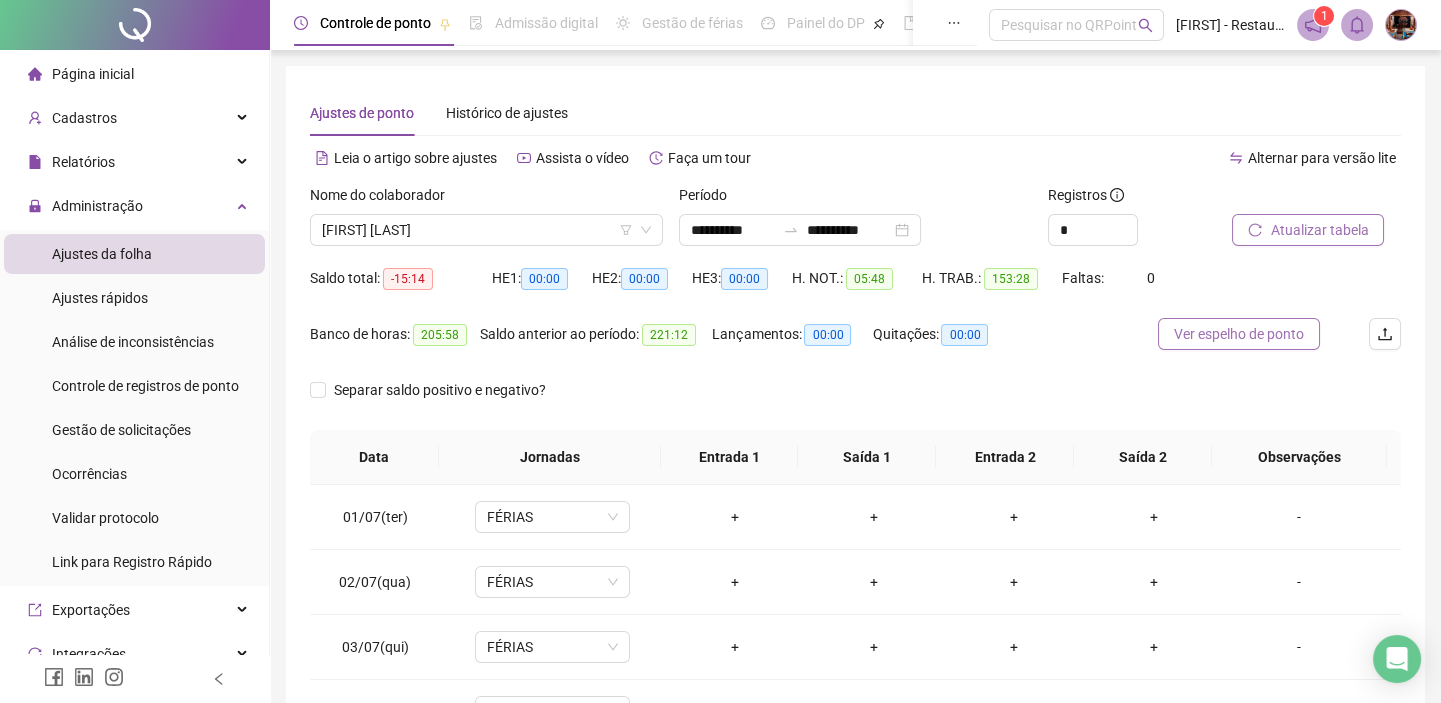 click on "Ver espelho de ponto" at bounding box center (1239, 334) 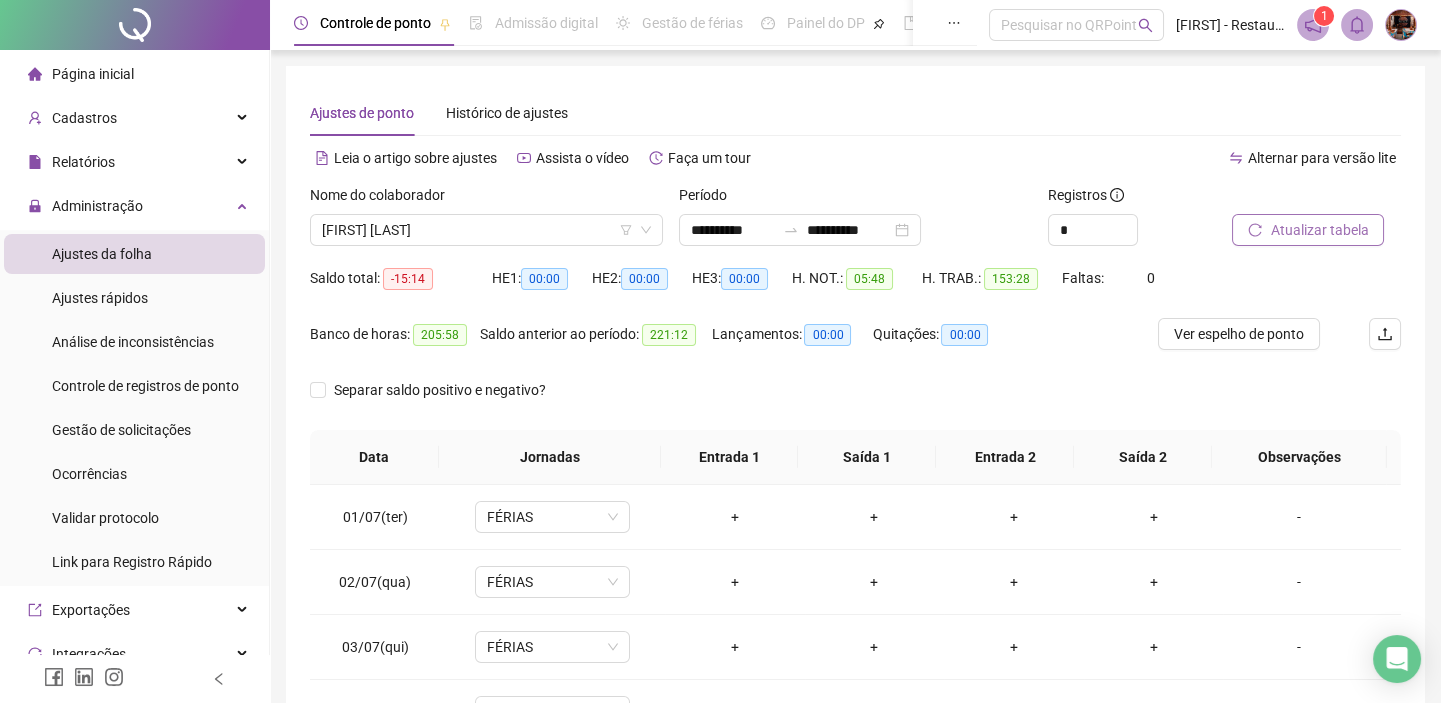 scroll, scrollTop: 272, scrollLeft: 0, axis: vertical 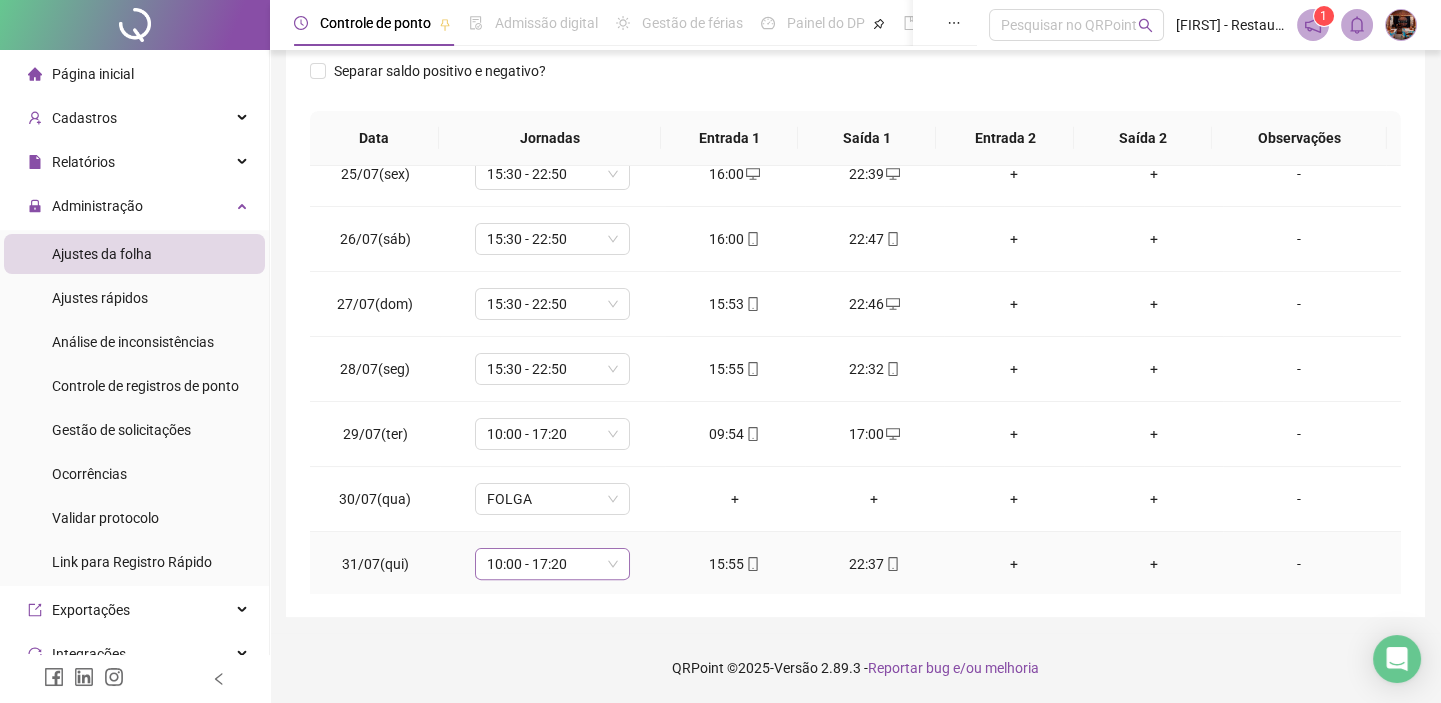 drag, startPoint x: 524, startPoint y: 567, endPoint x: 543, endPoint y: 544, distance: 29.832869 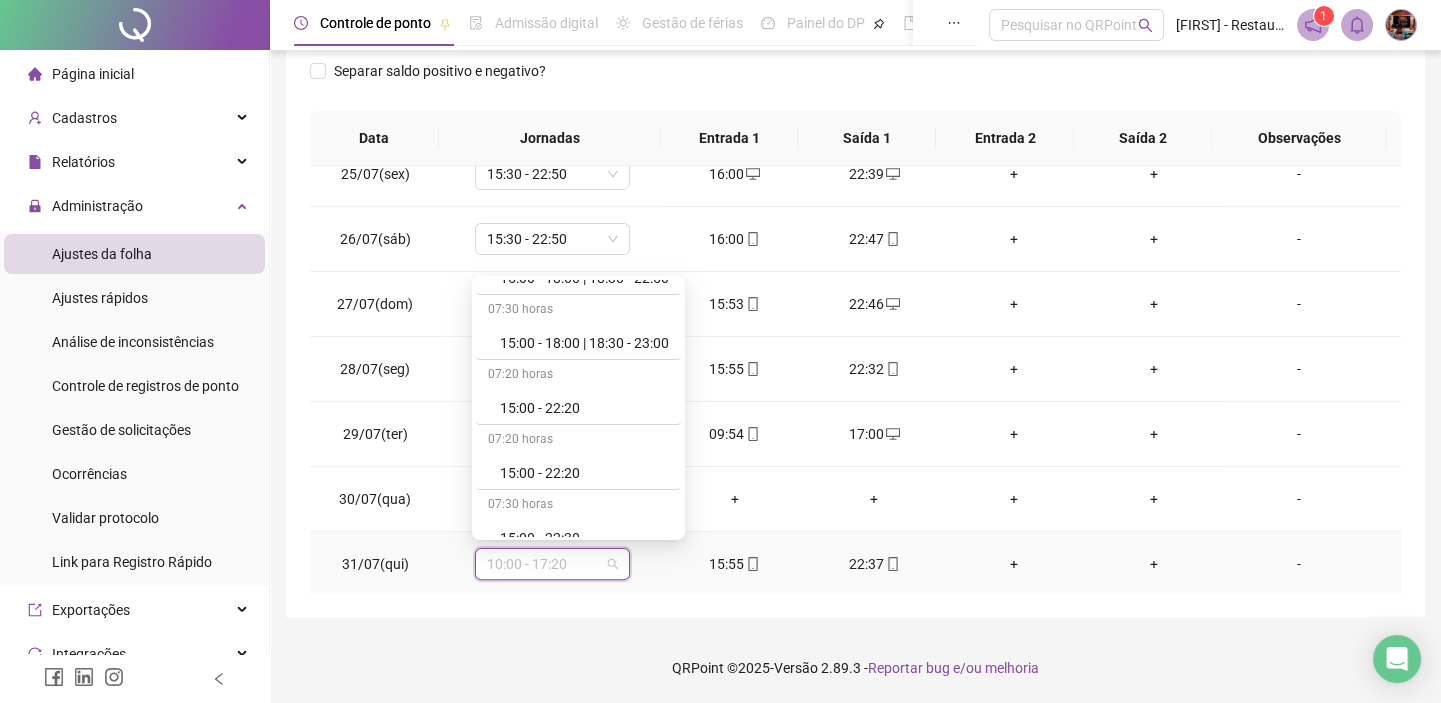 scroll, scrollTop: 1727, scrollLeft: 0, axis: vertical 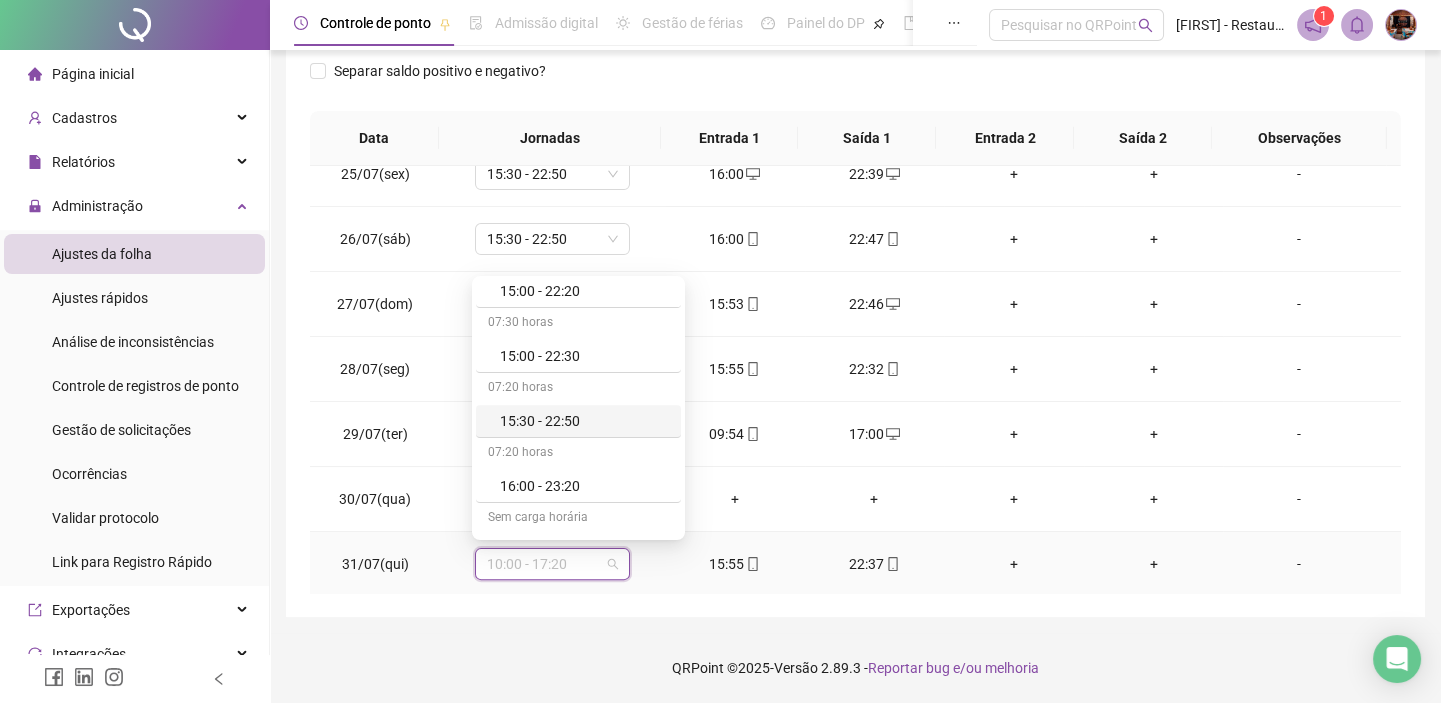 click on "15:30 - 22:50" at bounding box center [584, 421] 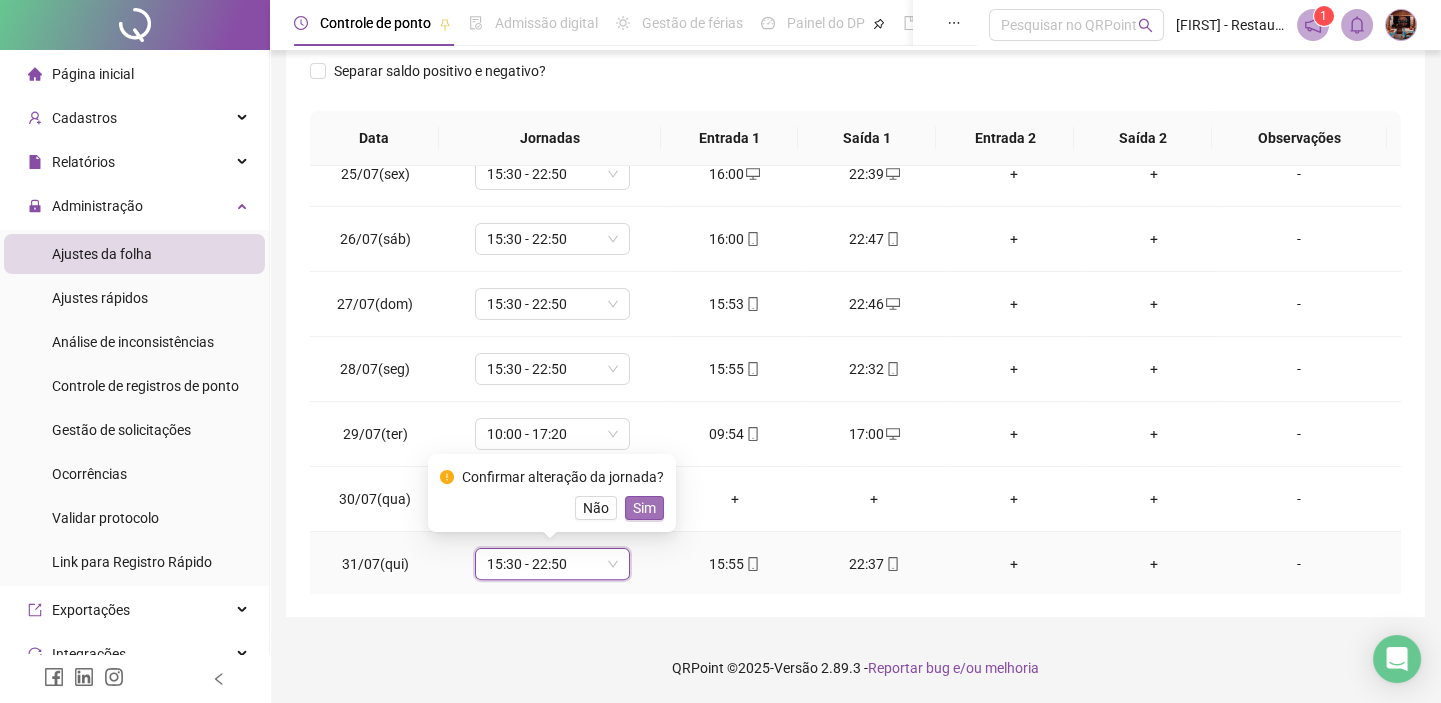 click on "Sim" at bounding box center [644, 508] 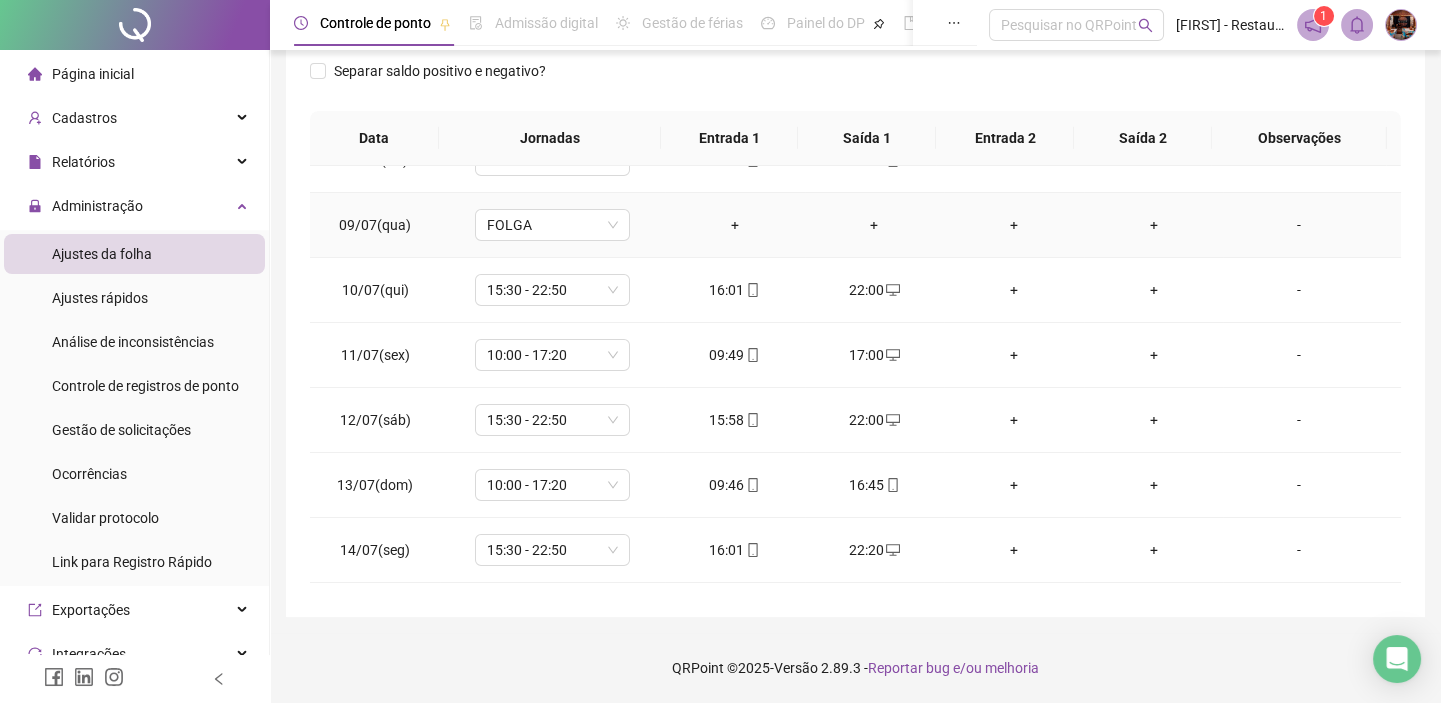 scroll, scrollTop: 130, scrollLeft: 0, axis: vertical 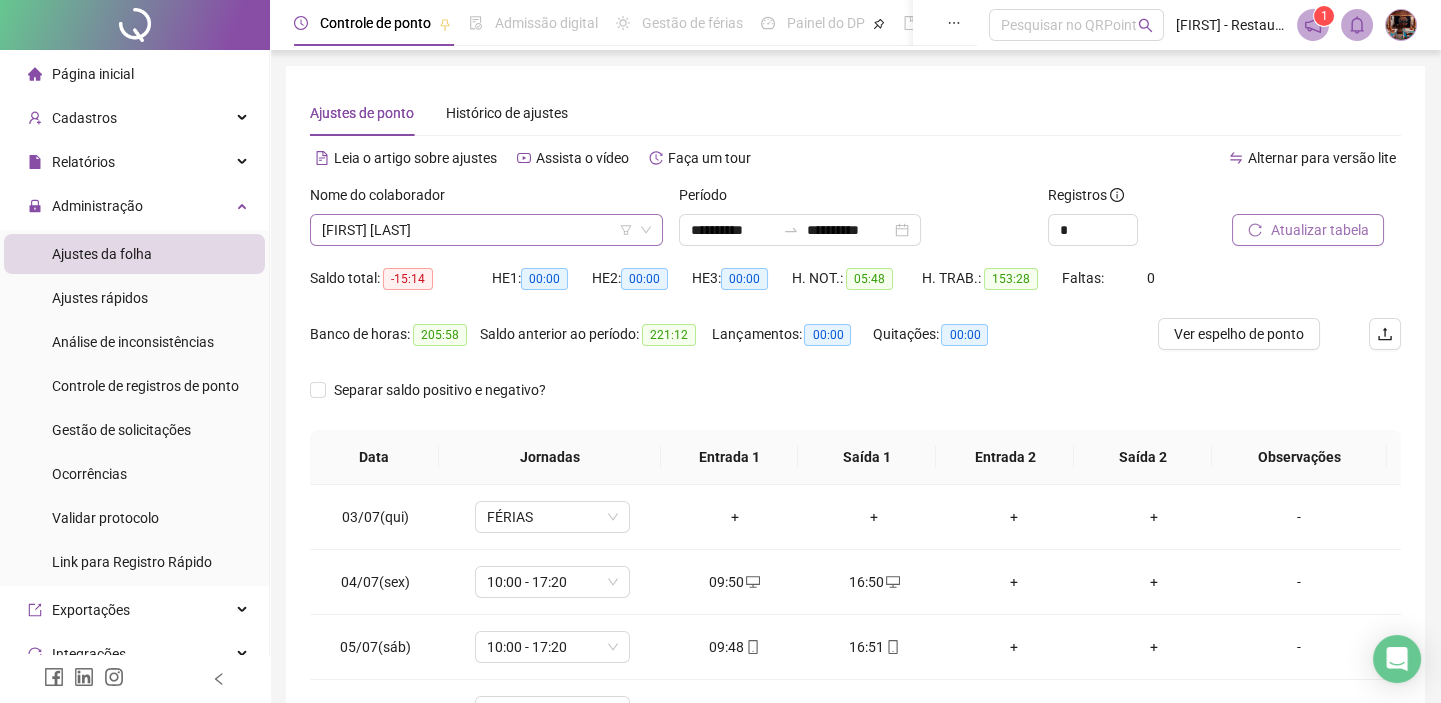 click on "[FIRST] [LAST]" at bounding box center [486, 230] 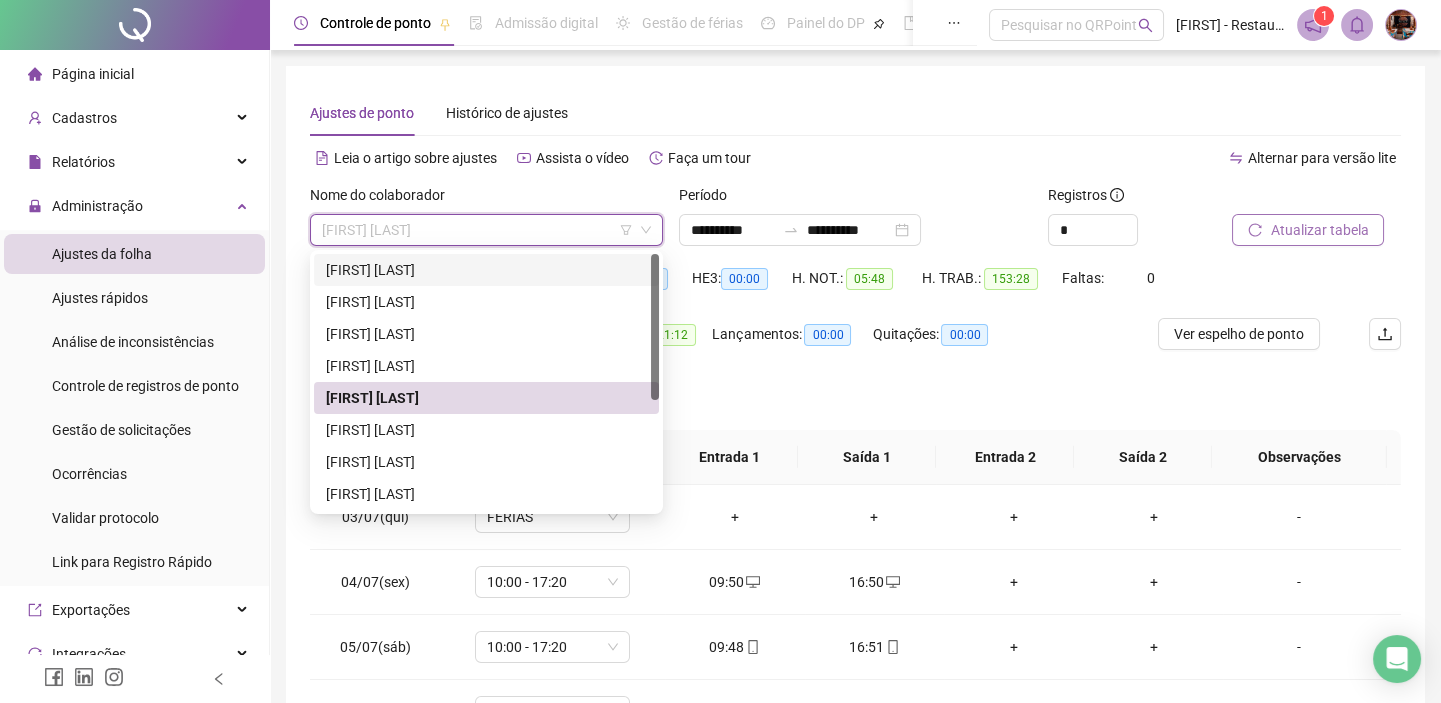 click on "[FIRST] [LAST]" at bounding box center (486, 270) 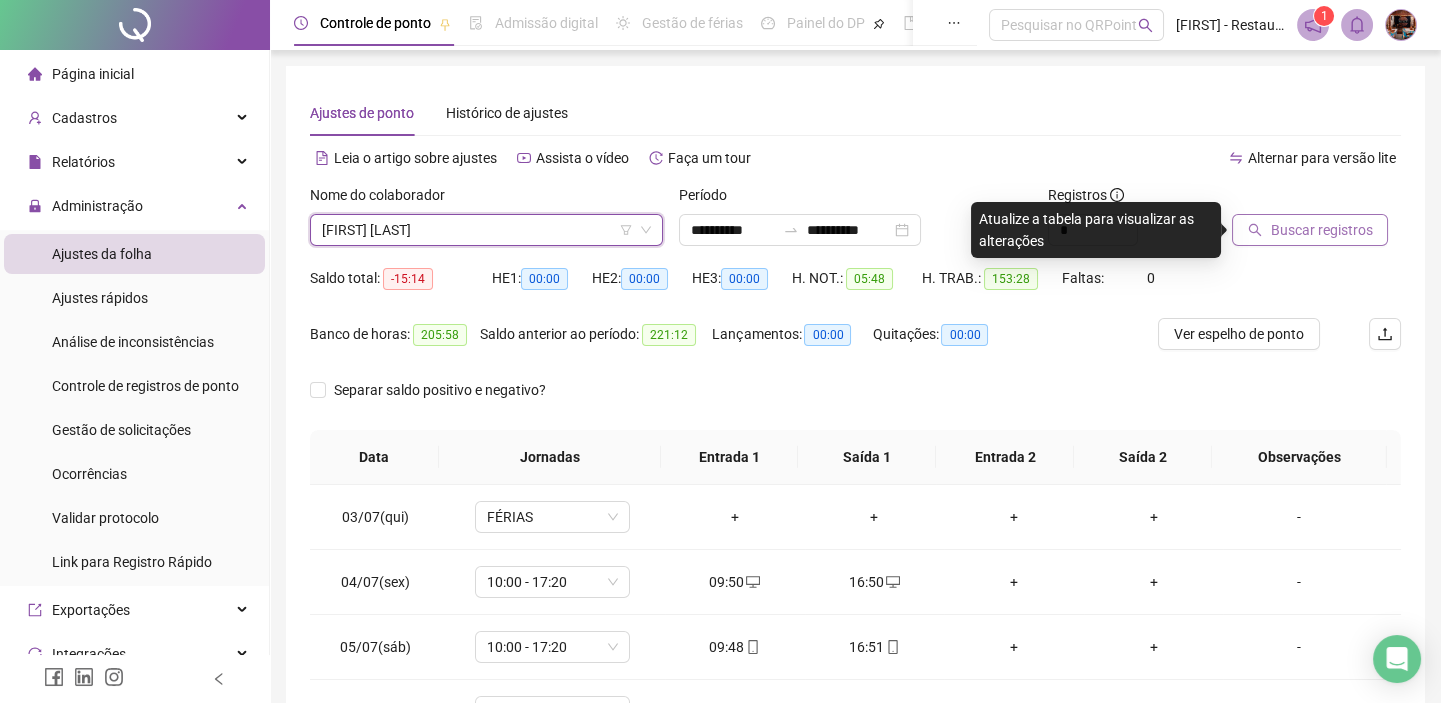 click on "Buscar registros" at bounding box center [1321, 230] 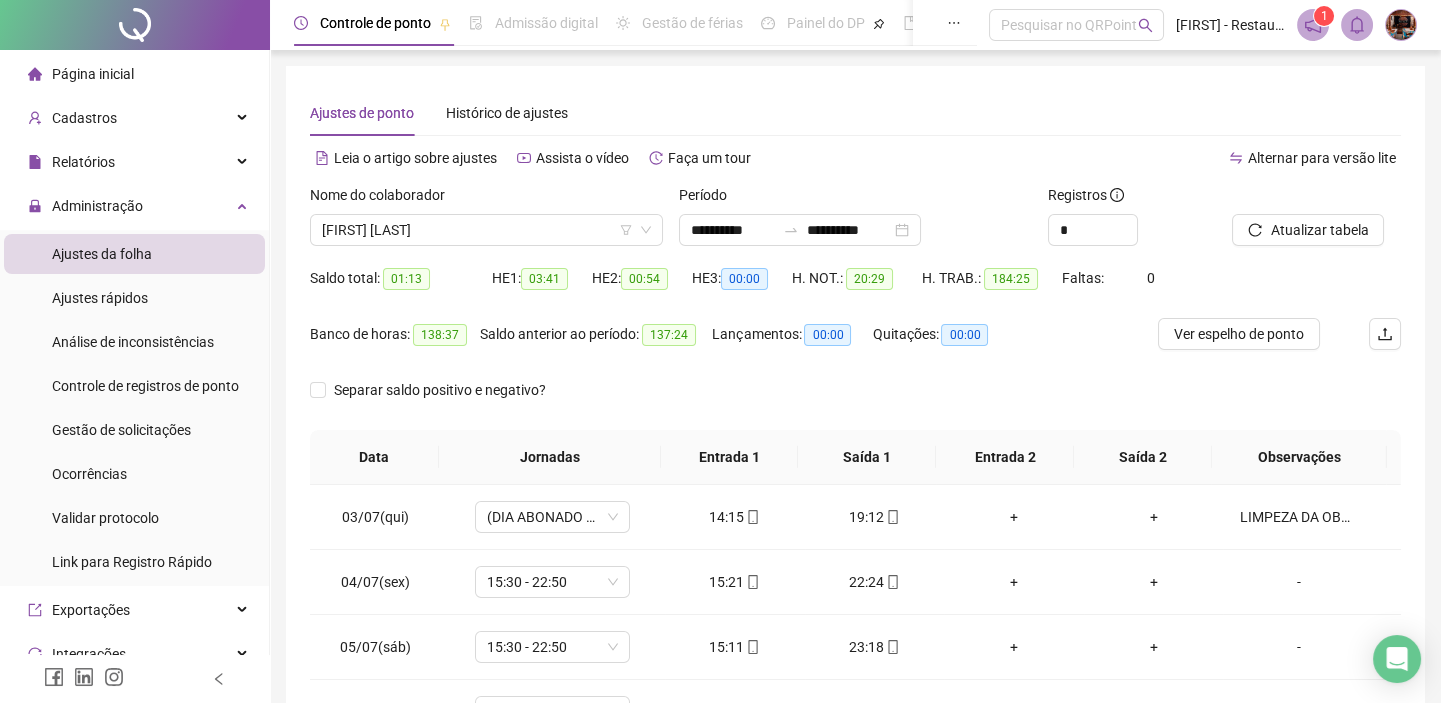 scroll, scrollTop: 0, scrollLeft: 0, axis: both 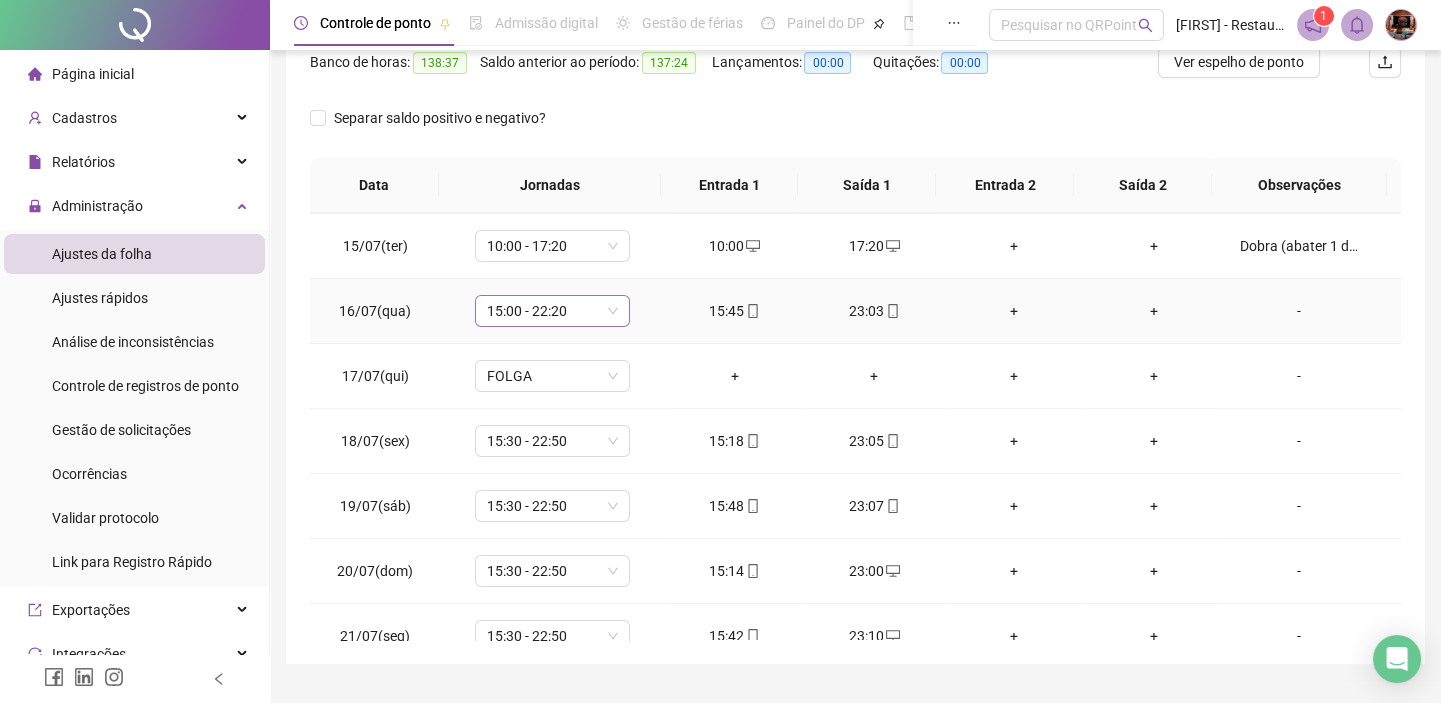 click on "15:00 - 22:20" at bounding box center (552, 311) 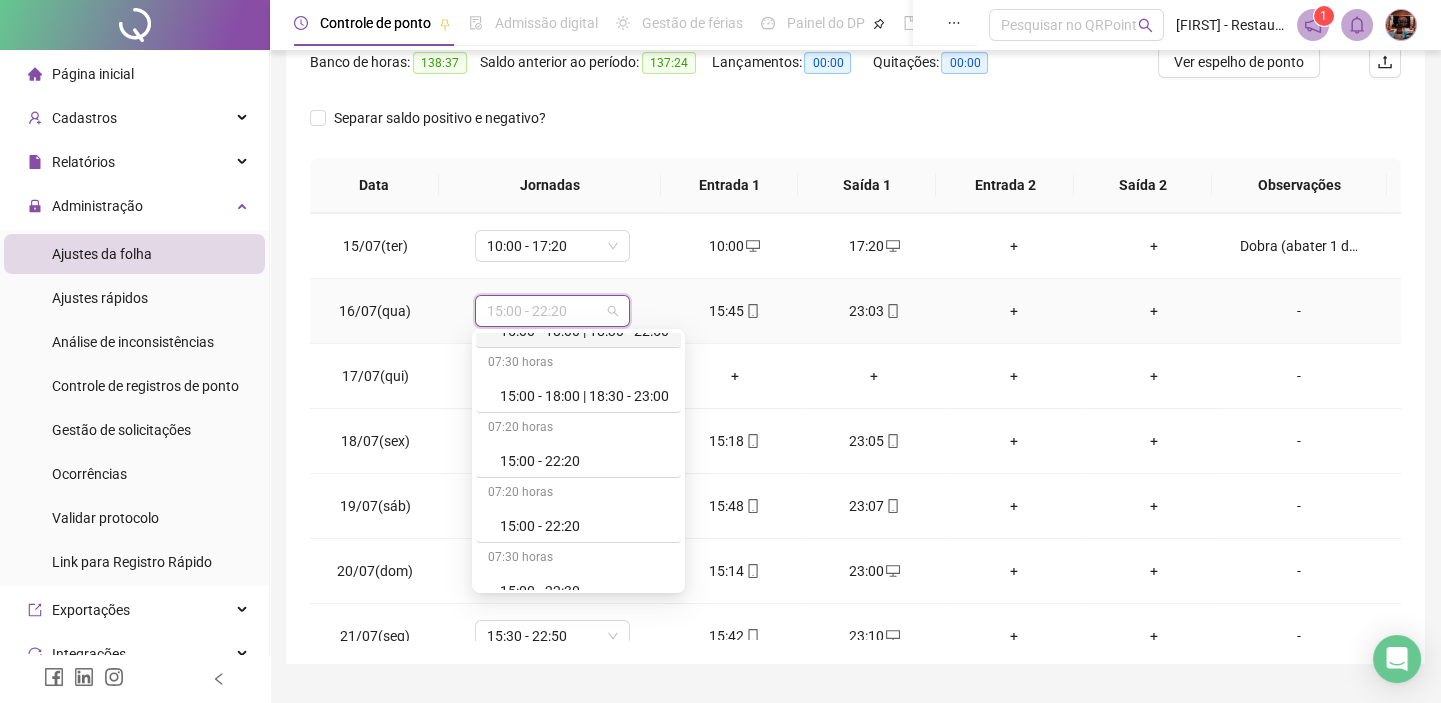 scroll, scrollTop: 1727, scrollLeft: 0, axis: vertical 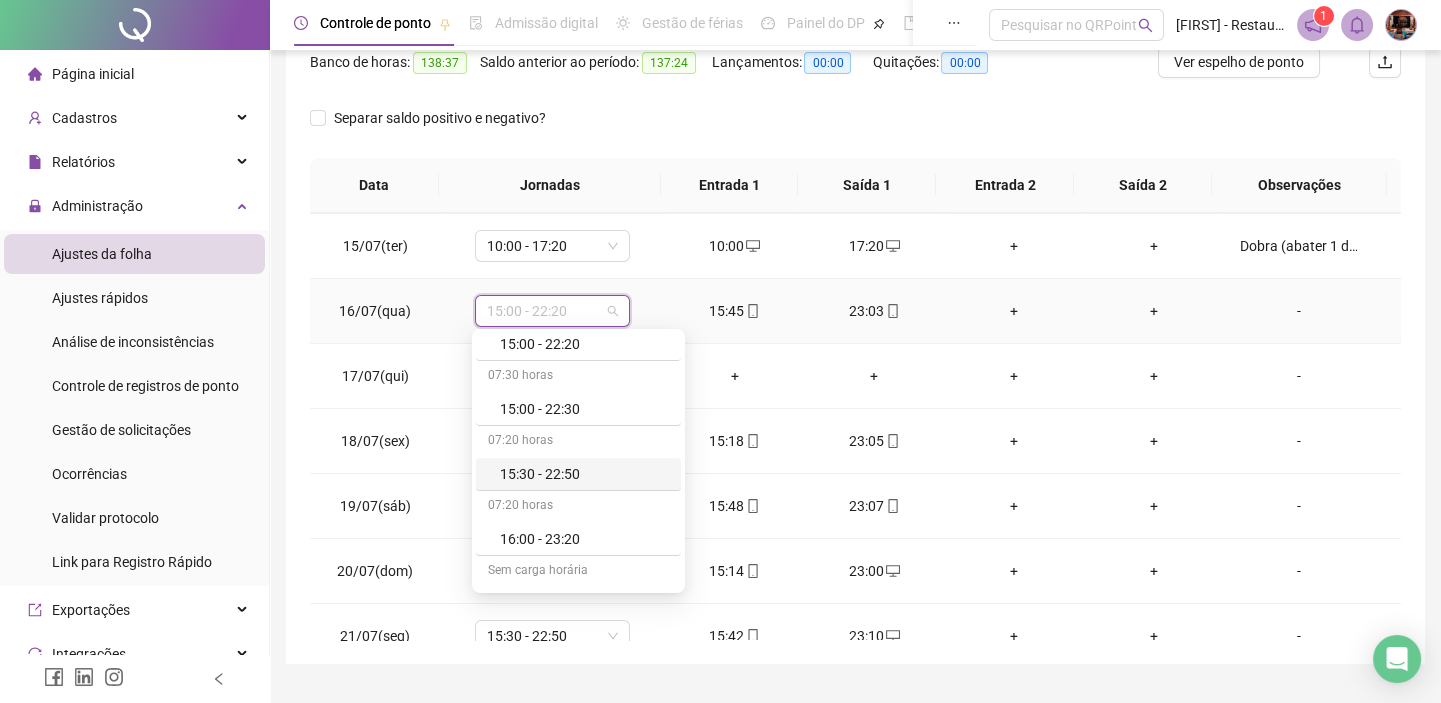 click on "15:30 - 22:50" at bounding box center (584, 474) 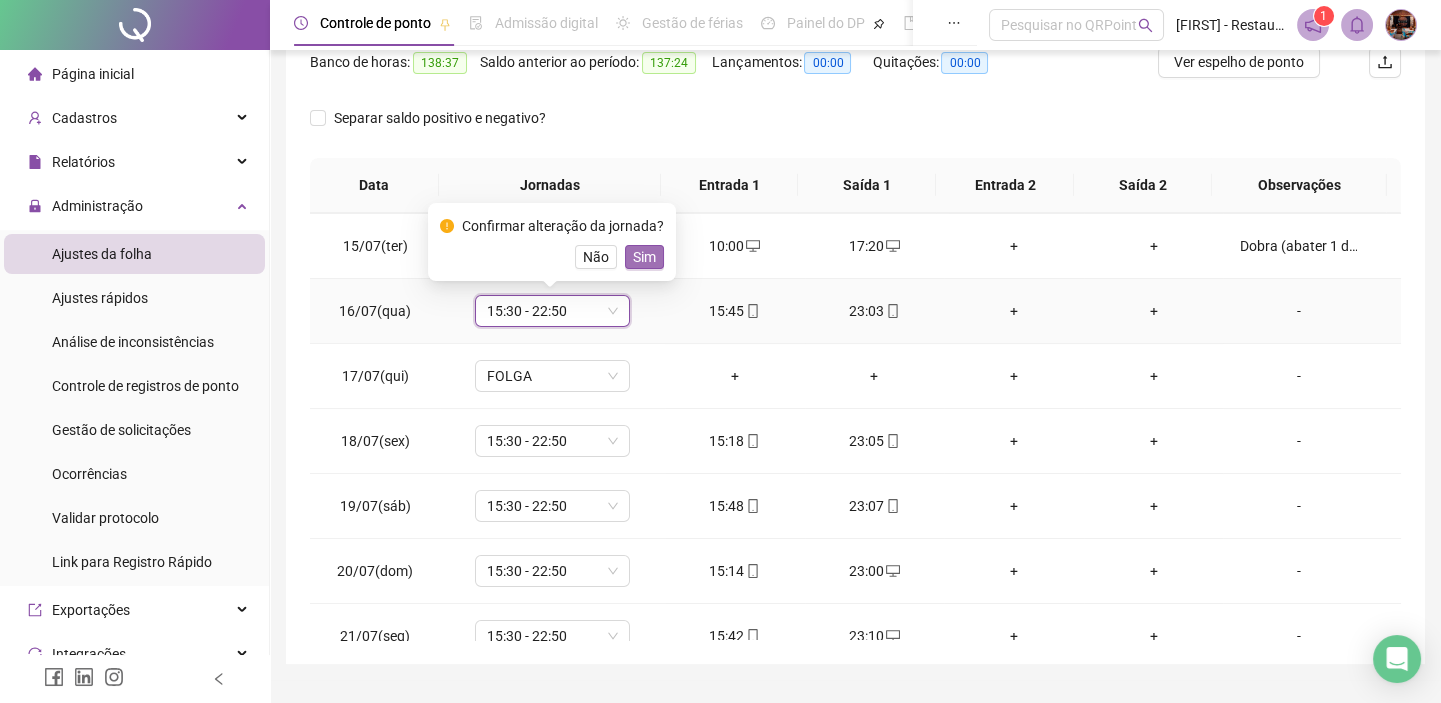 click on "Sim" at bounding box center [644, 257] 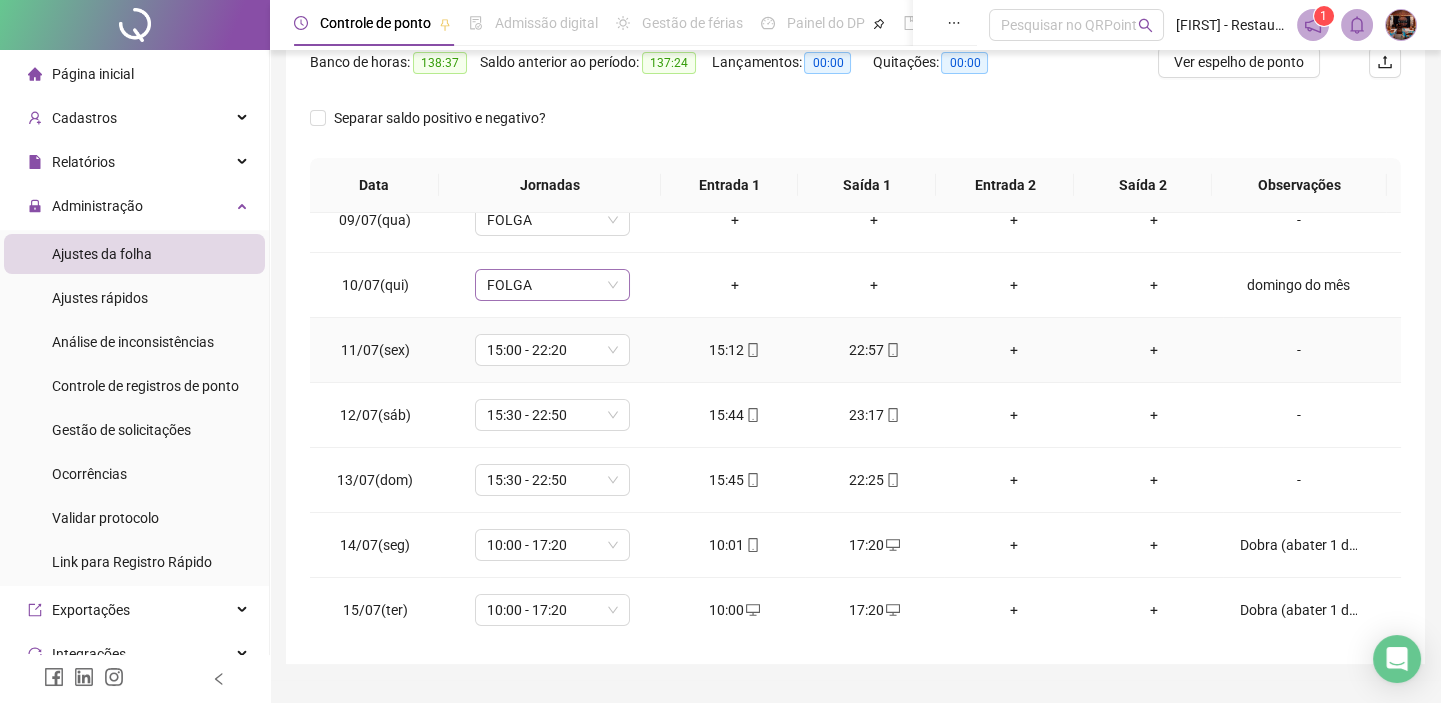 scroll, scrollTop: 363, scrollLeft: 0, axis: vertical 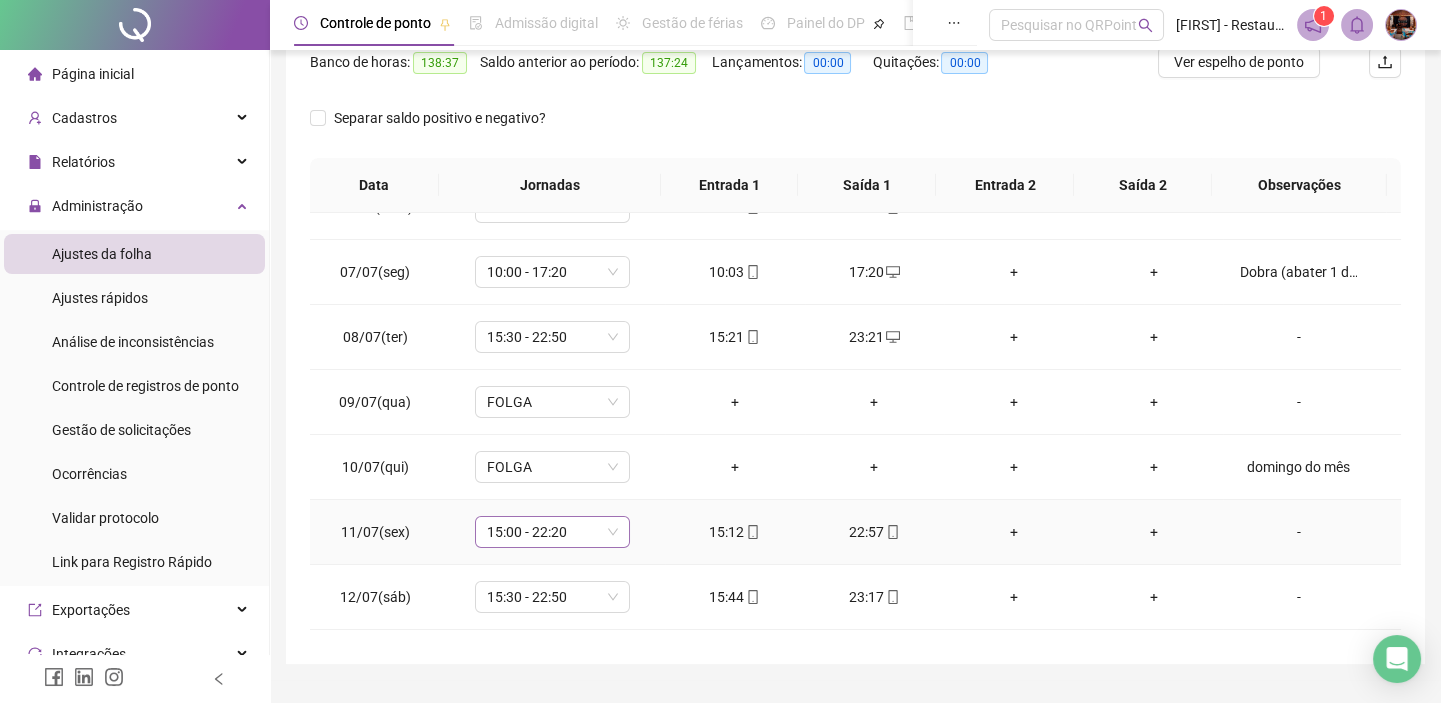 click on "15:00 - 22:20" at bounding box center [552, 532] 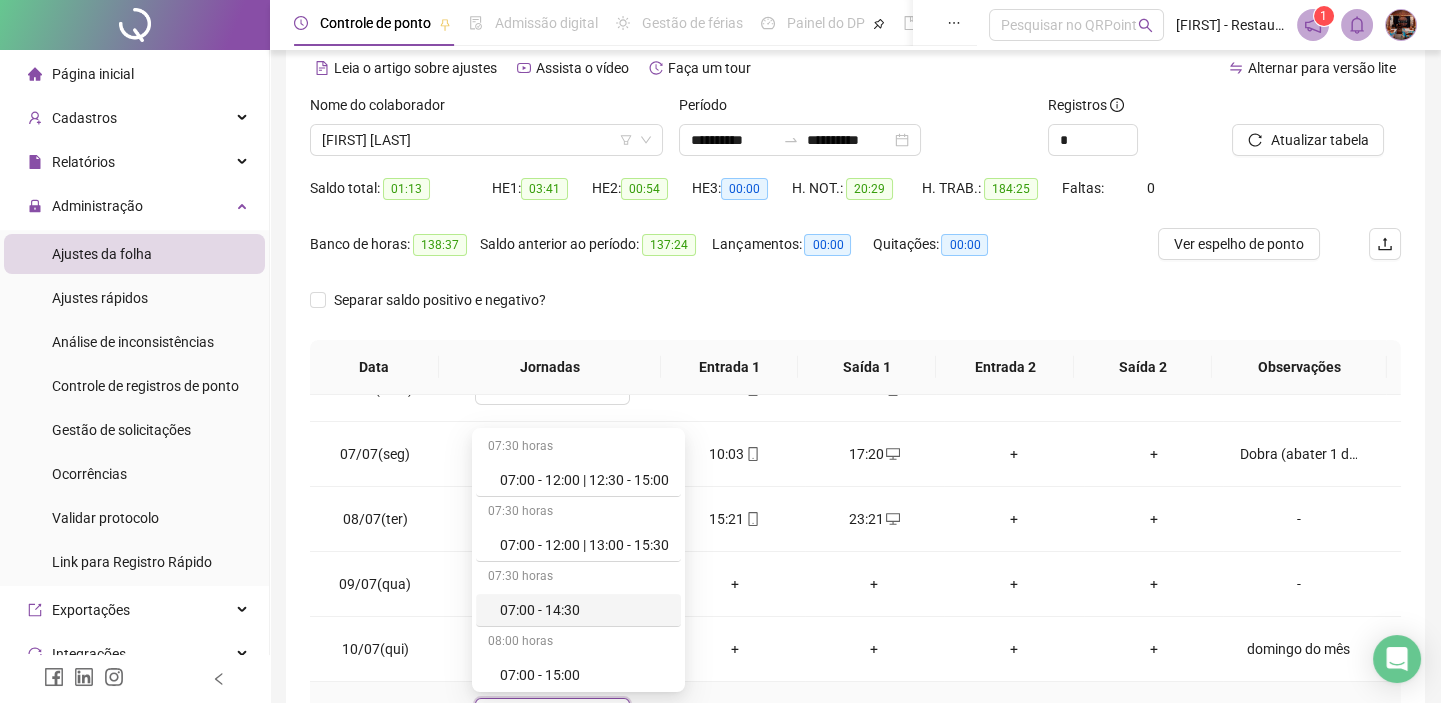 scroll, scrollTop: 0, scrollLeft: 0, axis: both 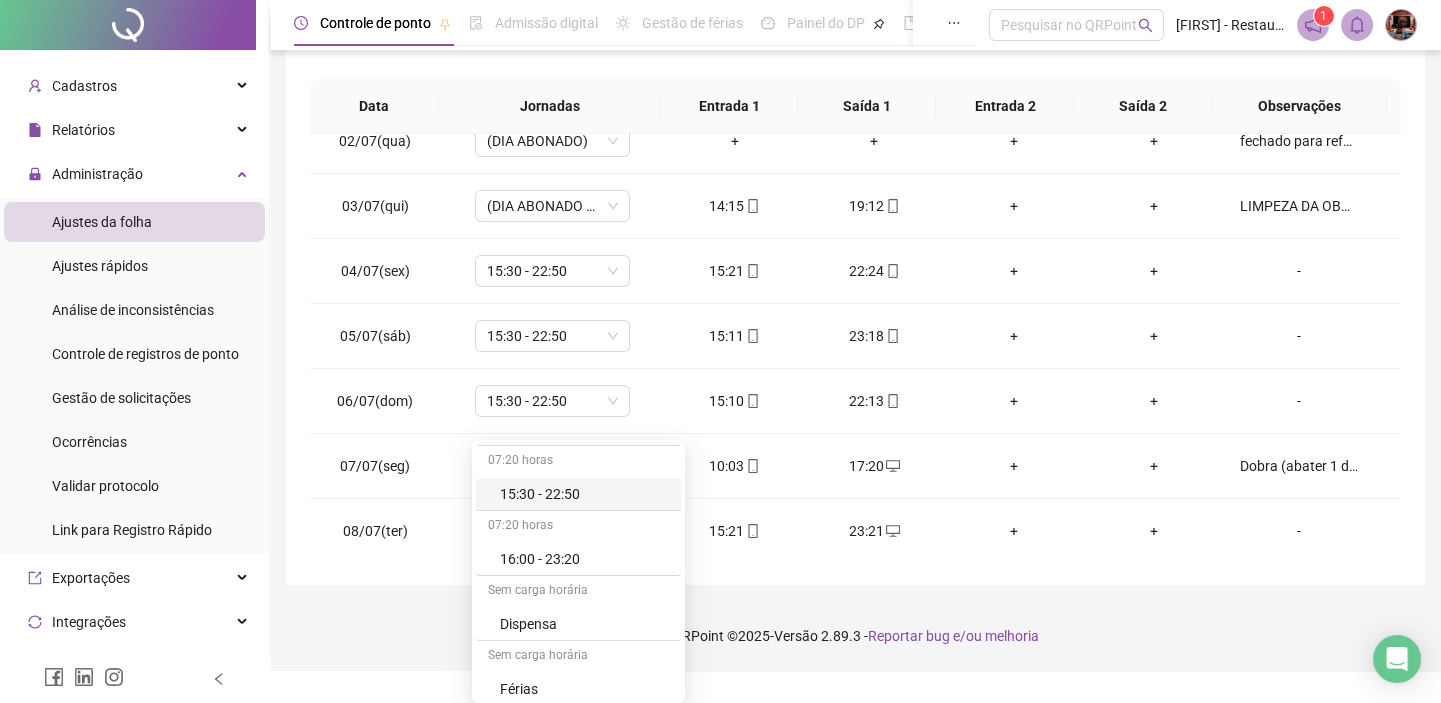 click on "15:30 - 22:50" at bounding box center [584, 494] 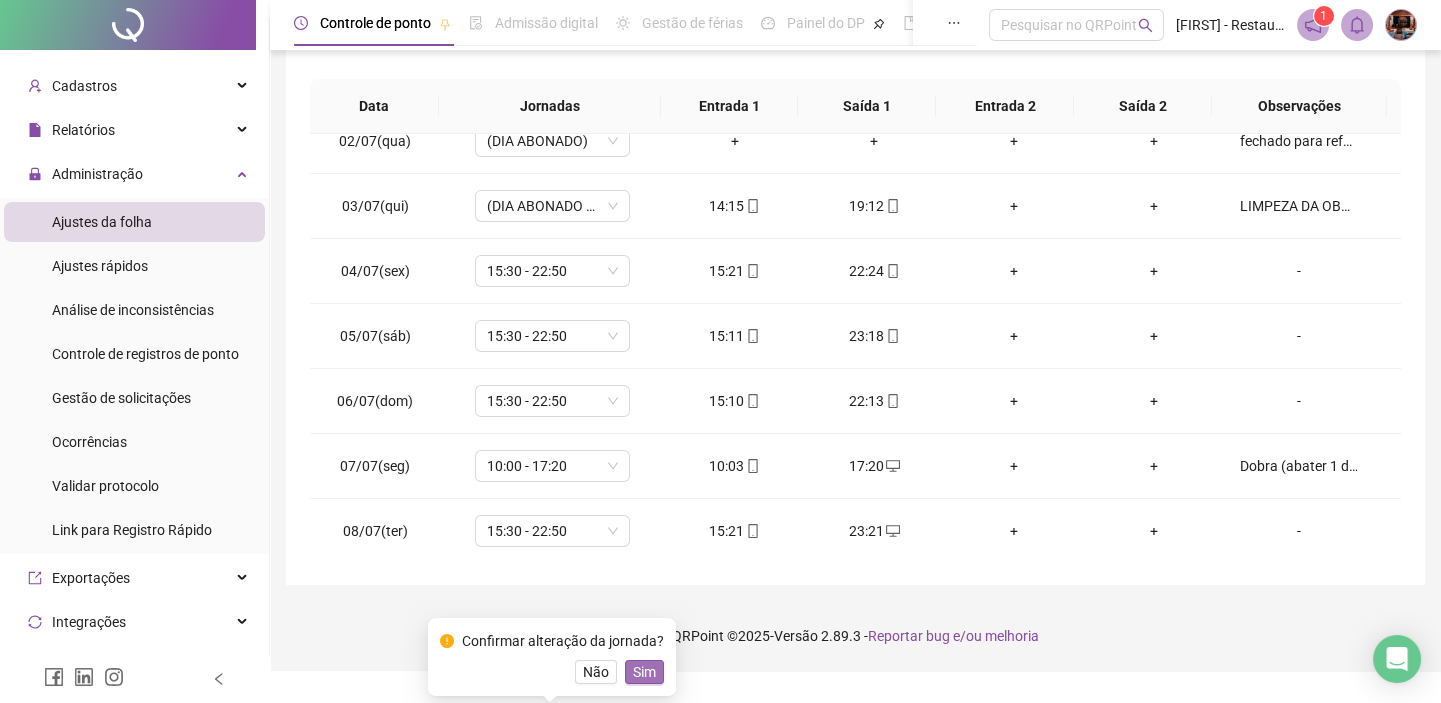 click on "Sim" at bounding box center [644, 672] 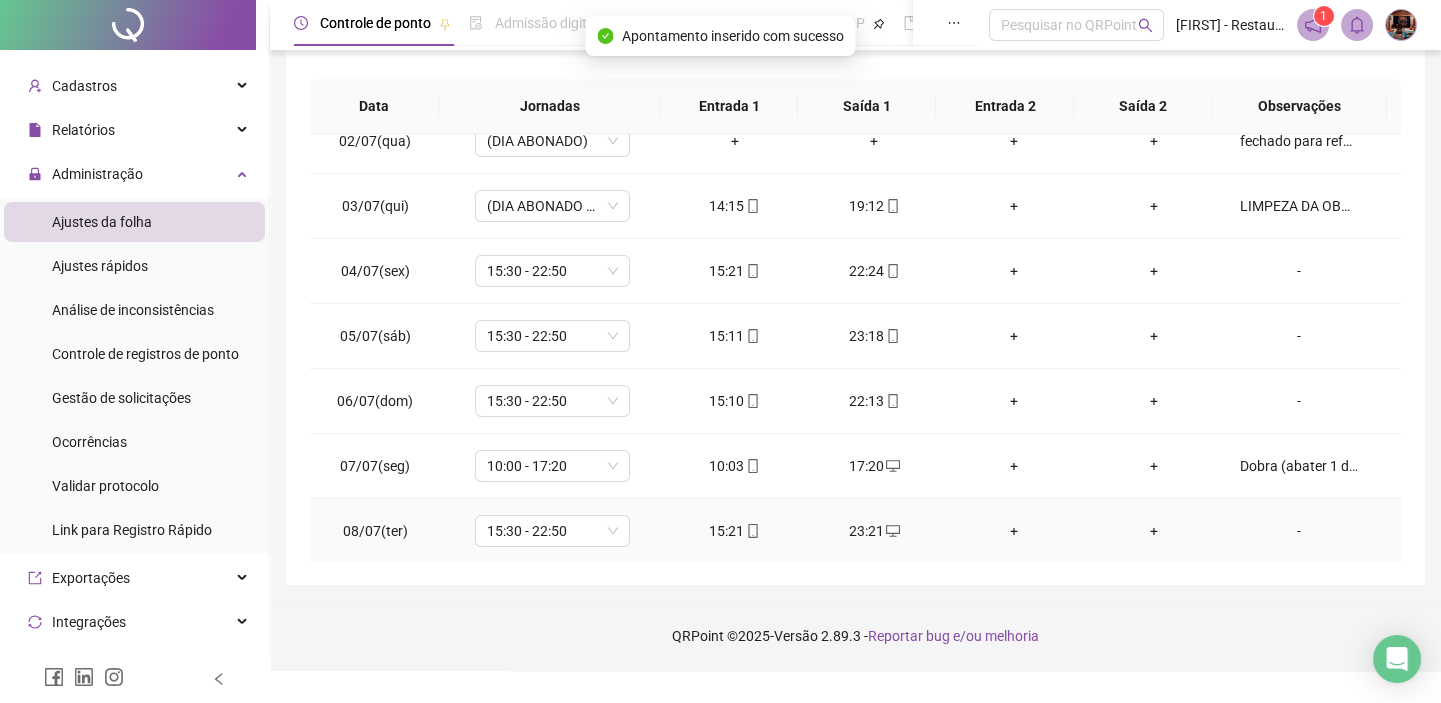 scroll, scrollTop: 319, scrollLeft: 0, axis: vertical 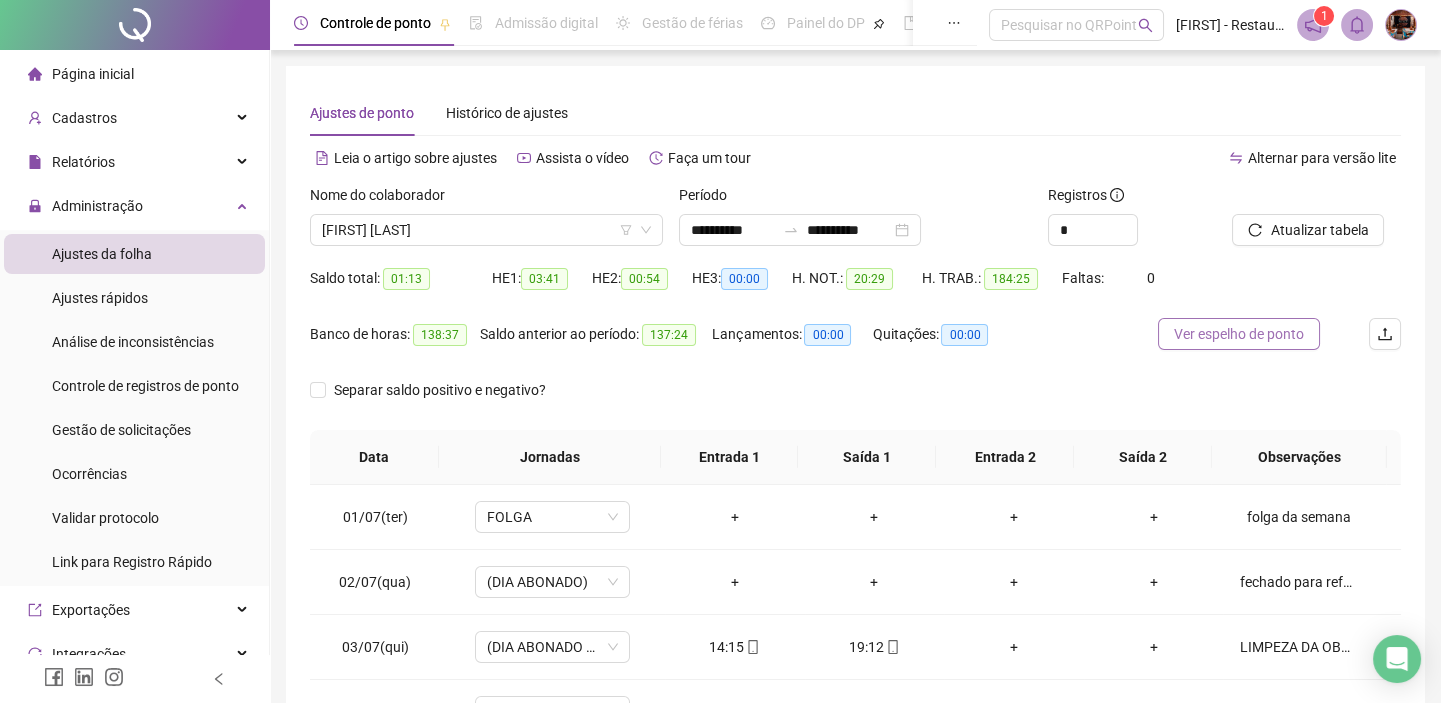 click on "Ver espelho de ponto" at bounding box center [1239, 334] 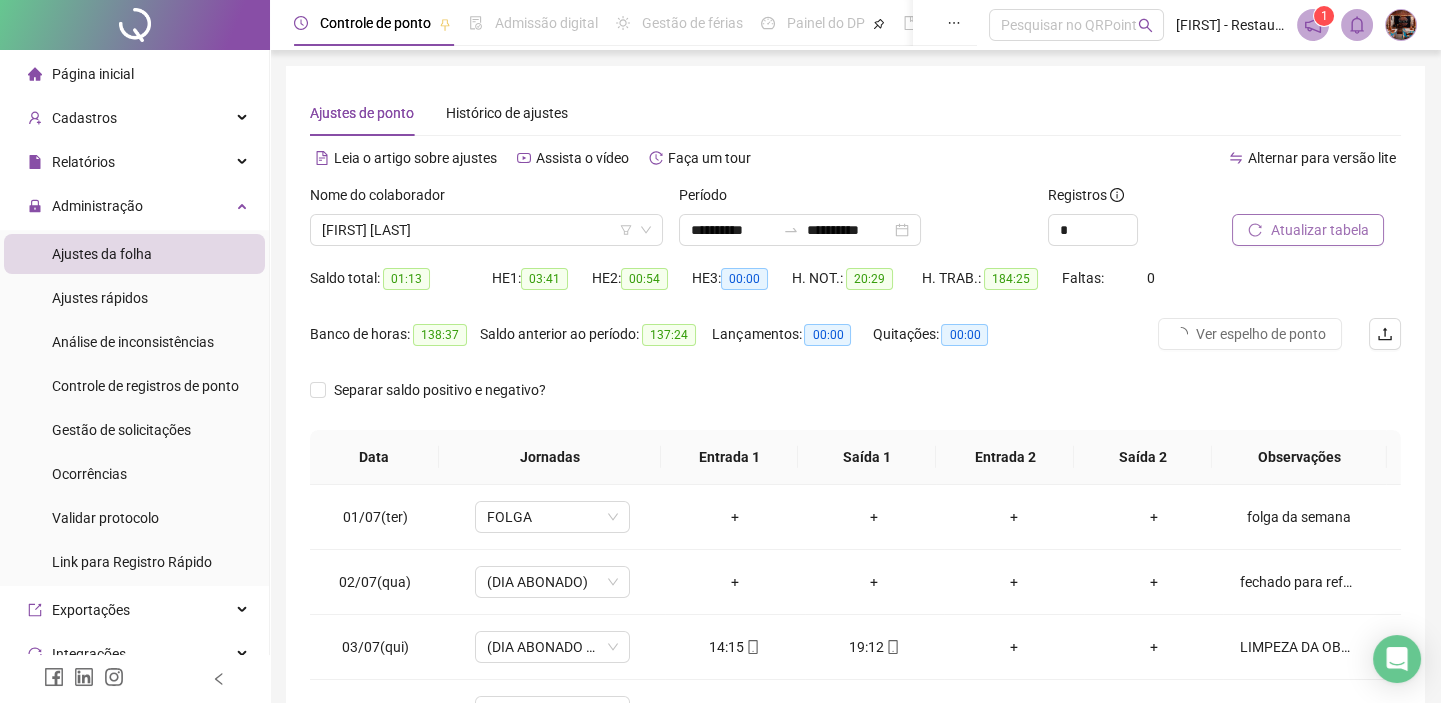 click on "Atualizar tabela" at bounding box center [1319, 230] 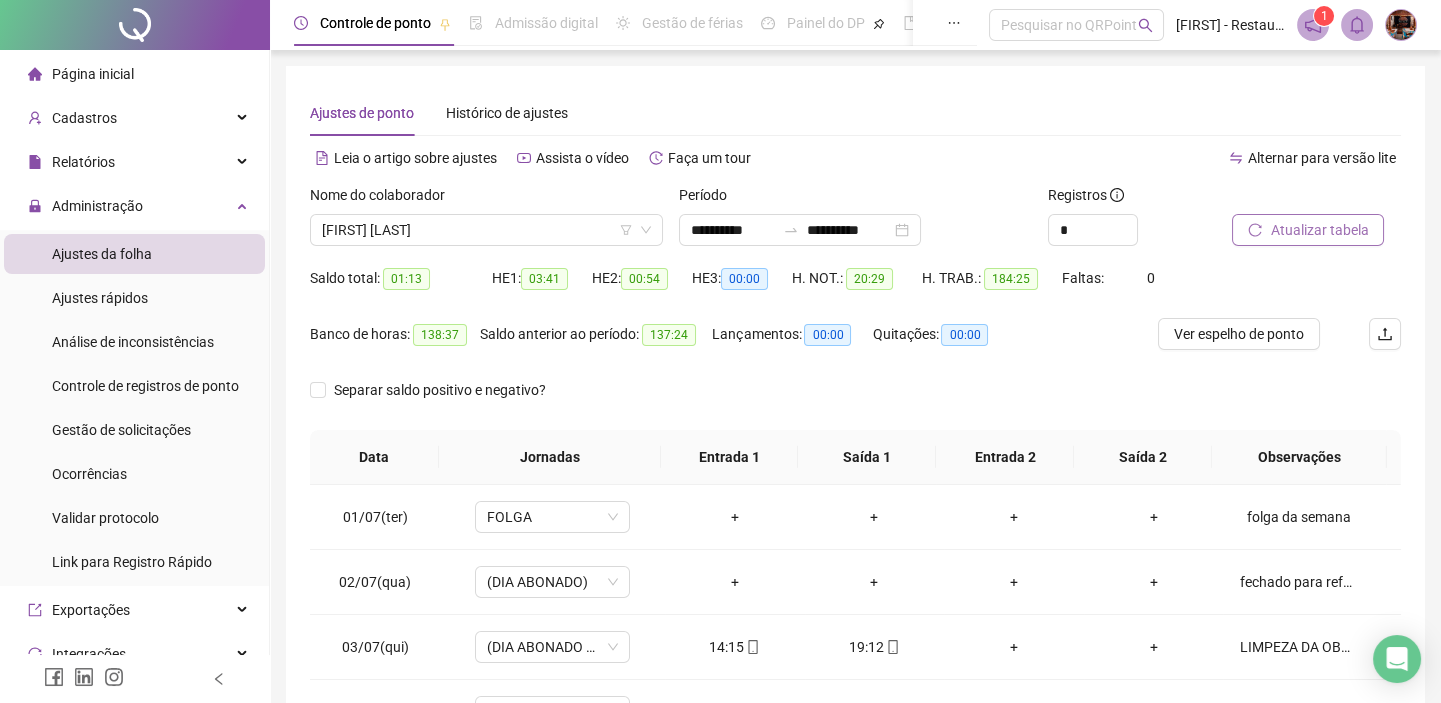 click on "Atualizar tabela" at bounding box center (1319, 230) 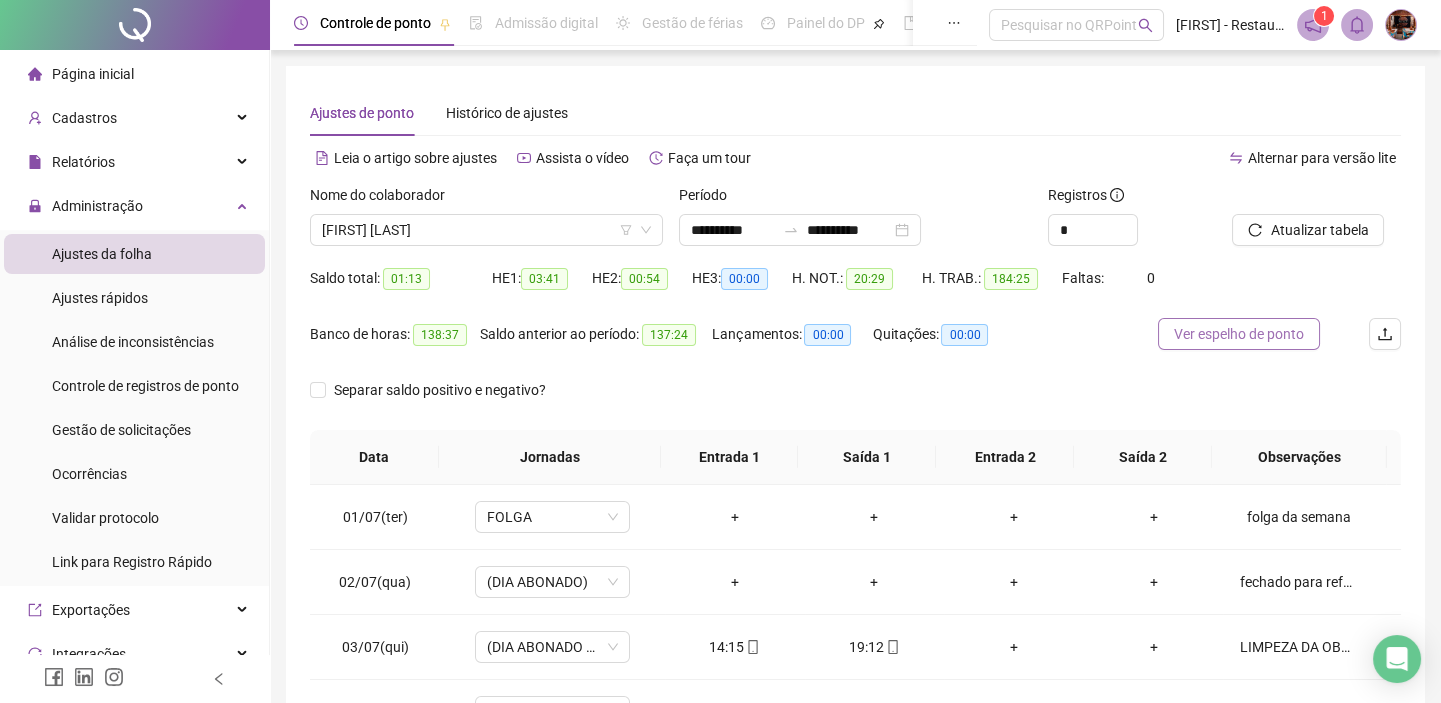 click on "Ver espelho de ponto" at bounding box center (1239, 334) 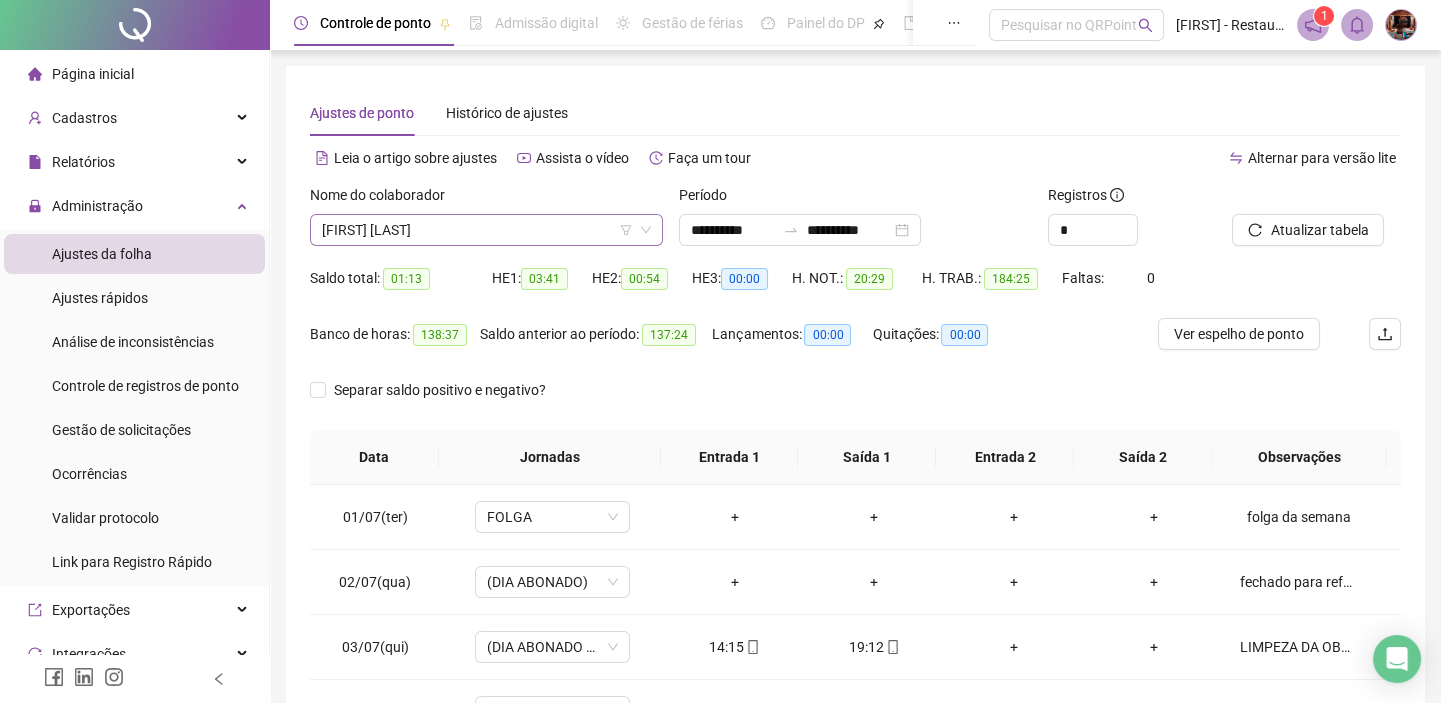 click on "[FIRST] [LAST]" at bounding box center (486, 230) 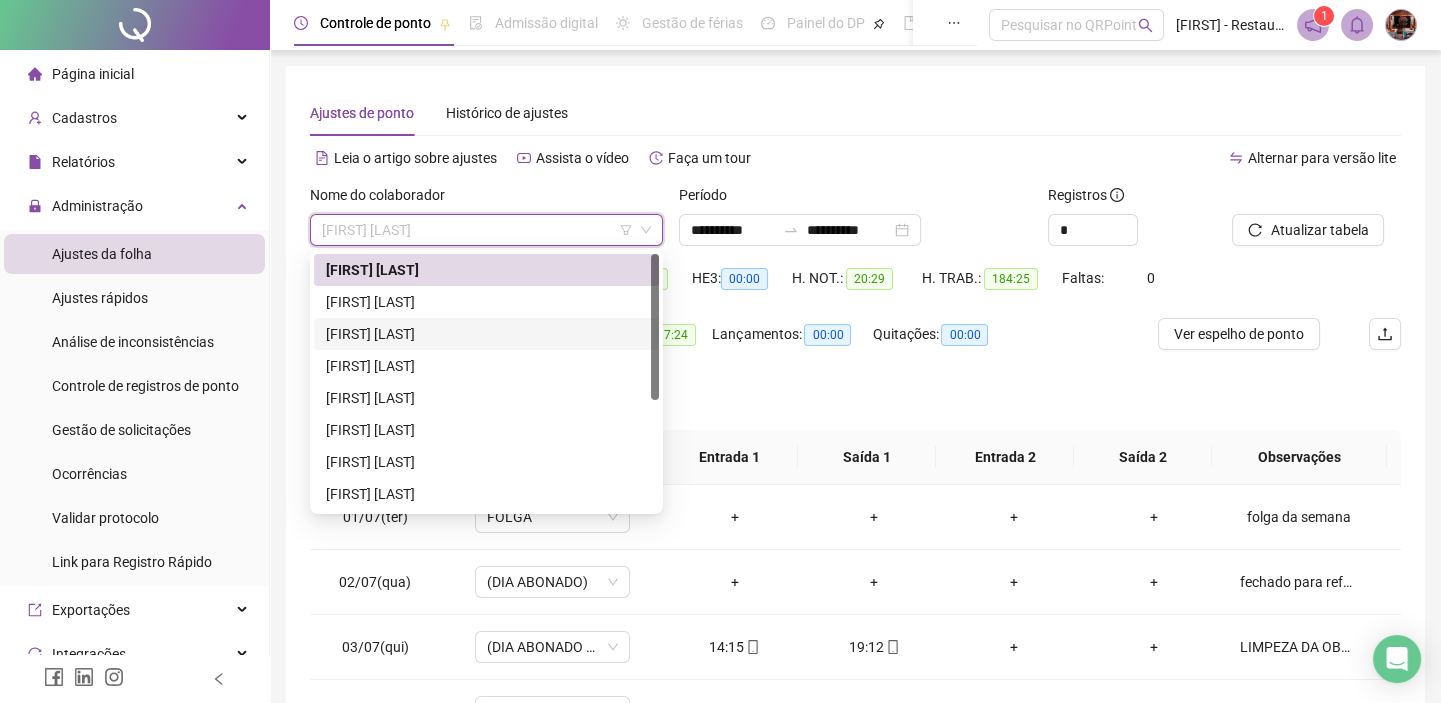 drag, startPoint x: 497, startPoint y: 331, endPoint x: 1392, endPoint y: 262, distance: 897.6558 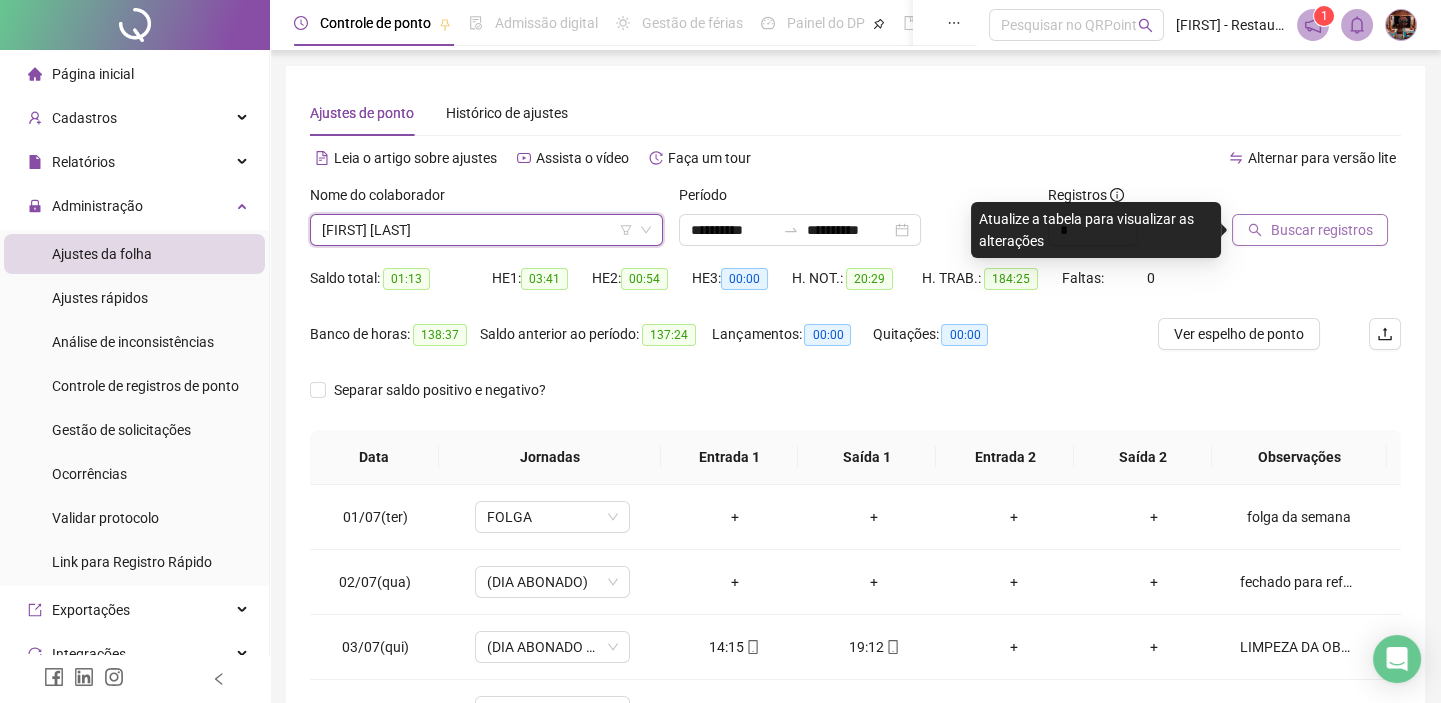 click on "Buscar registros" at bounding box center (1321, 230) 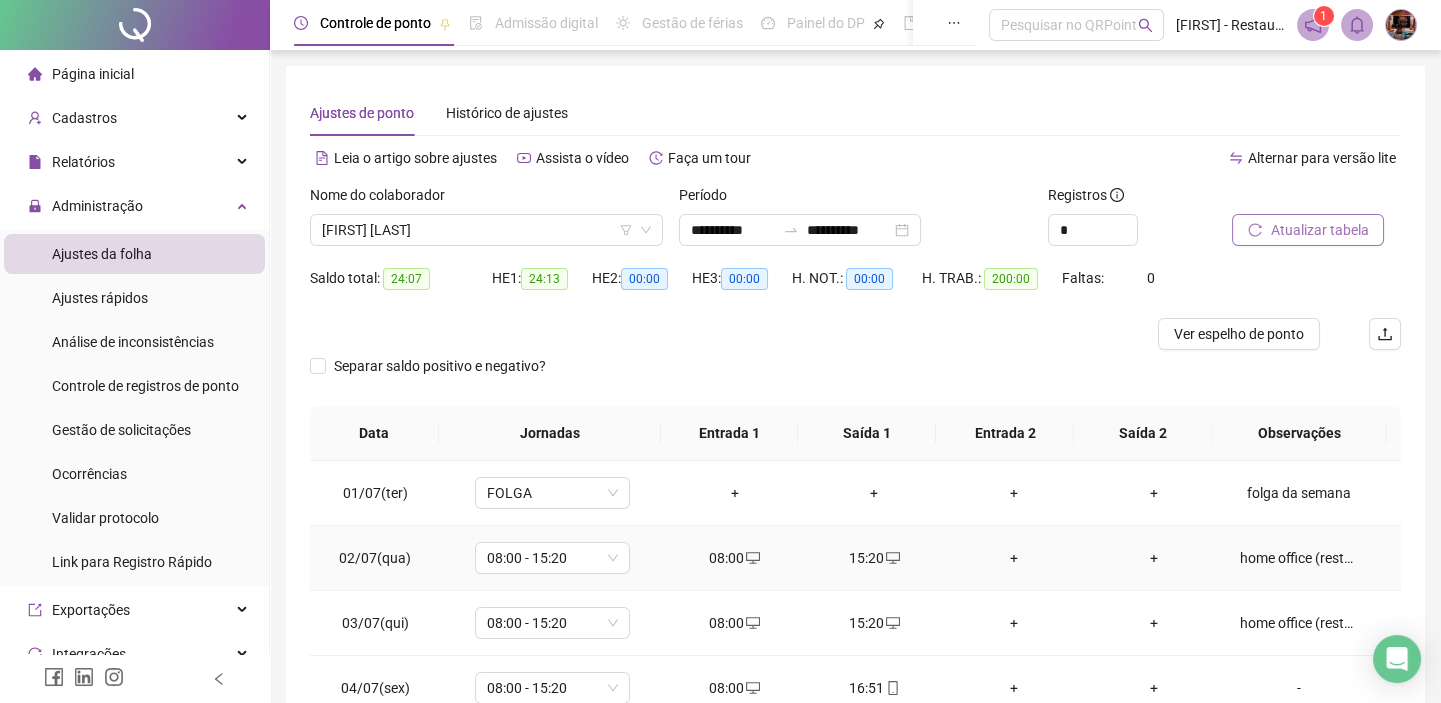 scroll, scrollTop: 181, scrollLeft: 0, axis: vertical 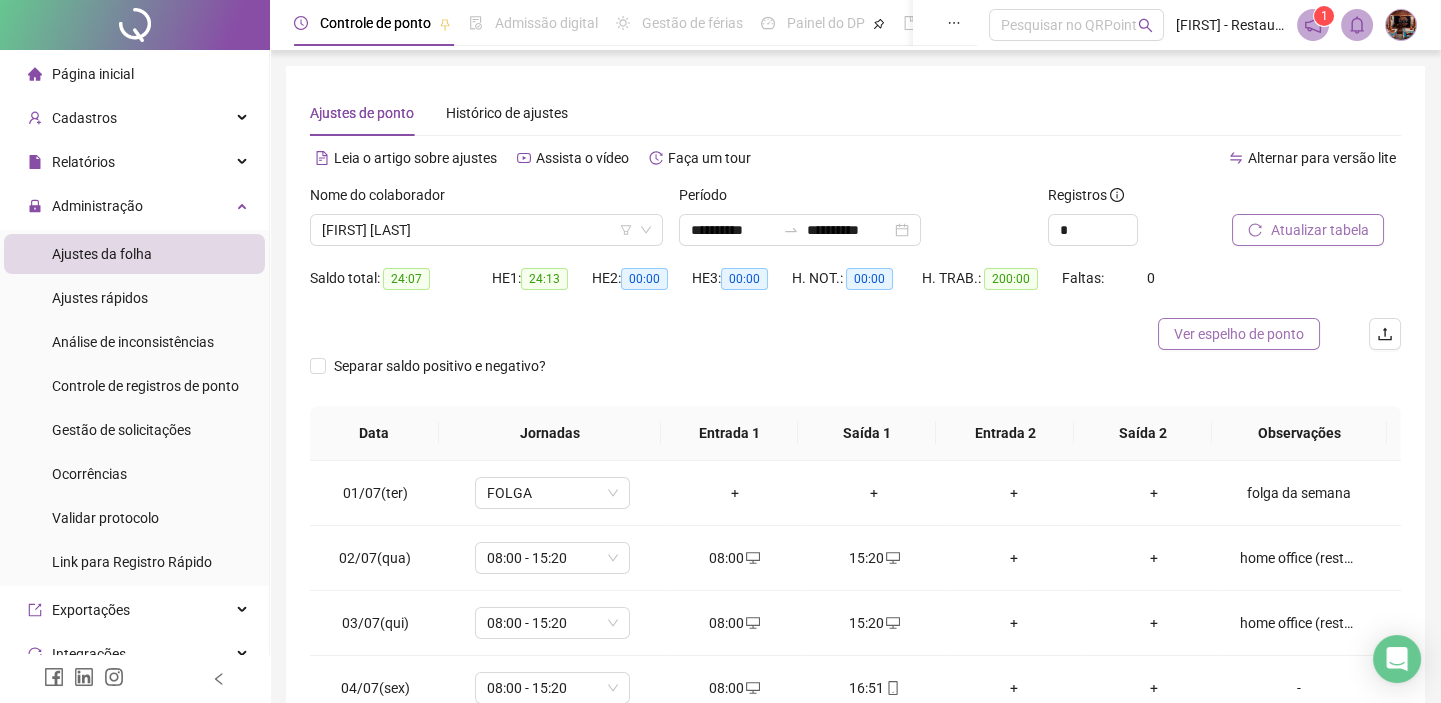 click on "Ver espelho de ponto" at bounding box center [1239, 334] 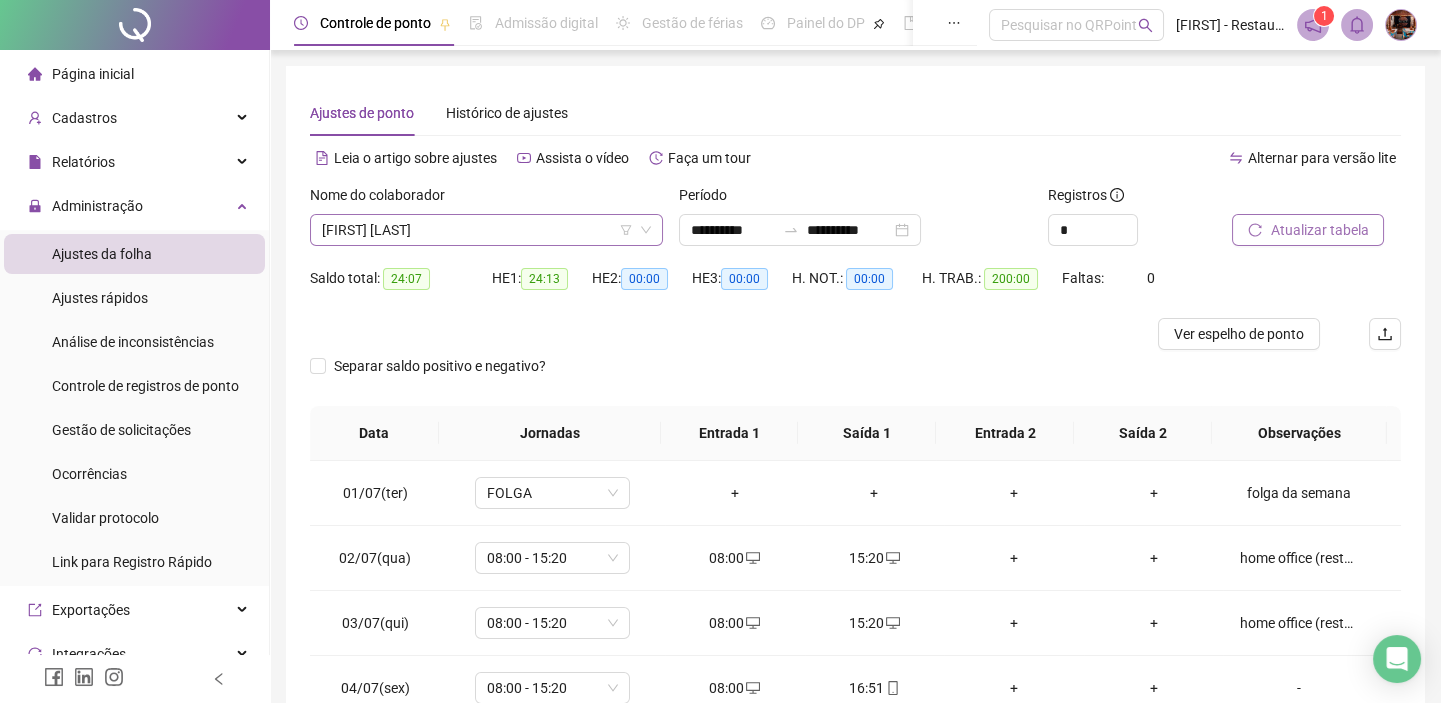click on "[FIRST] [LAST]" at bounding box center (486, 230) 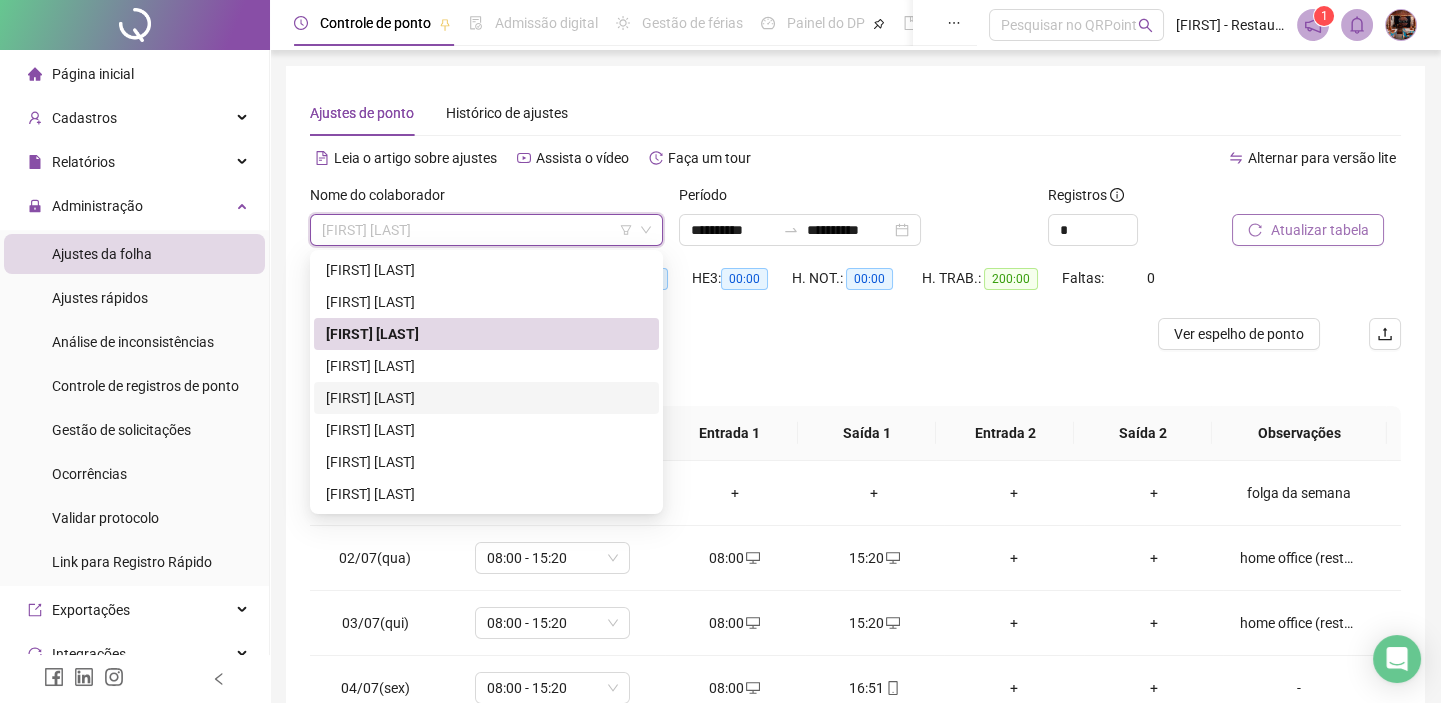 click on "[FIRST] [LAST]" at bounding box center (486, 398) 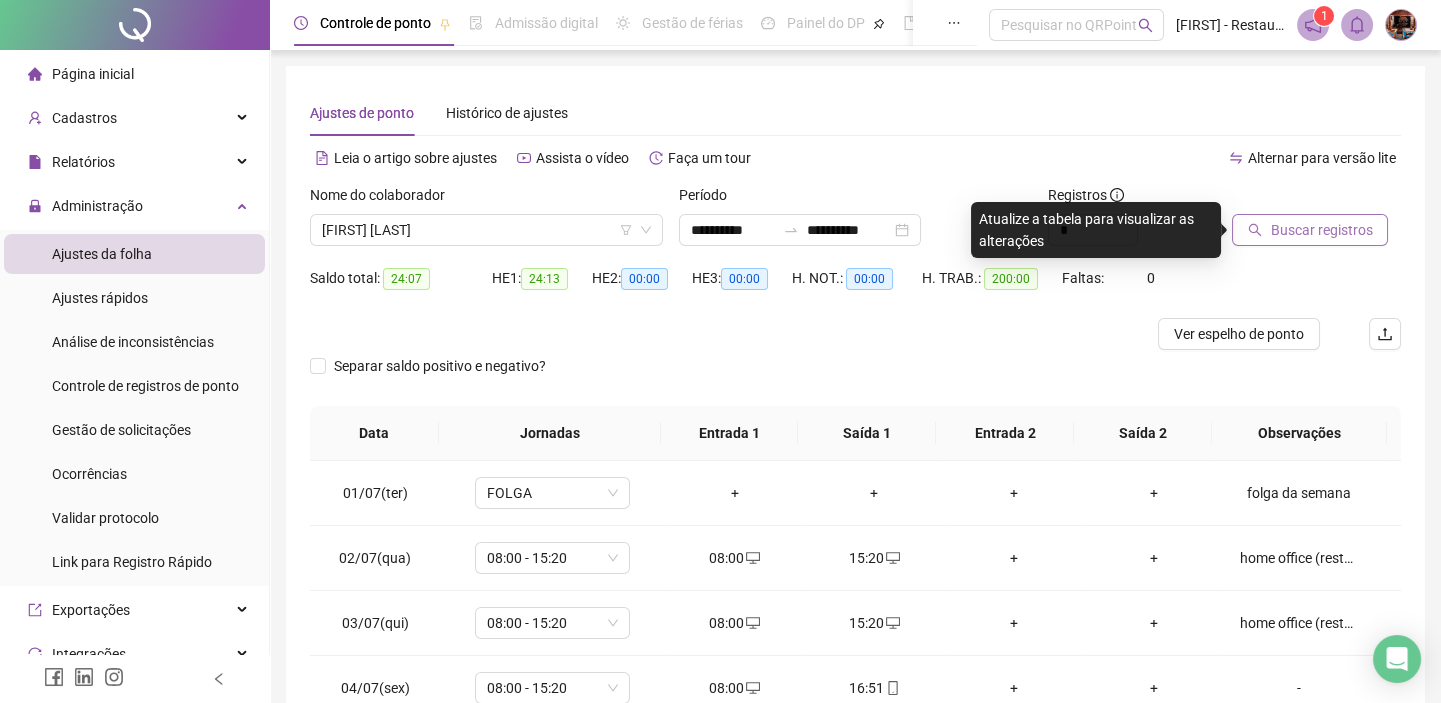 click on "Buscar registros" at bounding box center (1321, 230) 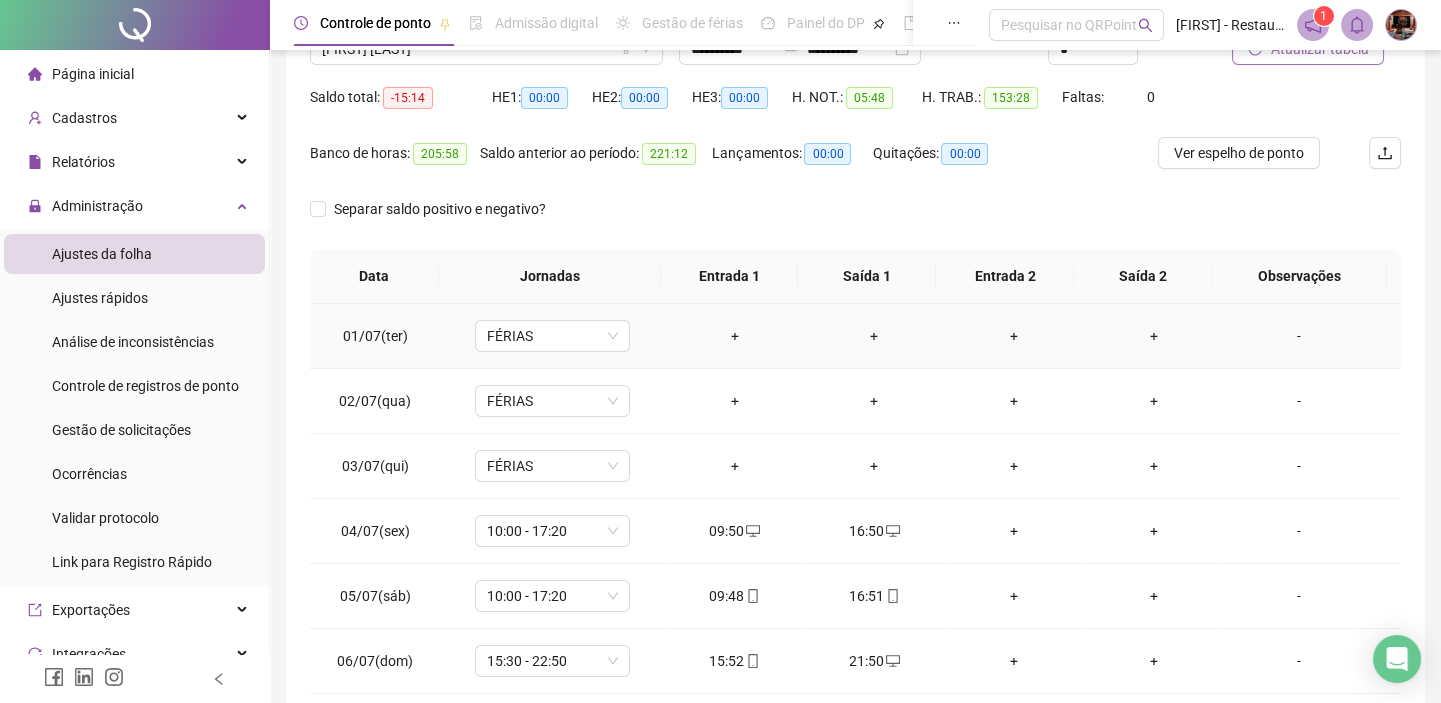 scroll, scrollTop: 319, scrollLeft: 0, axis: vertical 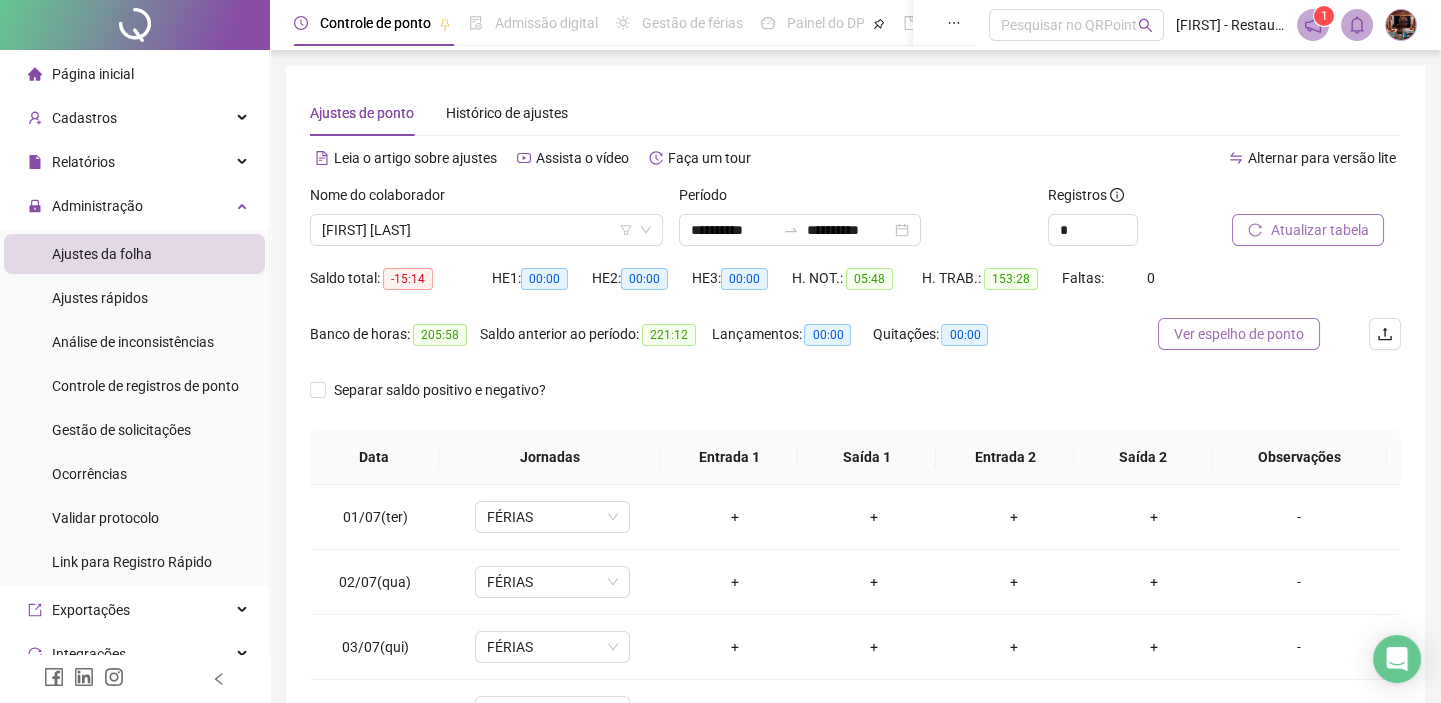 click on "Ver espelho de ponto" at bounding box center (1239, 334) 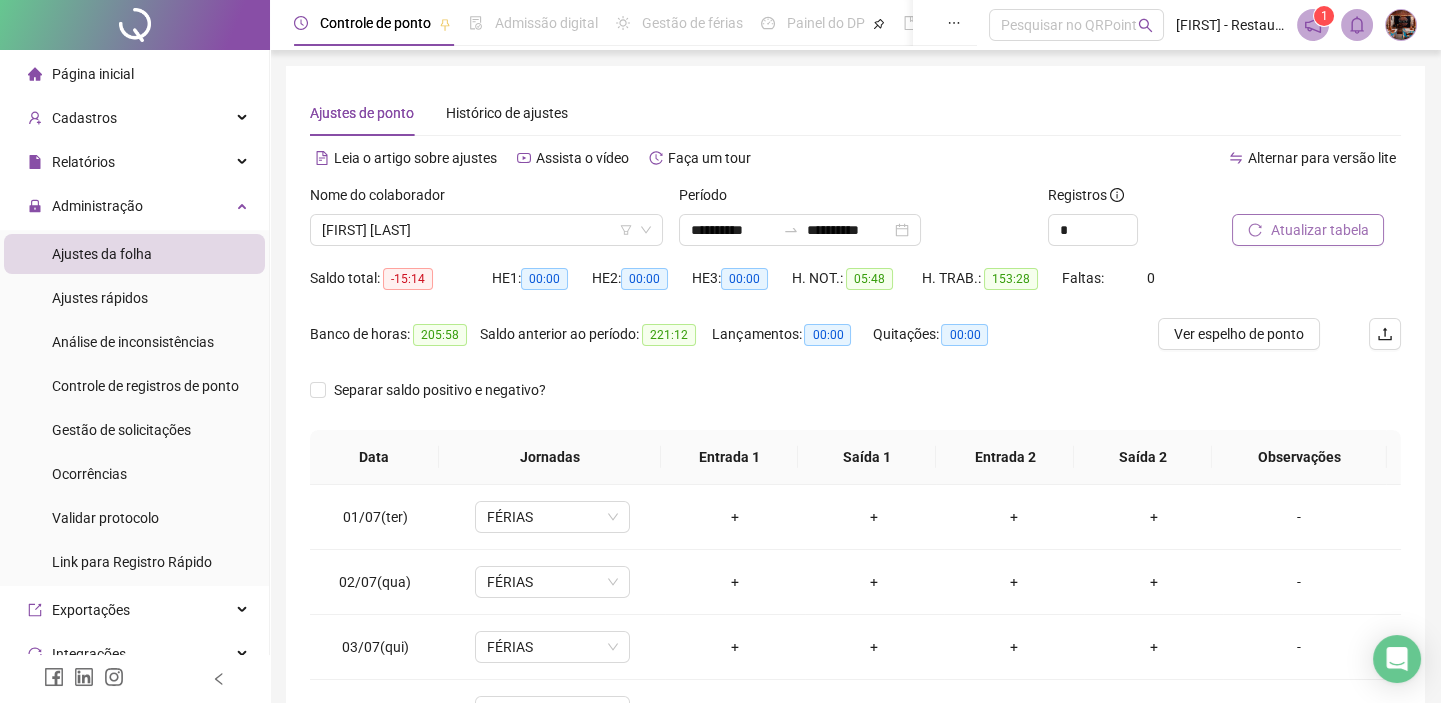 scroll, scrollTop: 181, scrollLeft: 0, axis: vertical 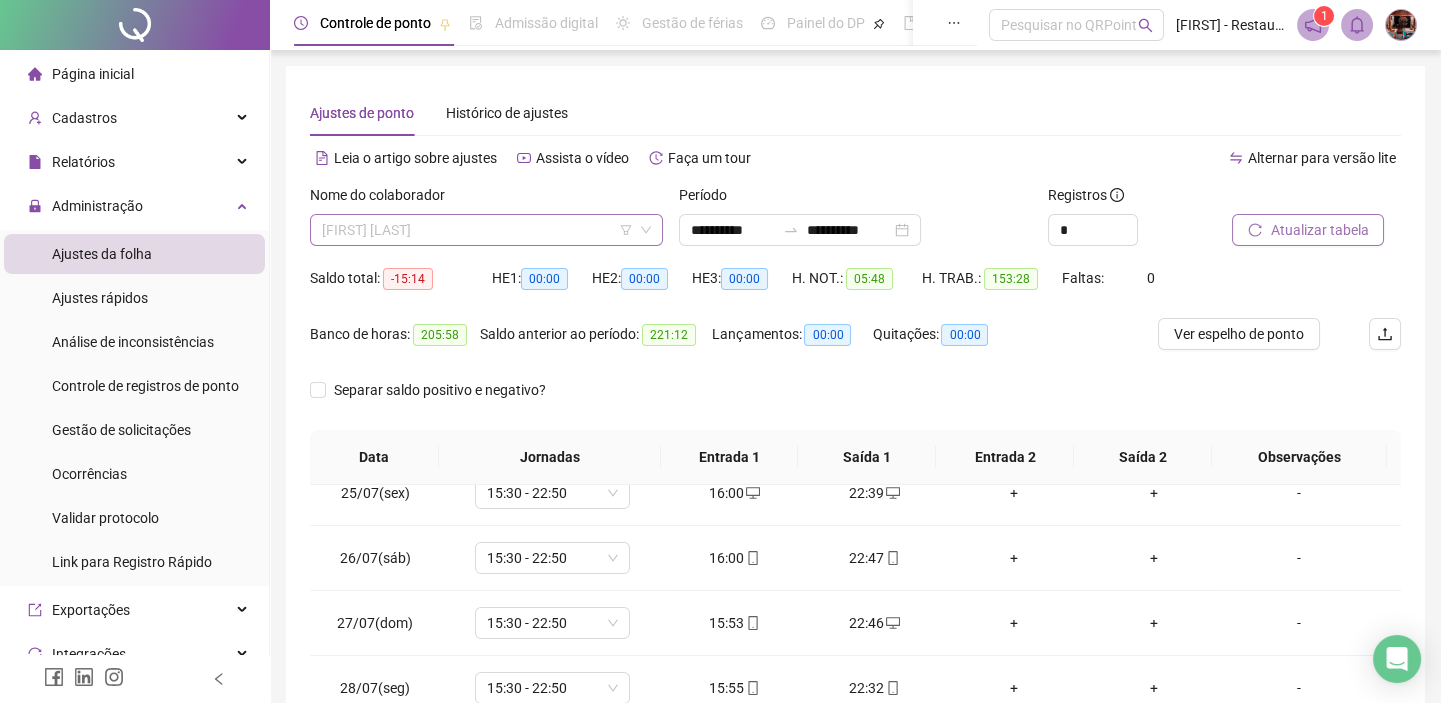 click on "[FIRST] [LAST]" at bounding box center [486, 230] 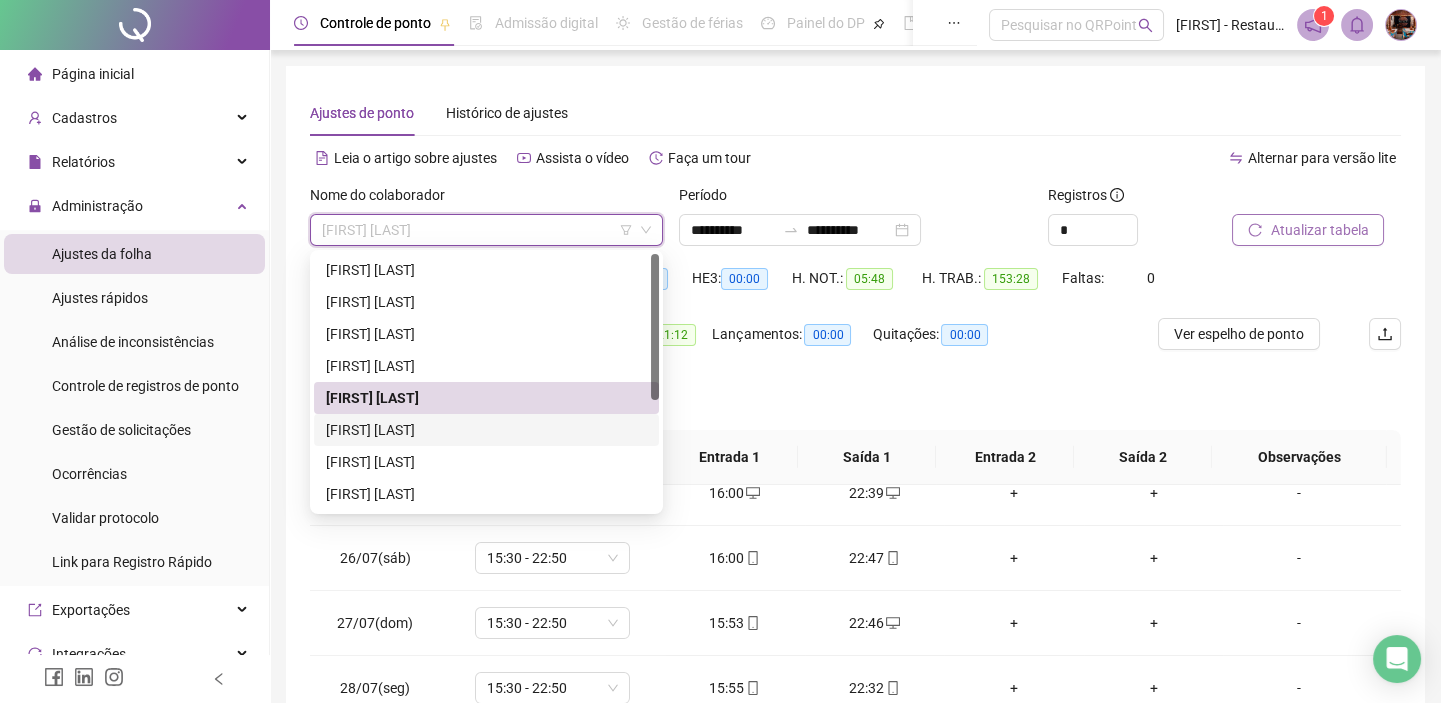 click on "[FIRST] [LAST]" at bounding box center [486, 430] 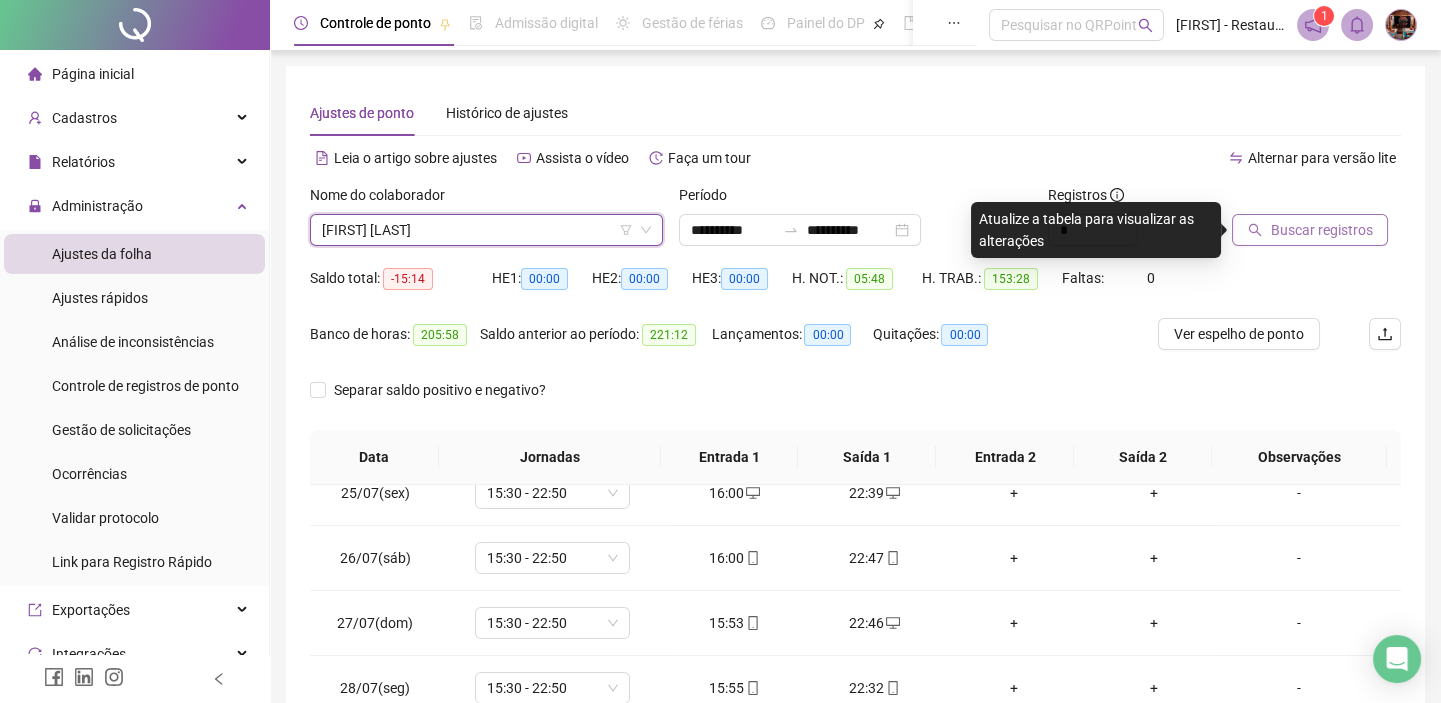 click on "Buscar registros" at bounding box center [1310, 230] 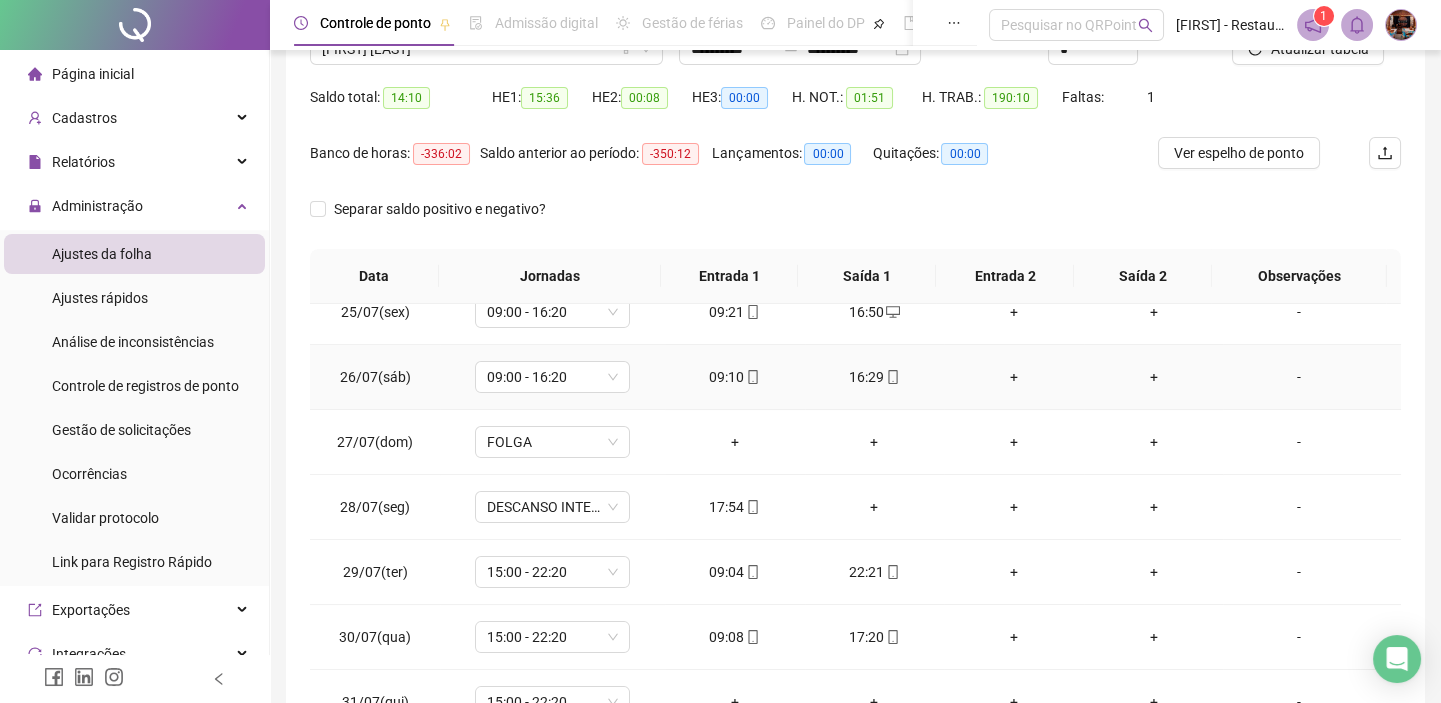 scroll, scrollTop: 272, scrollLeft: 0, axis: vertical 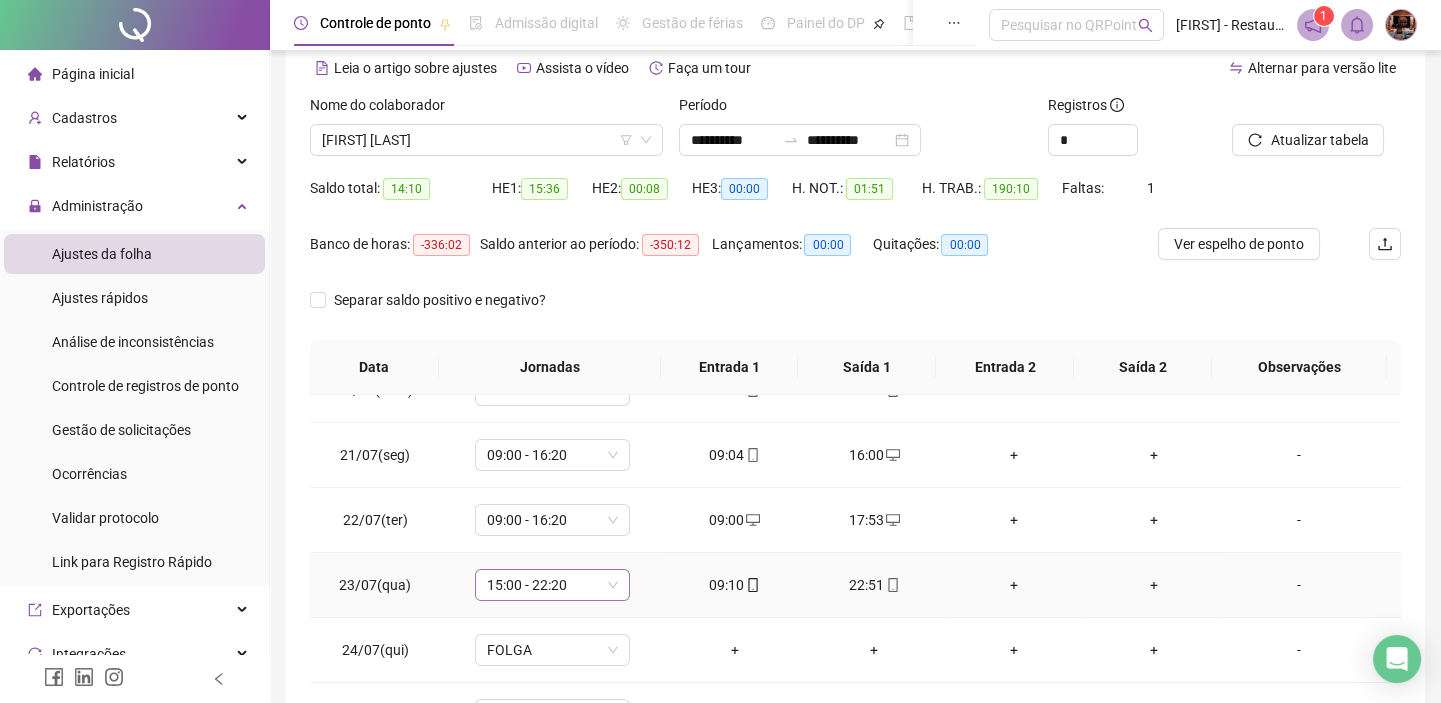 click on "15:00 - 22:20" at bounding box center (552, 585) 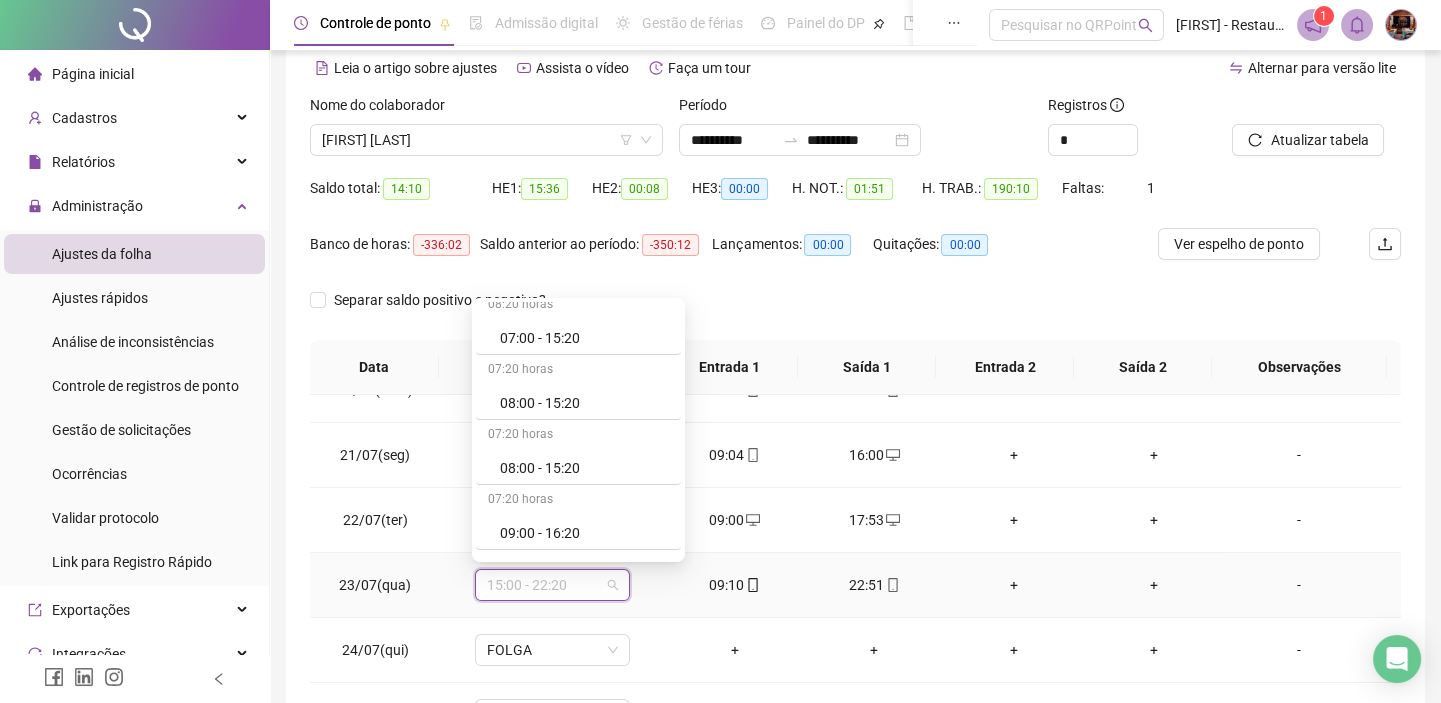 scroll, scrollTop: 363, scrollLeft: 0, axis: vertical 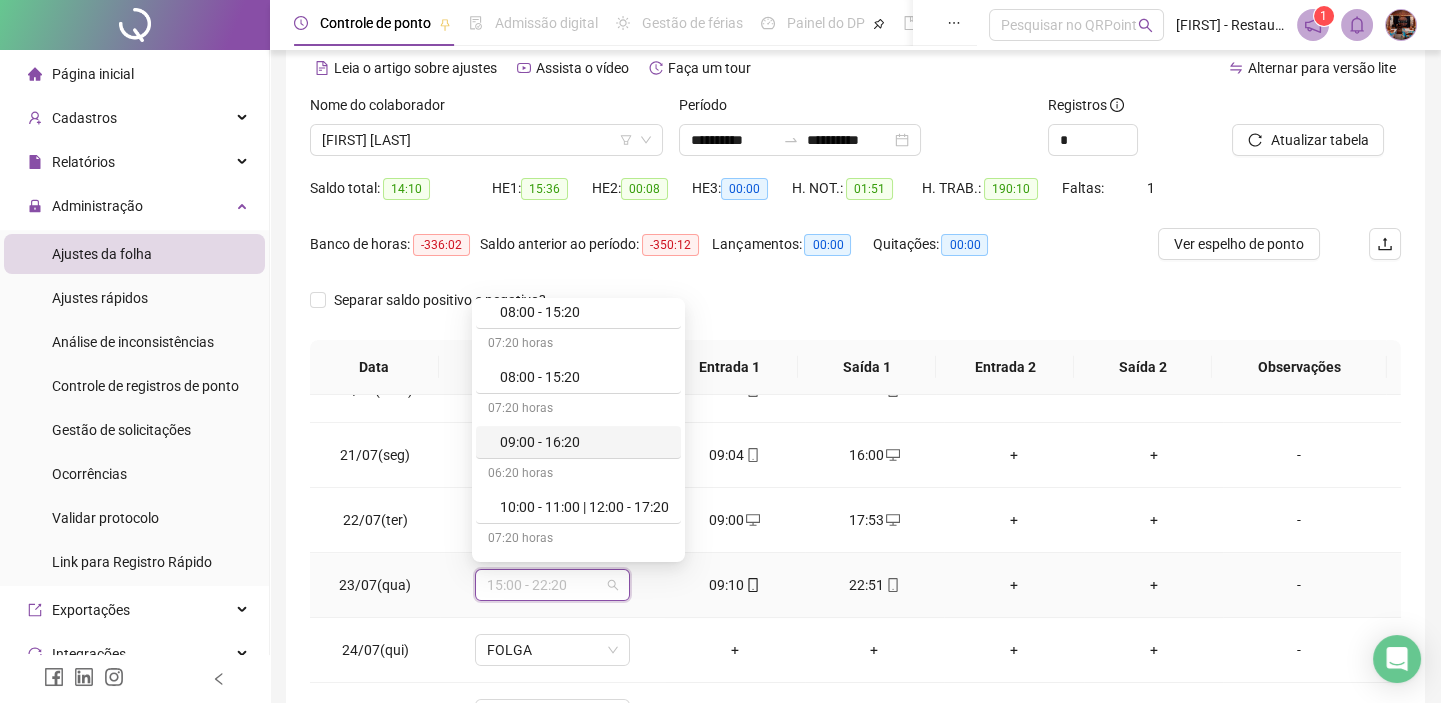 click on "09:00 - 16:20" at bounding box center [578, 442] 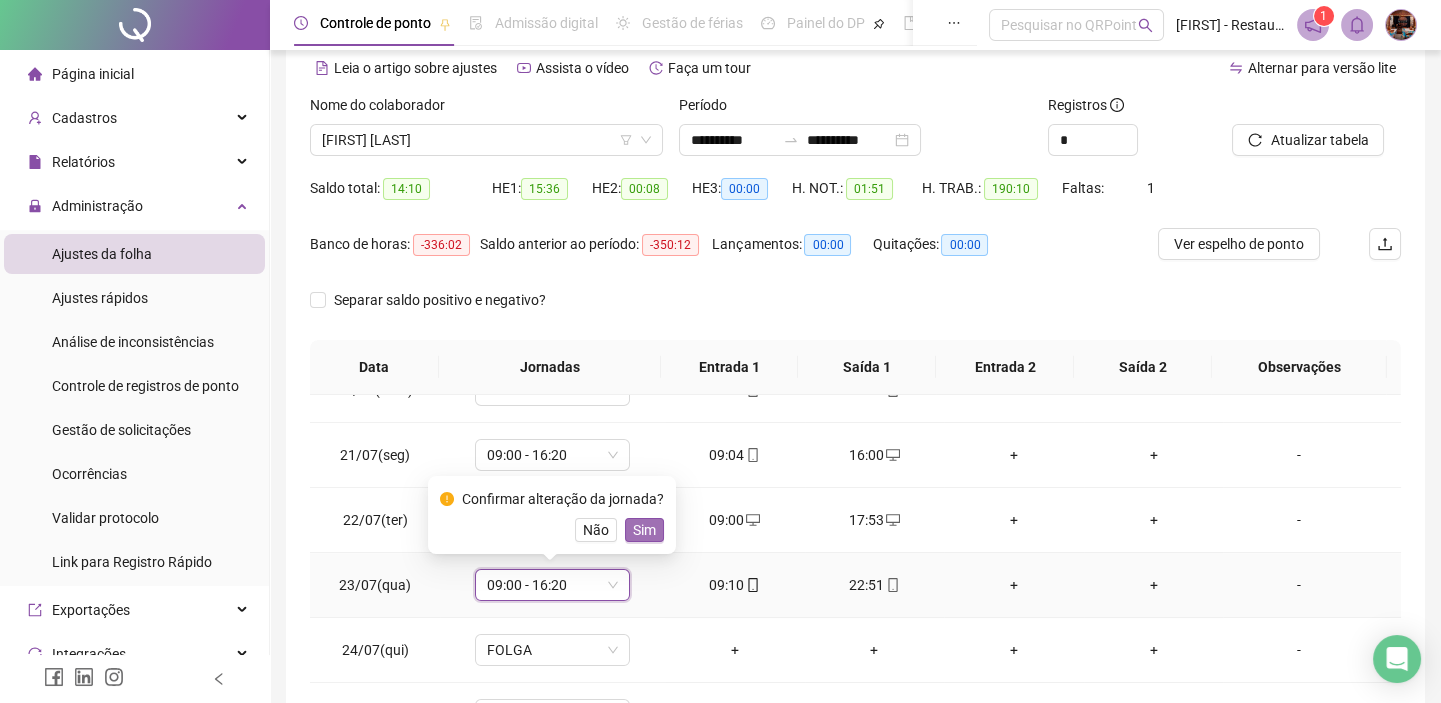 click on "Sim" at bounding box center [644, 530] 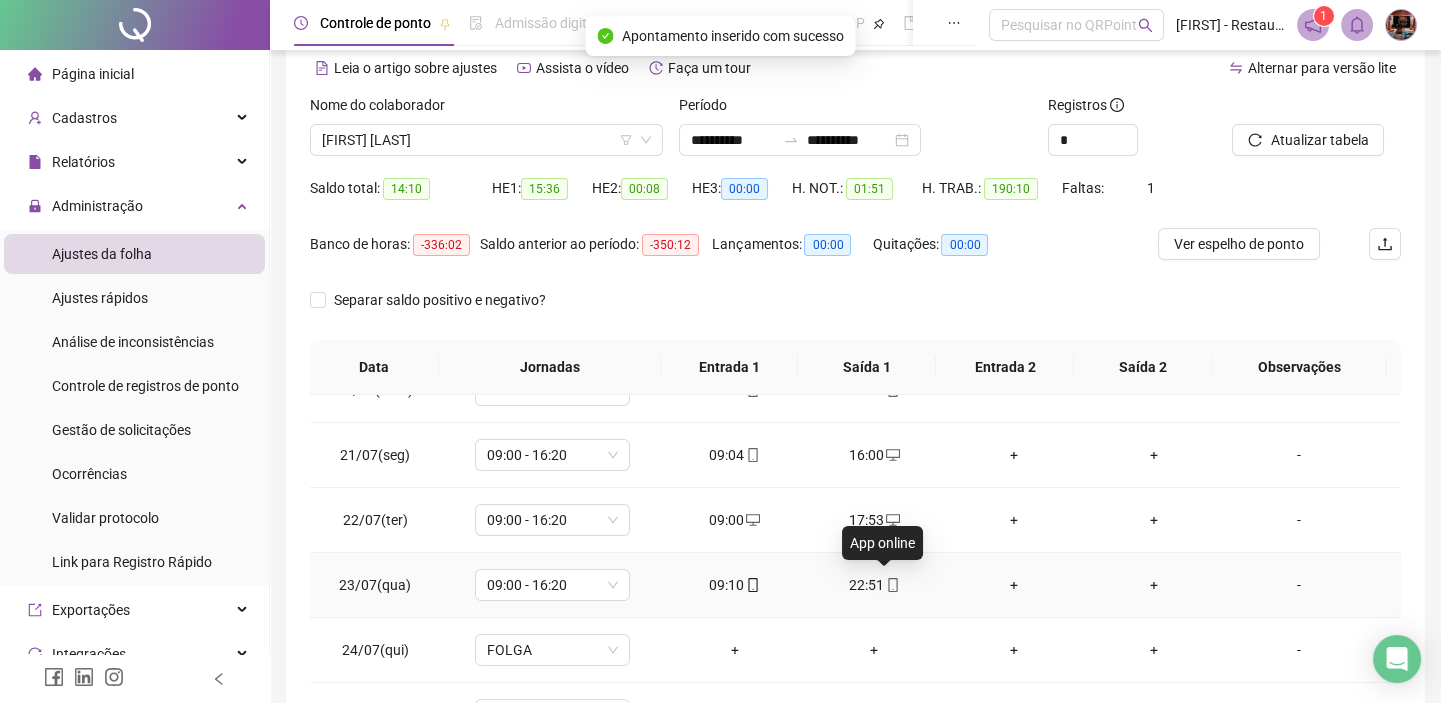 click 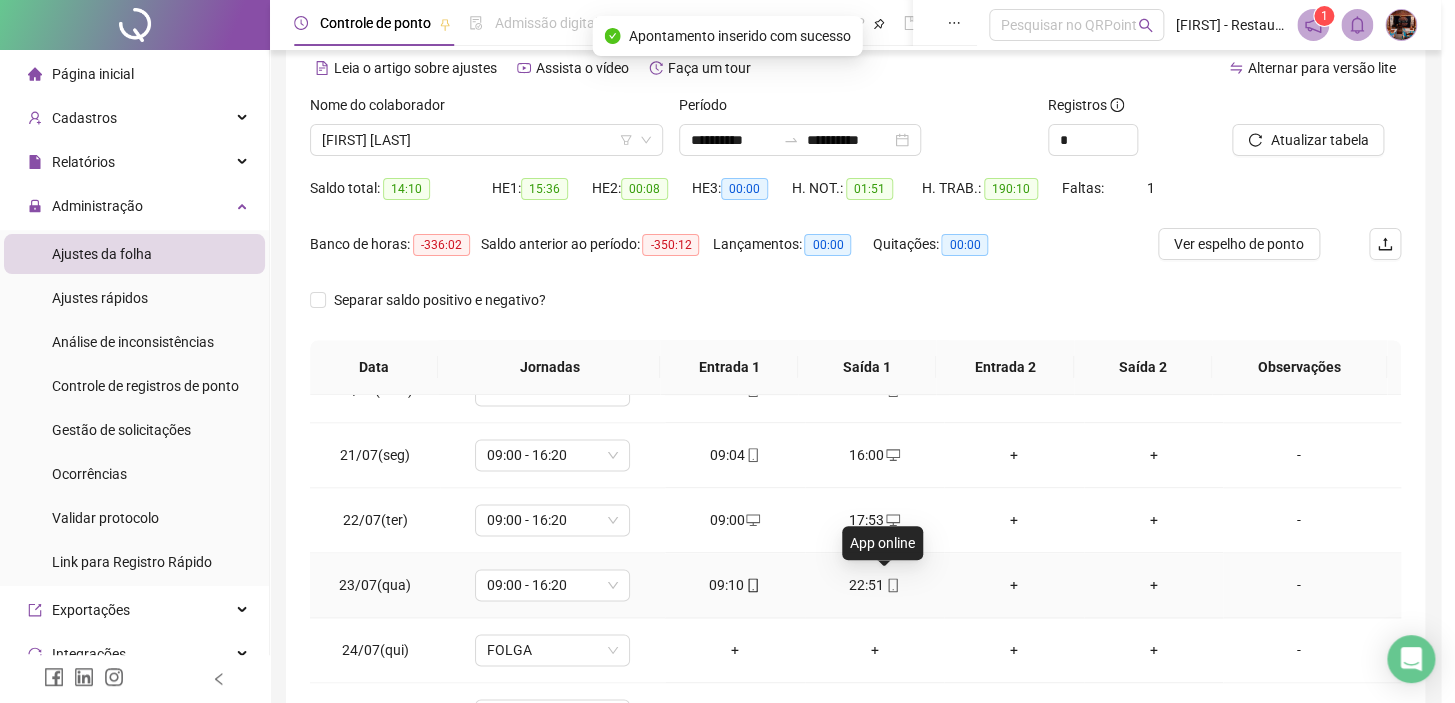 type on "**********" 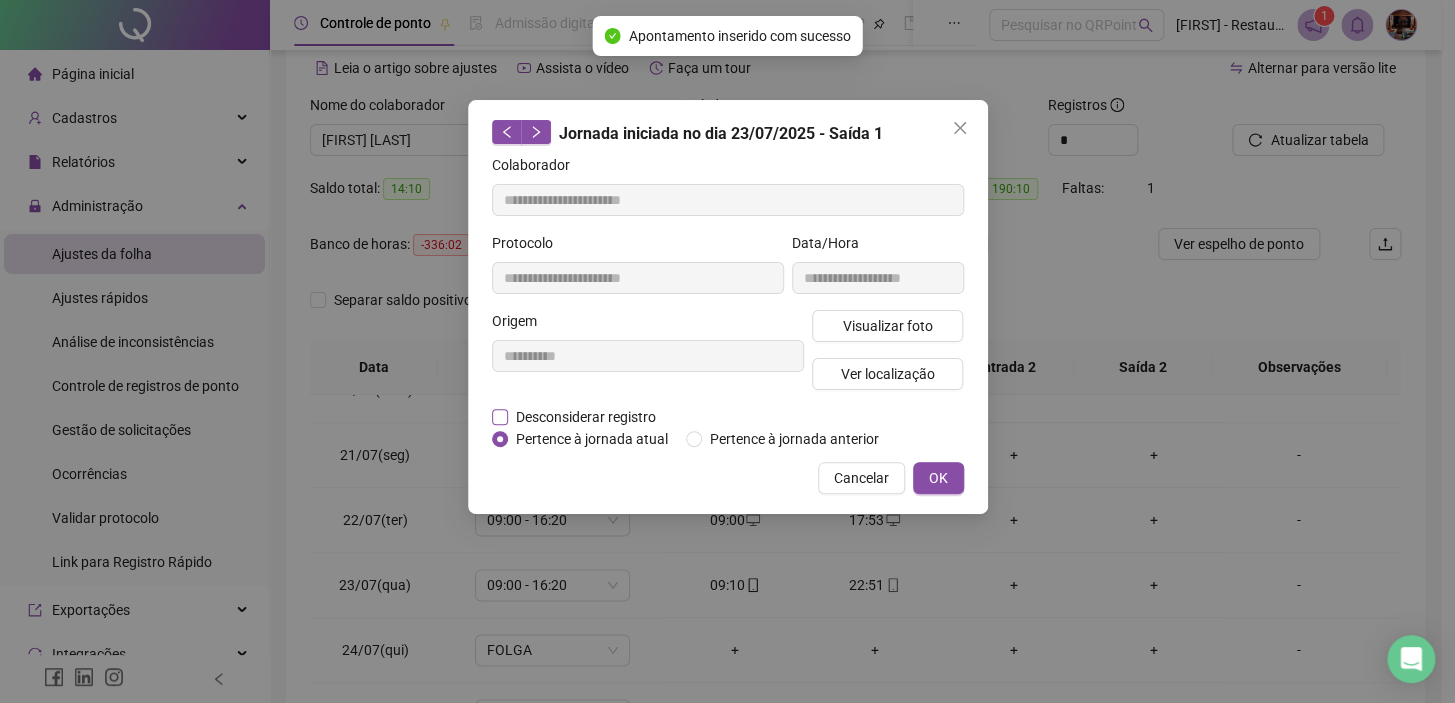 click on "Desconsiderar registro" at bounding box center [586, 417] 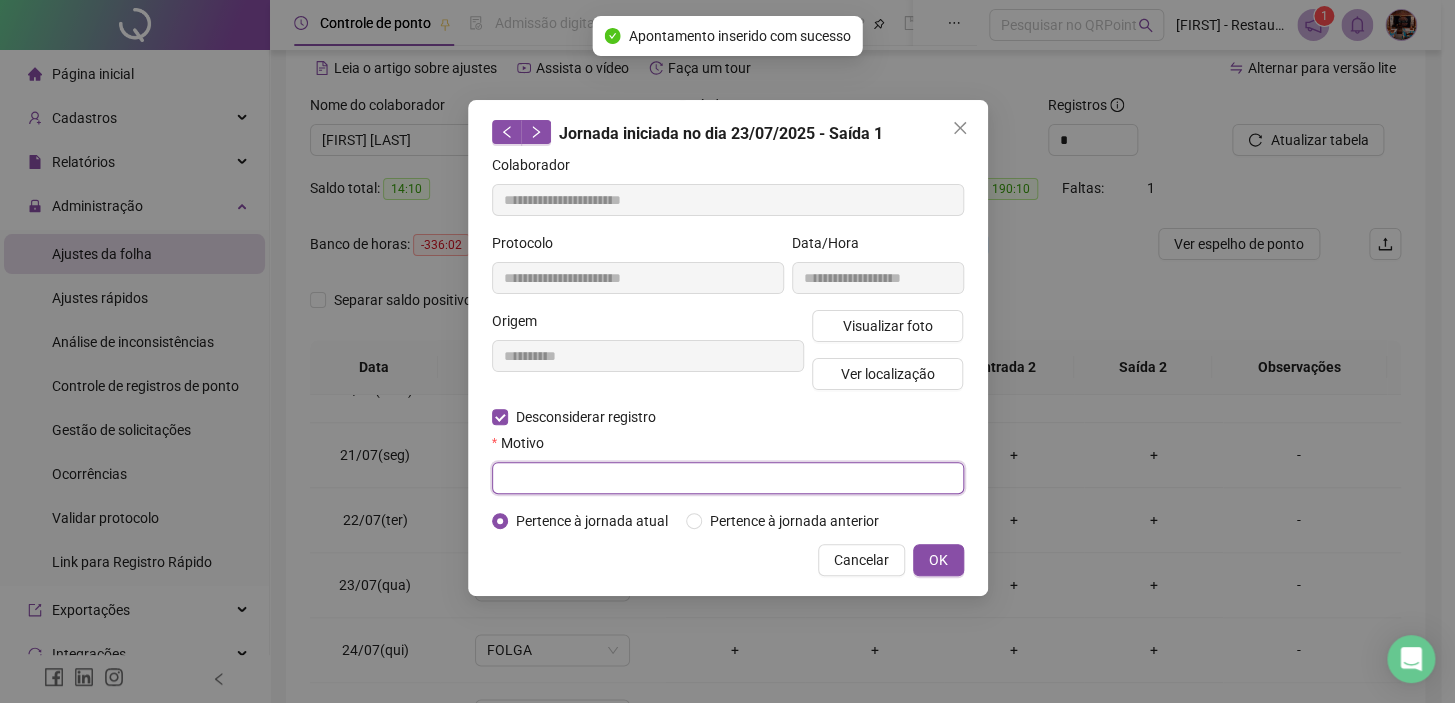 click at bounding box center [728, 478] 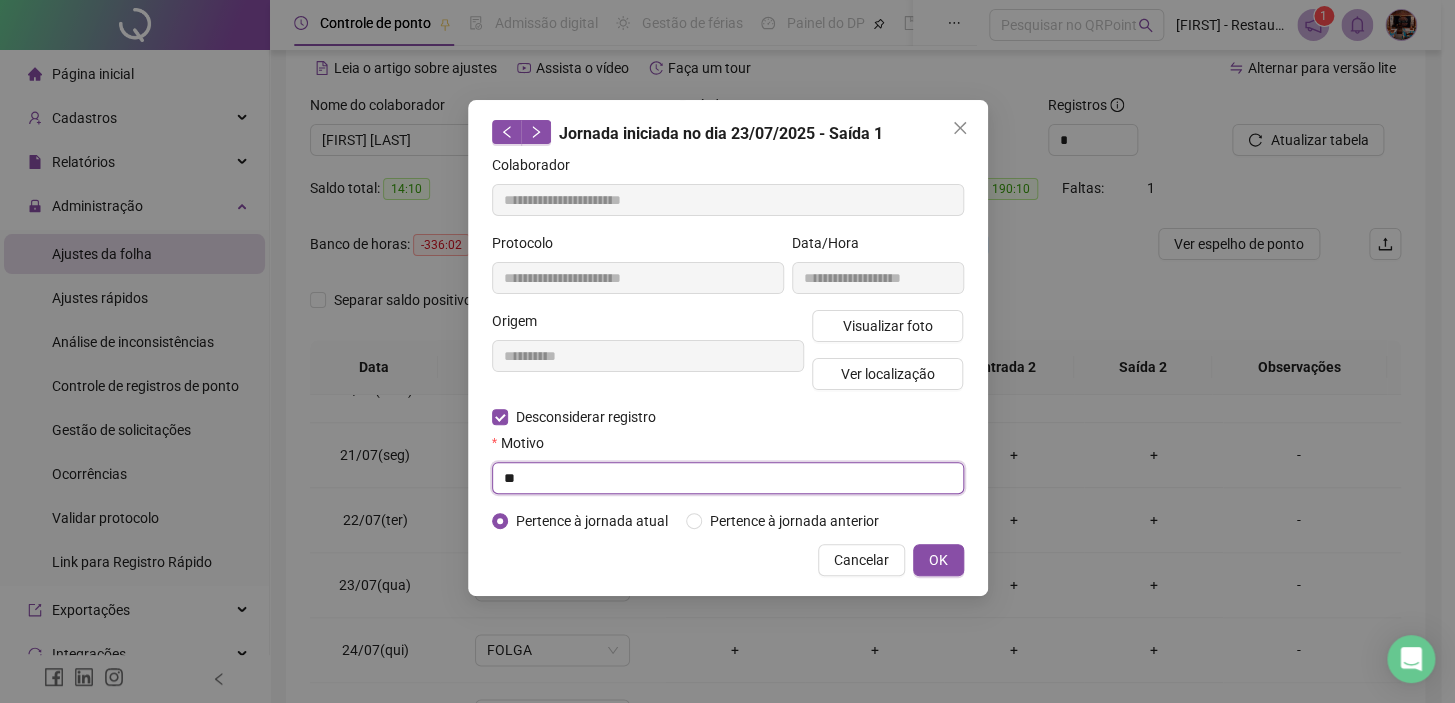 click on "**" at bounding box center [728, 478] 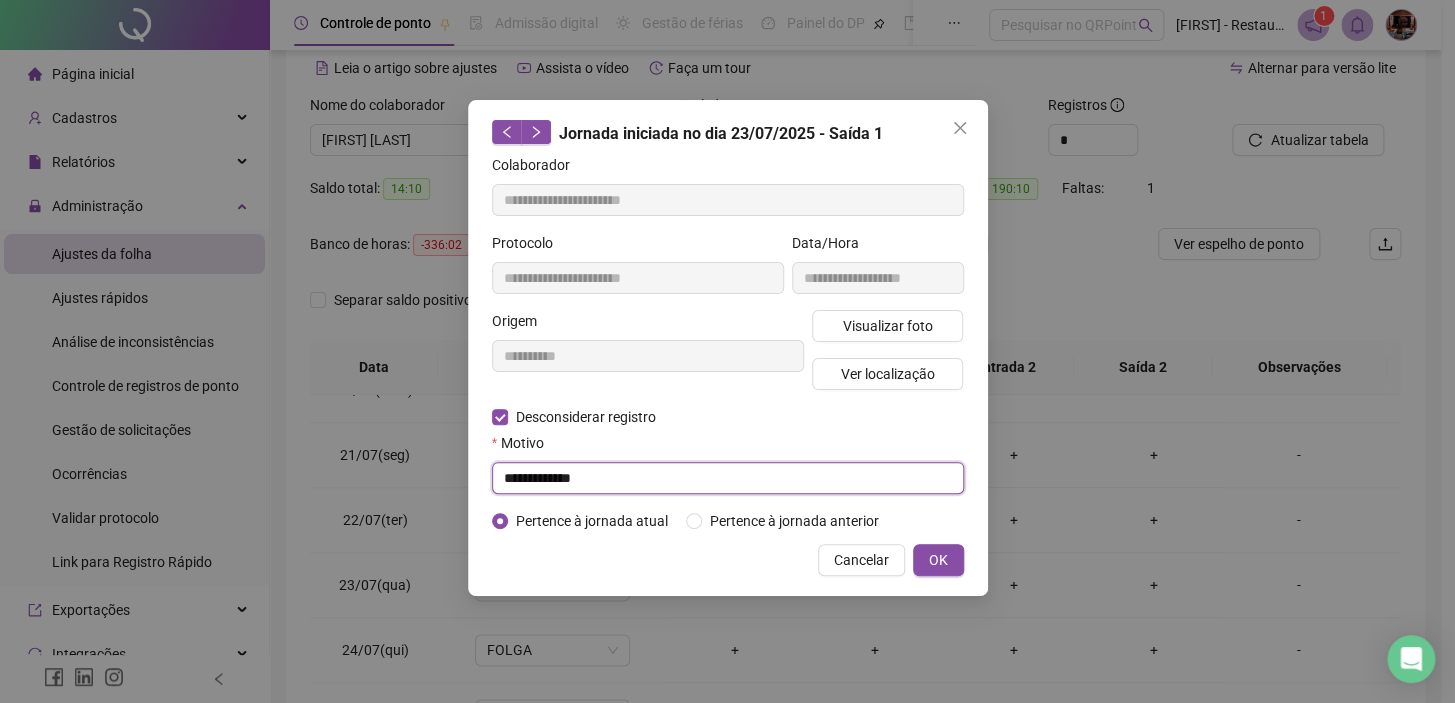type on "**********" 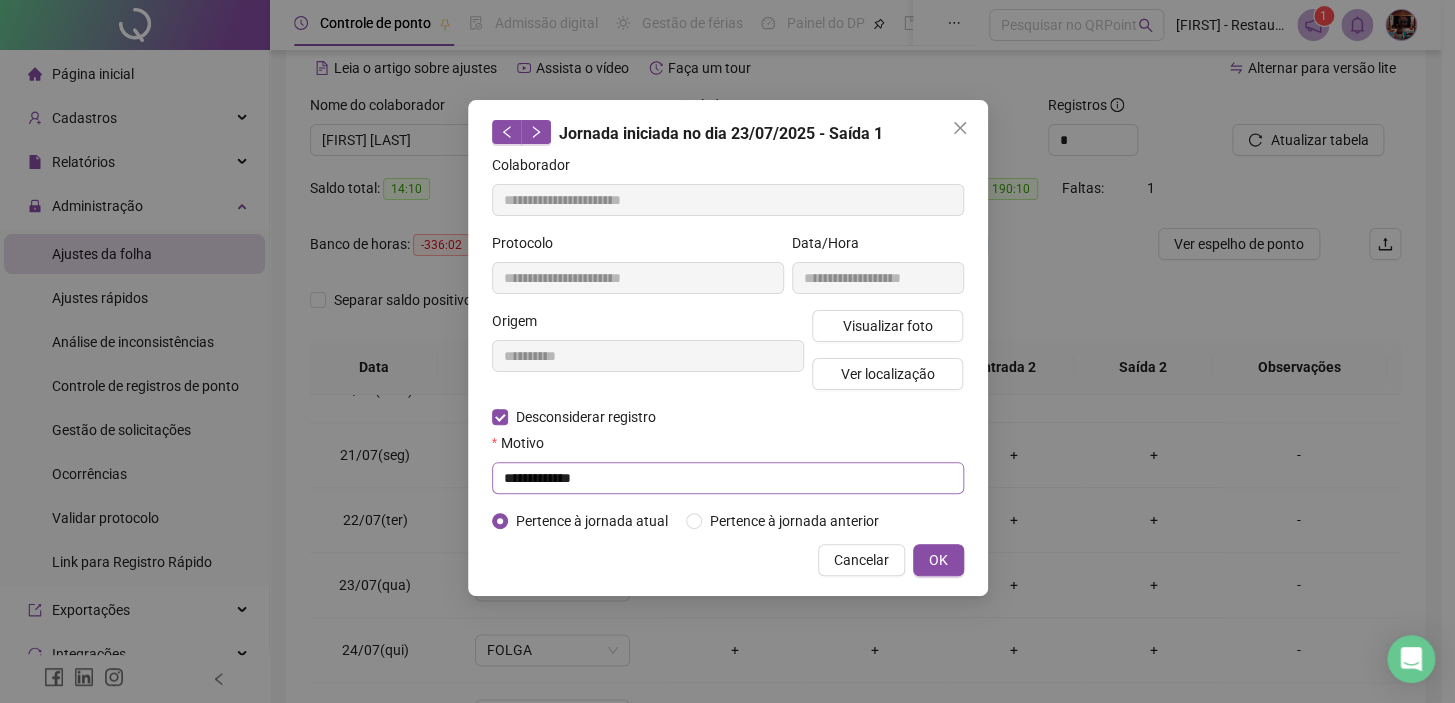 type 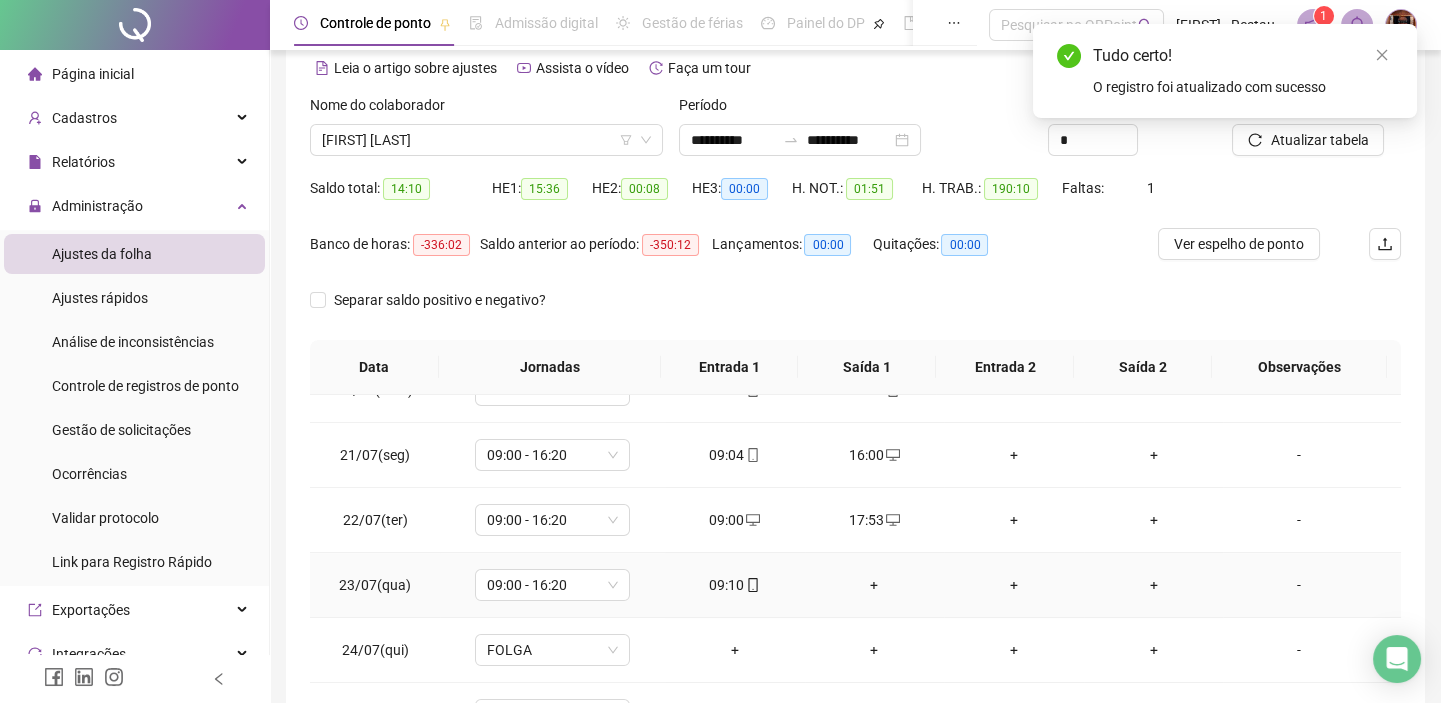 click on "+" at bounding box center [875, 585] 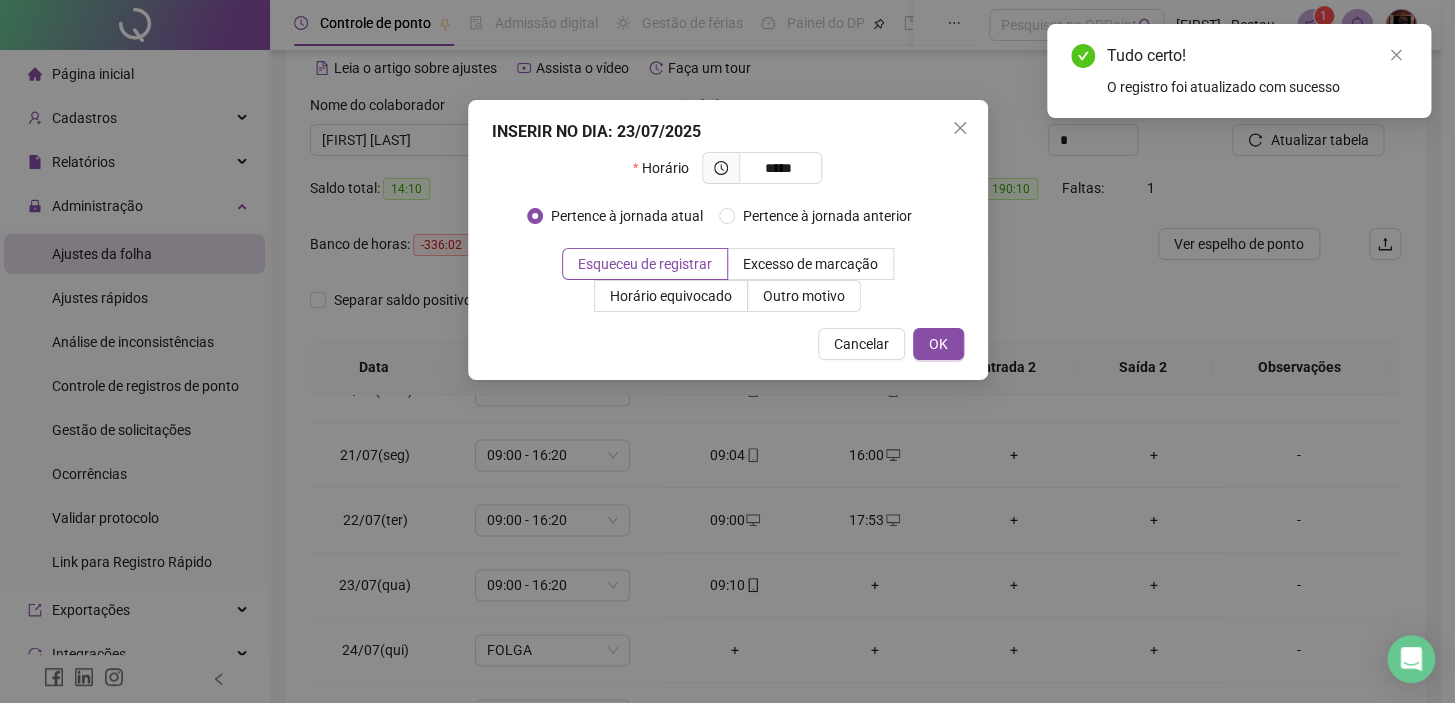 type on "*****" 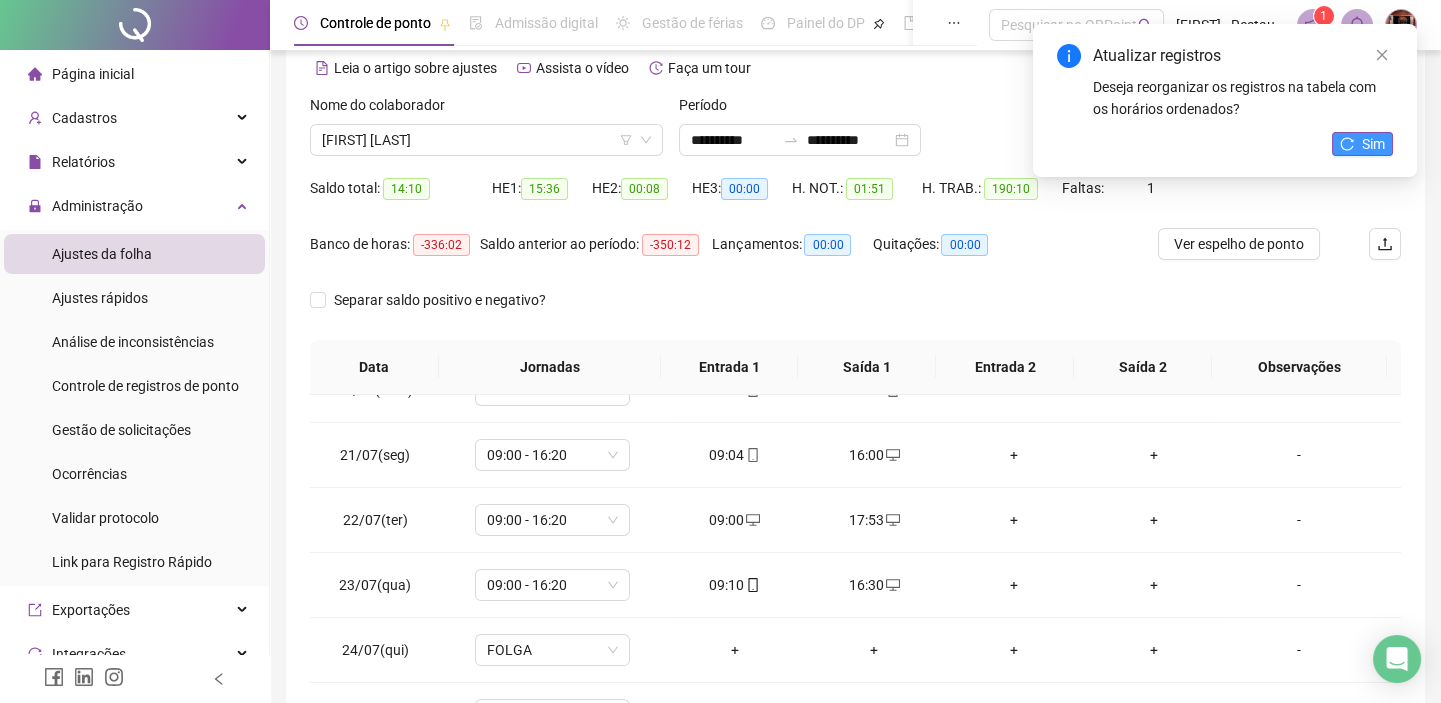 click on "Sim" at bounding box center [1373, 144] 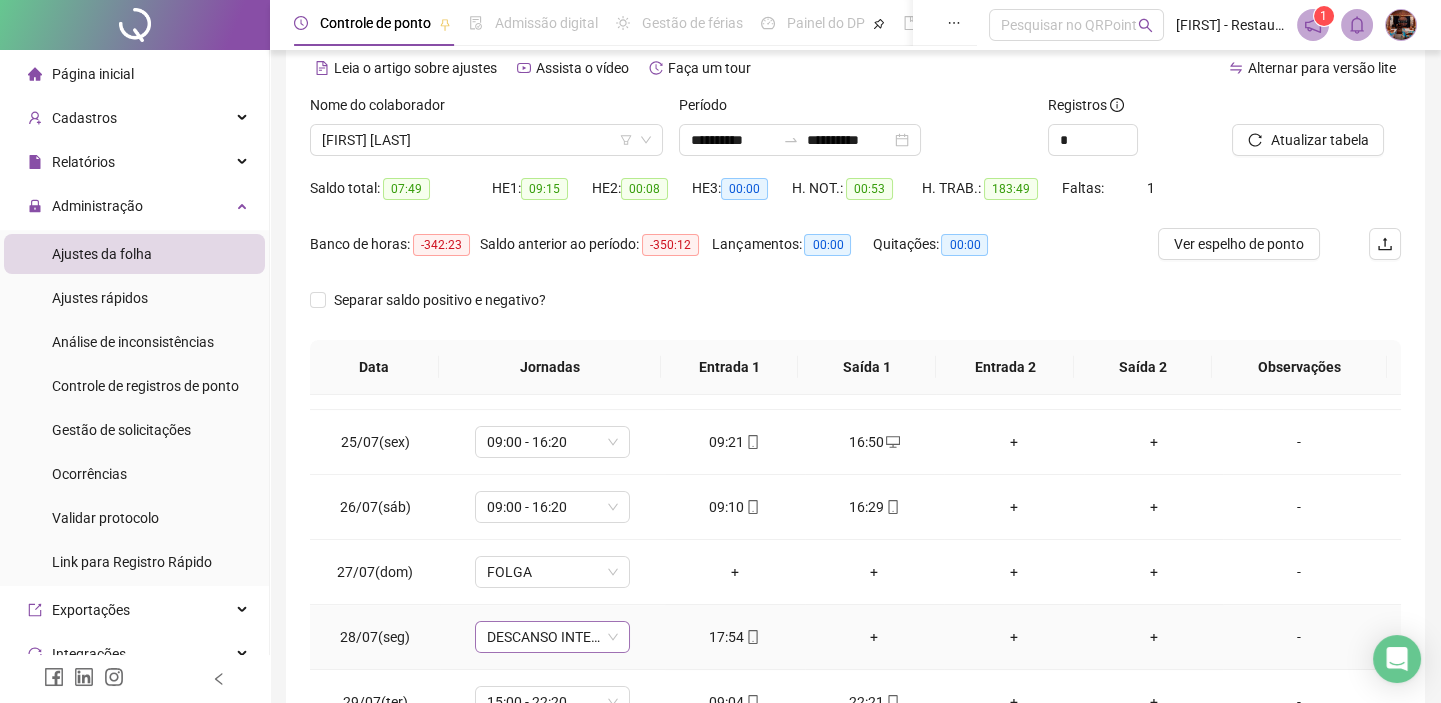 scroll, scrollTop: 1584, scrollLeft: 0, axis: vertical 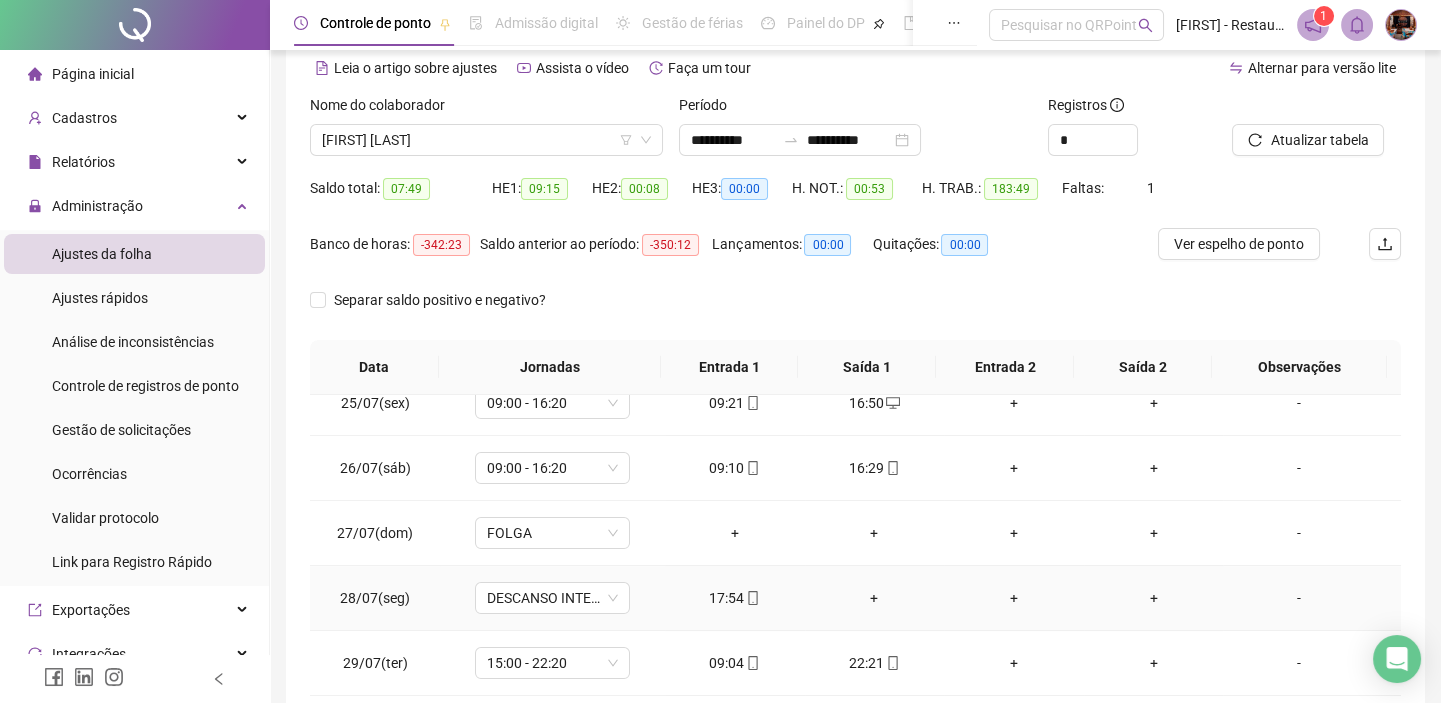 click on "+" at bounding box center (875, 598) 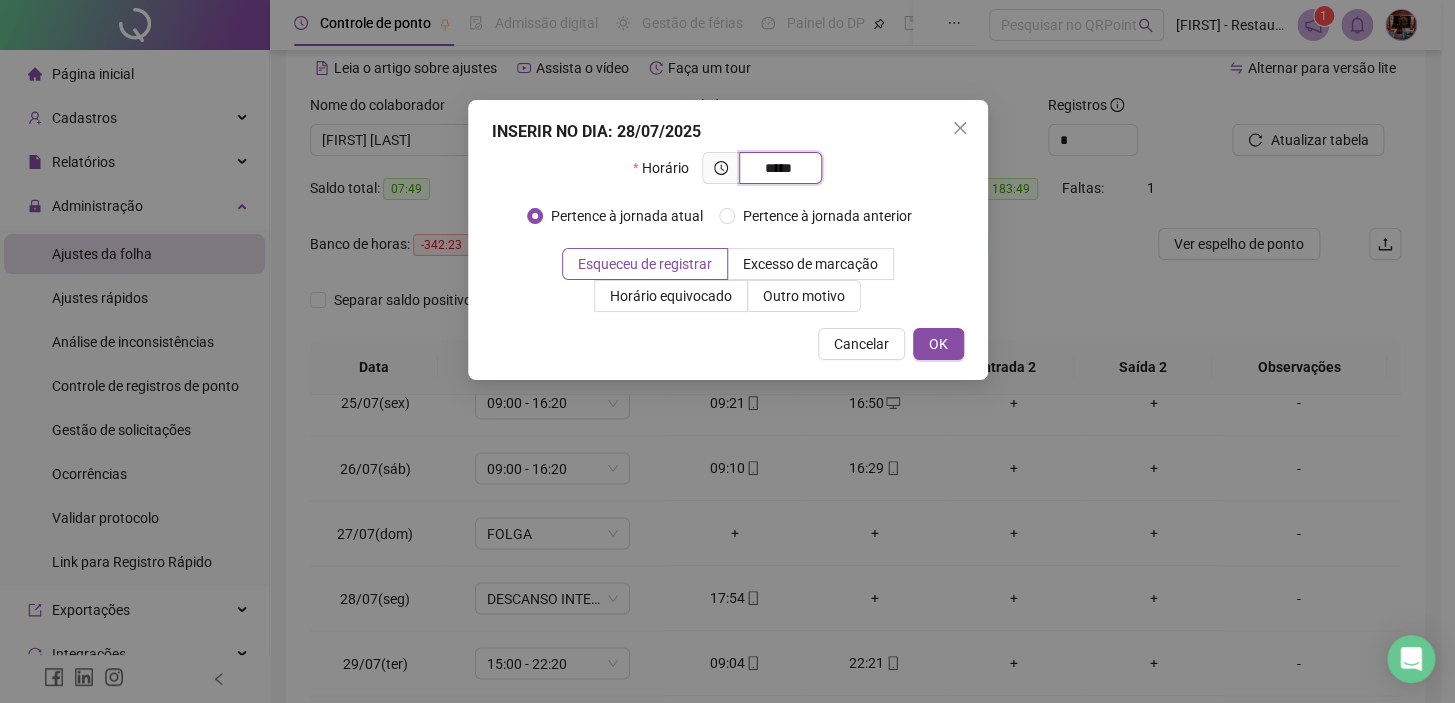 type on "*****" 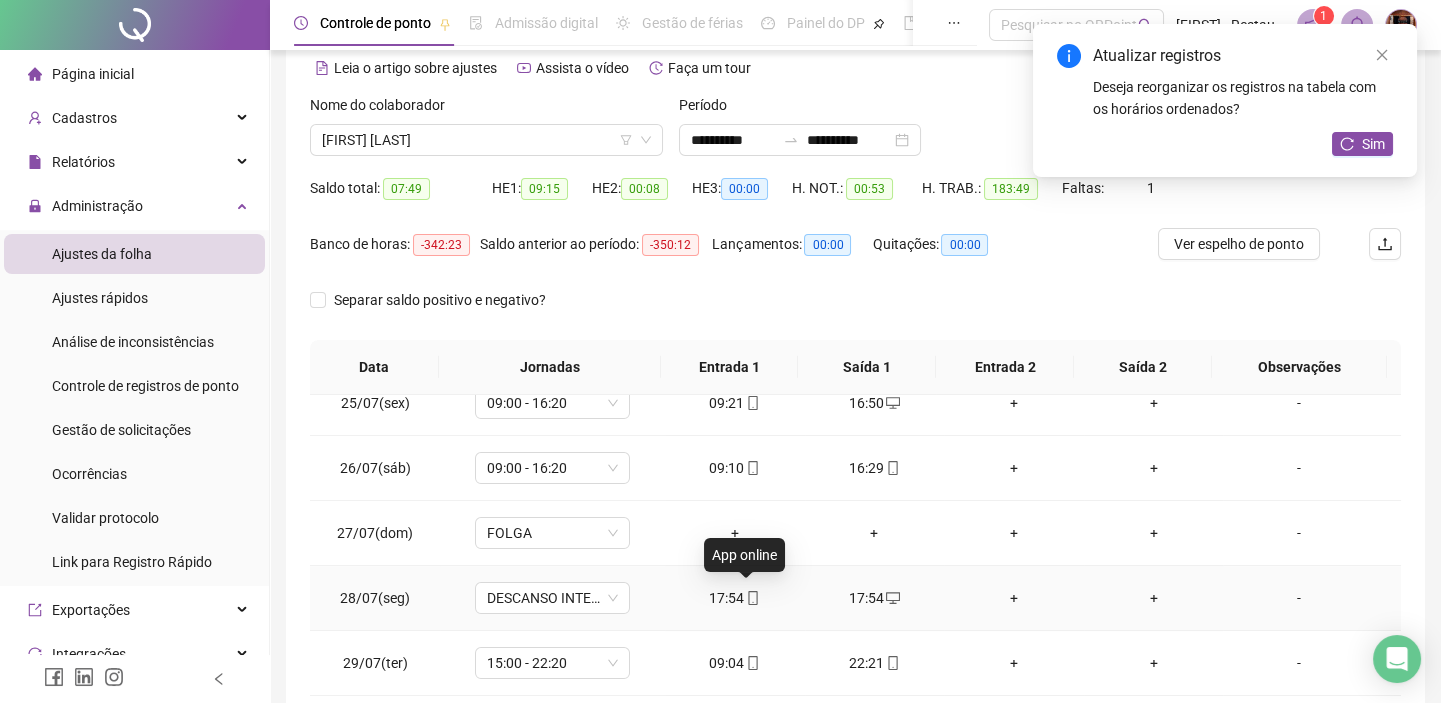 click 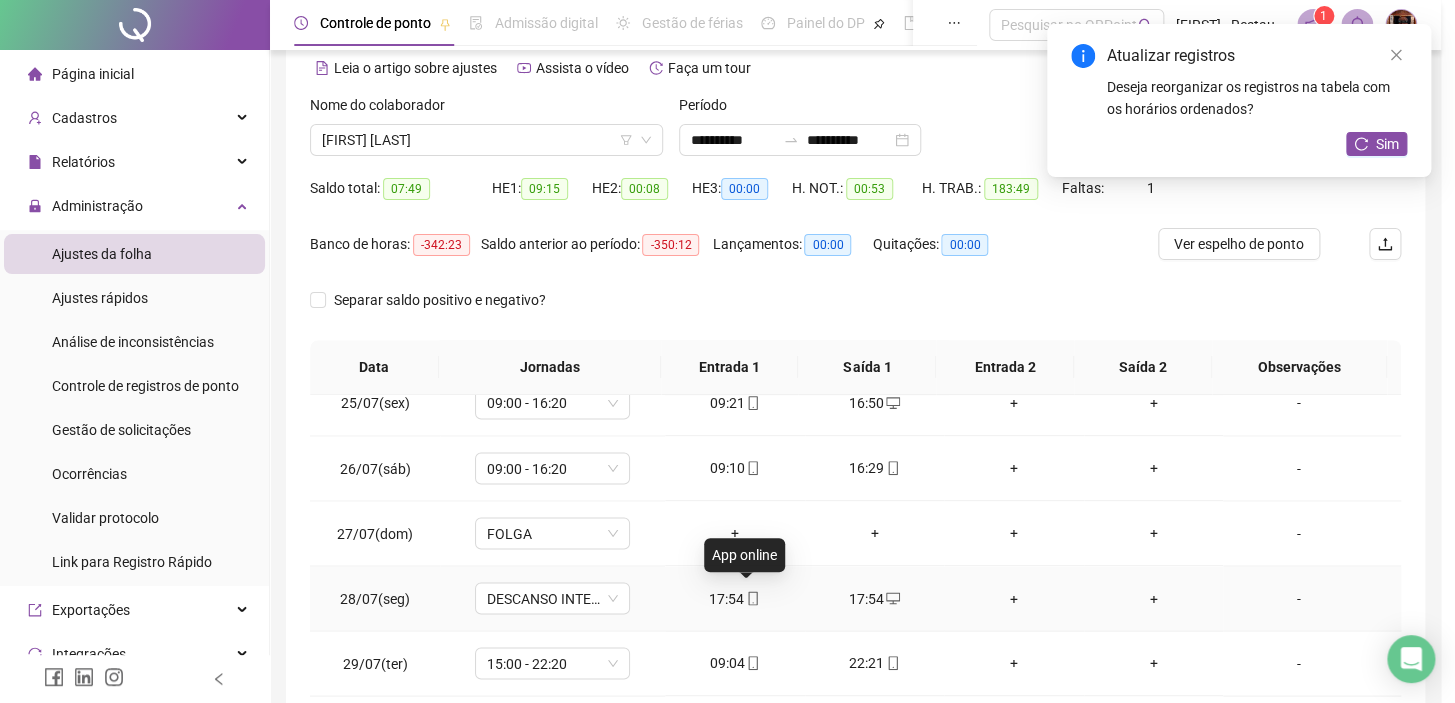 type on "**********" 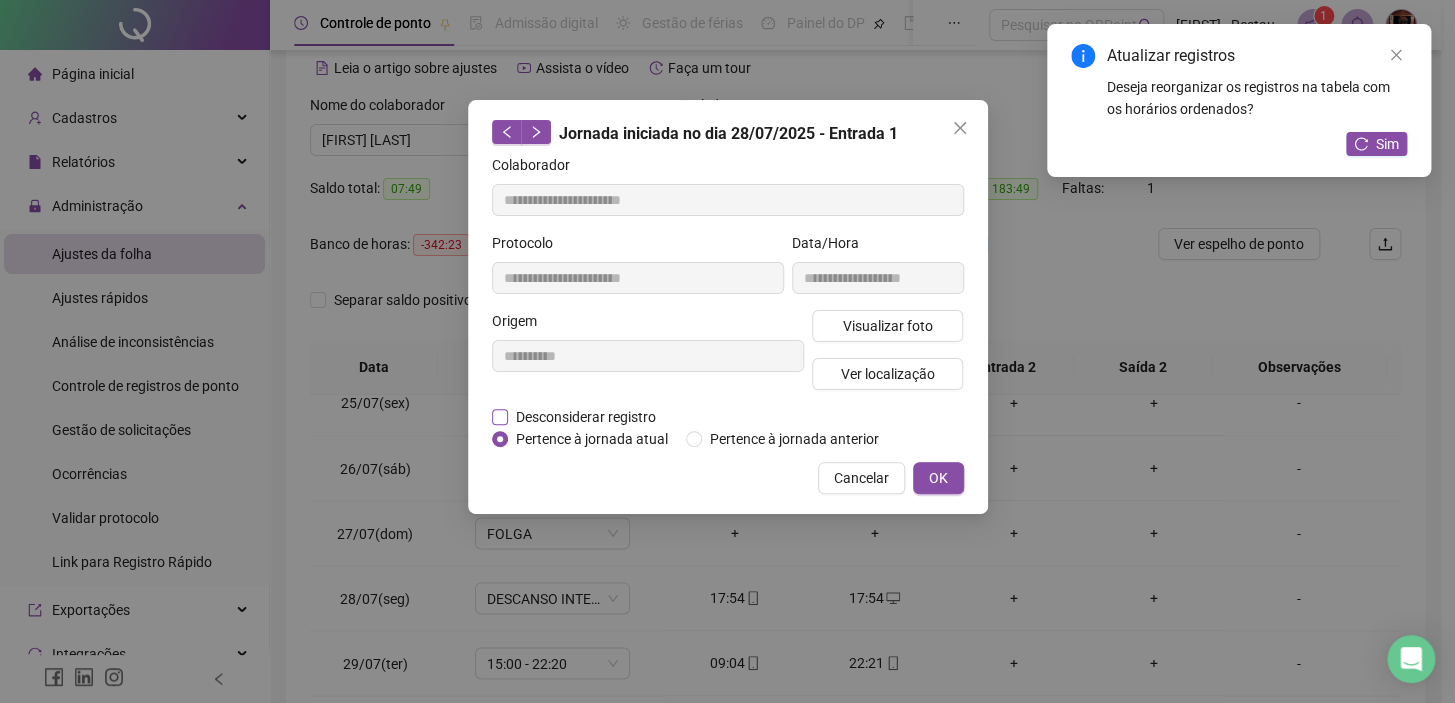 click on "Desconsiderar registro" at bounding box center [586, 417] 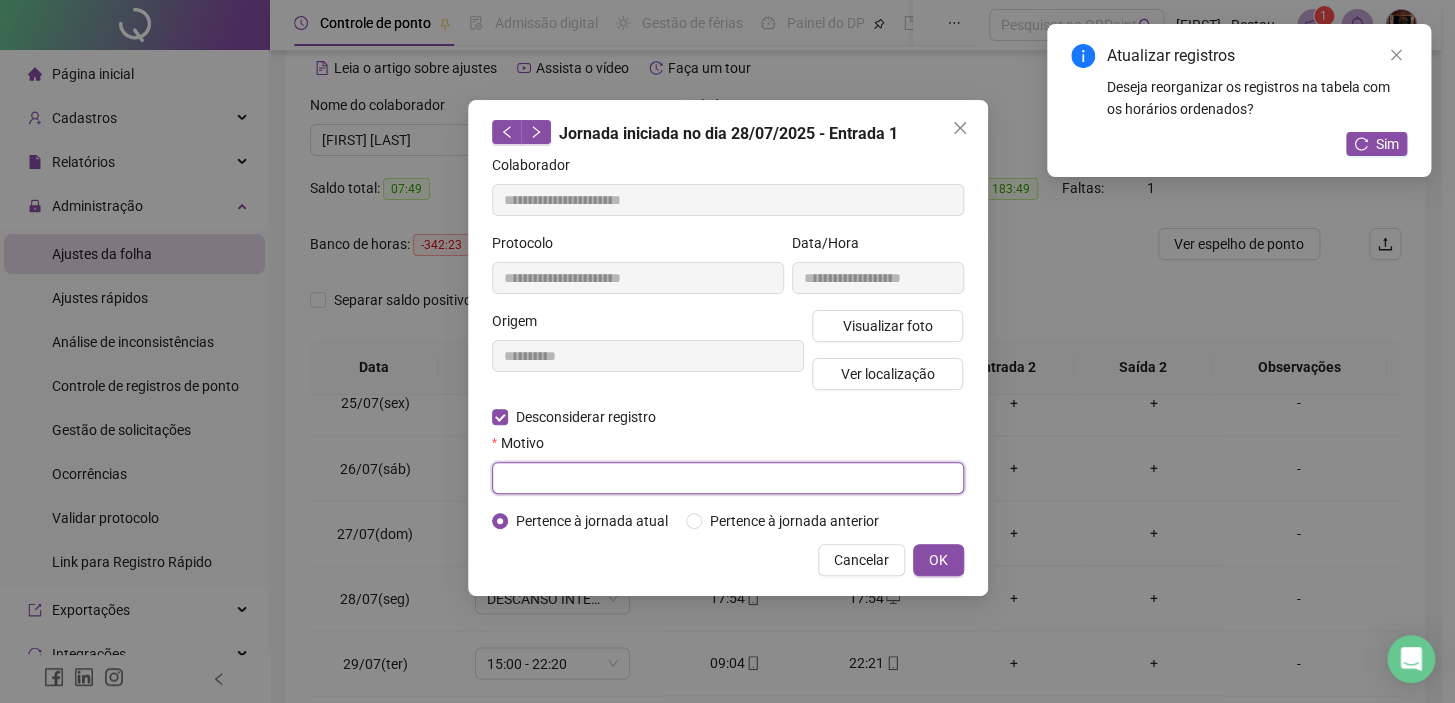 click at bounding box center [728, 478] 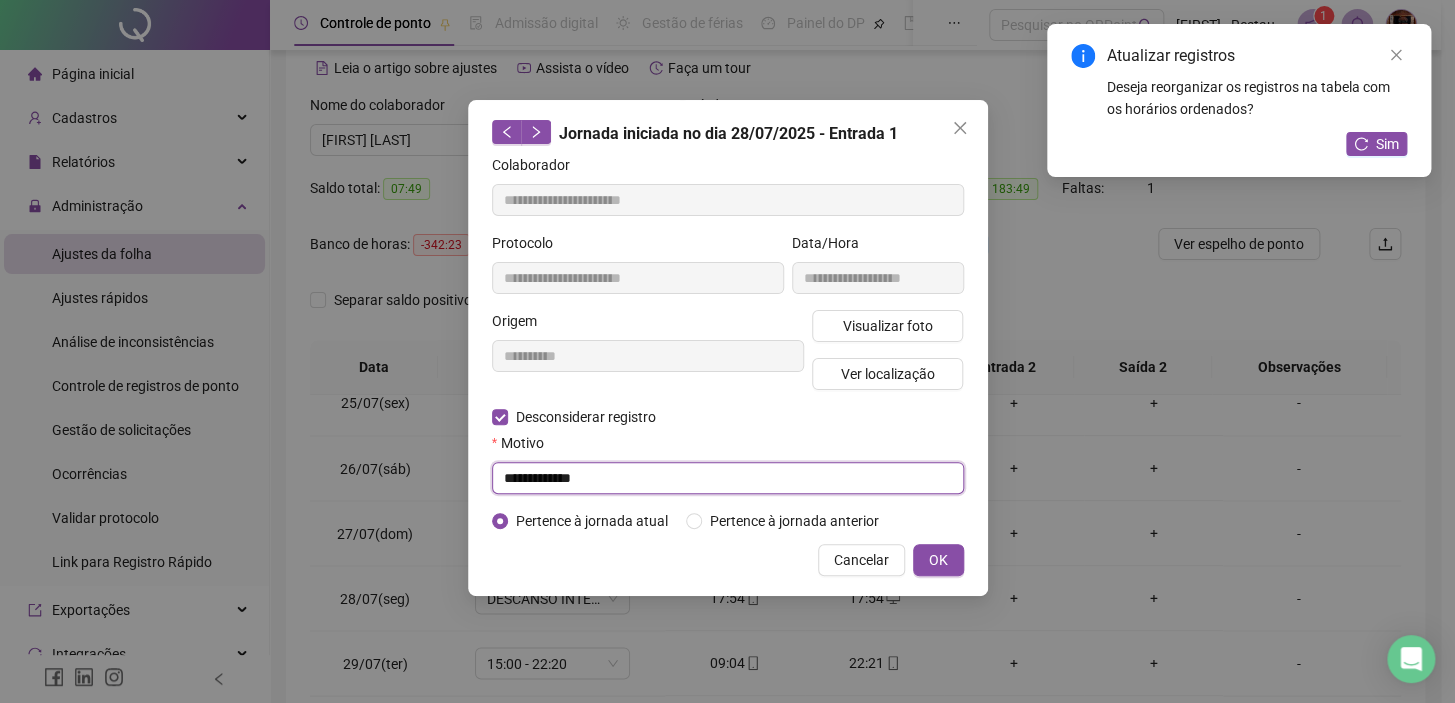 type on "**********" 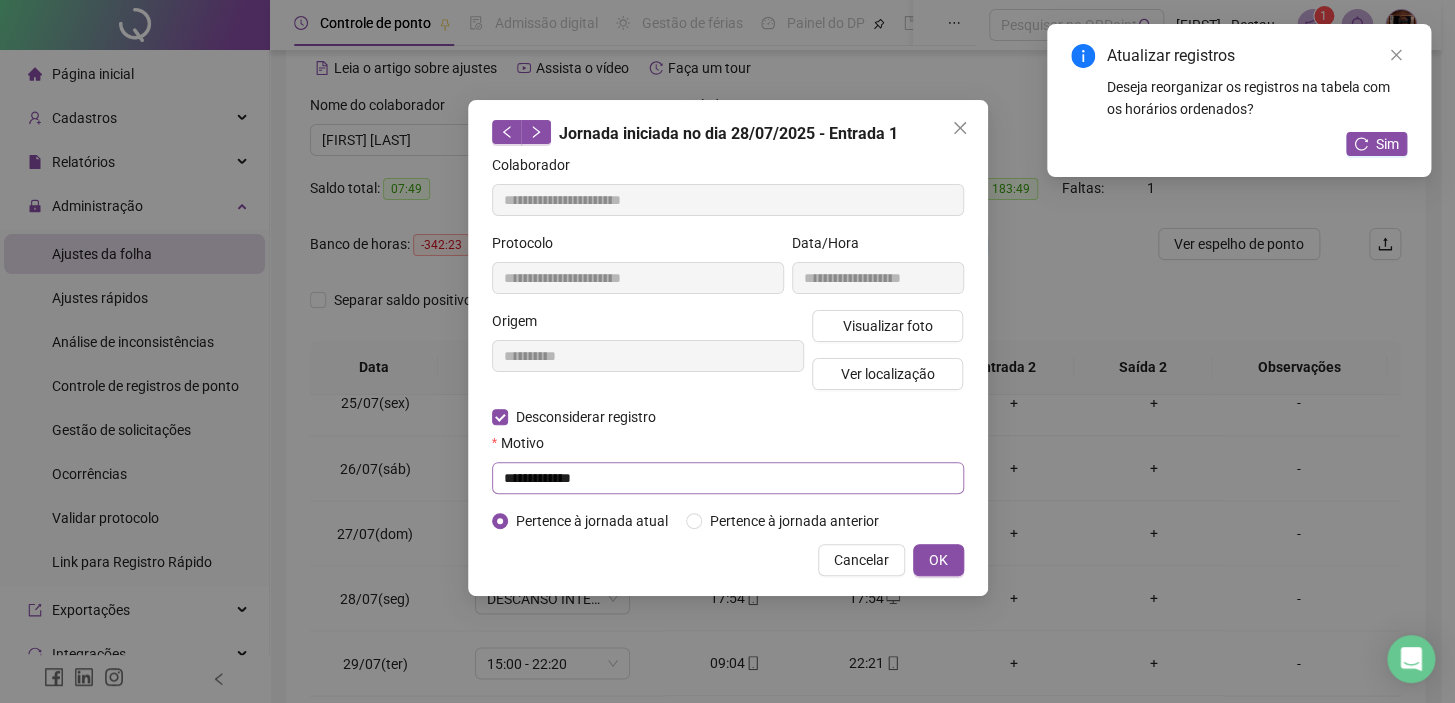 type 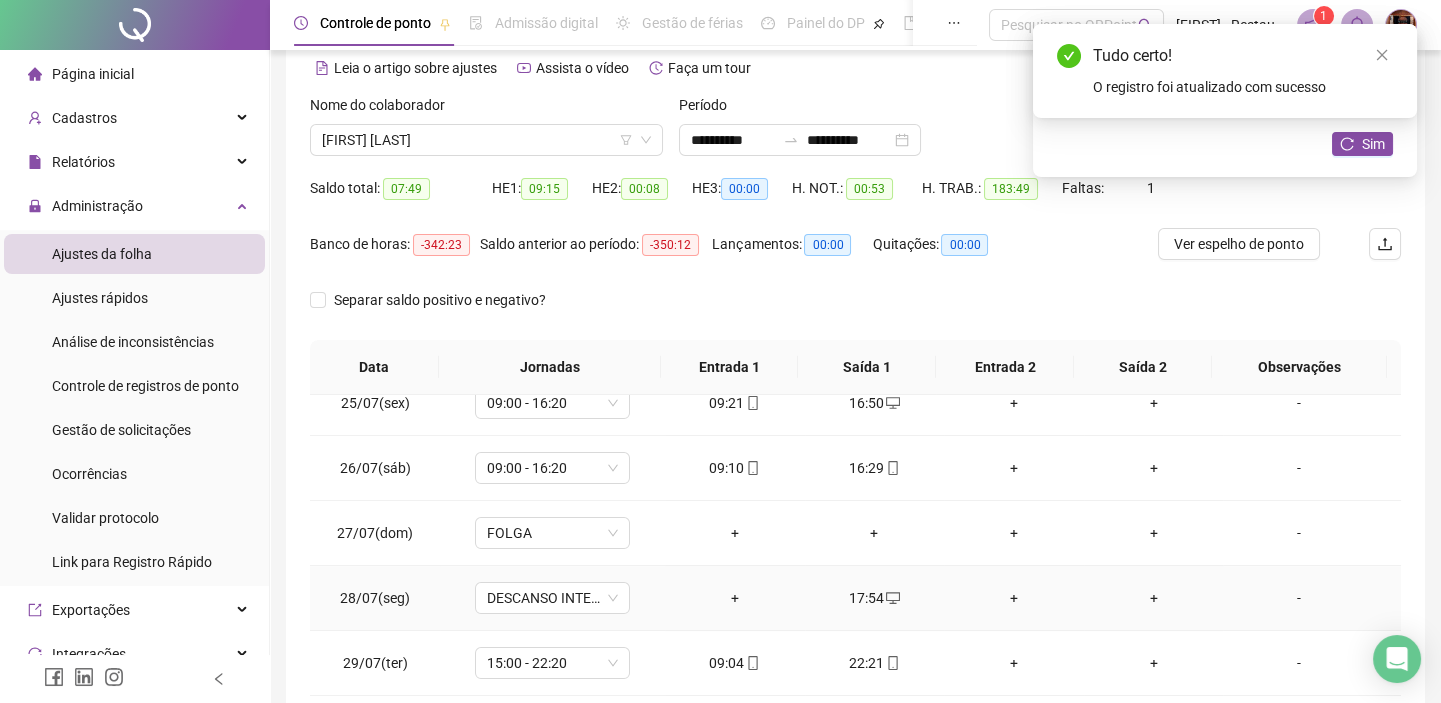 click on "+" at bounding box center [735, 598] 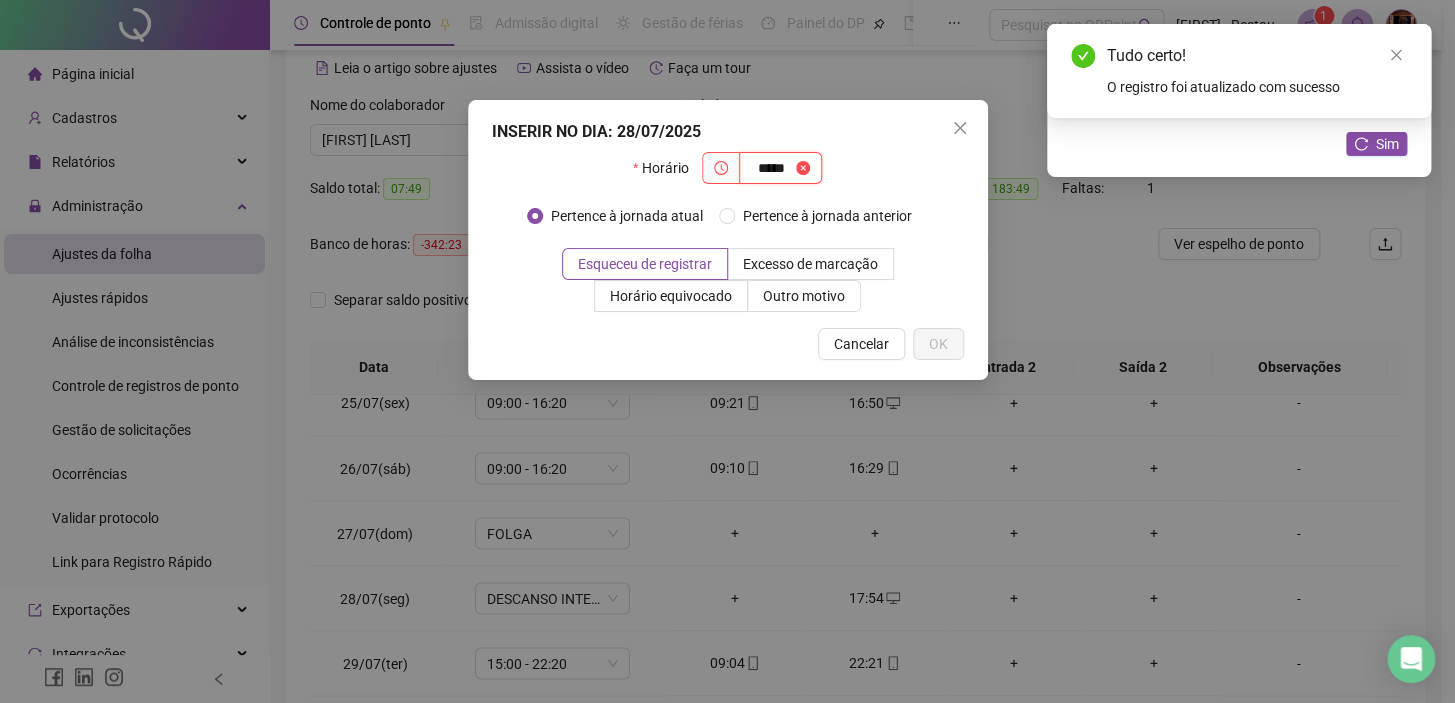 type on "*****" 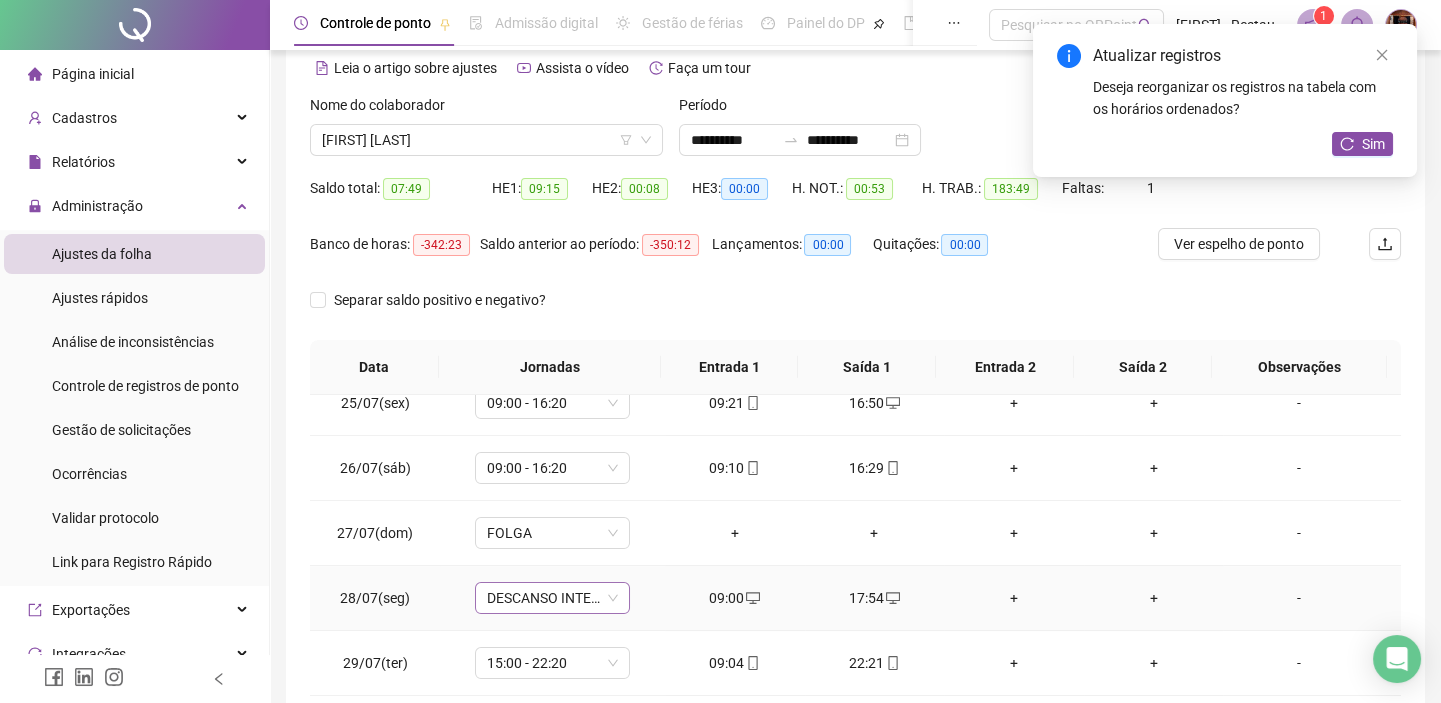 click on "DESCANSO INTER-JORNADA" at bounding box center [552, 598] 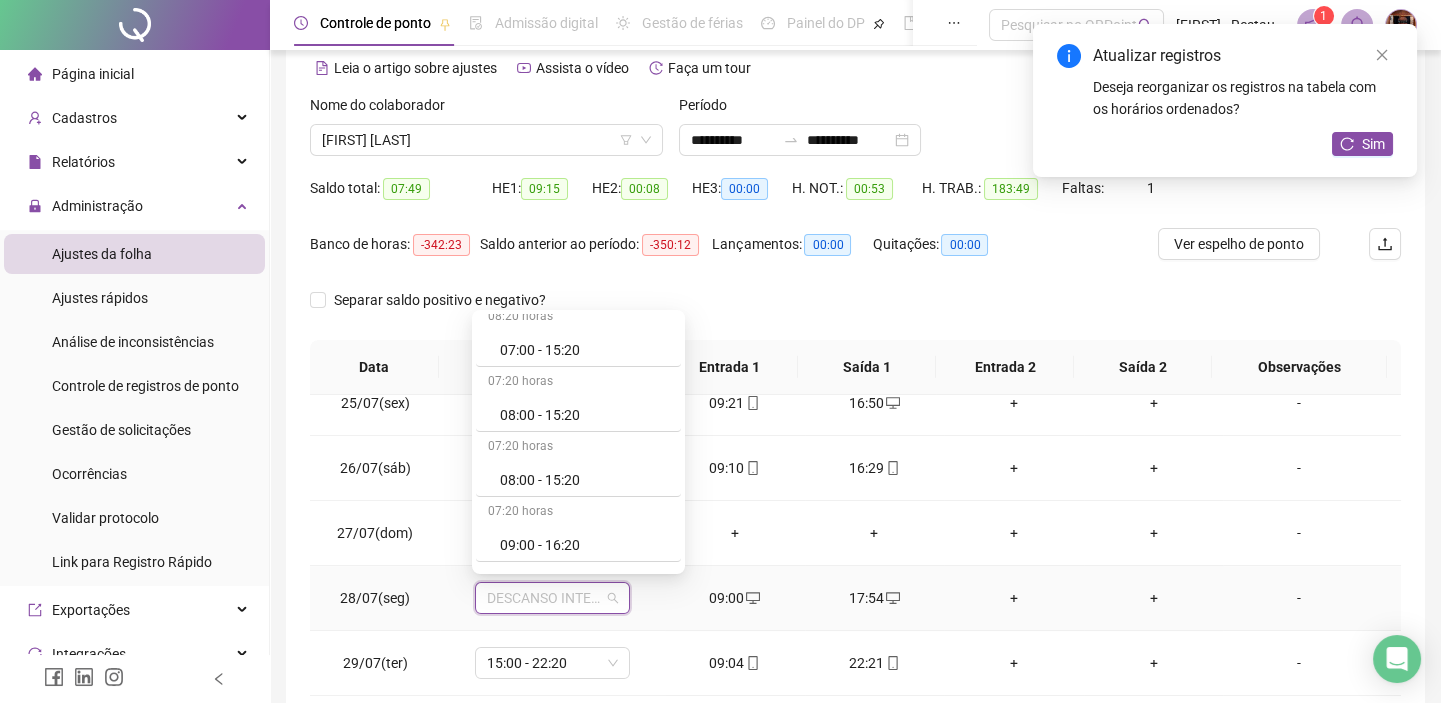 scroll, scrollTop: 363, scrollLeft: 0, axis: vertical 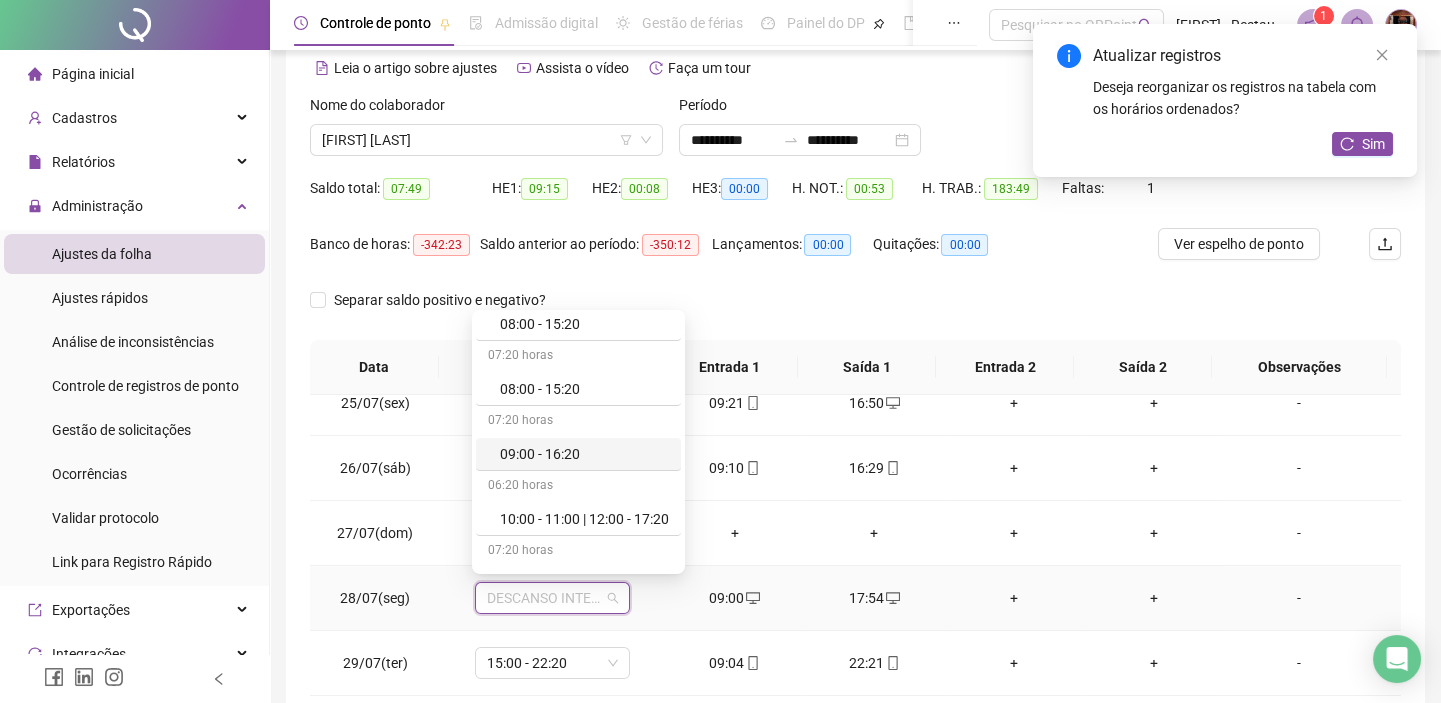 click on "09:00 - 16:20" at bounding box center (584, 454) 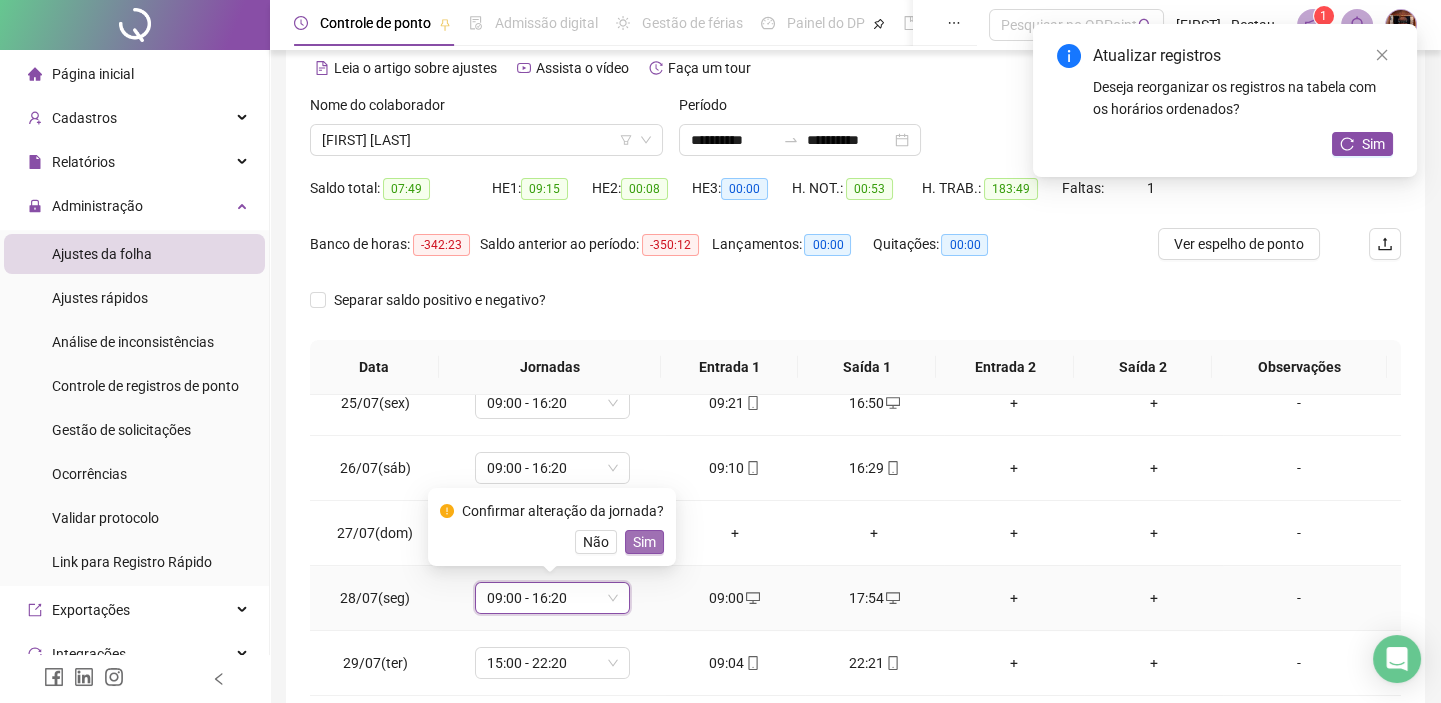 click on "Sim" at bounding box center [644, 542] 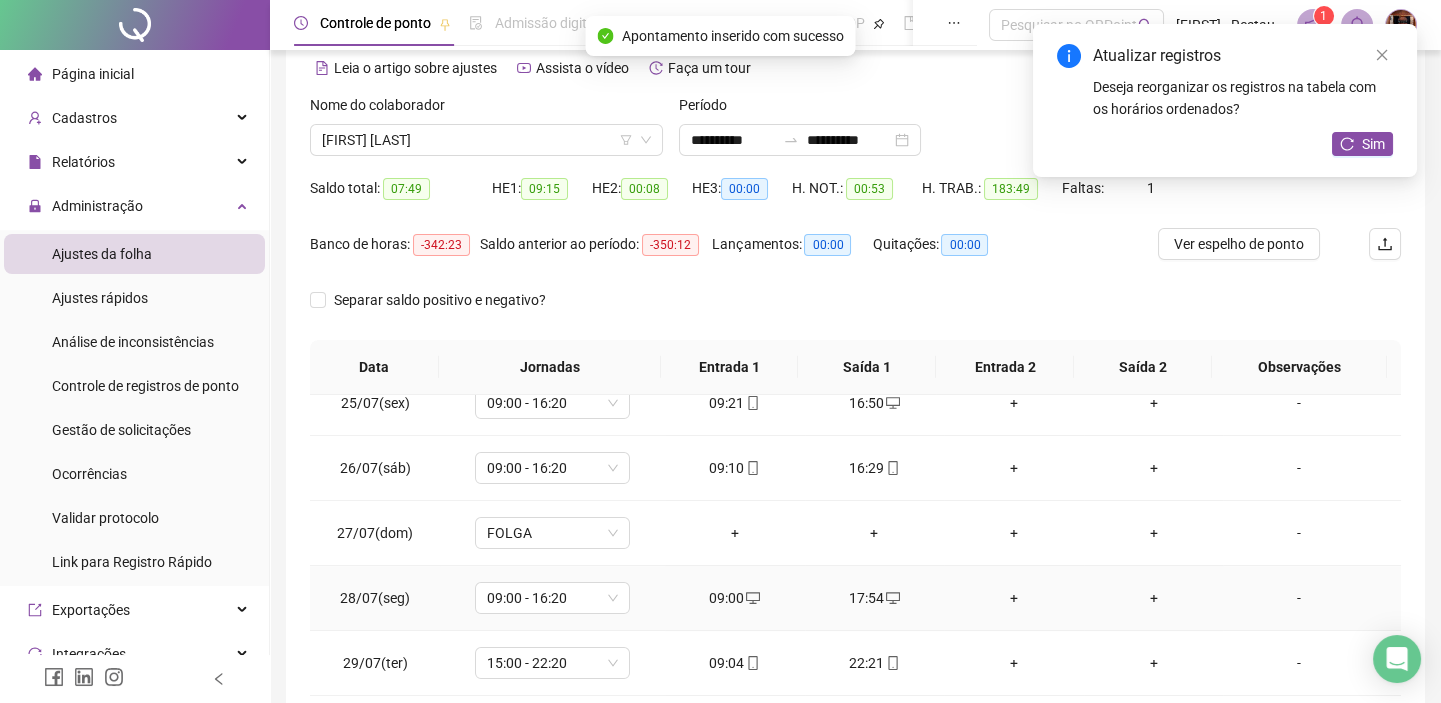 scroll, scrollTop: 181, scrollLeft: 0, axis: vertical 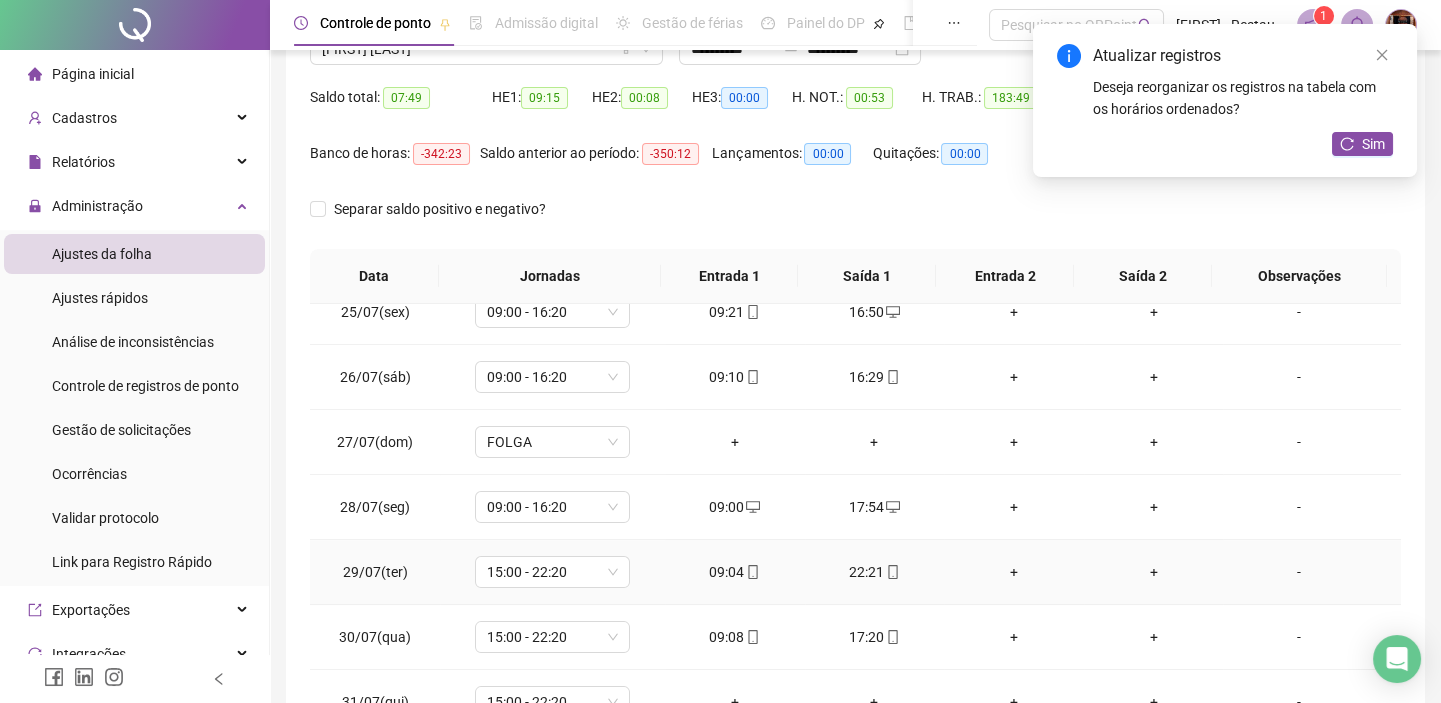 click at bounding box center [752, 572] 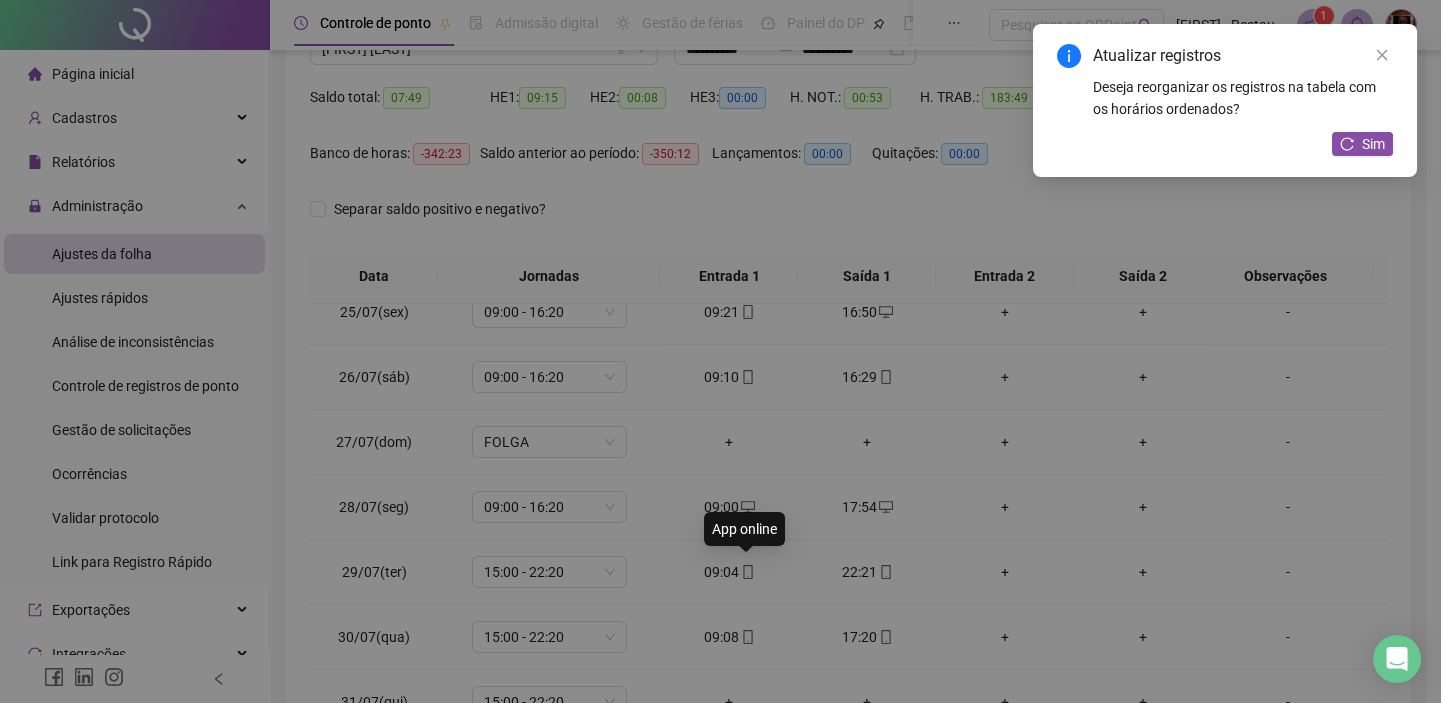type on "**********" 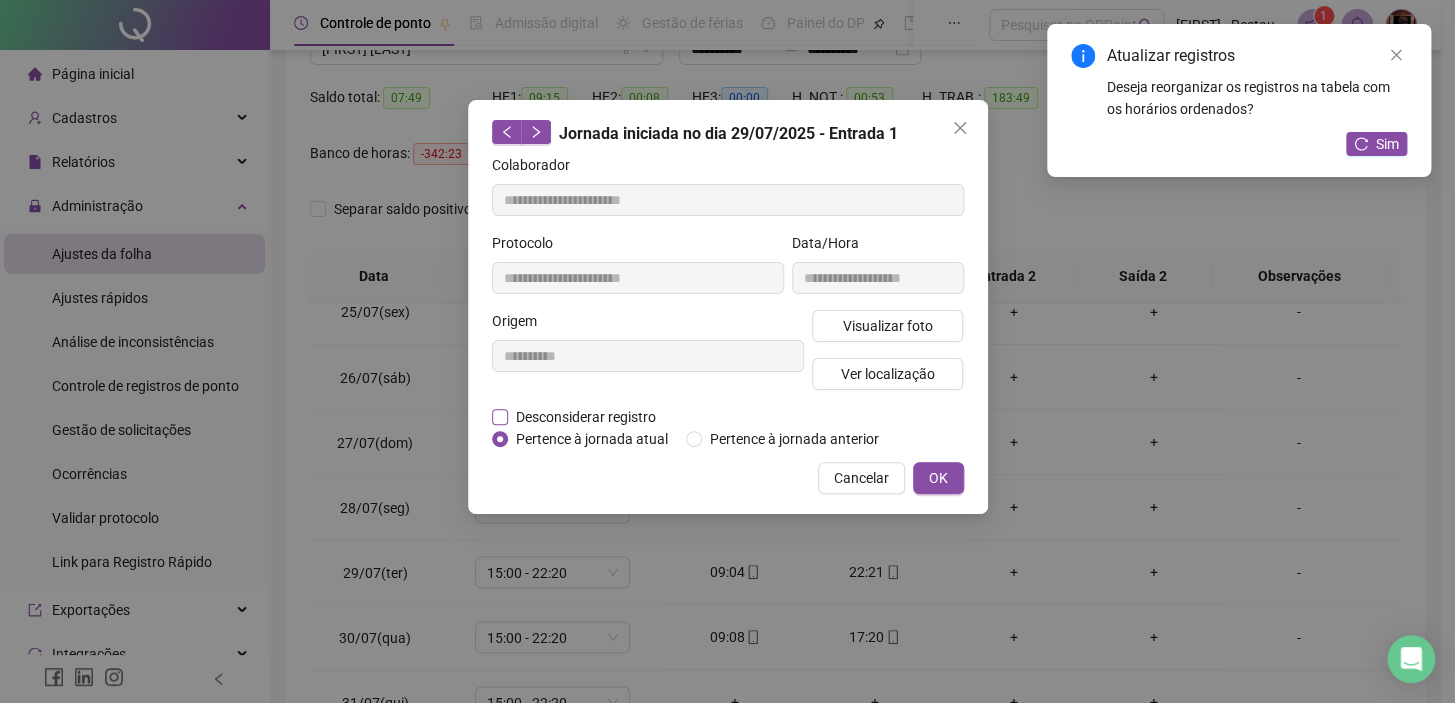 click on "Desconsiderar registro" at bounding box center [586, 417] 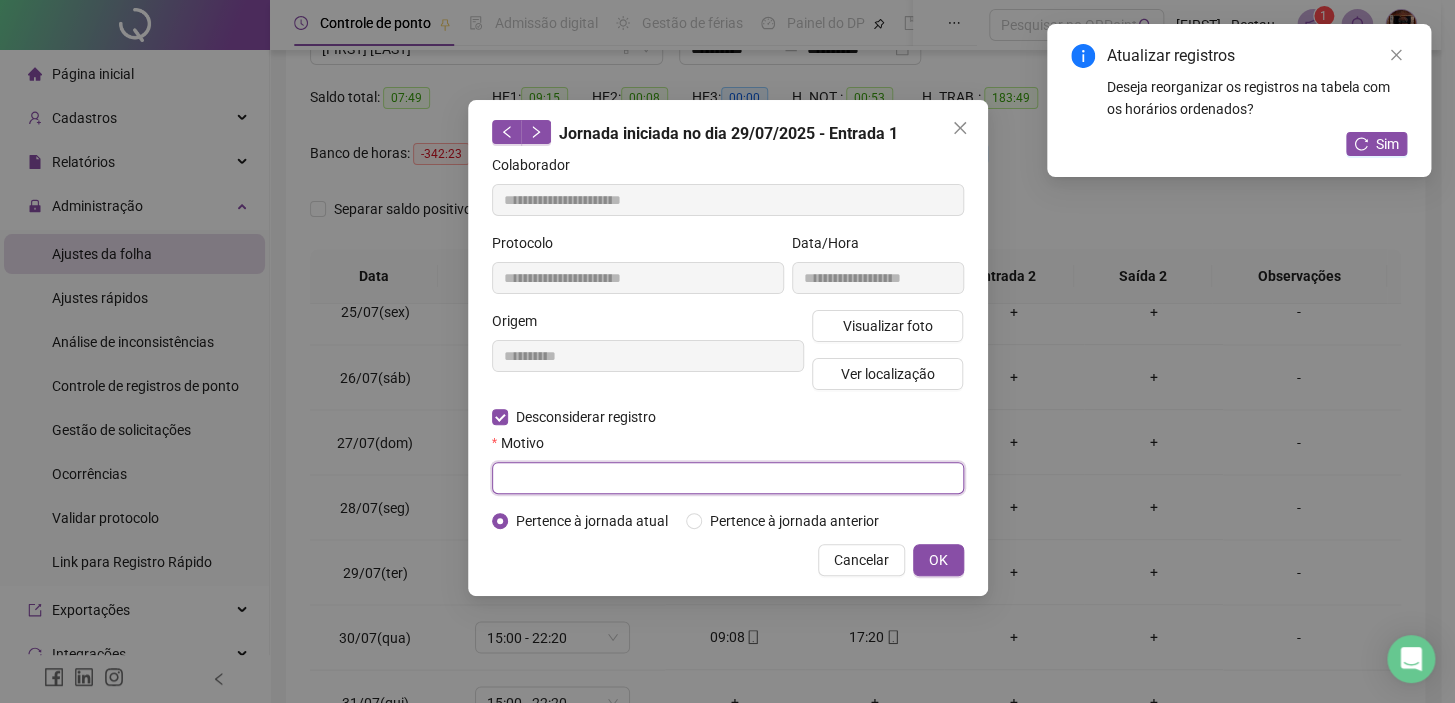 click at bounding box center (728, 478) 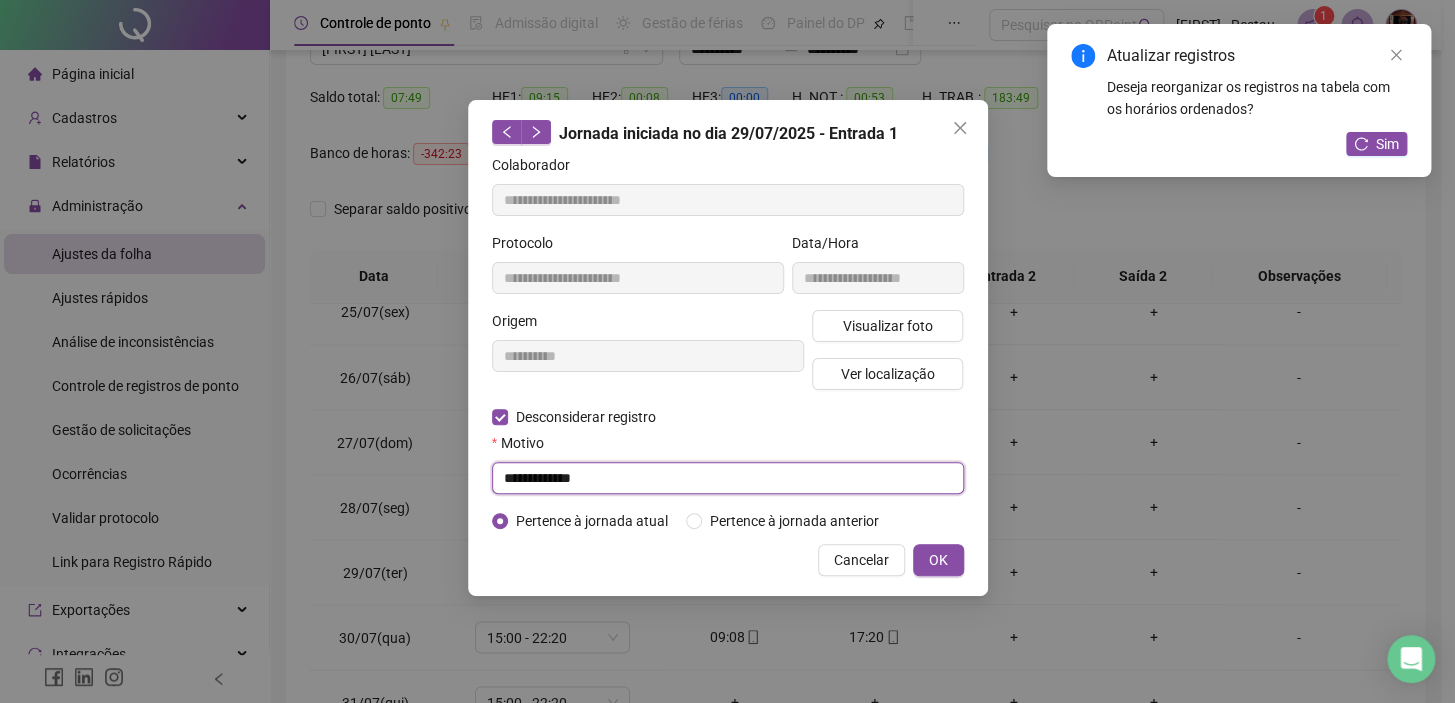 type on "**********" 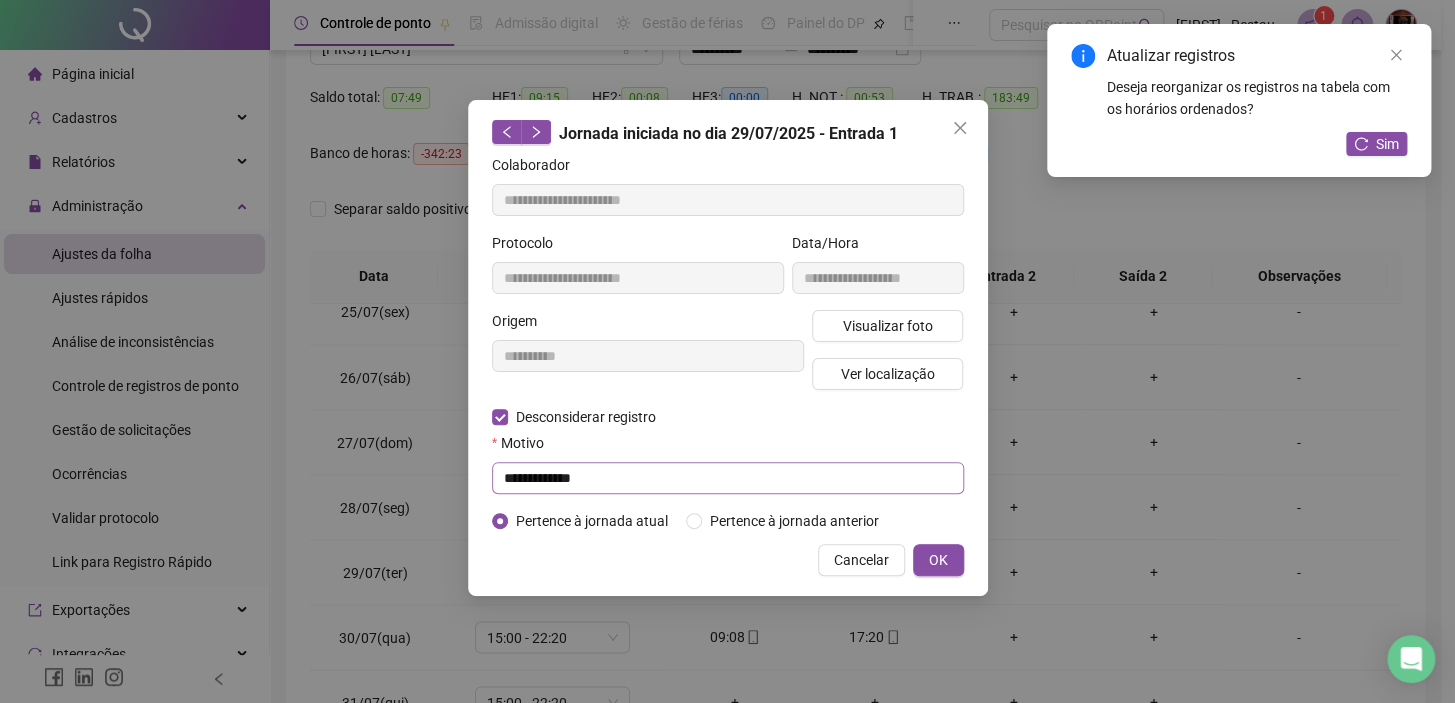 type 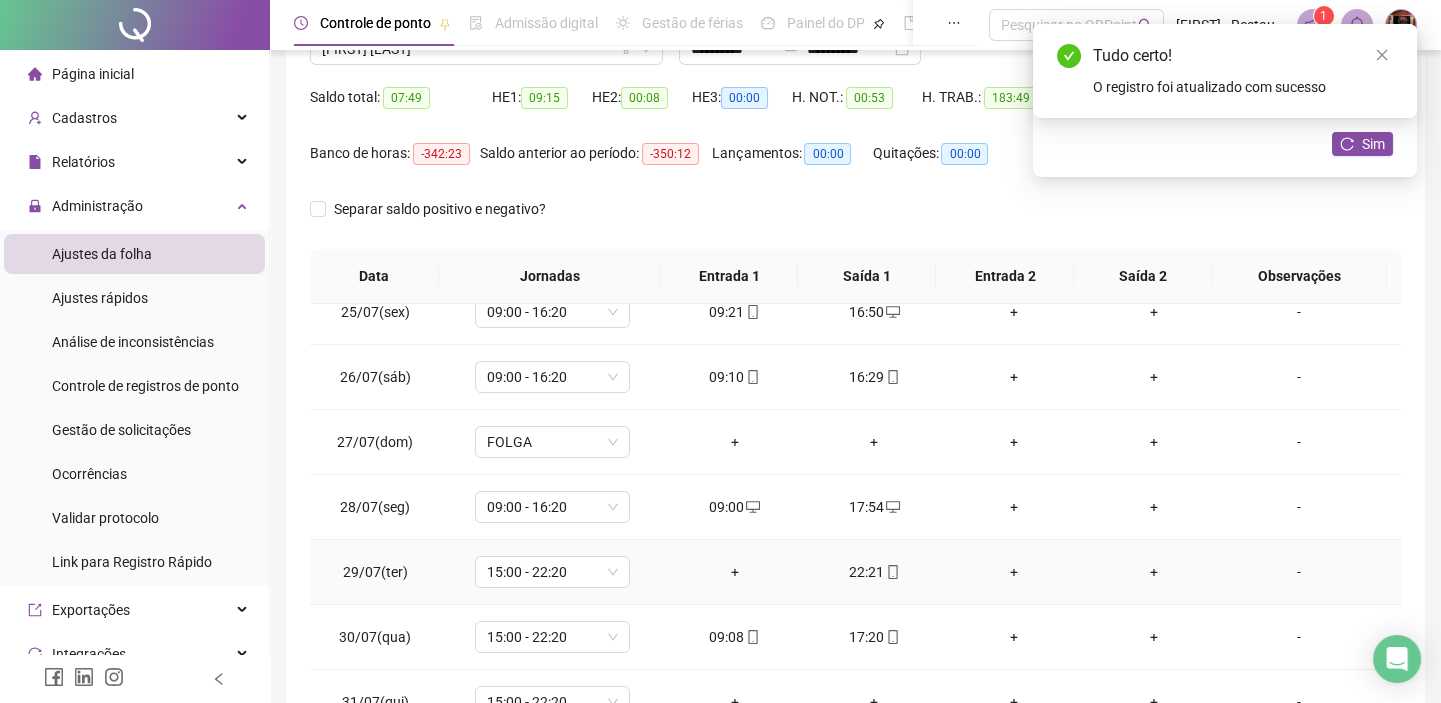 click on "+" at bounding box center [735, 572] 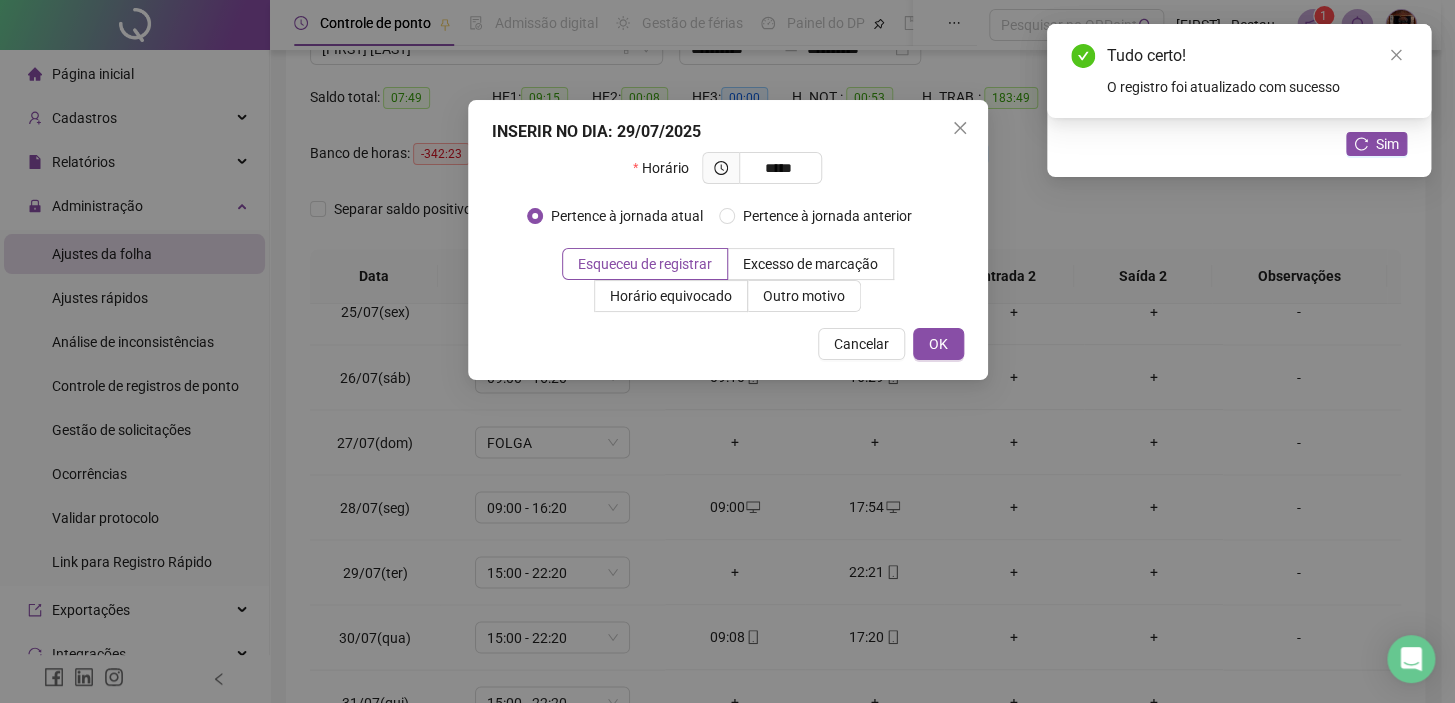 type on "*****" 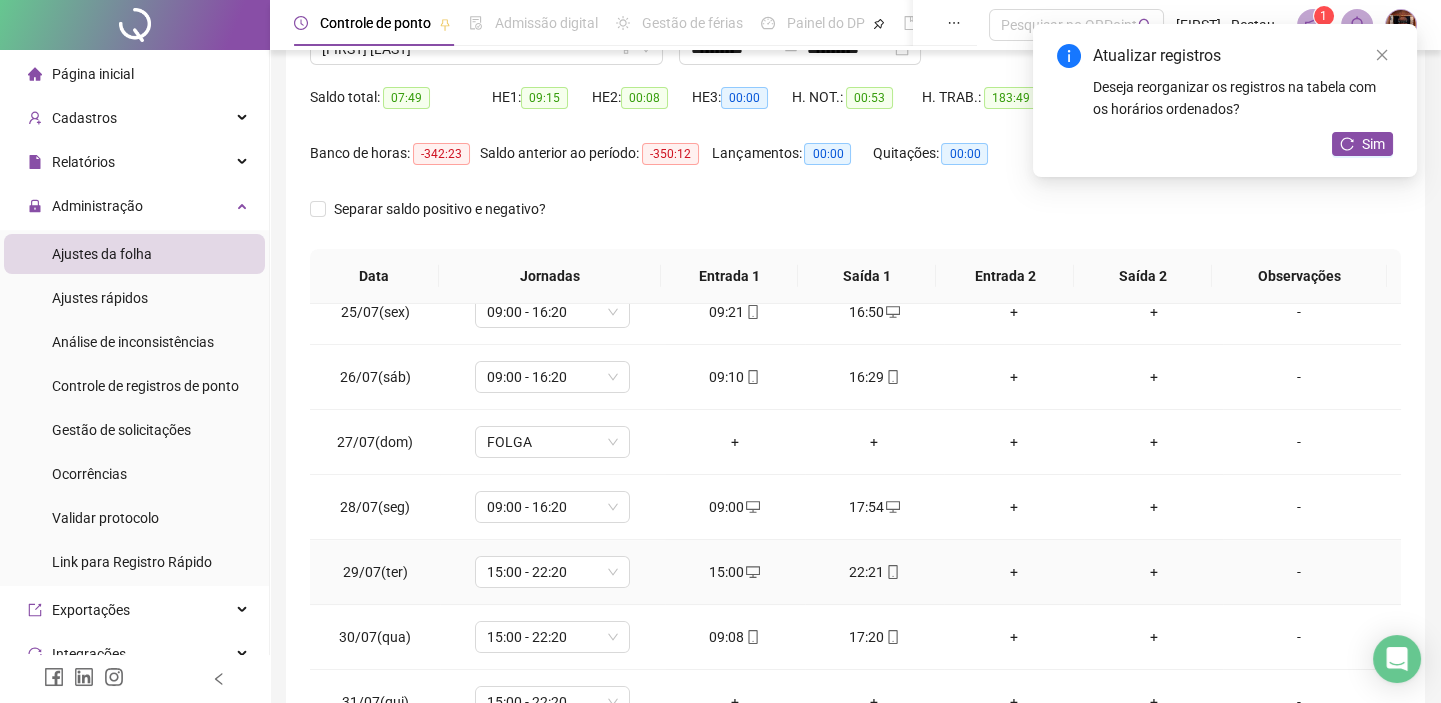 scroll, scrollTop: 319, scrollLeft: 0, axis: vertical 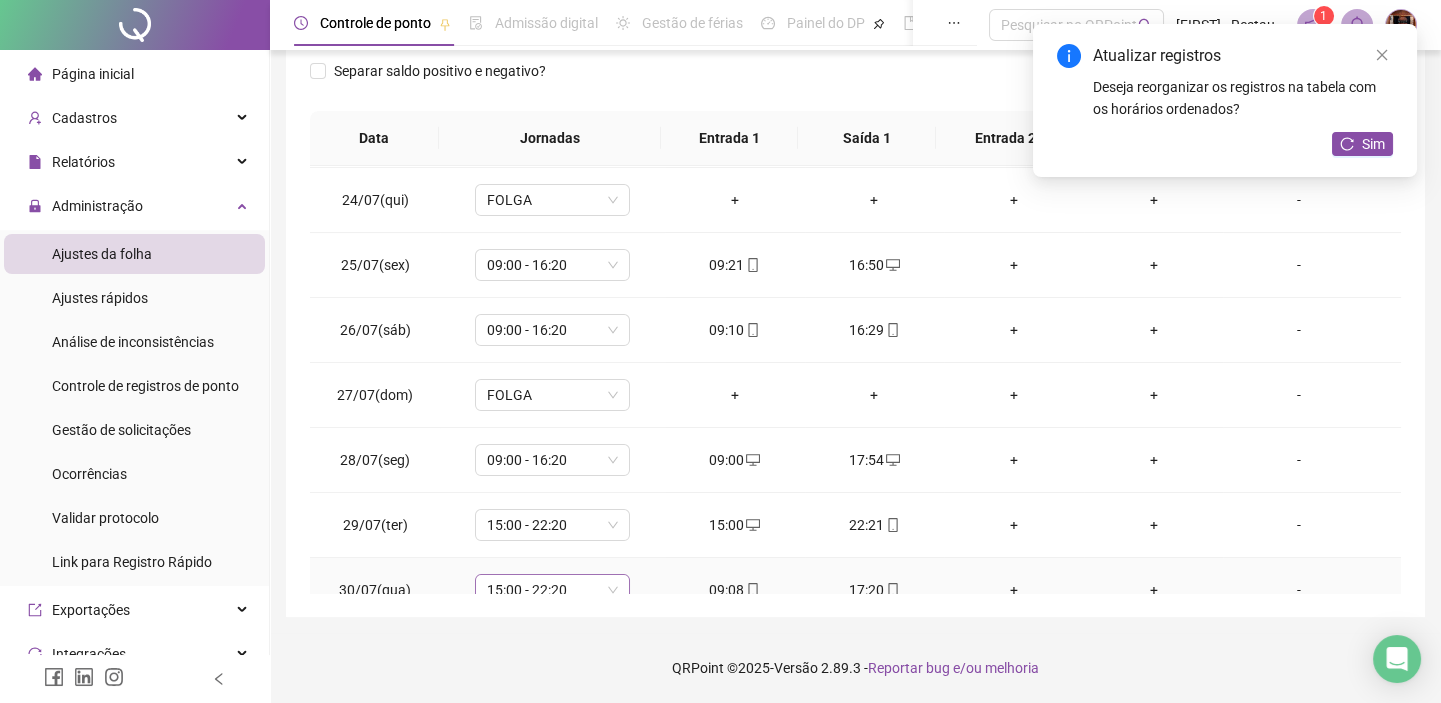 click on "15:00 - 22:20" at bounding box center [552, 590] 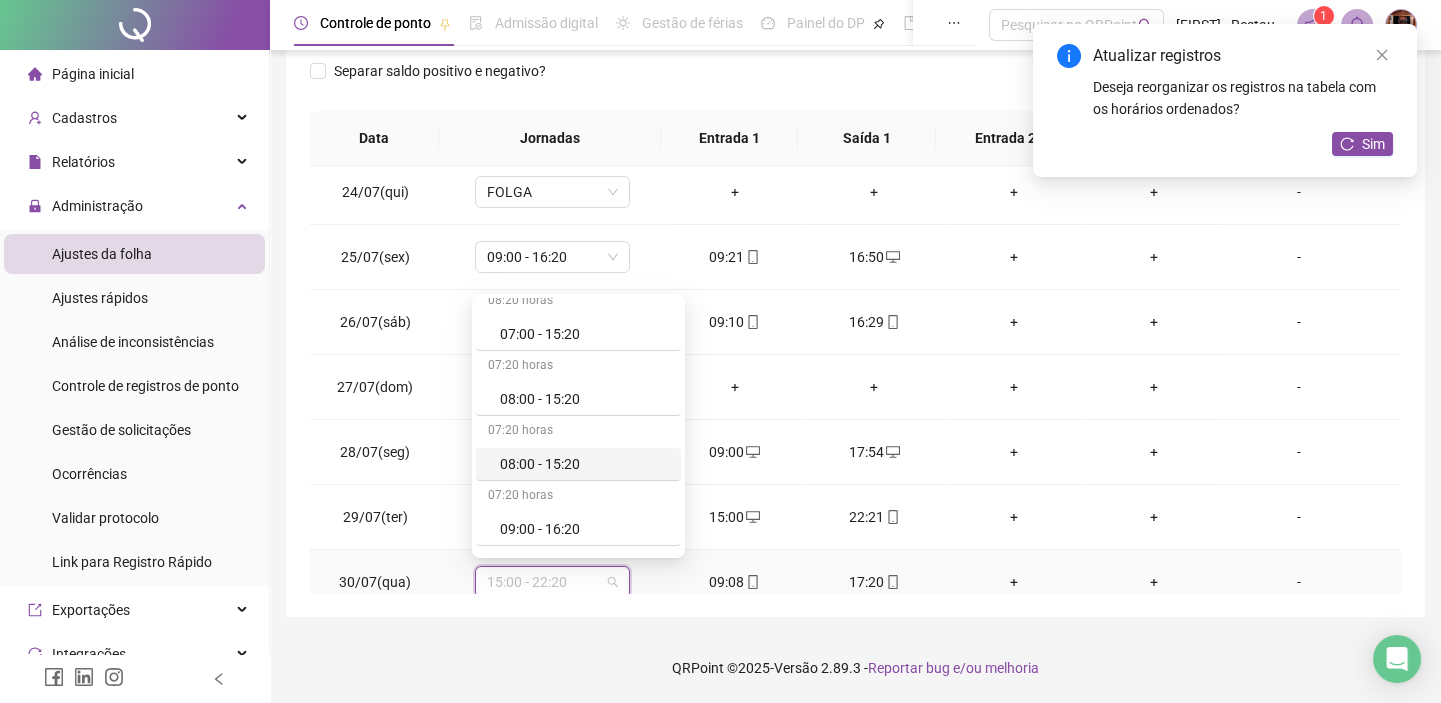 scroll, scrollTop: 363, scrollLeft: 0, axis: vertical 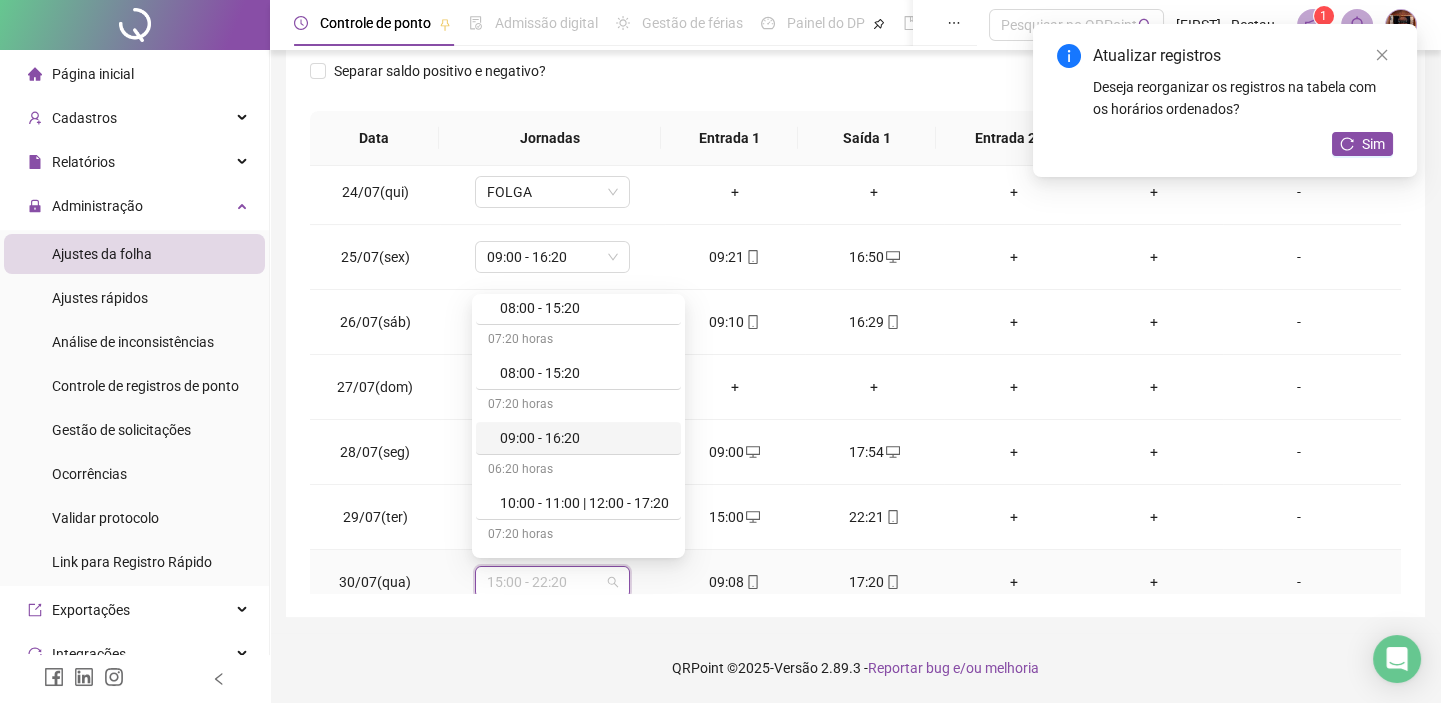 click on "09:00 - 16:20" at bounding box center [584, 438] 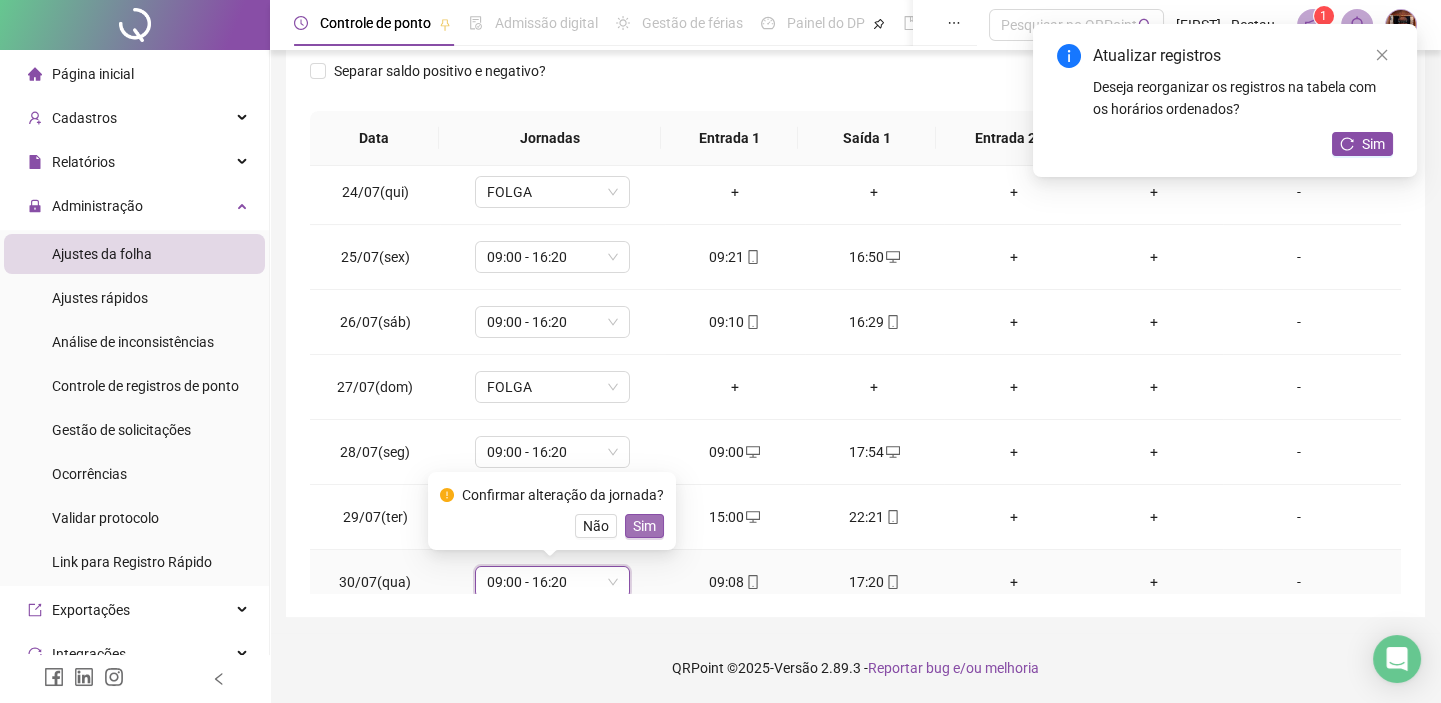 click on "Sim" at bounding box center (644, 526) 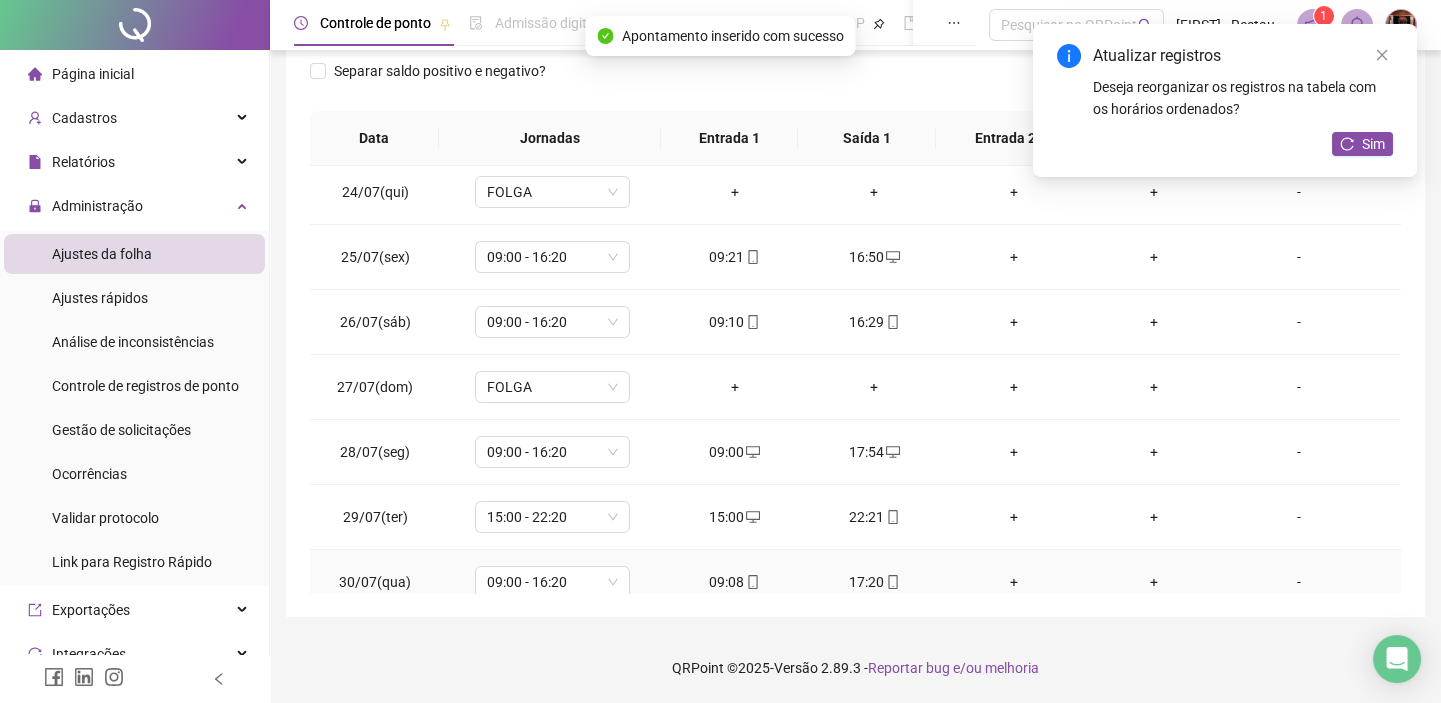 scroll, scrollTop: 1584, scrollLeft: 0, axis: vertical 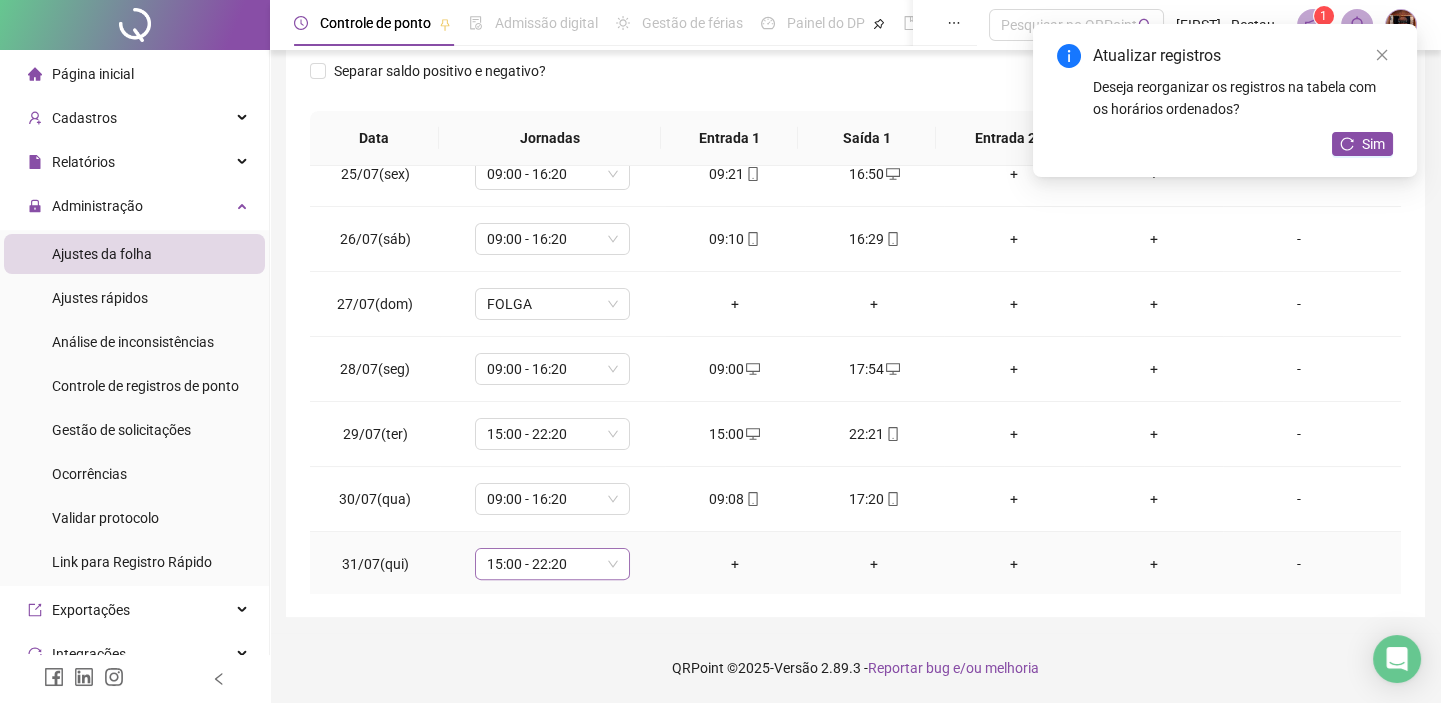 click on "15:00 - 22:20" at bounding box center (552, 564) 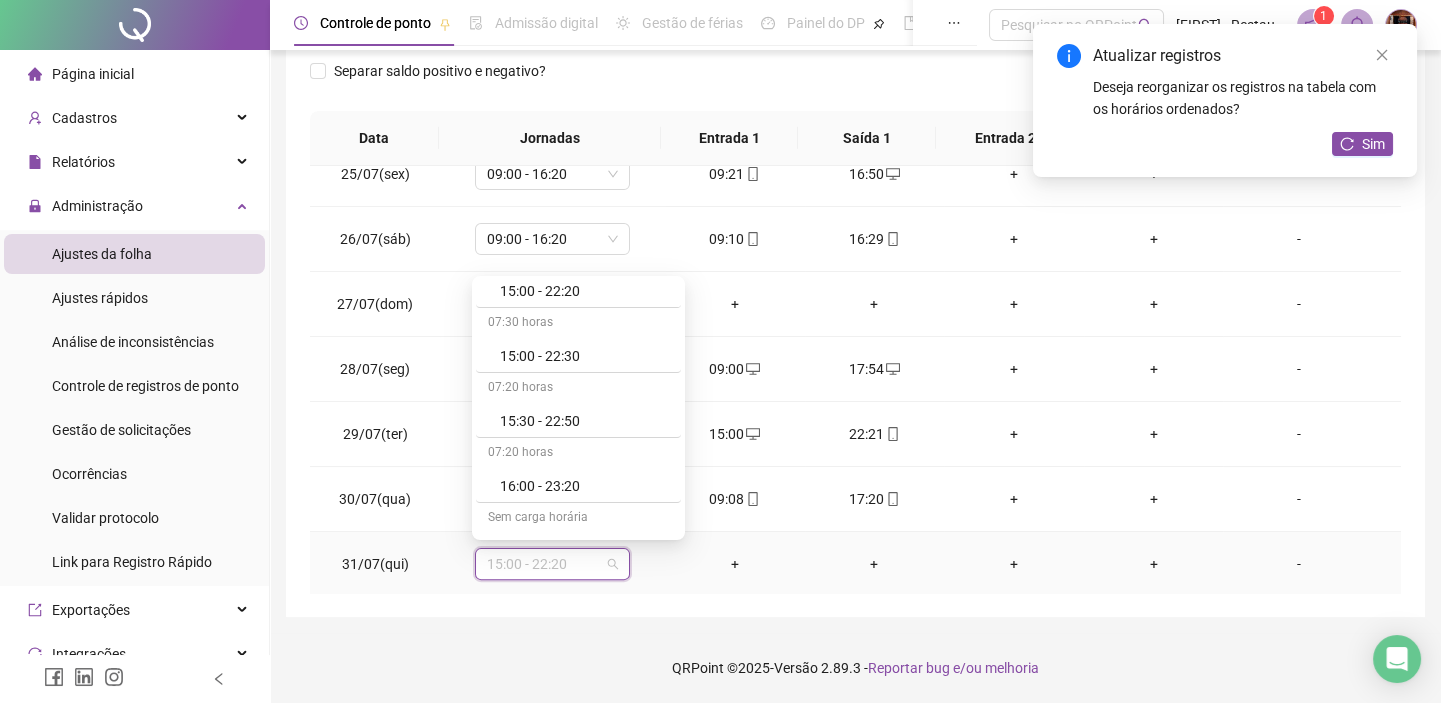 scroll, scrollTop: 2015, scrollLeft: 0, axis: vertical 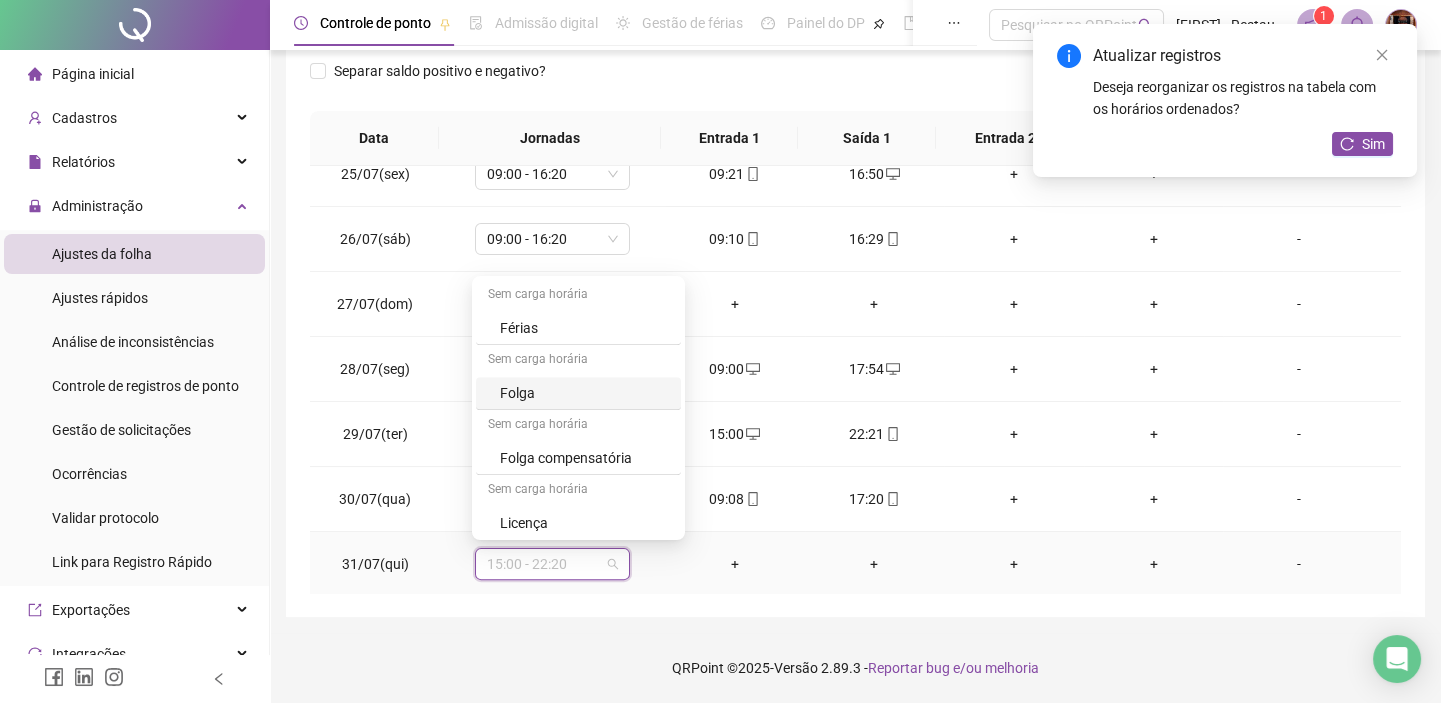 click on "Folga" at bounding box center (584, 393) 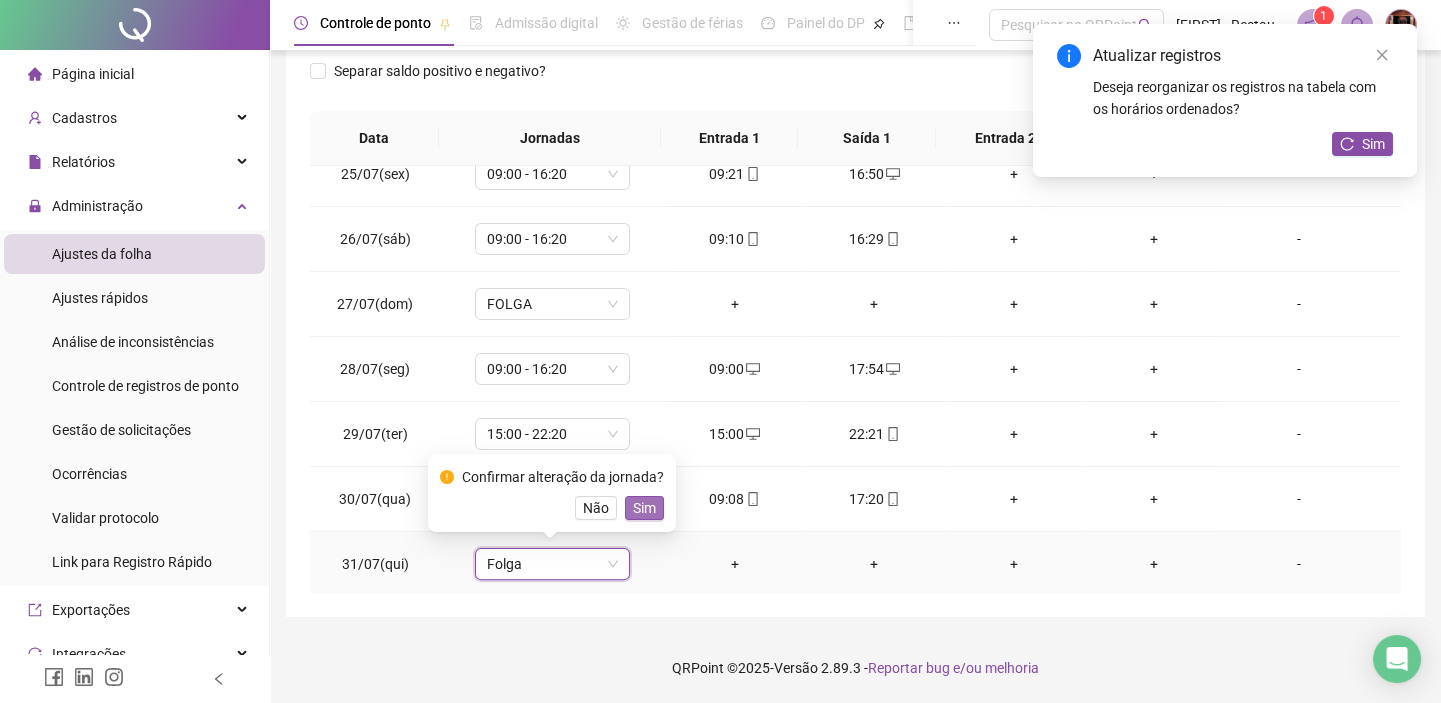 click on "Sim" at bounding box center [644, 508] 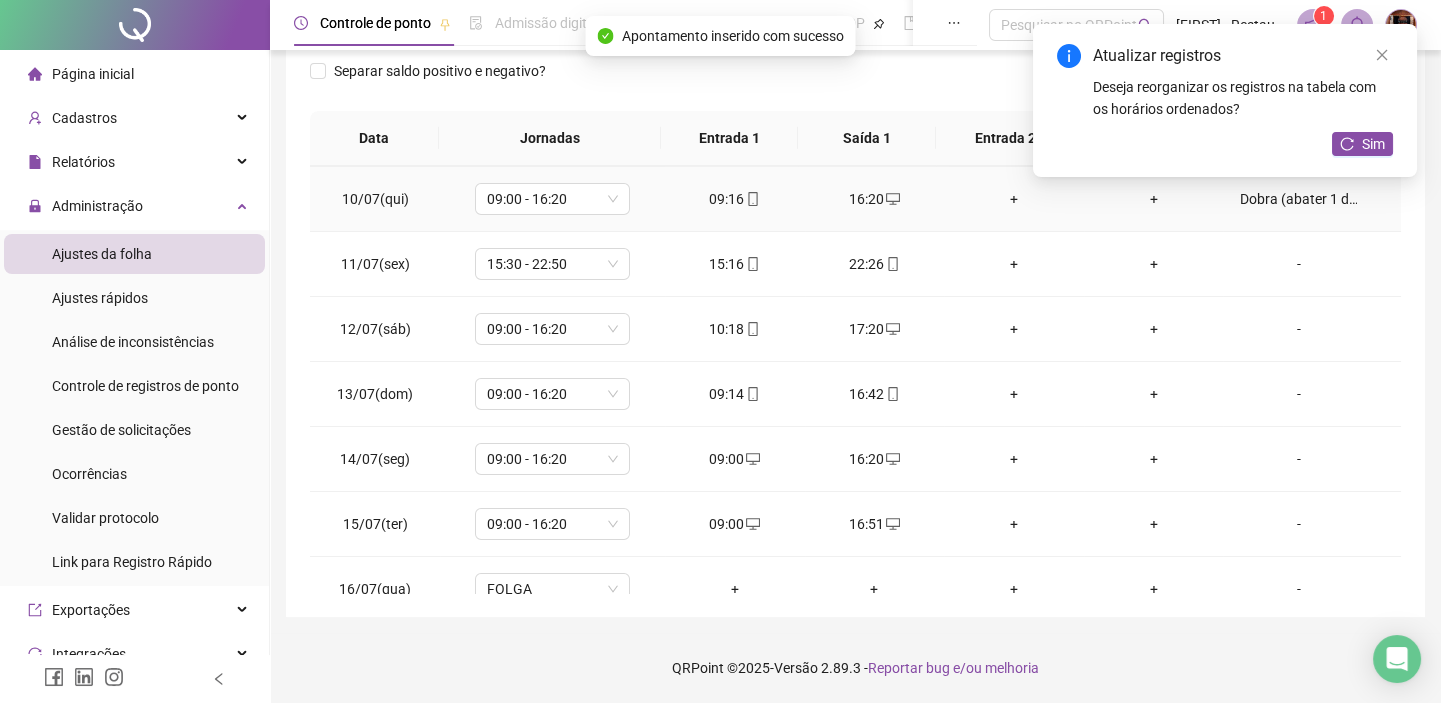 scroll, scrollTop: 493, scrollLeft: 0, axis: vertical 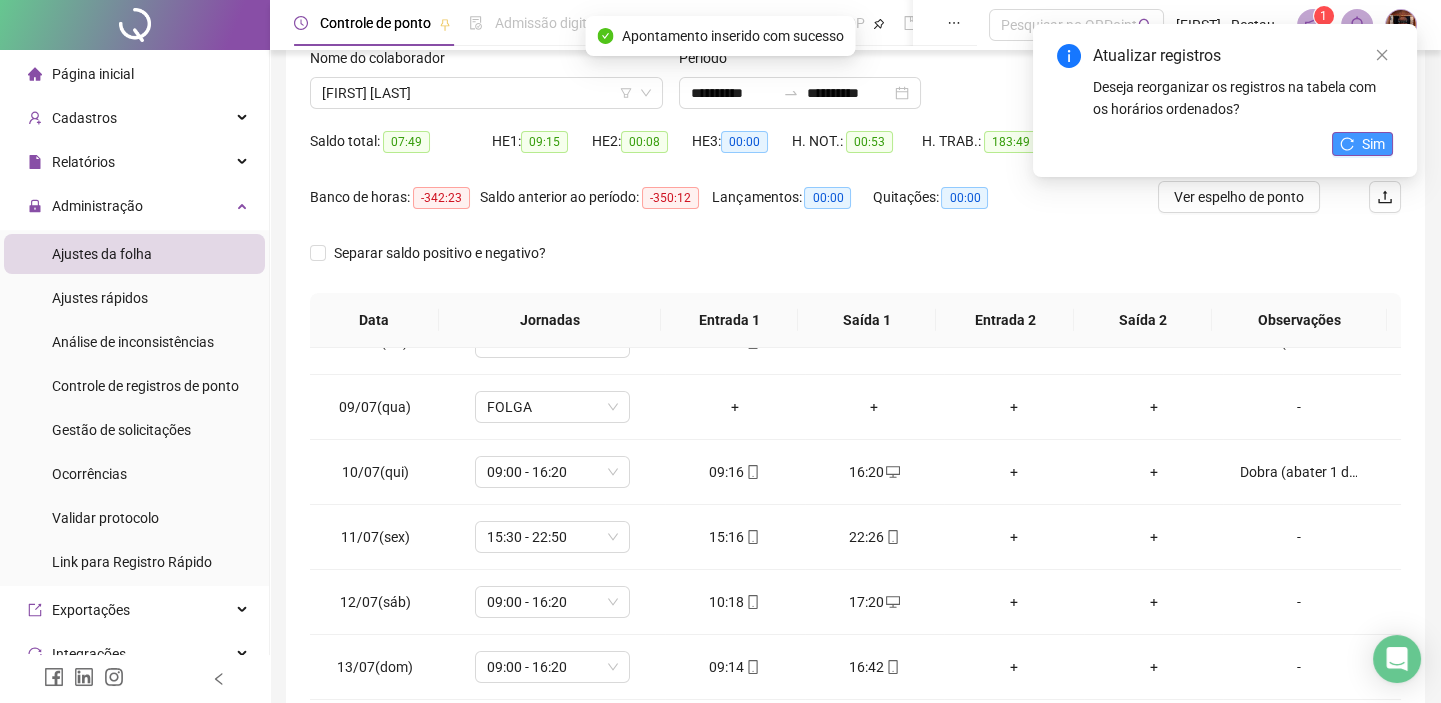 click 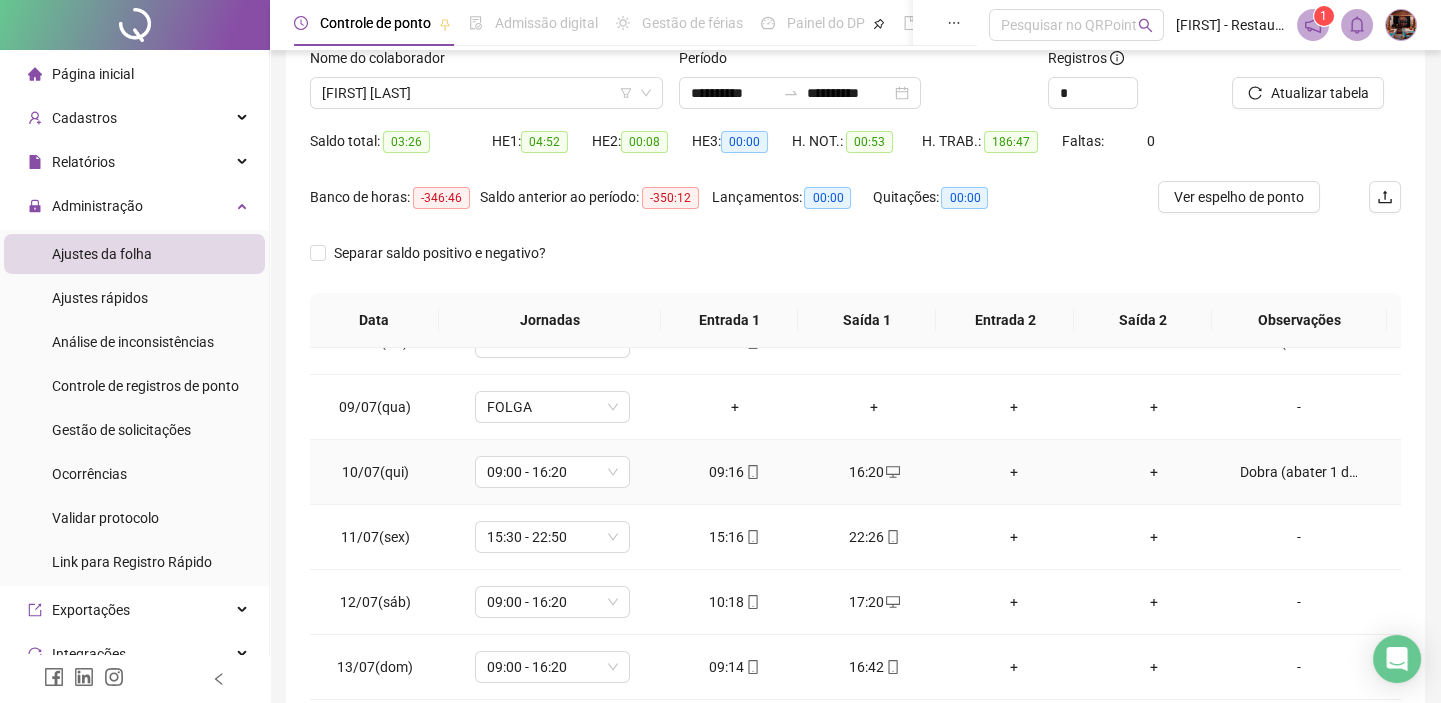 scroll, scrollTop: 0, scrollLeft: 0, axis: both 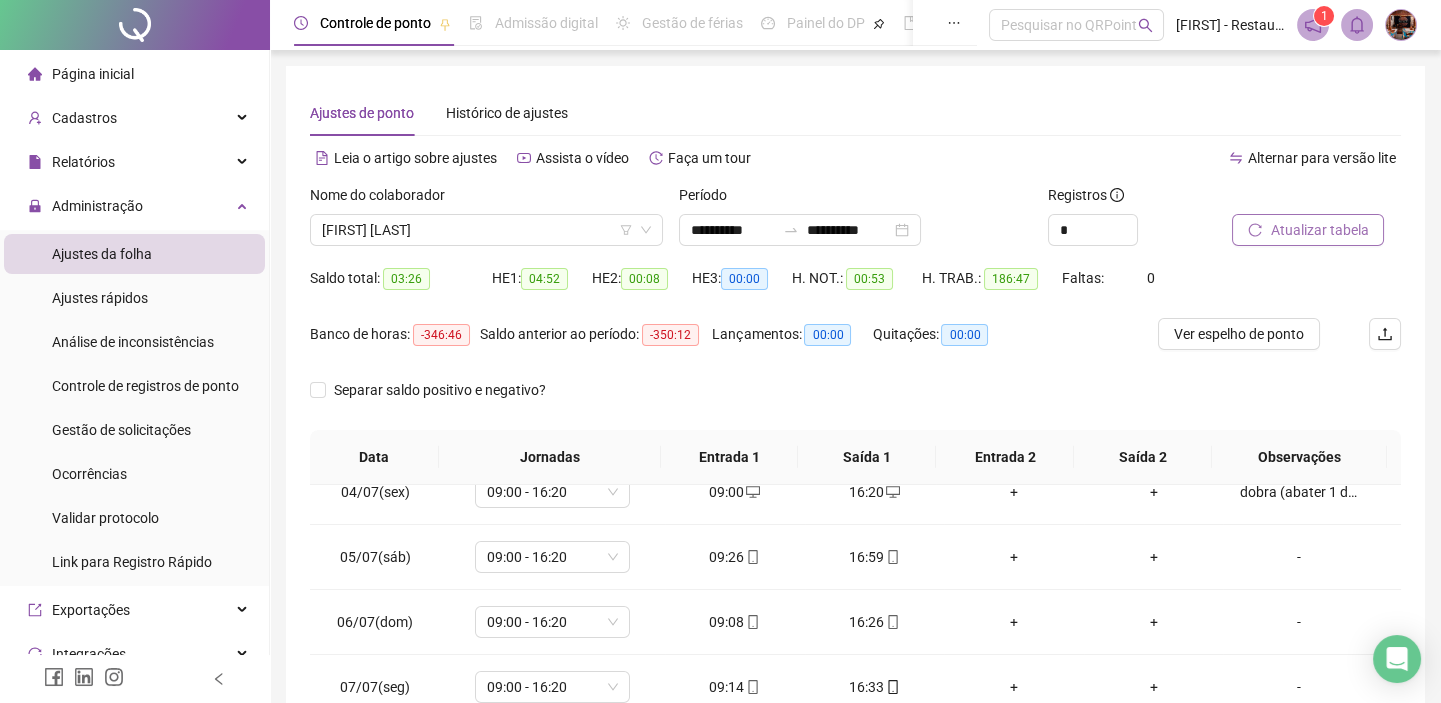 click on "Atualizar tabela" at bounding box center (1319, 230) 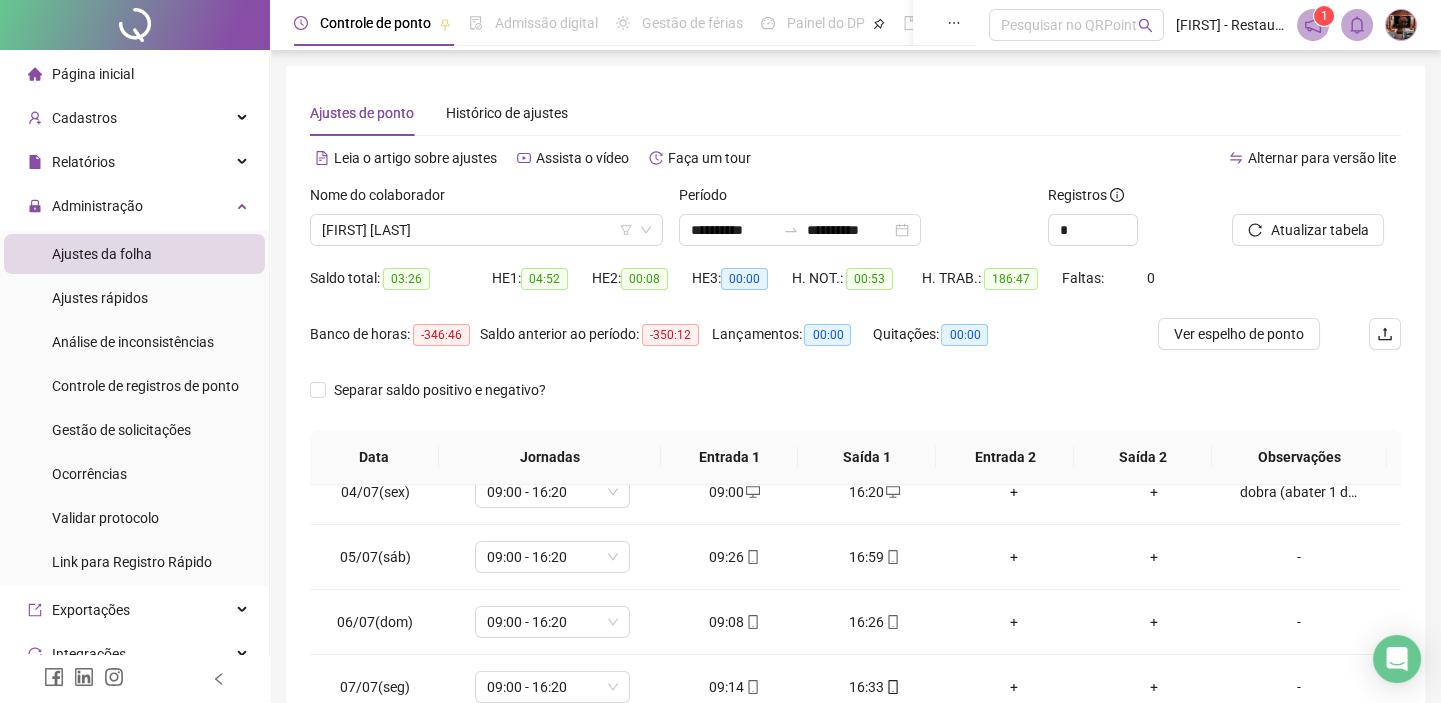 scroll, scrollTop: 0, scrollLeft: 0, axis: both 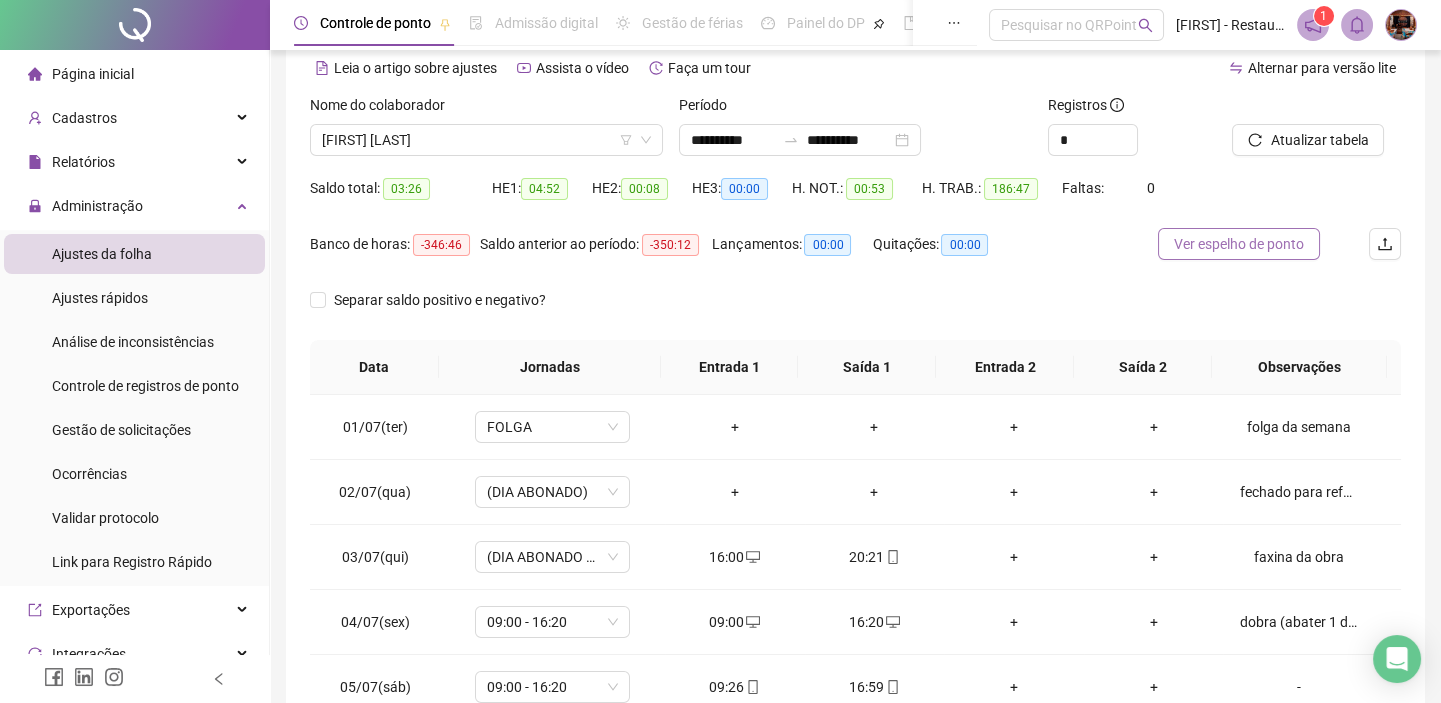 click on "Ver espelho de ponto" at bounding box center (1239, 244) 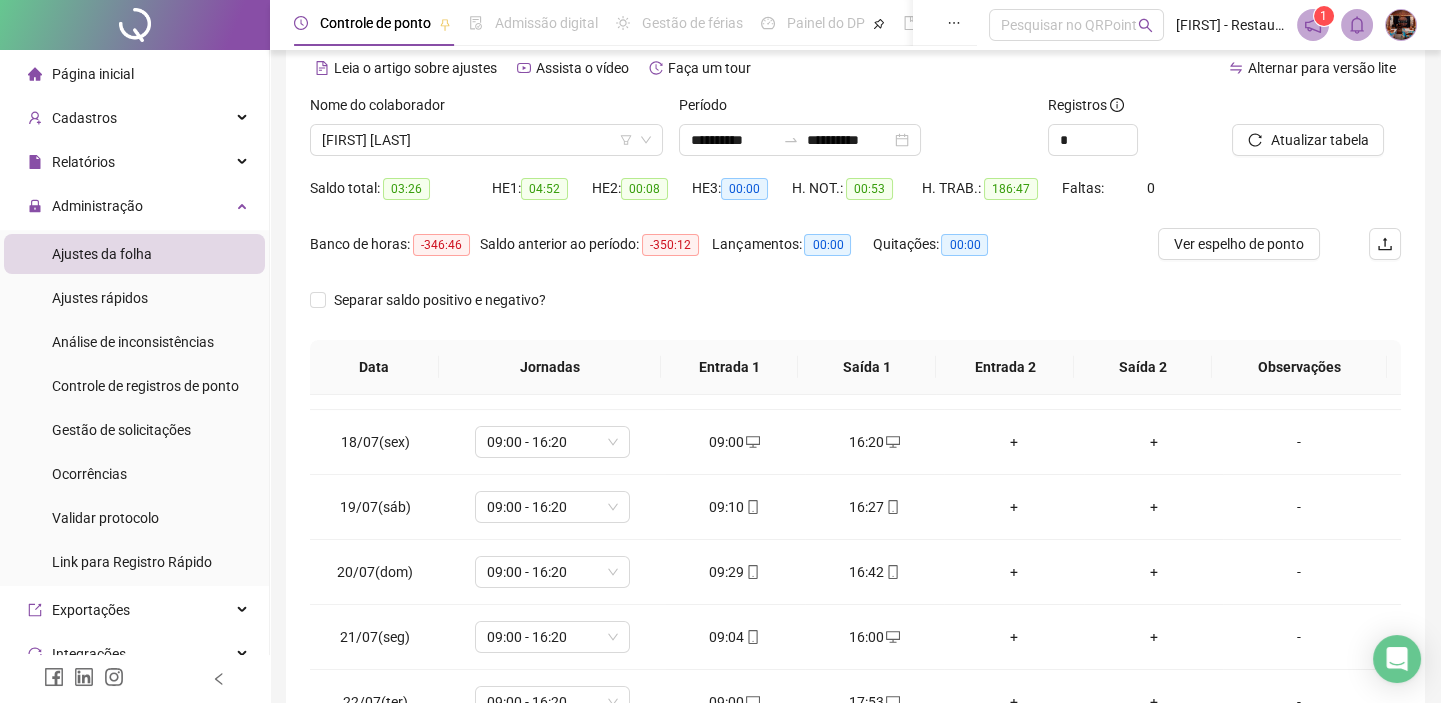 scroll, scrollTop: 1272, scrollLeft: 0, axis: vertical 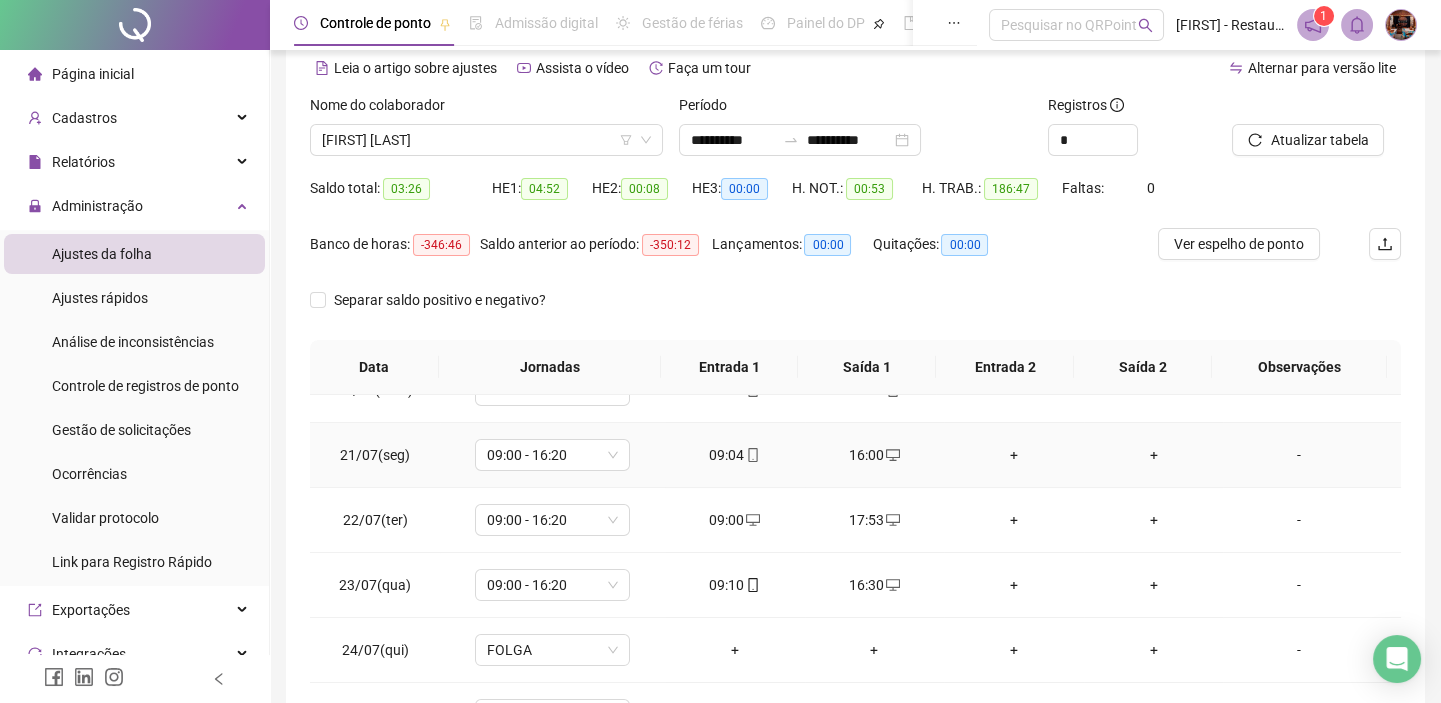 click 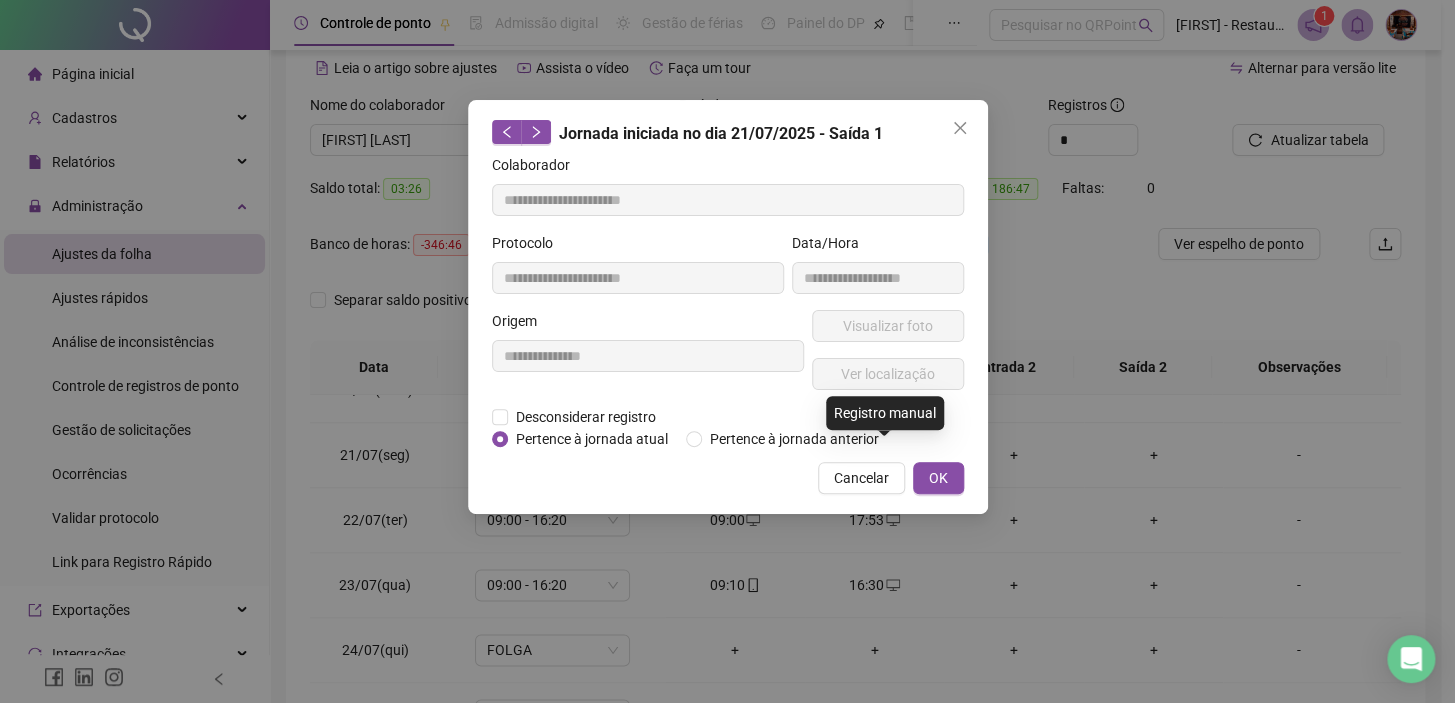 type on "**********" 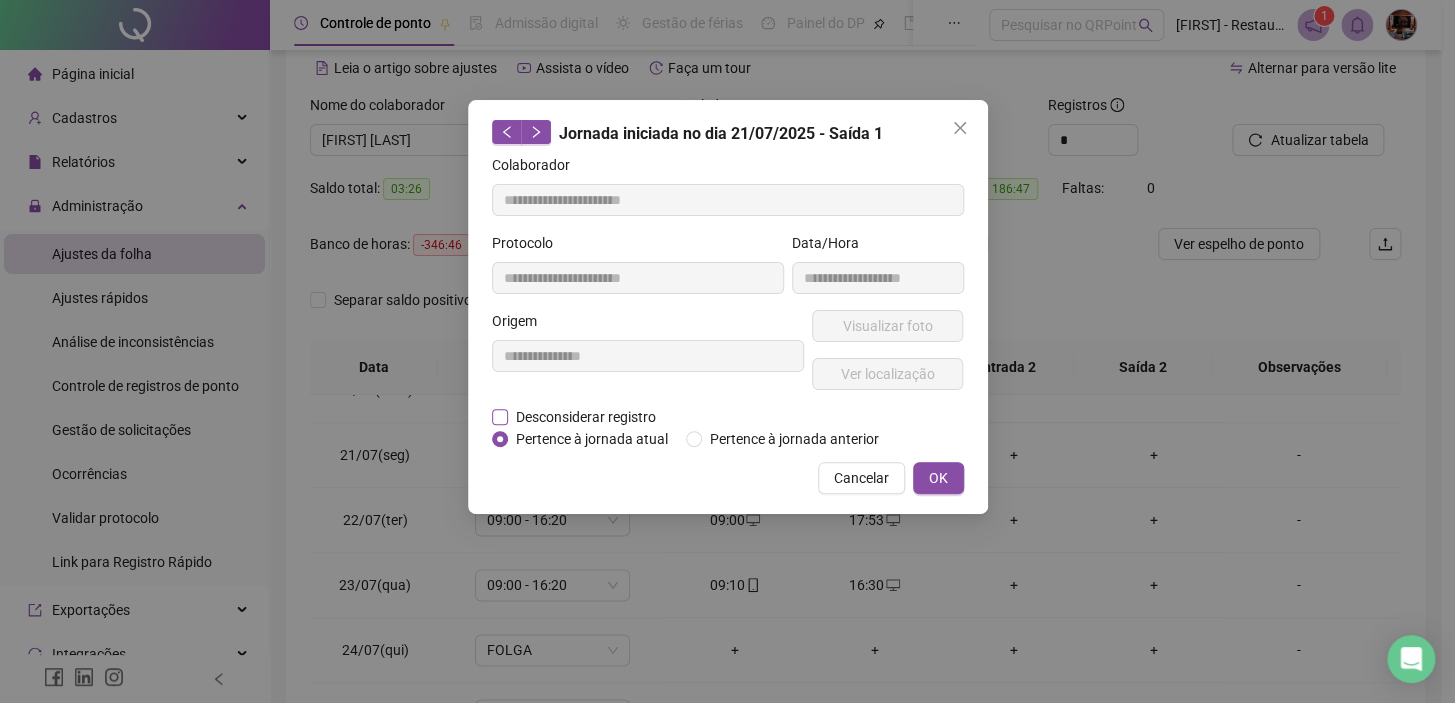 click on "Desconsiderar registro" at bounding box center (586, 417) 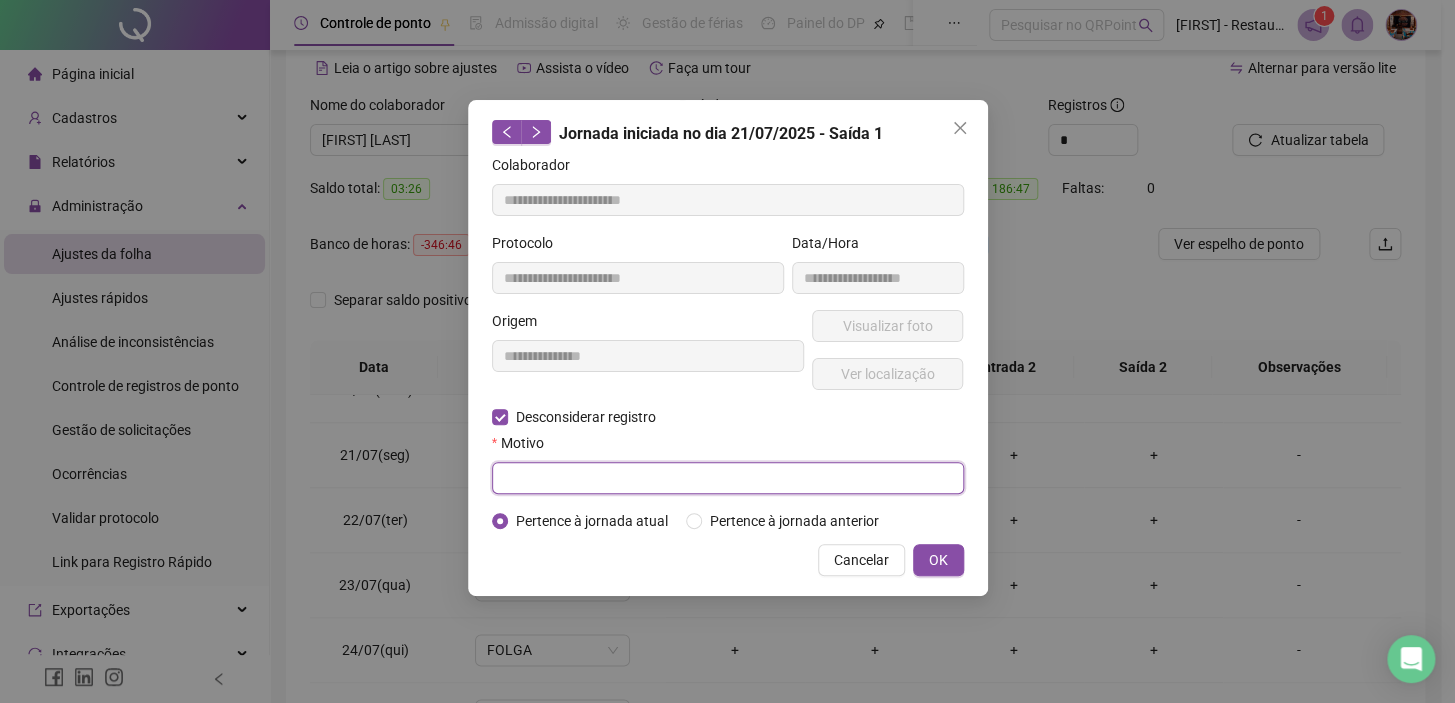 click at bounding box center [728, 478] 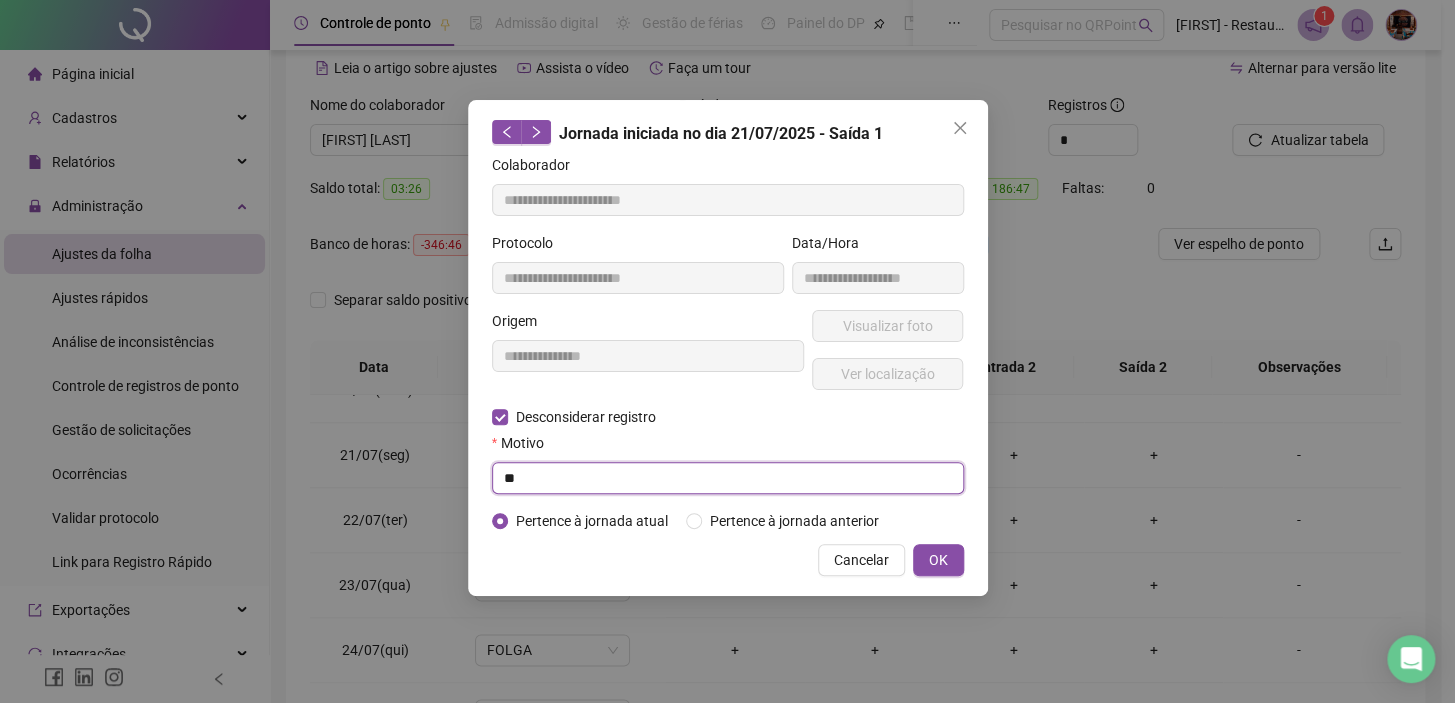 type on "*" 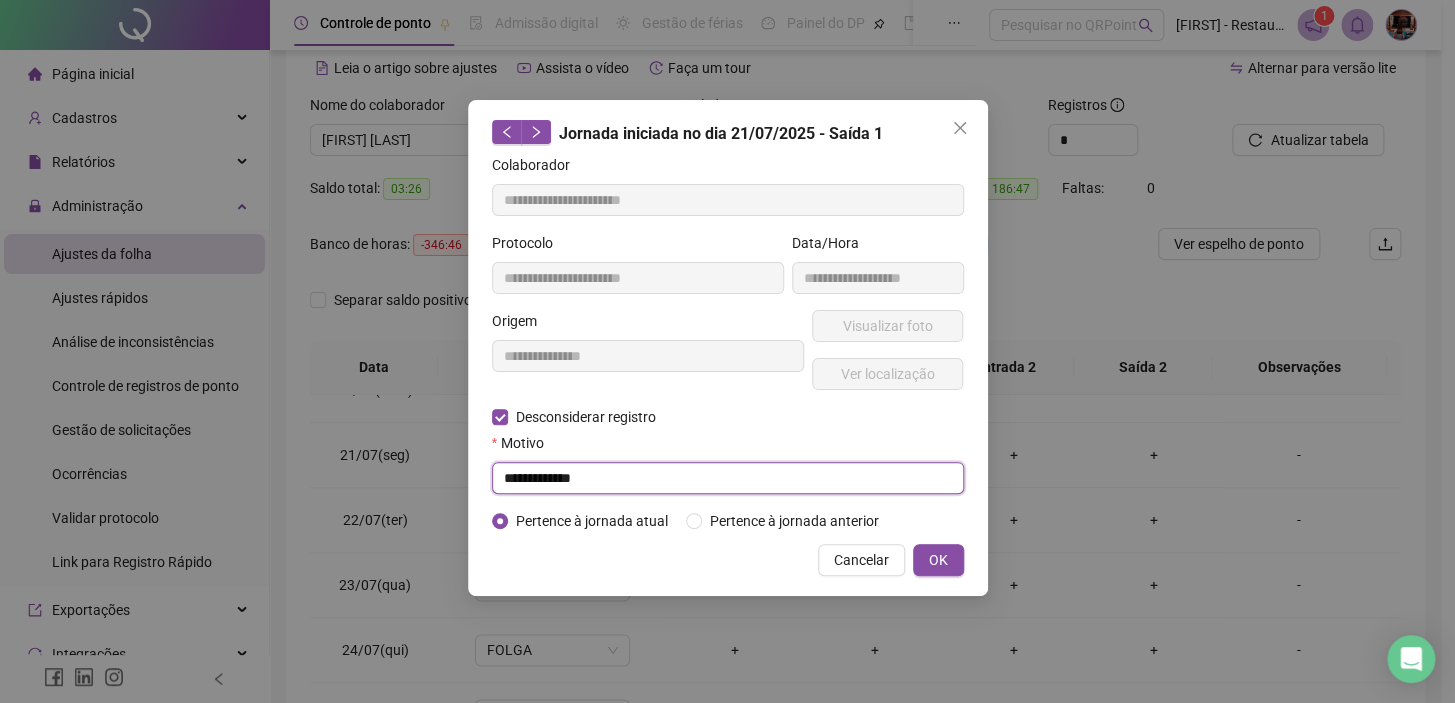 type on "**********" 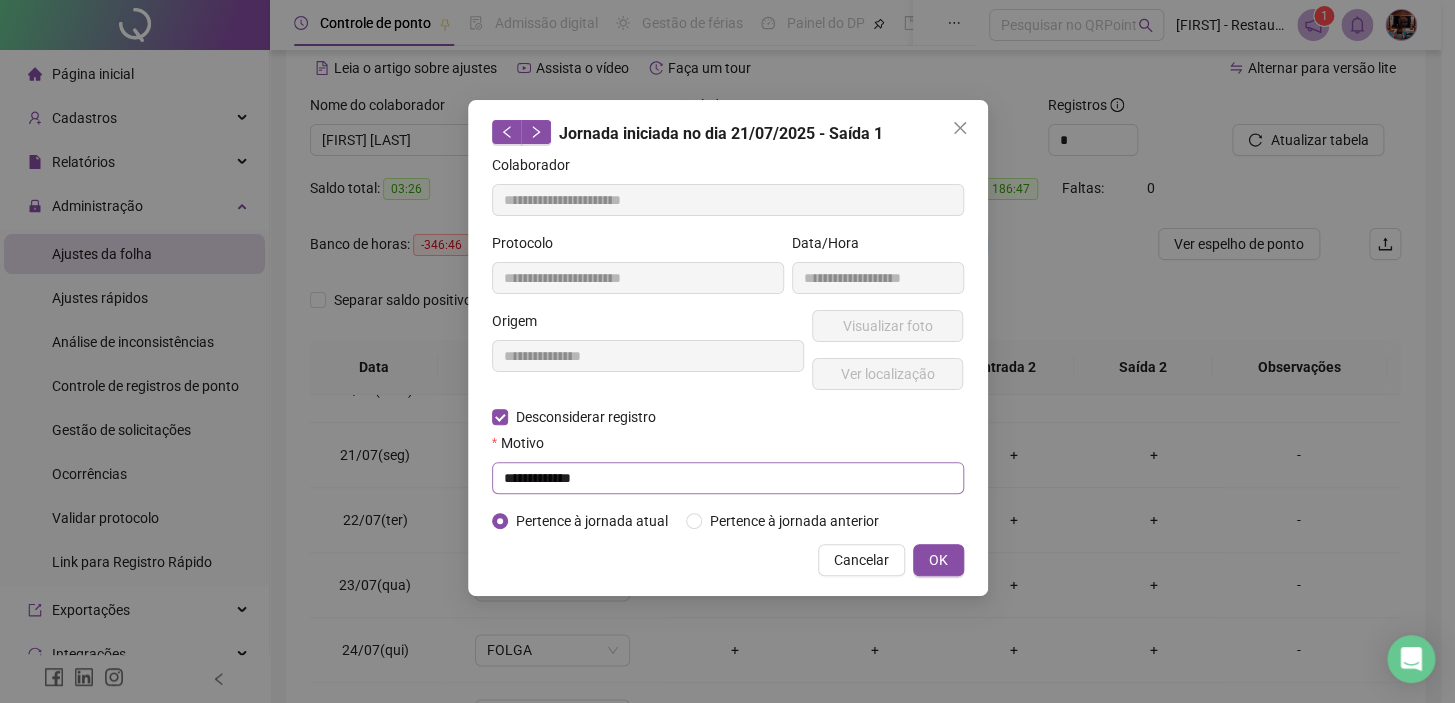 type 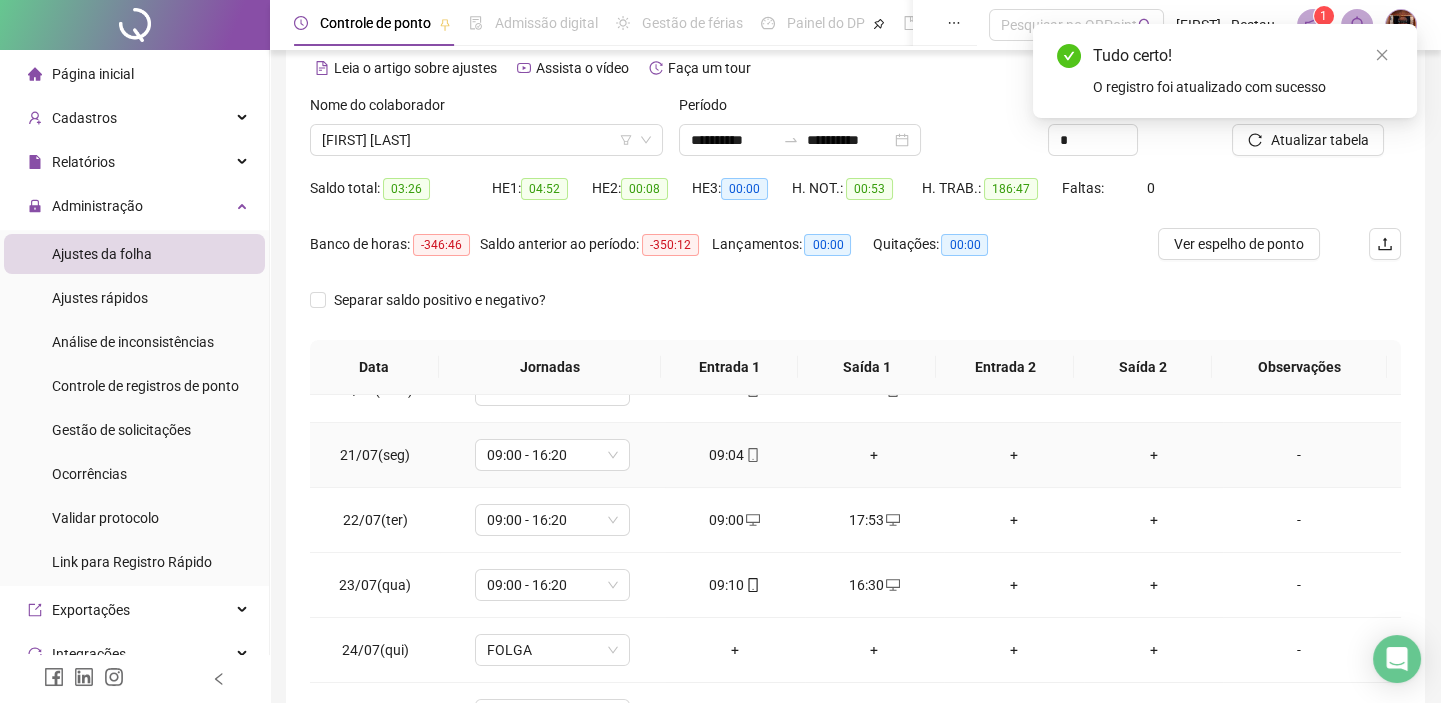 click on "+" at bounding box center [875, 455] 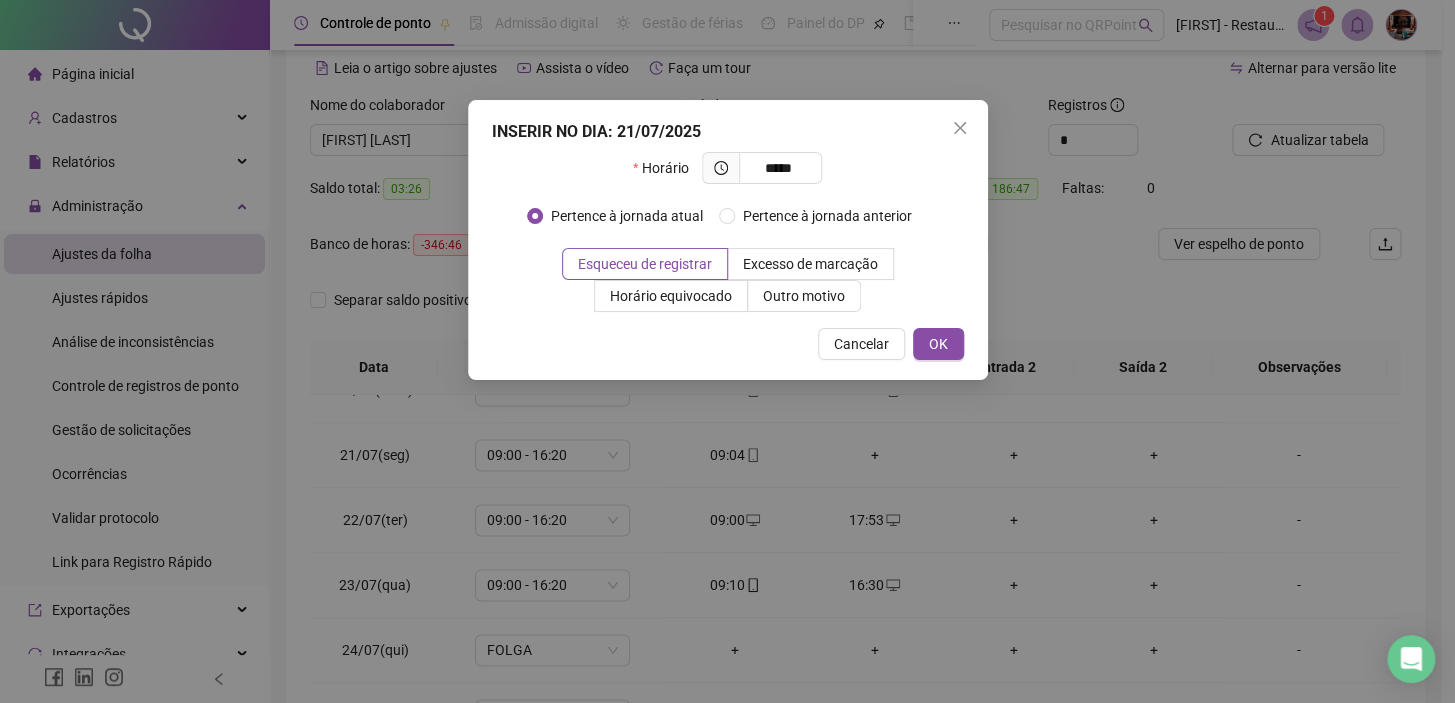type on "*****" 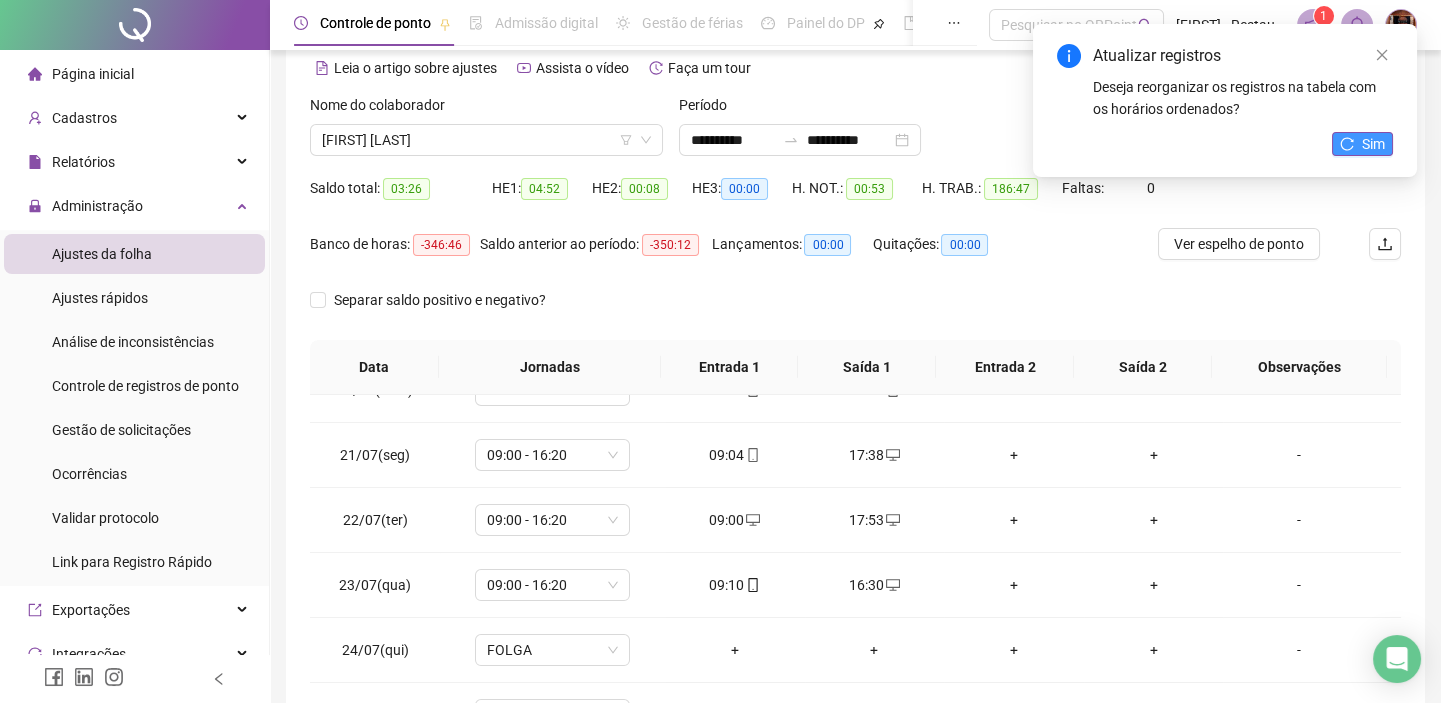 click on "Sim" at bounding box center [1373, 144] 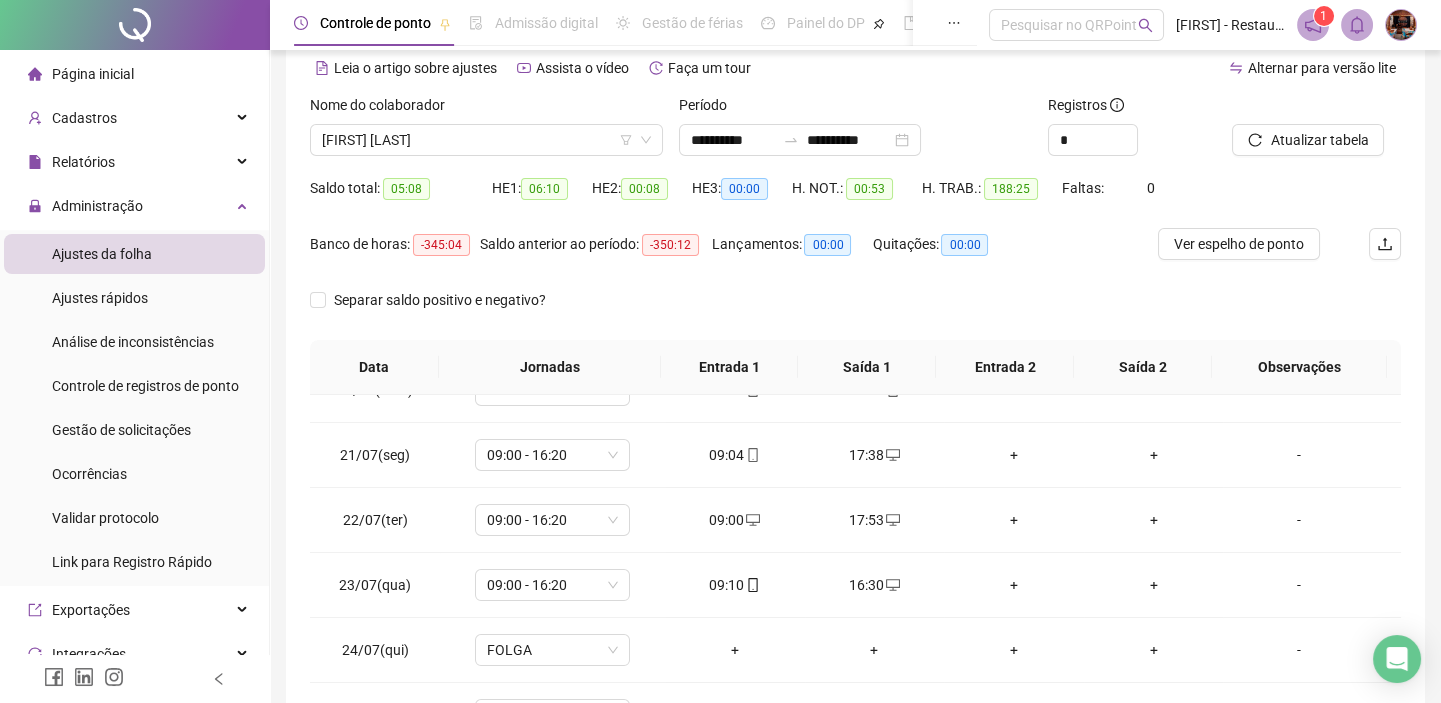 click on "Atualizar tabela" at bounding box center [1319, 140] 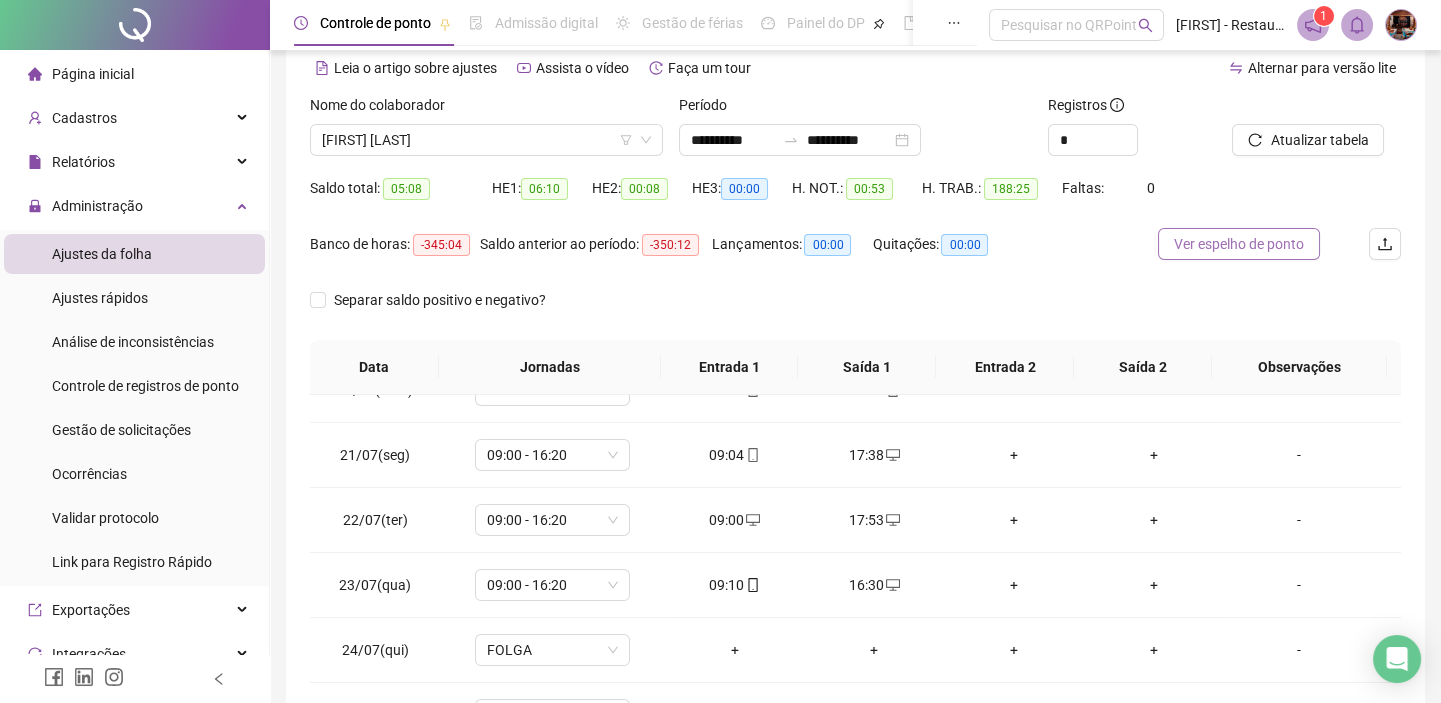click on "Ver espelho de ponto" at bounding box center [1239, 244] 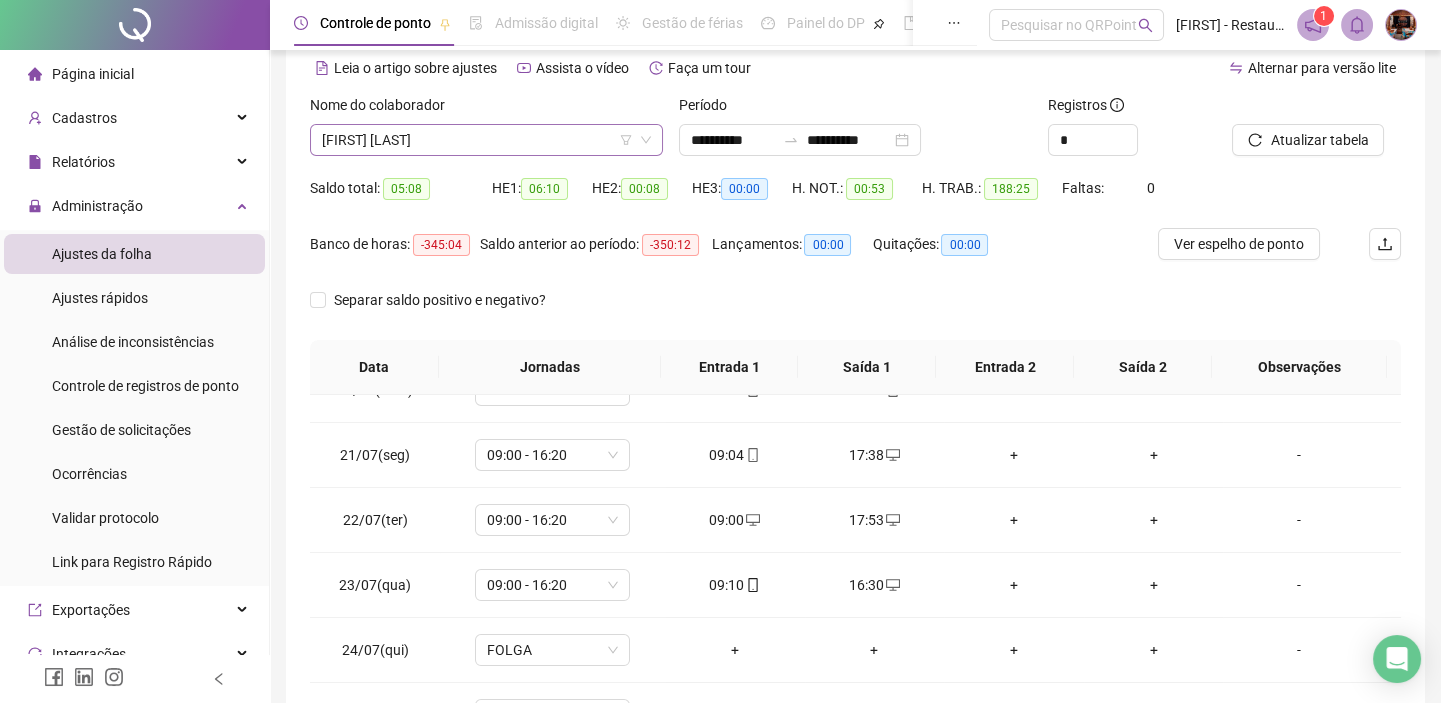 click on "[FIRST] [LAST]" at bounding box center [486, 140] 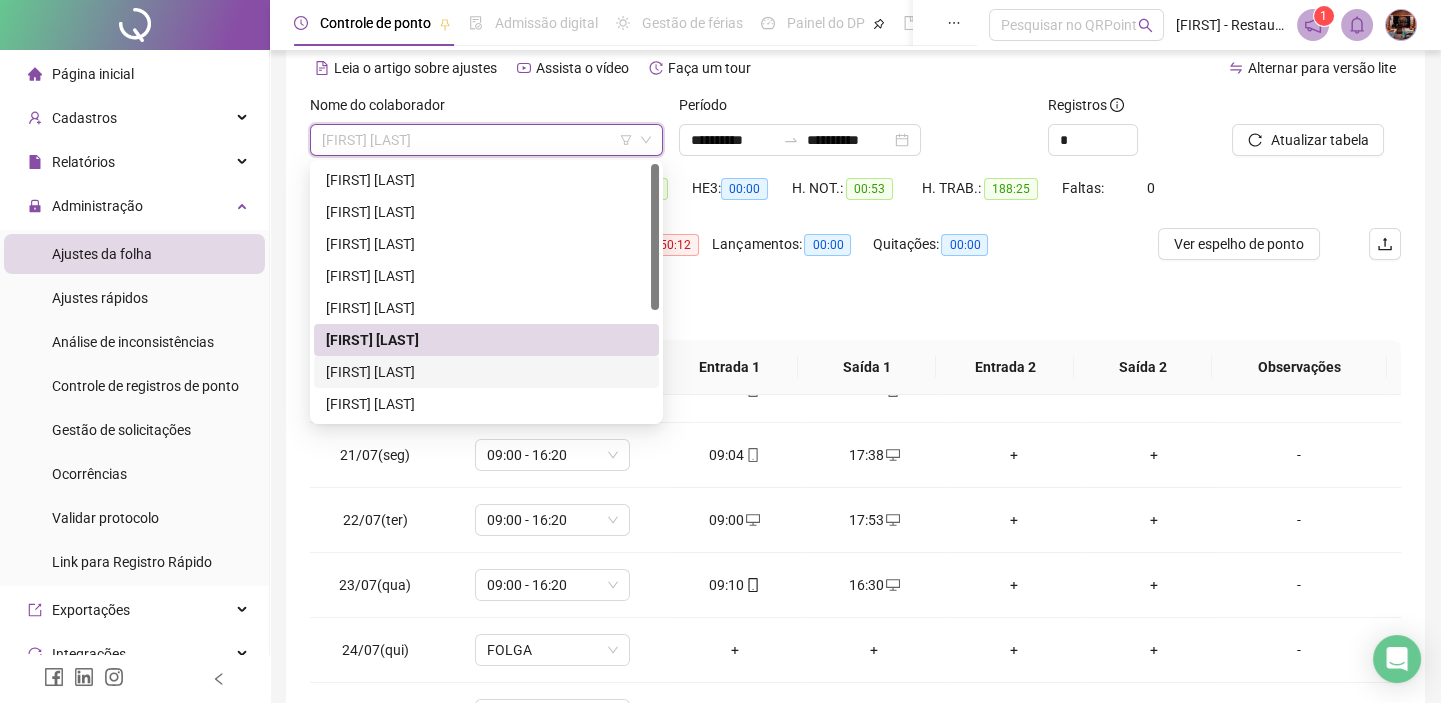 click on "[FIRST] [LAST]" at bounding box center [486, 372] 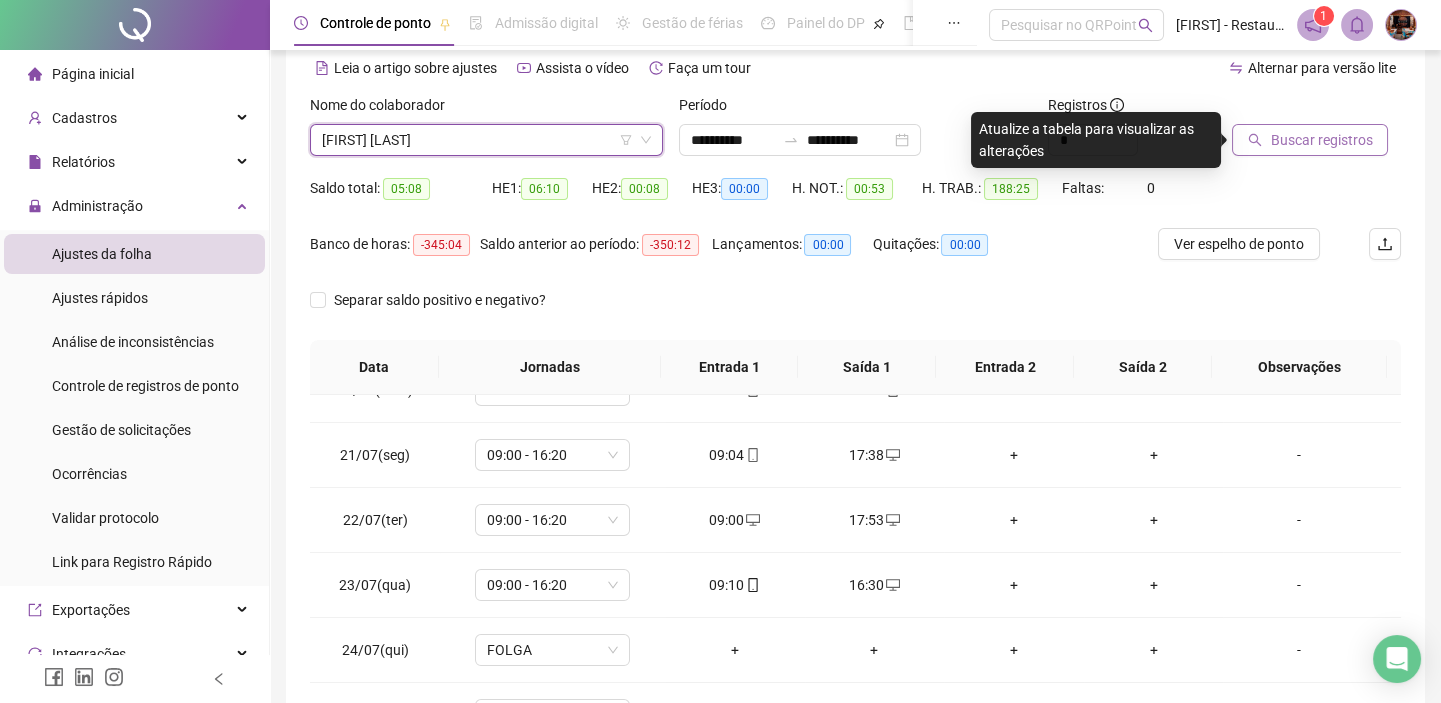 click on "Buscar registros" at bounding box center [1310, 140] 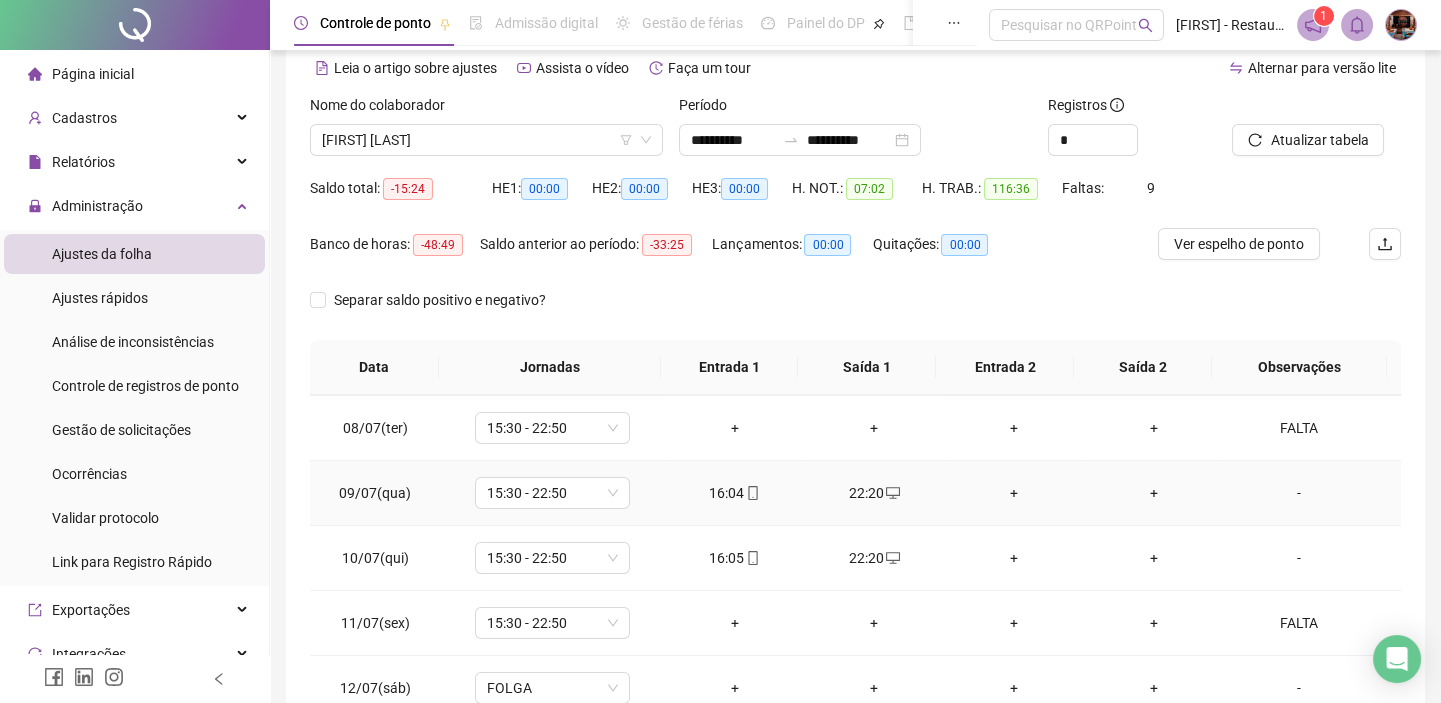 scroll, scrollTop: 181, scrollLeft: 0, axis: vertical 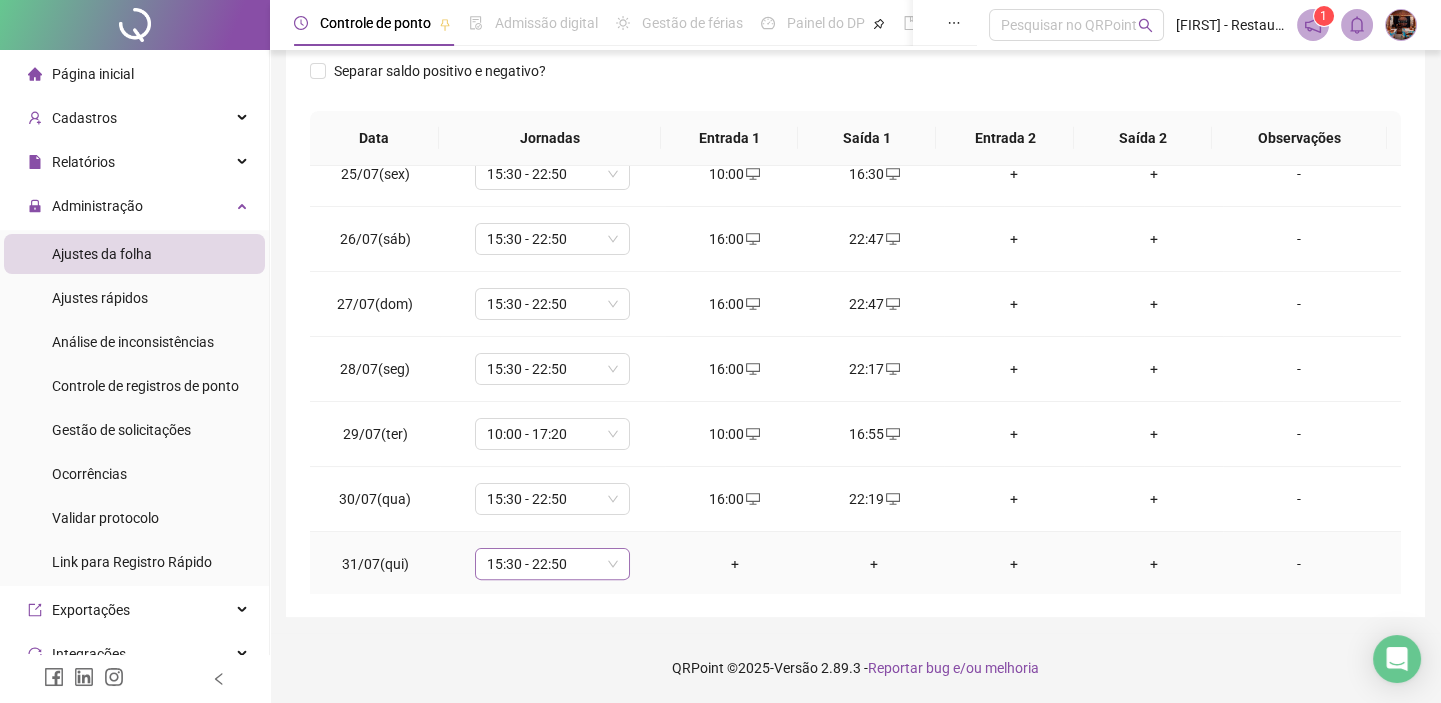 click on "15:30 - 22:50" at bounding box center (552, 564) 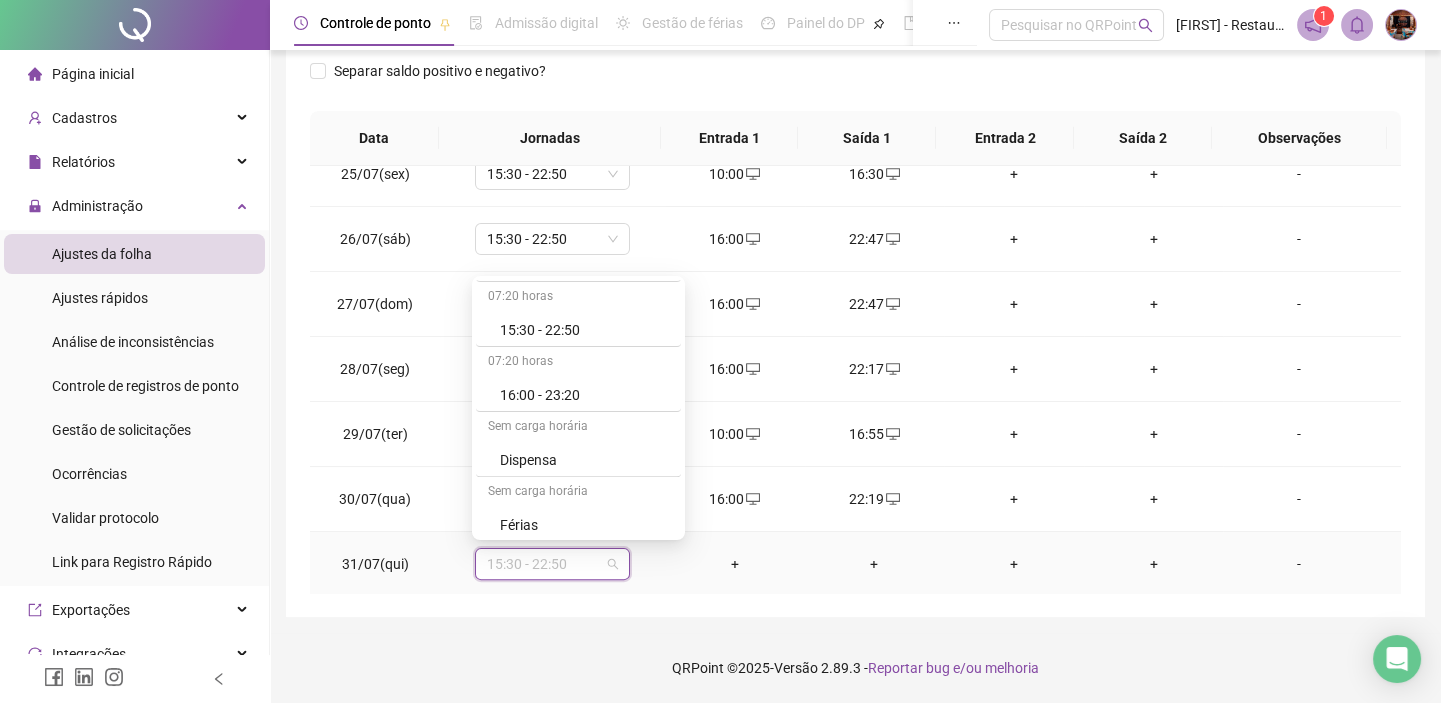 scroll, scrollTop: 1909, scrollLeft: 0, axis: vertical 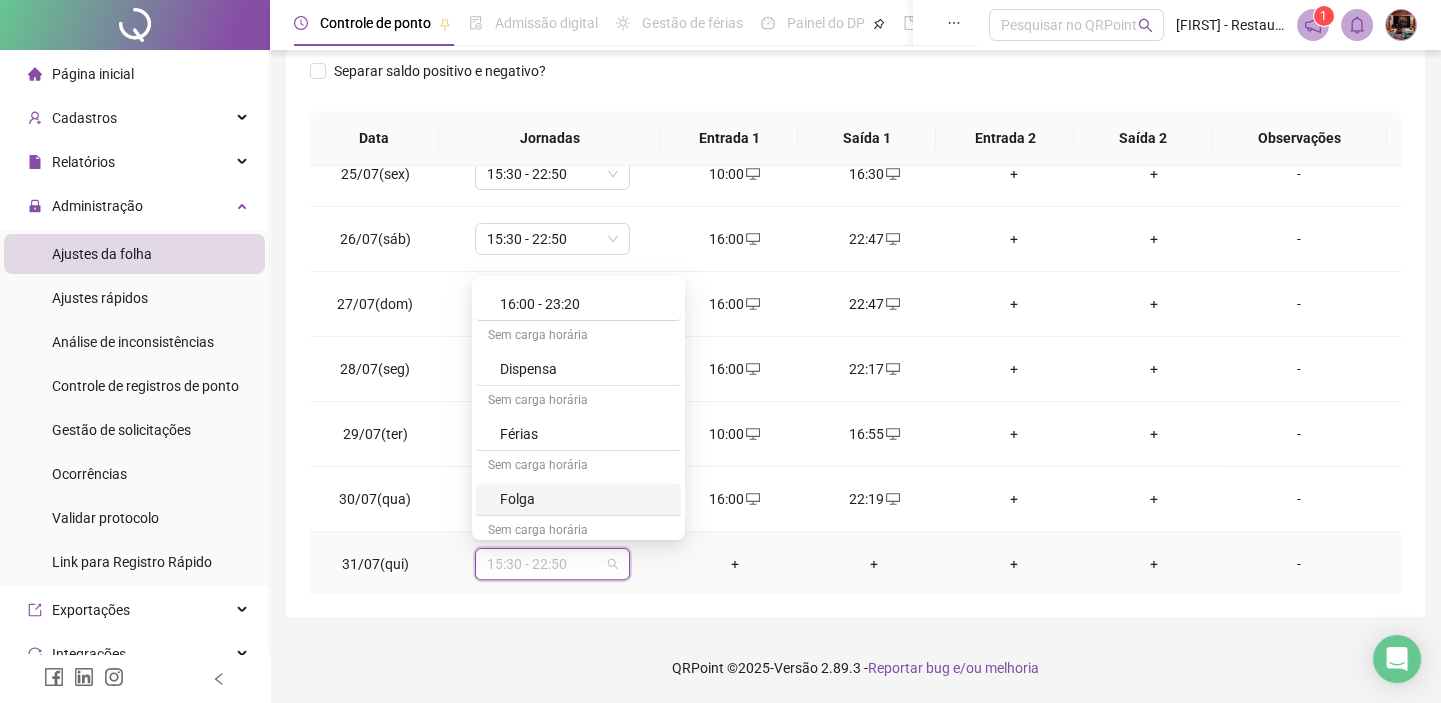 click on "Folga" at bounding box center (584, 499) 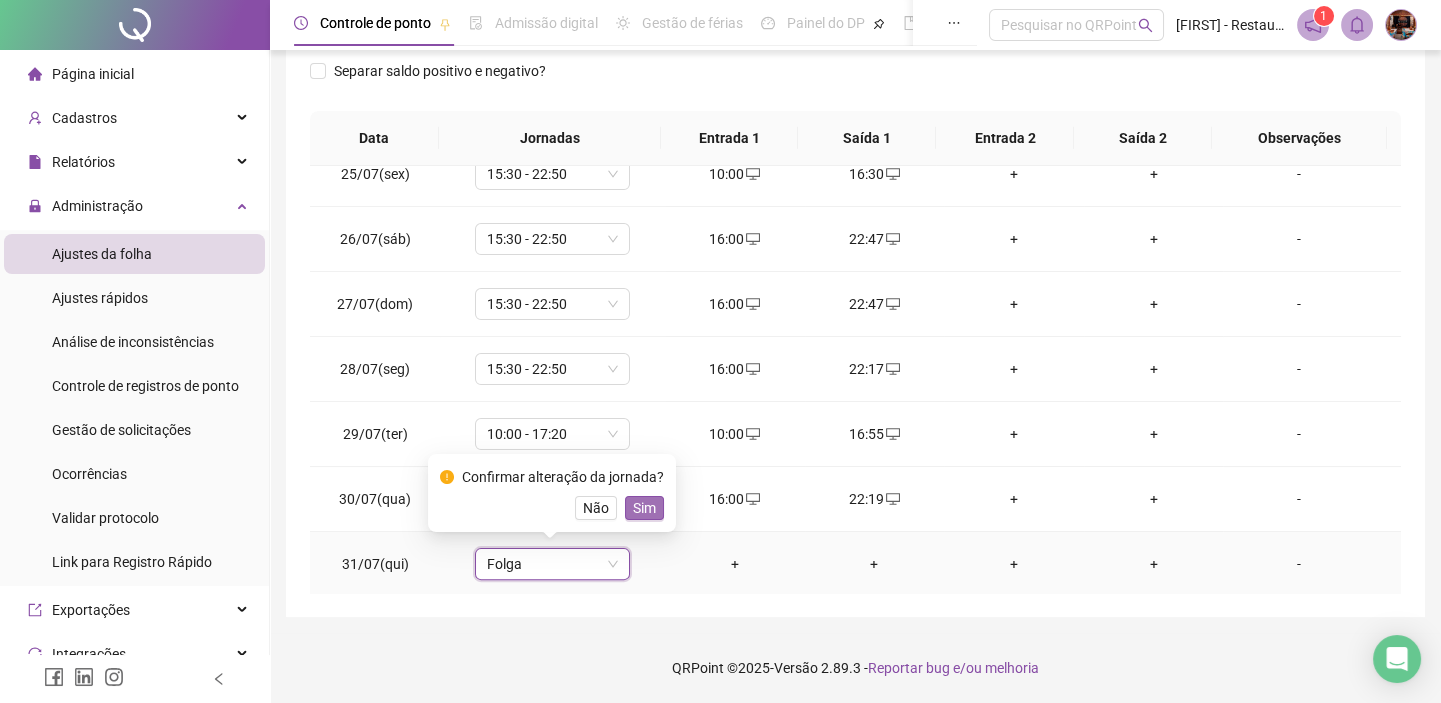 click on "Sim" at bounding box center (644, 508) 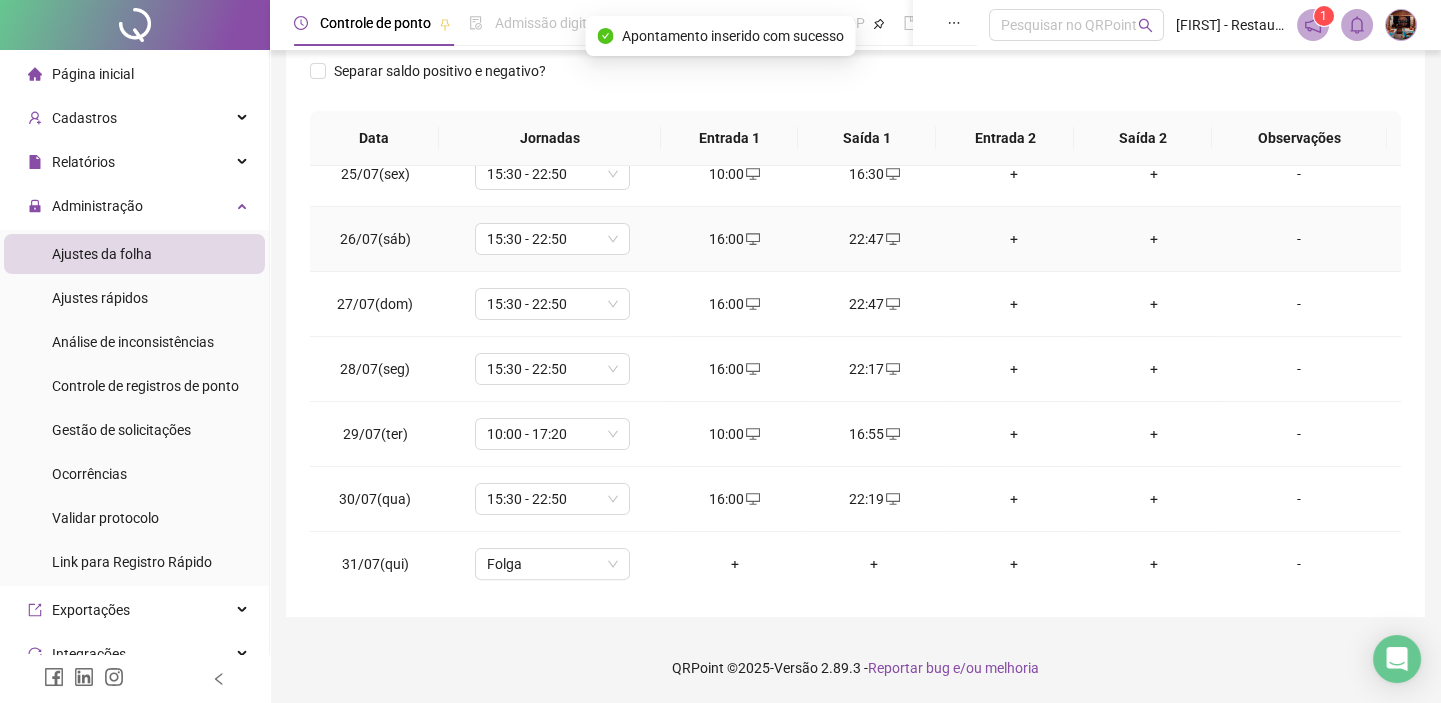 scroll, scrollTop: 1493, scrollLeft: 0, axis: vertical 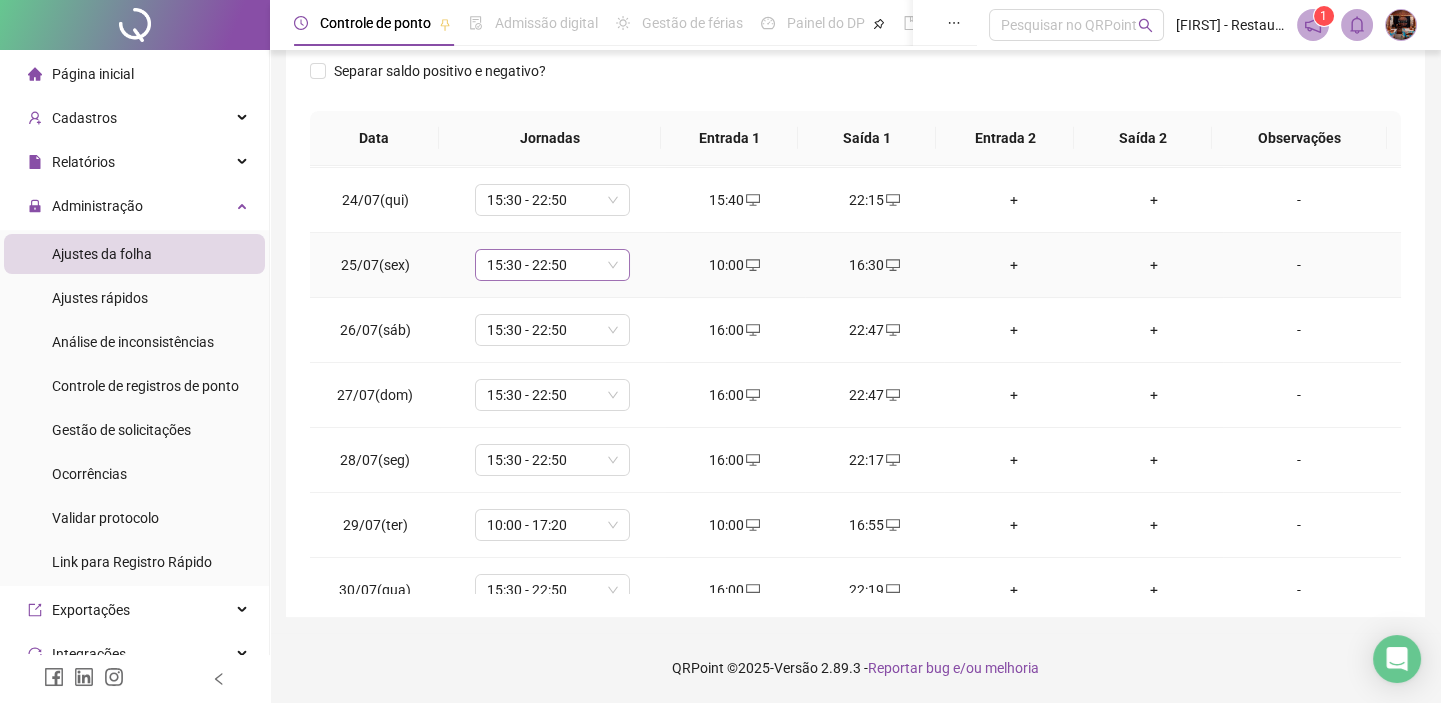 click on "15:30 - 22:50" at bounding box center [552, 265] 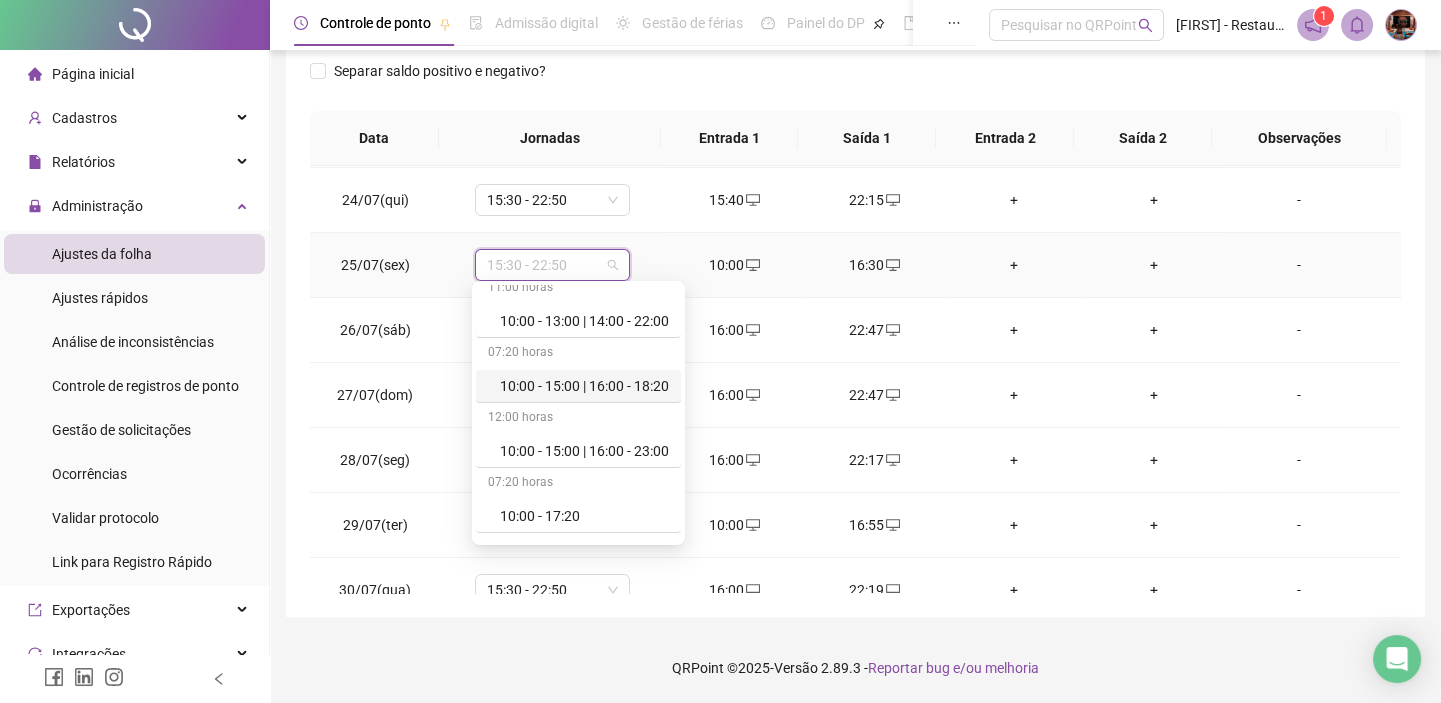 scroll, scrollTop: 818, scrollLeft: 0, axis: vertical 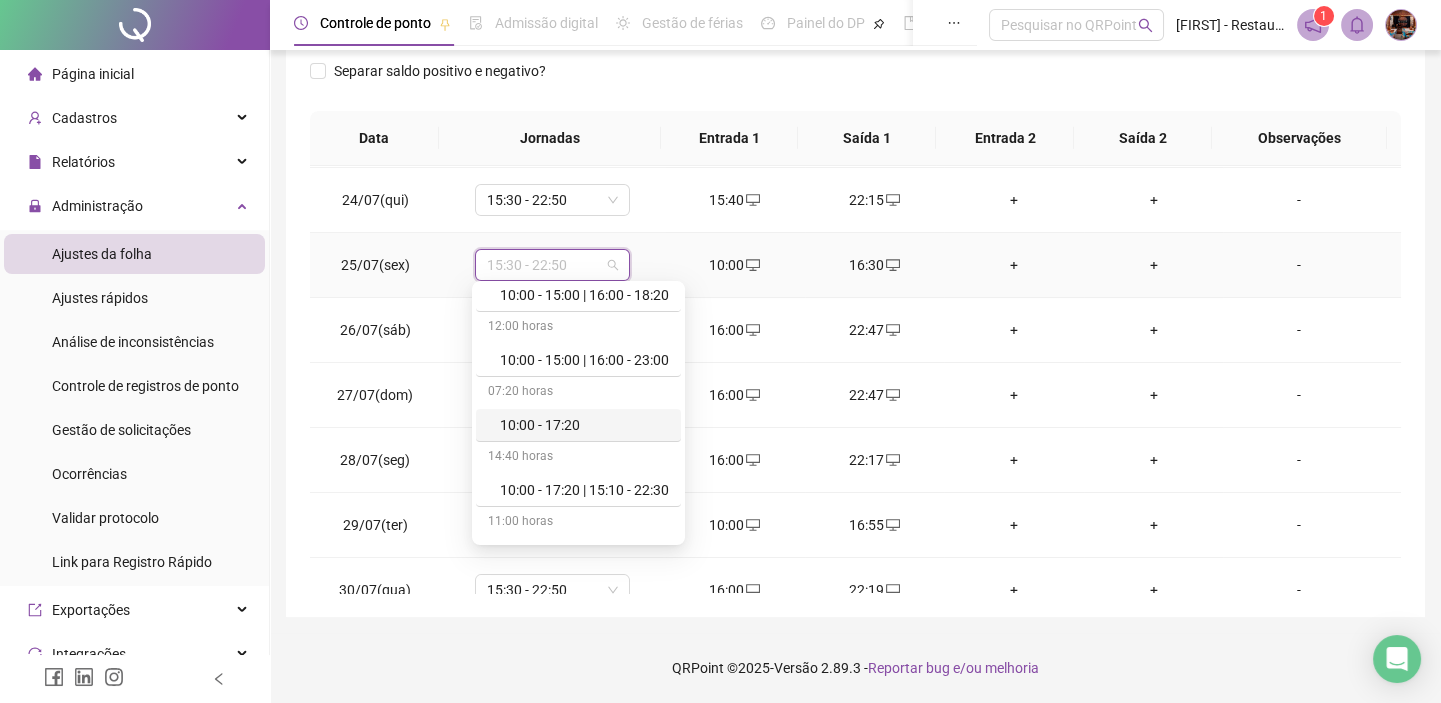 click on "10:00 - 17:20" at bounding box center [584, 425] 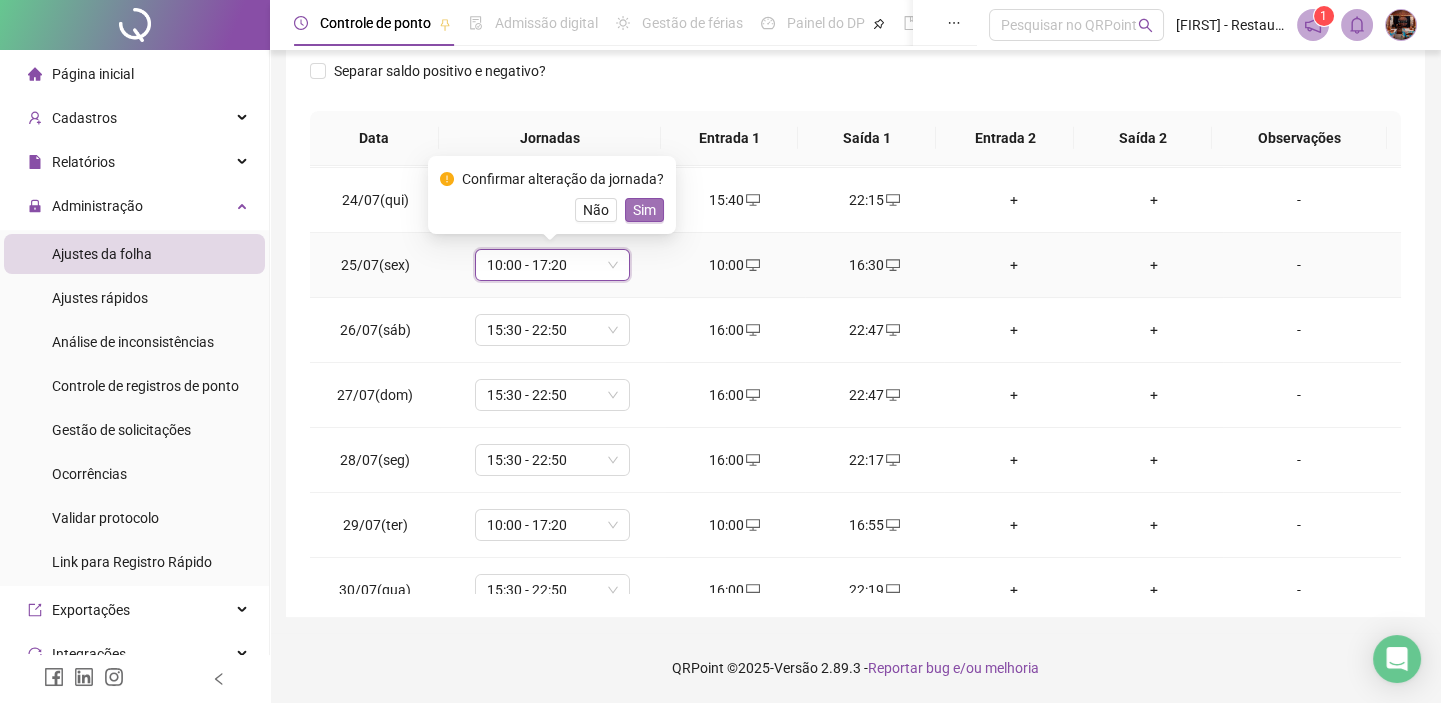click on "Sim" at bounding box center (644, 210) 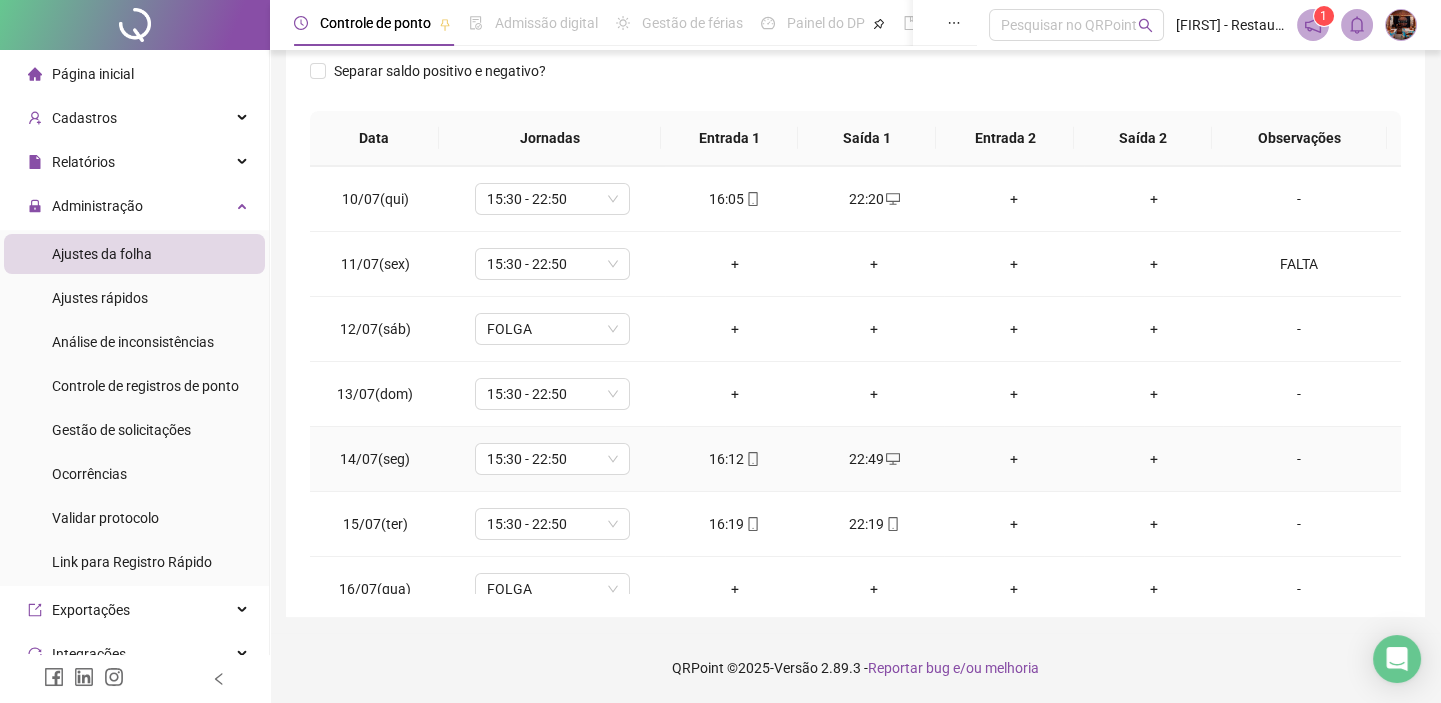 scroll, scrollTop: 493, scrollLeft: 0, axis: vertical 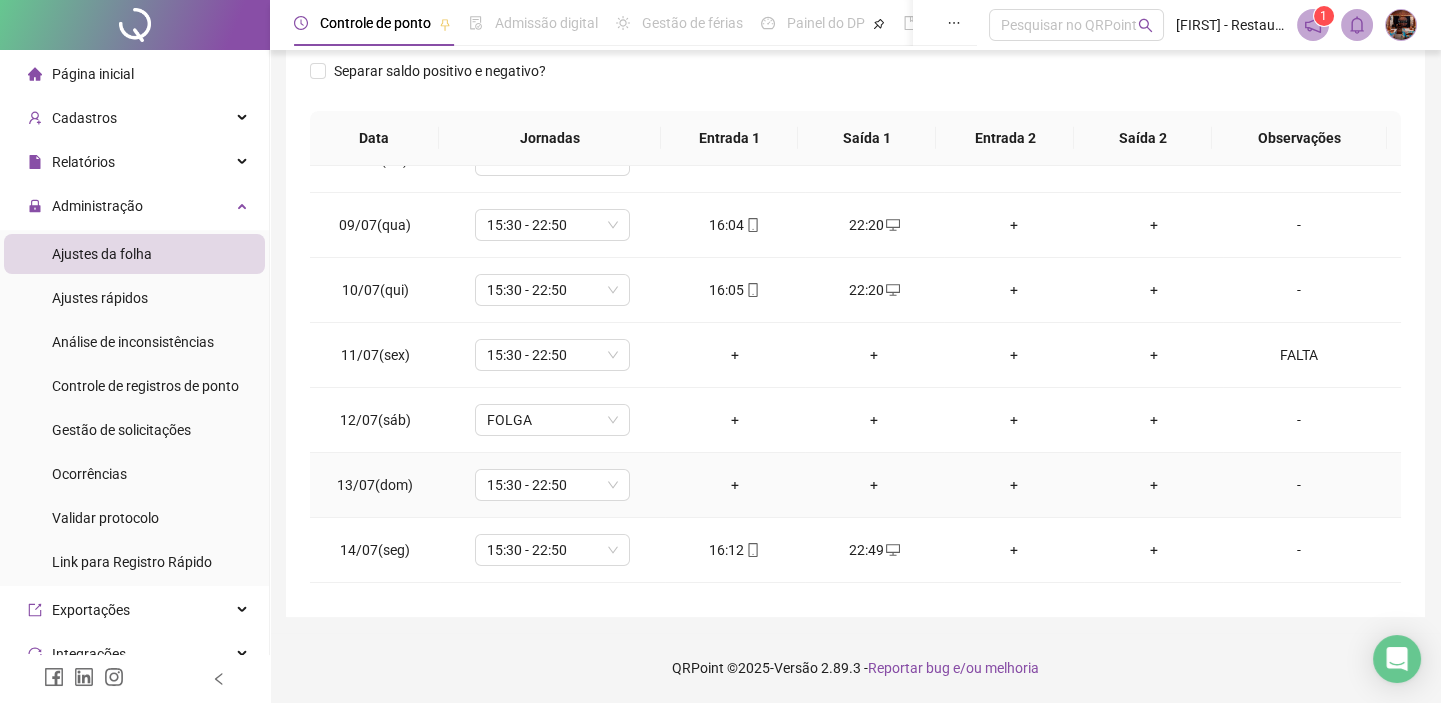 click on "-" at bounding box center [1298, 485] 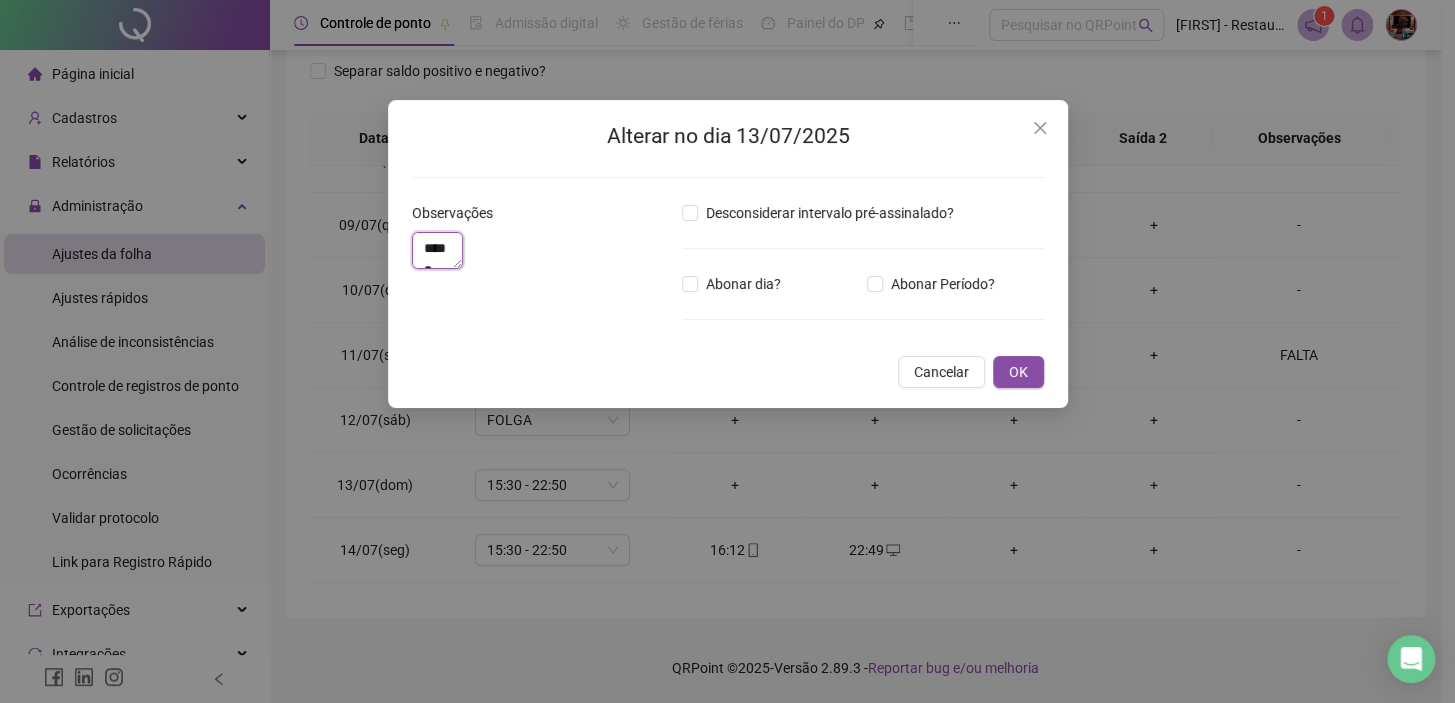 click on "*****" at bounding box center [437, 250] 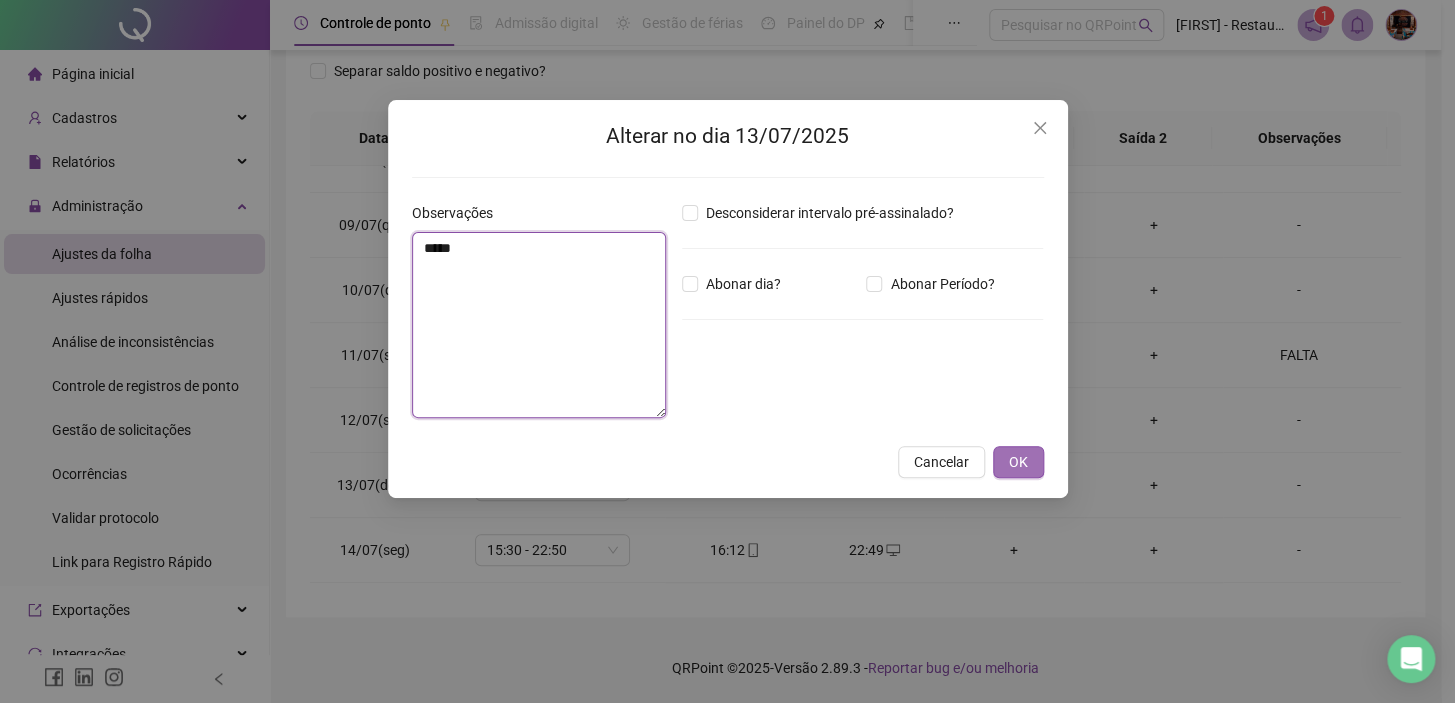 type on "*****" 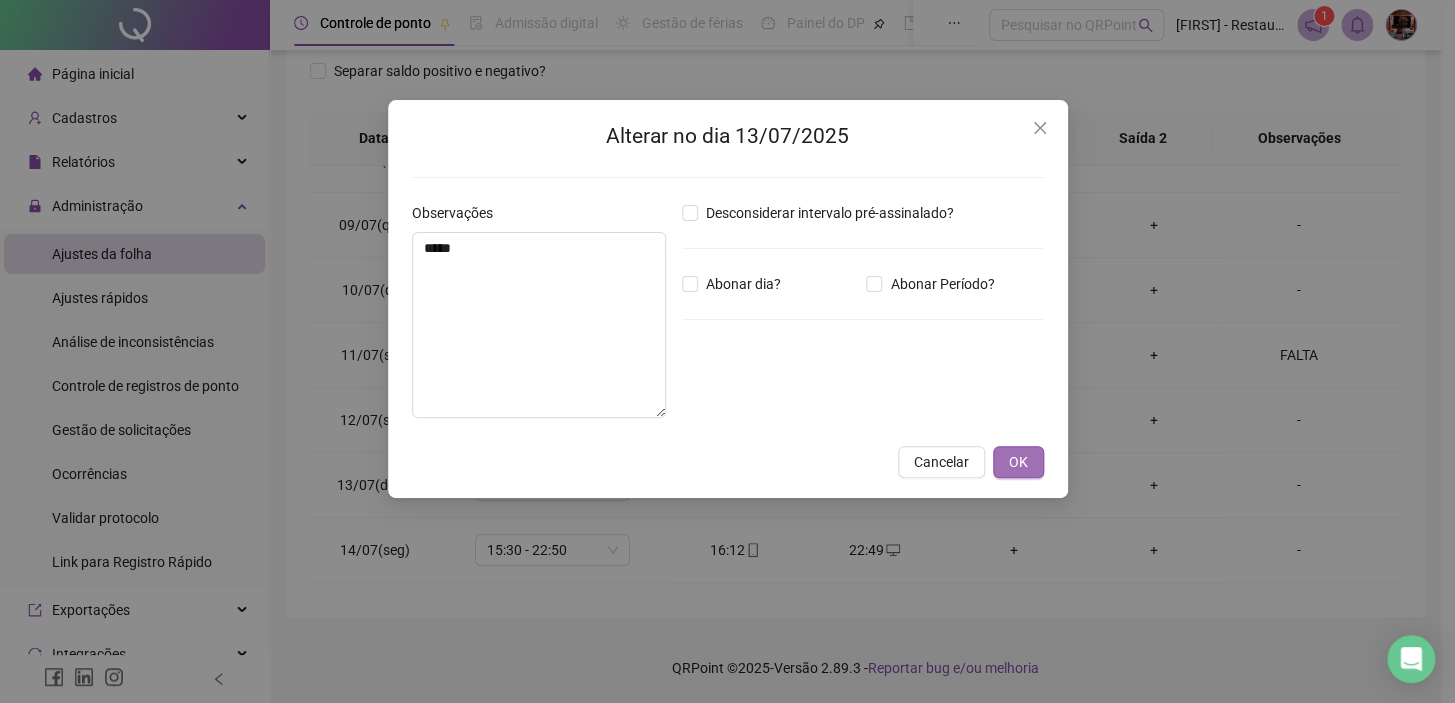 click on "OK" at bounding box center [1018, 462] 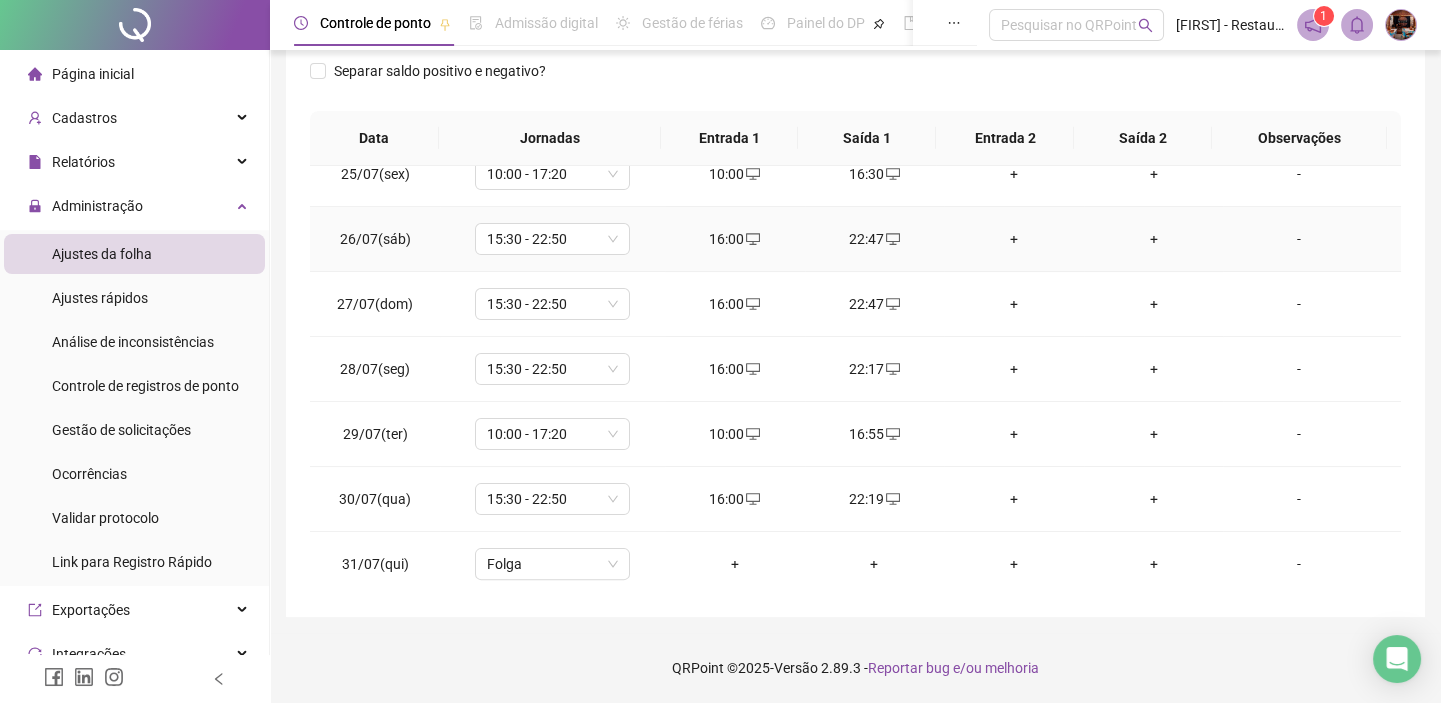 scroll, scrollTop: 1402, scrollLeft: 0, axis: vertical 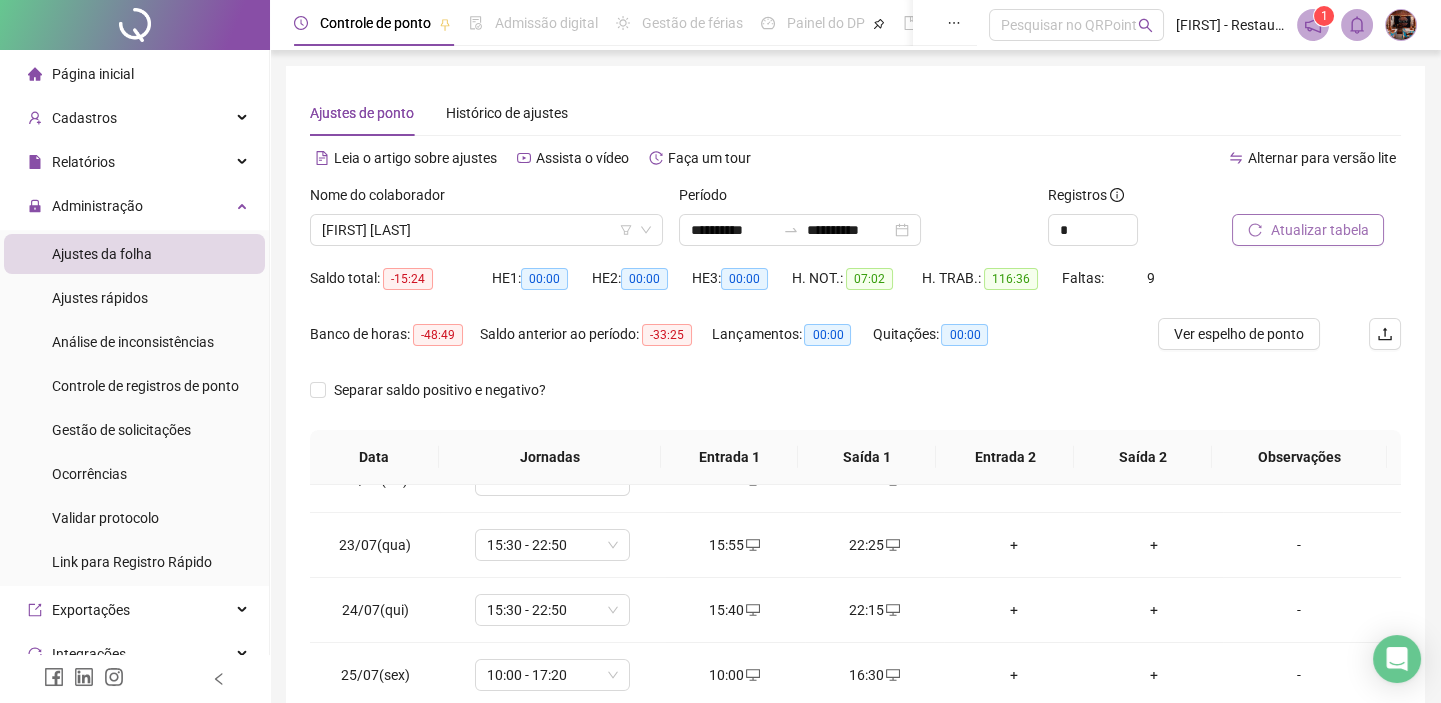 click on "Atualizar tabela" at bounding box center (1319, 230) 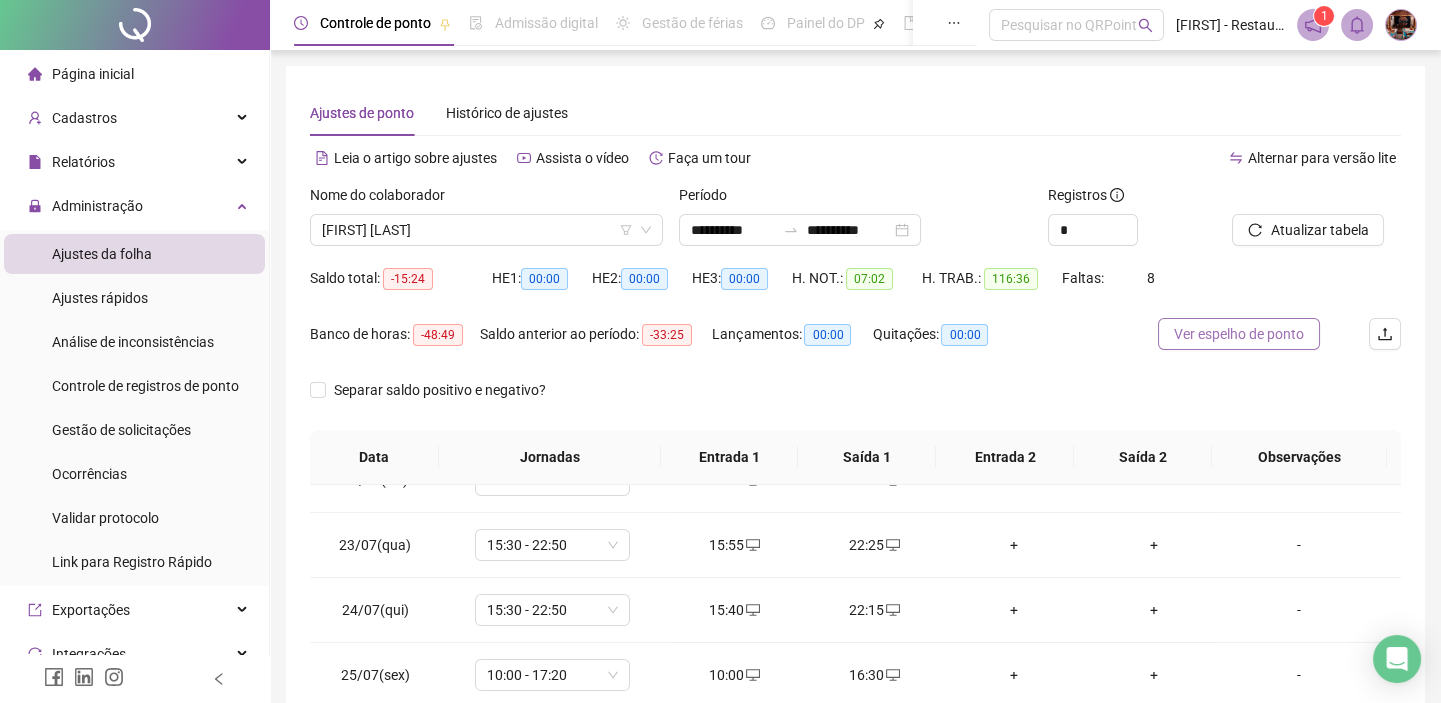 click on "Ver espelho de ponto" at bounding box center (1239, 334) 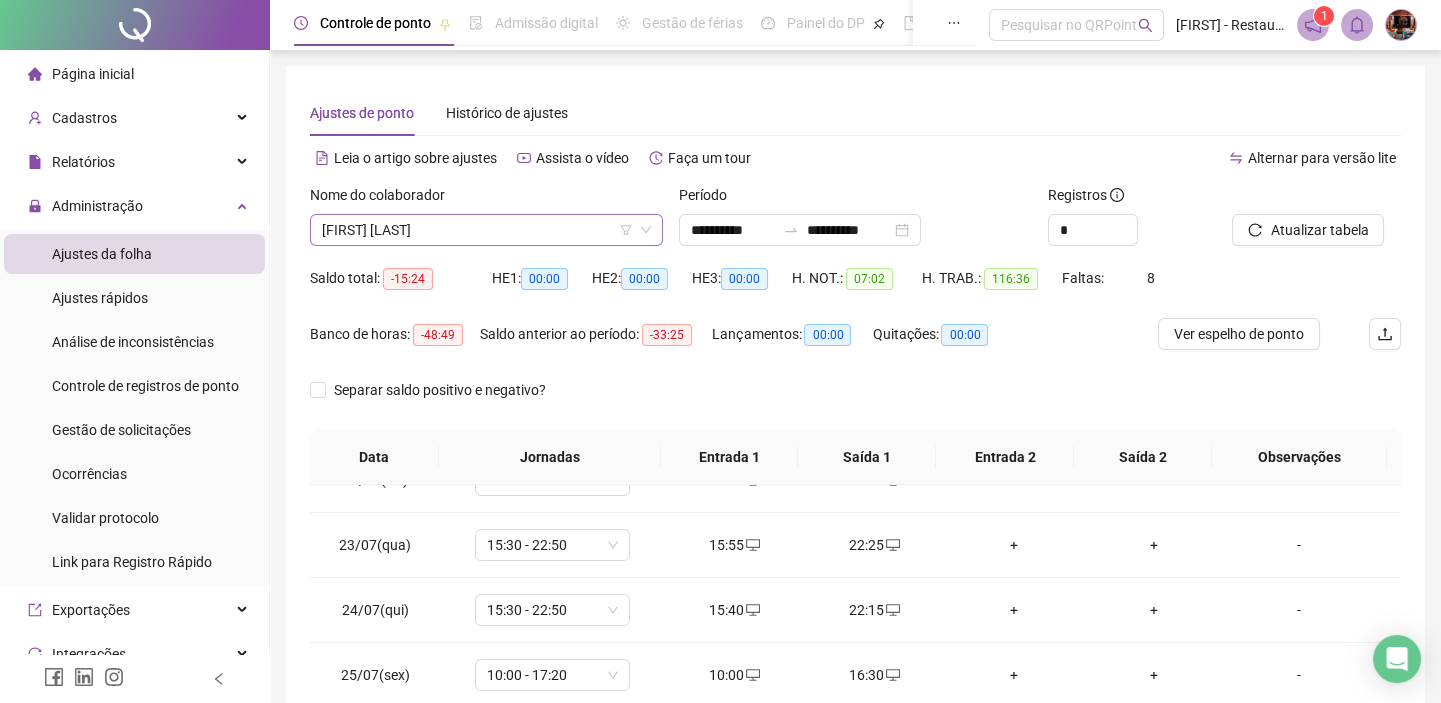 click on "[FIRST] [LAST]" at bounding box center (486, 230) 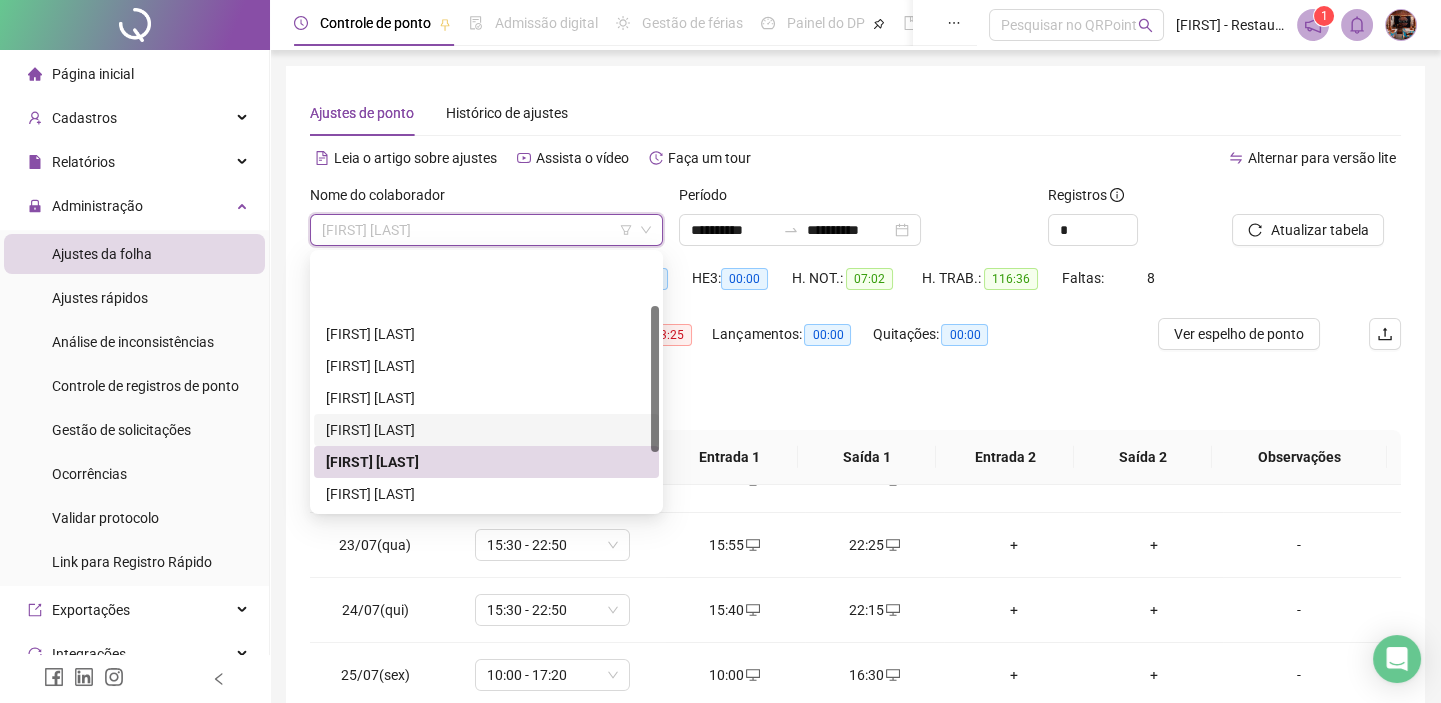 scroll, scrollTop: 90, scrollLeft: 0, axis: vertical 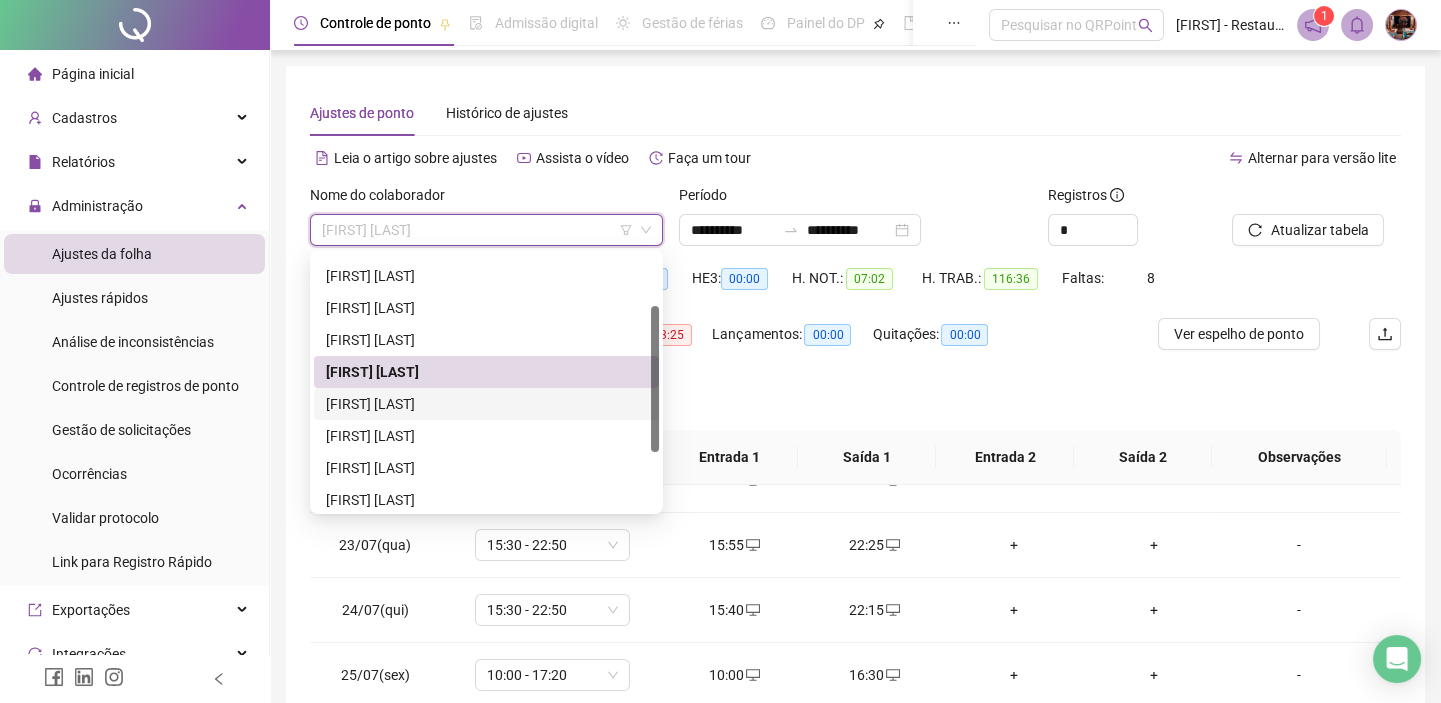 click on "[FIRST] [LAST]" at bounding box center (486, 404) 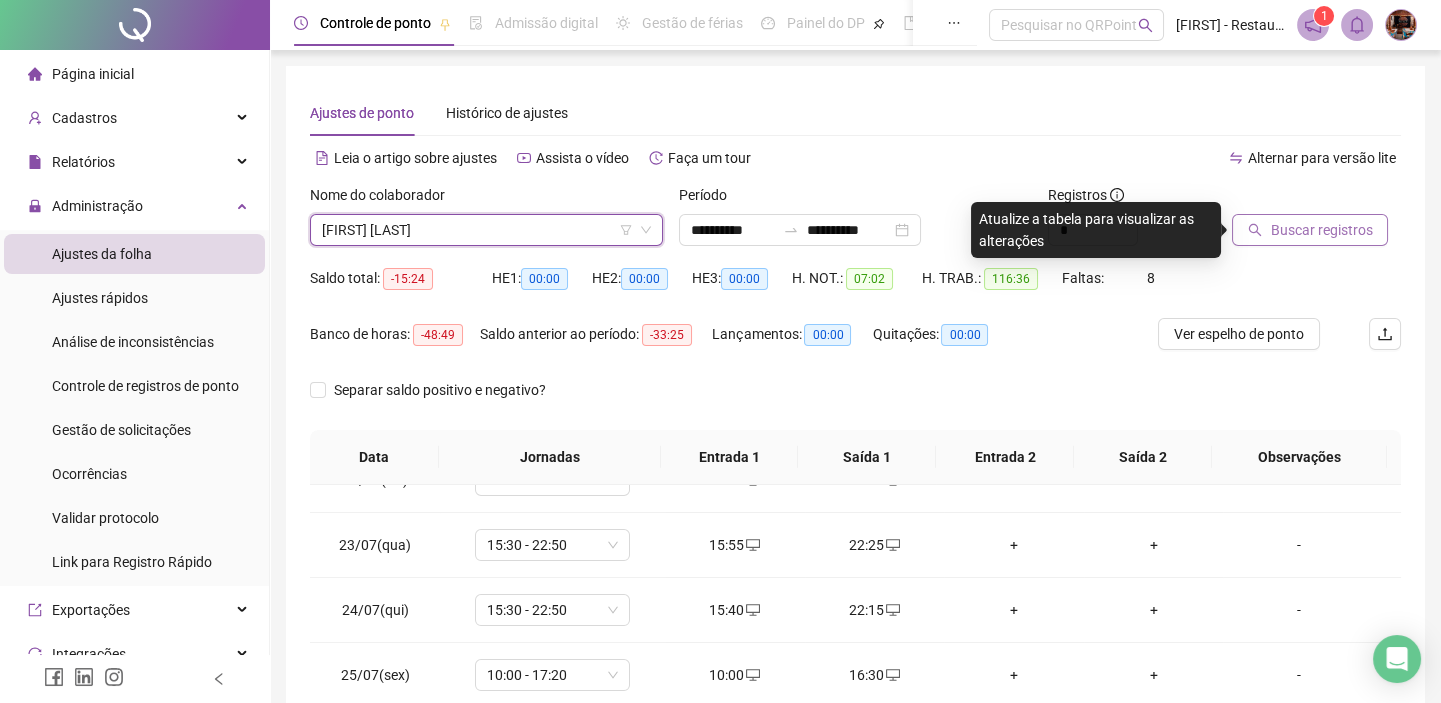 click 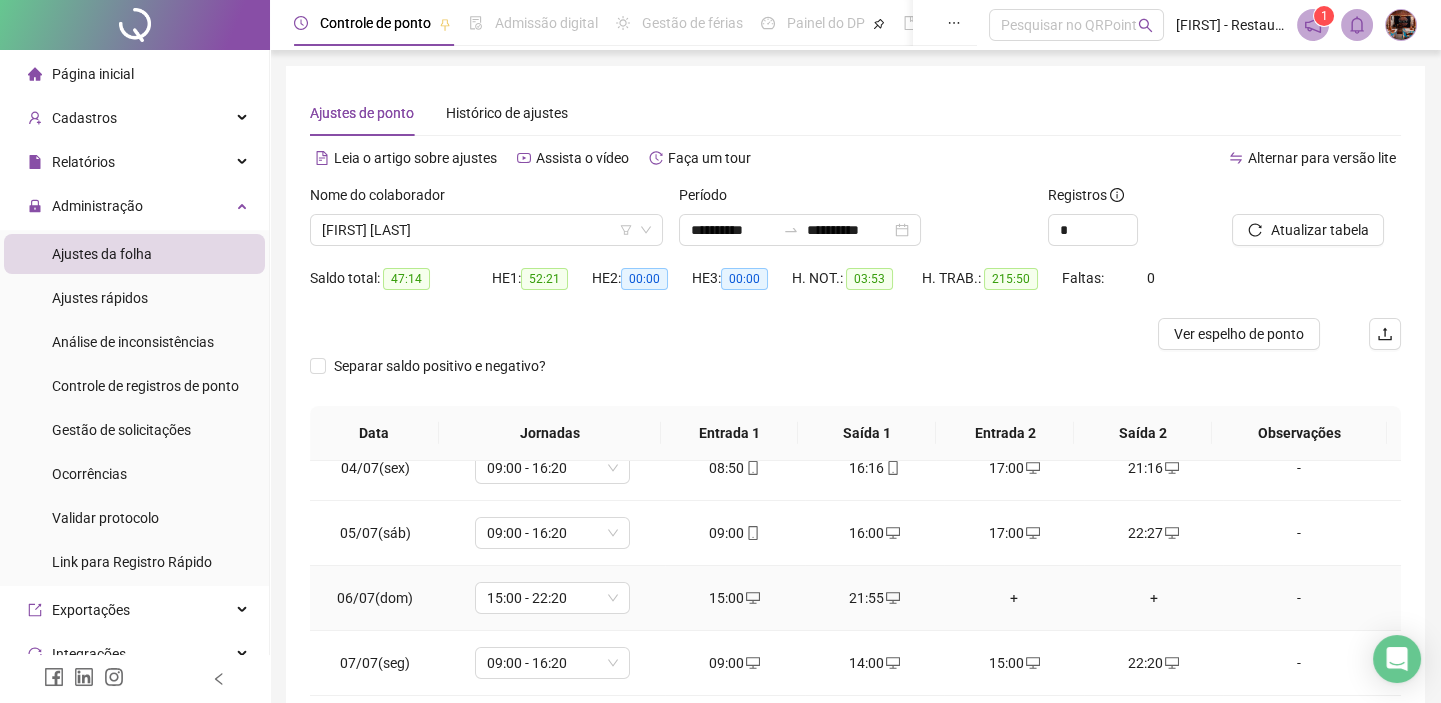 scroll, scrollTop: 0, scrollLeft: 0, axis: both 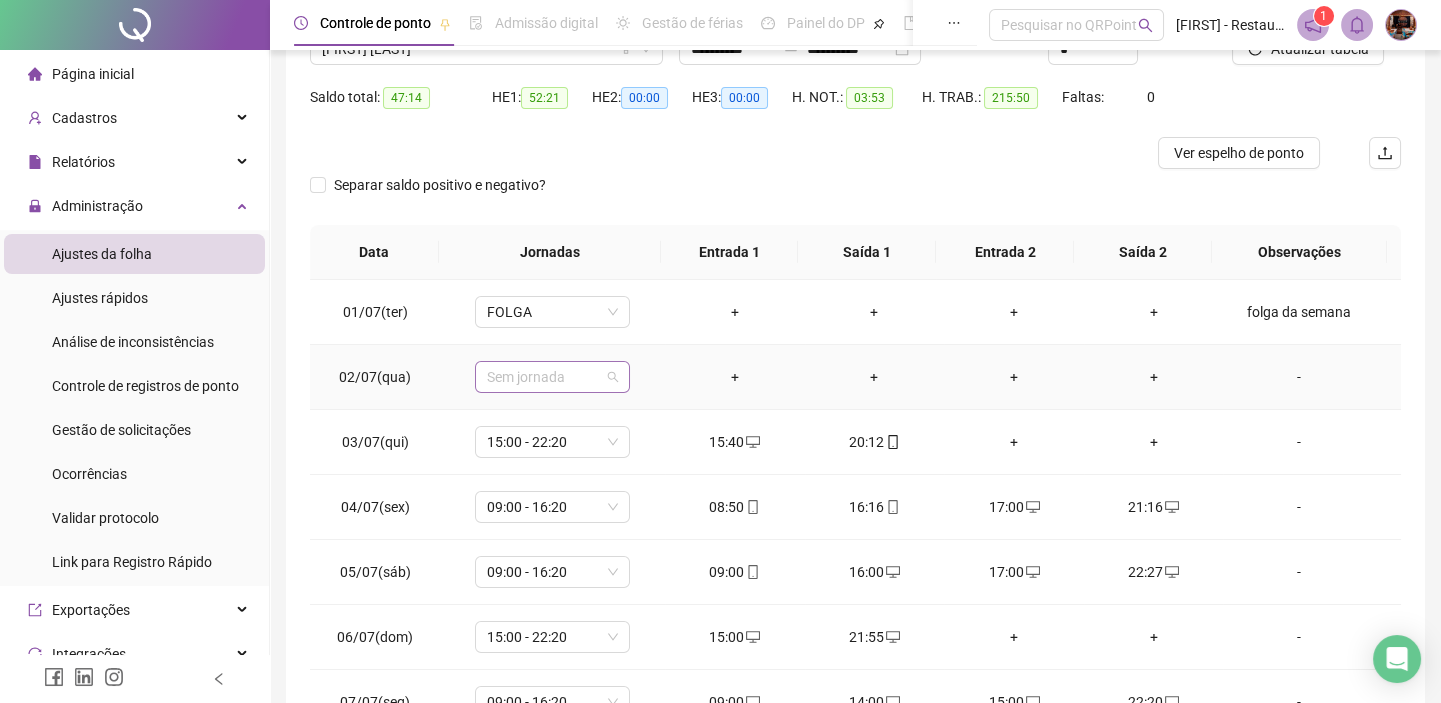 click on "Sem jornada" at bounding box center [552, 377] 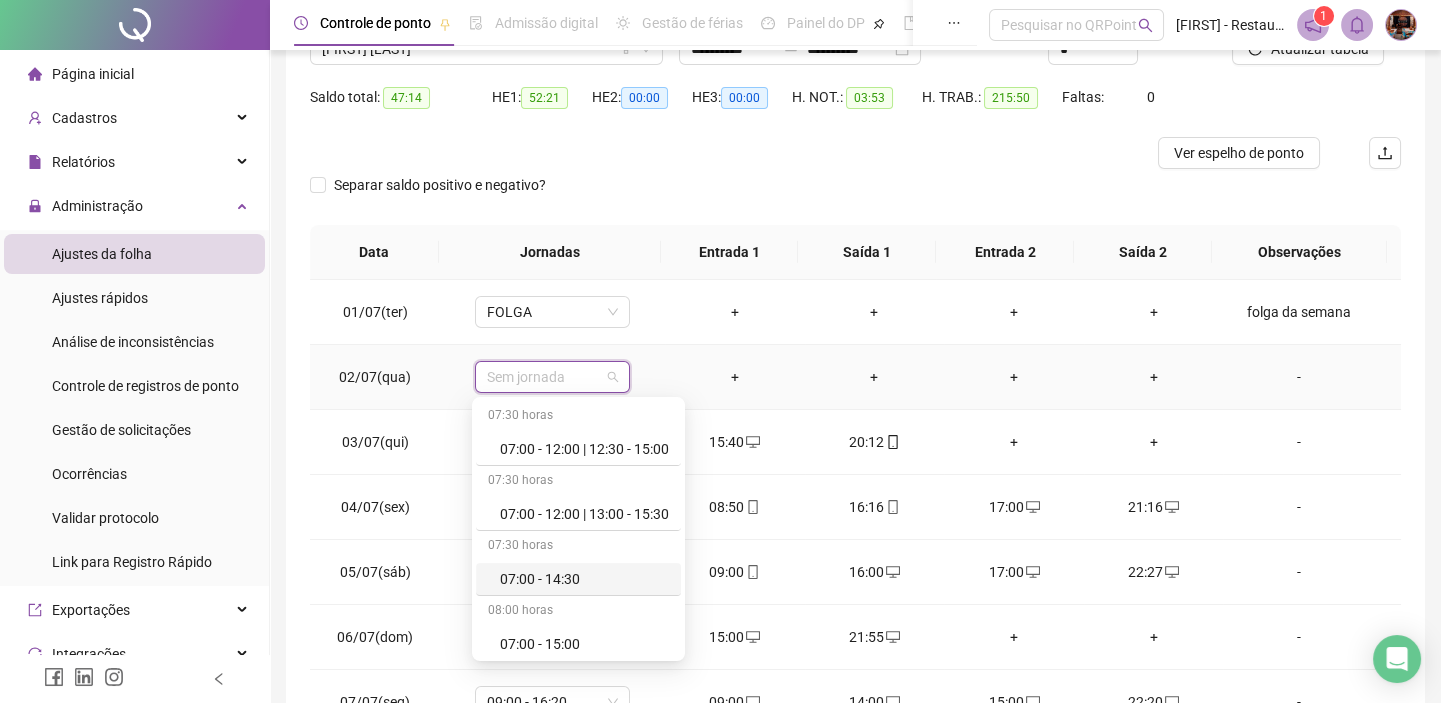 scroll, scrollTop: 90, scrollLeft: 0, axis: vertical 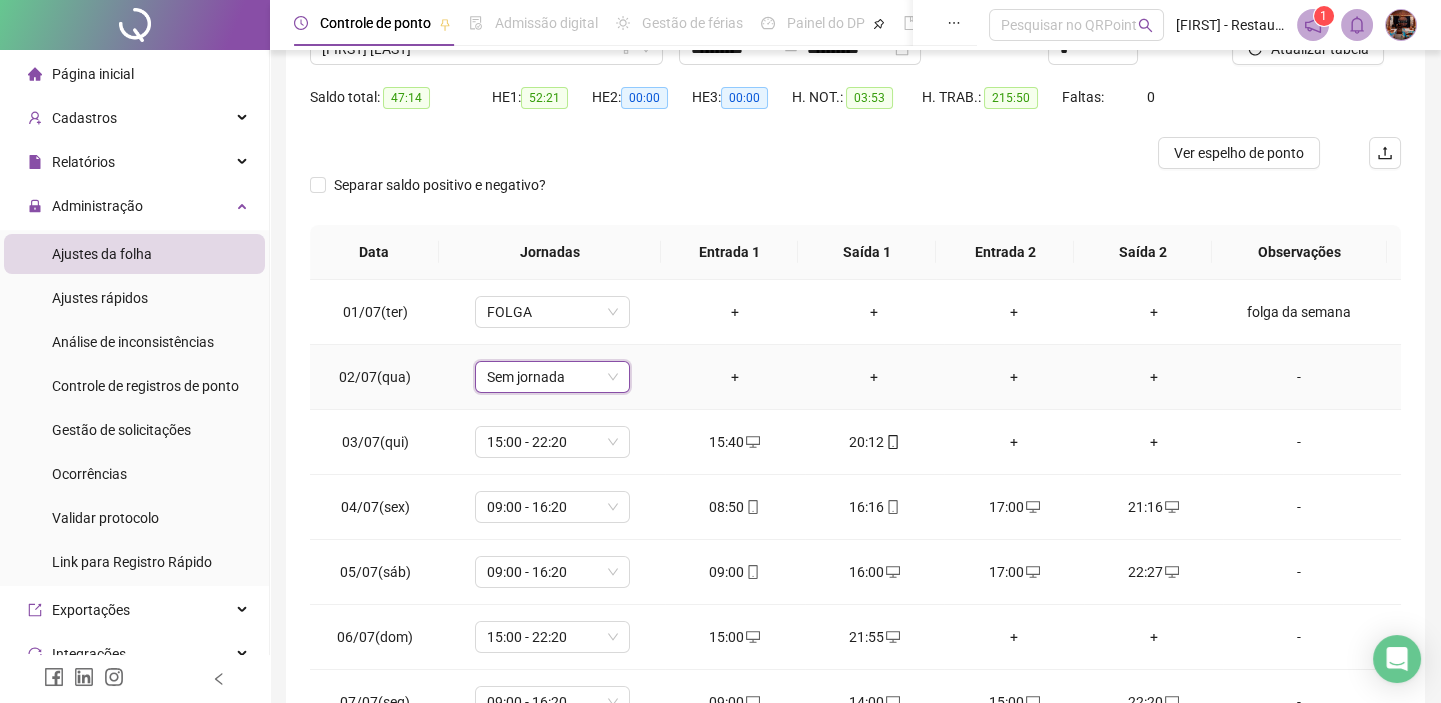 click on "Sem jornada" at bounding box center [552, 377] 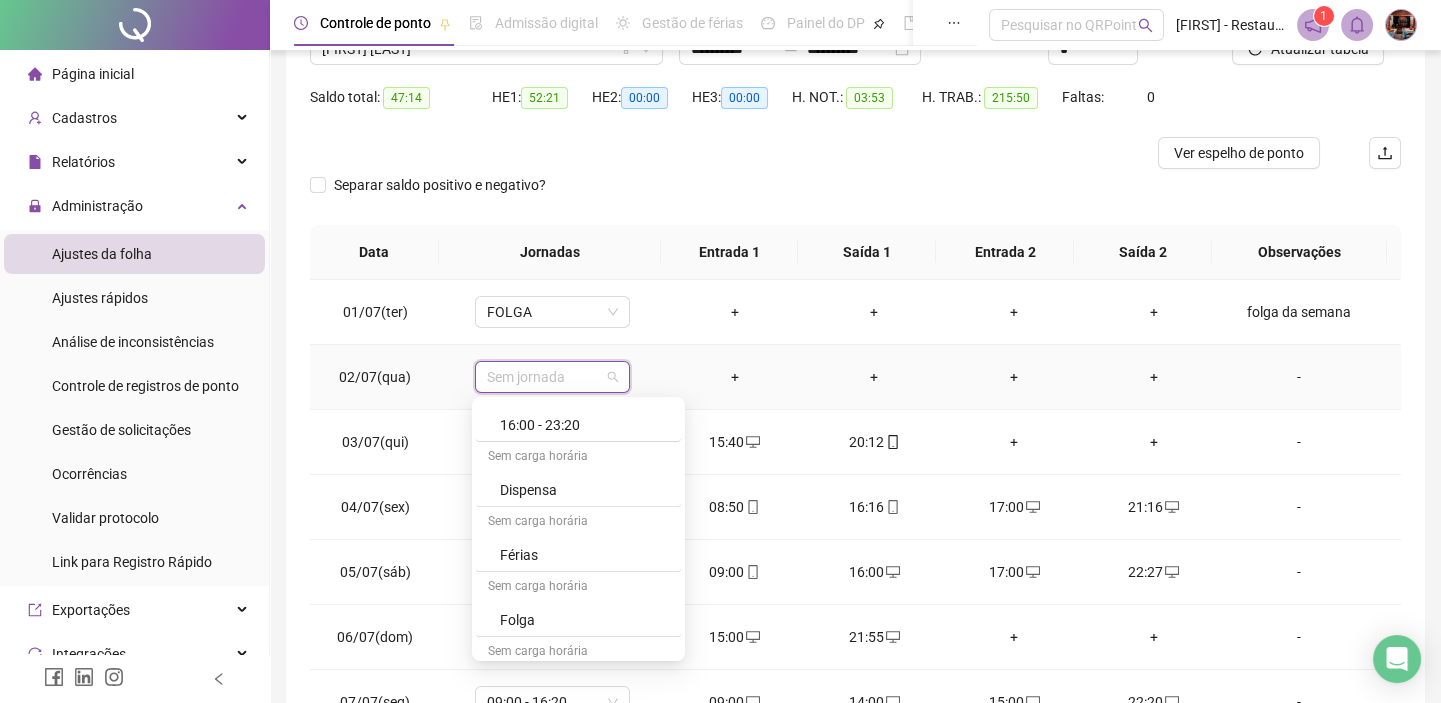 scroll, scrollTop: 2015, scrollLeft: 0, axis: vertical 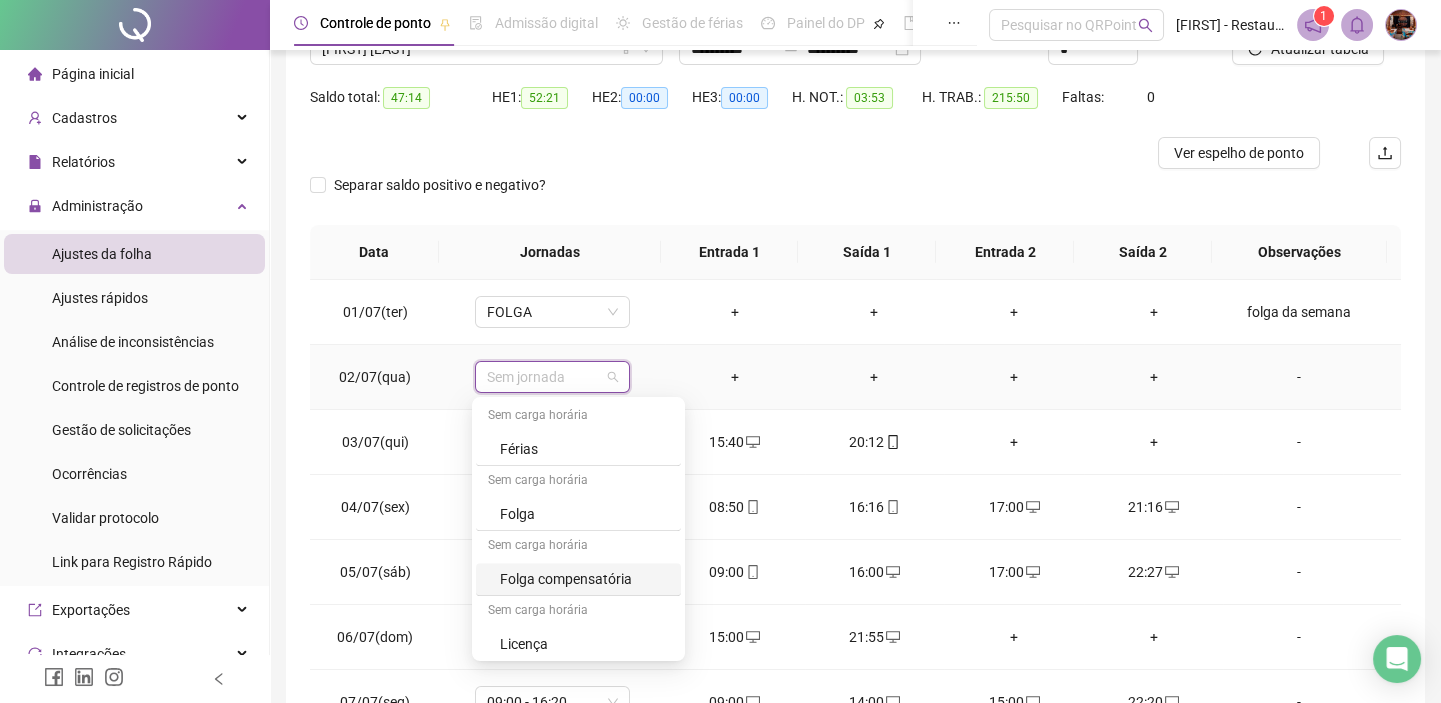 click on "Folga compensatória" at bounding box center [584, 579] 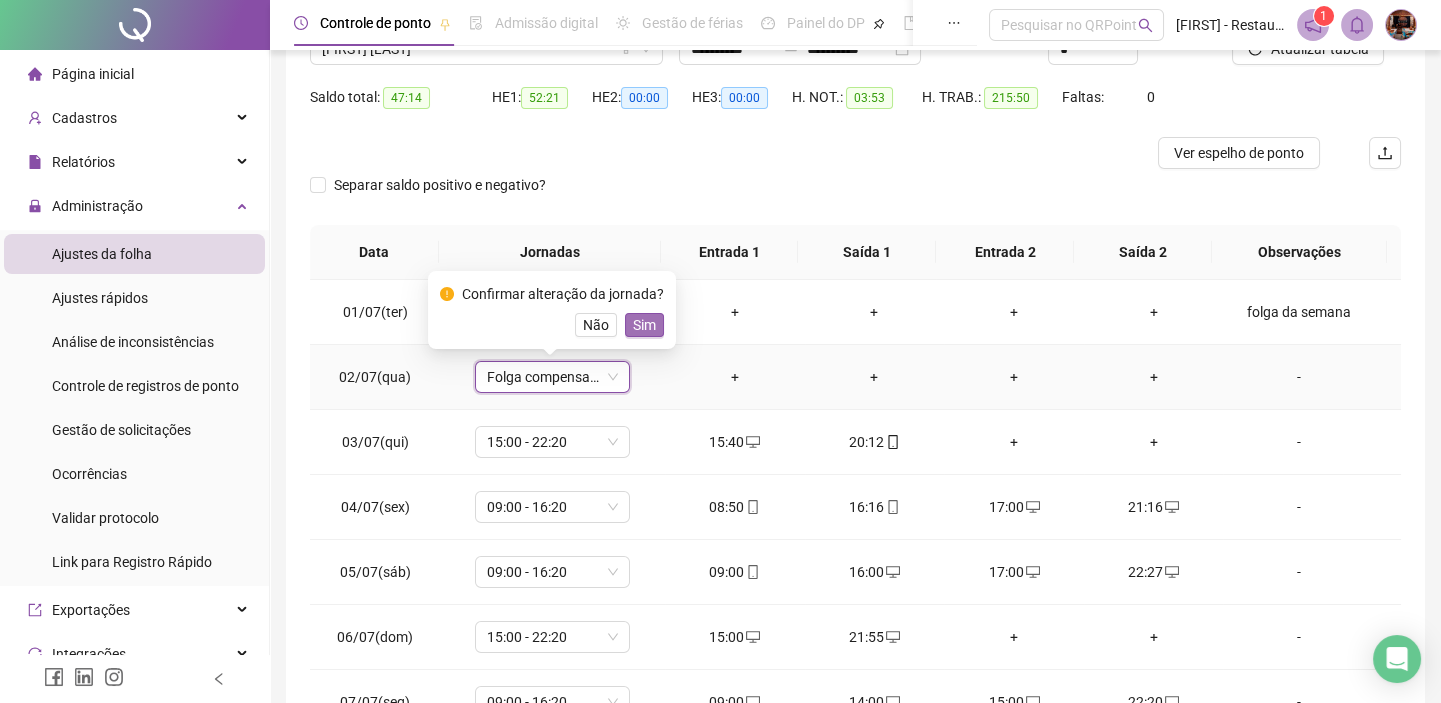 click on "Sim" at bounding box center (644, 325) 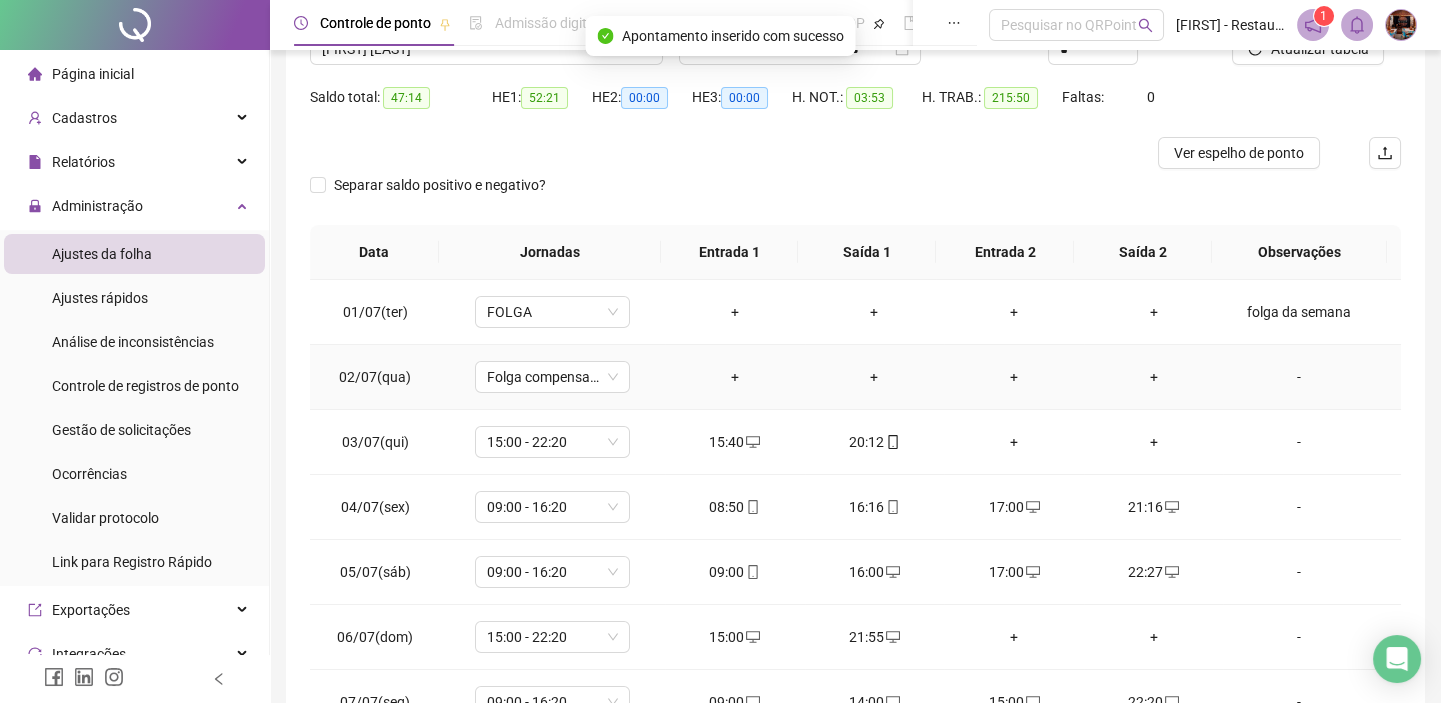 click on "-" at bounding box center (1298, 377) 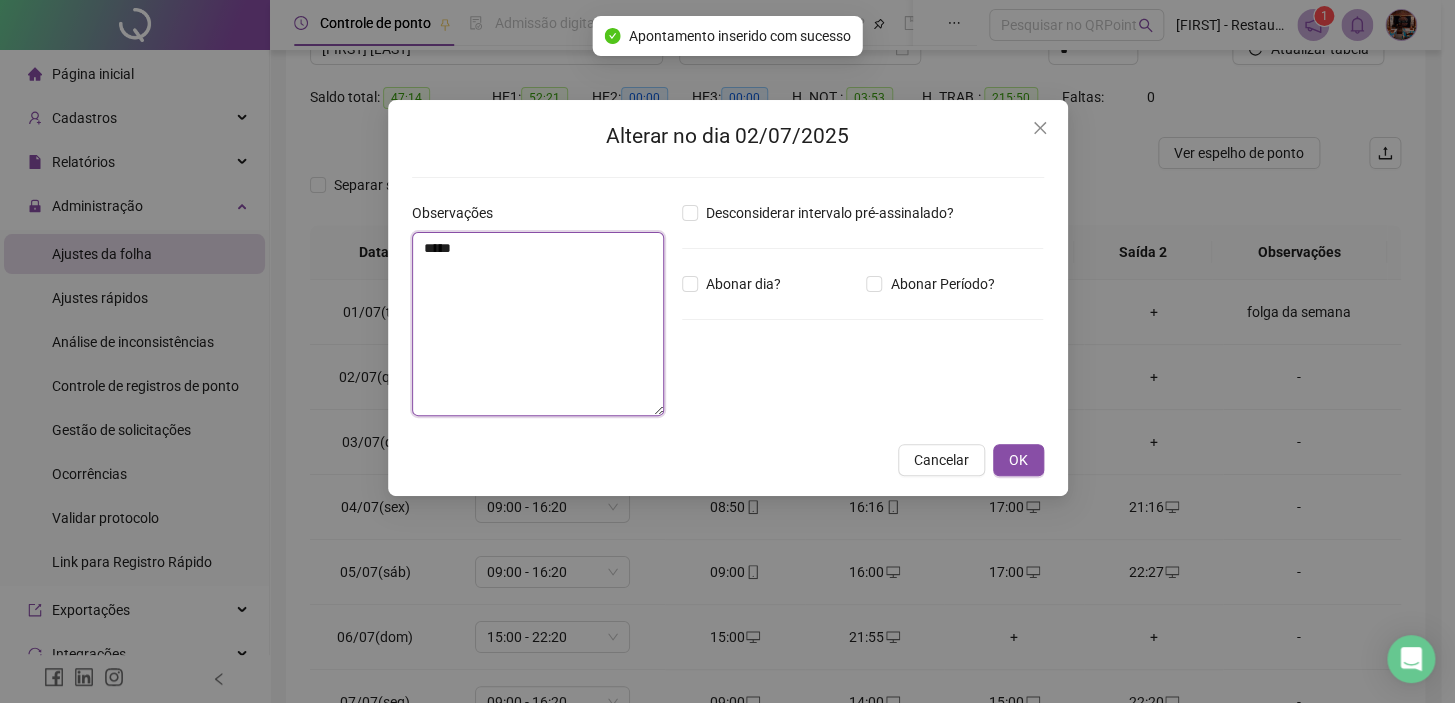 click on "*****" at bounding box center [538, 324] 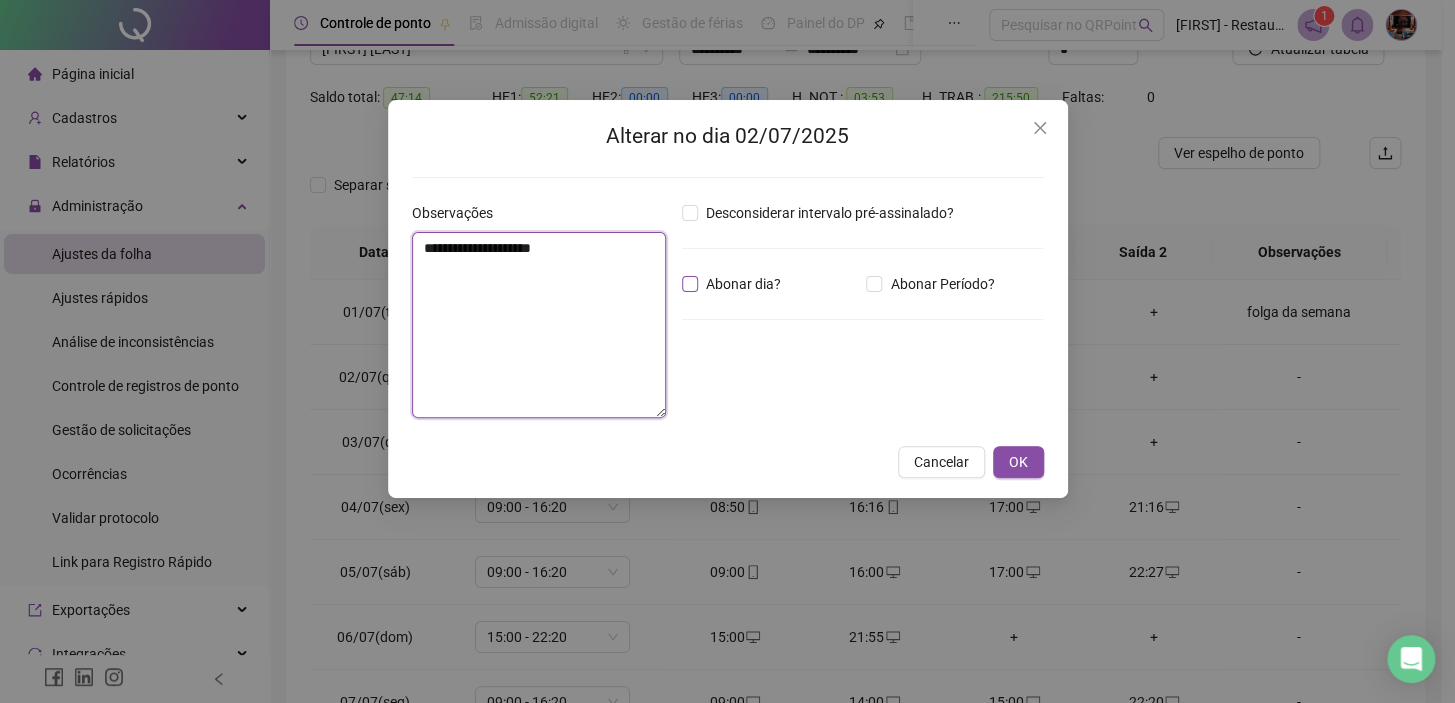 type on "**********" 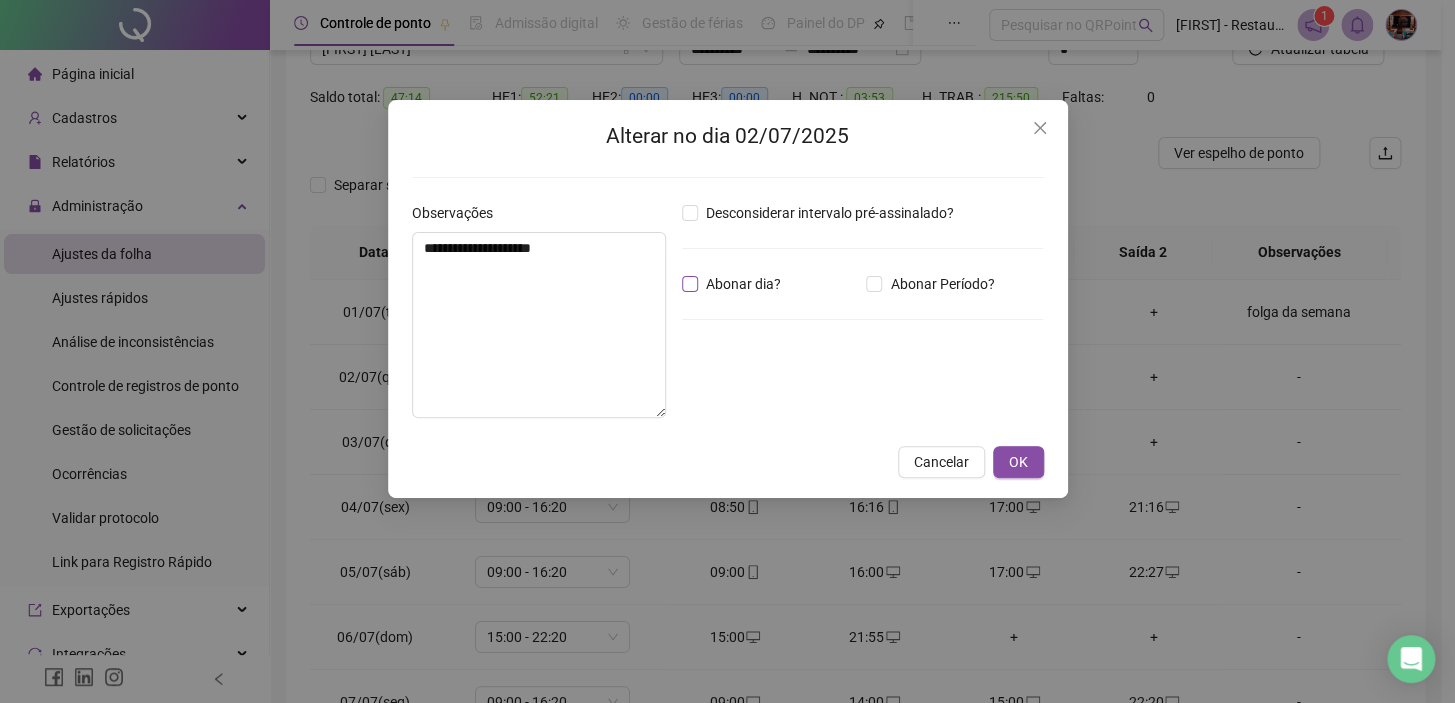 click on "Abonar dia?" at bounding box center (743, 284) 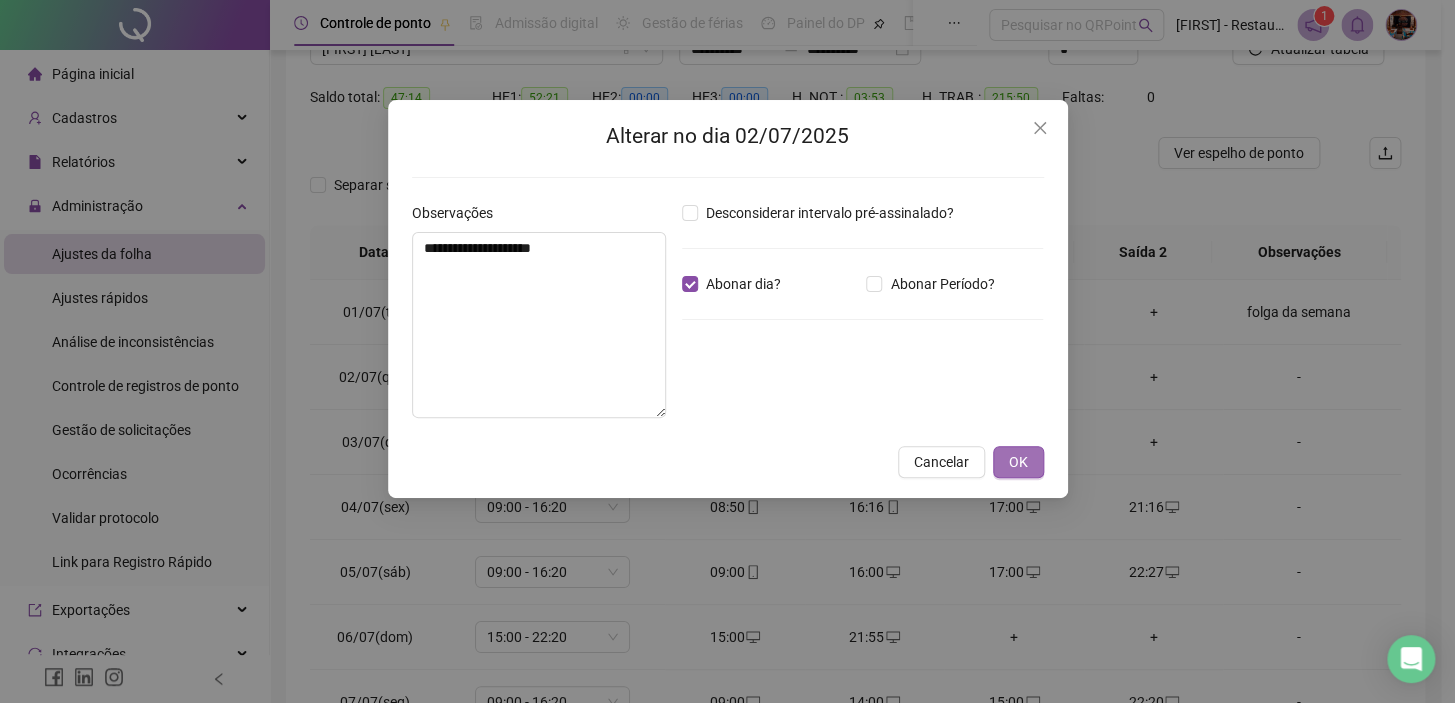 click on "OK" at bounding box center (1018, 462) 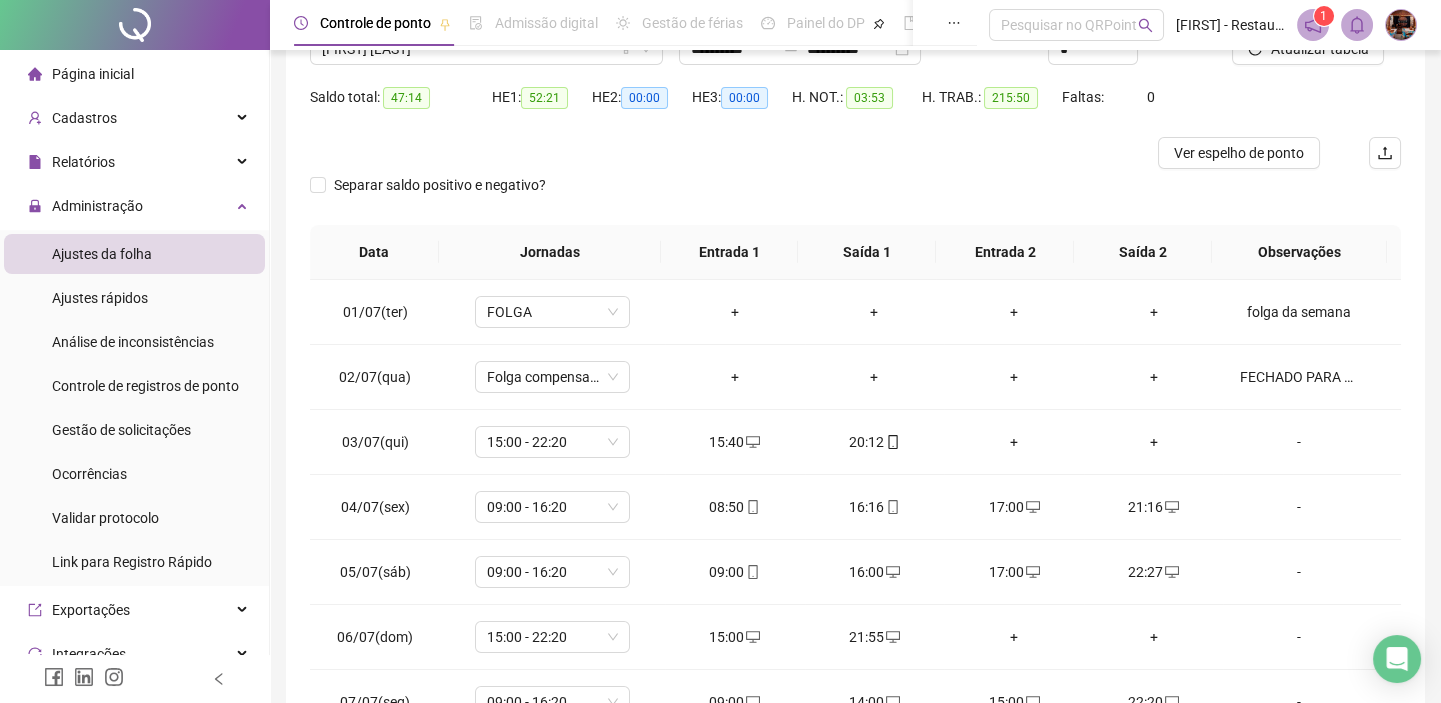 scroll, scrollTop: 90, scrollLeft: 0, axis: vertical 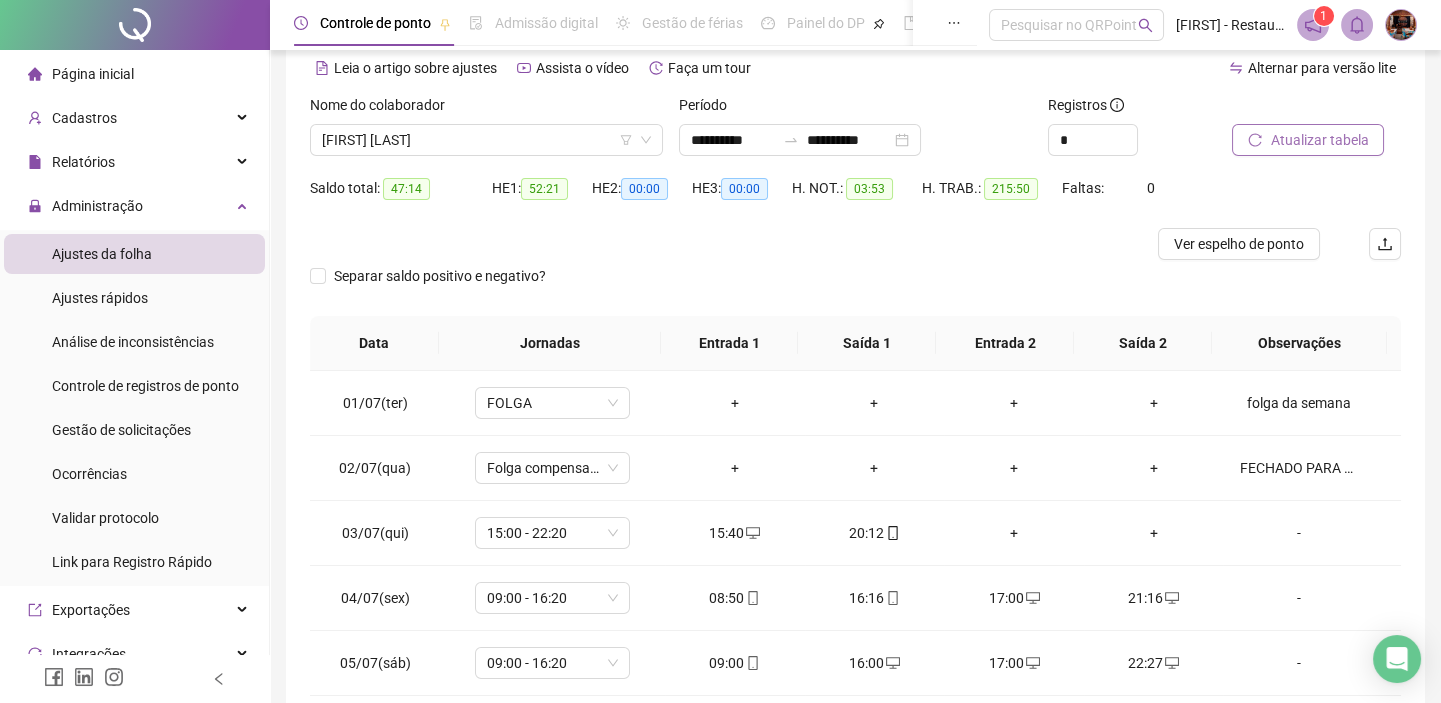 click on "Atualizar tabela" at bounding box center [1319, 140] 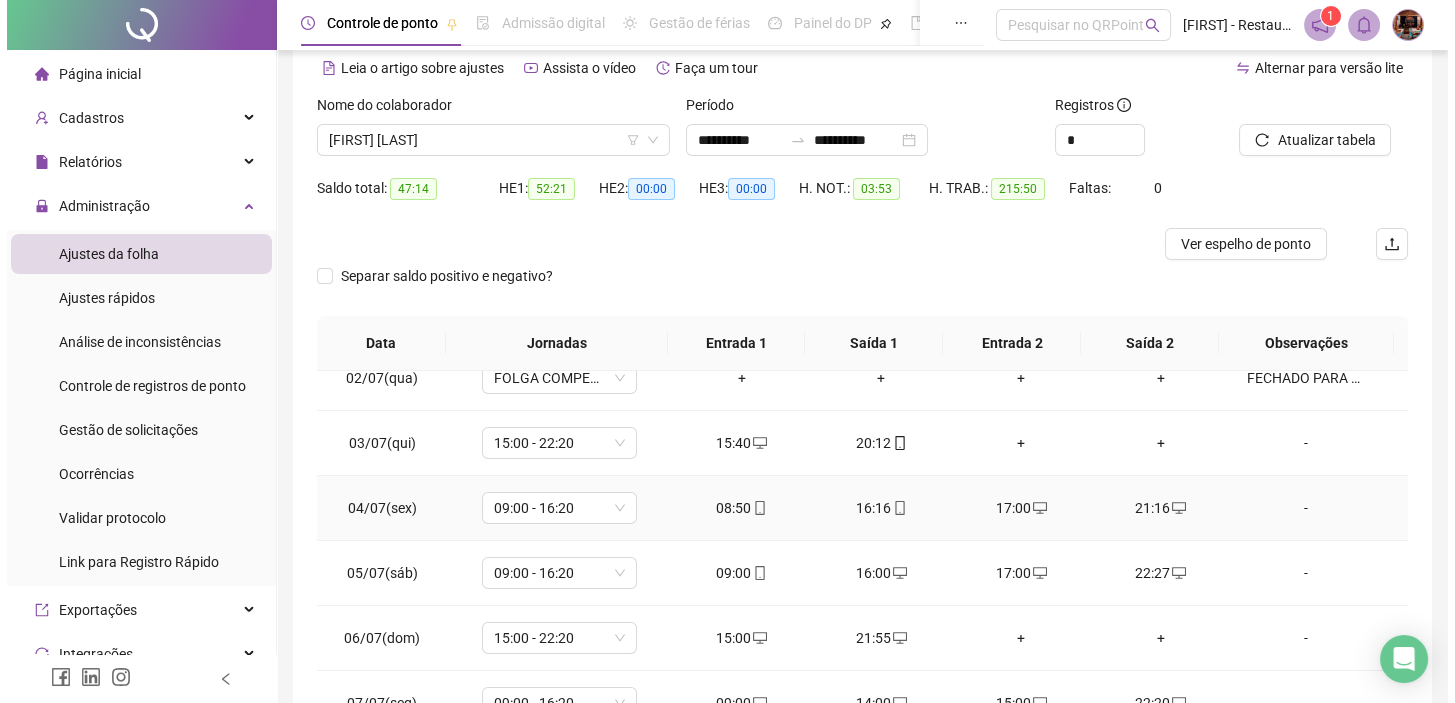 scroll, scrollTop: 0, scrollLeft: 0, axis: both 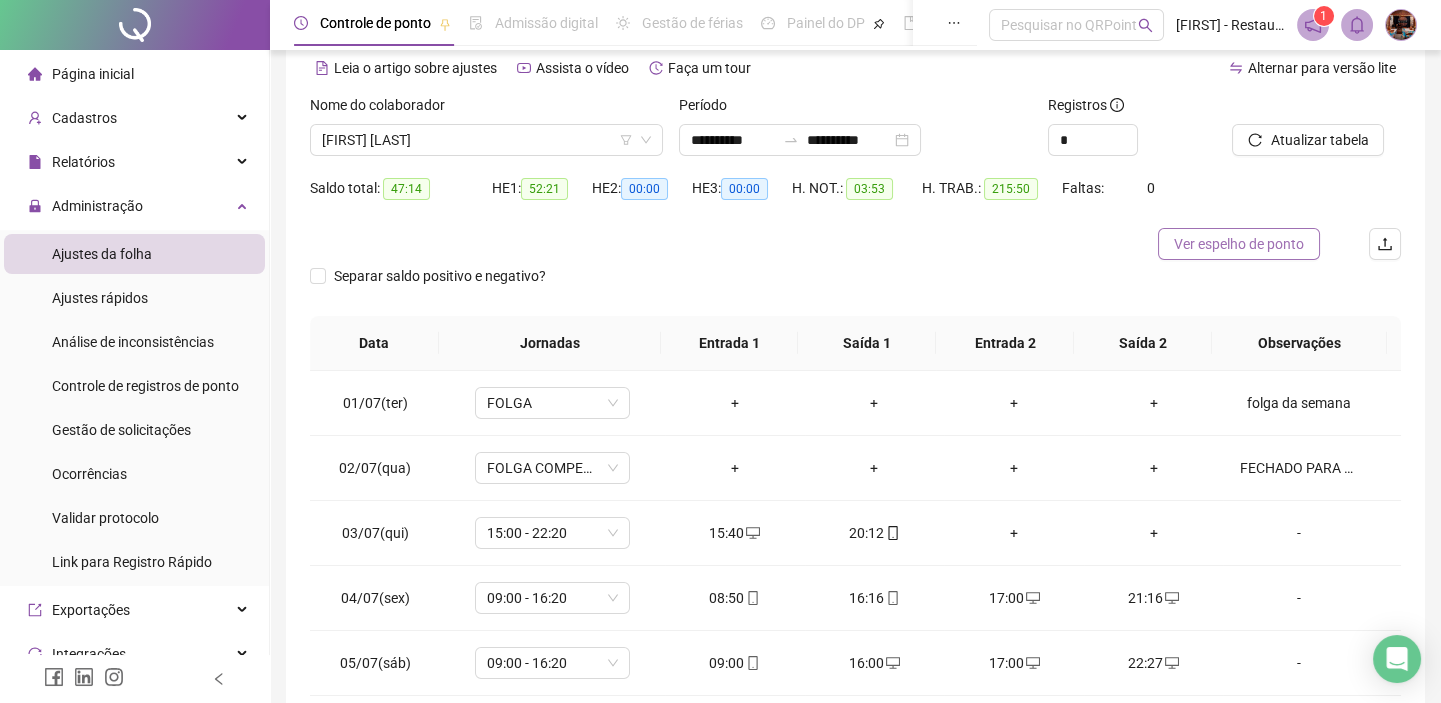click on "Ver espelho de ponto" at bounding box center [1239, 244] 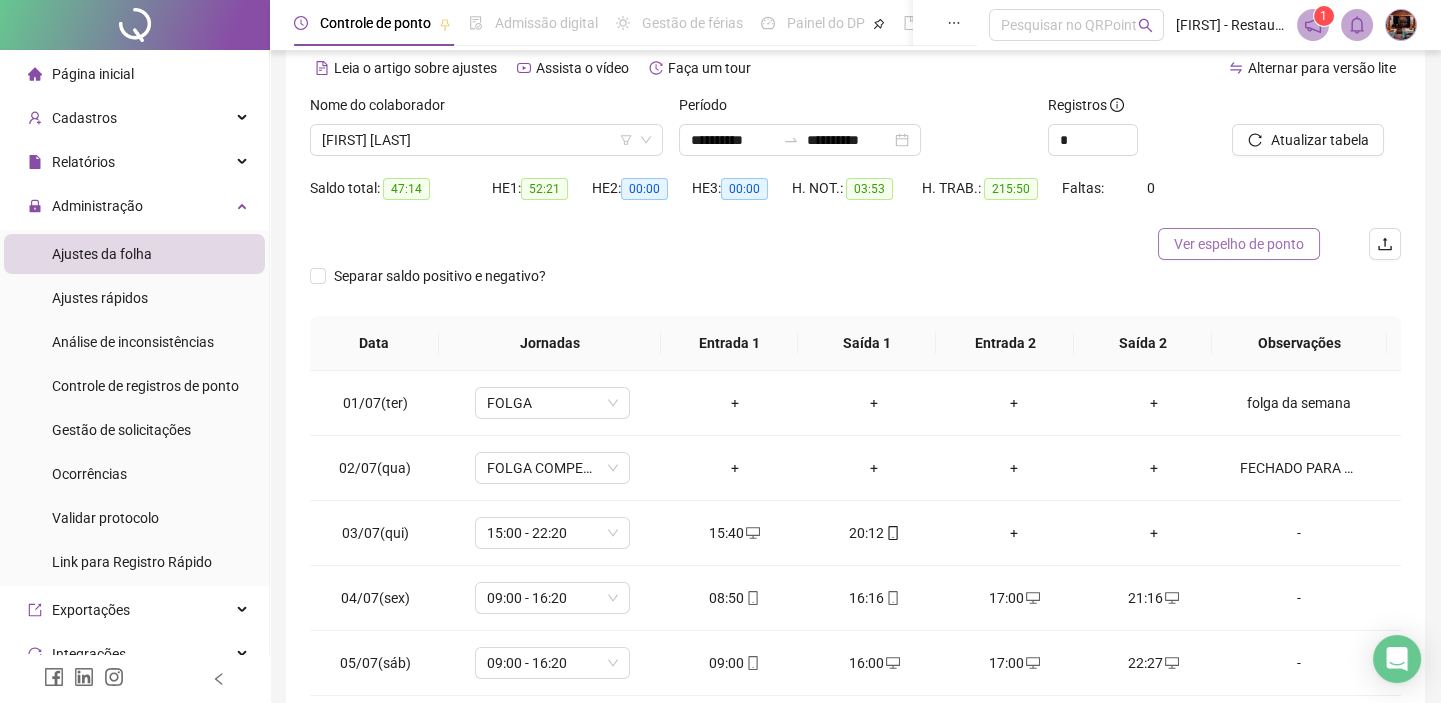 click on "Ver espelho de ponto" at bounding box center [1239, 244] 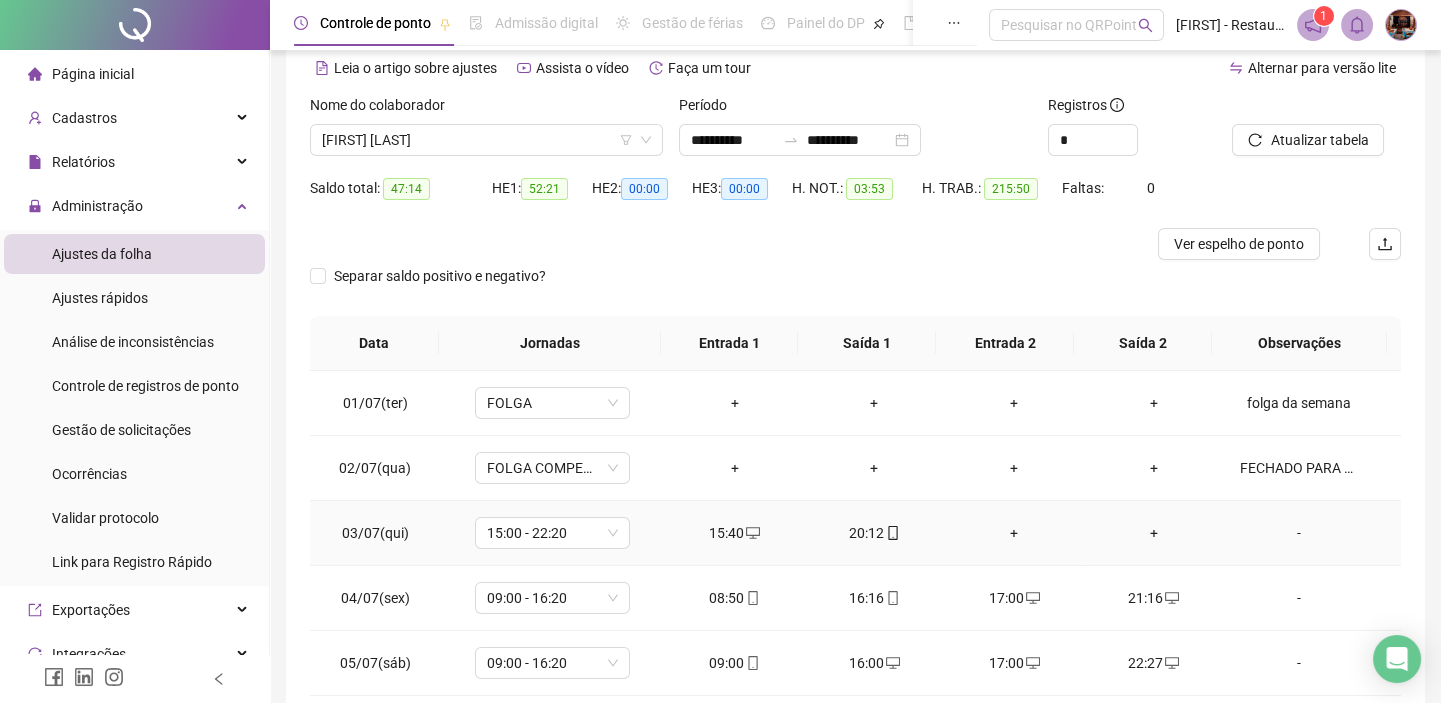 click on "-" at bounding box center [1298, 533] 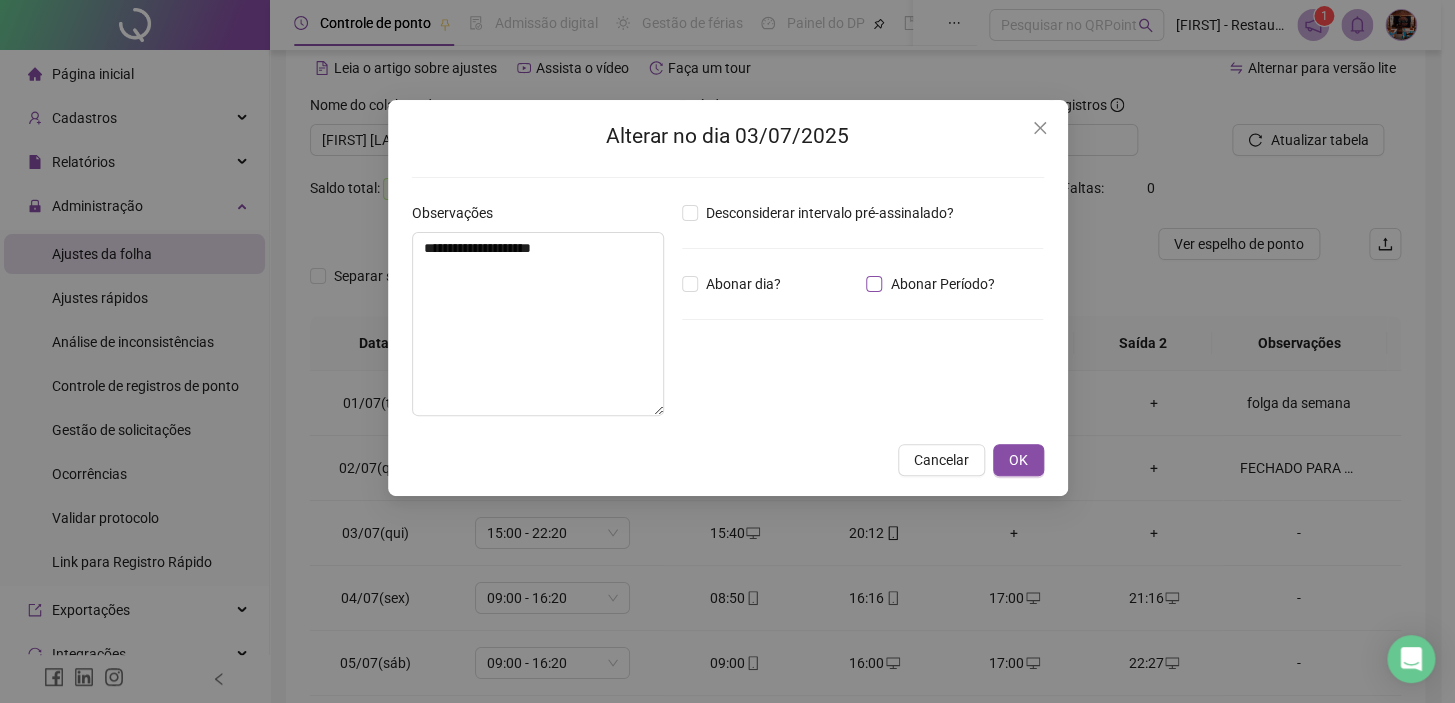 click on "Abonar Período?" at bounding box center (942, 284) 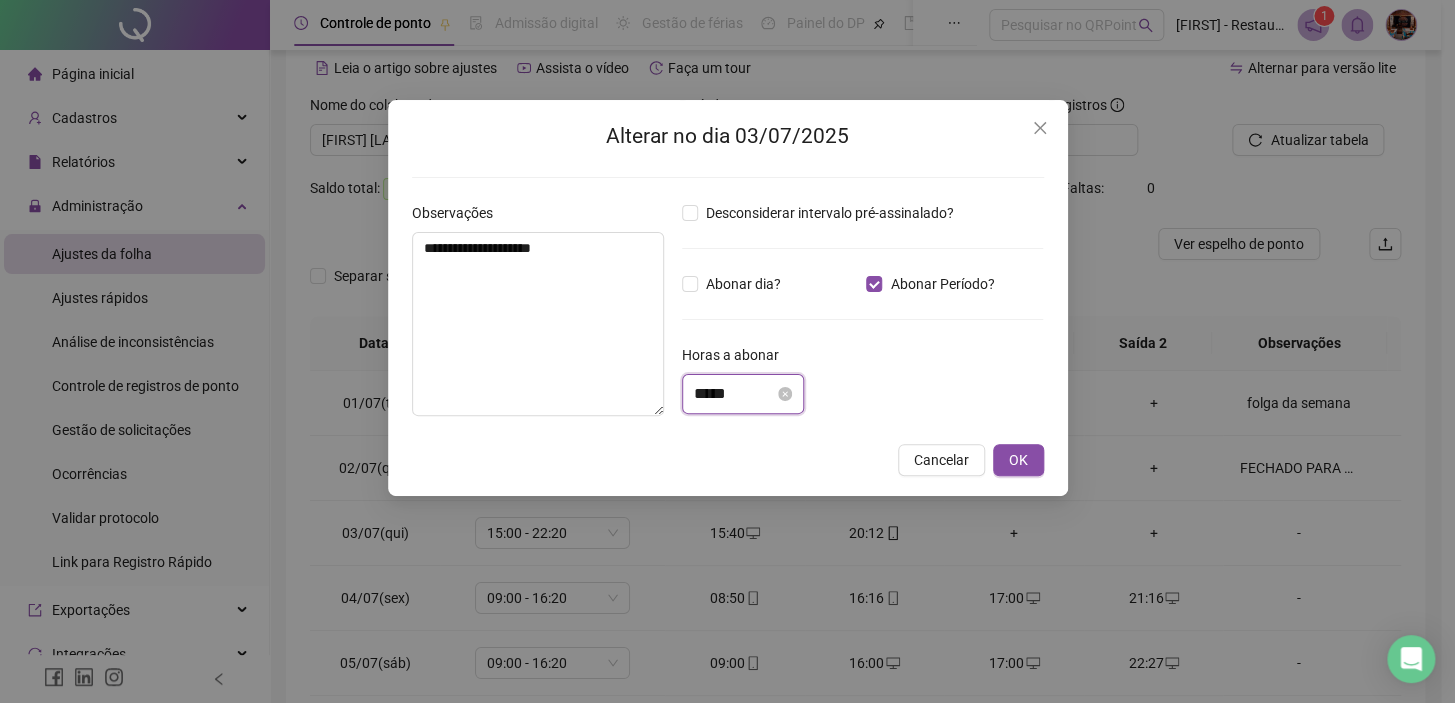 click on "*****" at bounding box center (734, 394) 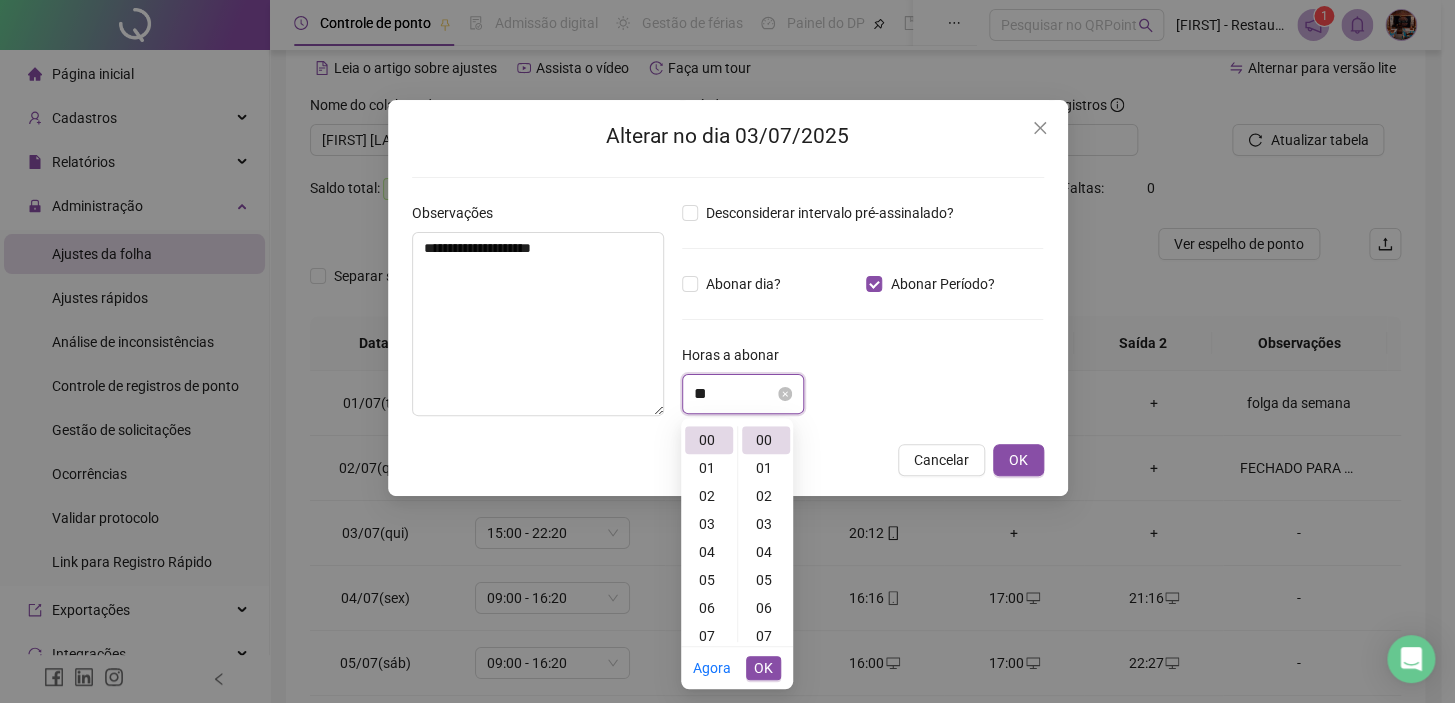 type on "*" 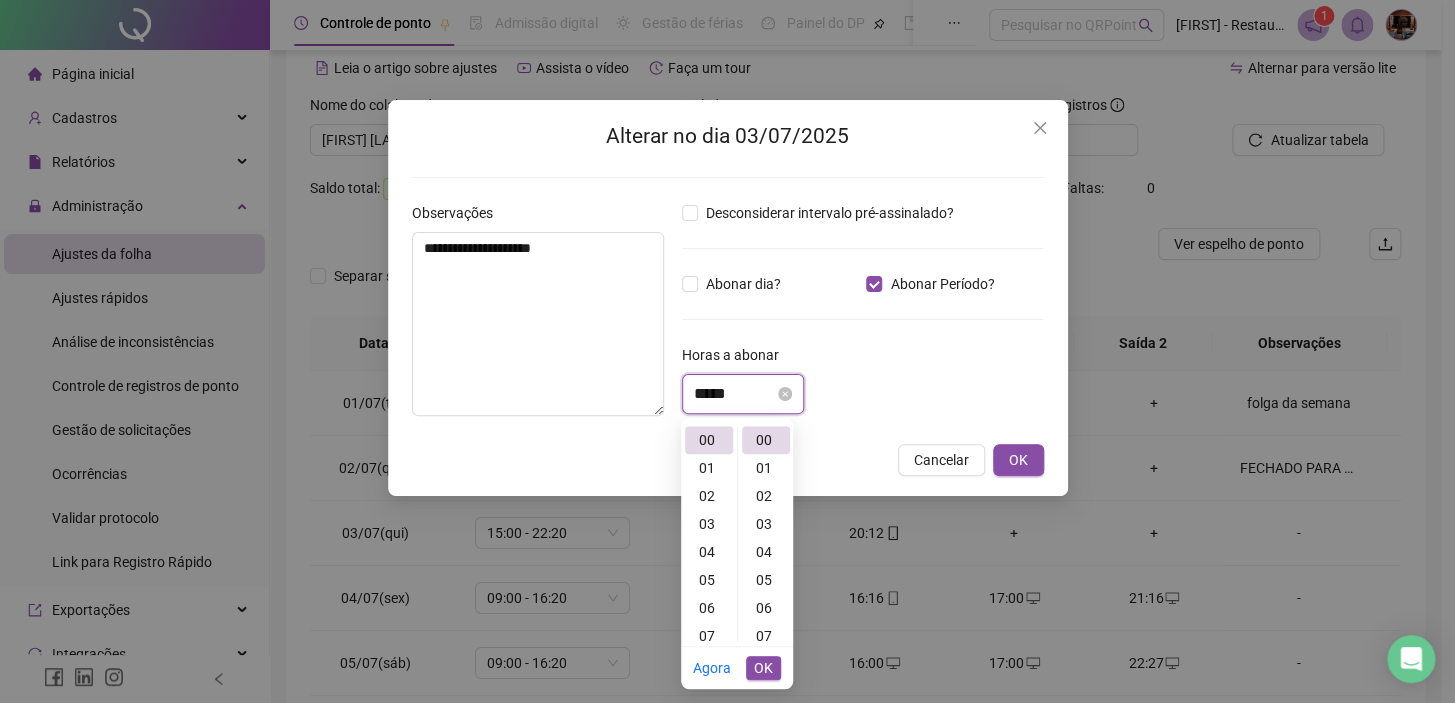 scroll, scrollTop: 56, scrollLeft: 0, axis: vertical 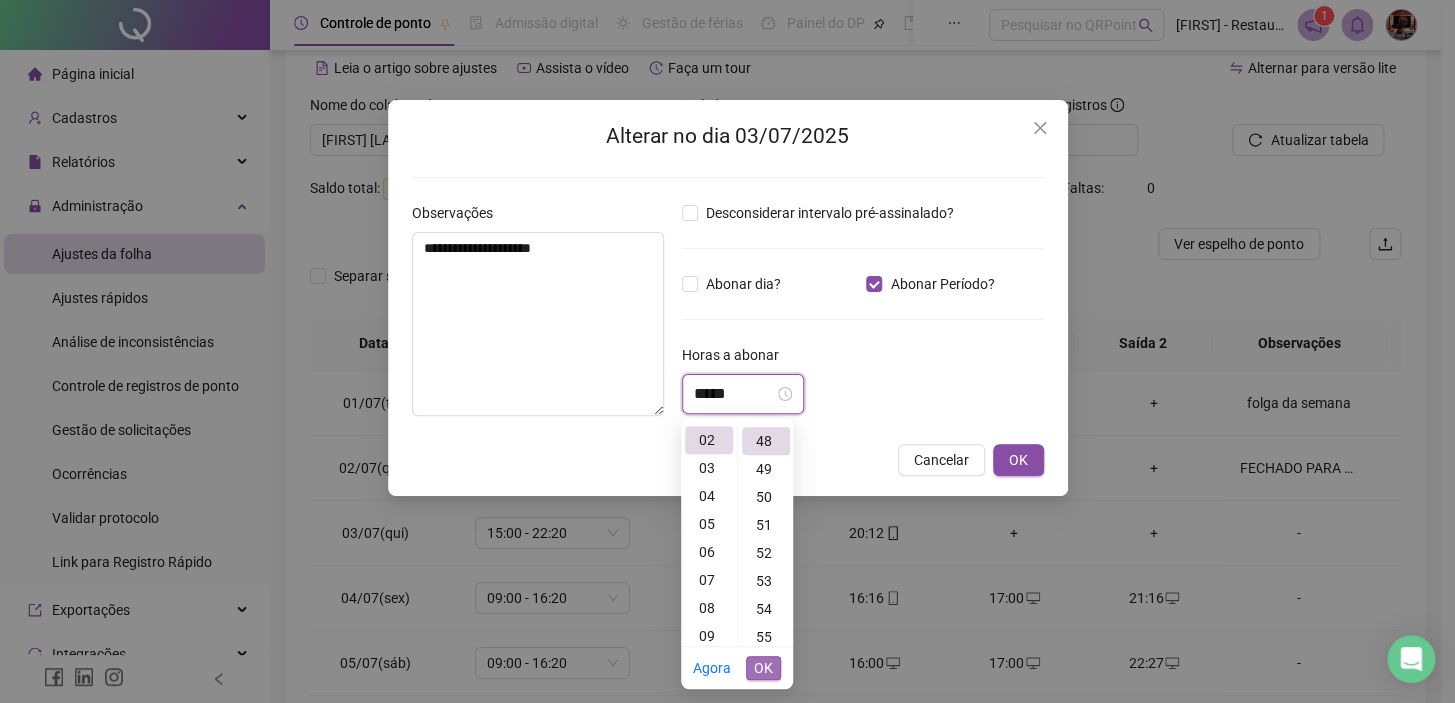 type on "*****" 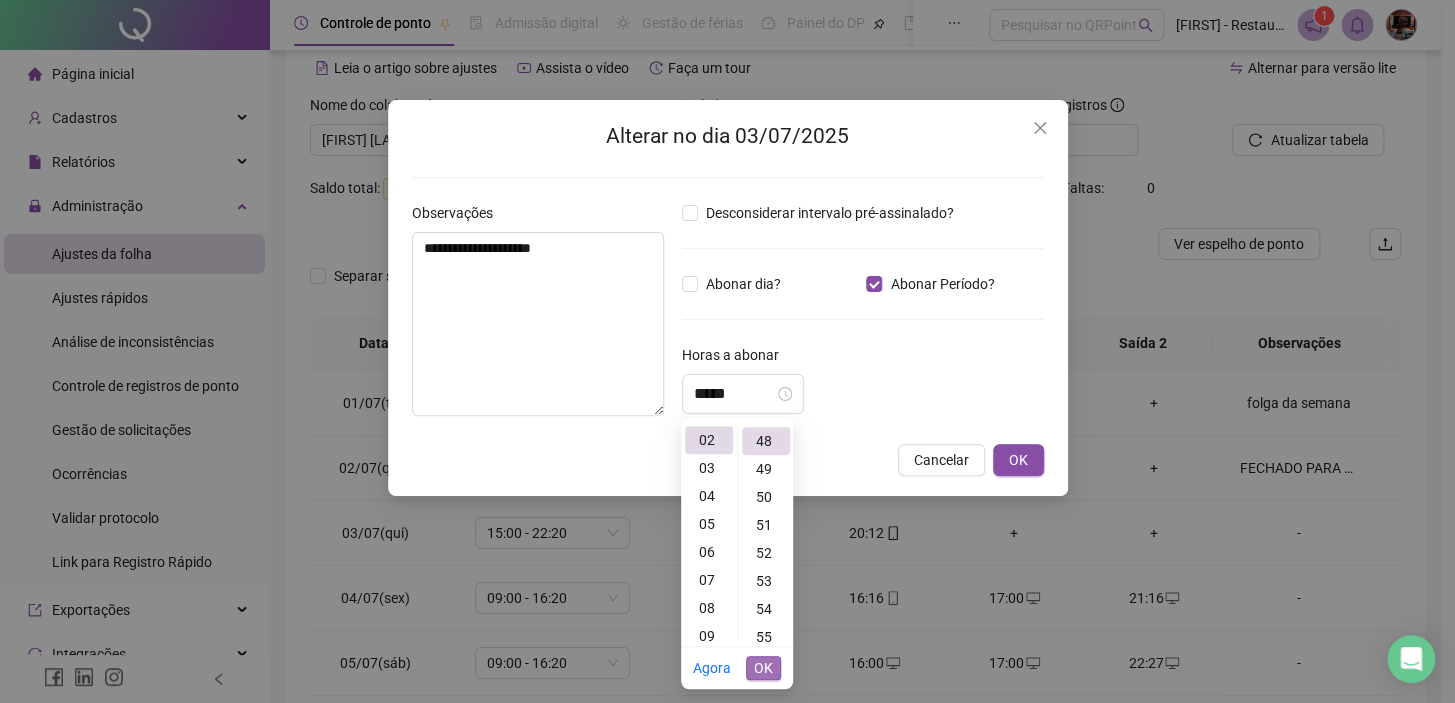 click on "OK" at bounding box center [763, 668] 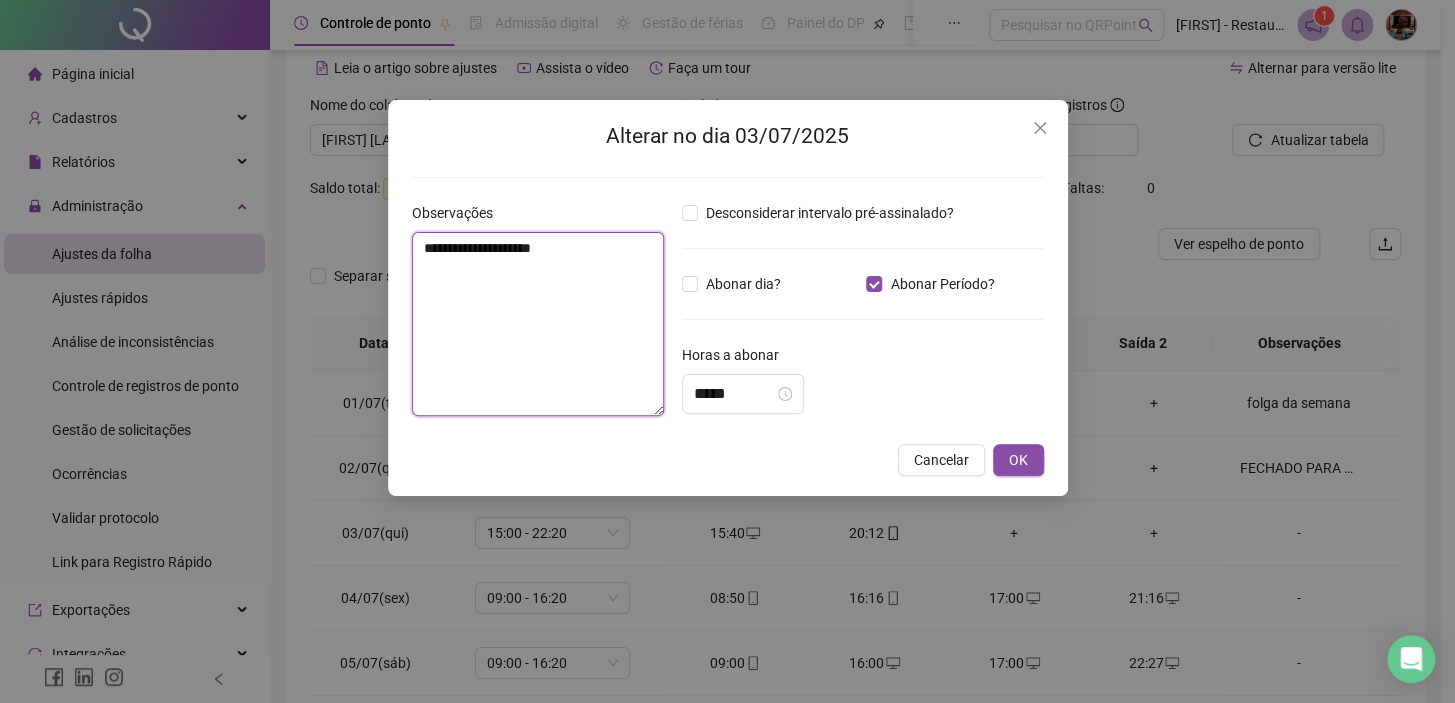 click on "**********" at bounding box center (538, 324) 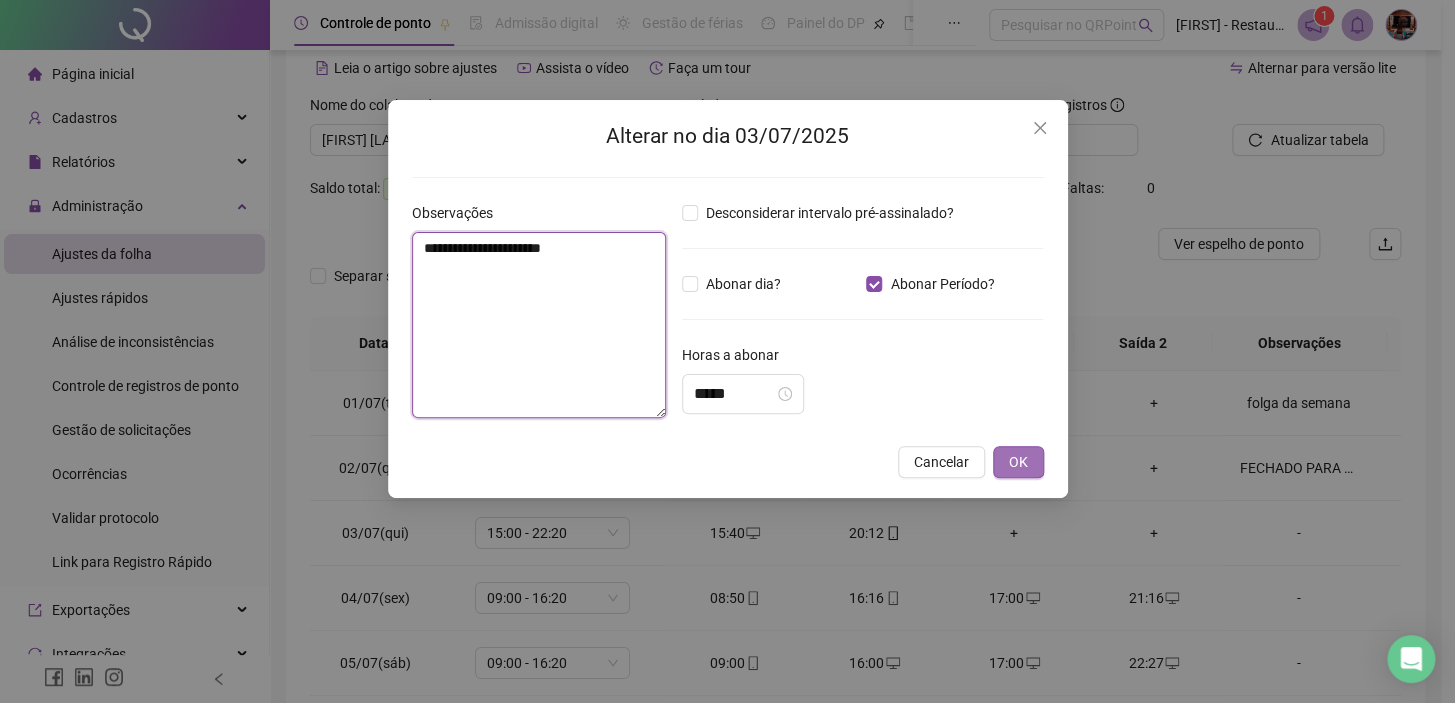 type on "**********" 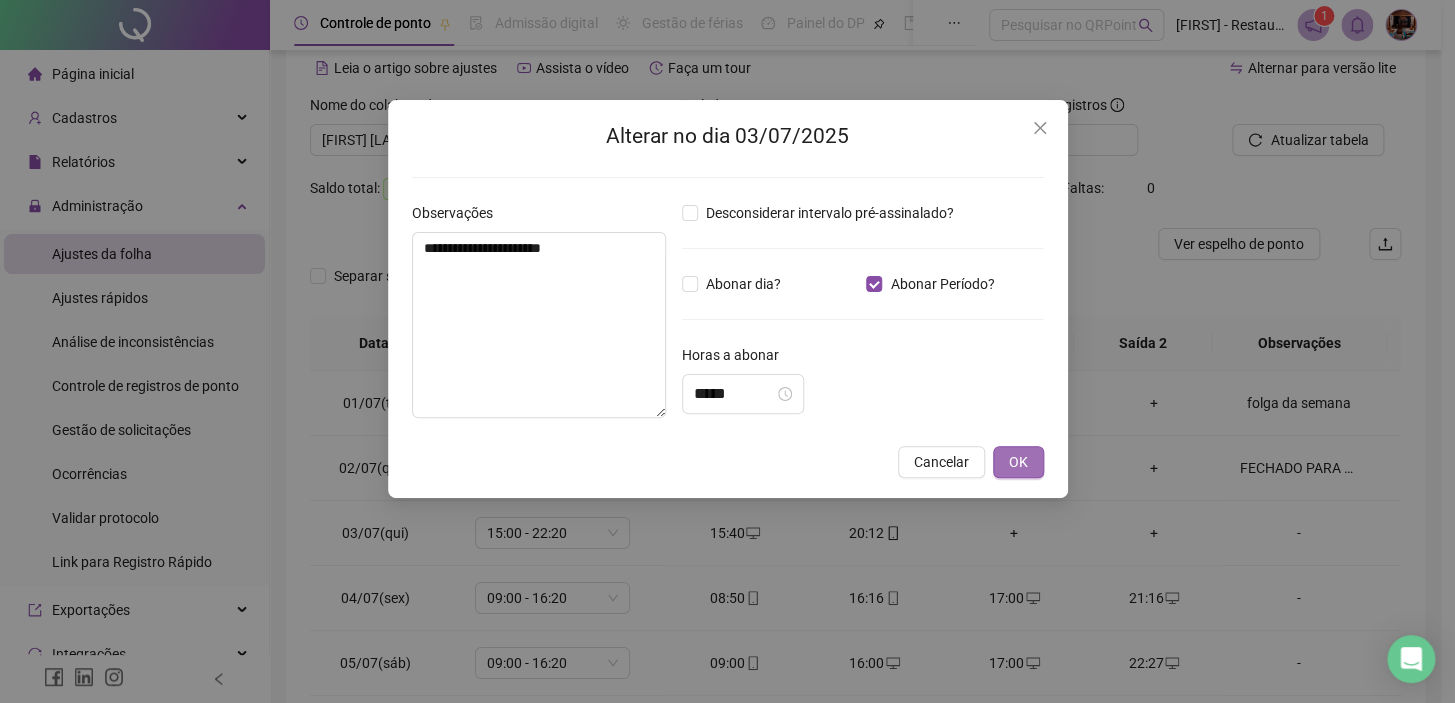 click on "OK" at bounding box center (1018, 462) 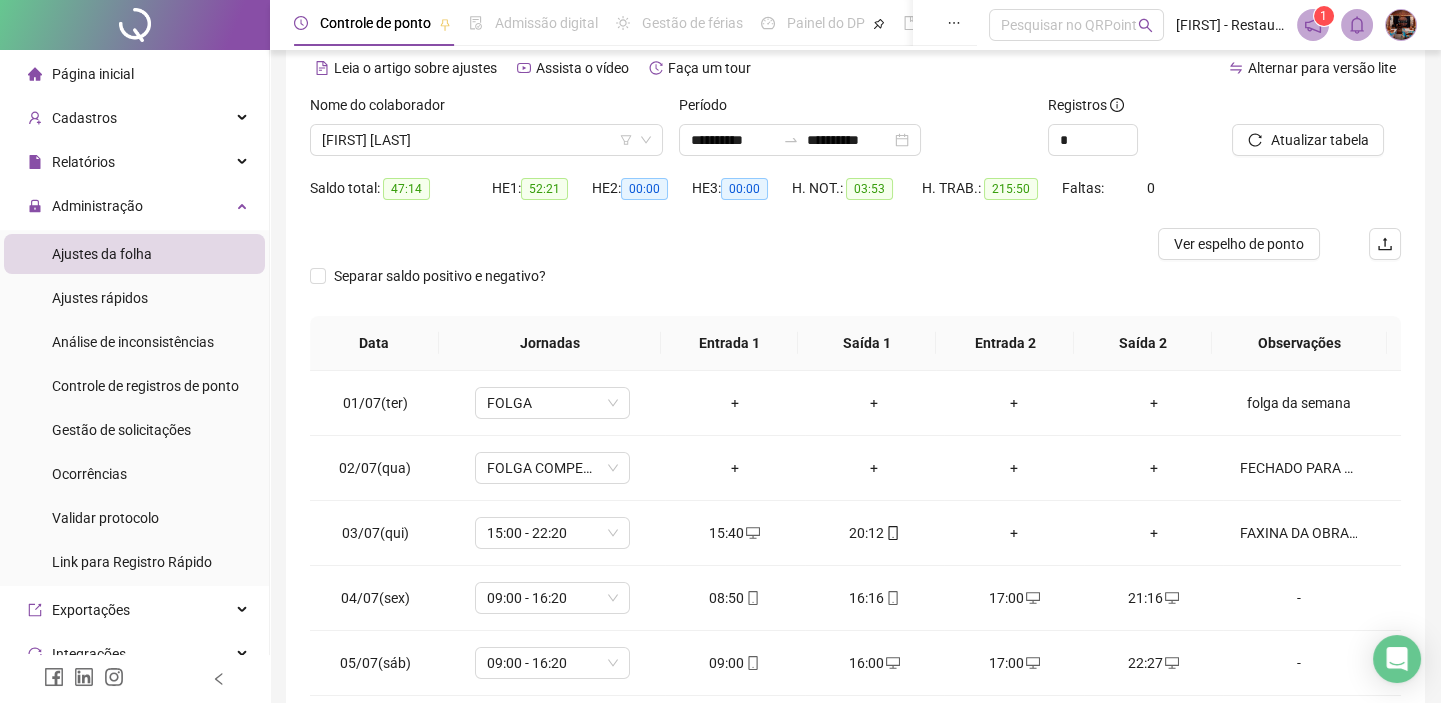 click on "Atualizar tabela" at bounding box center (1319, 140) 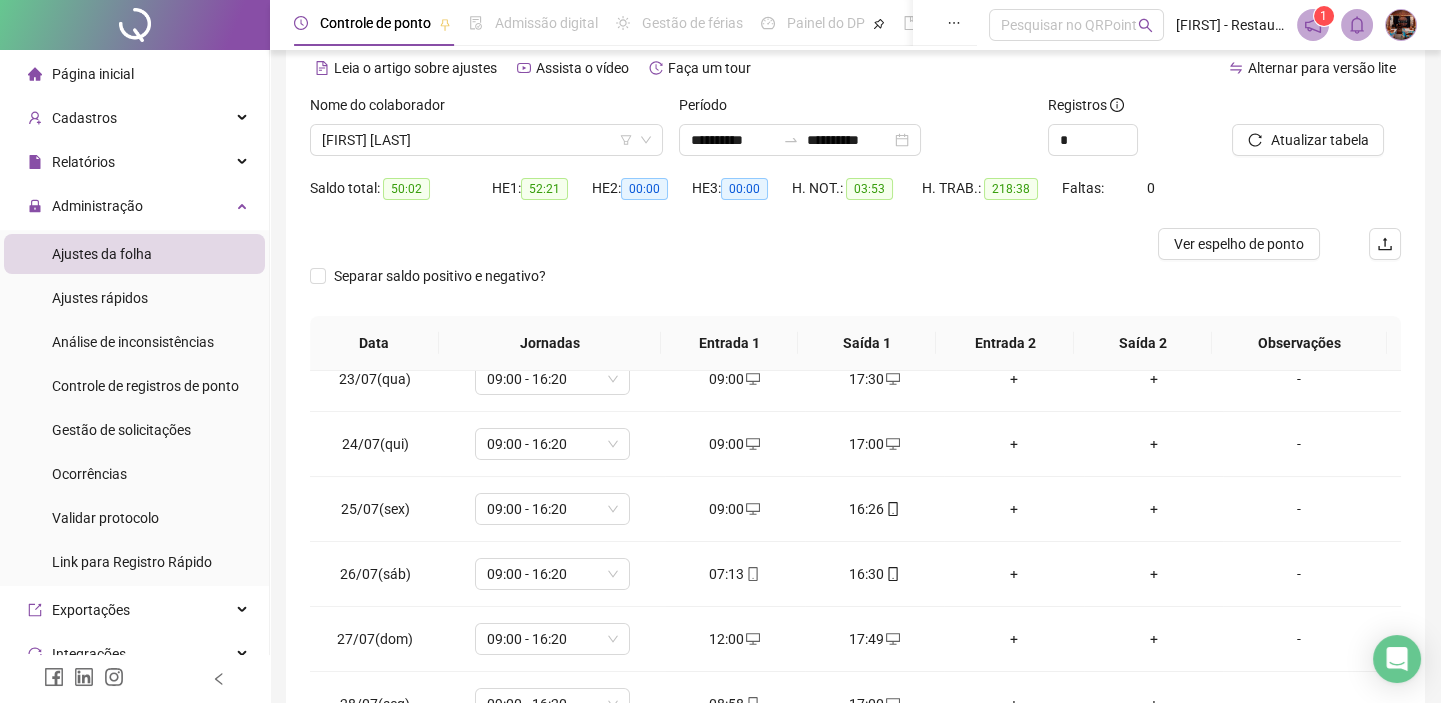 scroll, scrollTop: 1584, scrollLeft: 0, axis: vertical 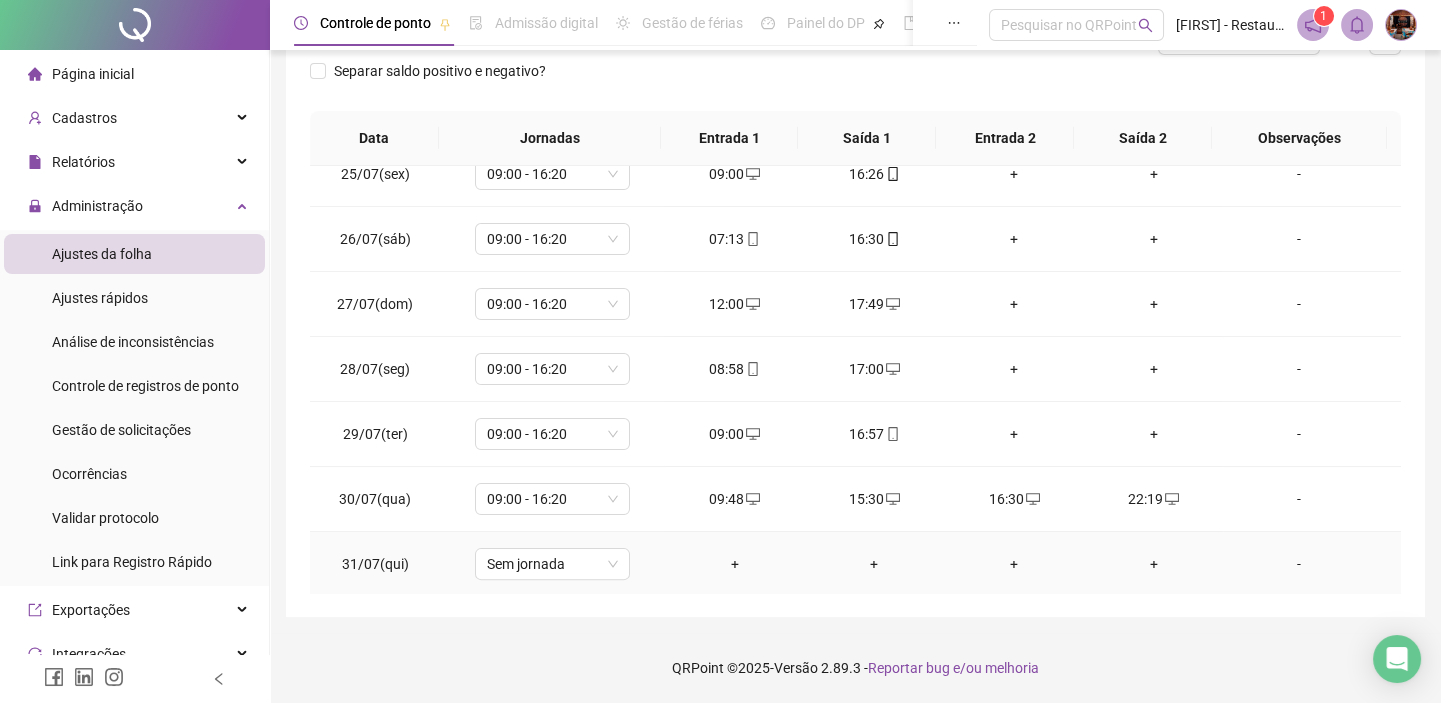 click on "+" at bounding box center (735, 564) 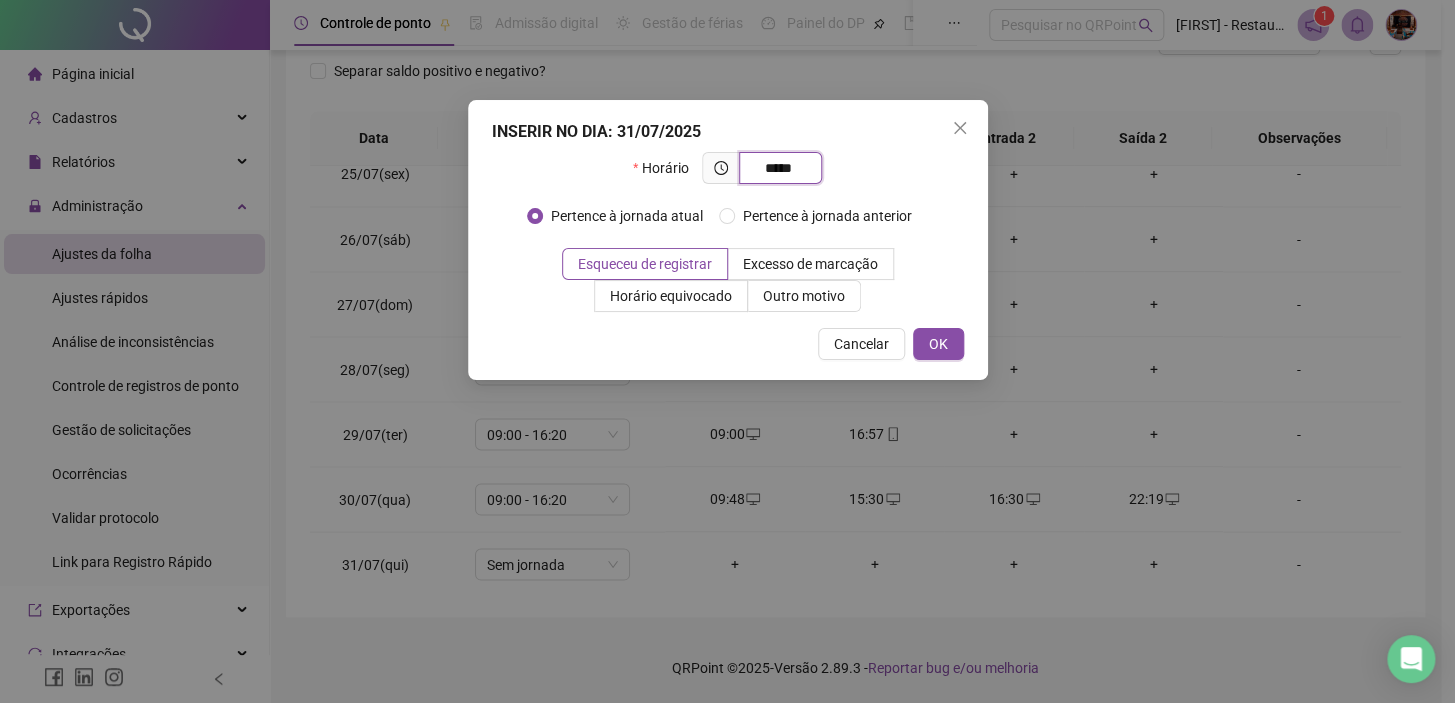 type on "*****" 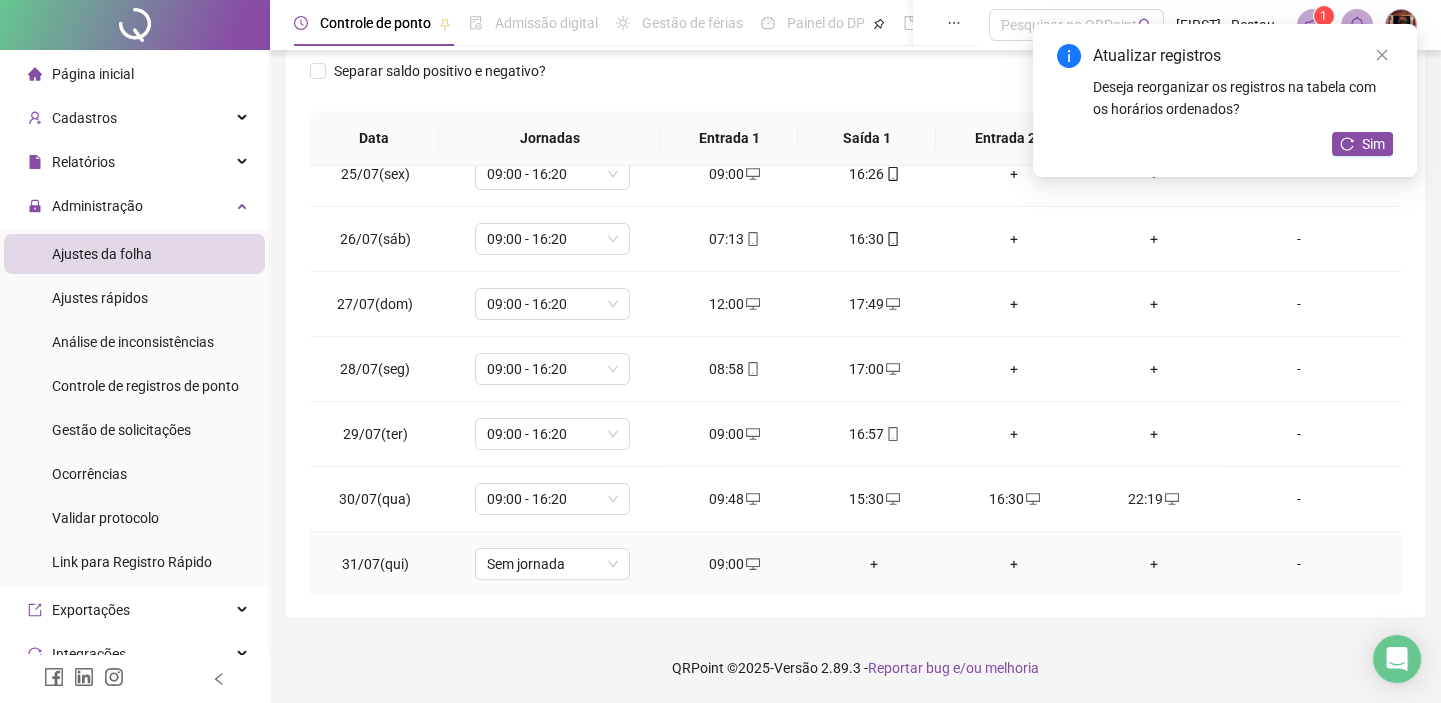 click on "+" at bounding box center (875, 564) 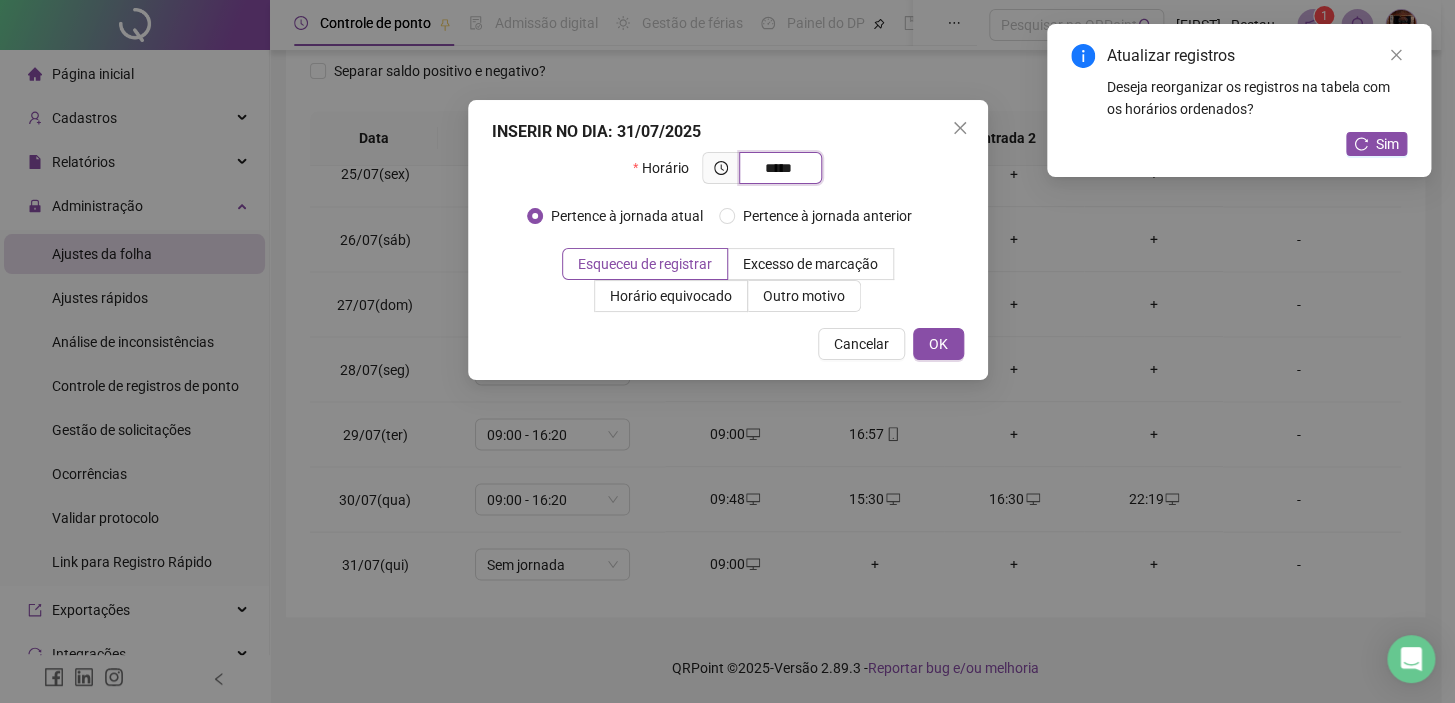 type on "*****" 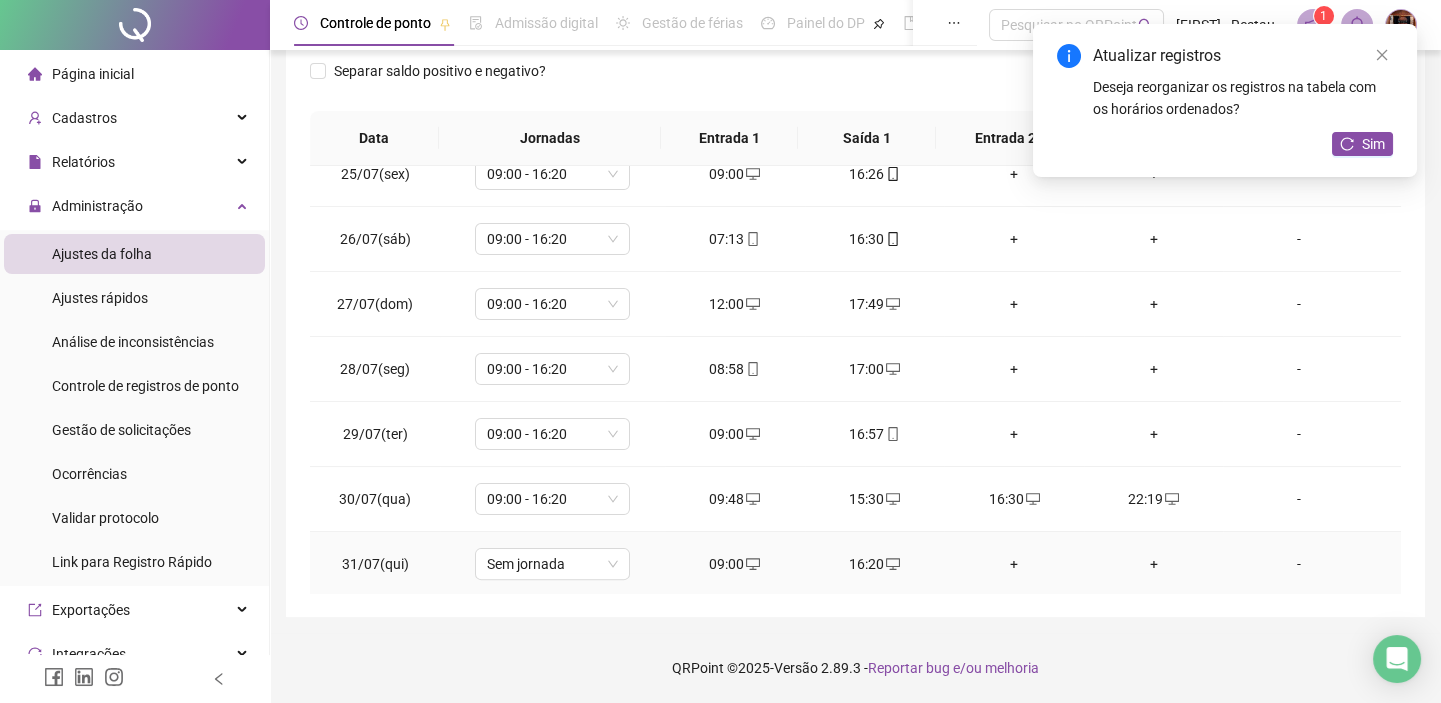 click on "Sem jornada" at bounding box center (552, 564) 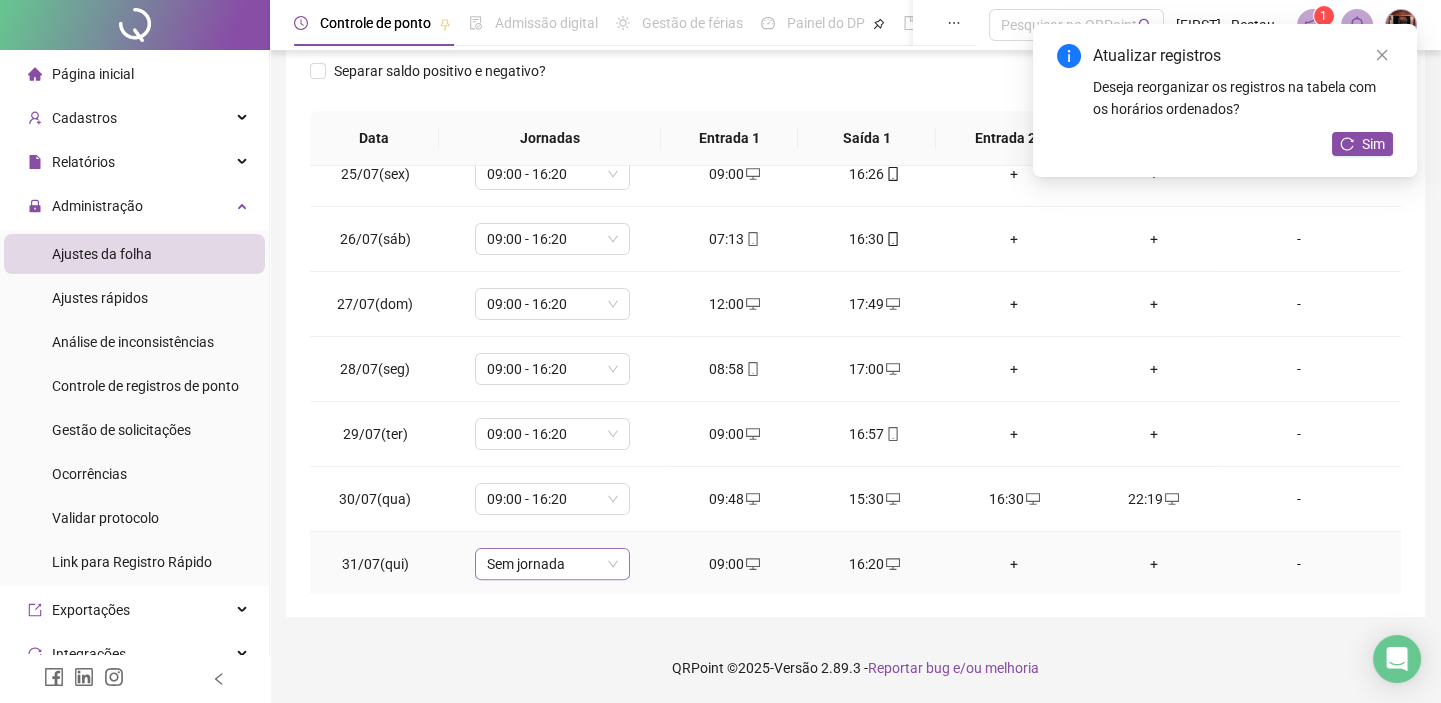 click on "Sem jornada" at bounding box center [552, 564] 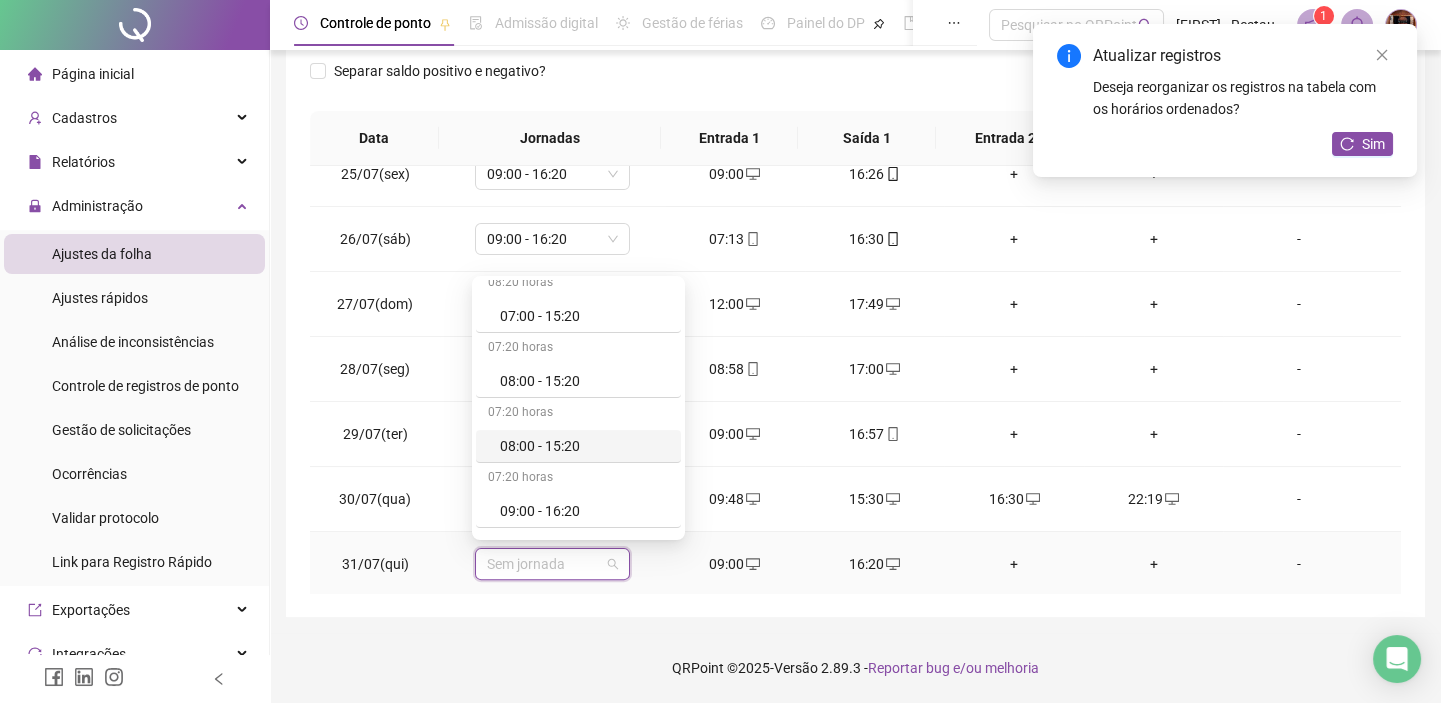 scroll, scrollTop: 363, scrollLeft: 0, axis: vertical 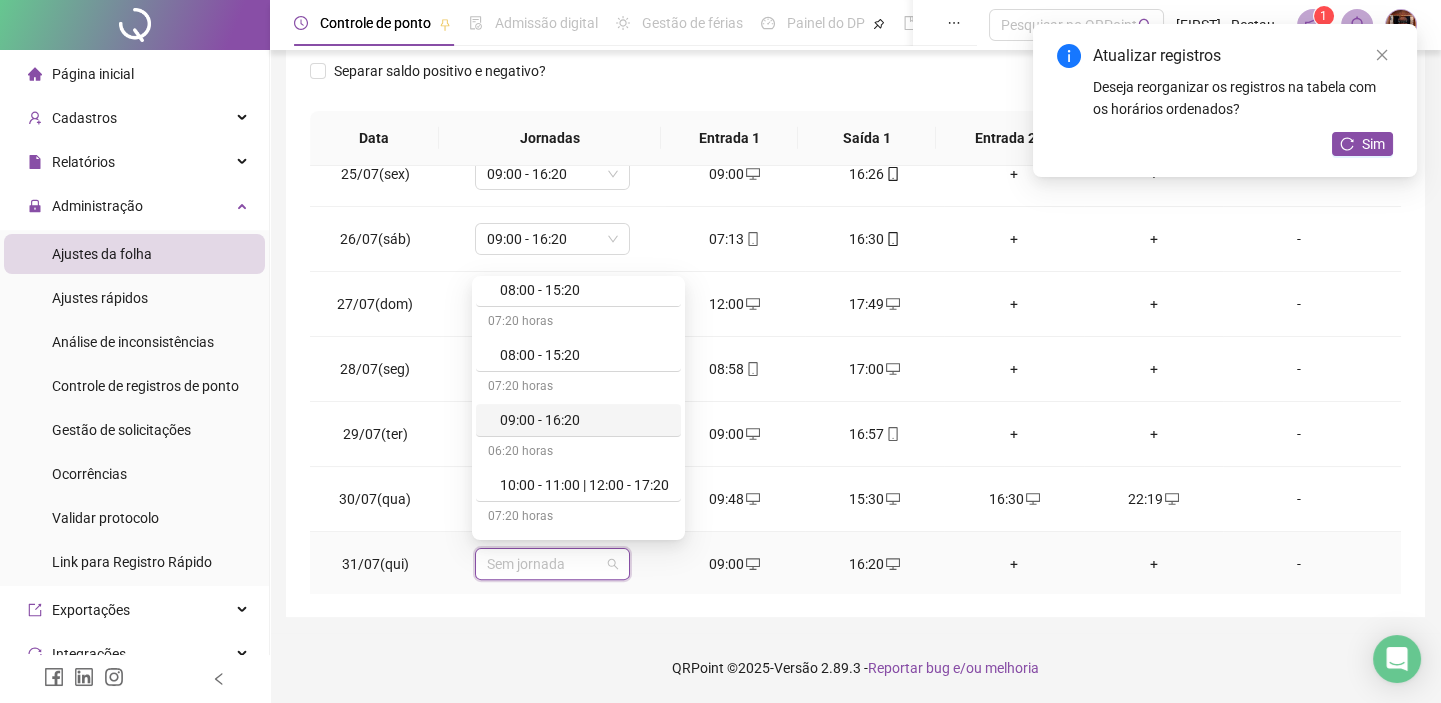 click on "09:00 - 16:20" at bounding box center (584, 420) 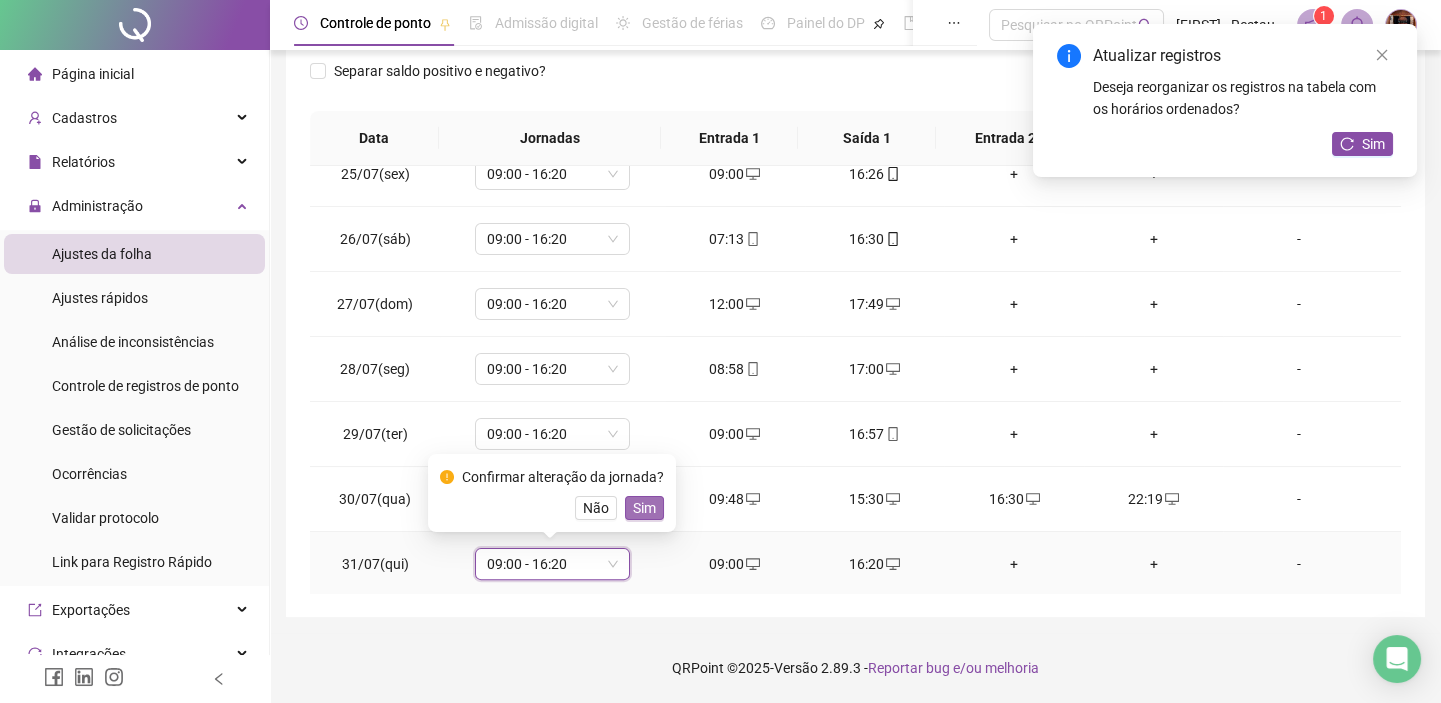 click on "Sim" at bounding box center (644, 508) 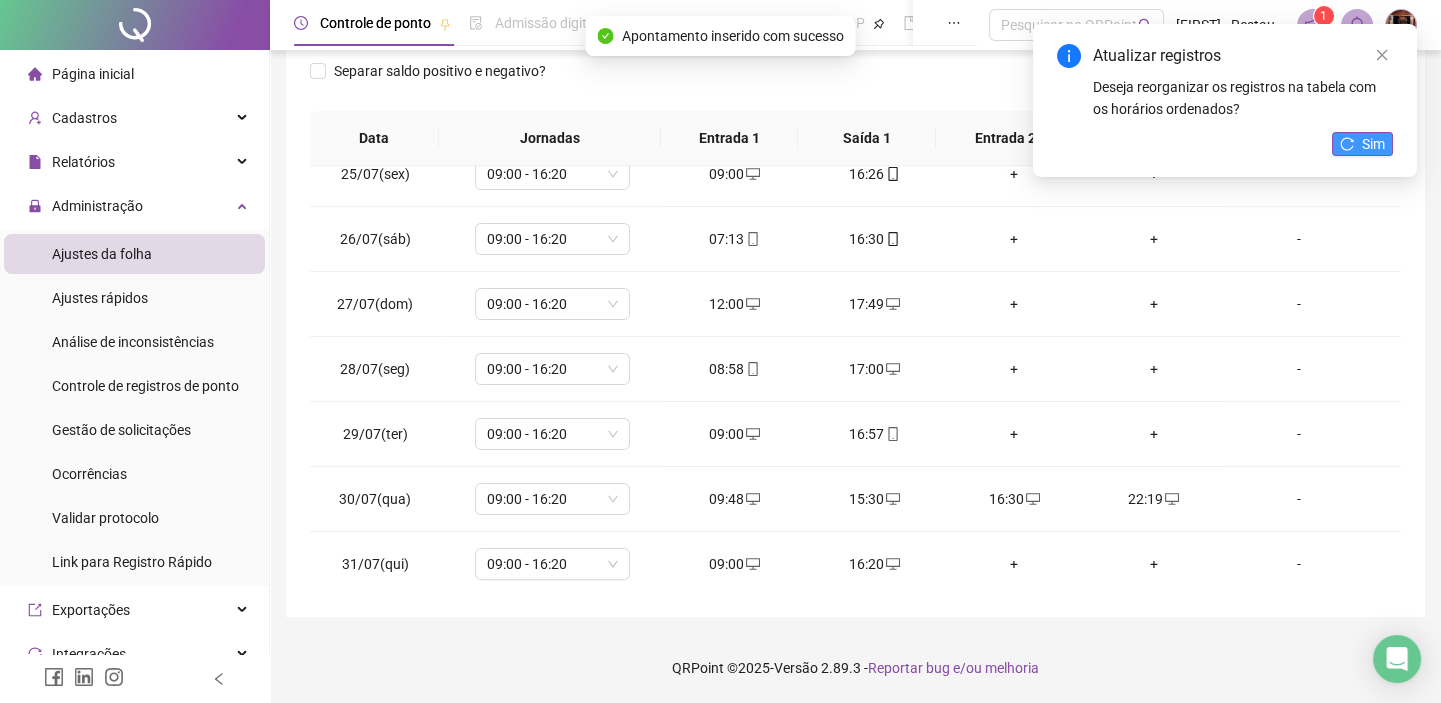 click on "Sim" at bounding box center (1373, 144) 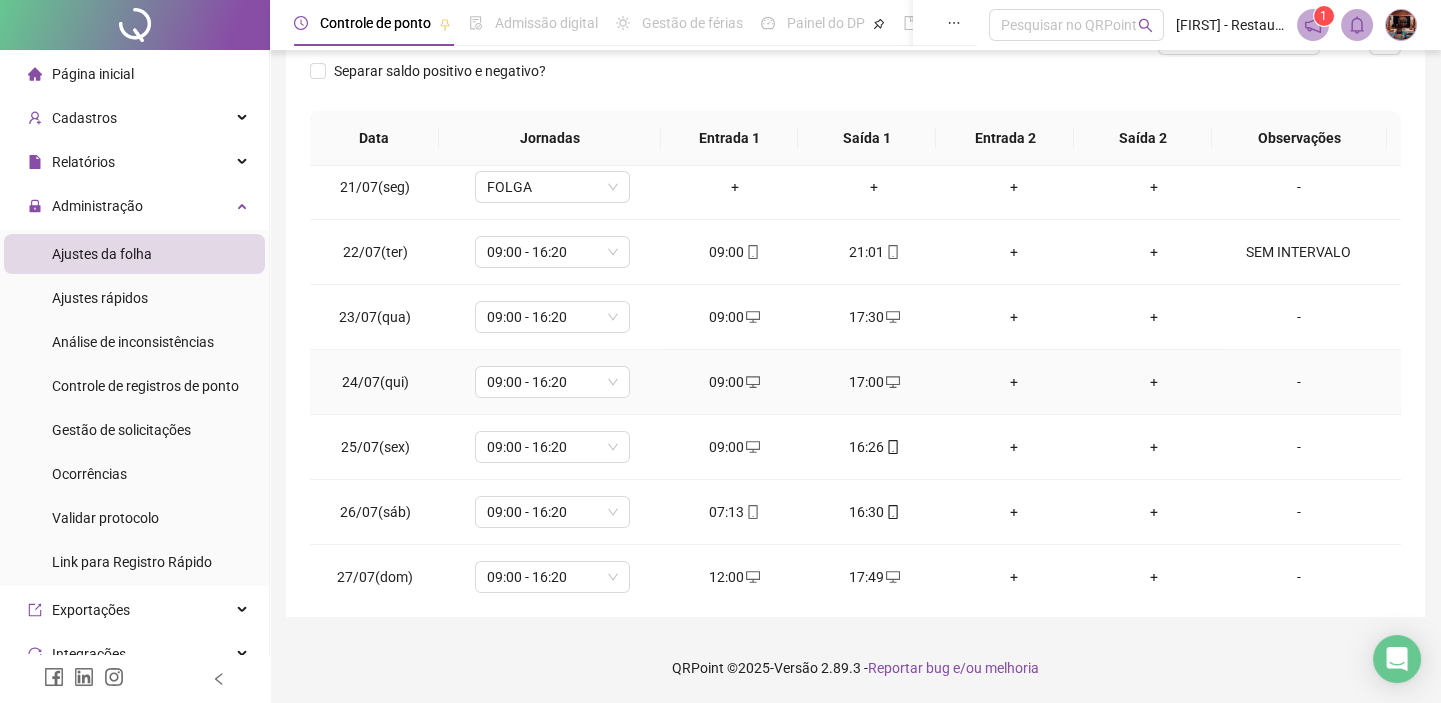 scroll, scrollTop: 1039, scrollLeft: 0, axis: vertical 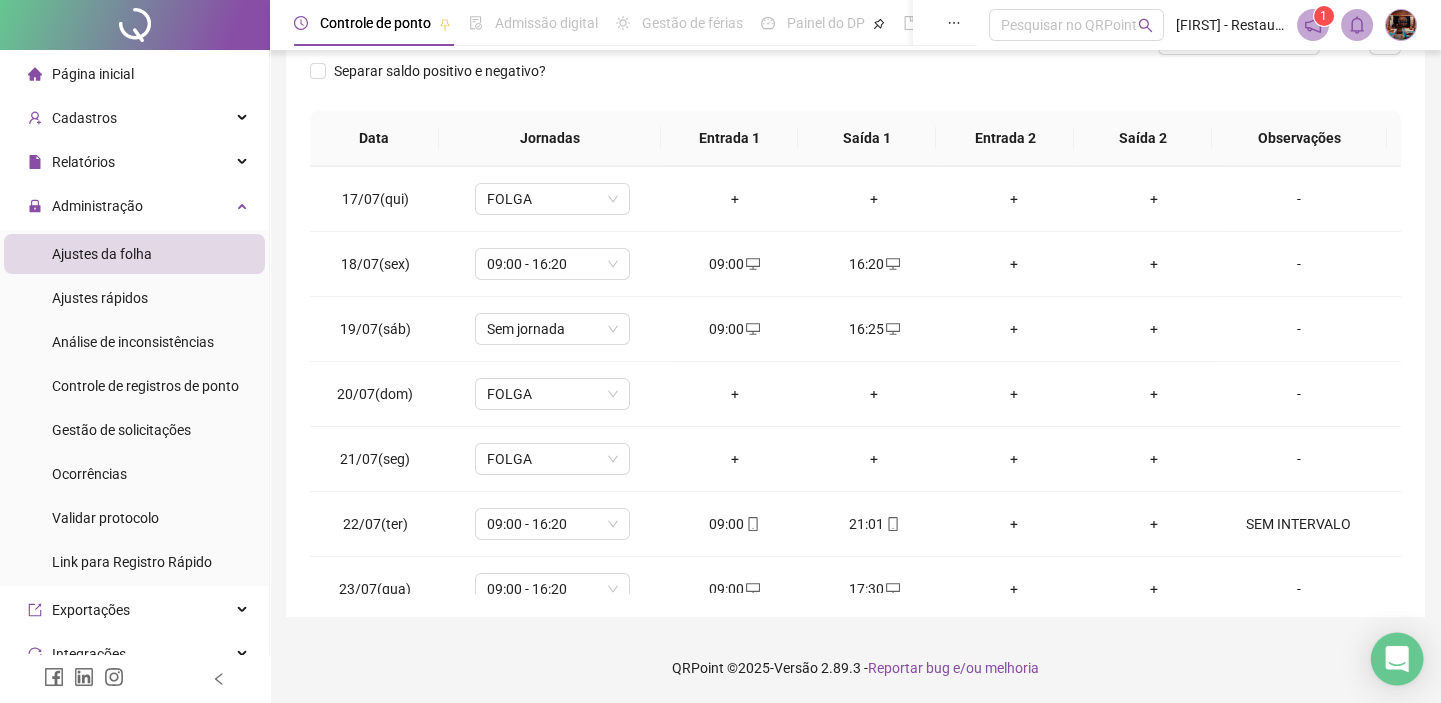 click at bounding box center [1397, 659] 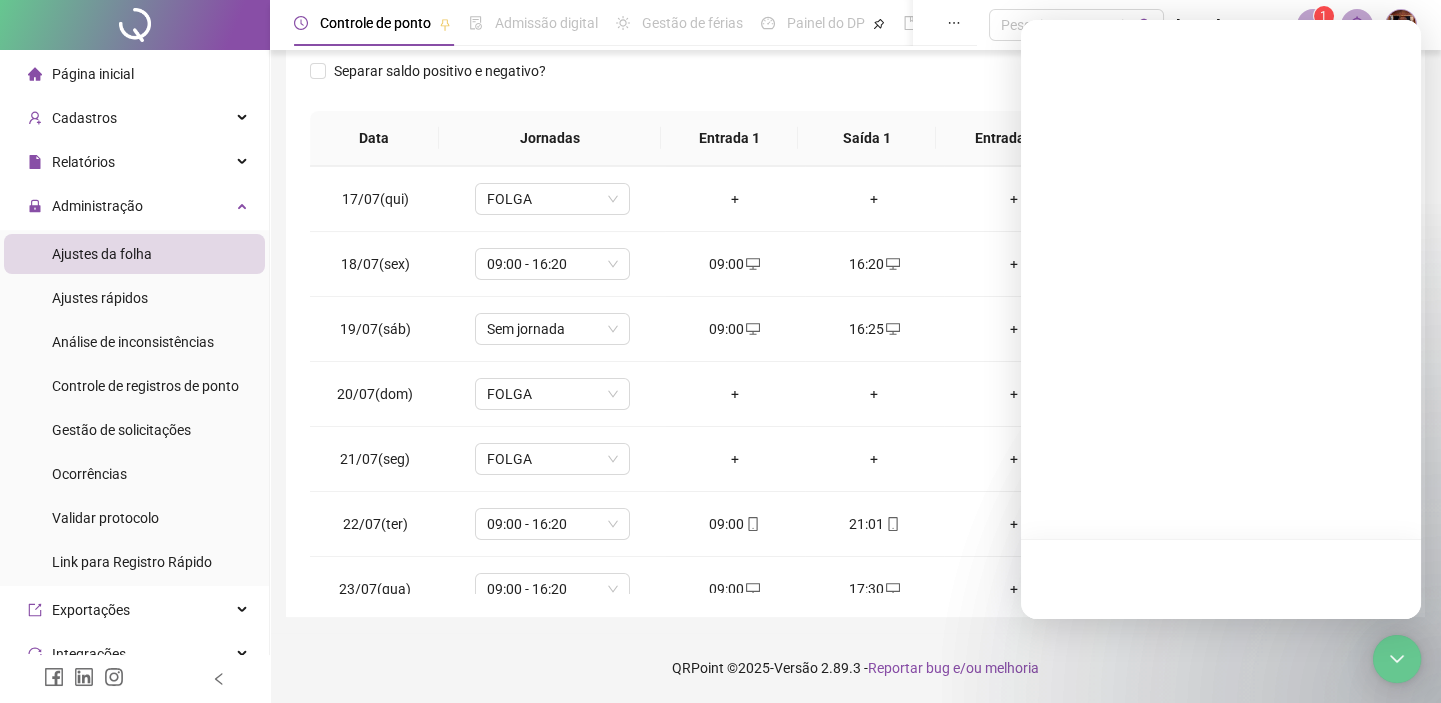 scroll, scrollTop: 0, scrollLeft: 0, axis: both 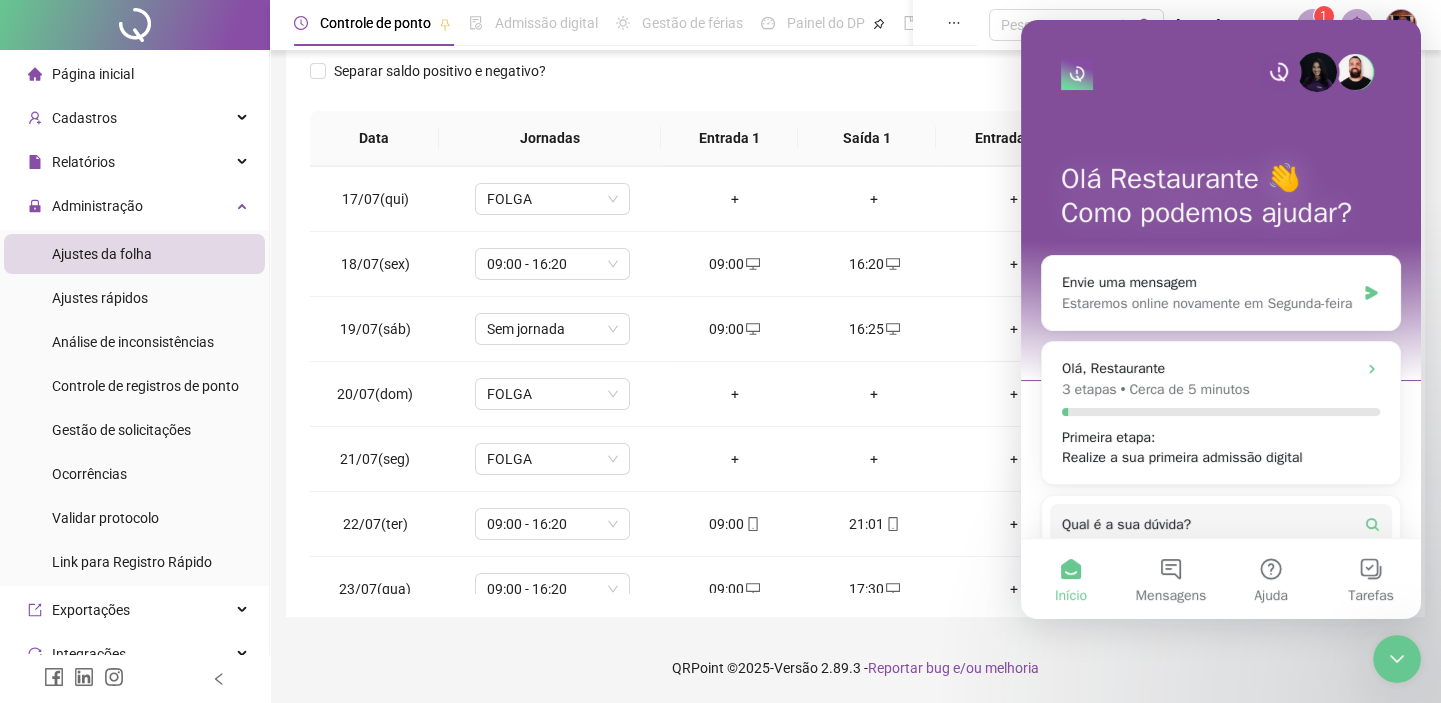 click at bounding box center (1397, 659) 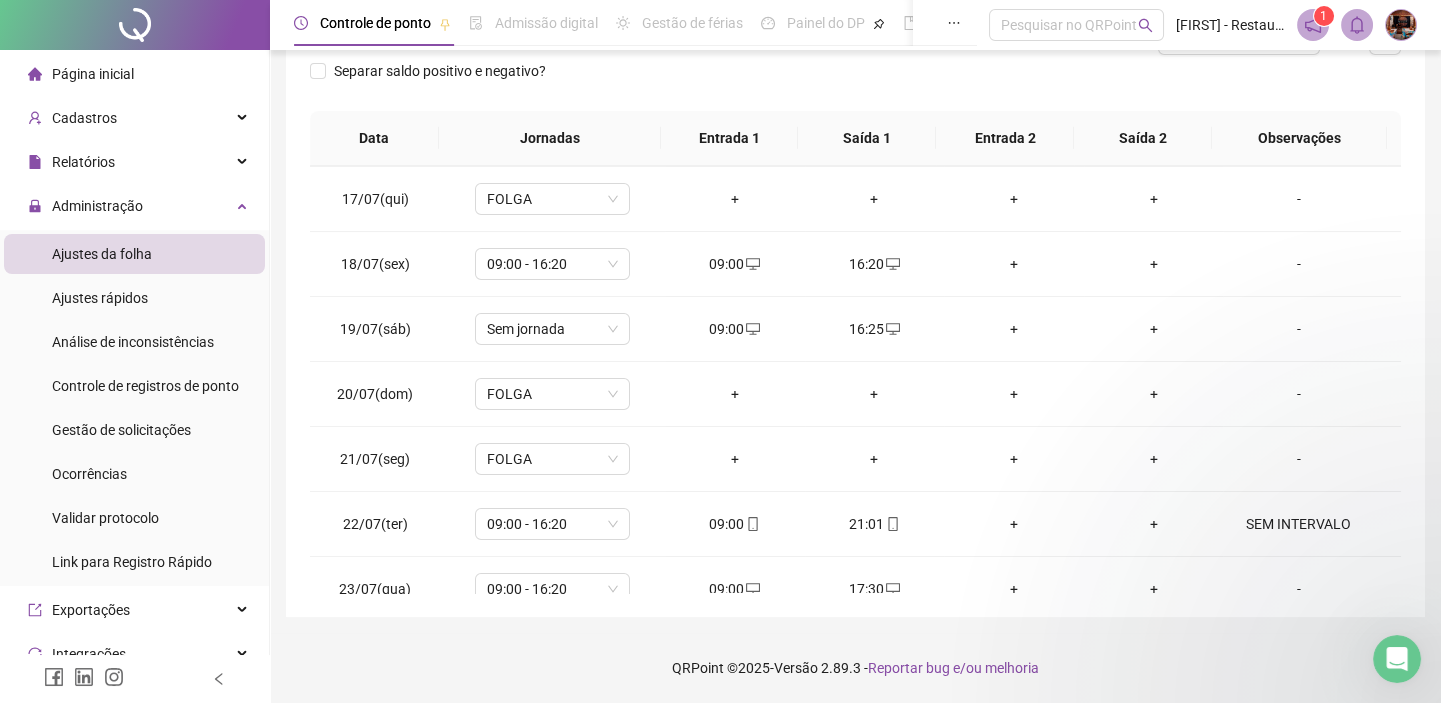 scroll, scrollTop: 0, scrollLeft: 0, axis: both 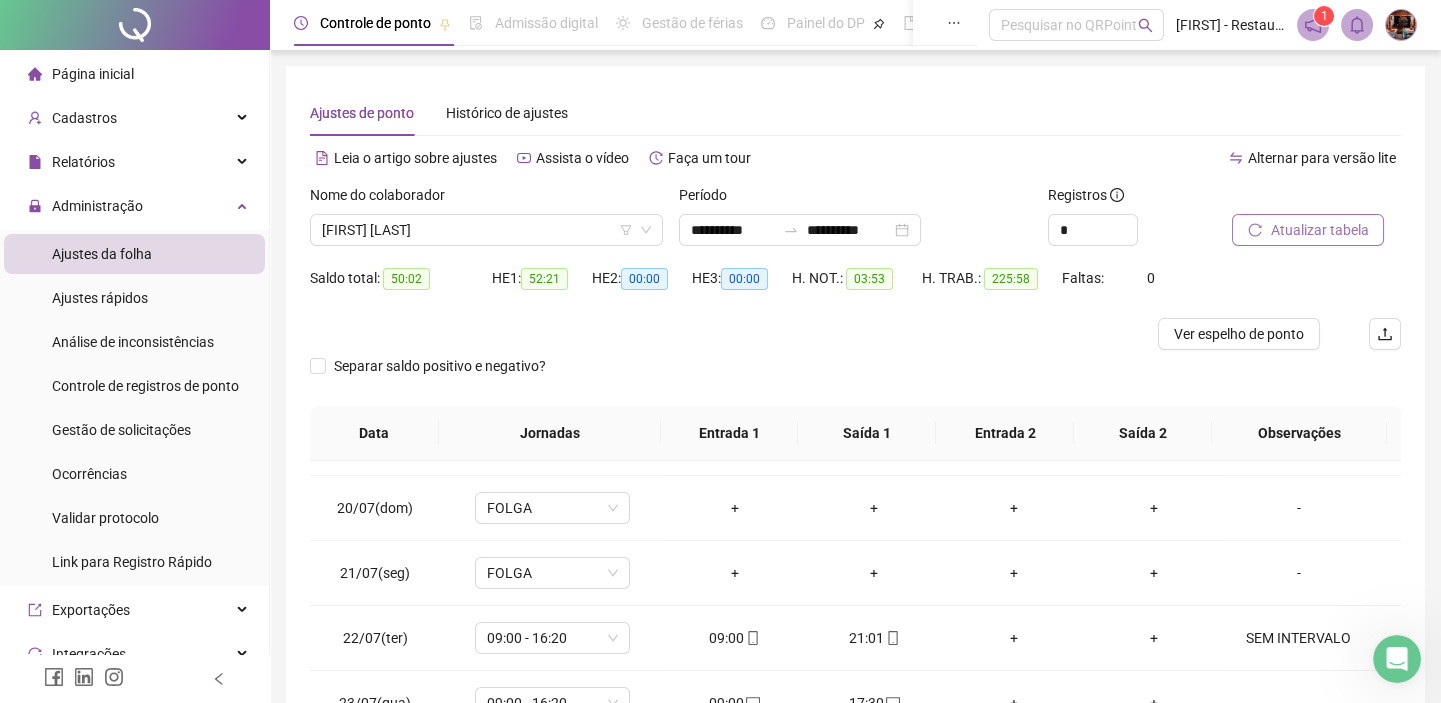 click on "Atualizar tabela" at bounding box center [1319, 230] 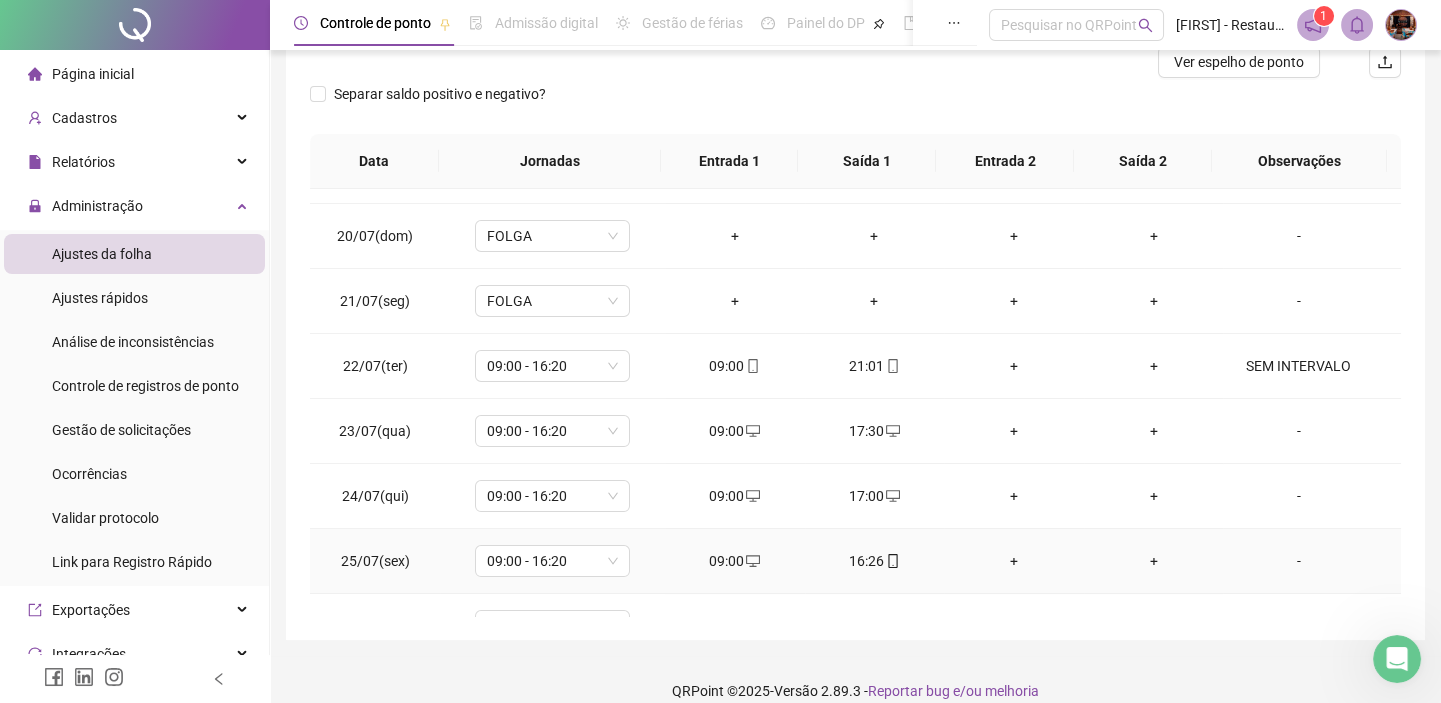 scroll, scrollTop: 295, scrollLeft: 0, axis: vertical 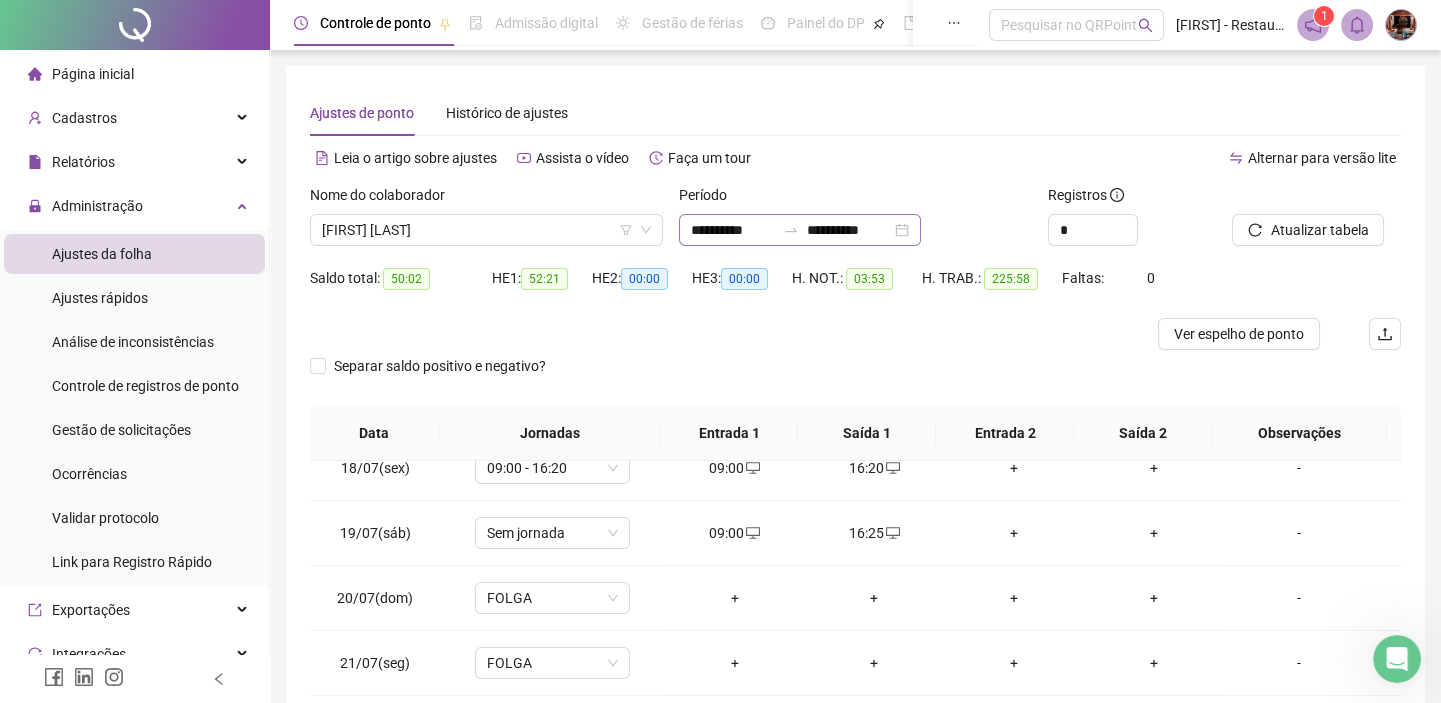 click on "**********" at bounding box center (800, 230) 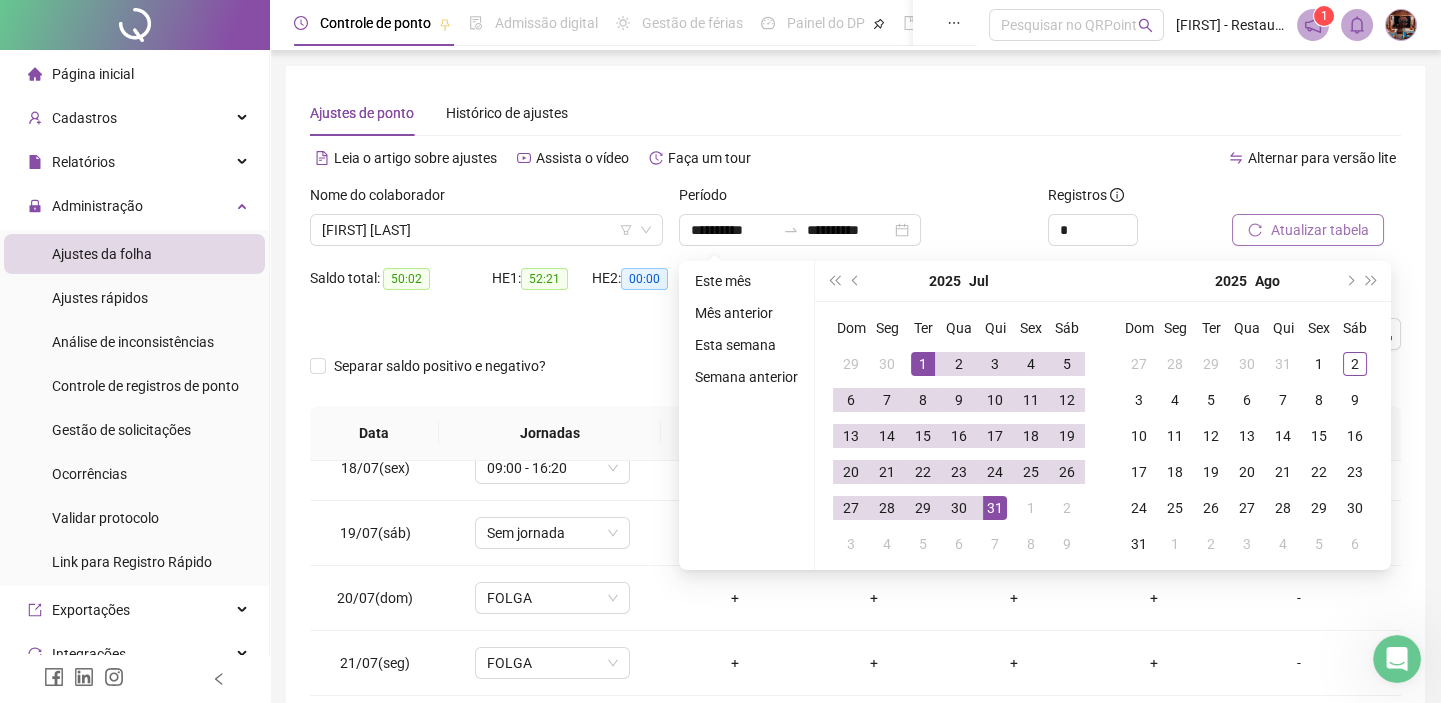 click on "Atualizar tabela" at bounding box center [1319, 230] 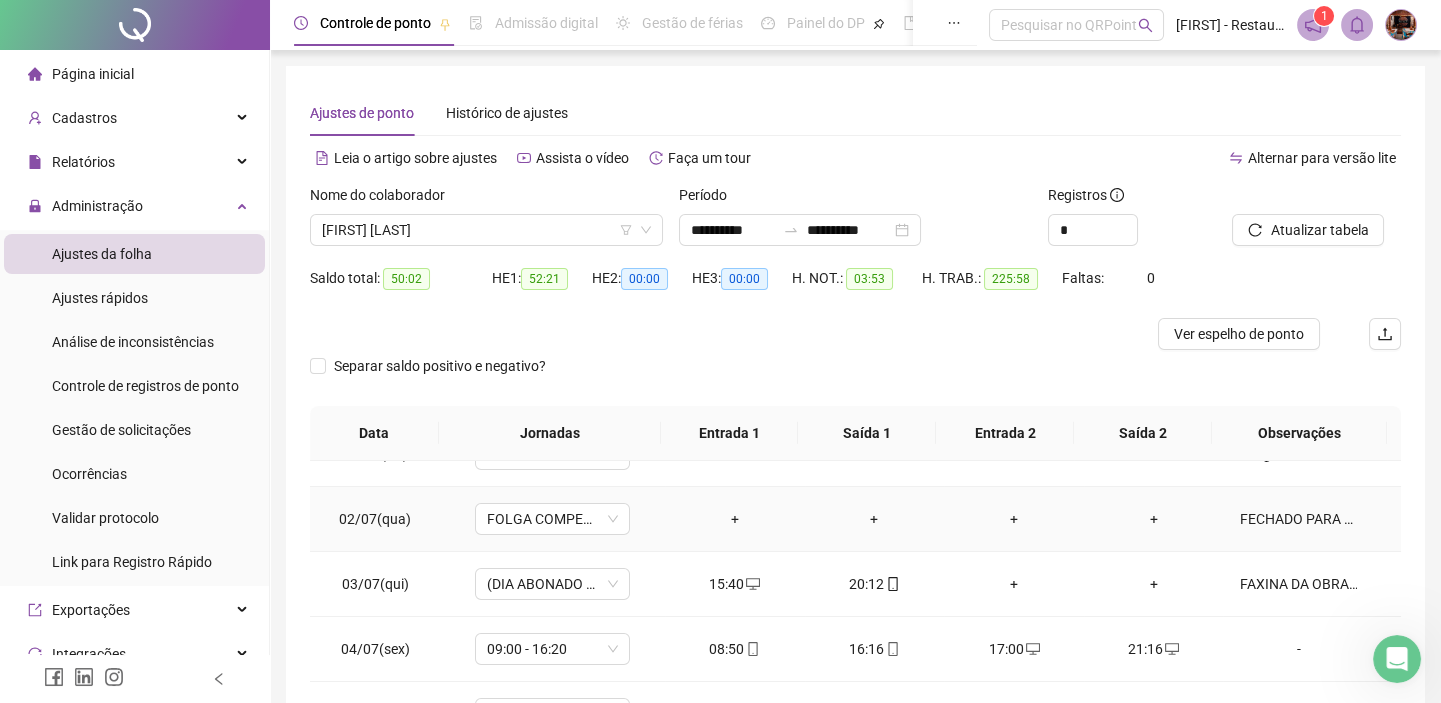 scroll, scrollTop: 0, scrollLeft: 0, axis: both 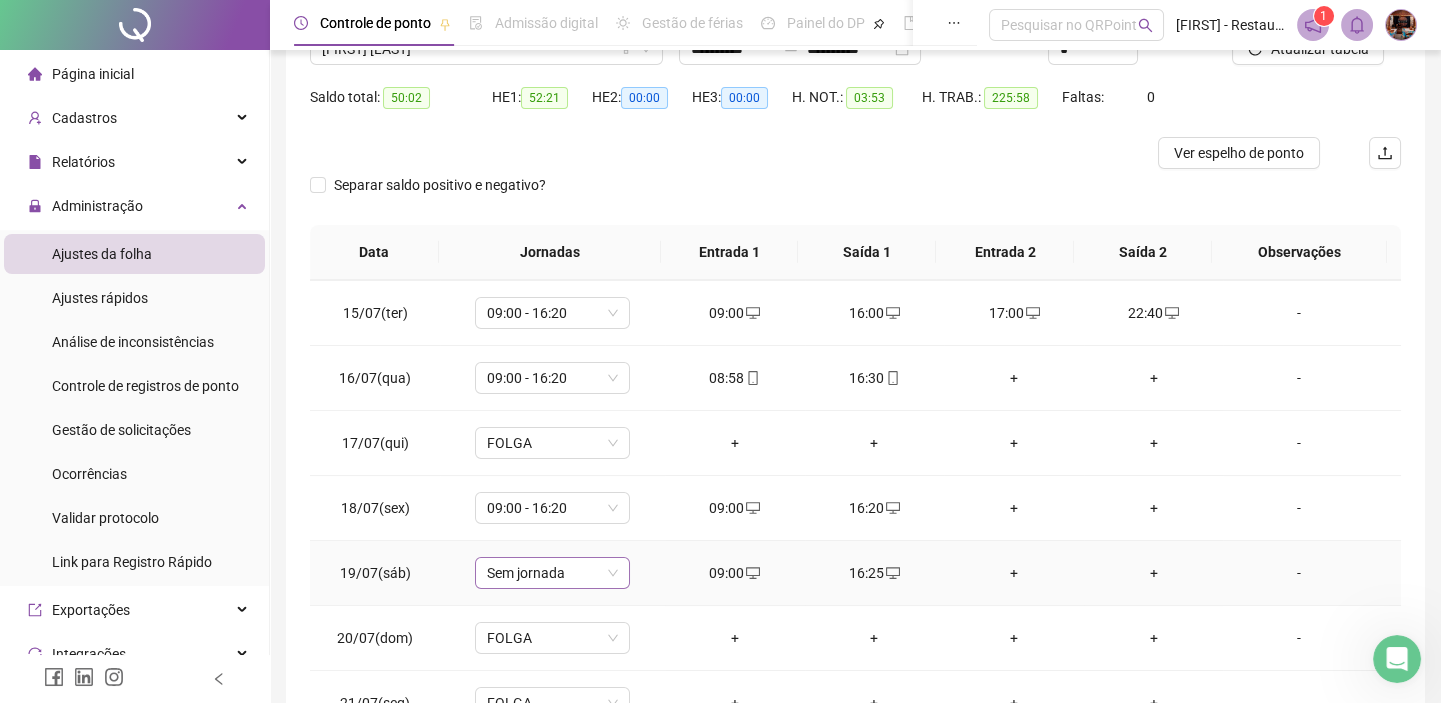click on "Sem jornada" at bounding box center [552, 573] 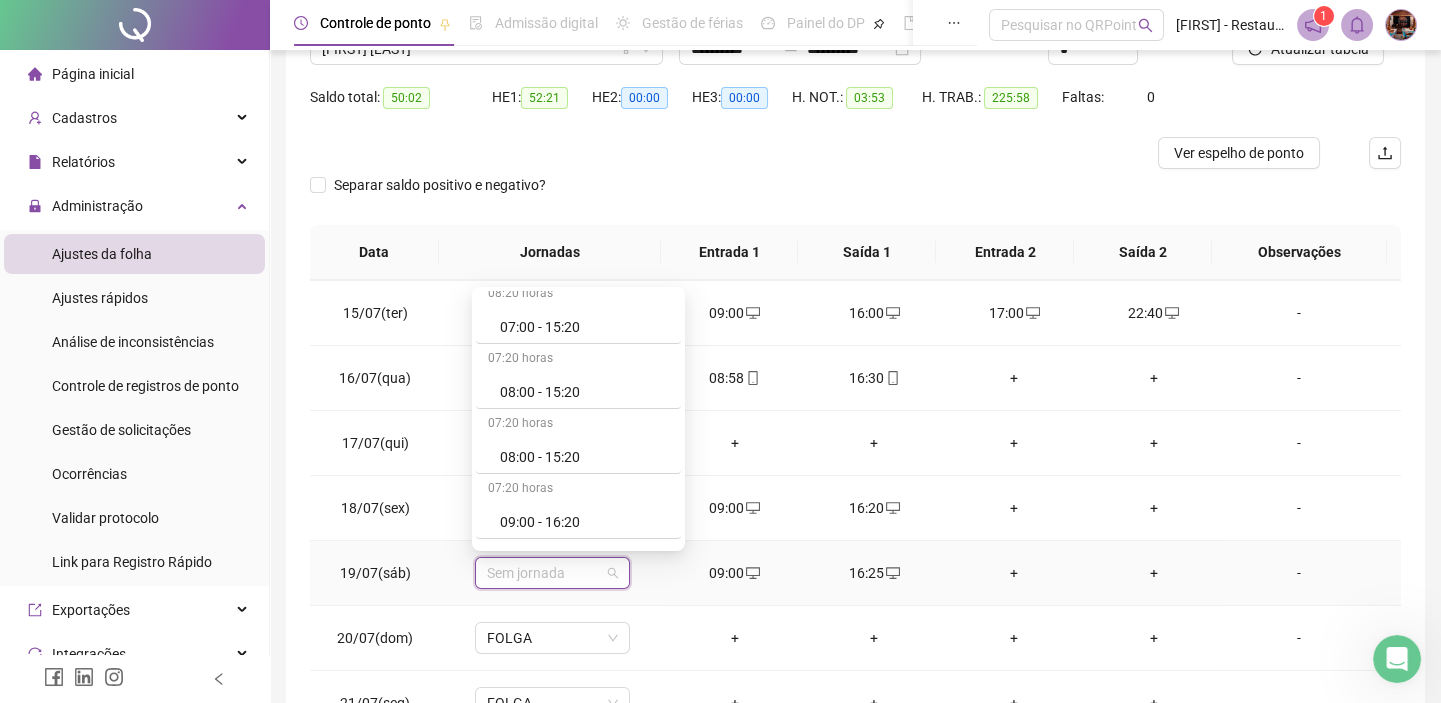 scroll, scrollTop: 363, scrollLeft: 0, axis: vertical 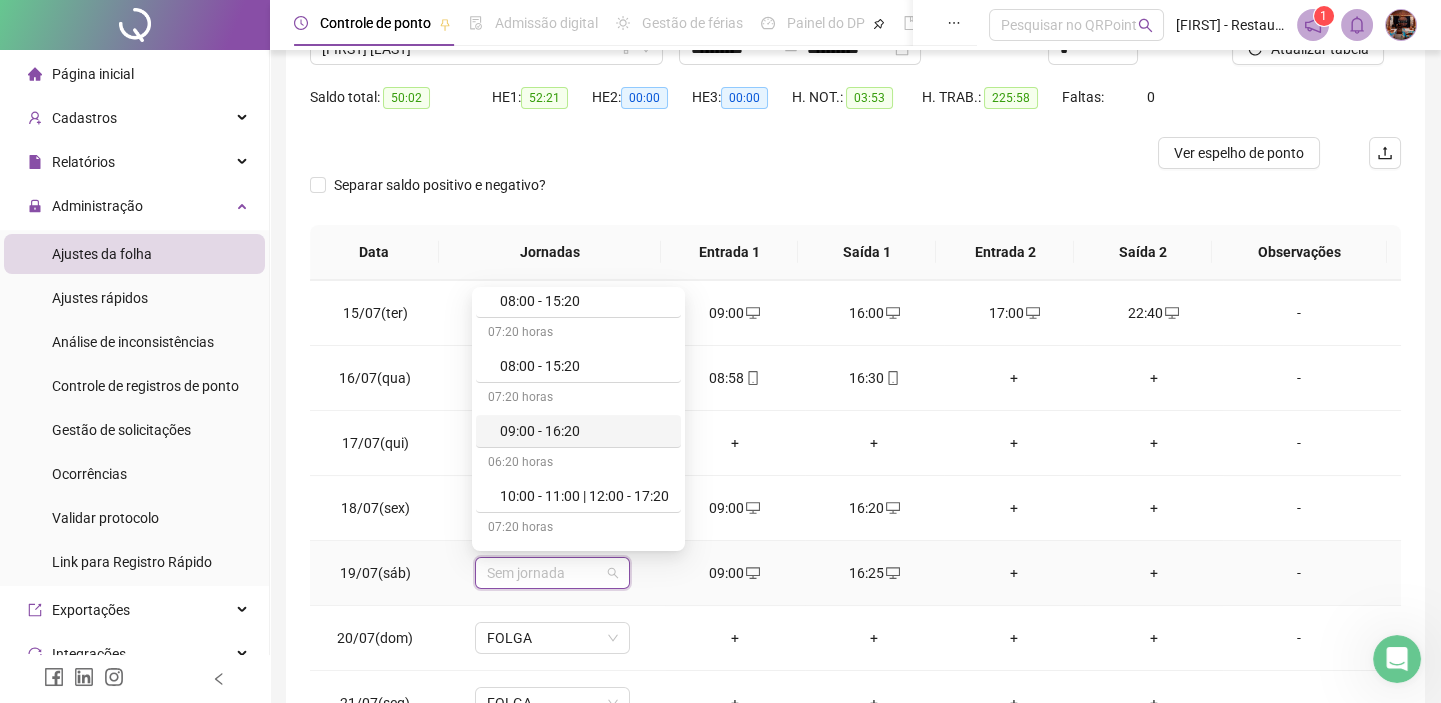 click on "09:00 - 16:20" at bounding box center (584, 431) 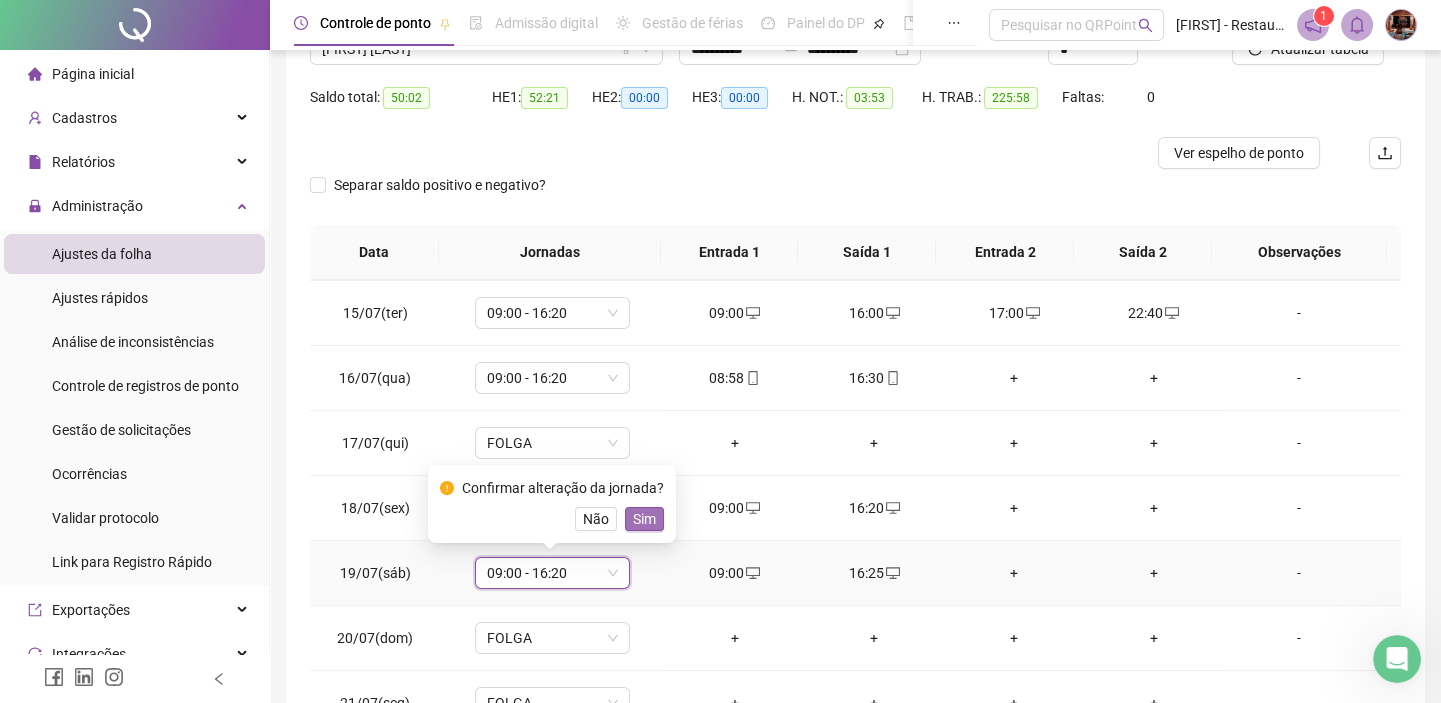 click on "Sim" at bounding box center (644, 519) 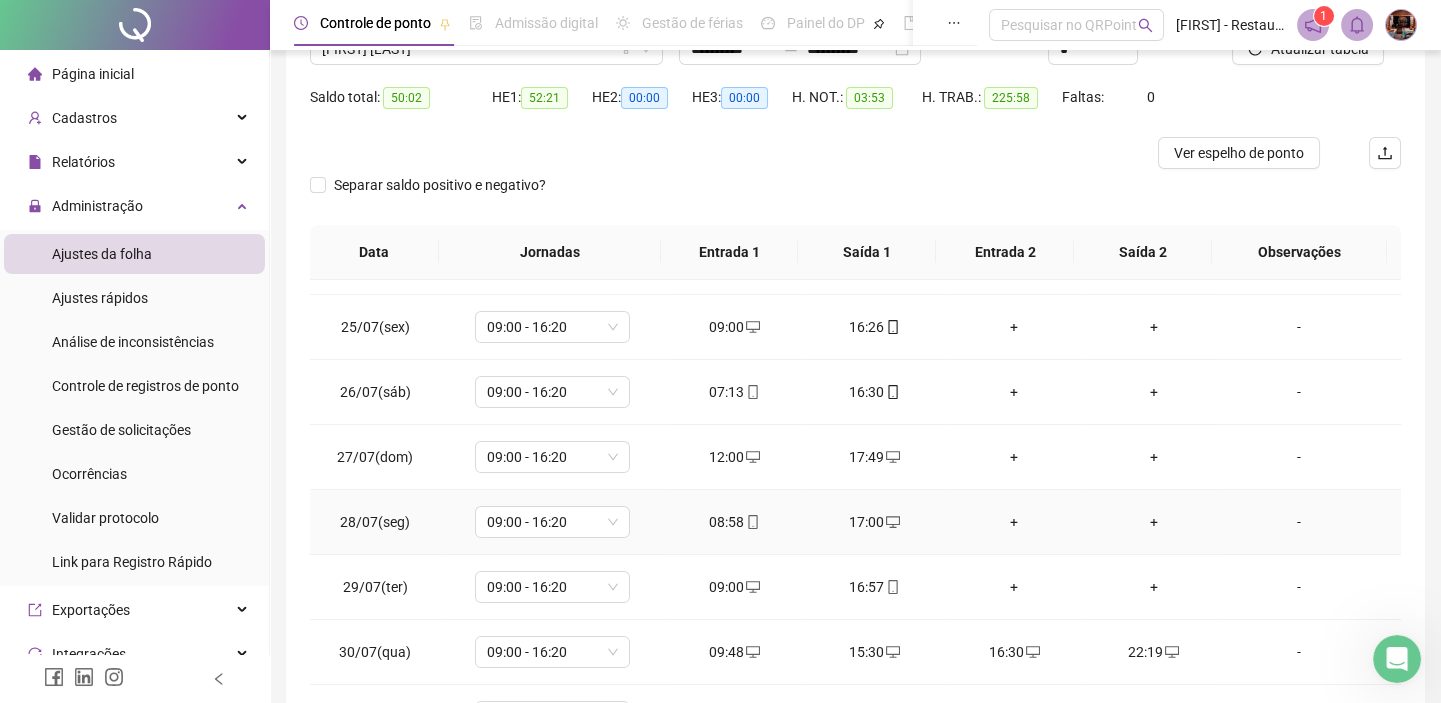 scroll, scrollTop: 1584, scrollLeft: 0, axis: vertical 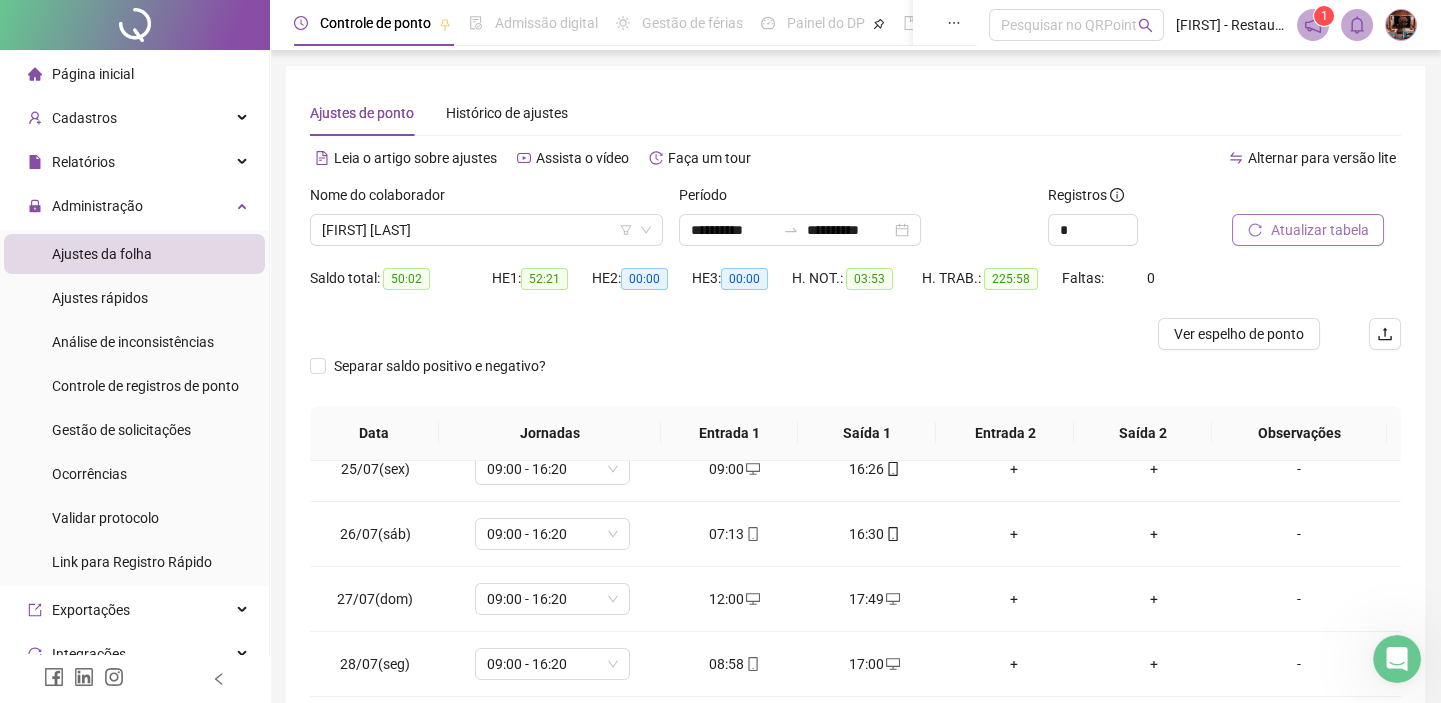 click on "Atualizar tabela" at bounding box center (1319, 230) 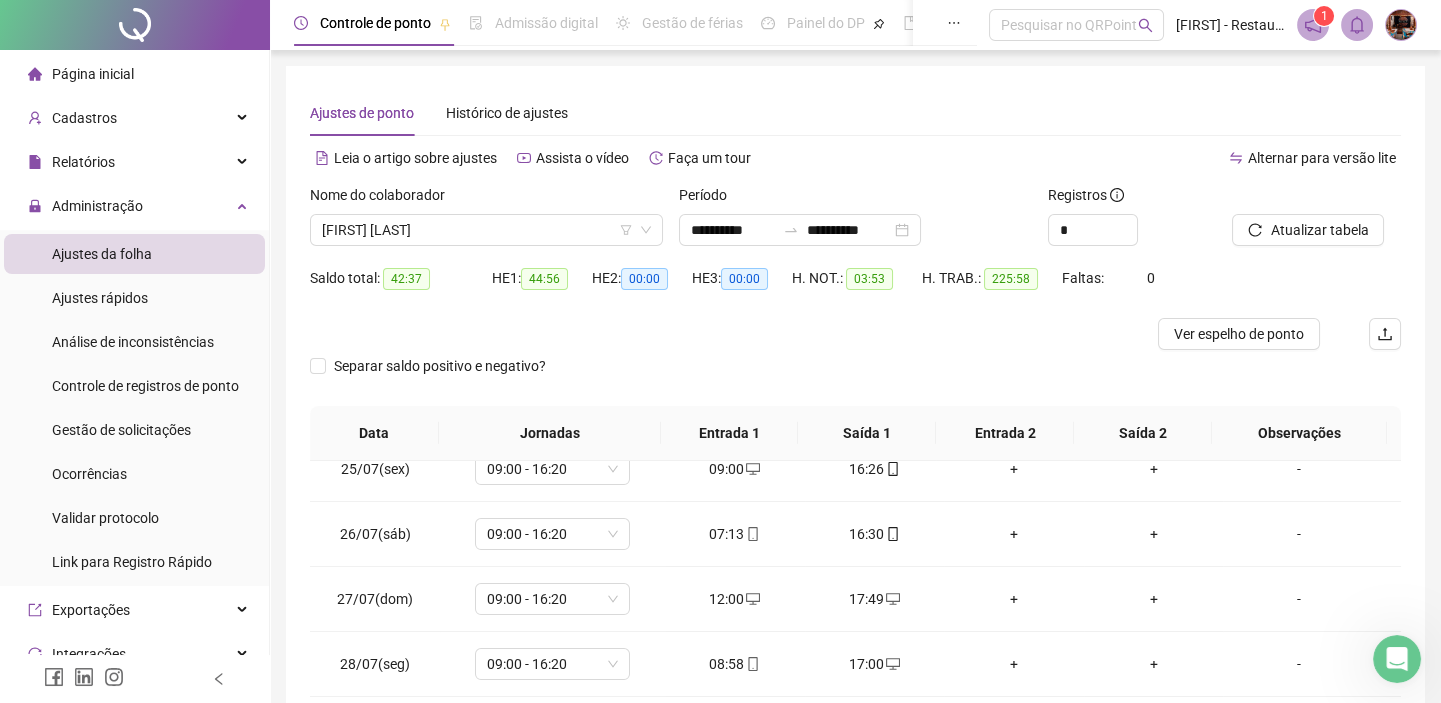 click on "**********" at bounding box center [800, 230] 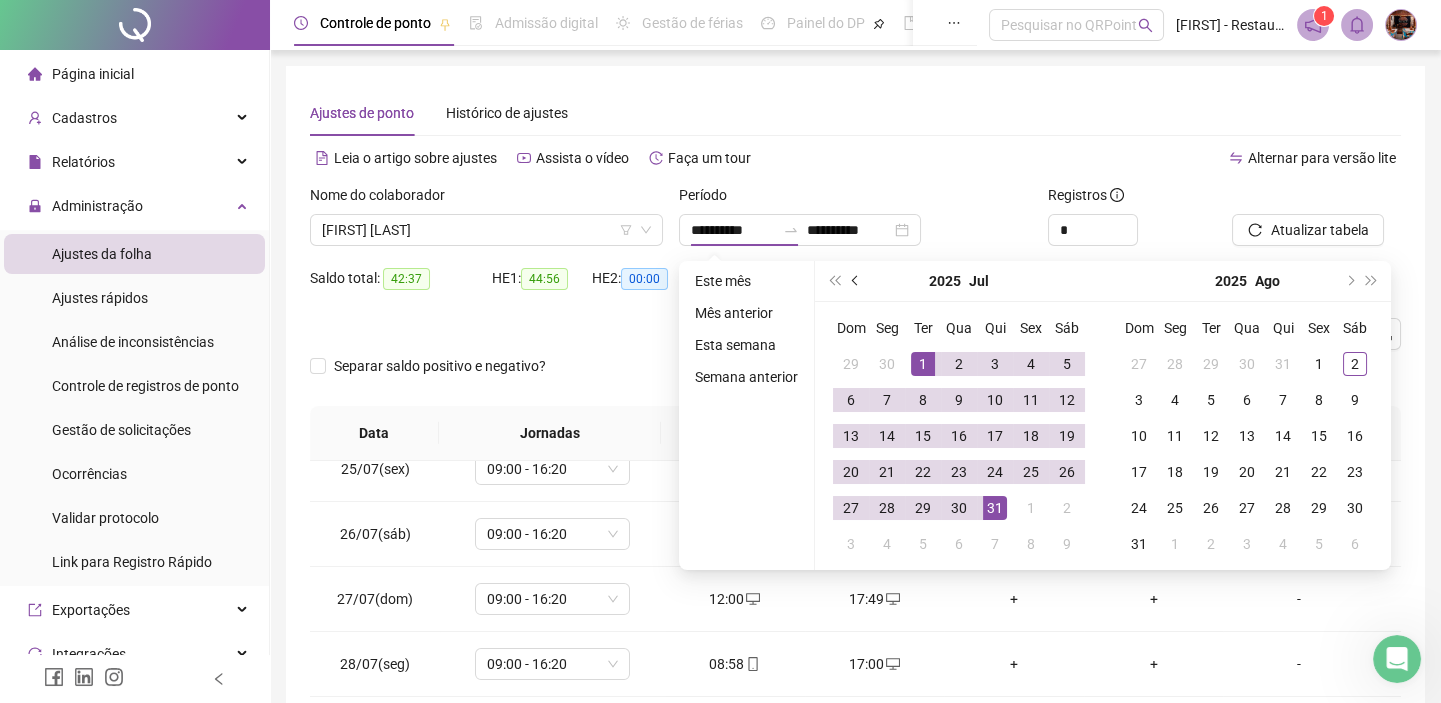 click at bounding box center [856, 281] 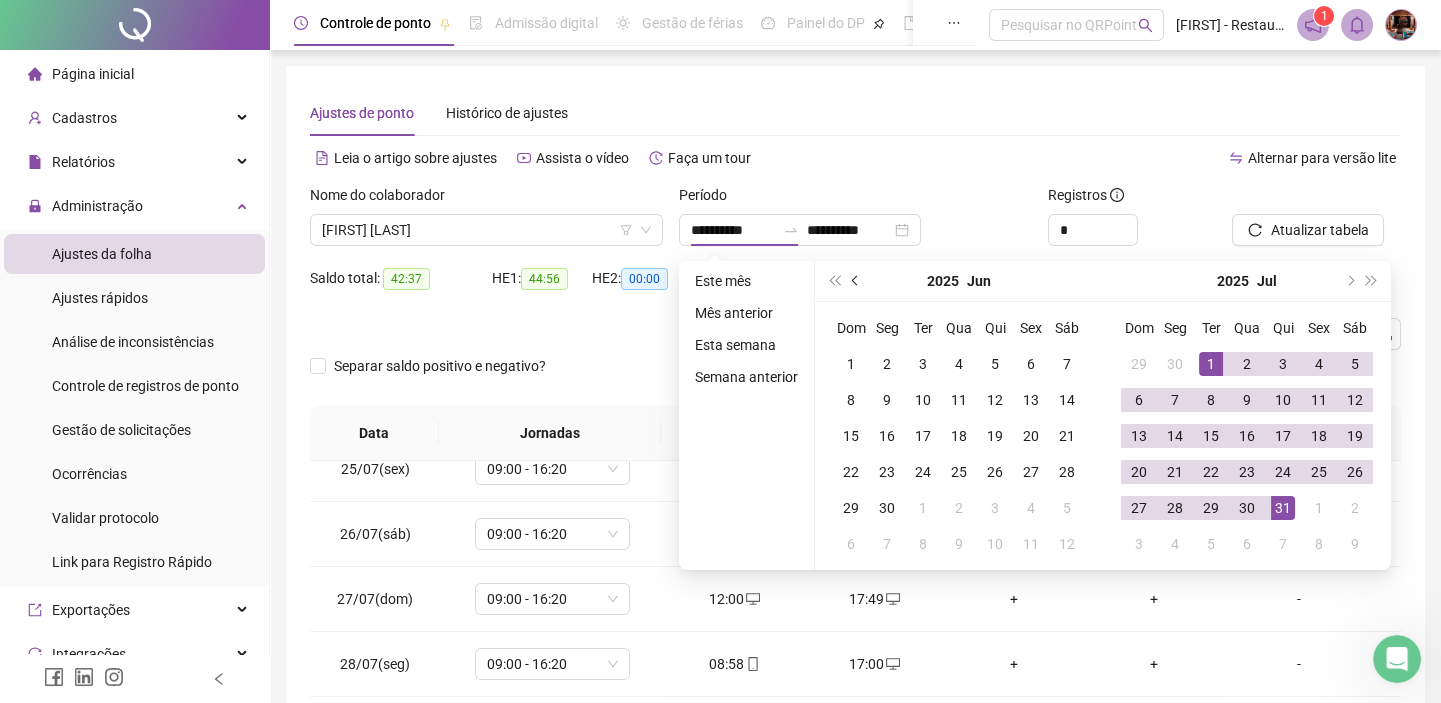 click at bounding box center (856, 281) 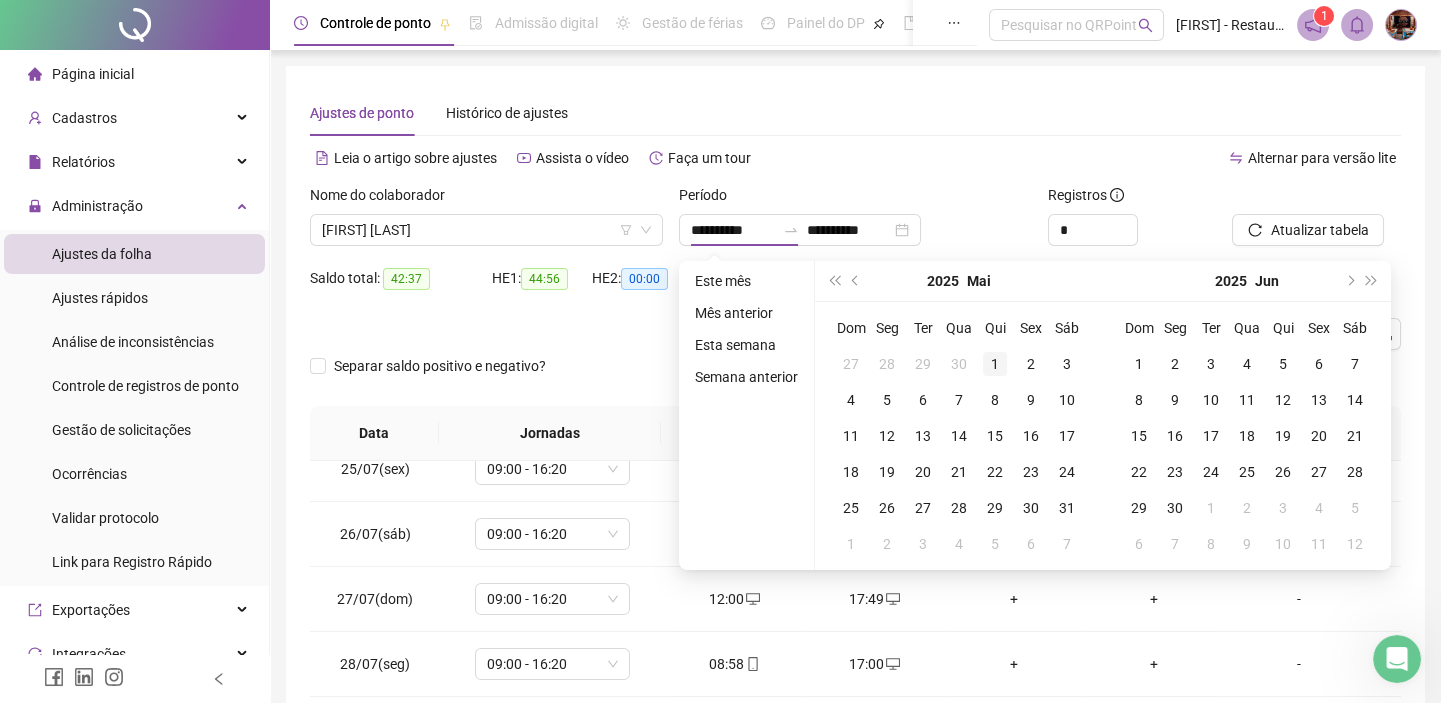 type on "**********" 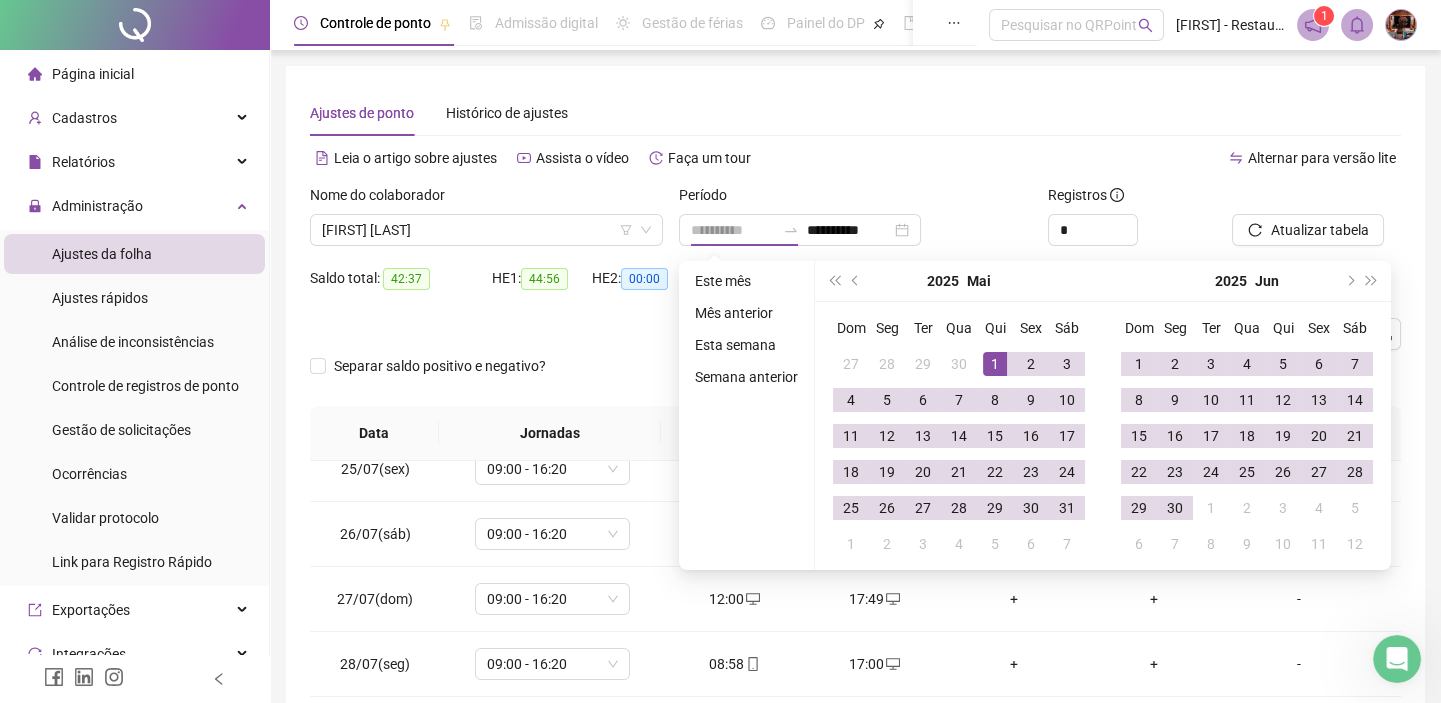 click on "1" at bounding box center (995, 364) 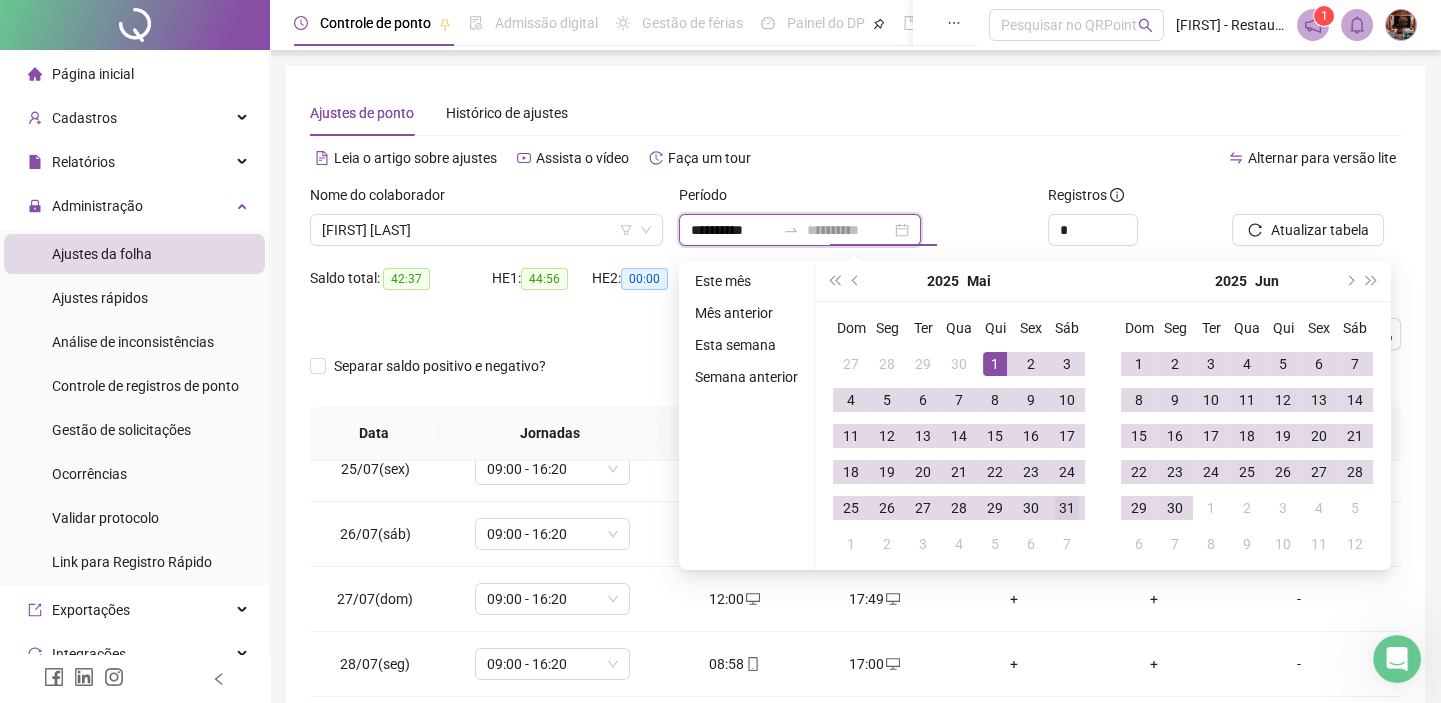 type on "**********" 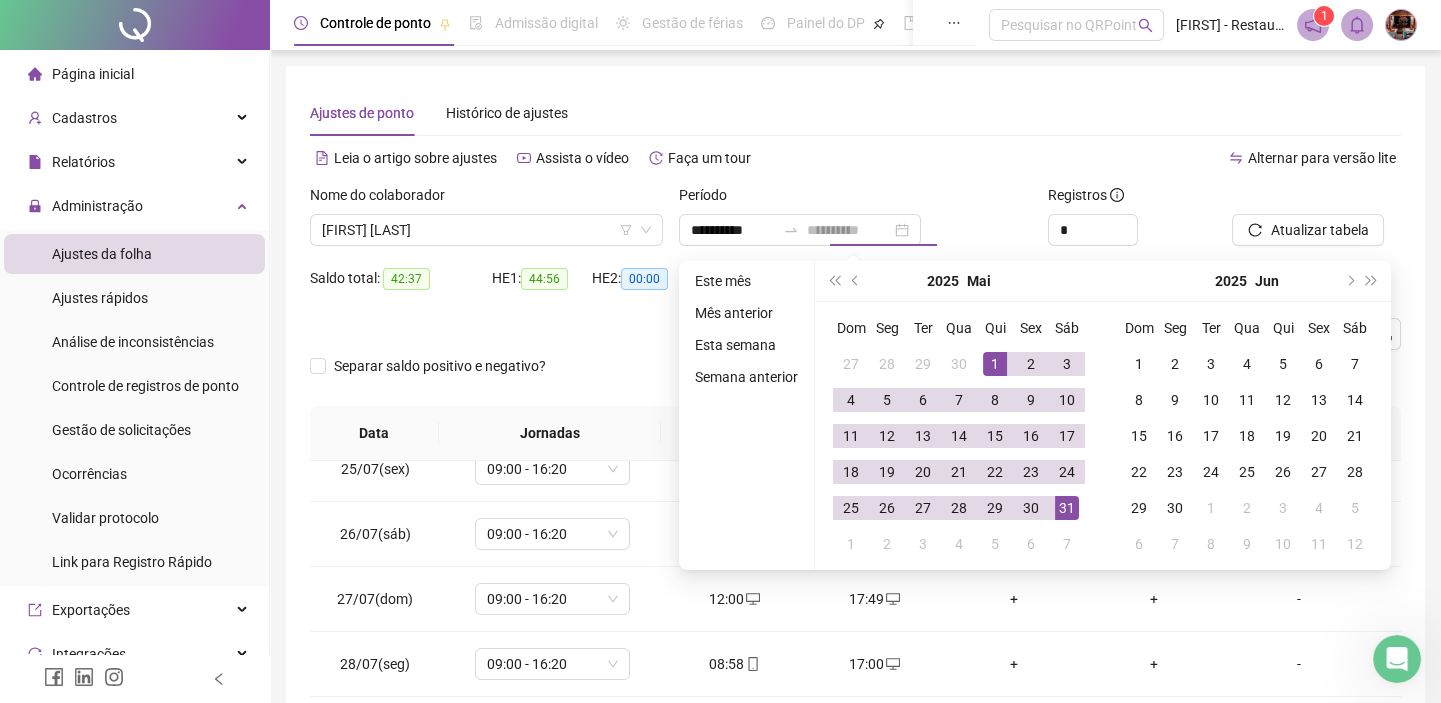 click on "31" at bounding box center (1067, 508) 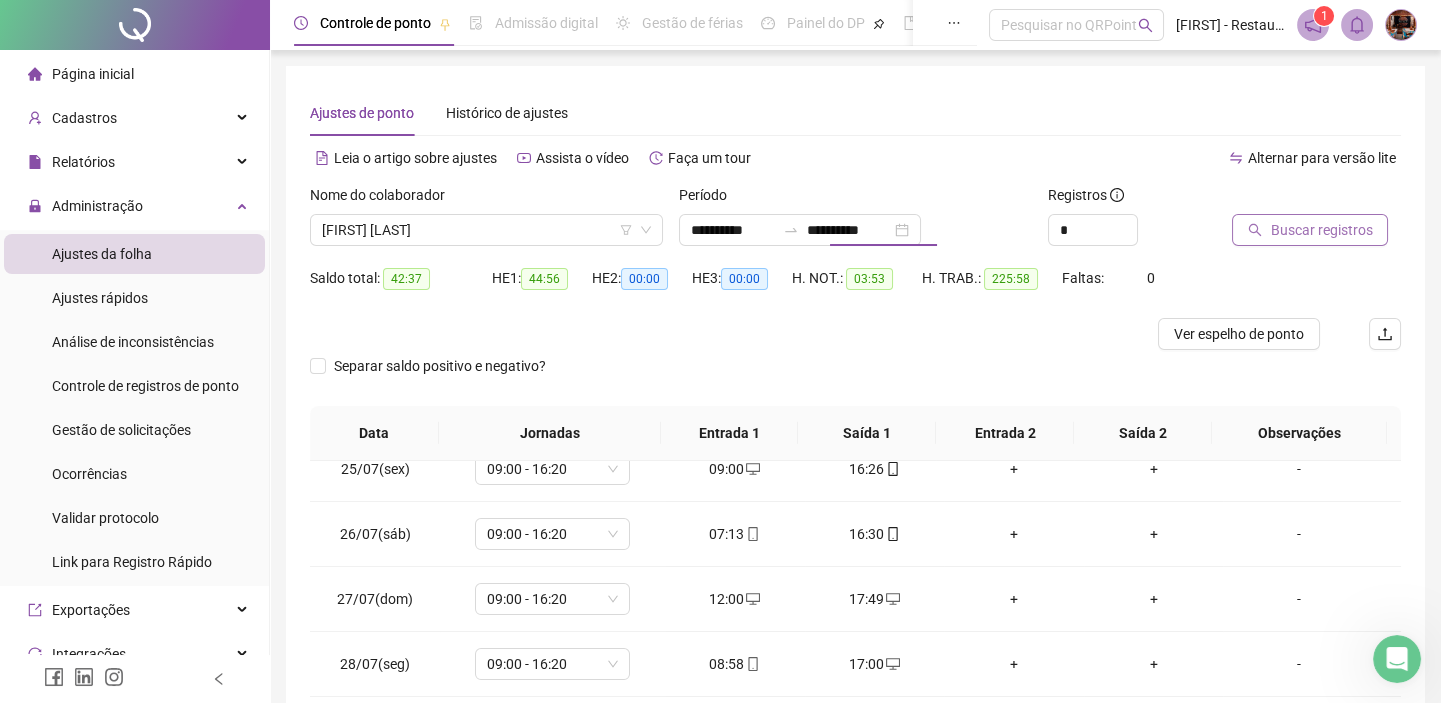 click on "Buscar registros" at bounding box center (1321, 230) 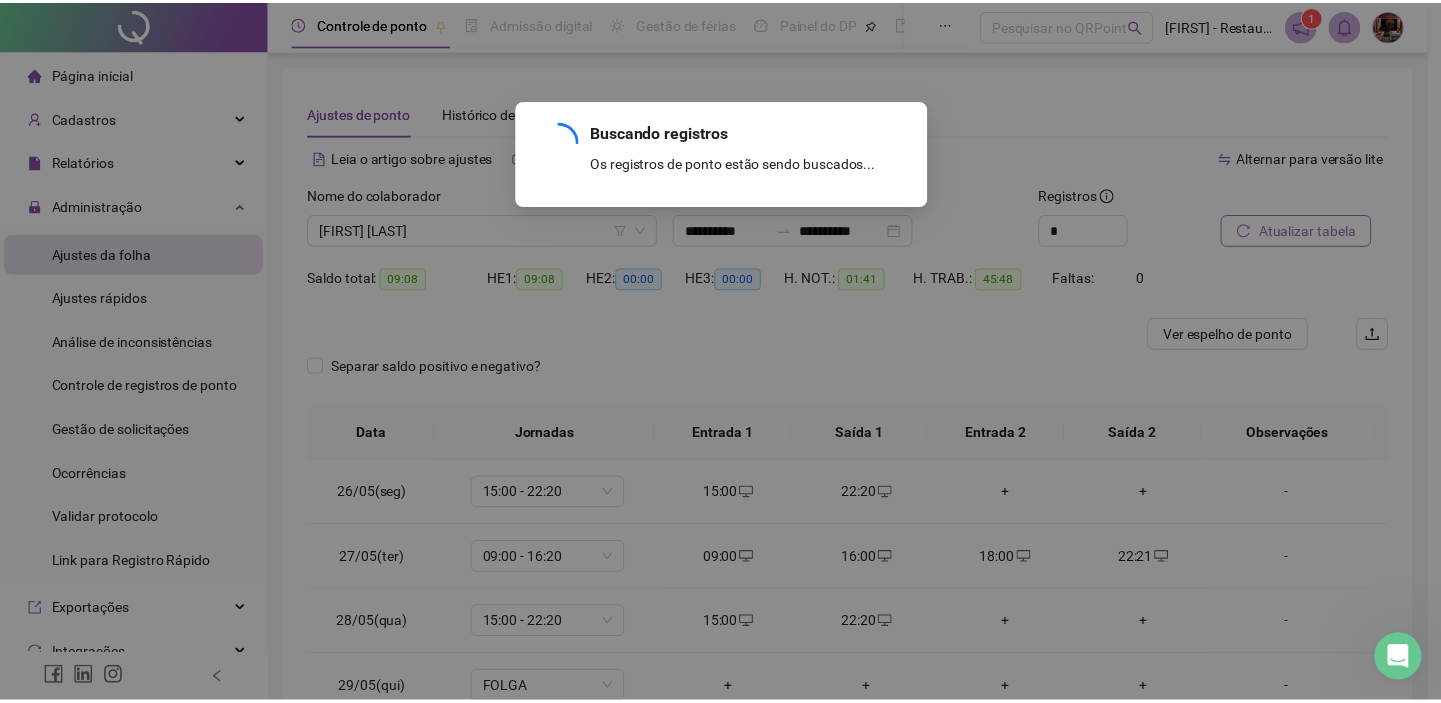 scroll, scrollTop: 0, scrollLeft: 0, axis: both 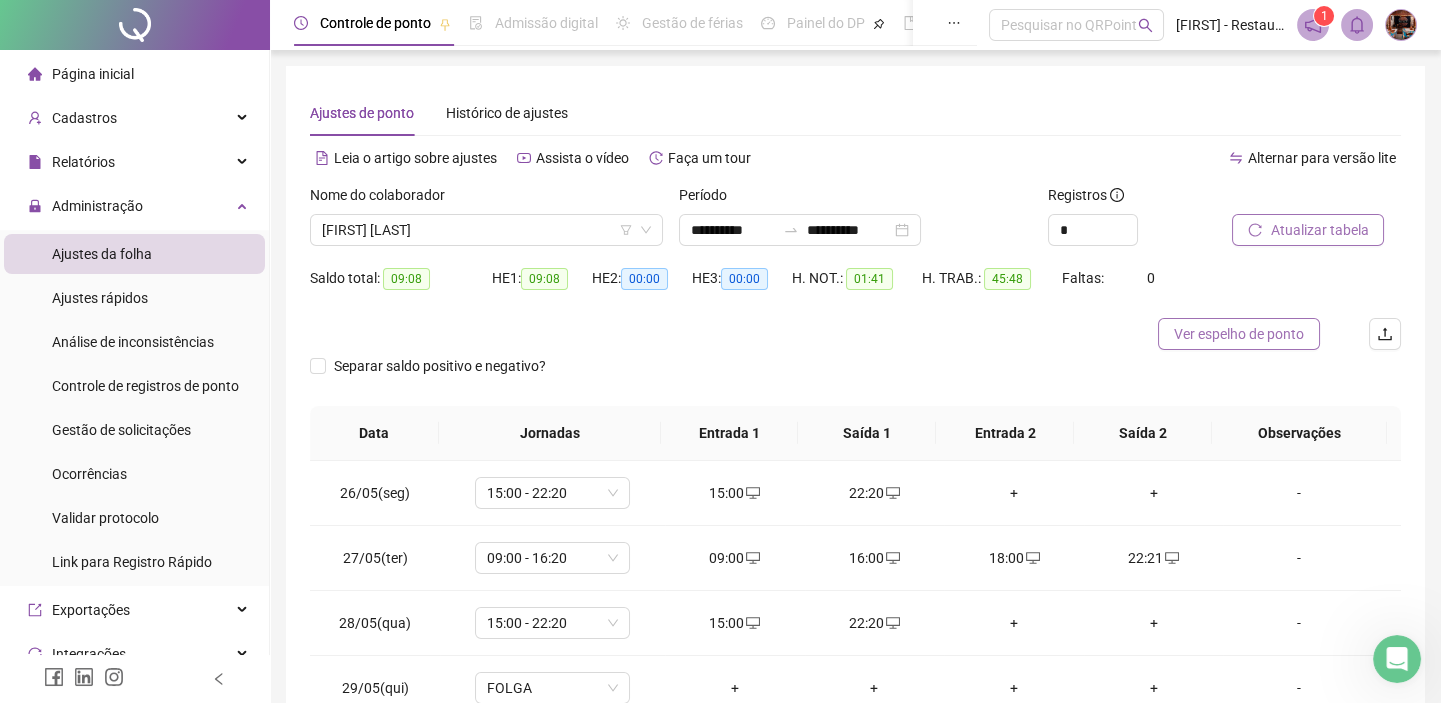 click on "Ver espelho de ponto" at bounding box center (1239, 334) 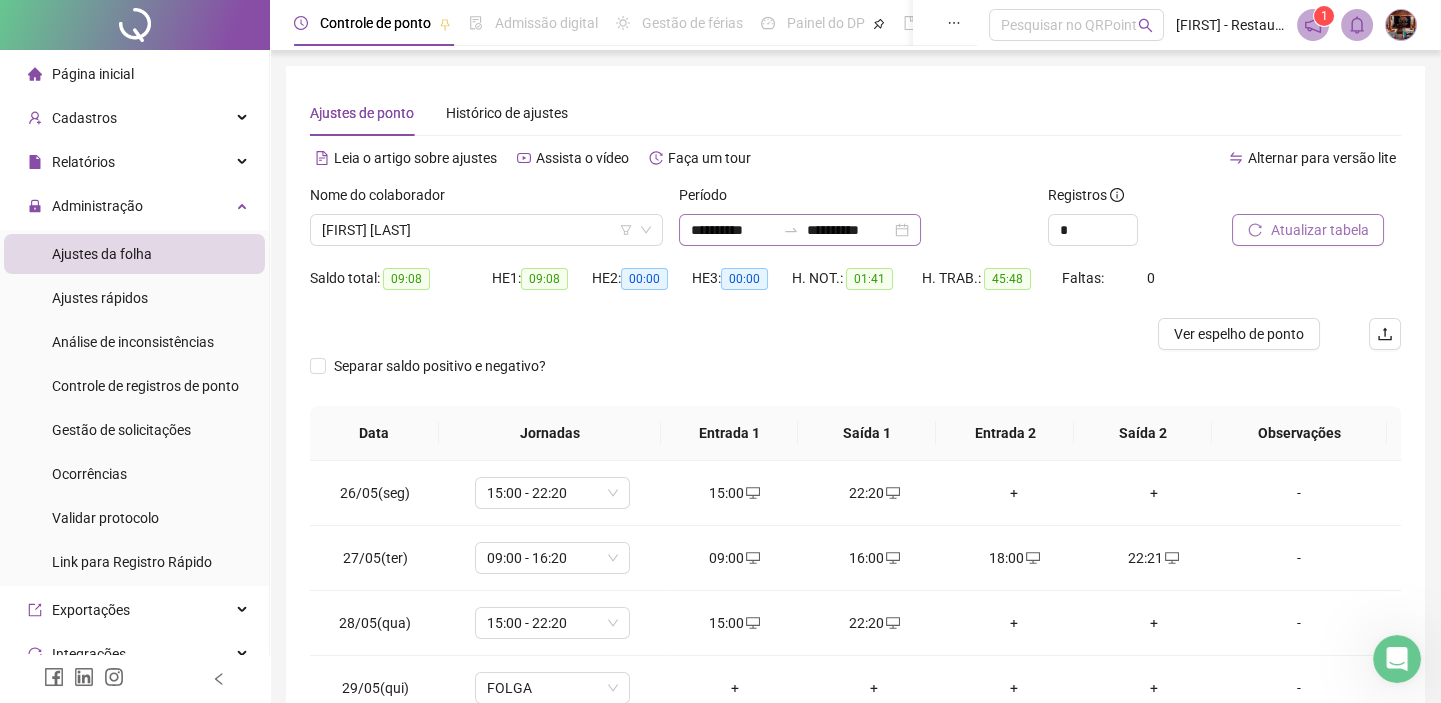 click on "**********" at bounding box center (800, 230) 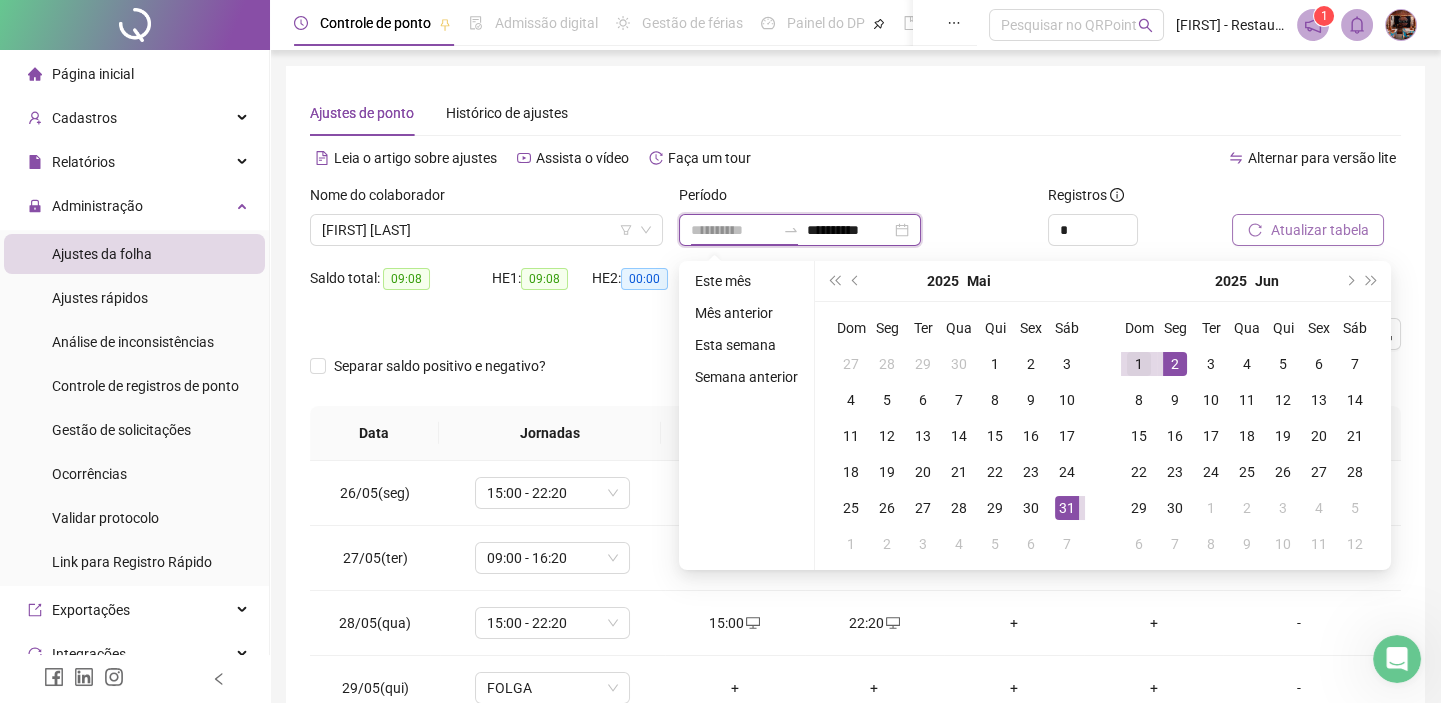 type on "**********" 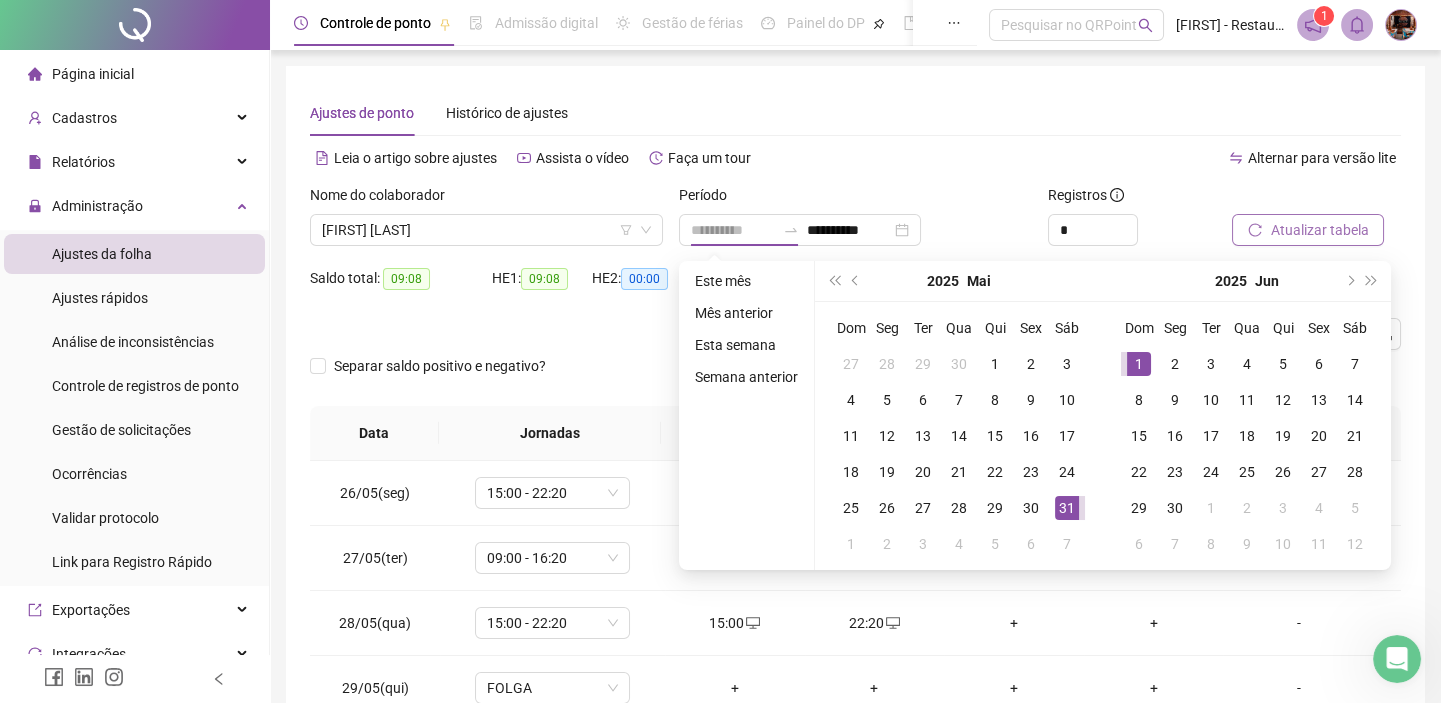 click on "1" at bounding box center [1139, 364] 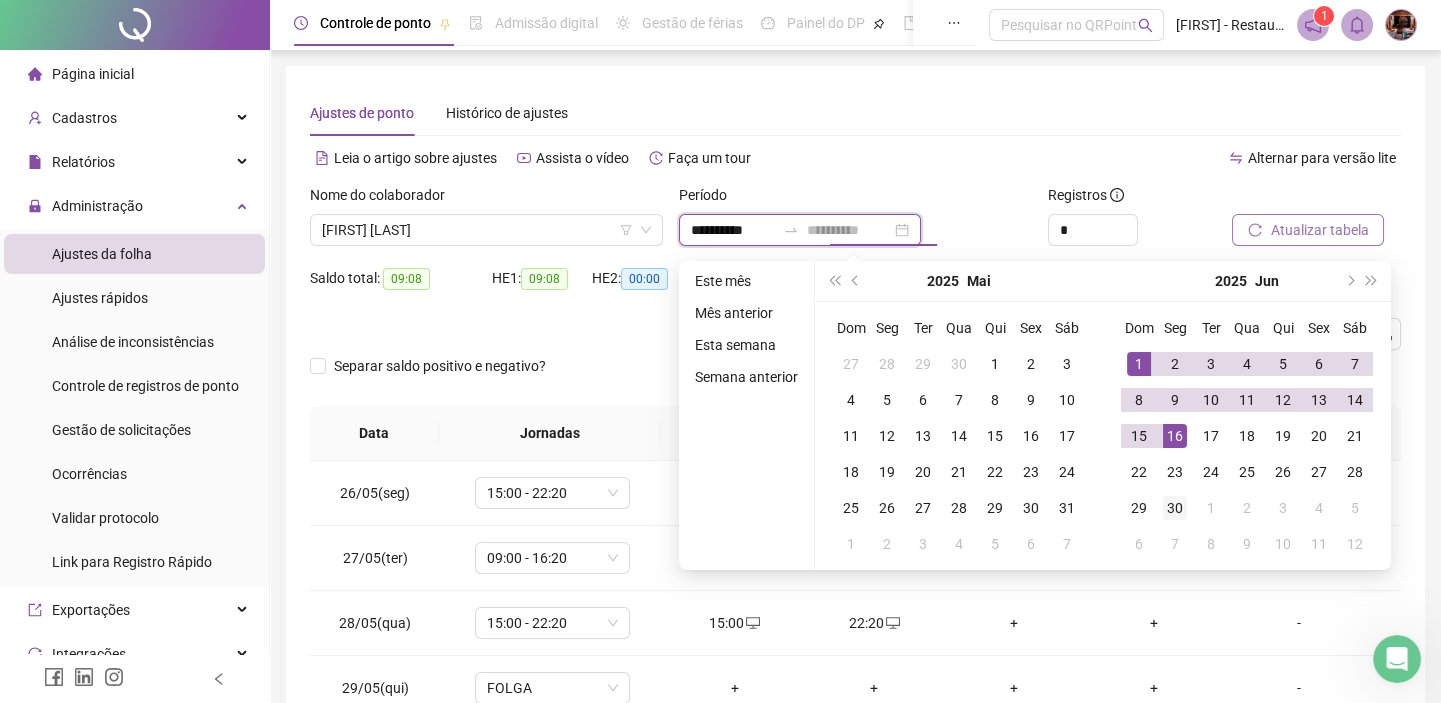 type on "**********" 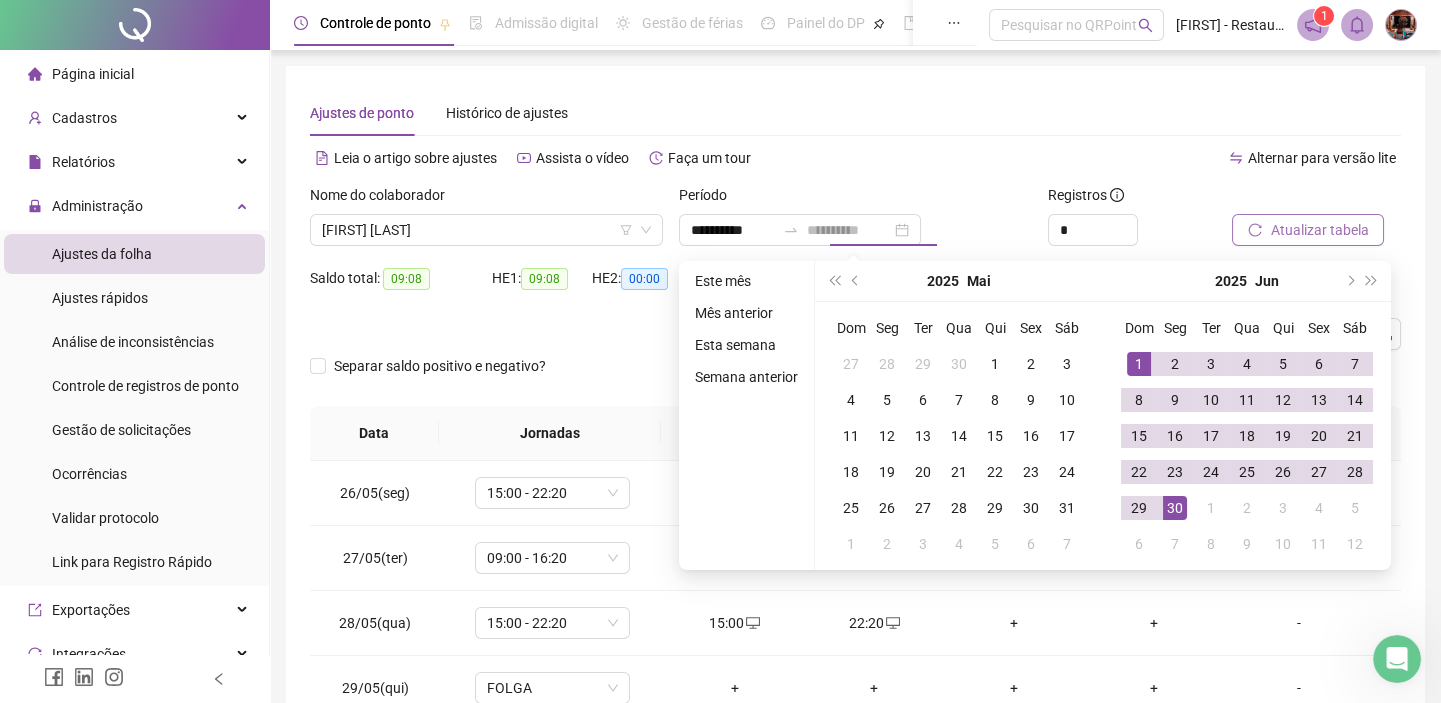 click on "30" at bounding box center [1175, 508] 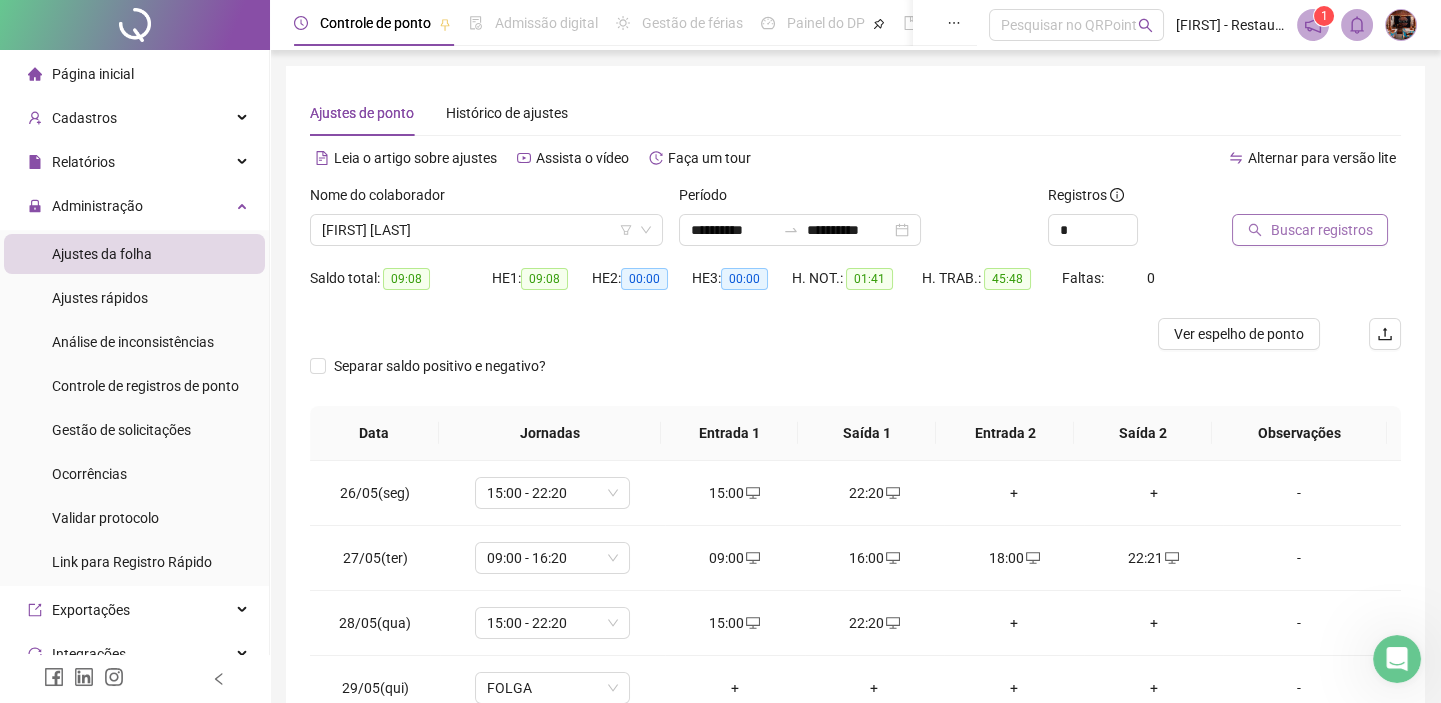 click on "Buscar registros" at bounding box center [1310, 230] 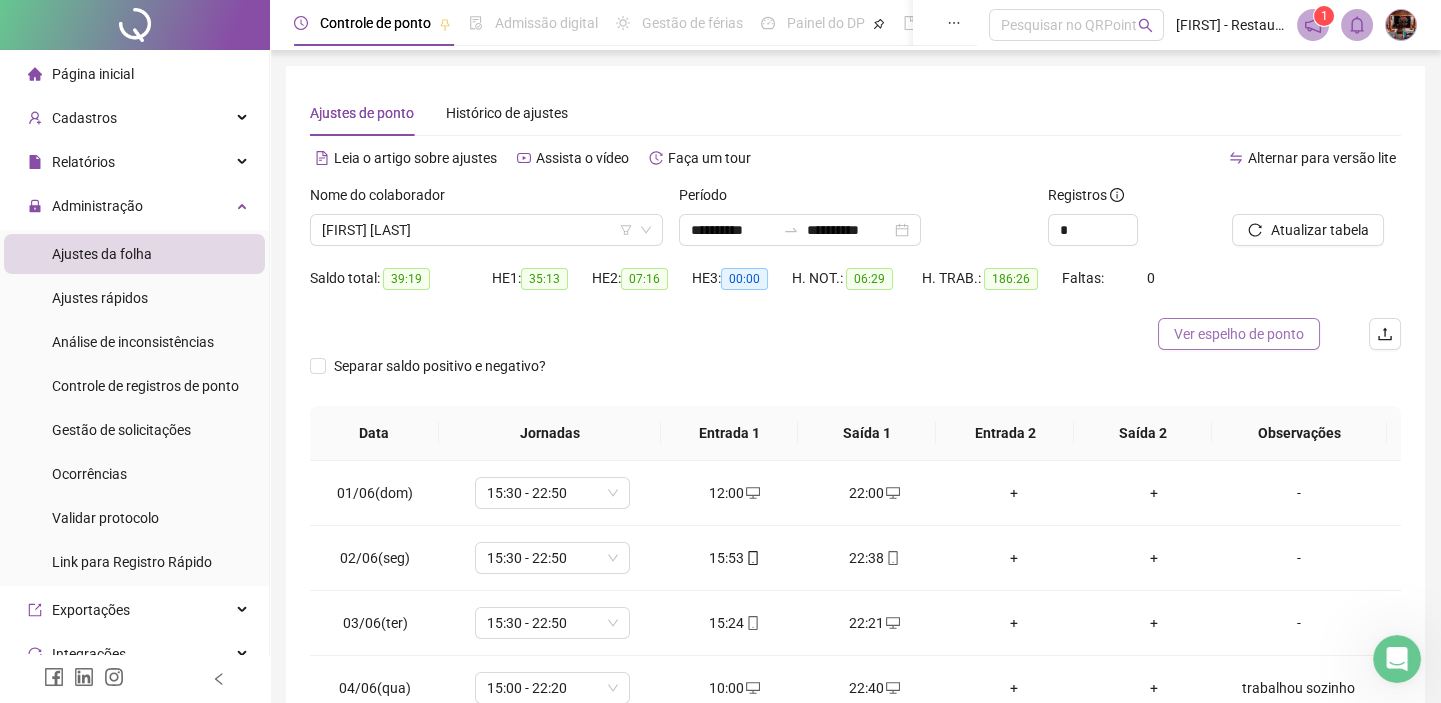 click on "Ver espelho de ponto" at bounding box center (1239, 334) 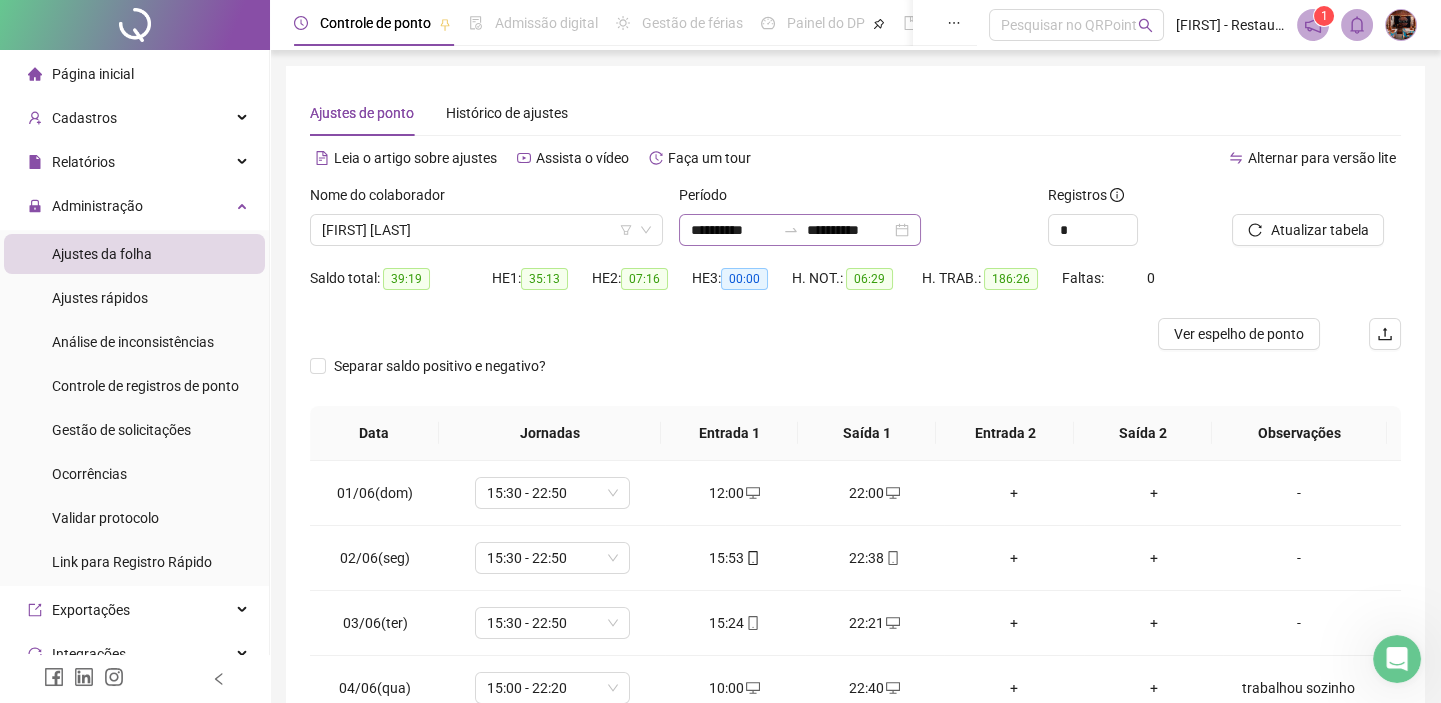 click on "**********" at bounding box center (800, 230) 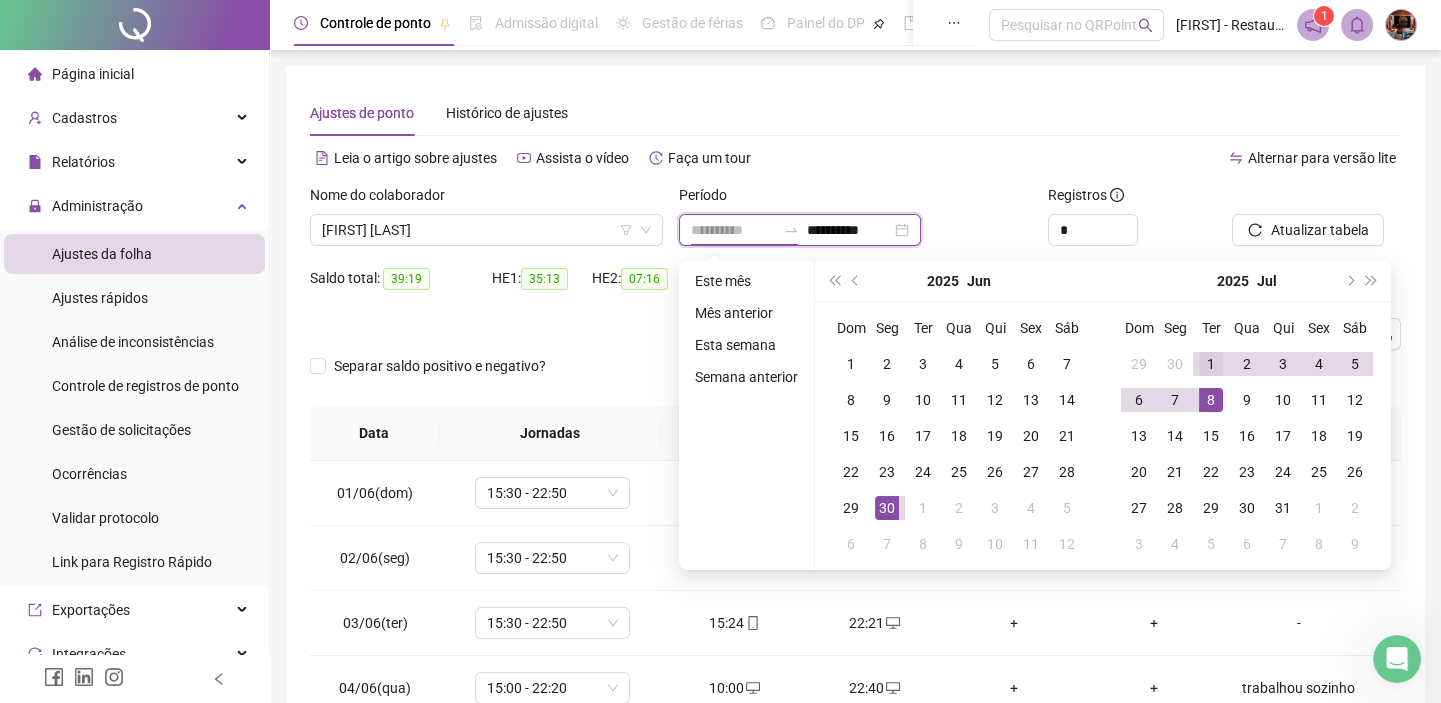 type on "**********" 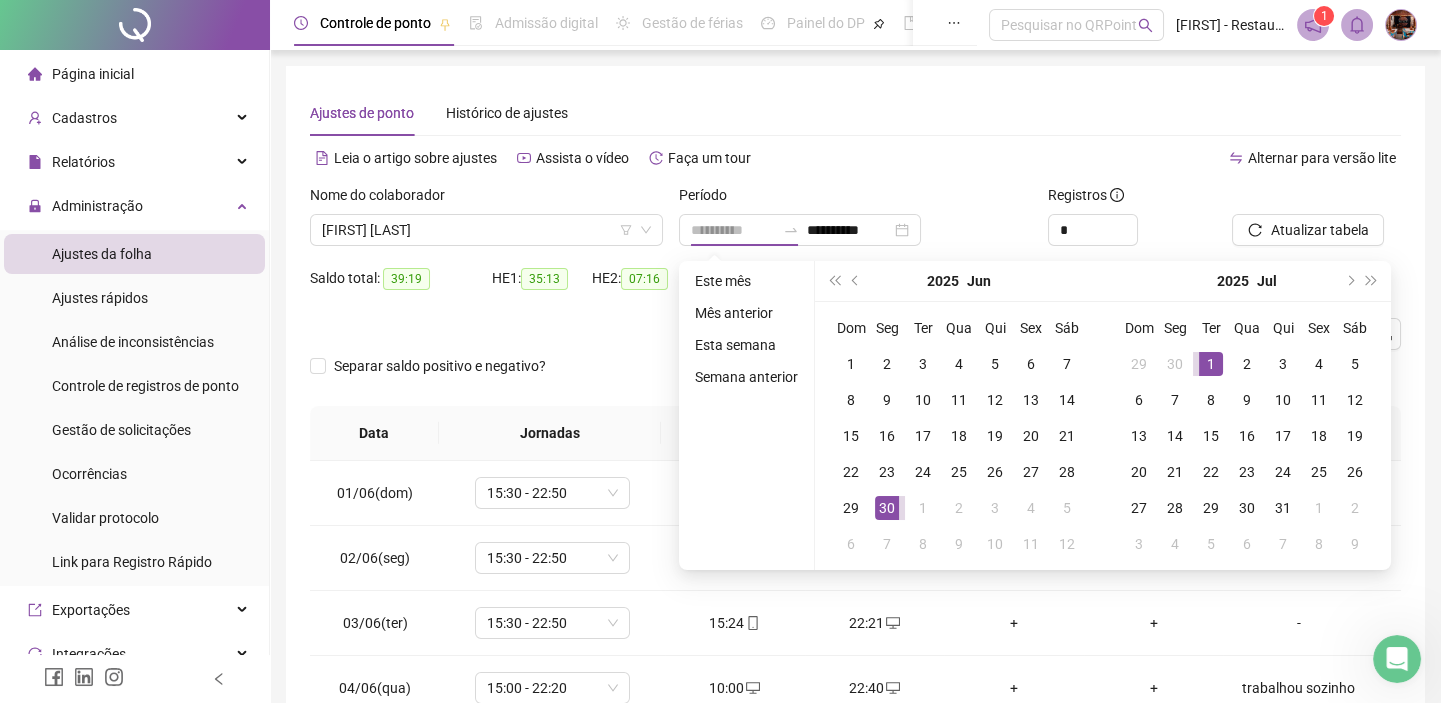 click on "1" at bounding box center (1211, 364) 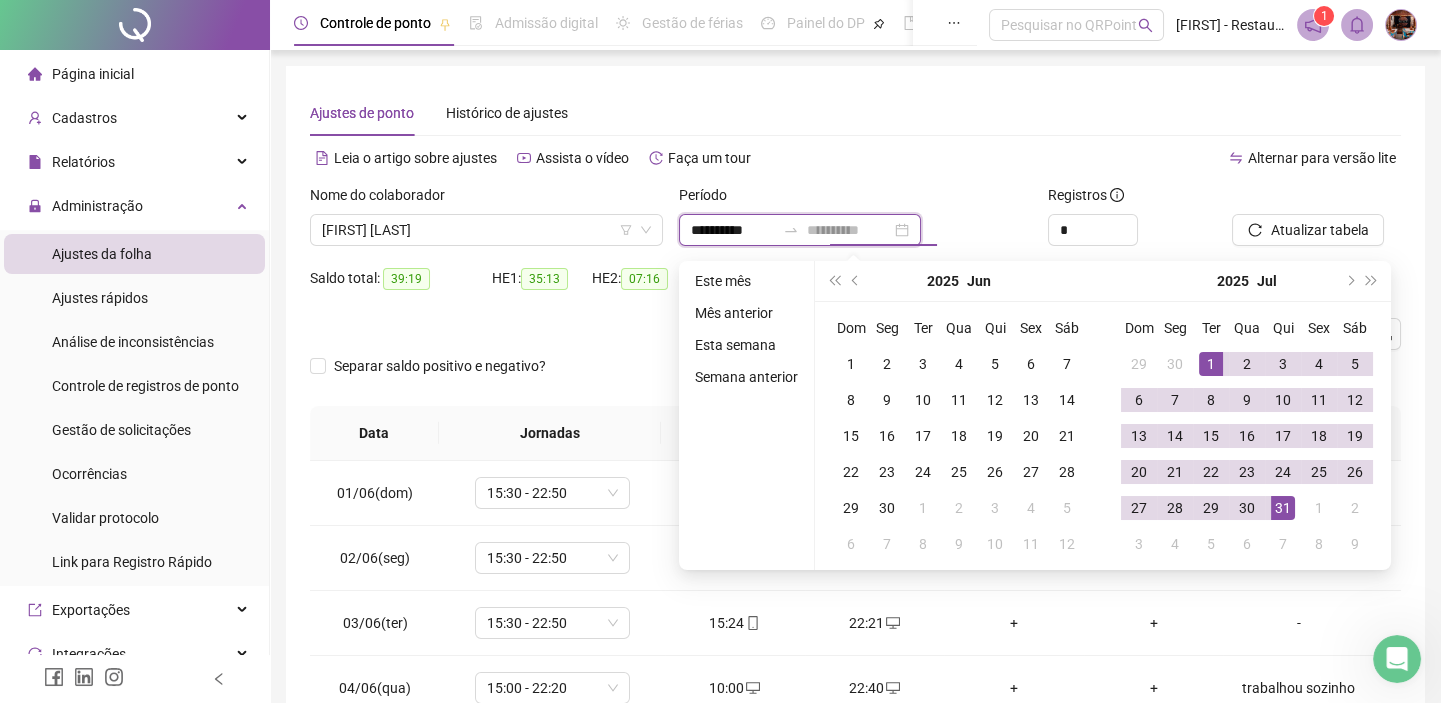 type on "**********" 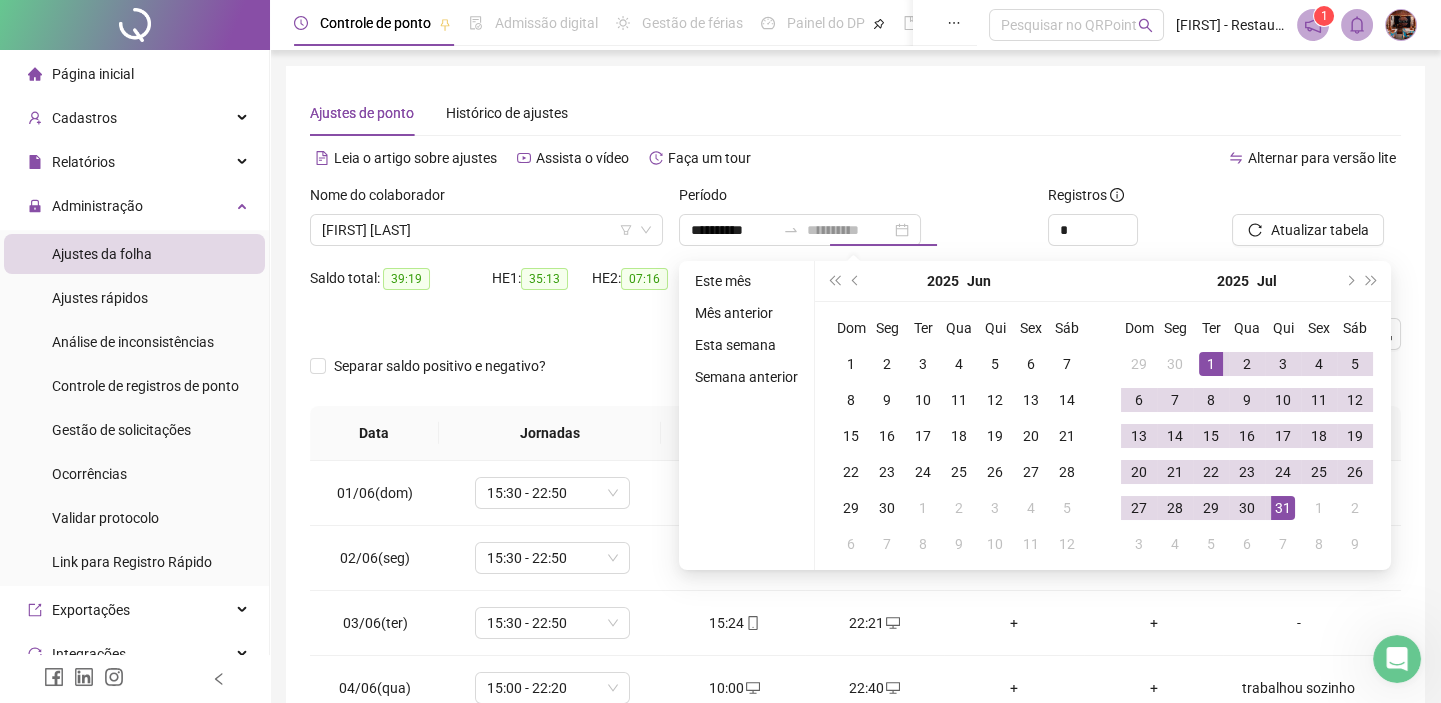 click on "31" at bounding box center (1283, 508) 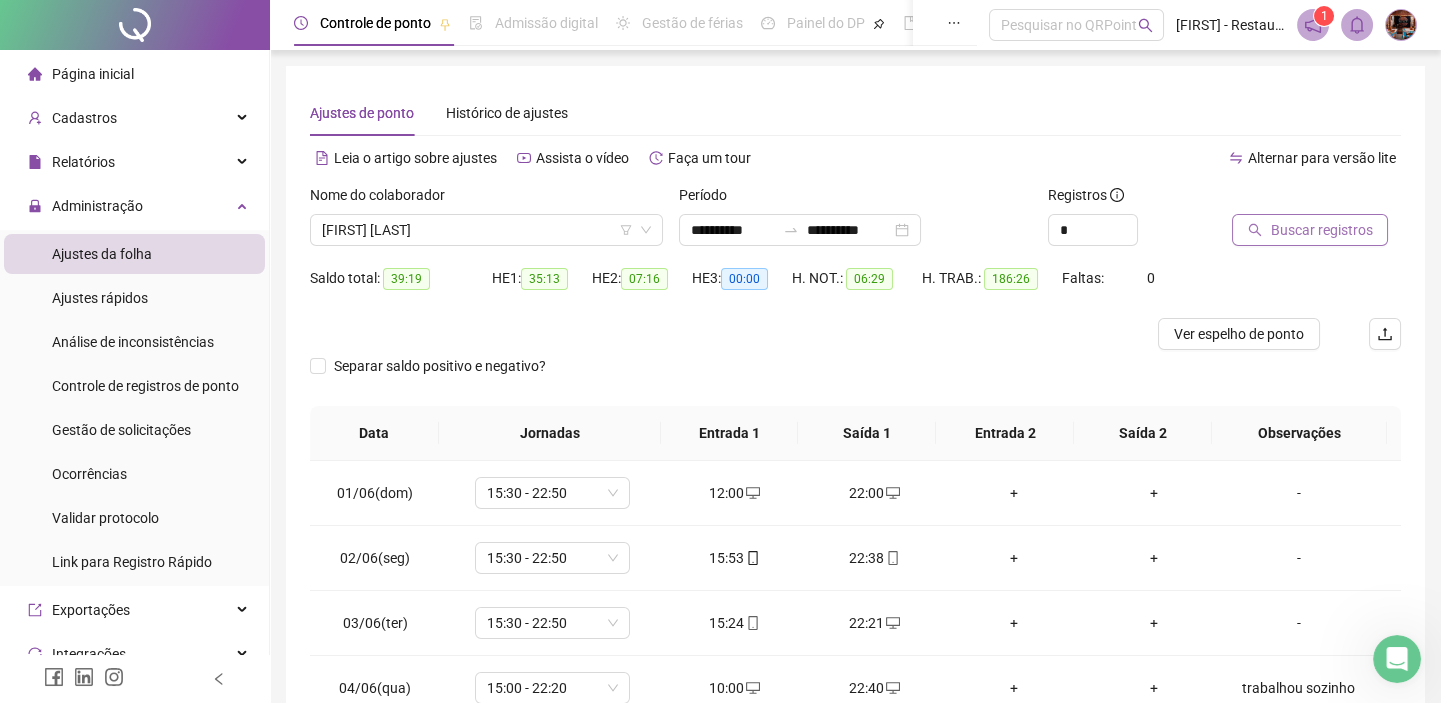 click on "Buscar registros" at bounding box center (1321, 230) 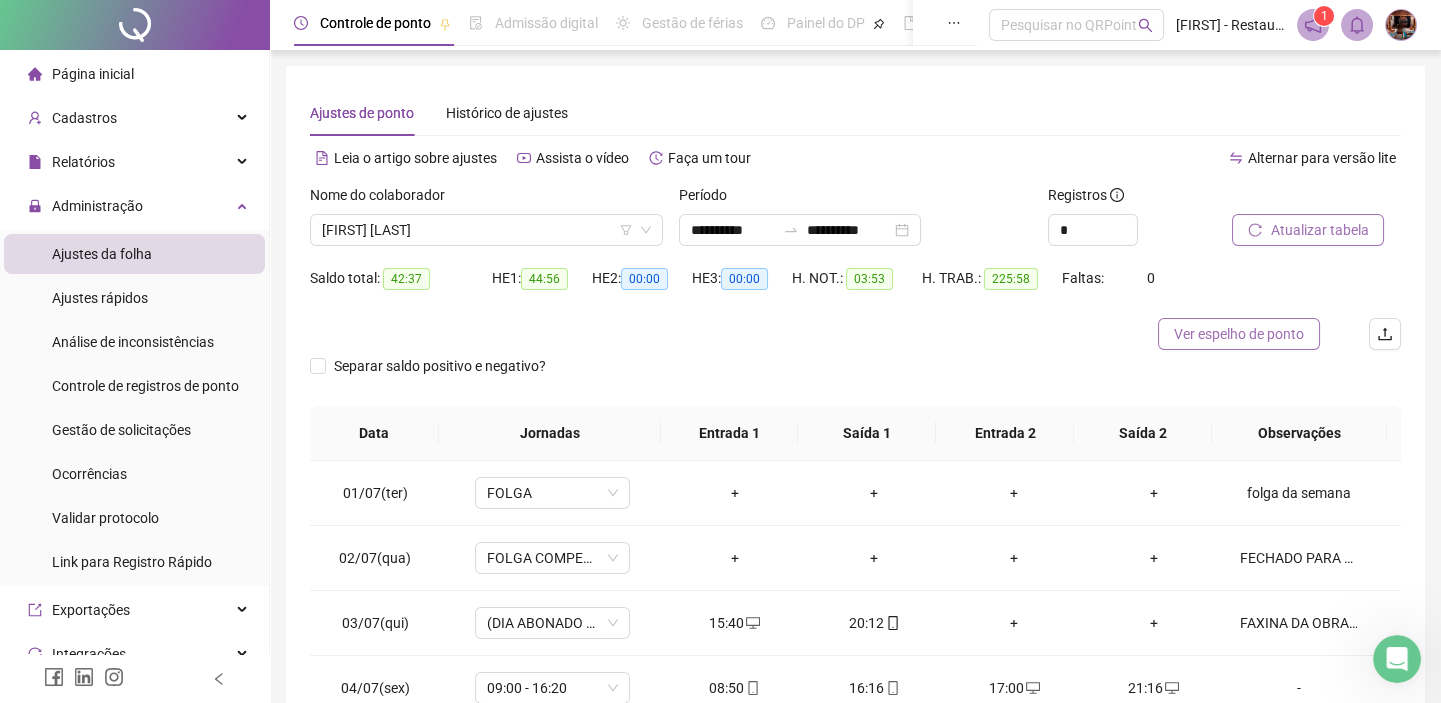 click on "Ver espelho de ponto" at bounding box center [1239, 334] 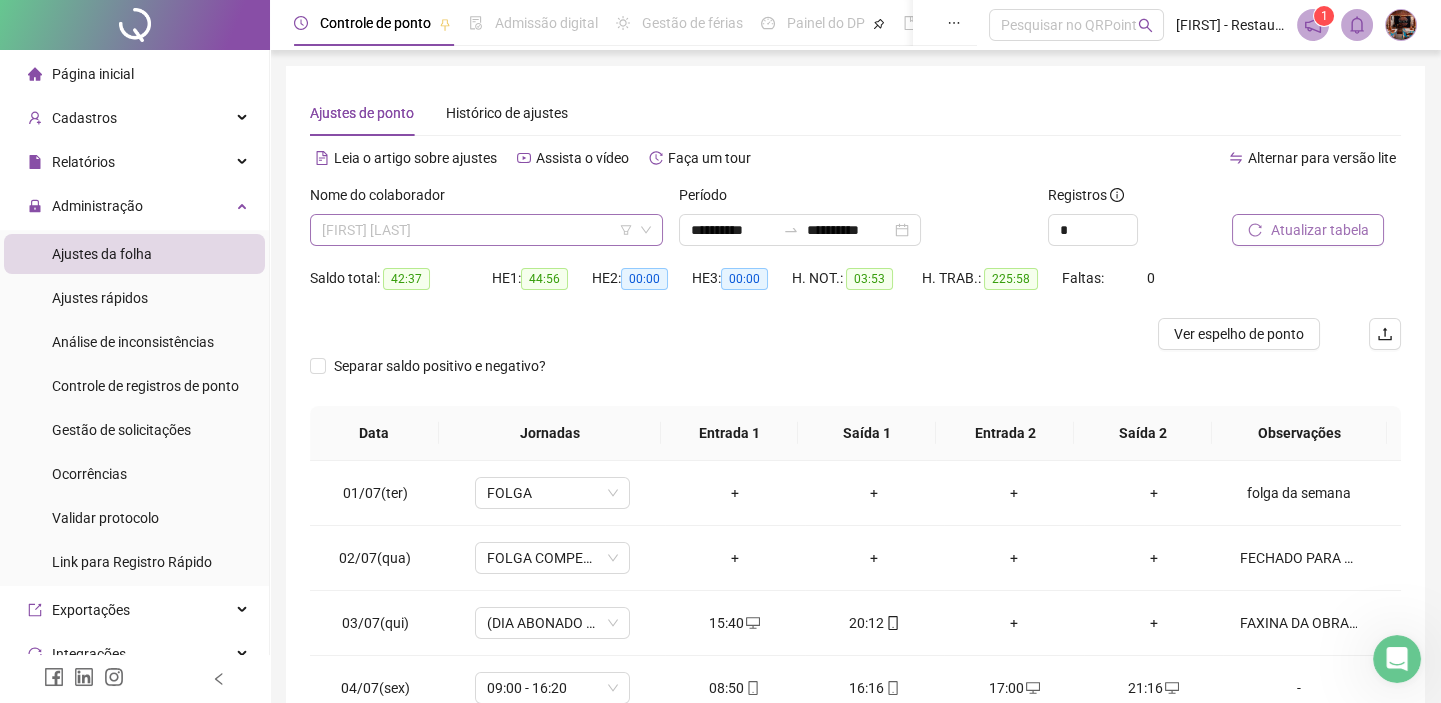 click on "[FIRST] [LAST]" at bounding box center (486, 230) 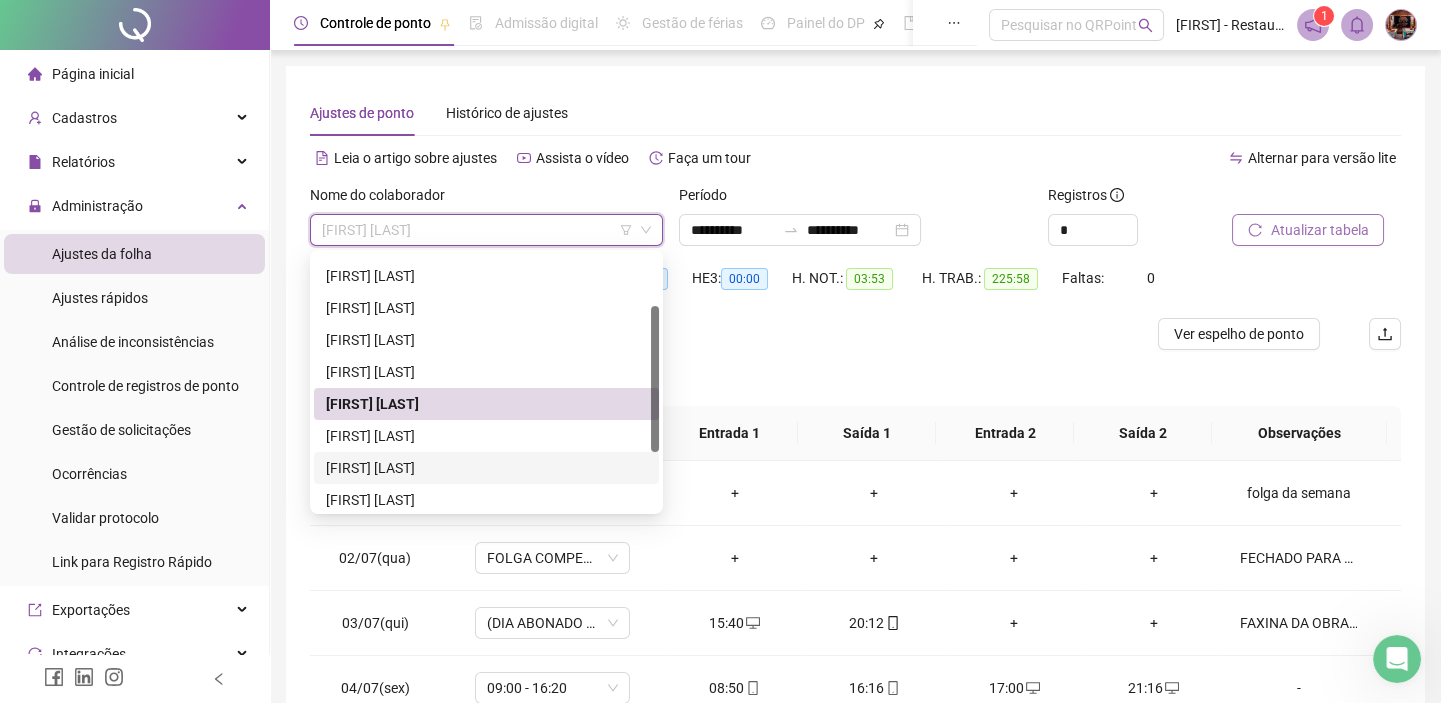 click on "[FIRST] [LAST]" at bounding box center (486, 468) 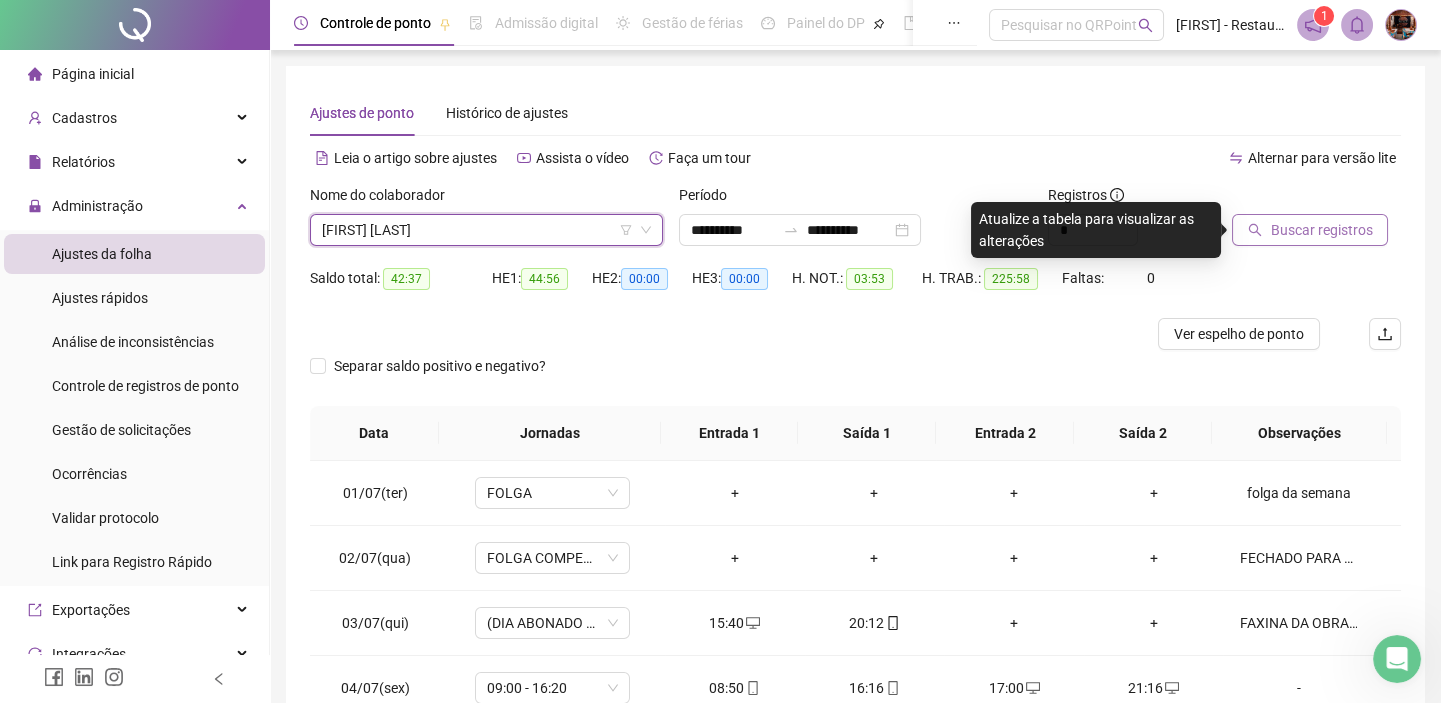 click on "Buscar registros" at bounding box center [1321, 230] 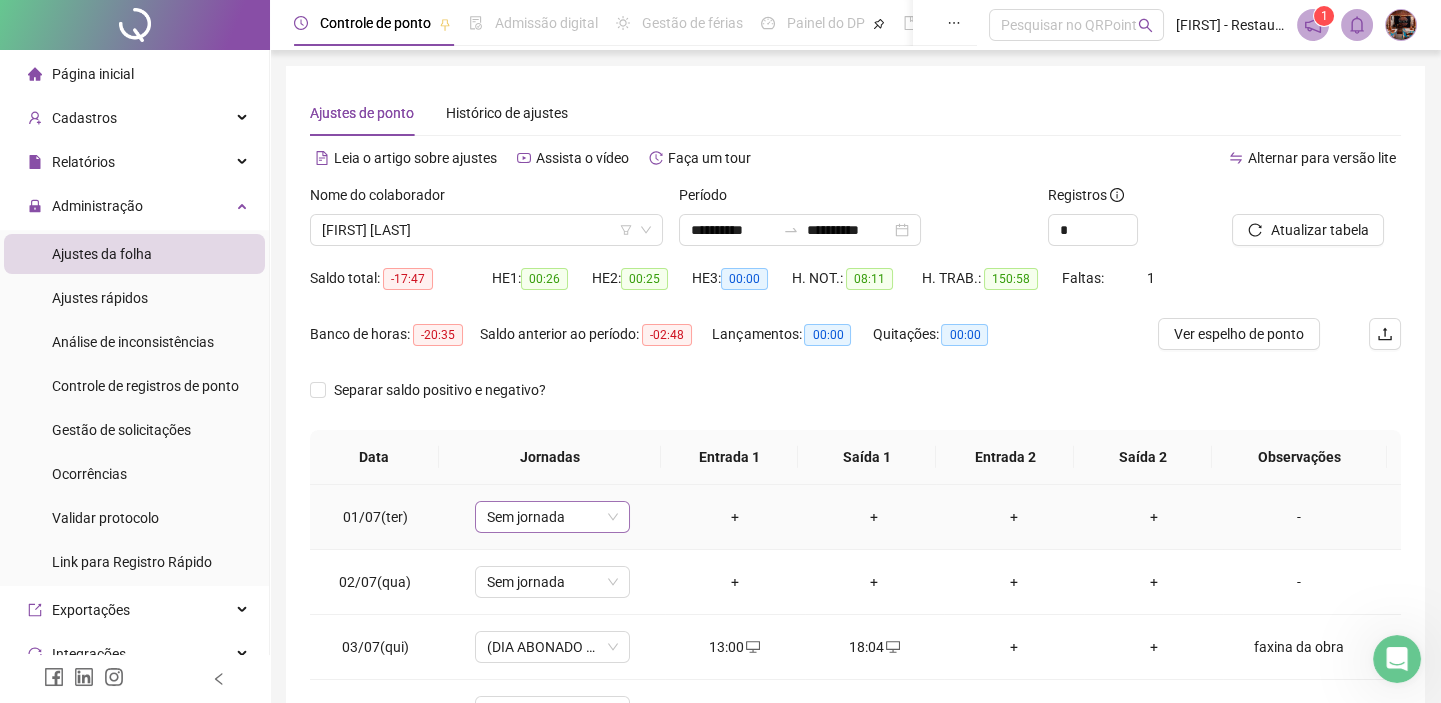 click on "Sem jornada" at bounding box center [552, 517] 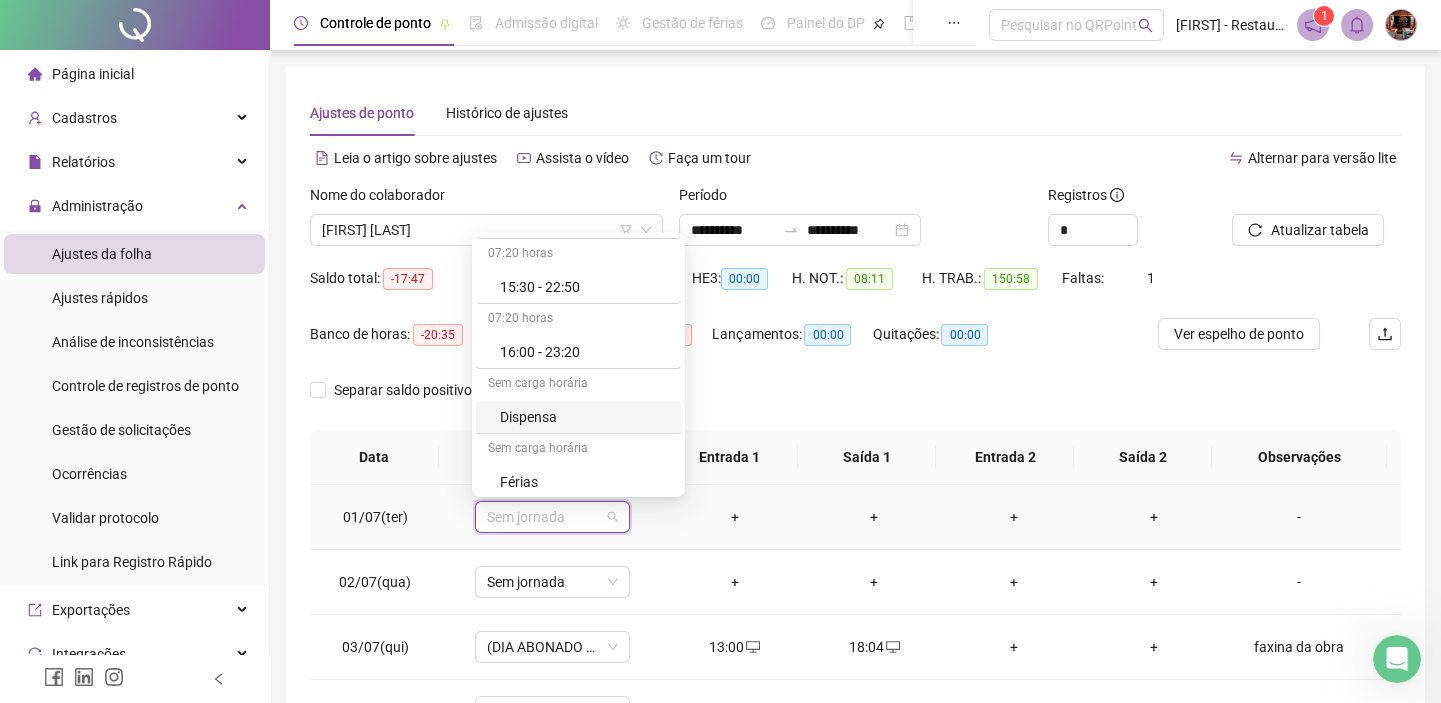scroll, scrollTop: 2015, scrollLeft: 0, axis: vertical 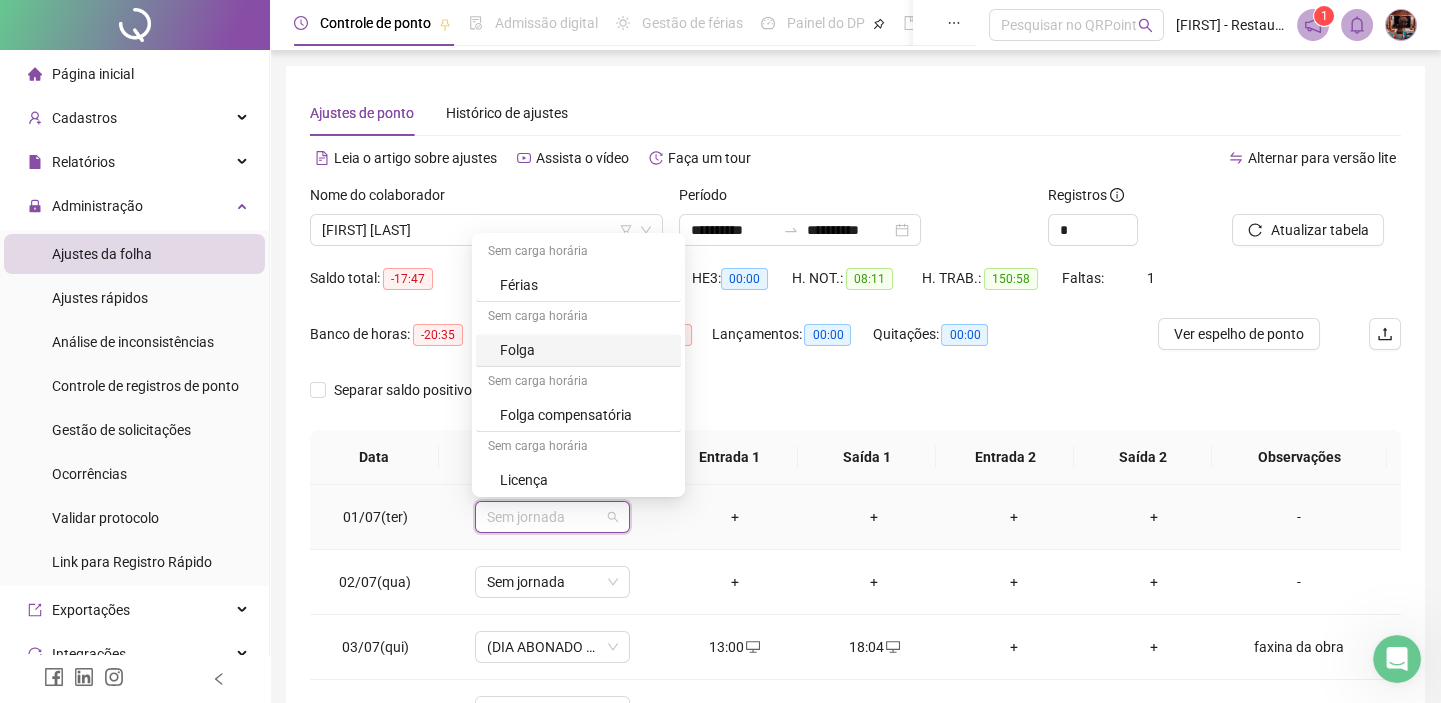 click on "Folga" at bounding box center [584, 350] 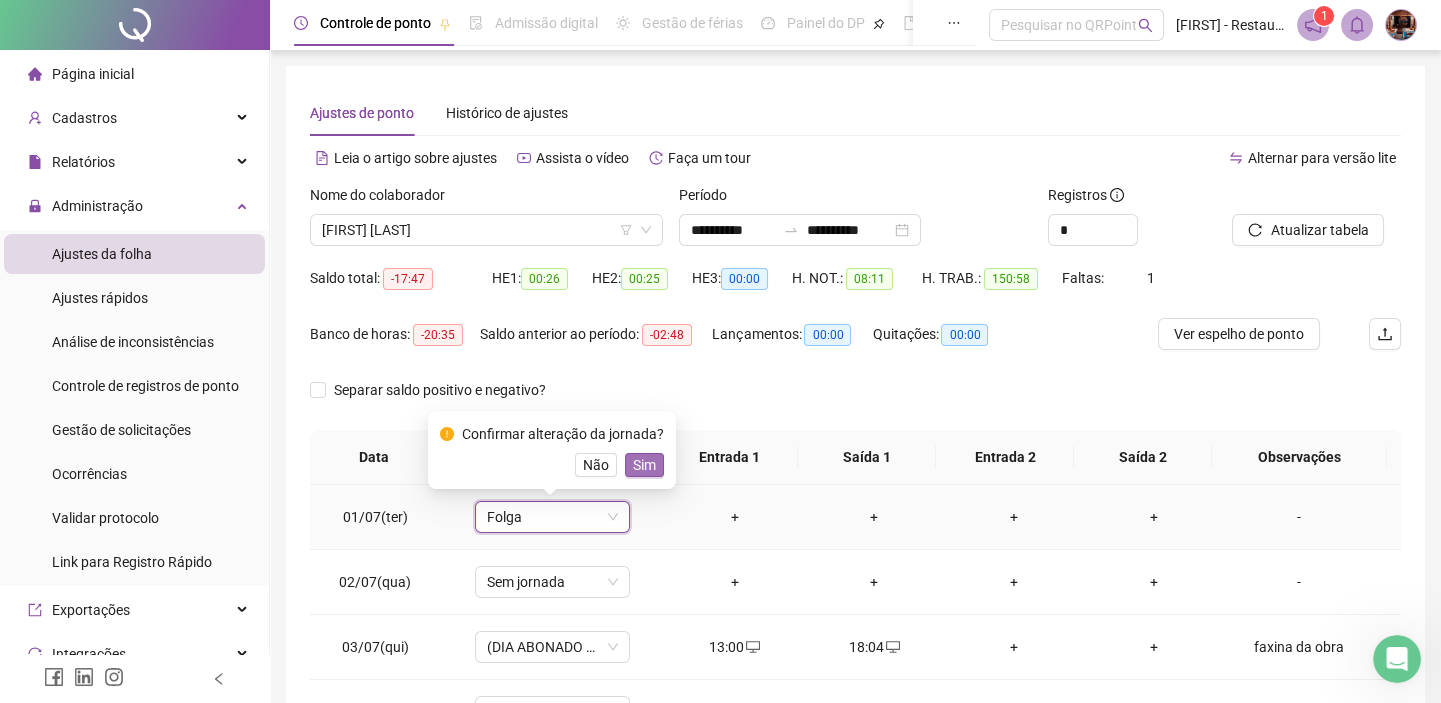click on "Sim" at bounding box center [644, 465] 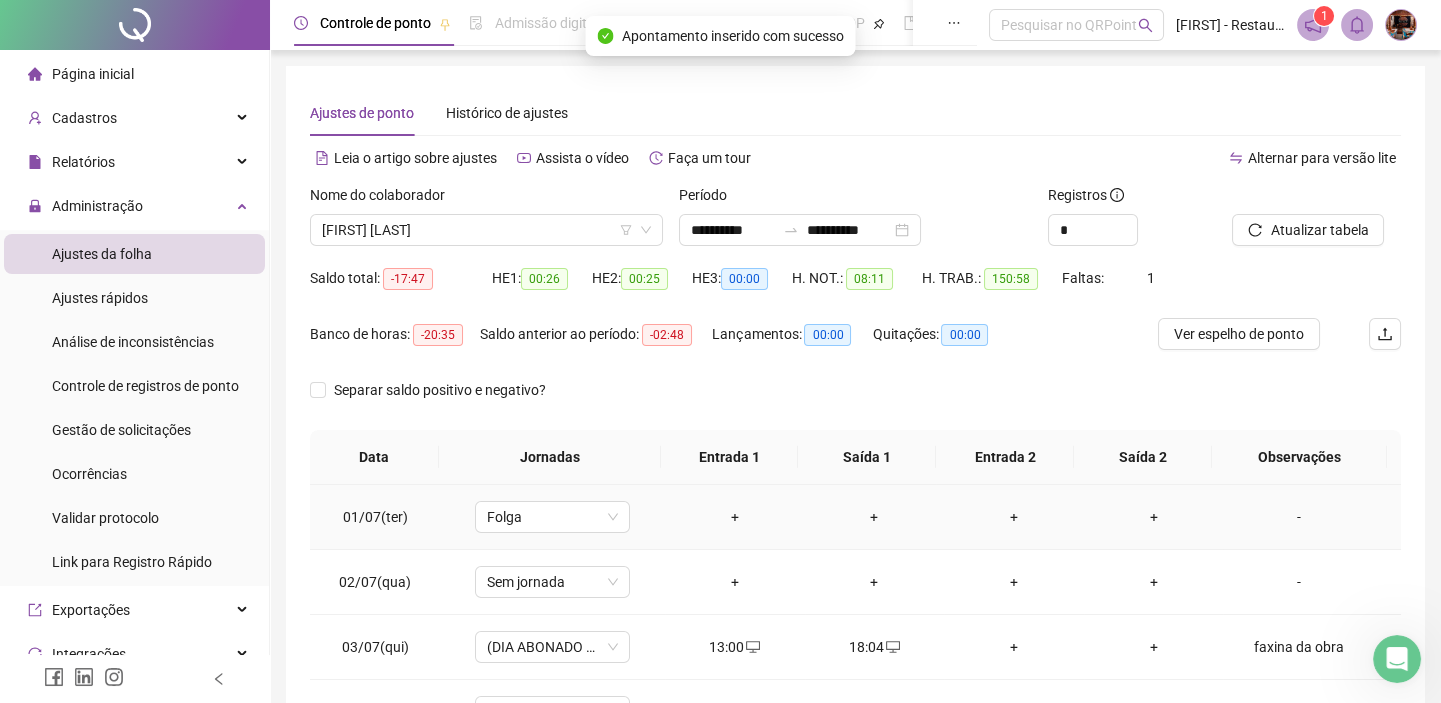 click on "-" at bounding box center (1298, 517) 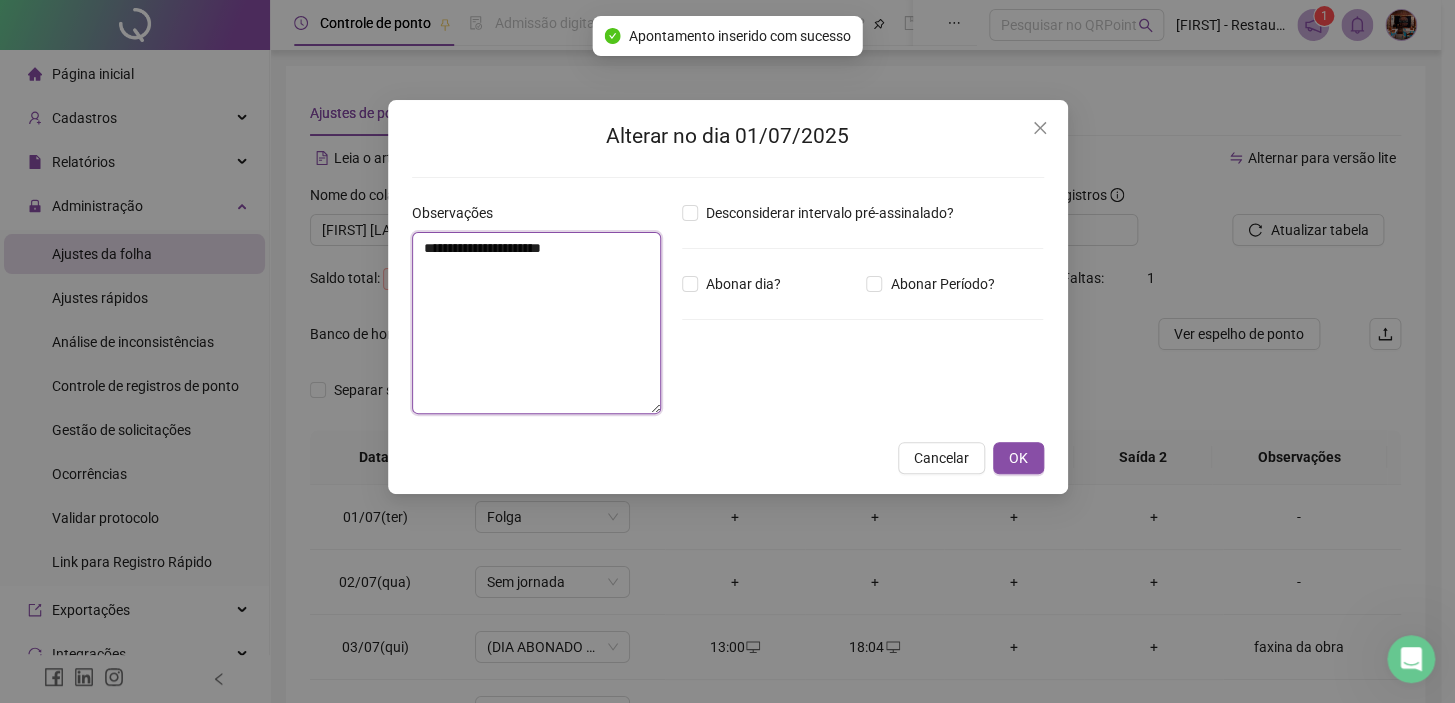 click on "**********" at bounding box center [537, 323] 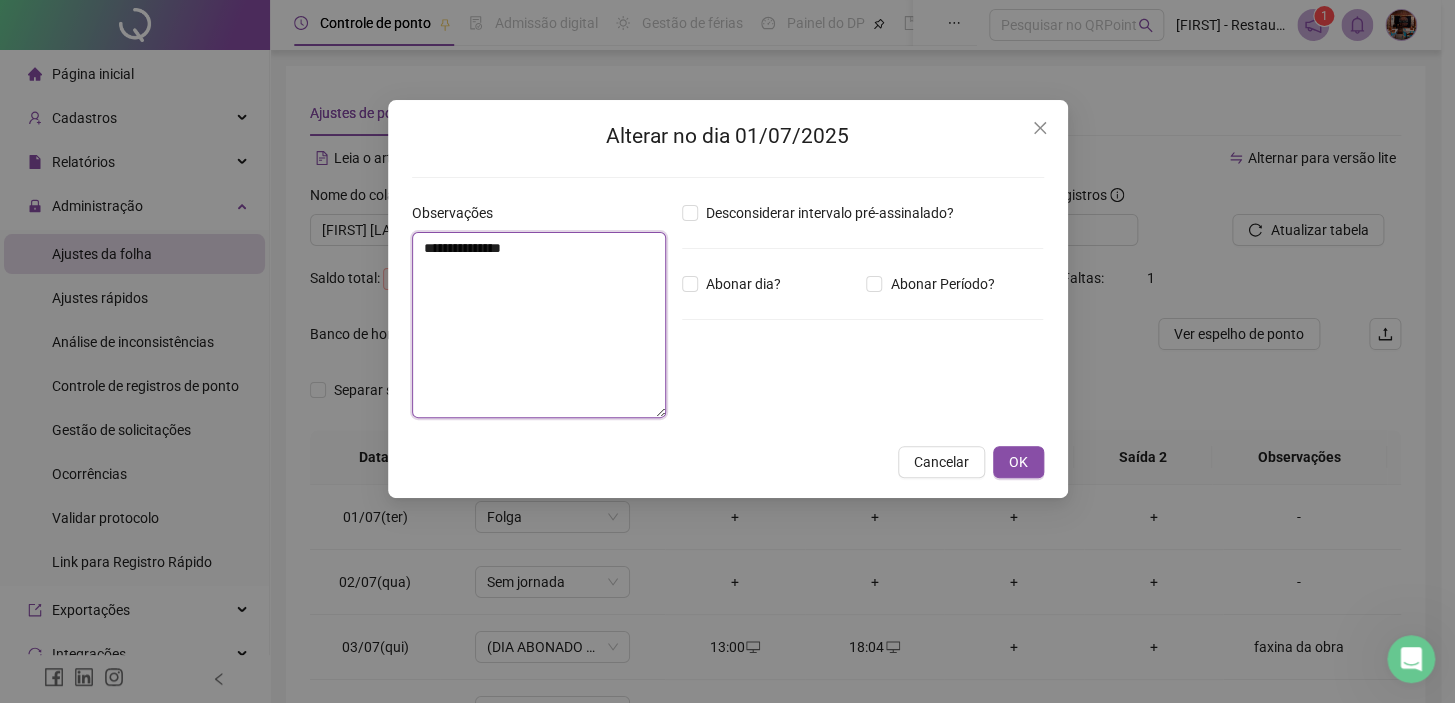 type on "**********" 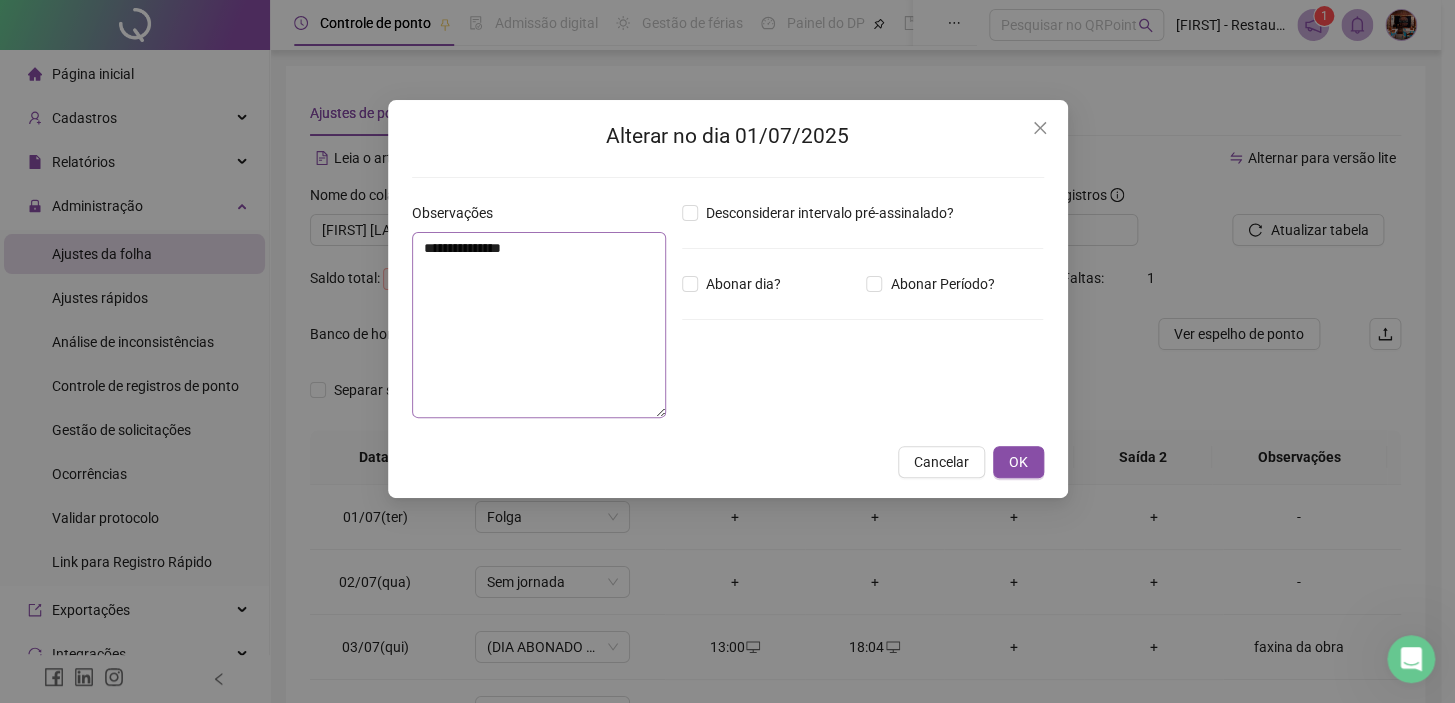 type 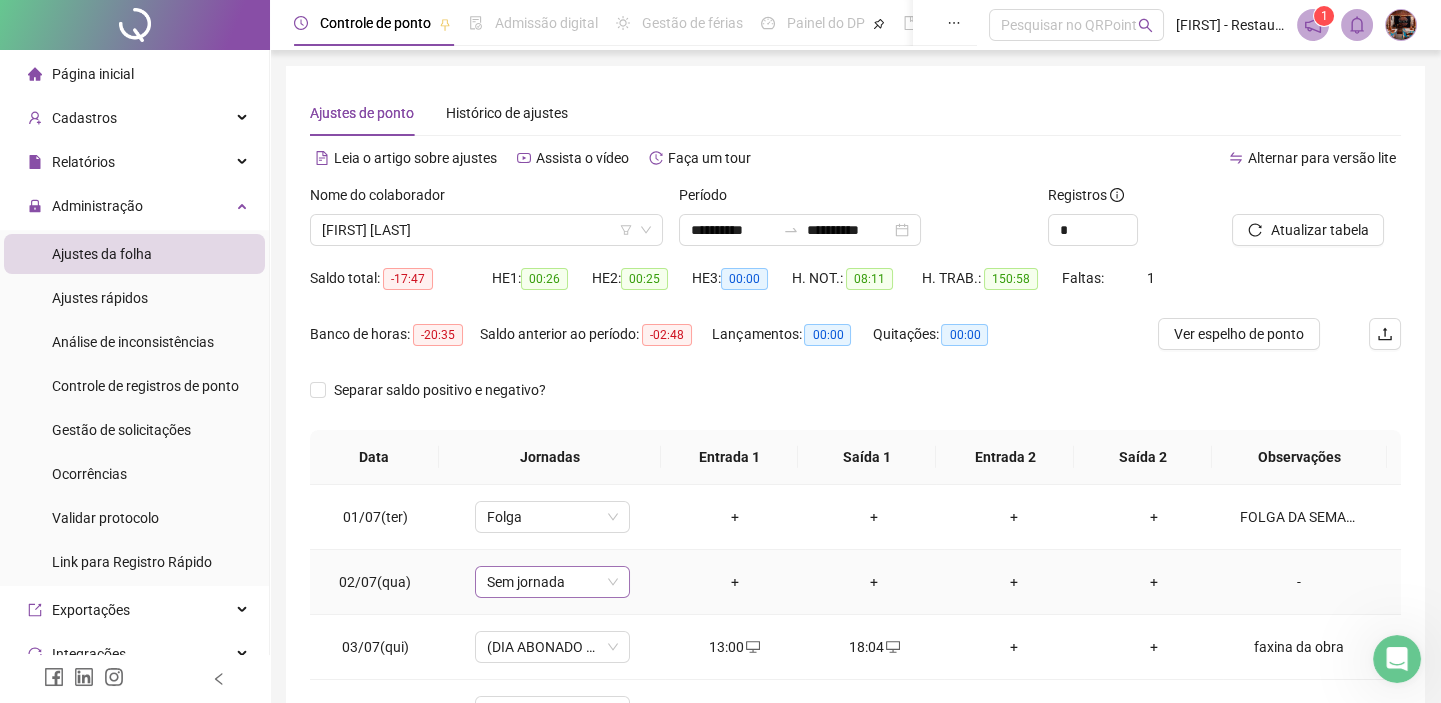 click on "Sem jornada" at bounding box center (552, 582) 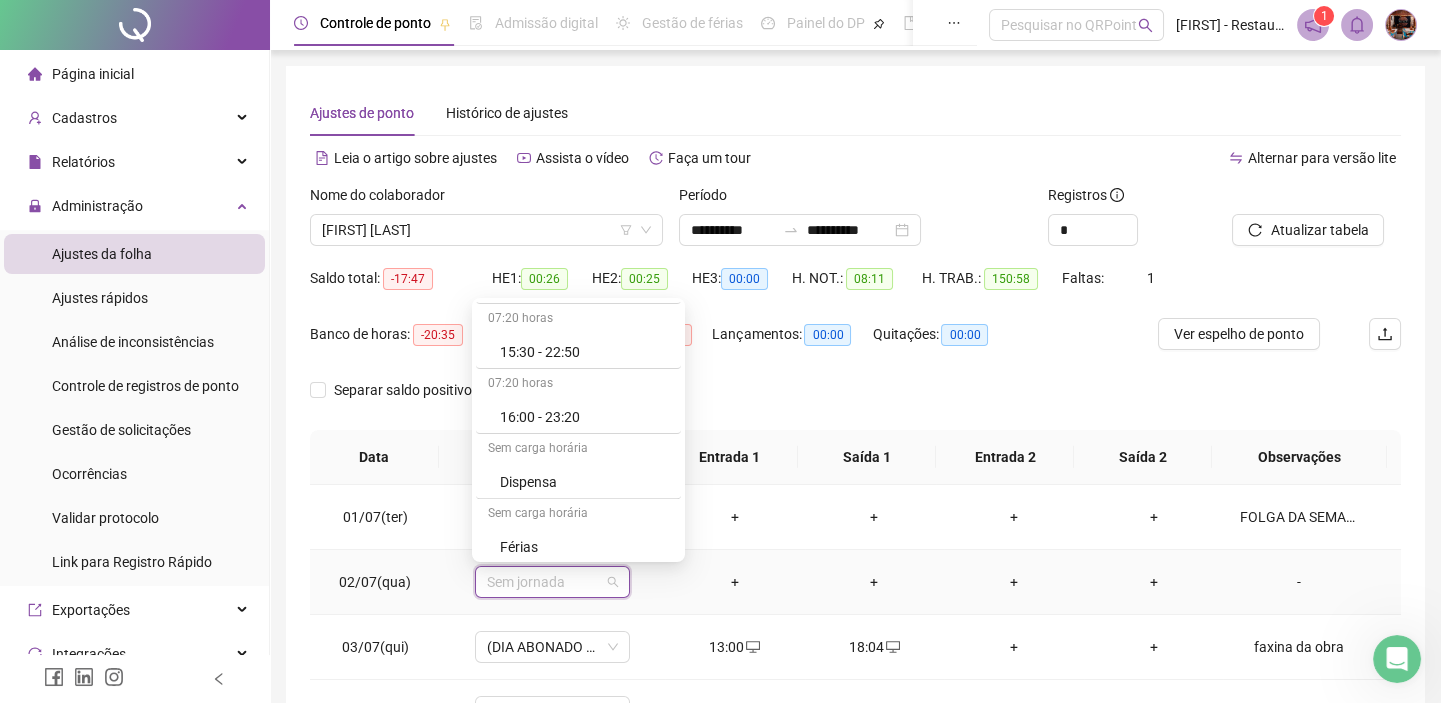 scroll, scrollTop: 2015, scrollLeft: 0, axis: vertical 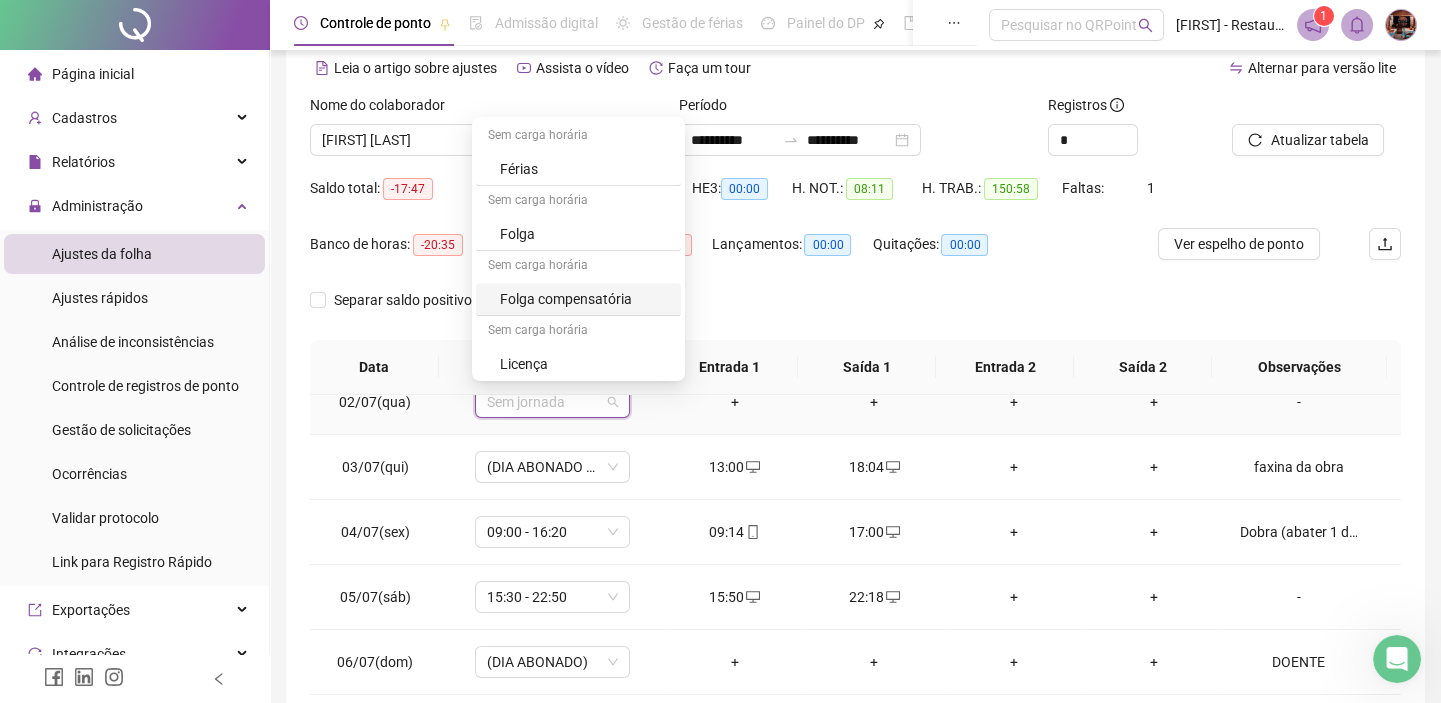 click on "Folga compensatória" at bounding box center [584, 299] 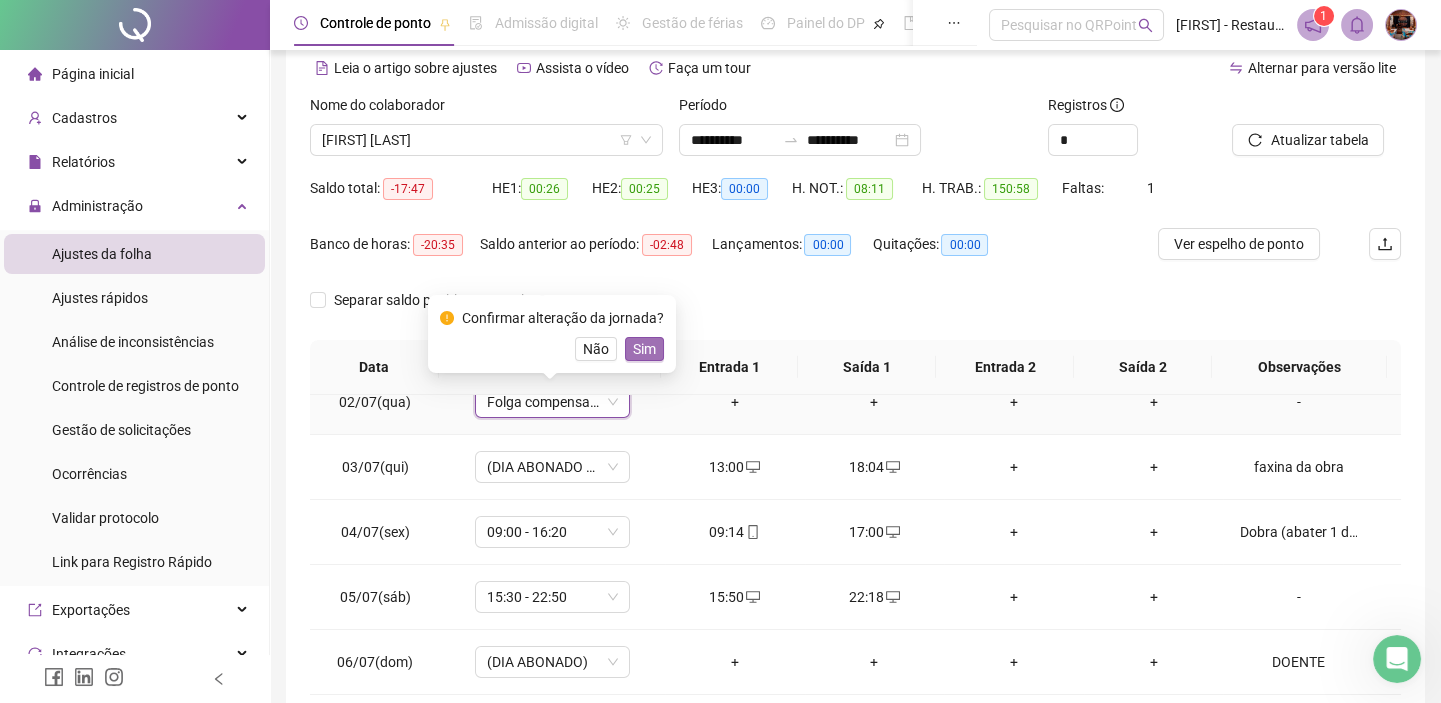 click on "Sim" at bounding box center [644, 349] 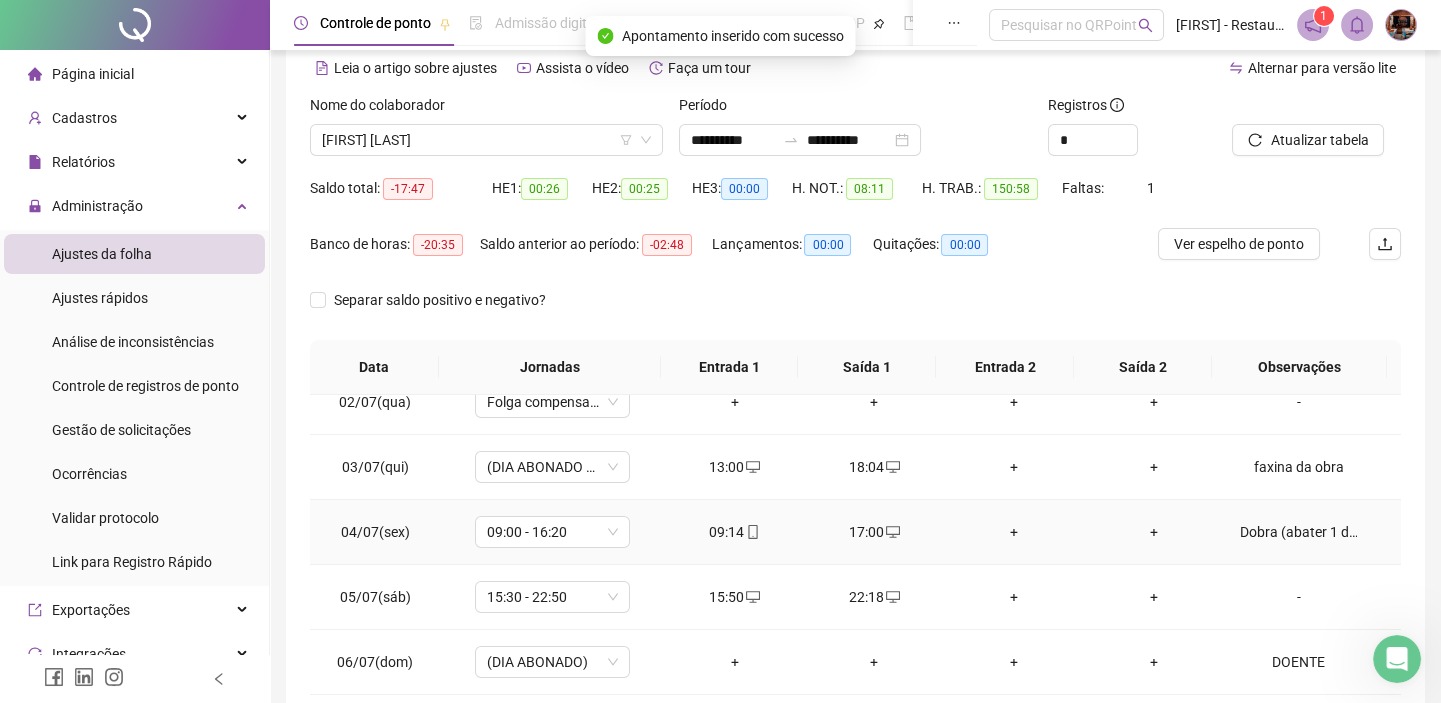 scroll, scrollTop: 0, scrollLeft: 0, axis: both 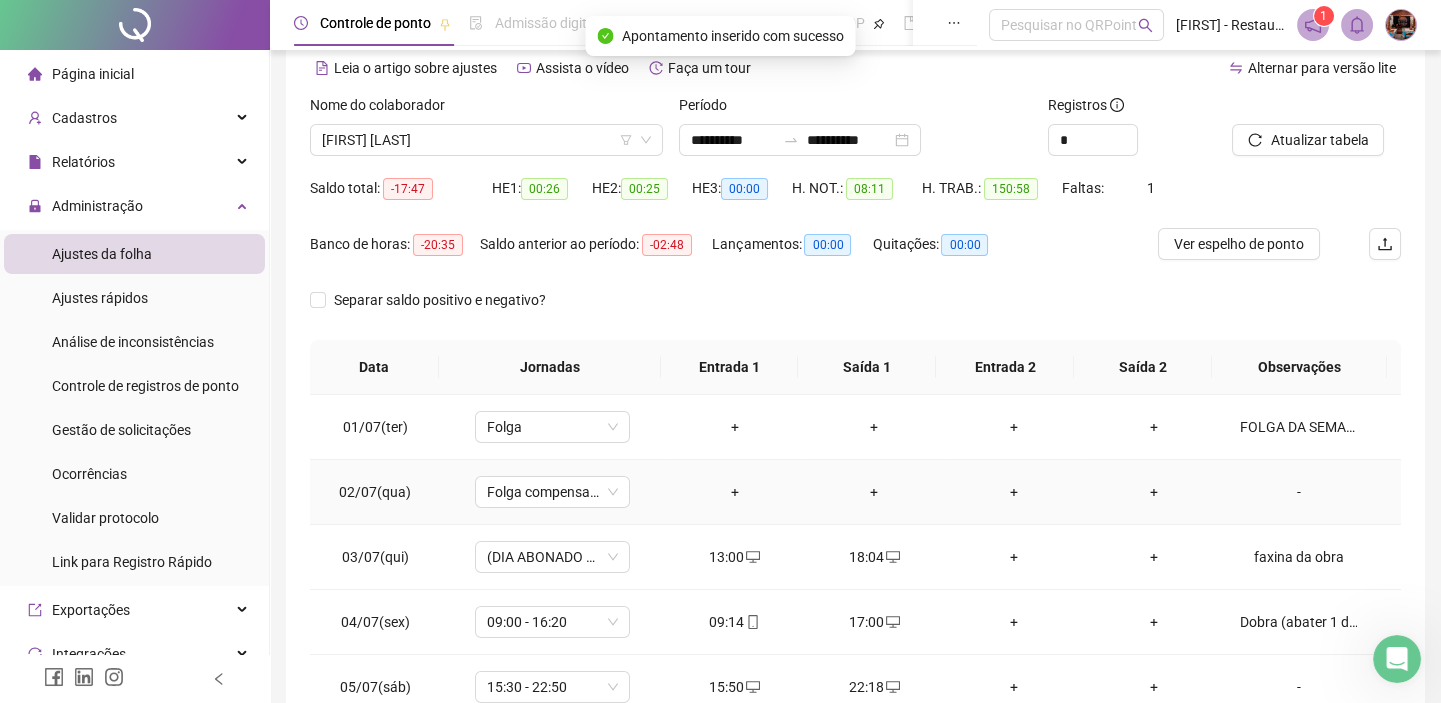 click on "-" at bounding box center (1298, 492) 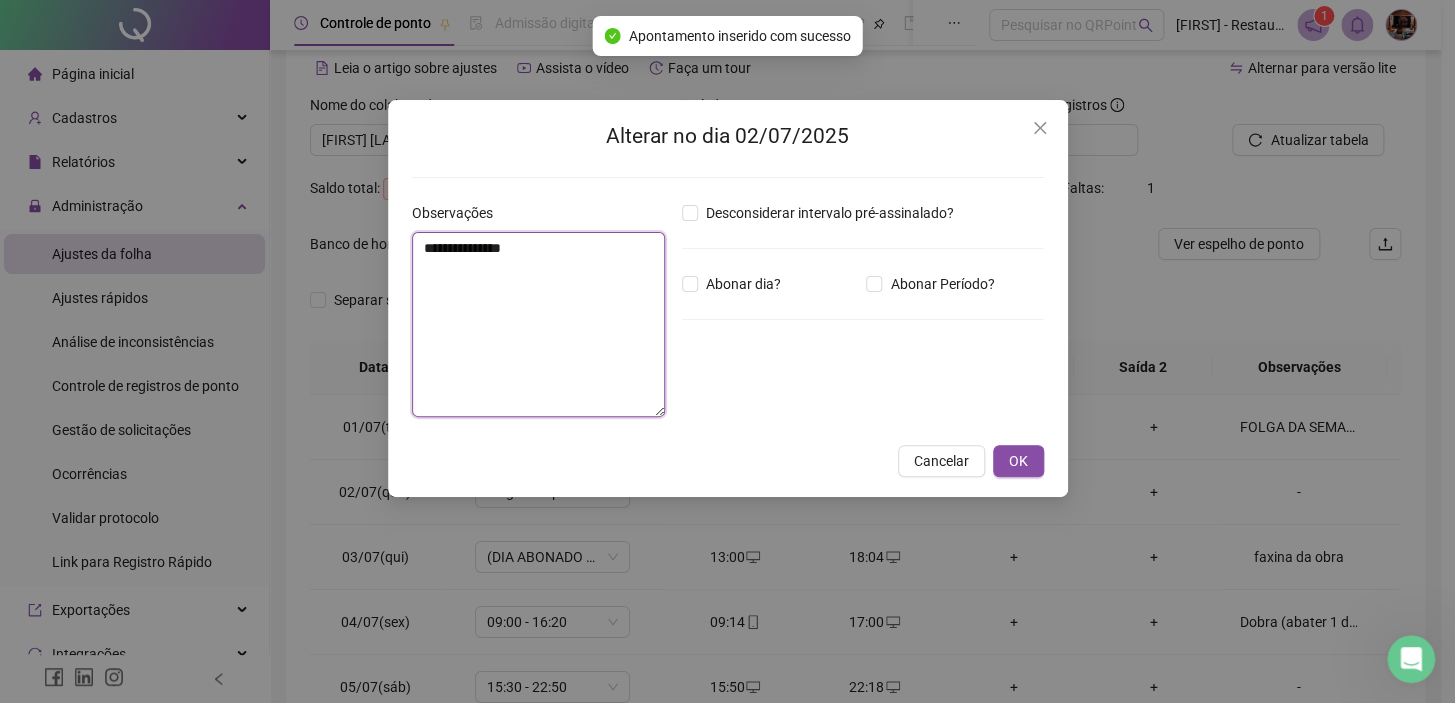 click on "**********" at bounding box center (538, 324) 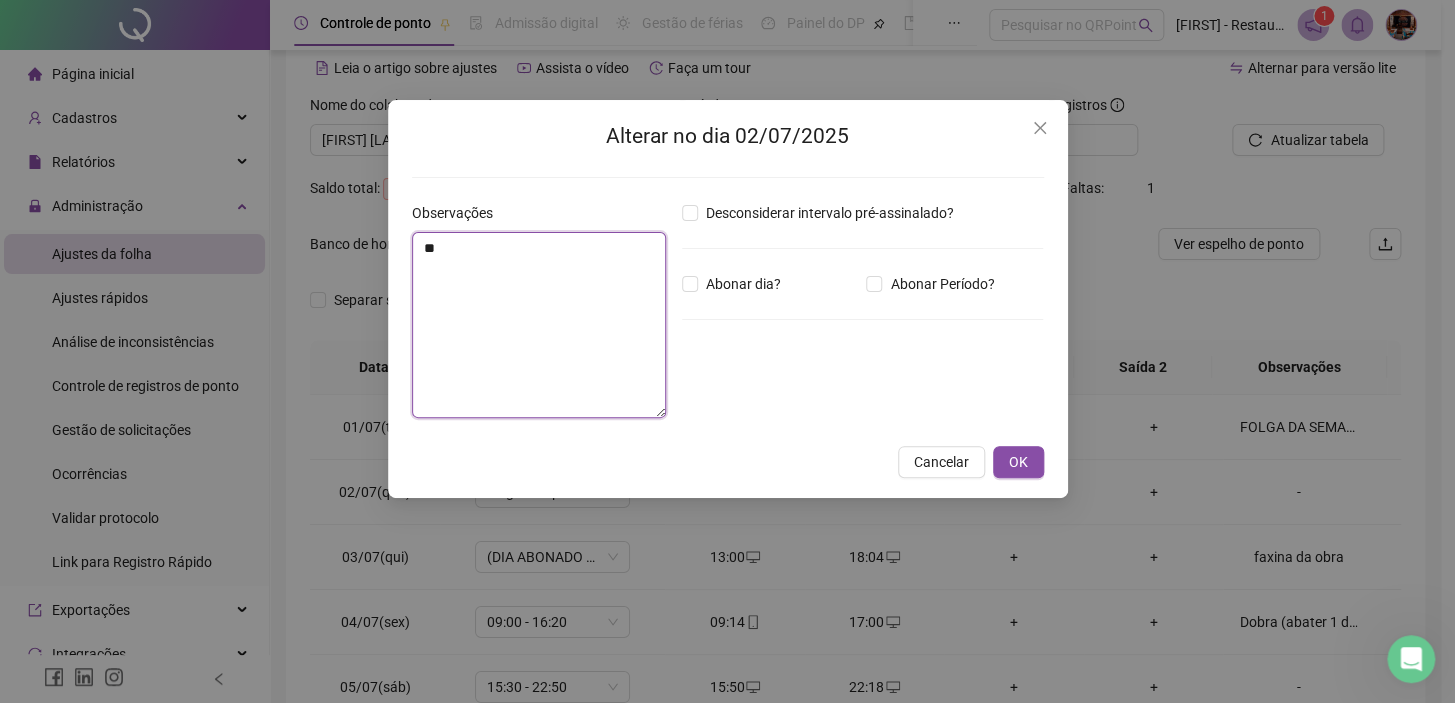type on "*" 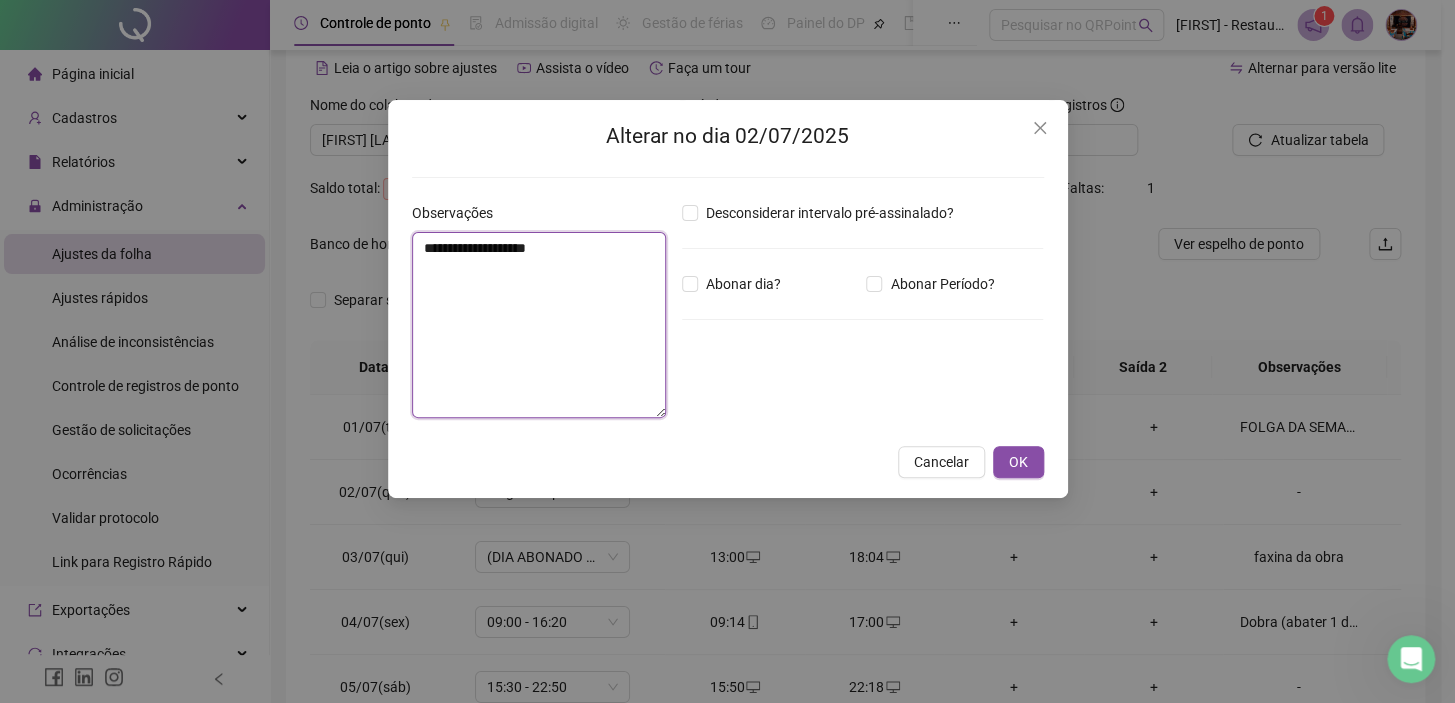 type on "**********" 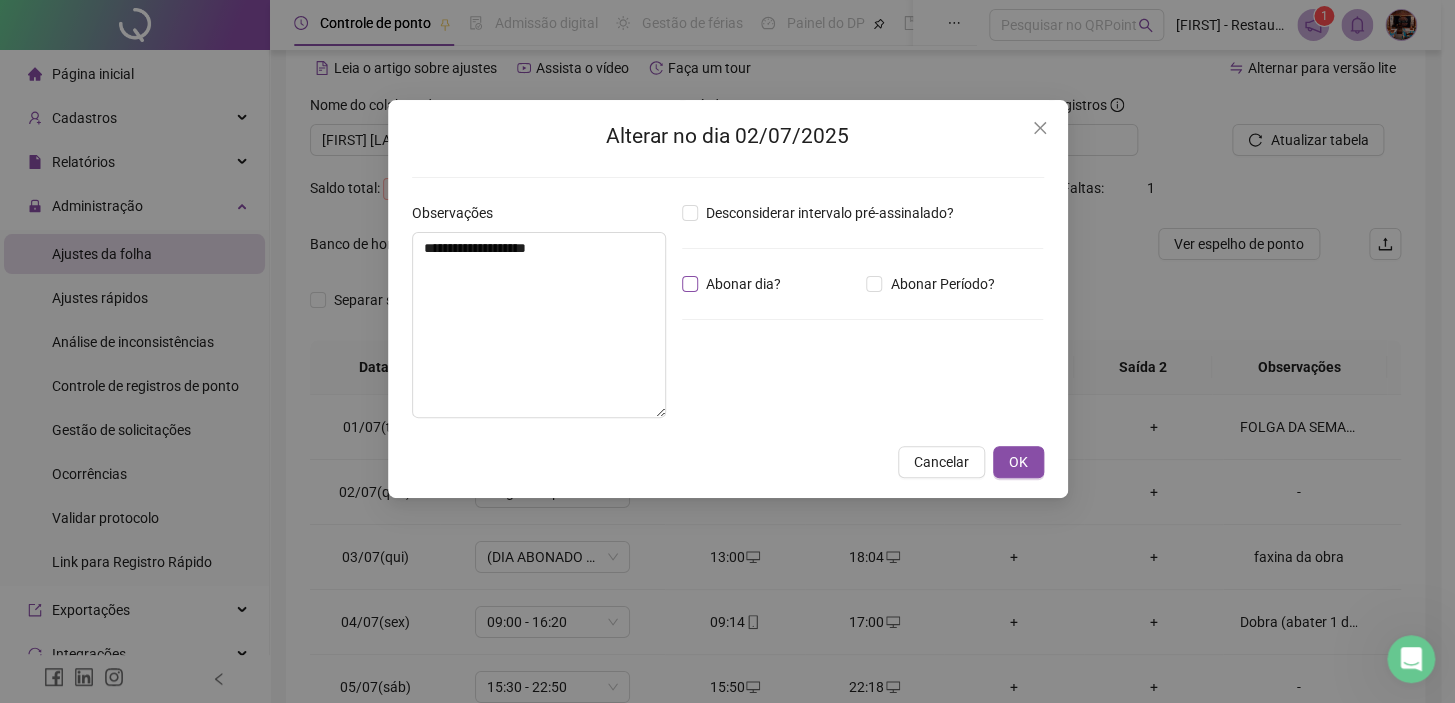 click on "Abonar dia?" at bounding box center [743, 284] 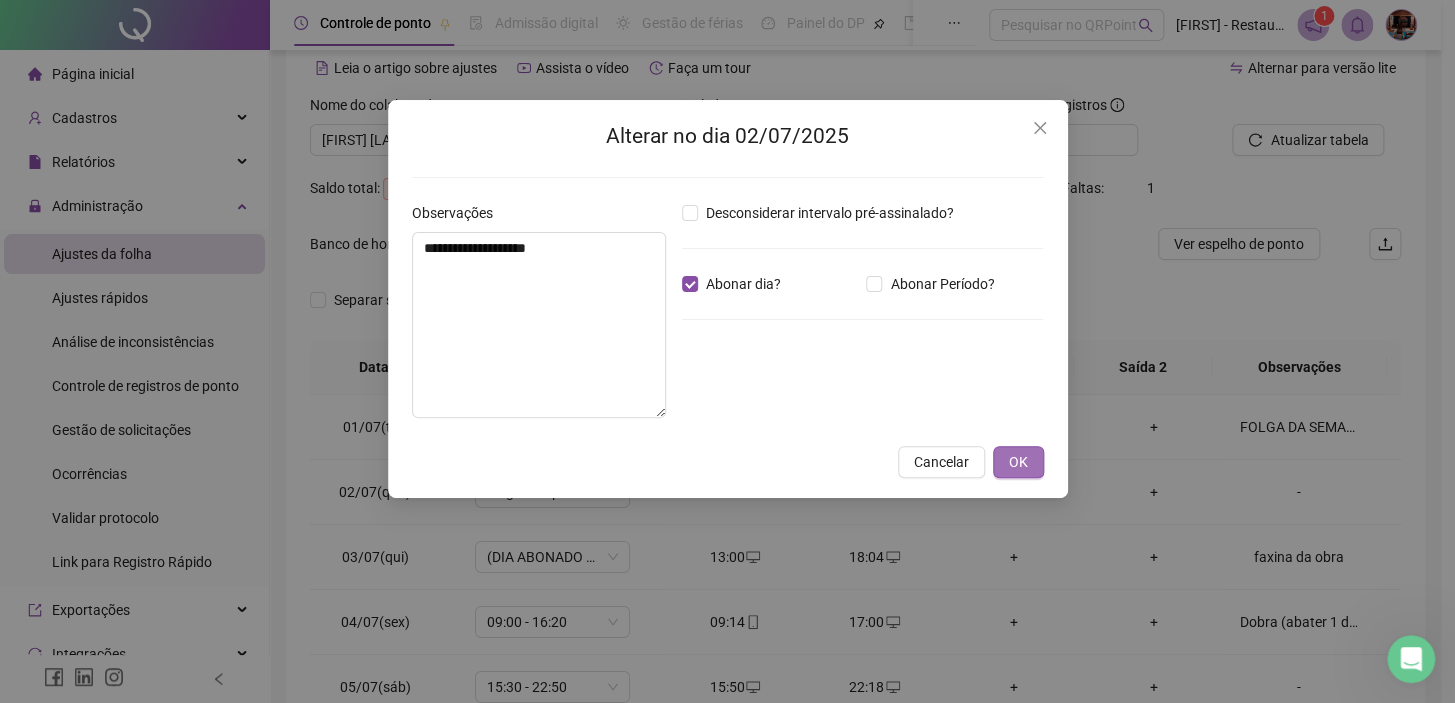 click on "OK" at bounding box center (1018, 462) 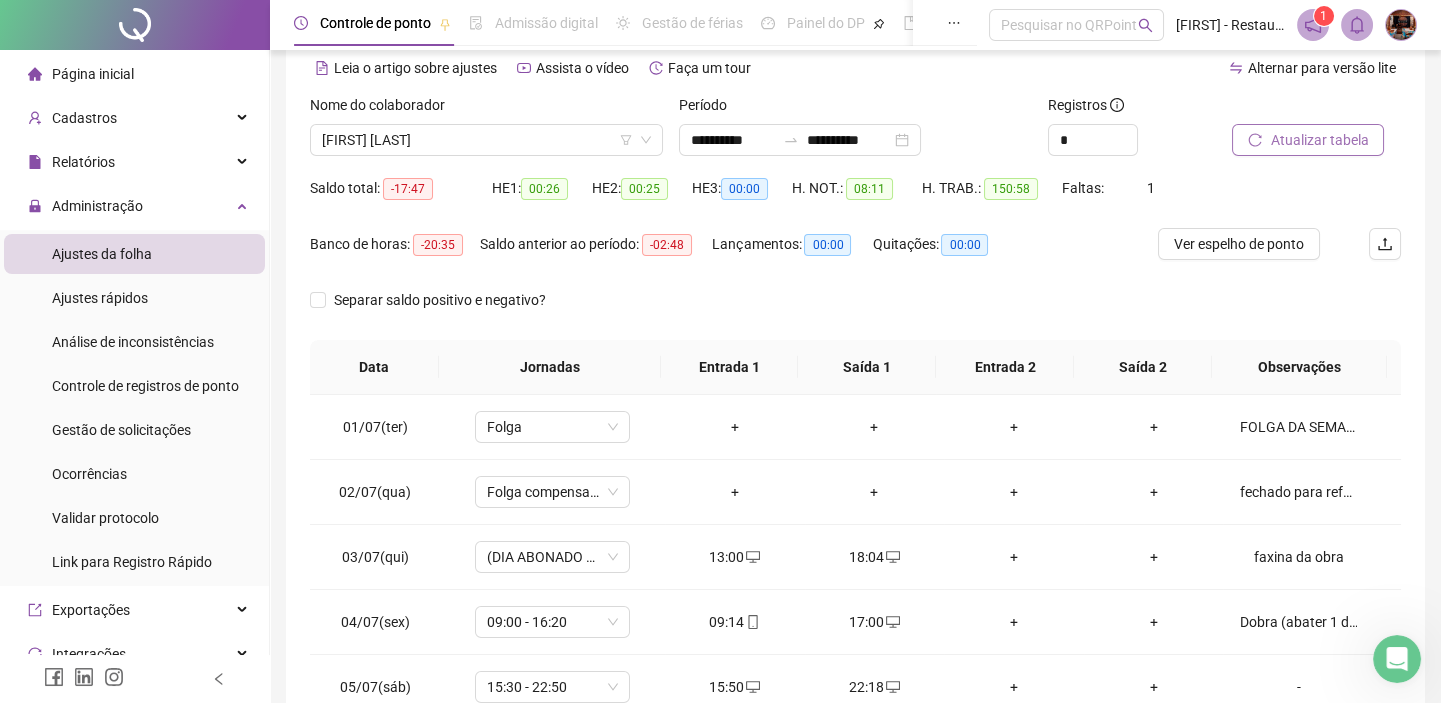 click on "Atualizar tabela" at bounding box center (1308, 140) 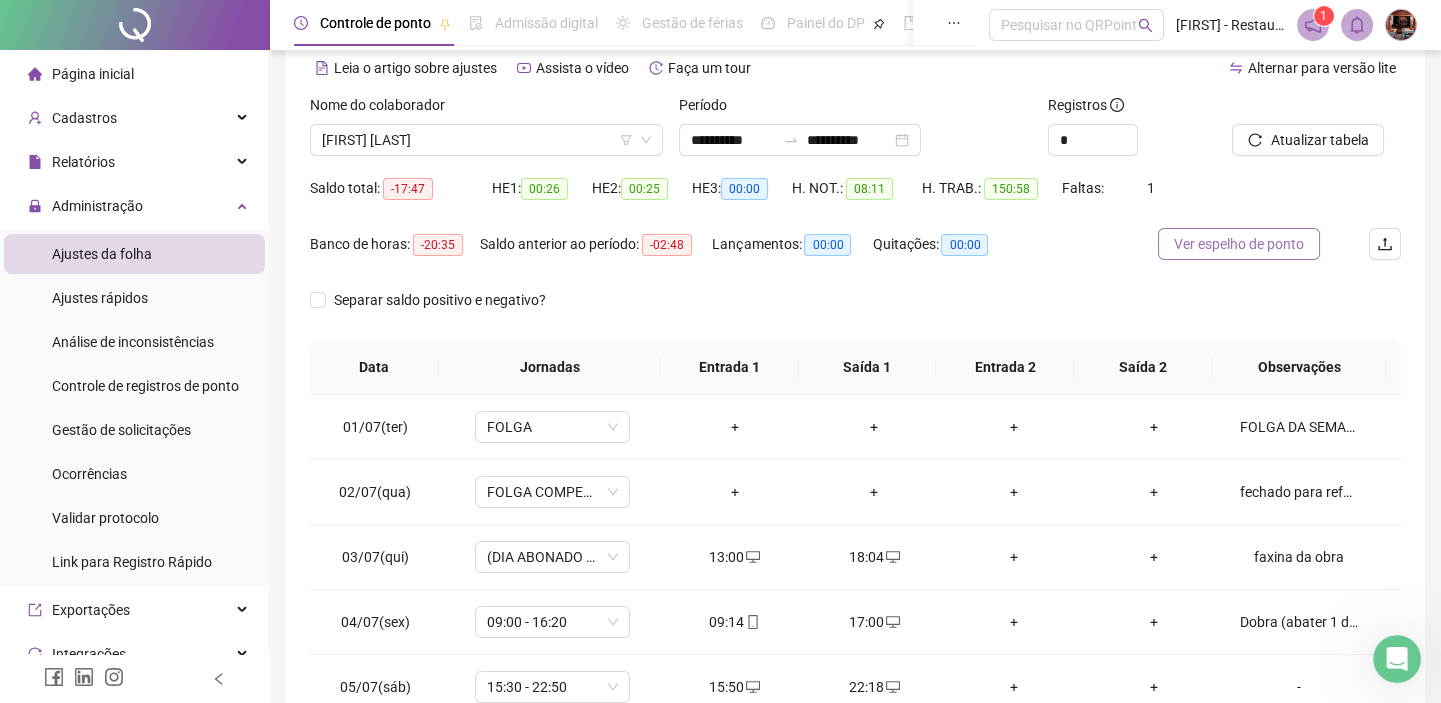 click on "Ver espelho de ponto" at bounding box center (1239, 244) 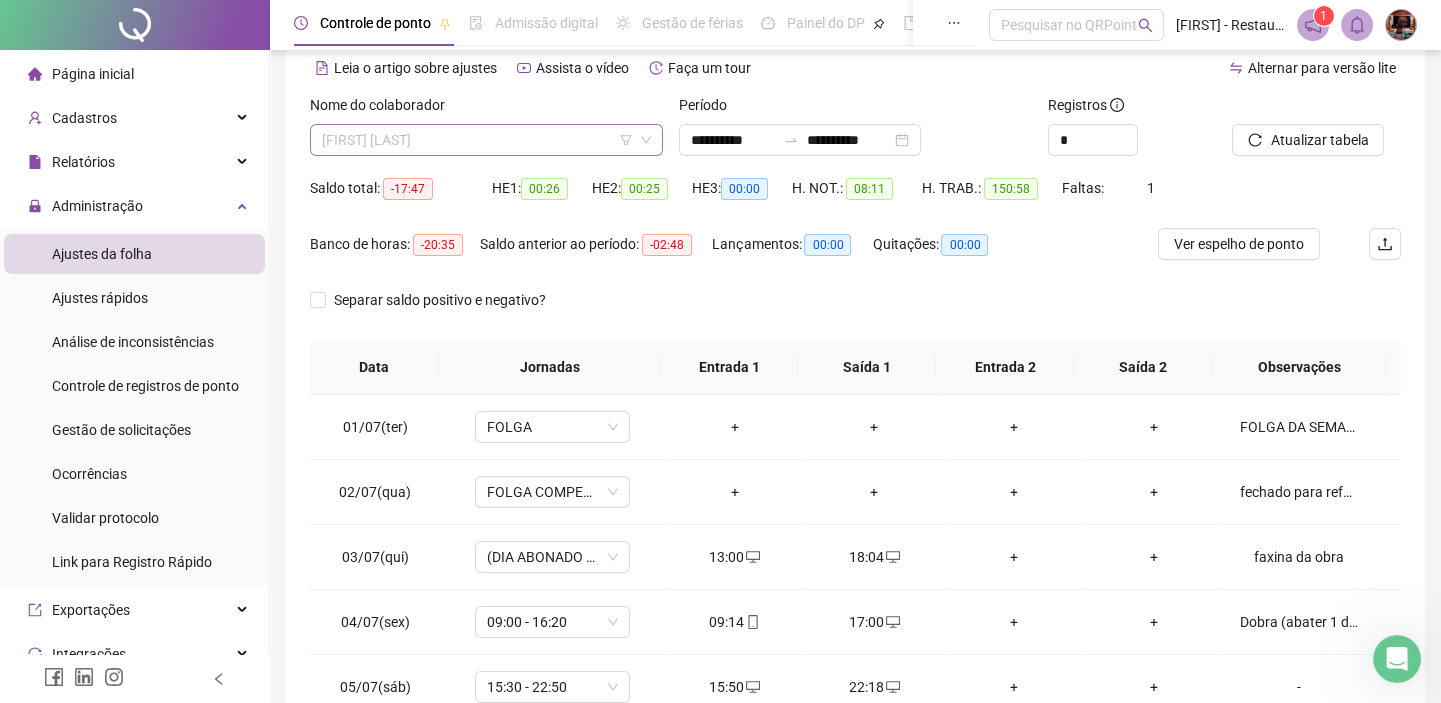 click on "[FIRST] [LAST]" at bounding box center [486, 140] 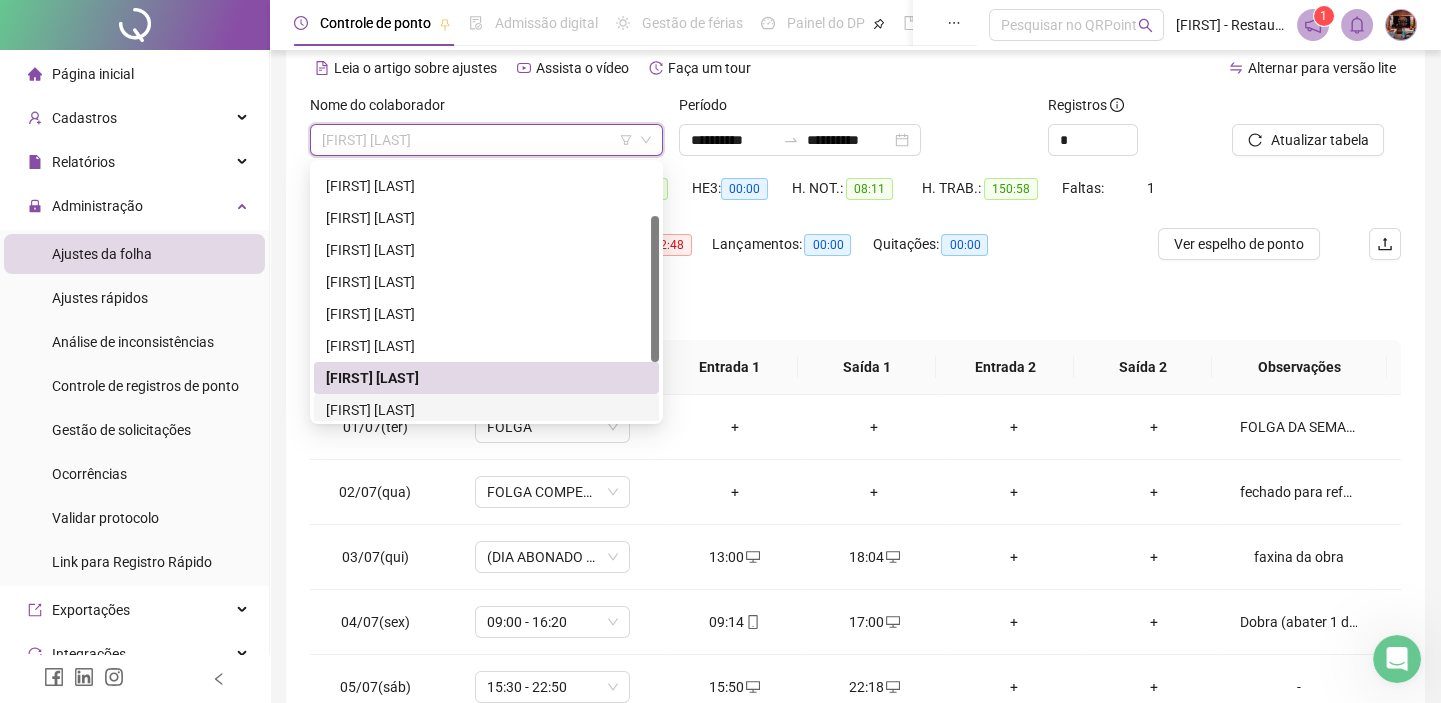 scroll, scrollTop: 191, scrollLeft: 0, axis: vertical 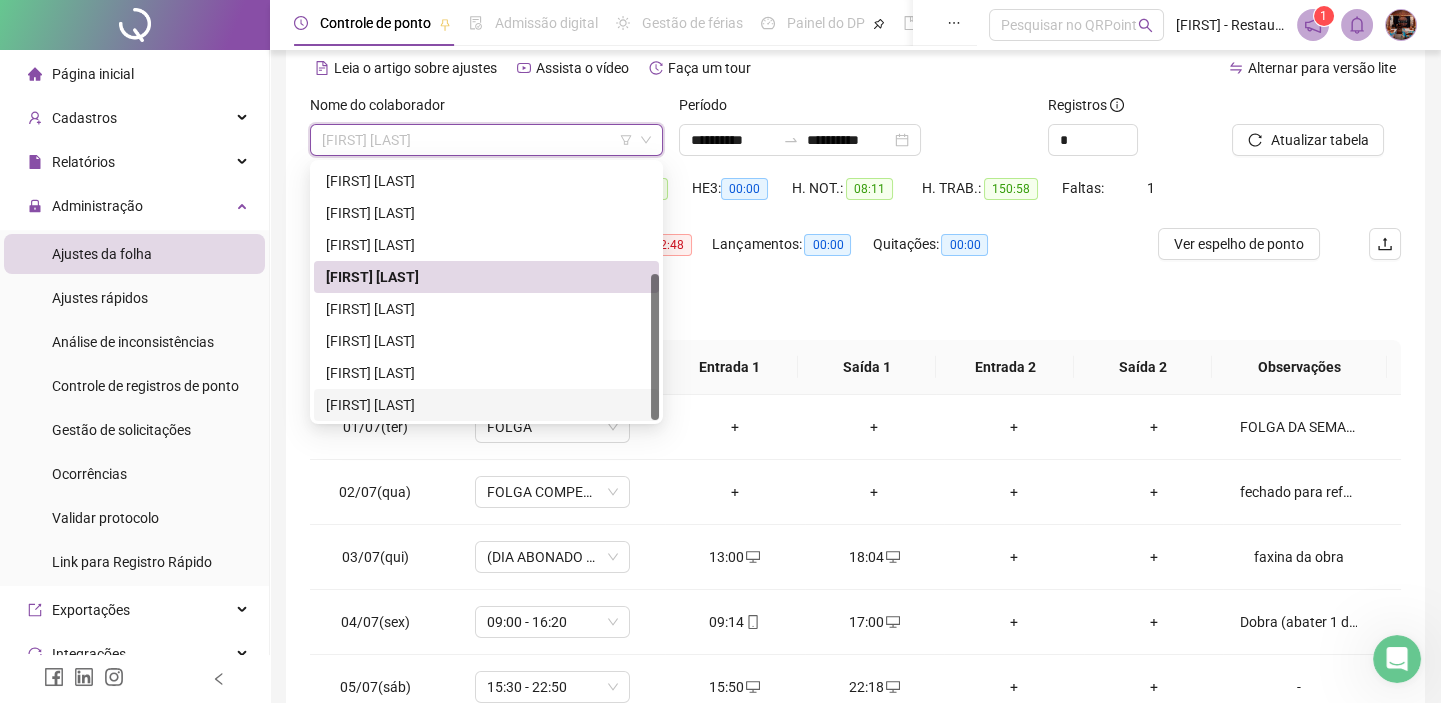 click on "[FIRST] [LAST]" at bounding box center (486, 405) 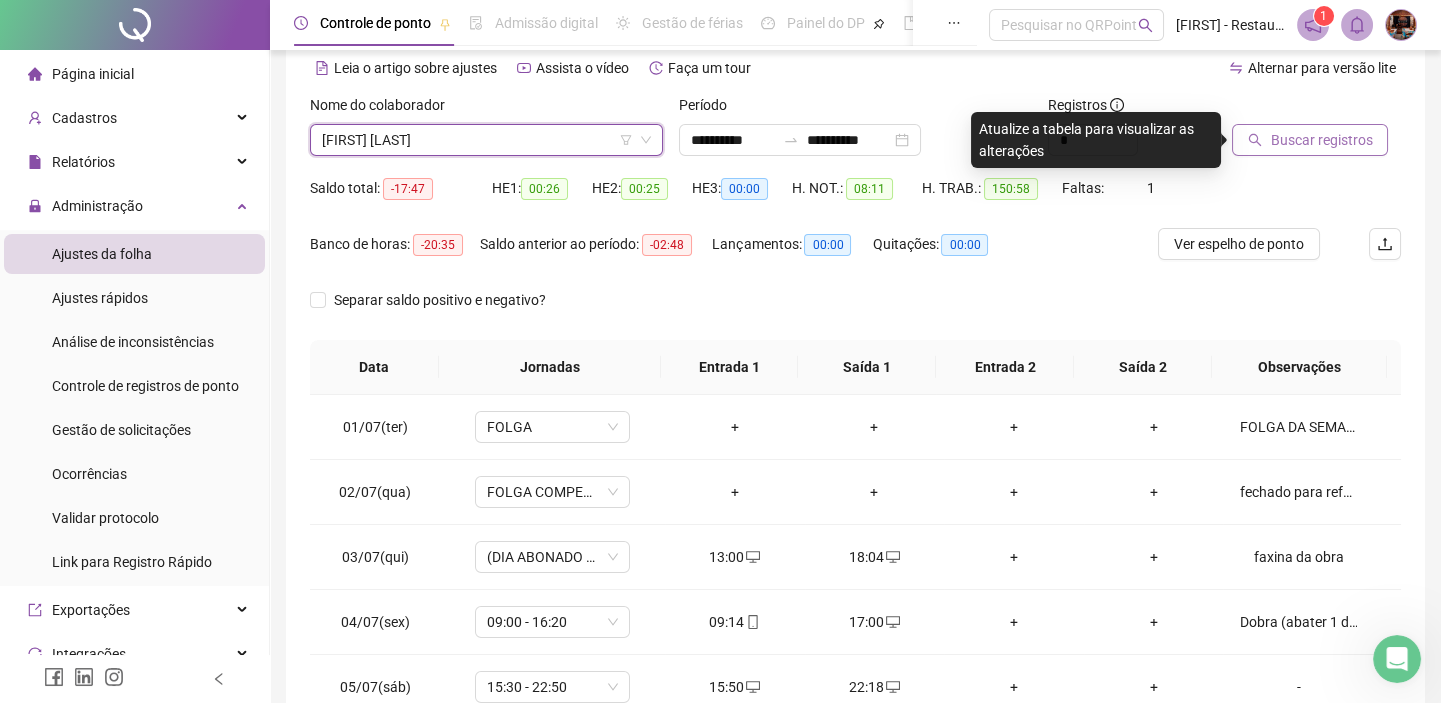 click on "Buscar registros" at bounding box center (1321, 140) 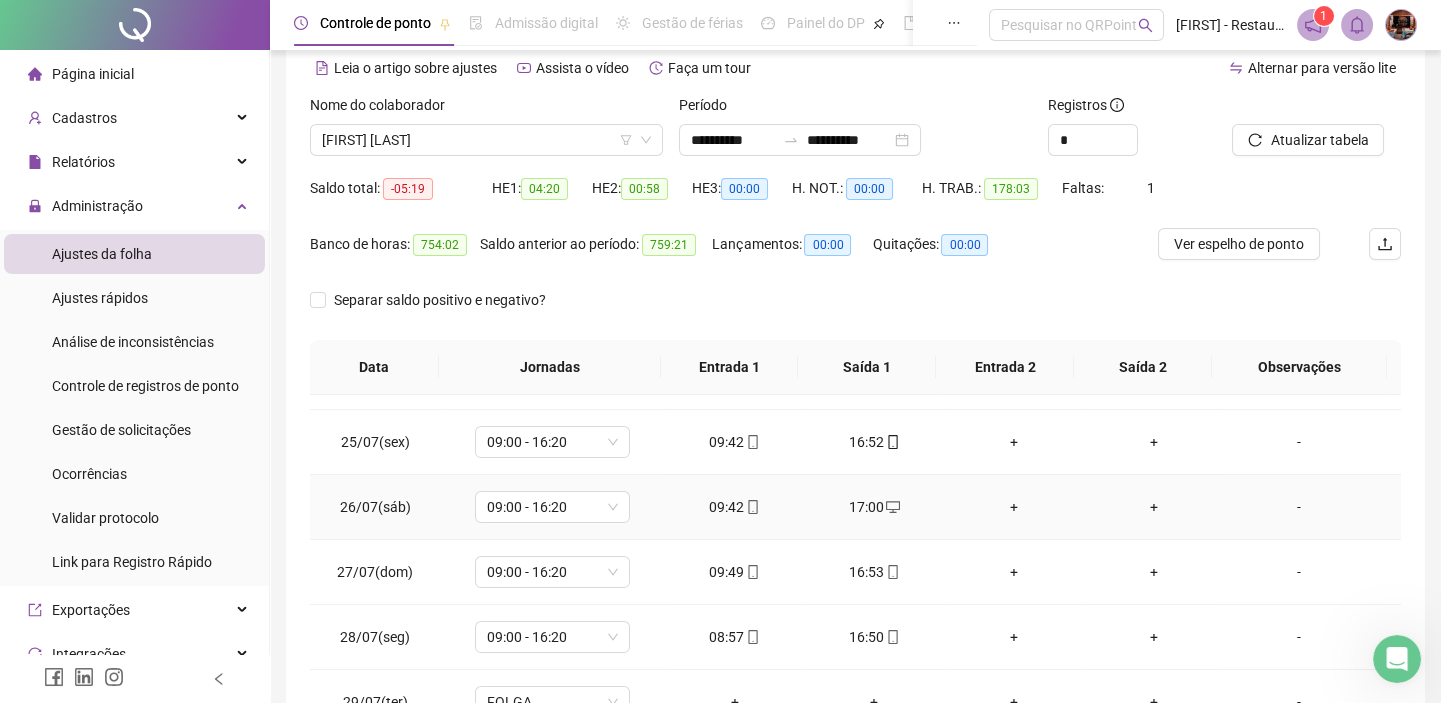 scroll, scrollTop: 1584, scrollLeft: 0, axis: vertical 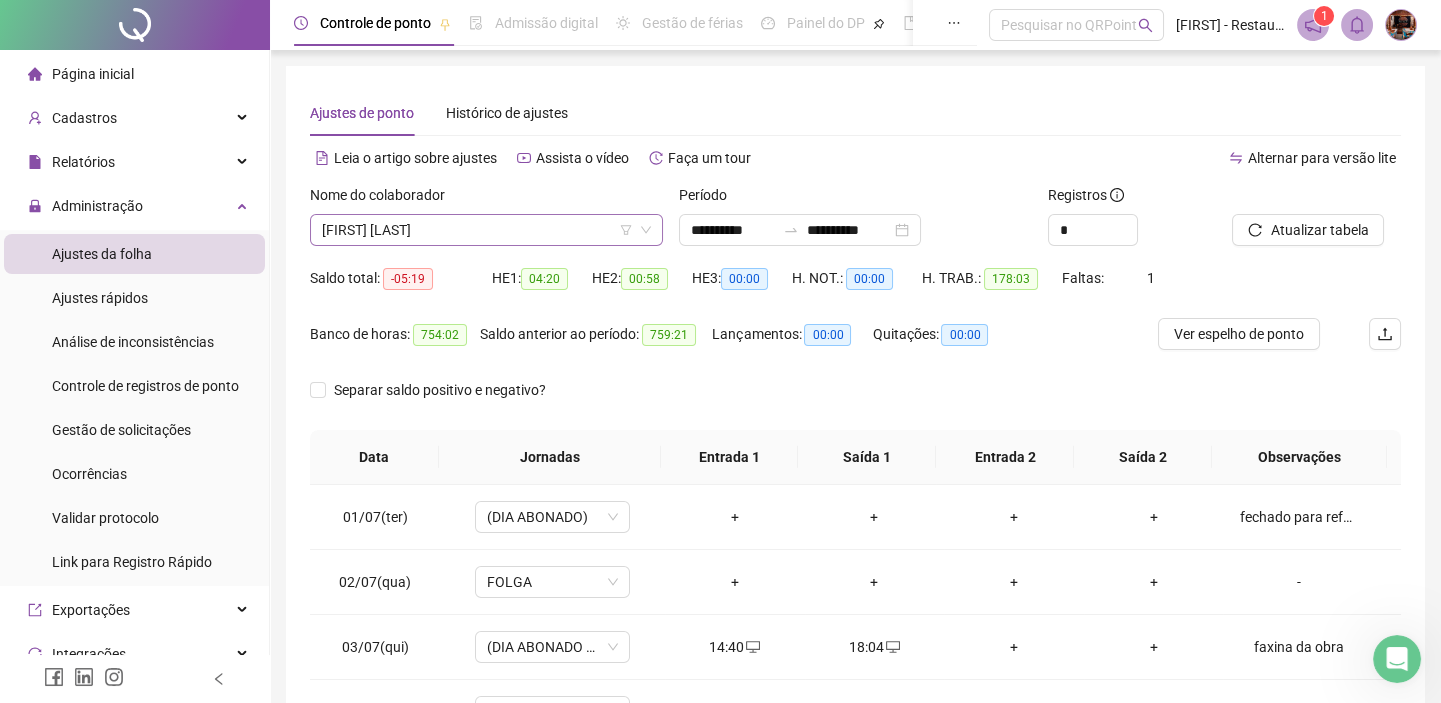 click on "[FIRST] [LAST]" at bounding box center (486, 230) 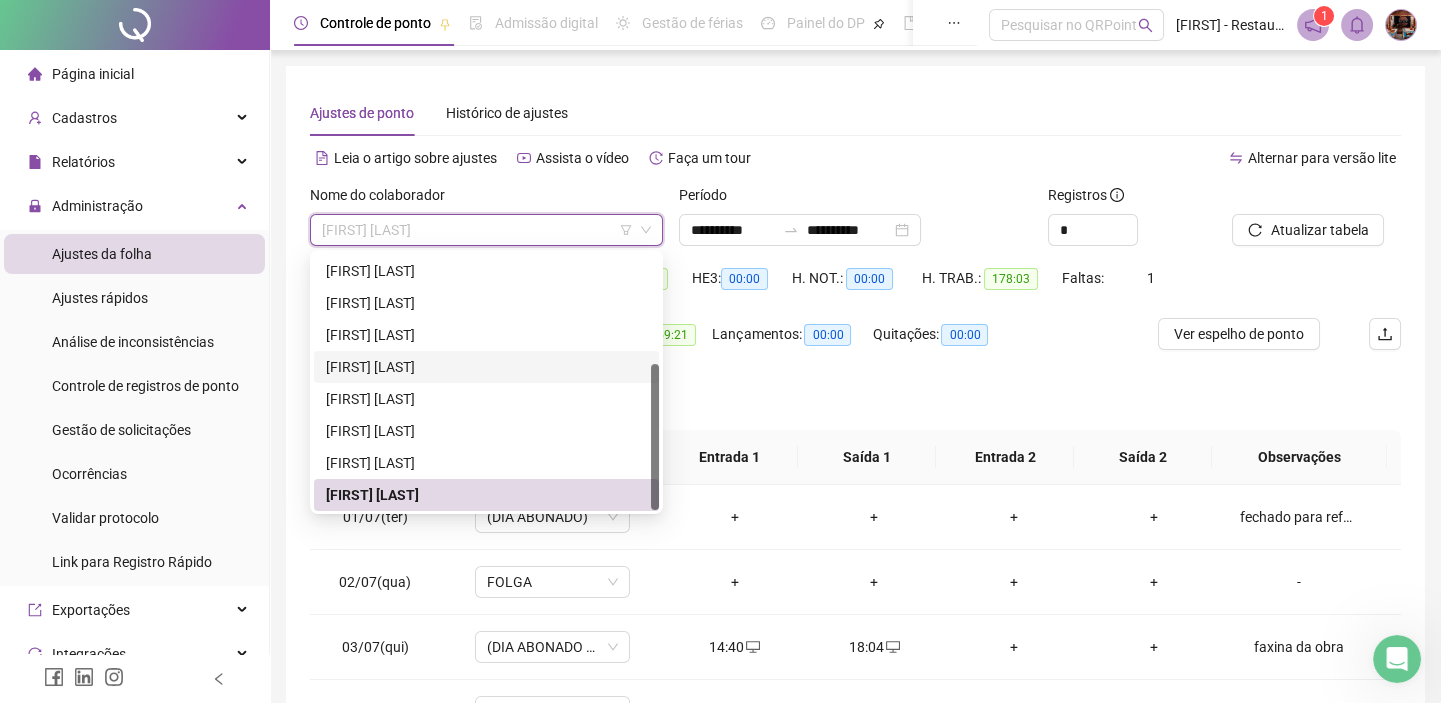 click on "[FIRST] [LAST]" at bounding box center [486, 367] 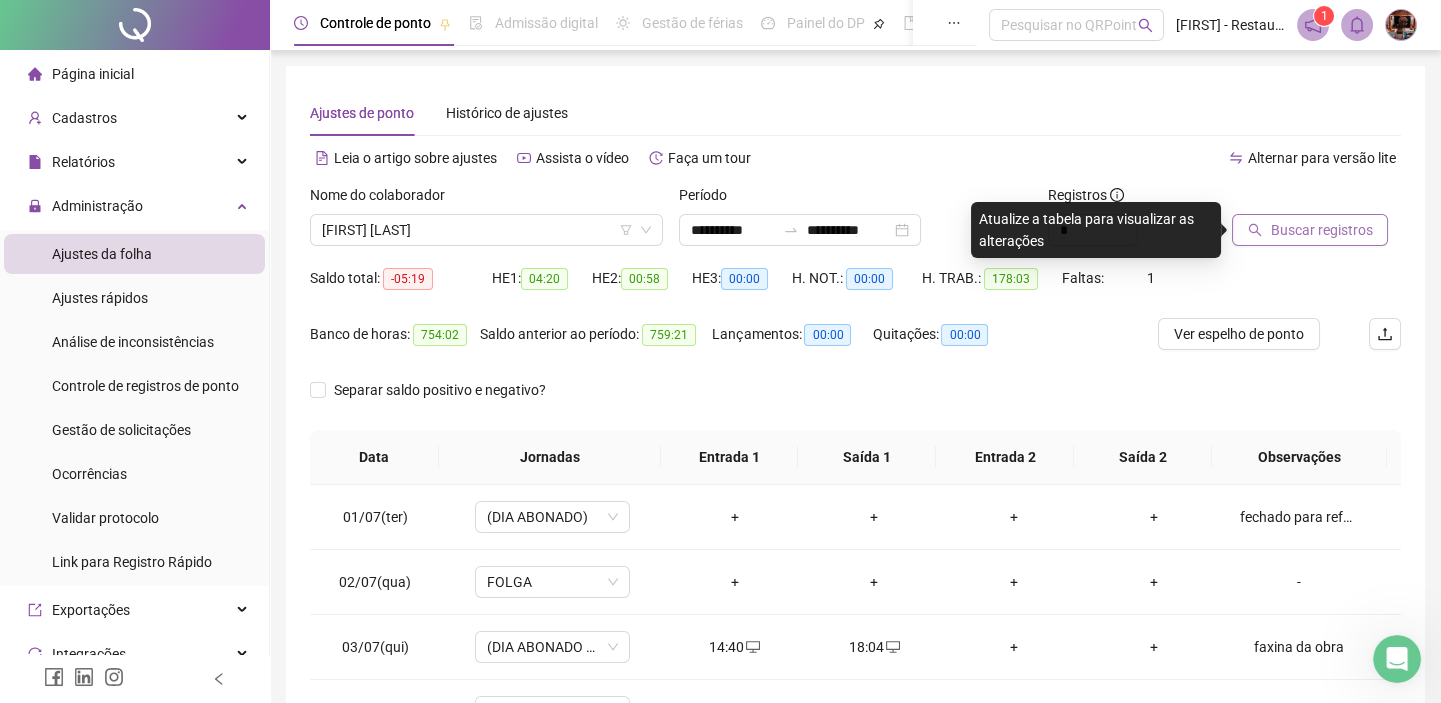 click on "Buscar registros" at bounding box center [1321, 230] 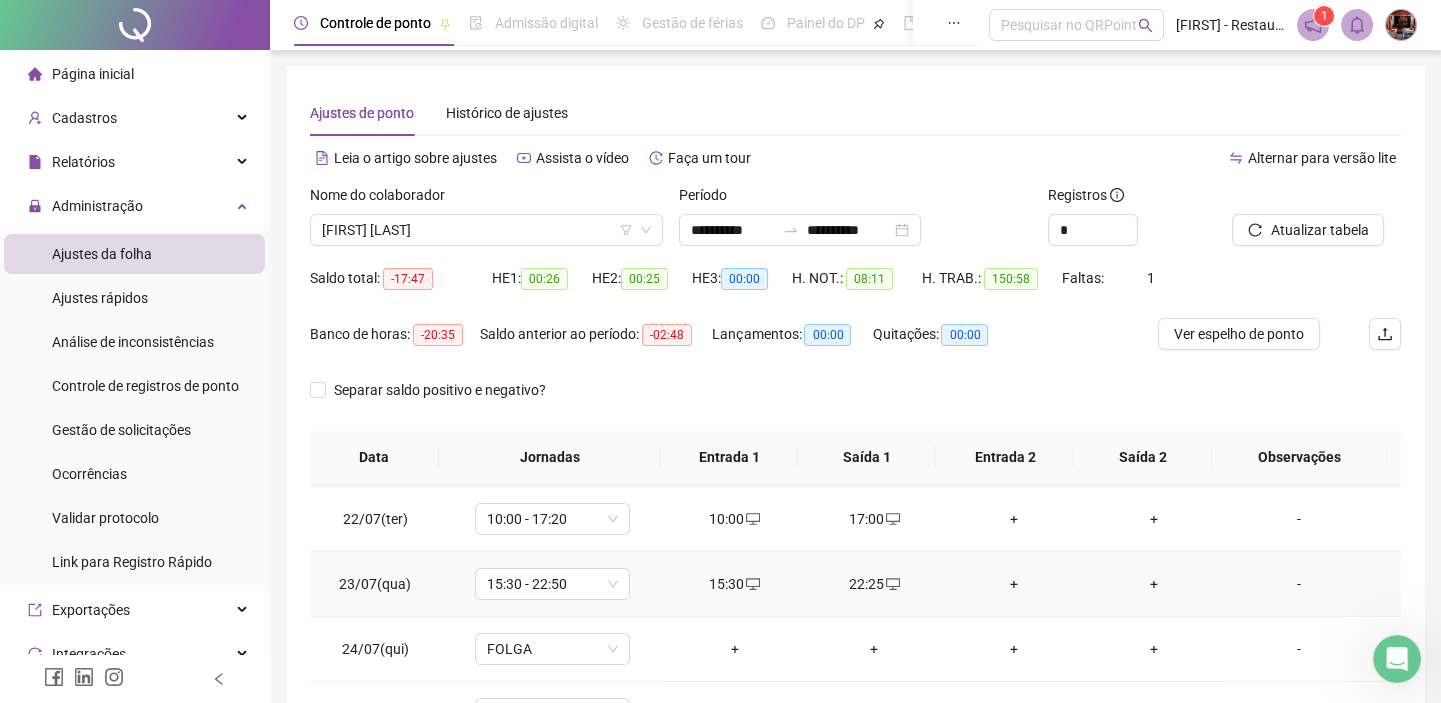 scroll, scrollTop: 1584, scrollLeft: 0, axis: vertical 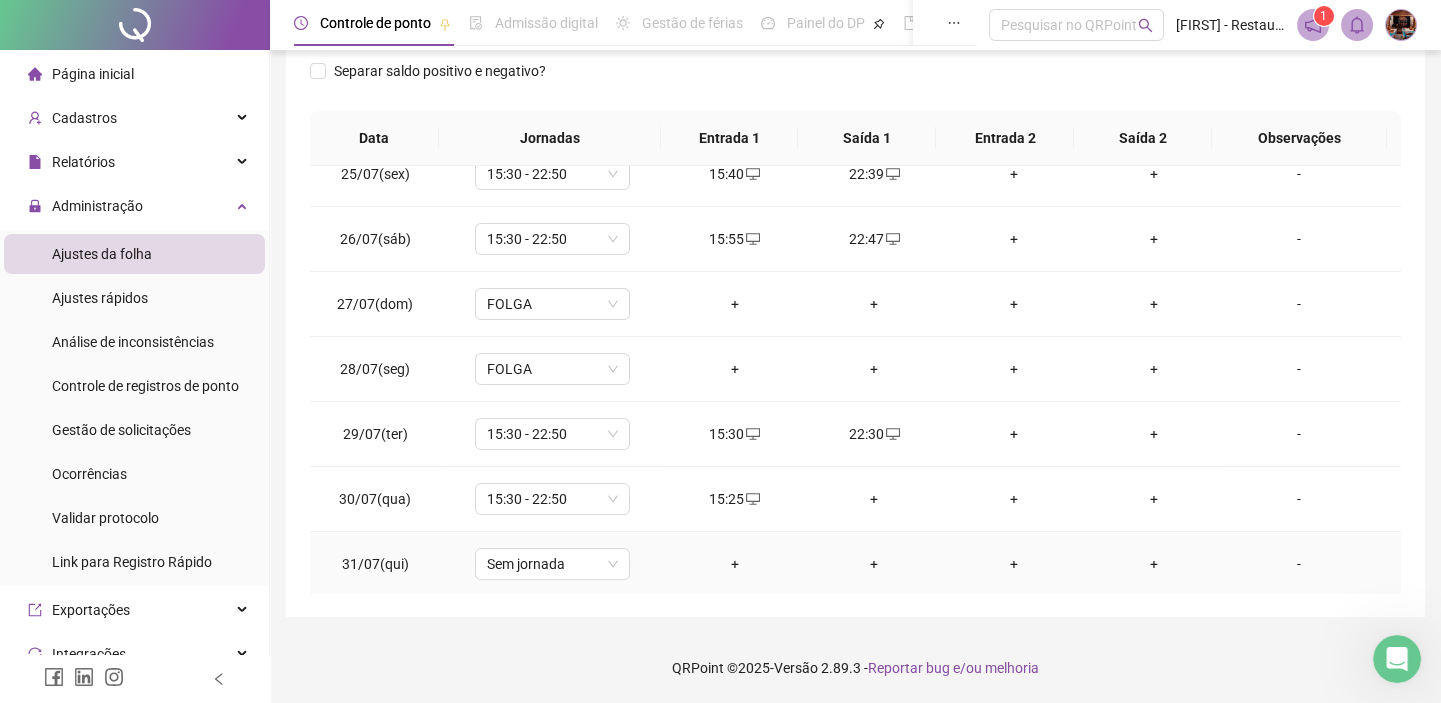 click on "+" at bounding box center [735, 564] 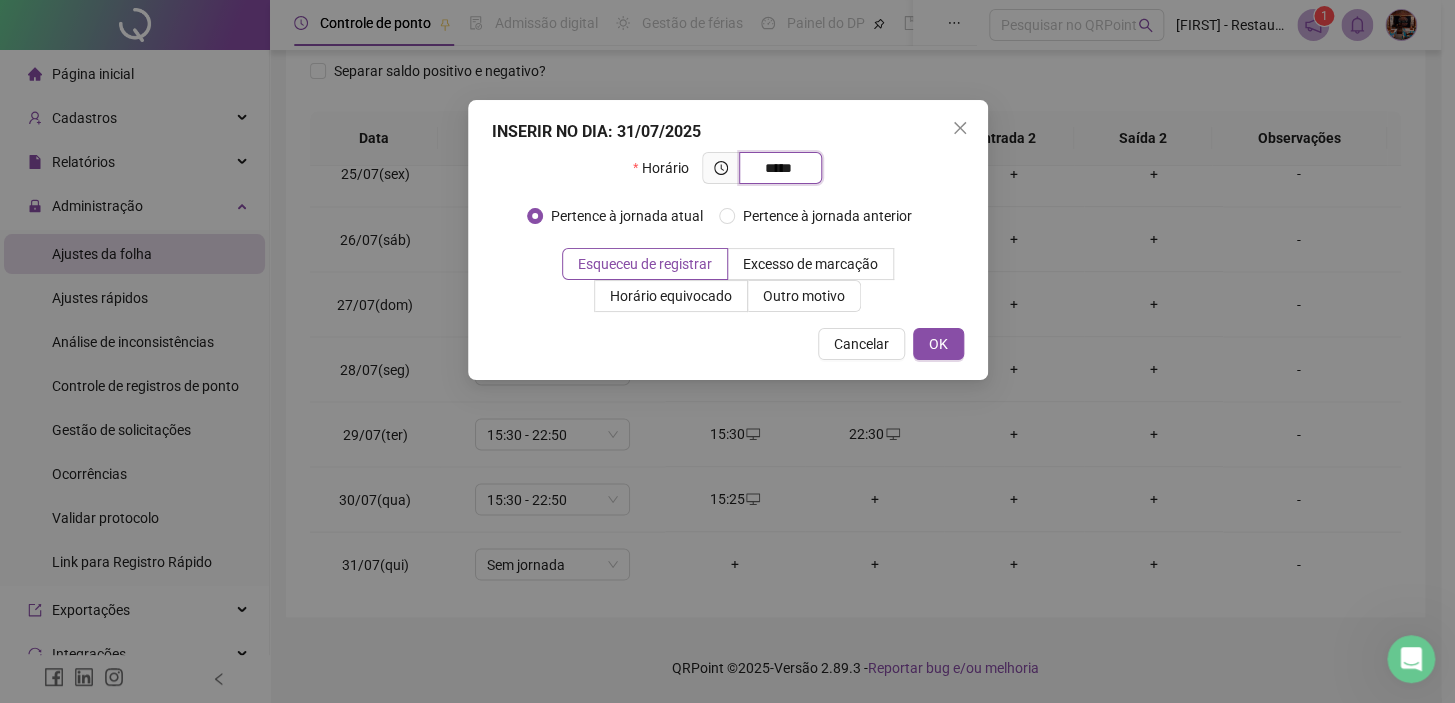 type on "*****" 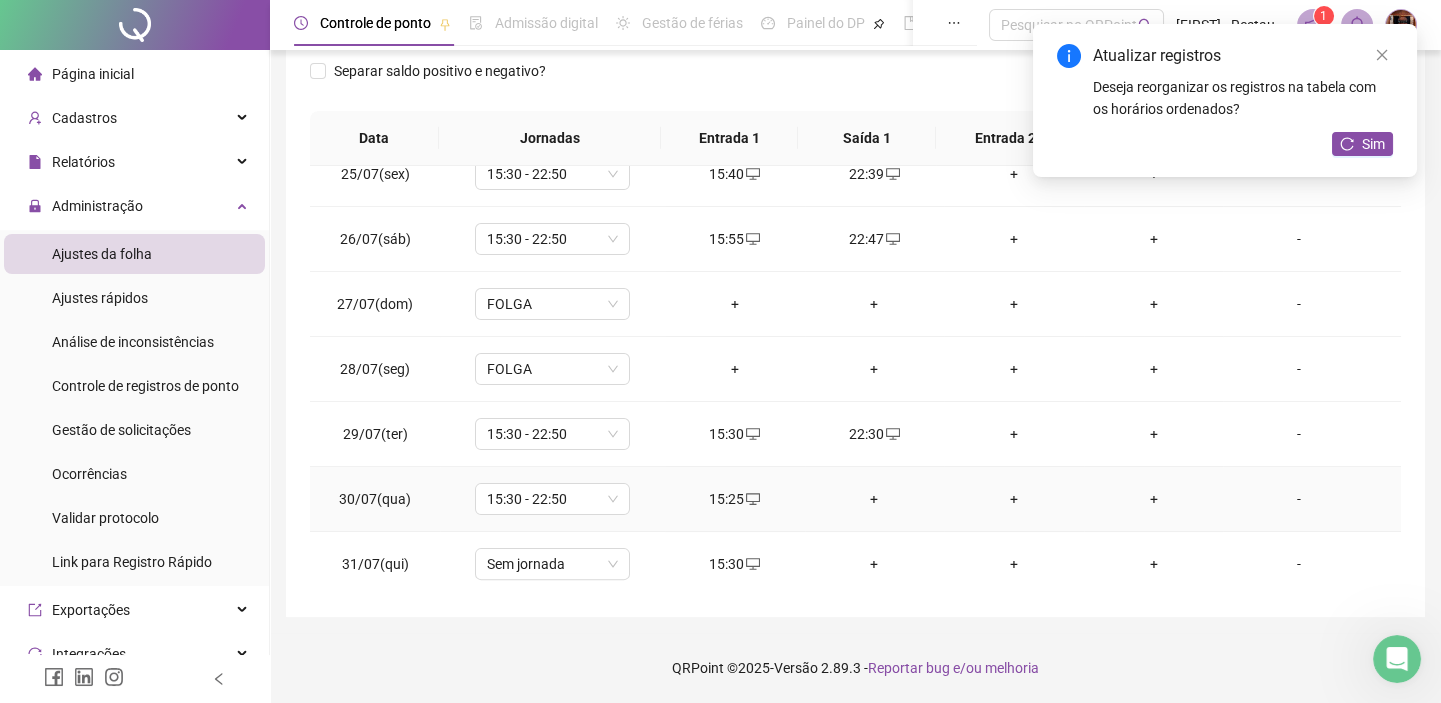 click on "+" at bounding box center [875, 499] 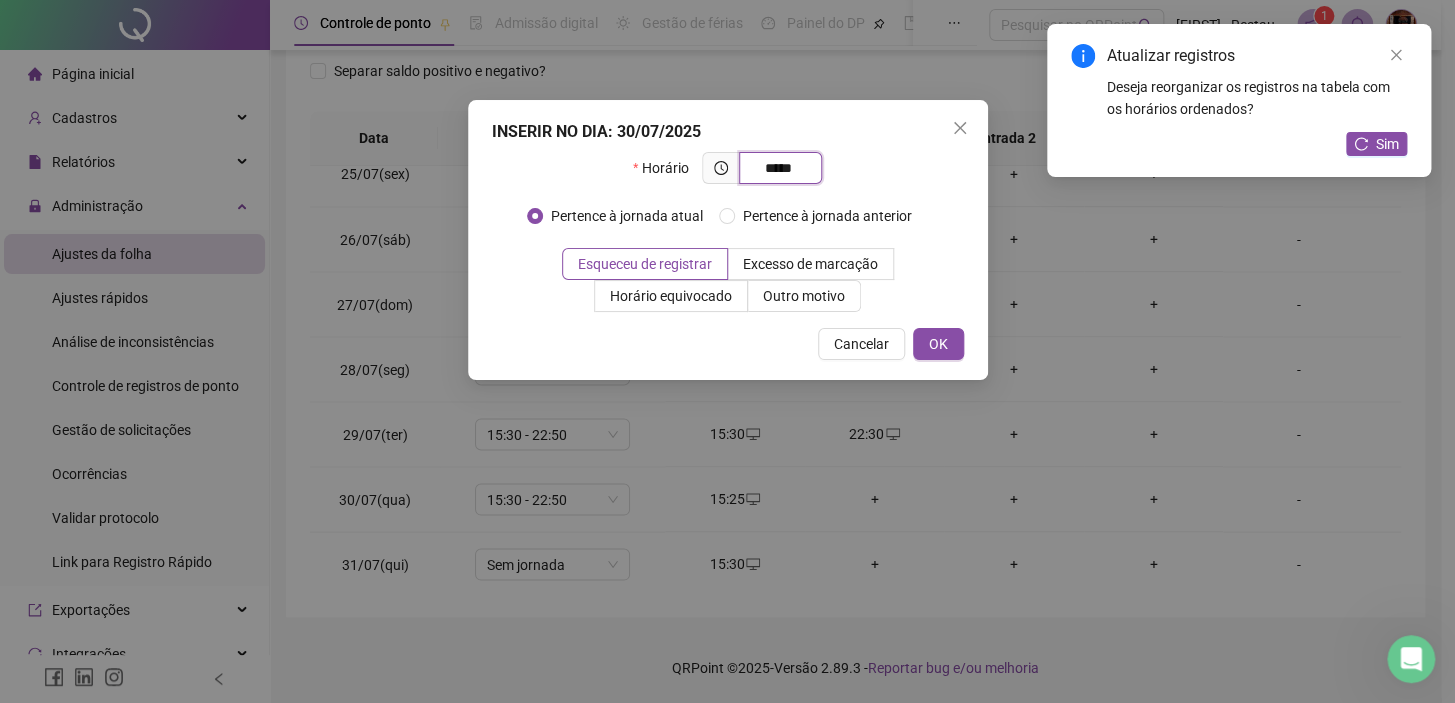 type on "*****" 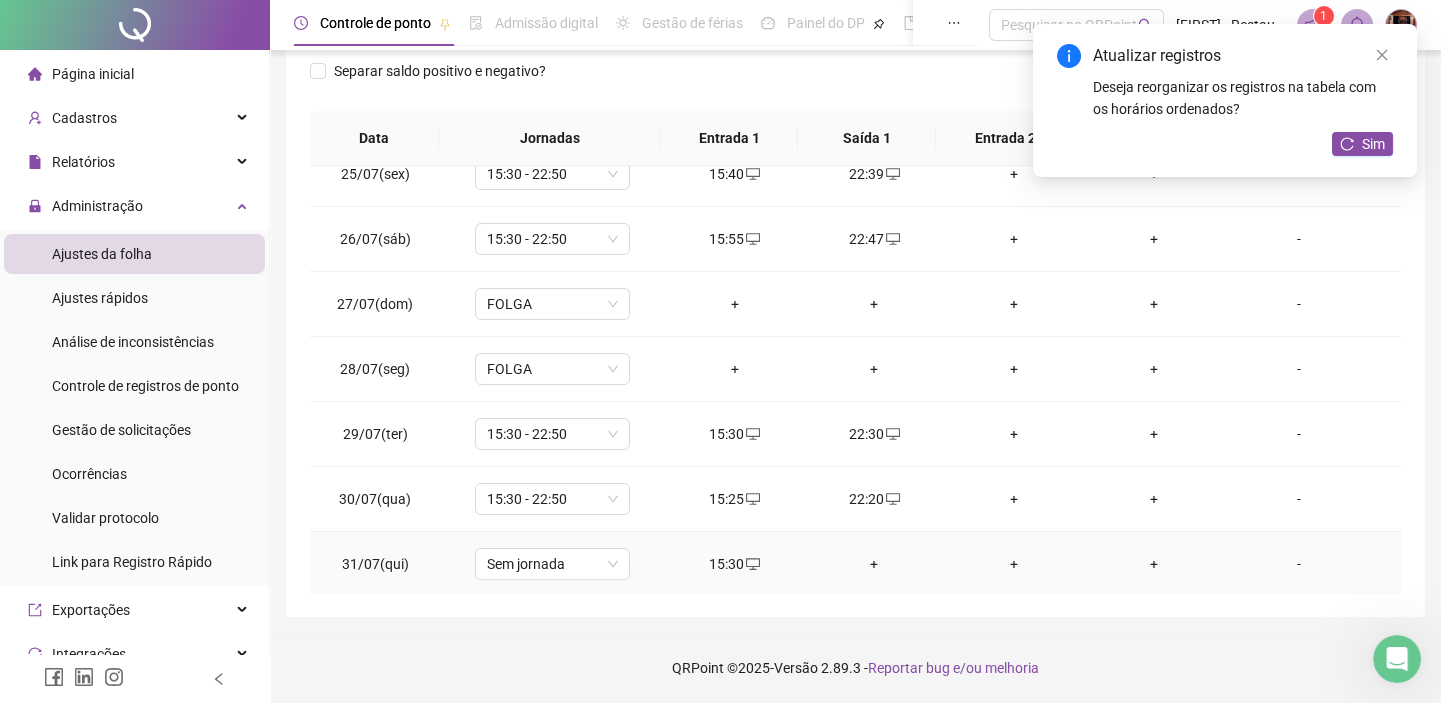 click on "+" at bounding box center (875, 564) 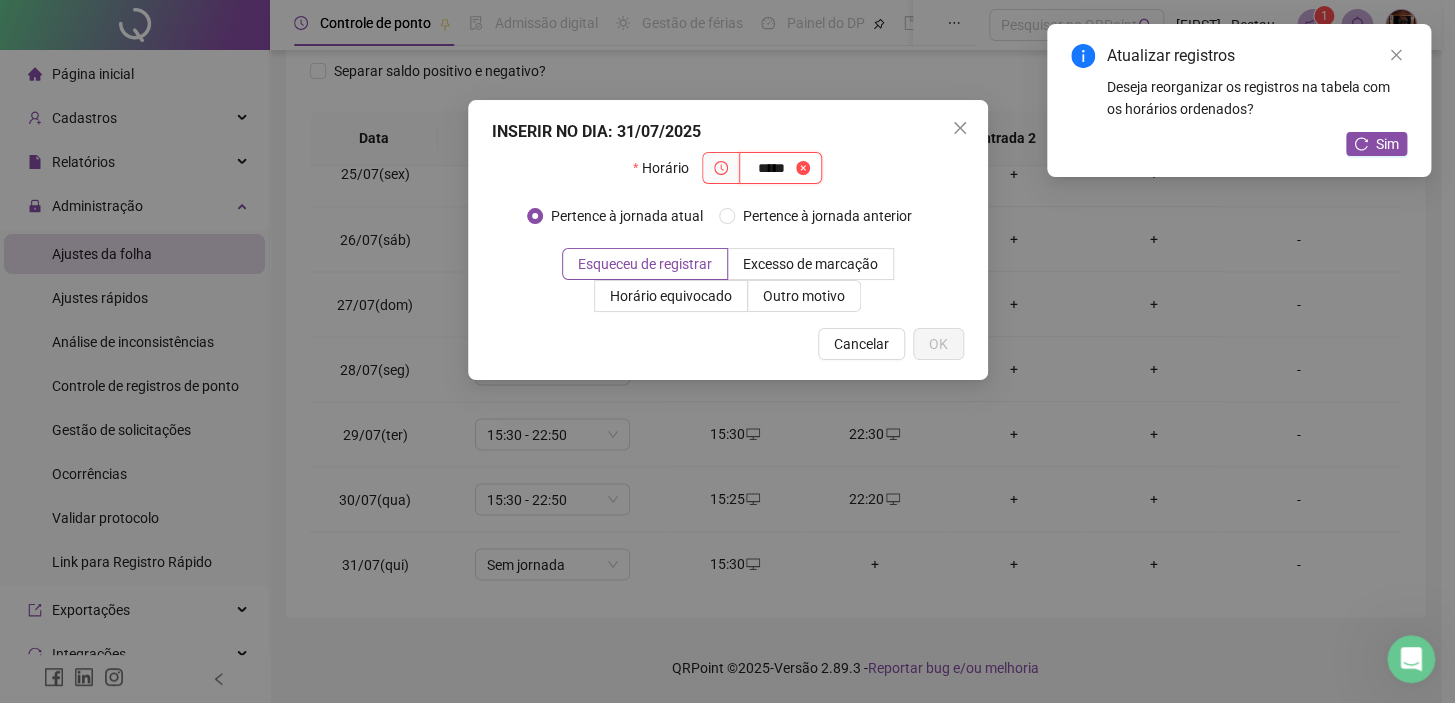 type on "*****" 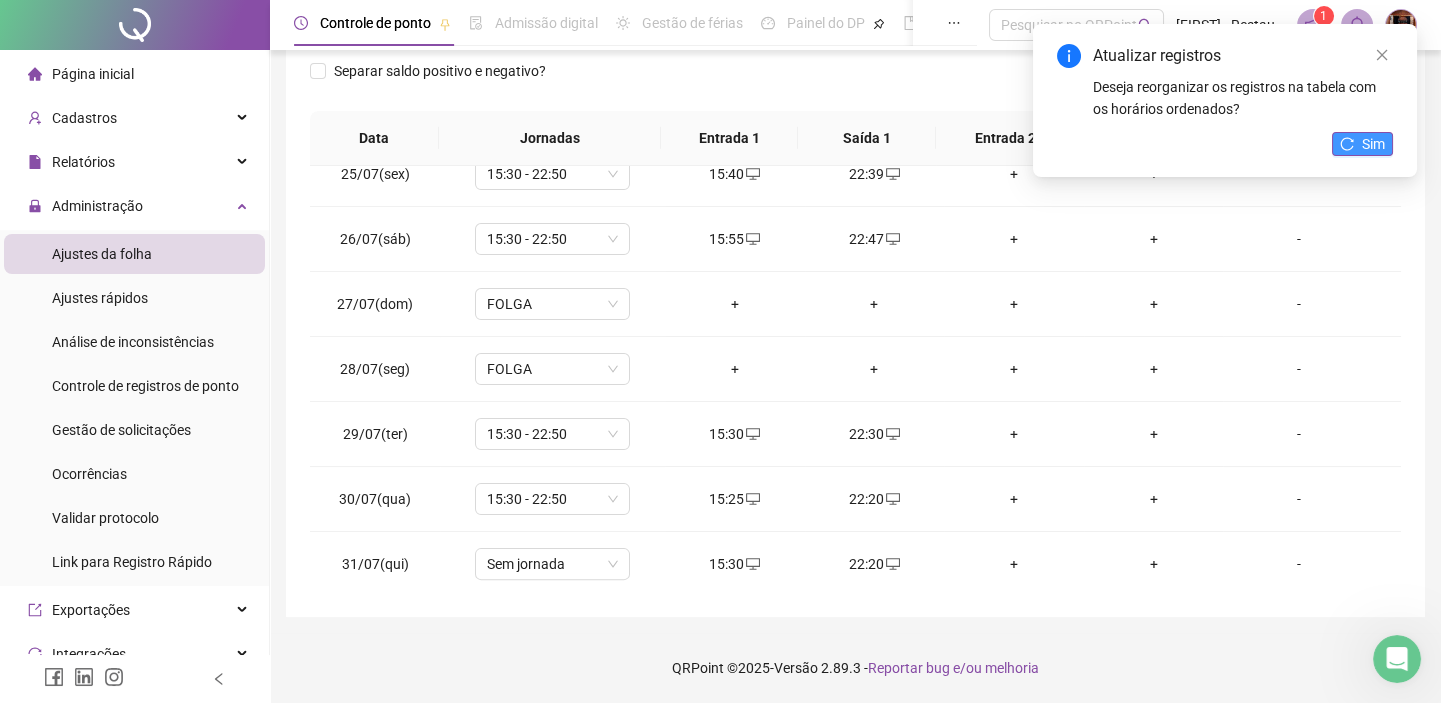 click on "Sim" at bounding box center (1362, 144) 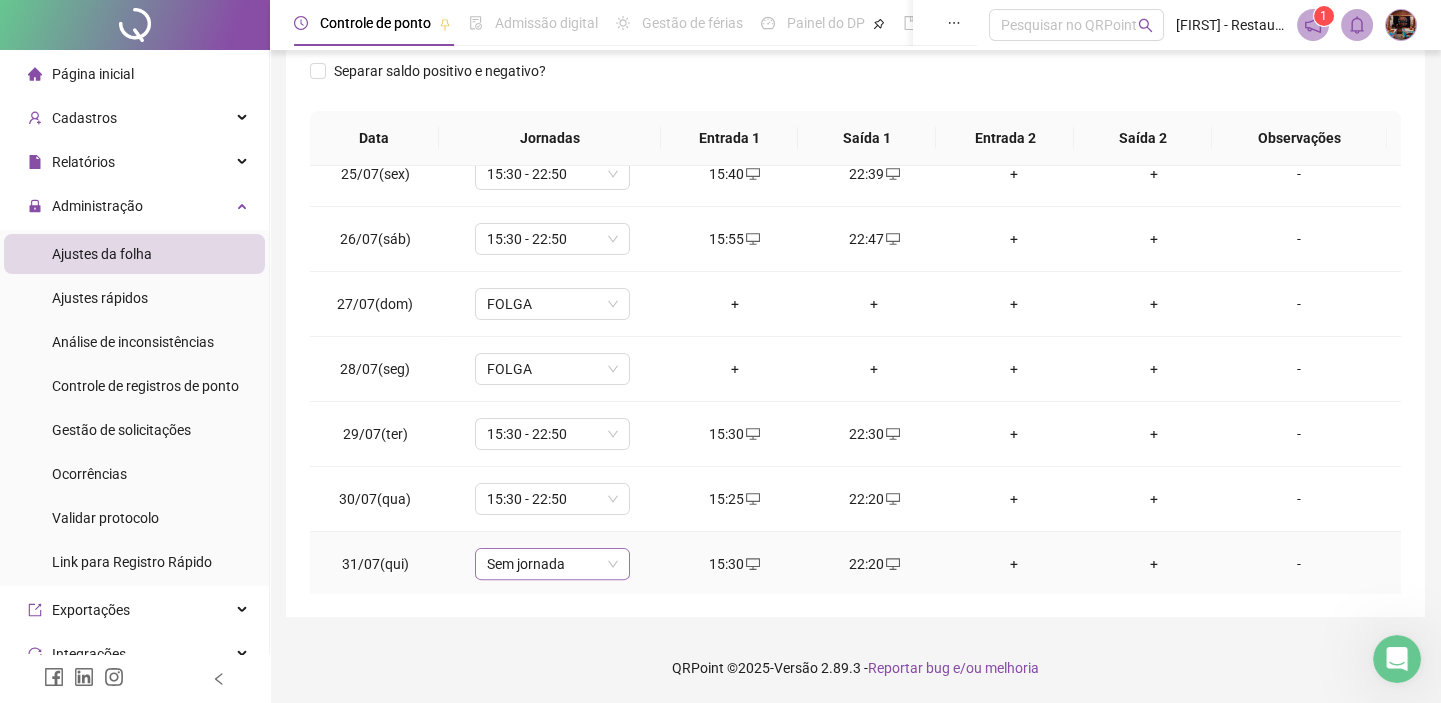 click on "Sem jornada" at bounding box center (552, 564) 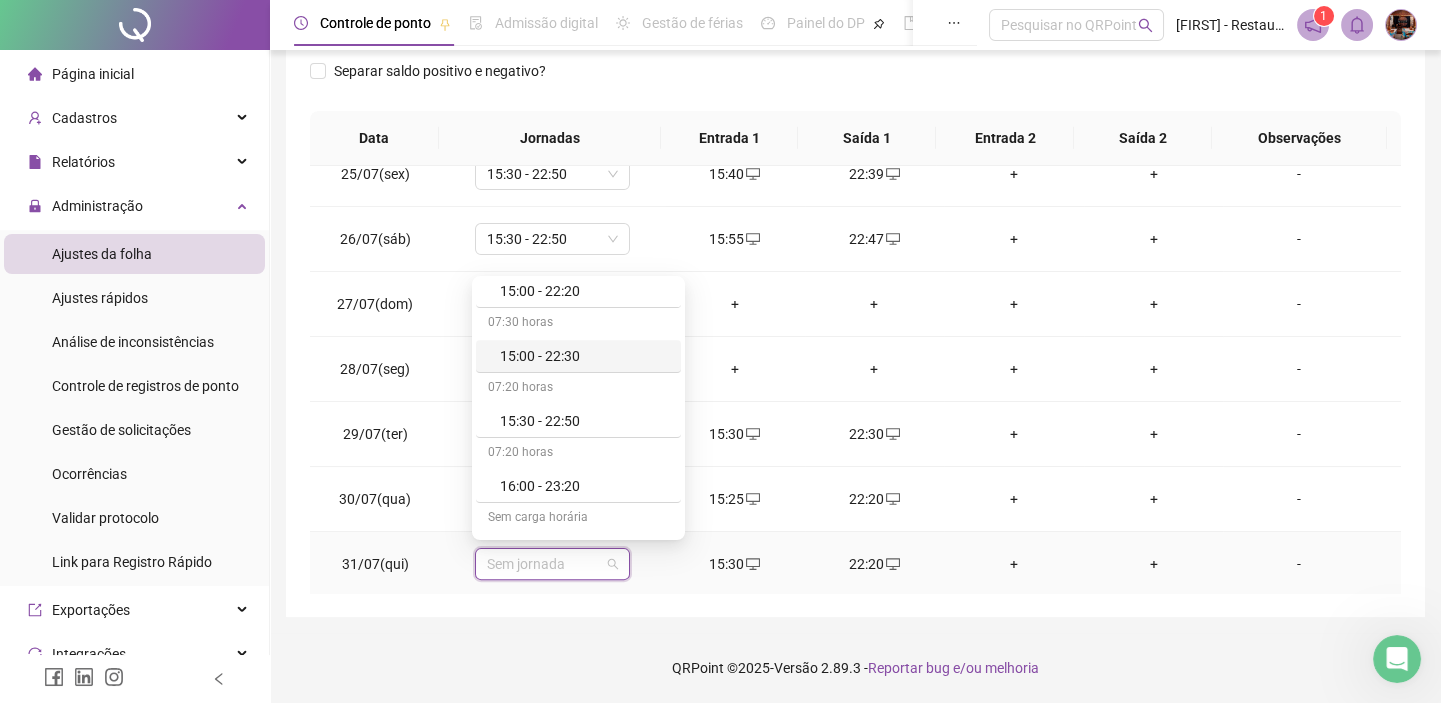 scroll, scrollTop: 1818, scrollLeft: 0, axis: vertical 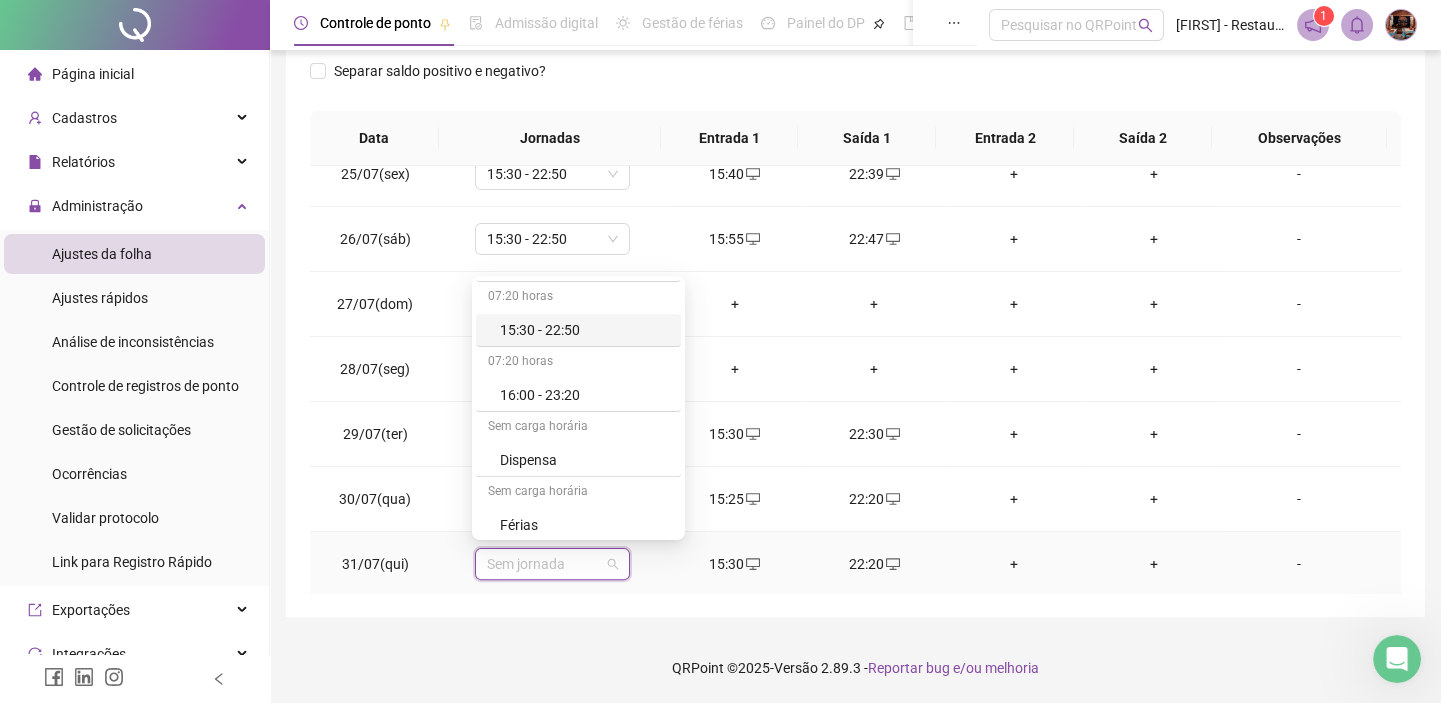 click on "15:30 - 22:50" at bounding box center [584, 330] 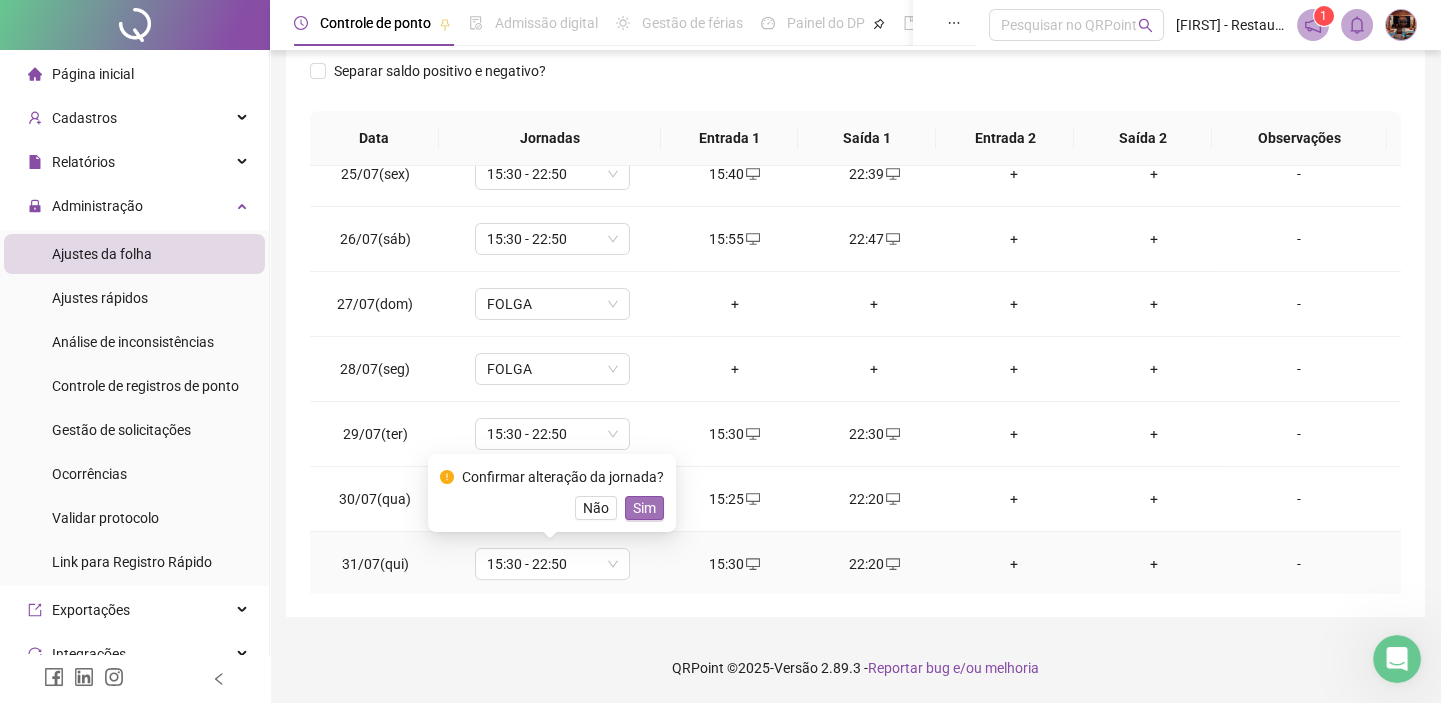 click on "Sim" at bounding box center [644, 508] 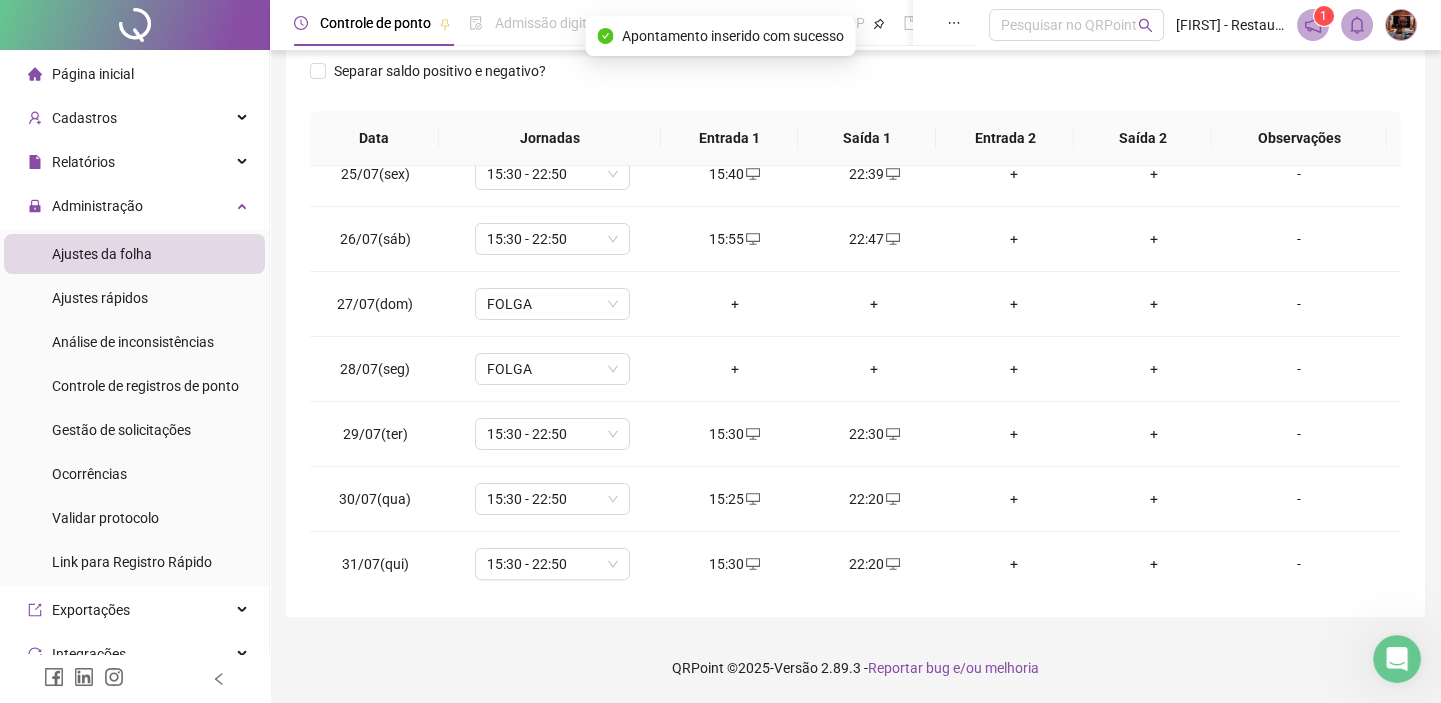 scroll, scrollTop: 228, scrollLeft: 0, axis: vertical 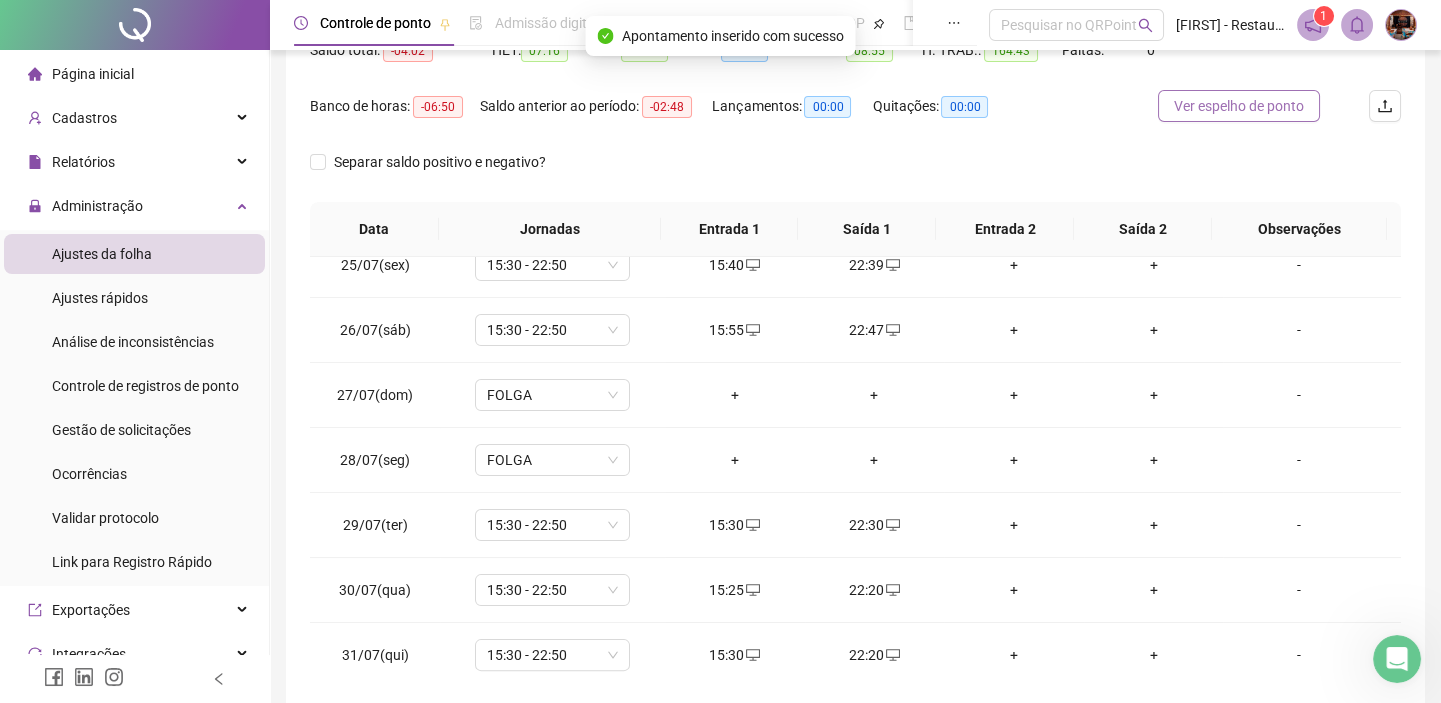 click on "Ver espelho de ponto" at bounding box center (1239, 106) 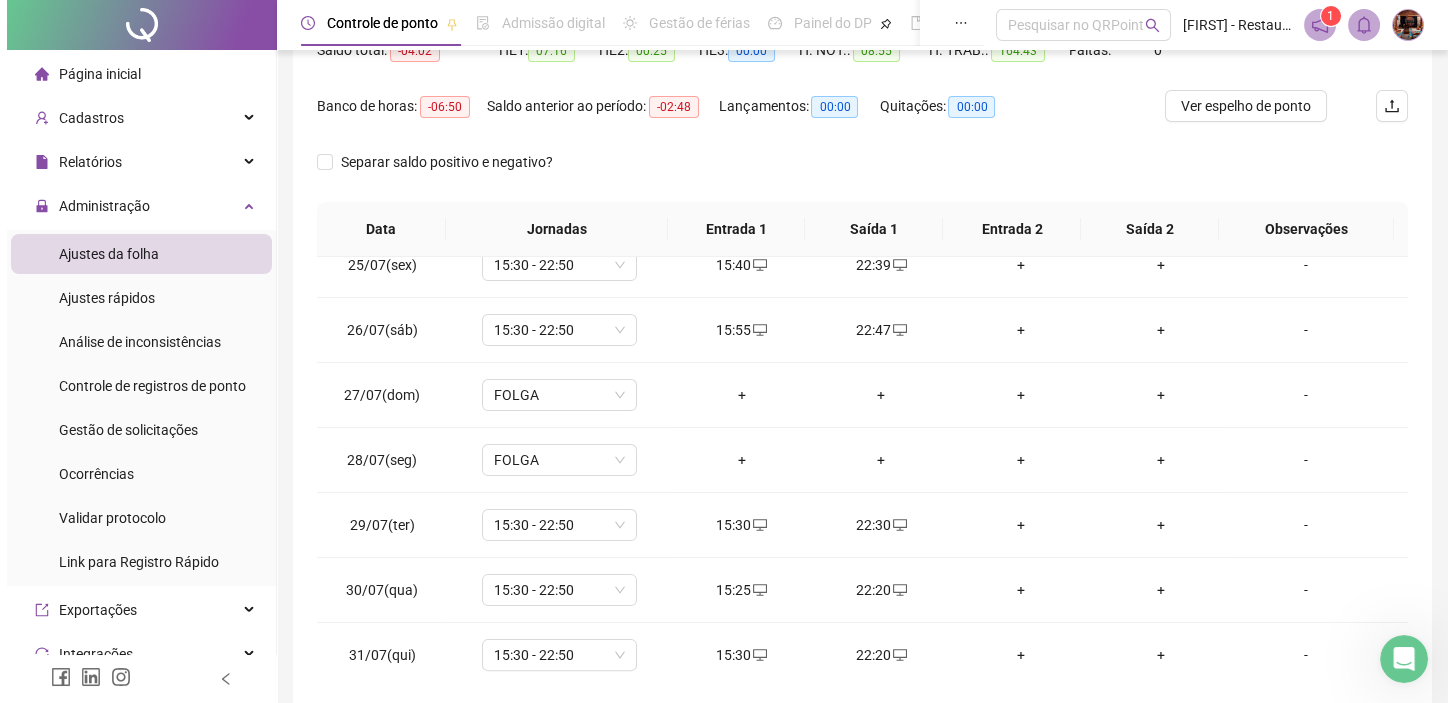 scroll, scrollTop: 0, scrollLeft: 0, axis: both 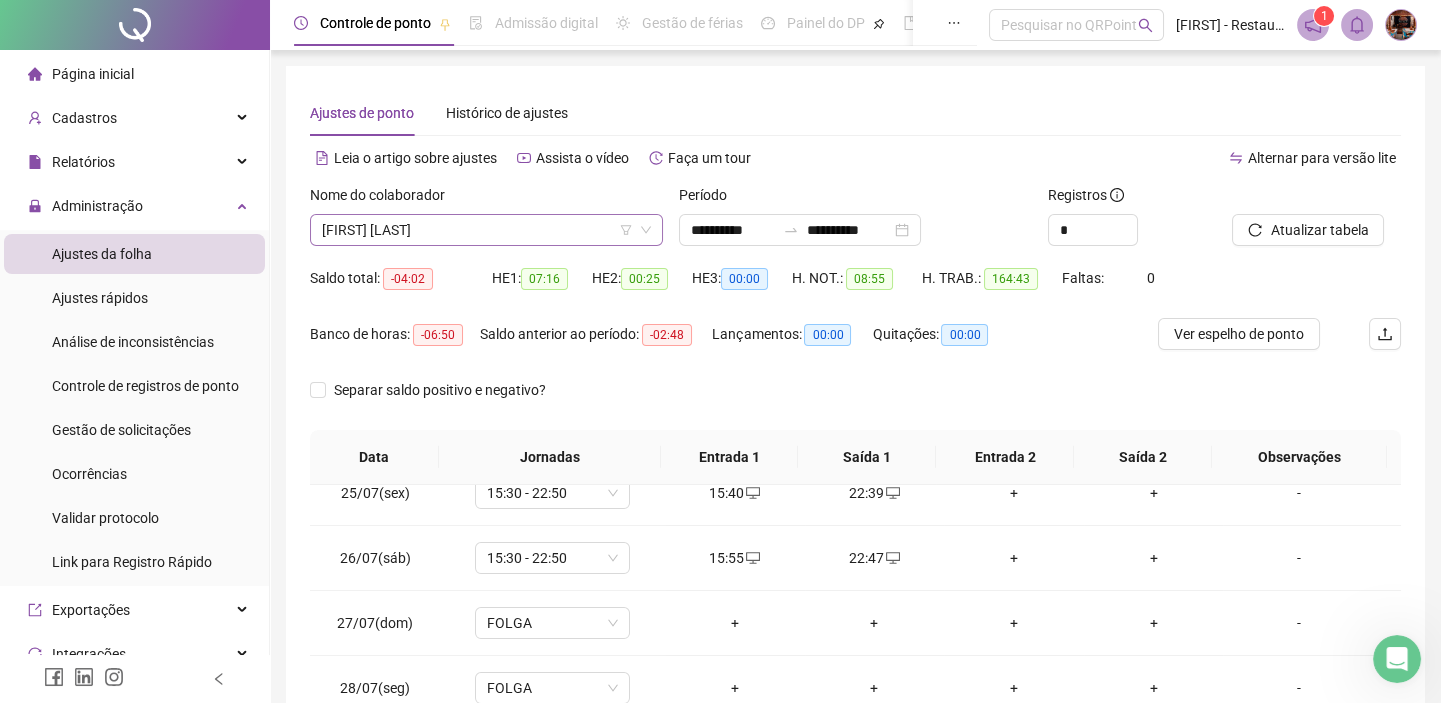 click on "[FIRST] [LAST]" at bounding box center (486, 230) 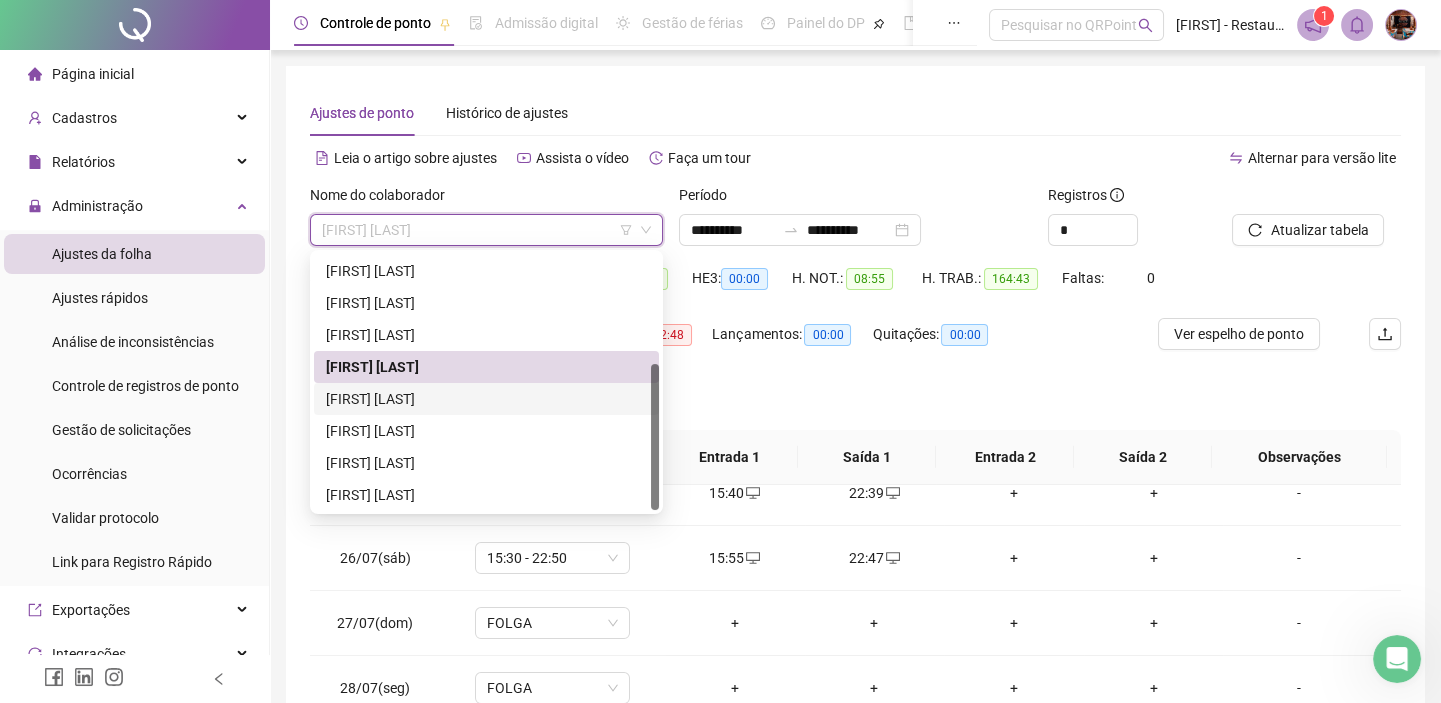 drag, startPoint x: 489, startPoint y: 400, endPoint x: 1210, endPoint y: 119, distance: 773.823 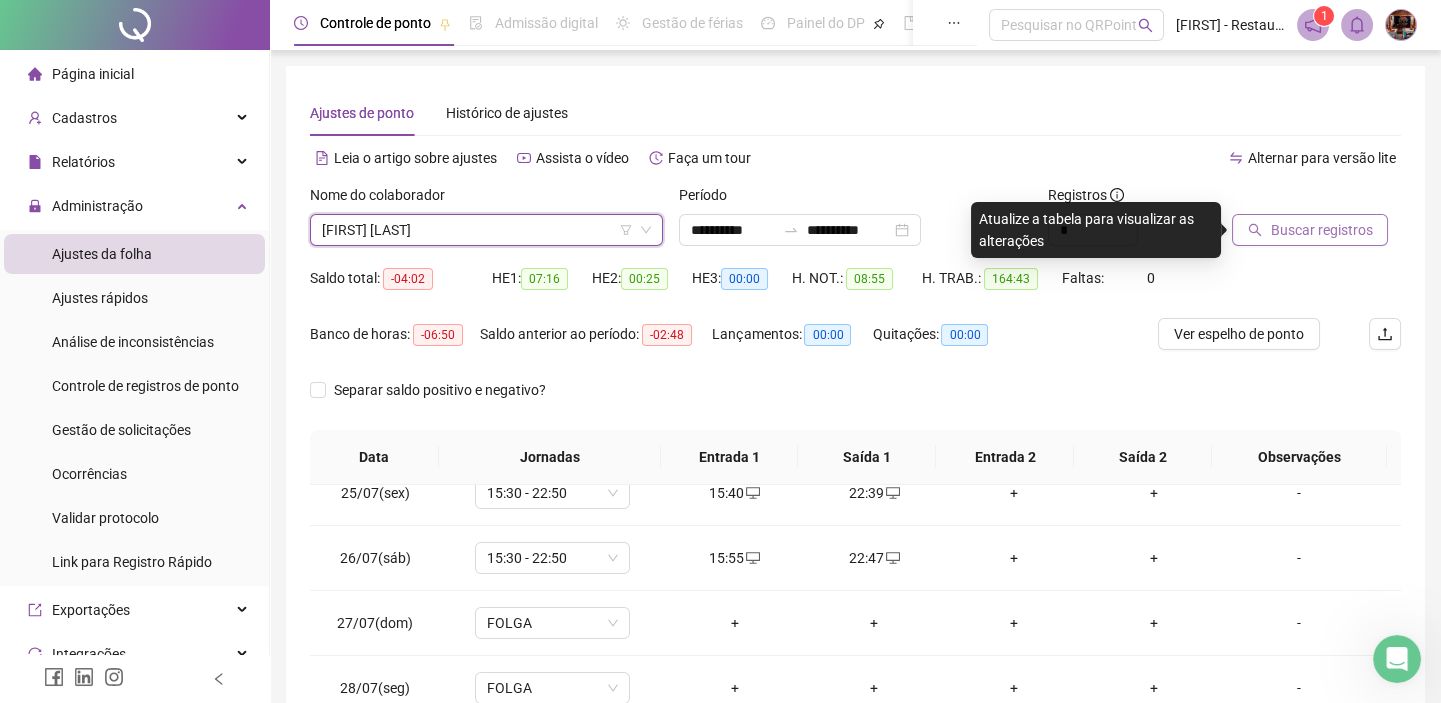 click on "Buscar registros" at bounding box center (1321, 230) 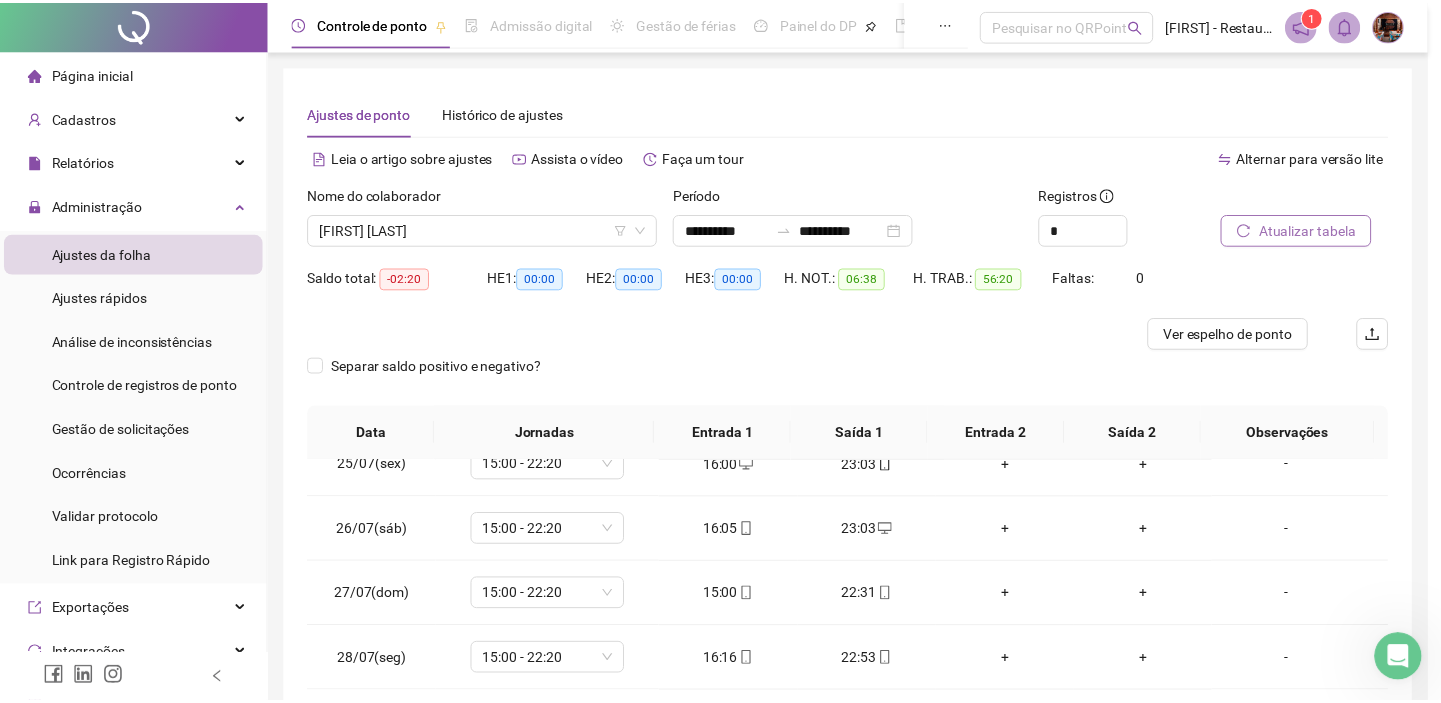 scroll, scrollTop: 156, scrollLeft: 0, axis: vertical 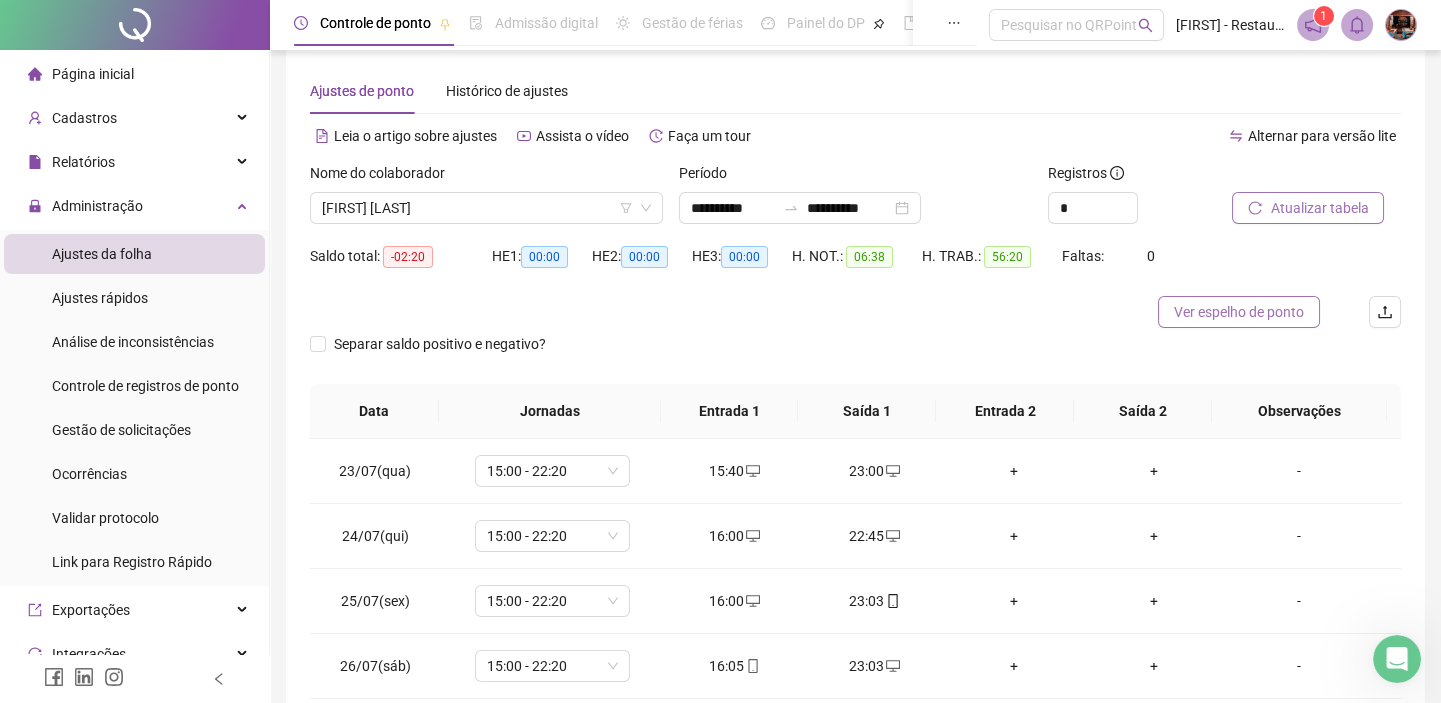 click on "Ver espelho de ponto" at bounding box center [1239, 312] 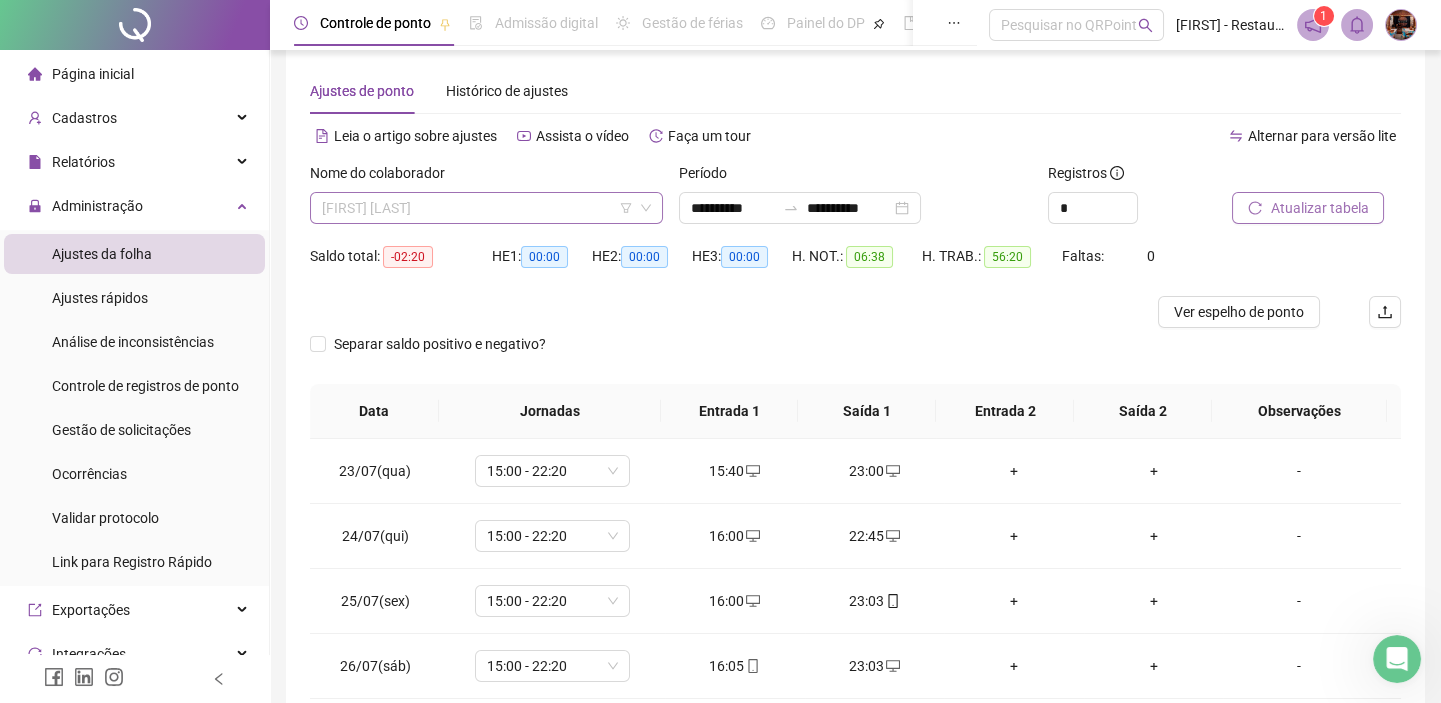 click on "[FIRST] [LAST]" at bounding box center [486, 208] 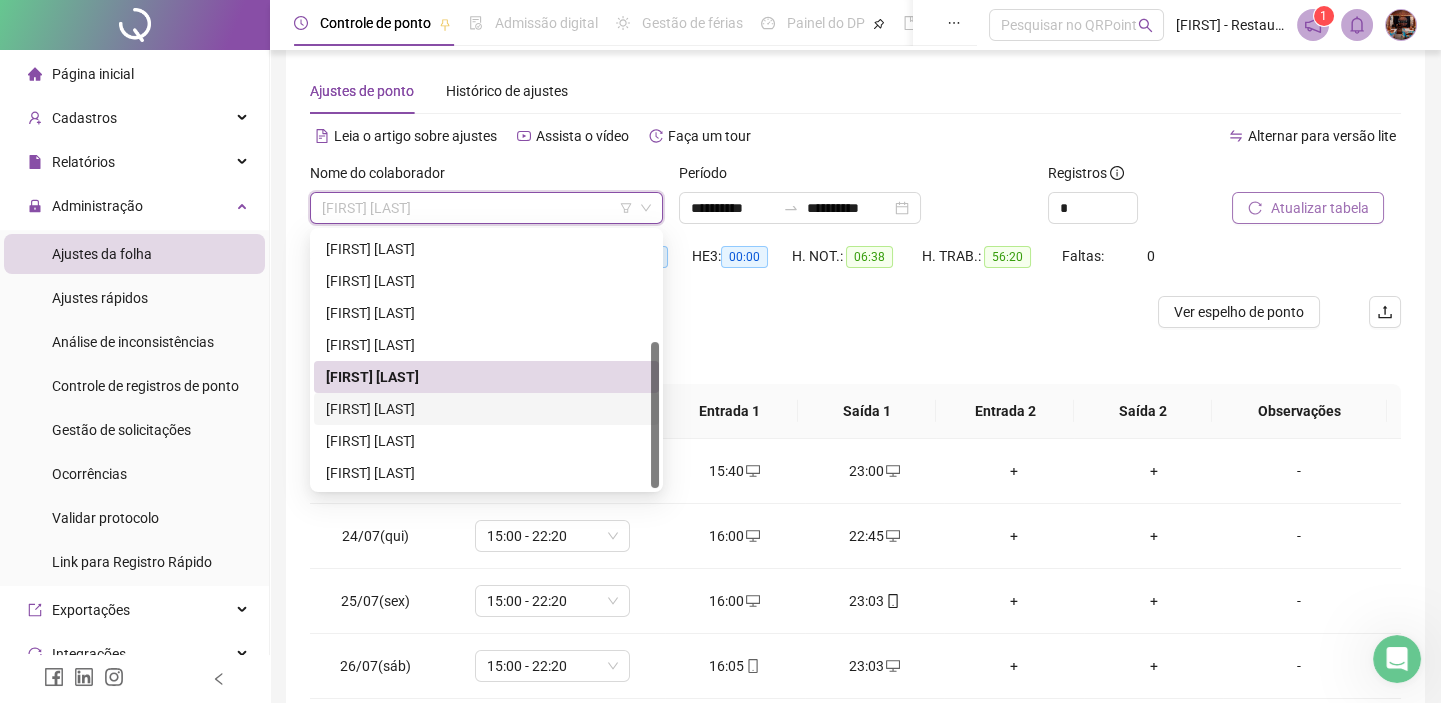 click on "[FIRST] [LAST]" at bounding box center [486, 409] 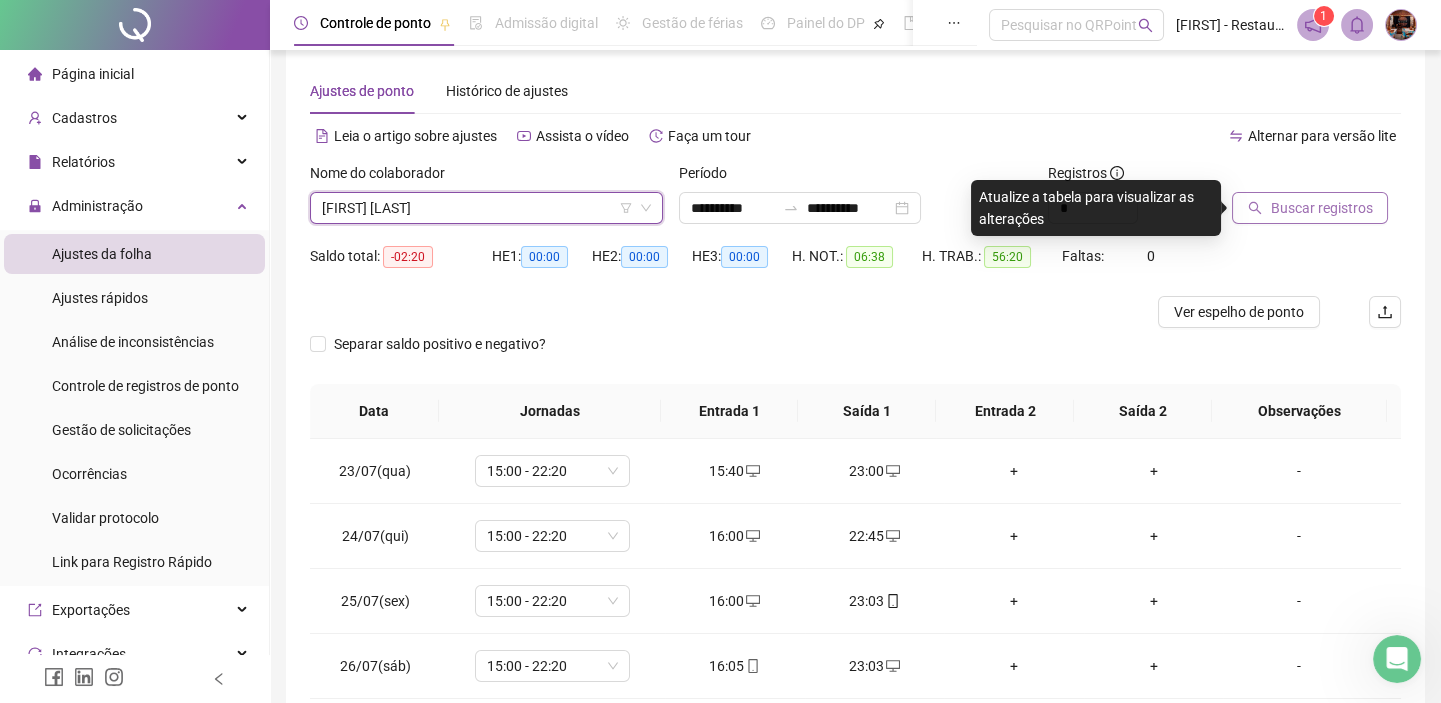 click on "Buscar registros" at bounding box center [1310, 208] 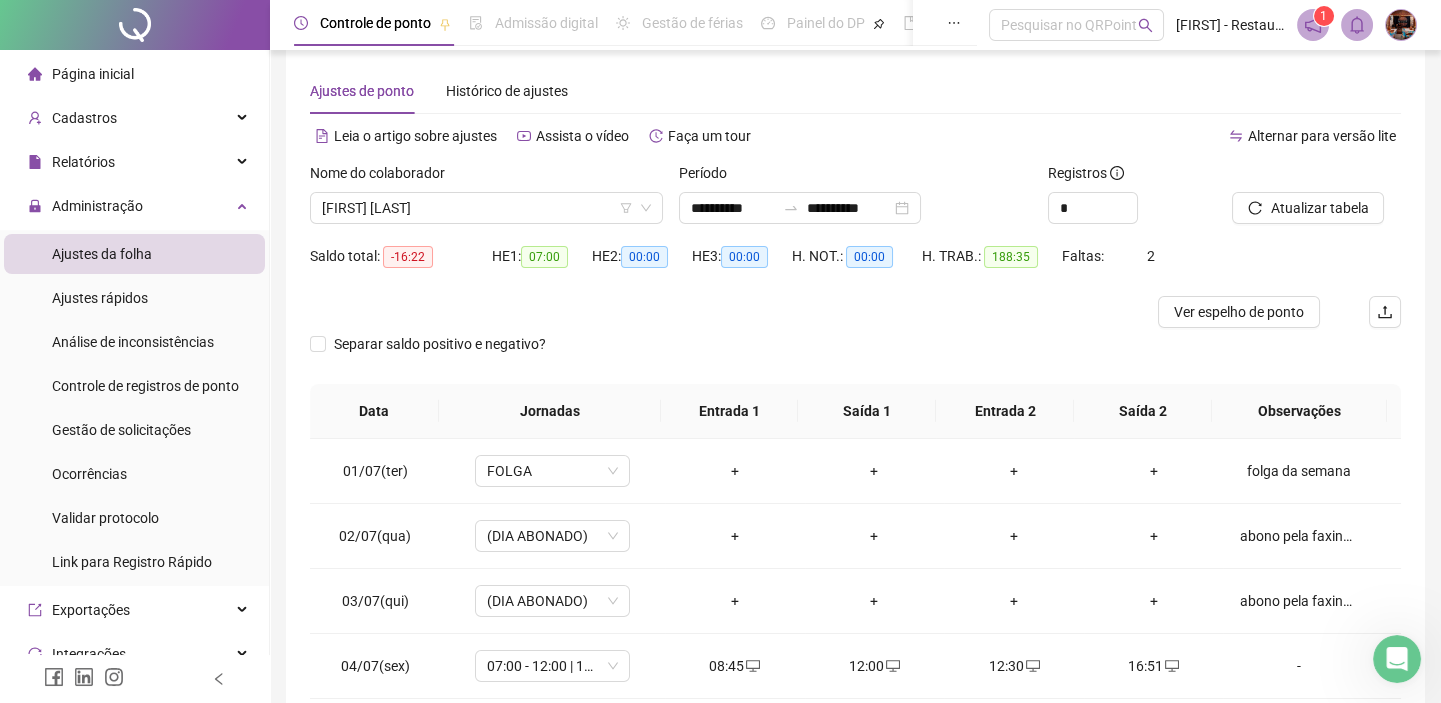 scroll, scrollTop: 113, scrollLeft: 0, axis: vertical 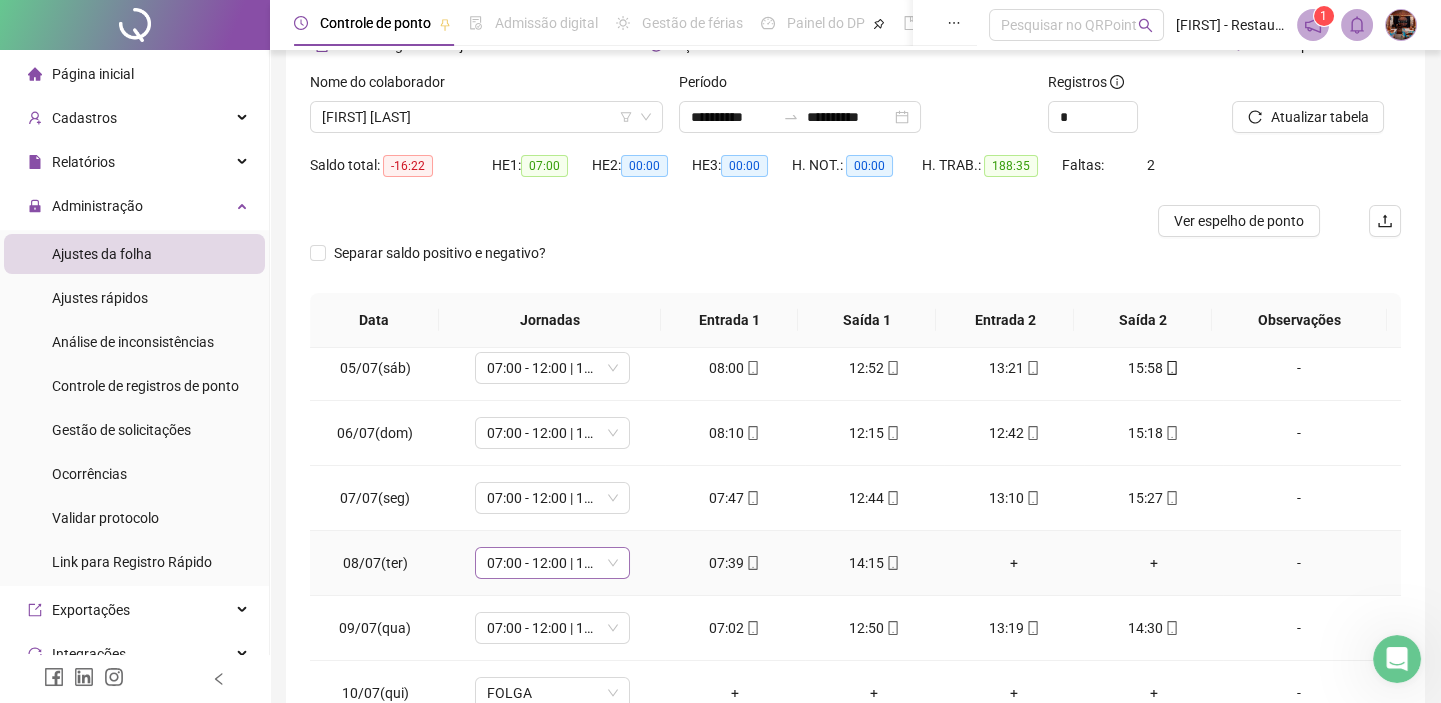 click on "07:00 - 12:00 | 12:30 - 15:00" at bounding box center (552, 563) 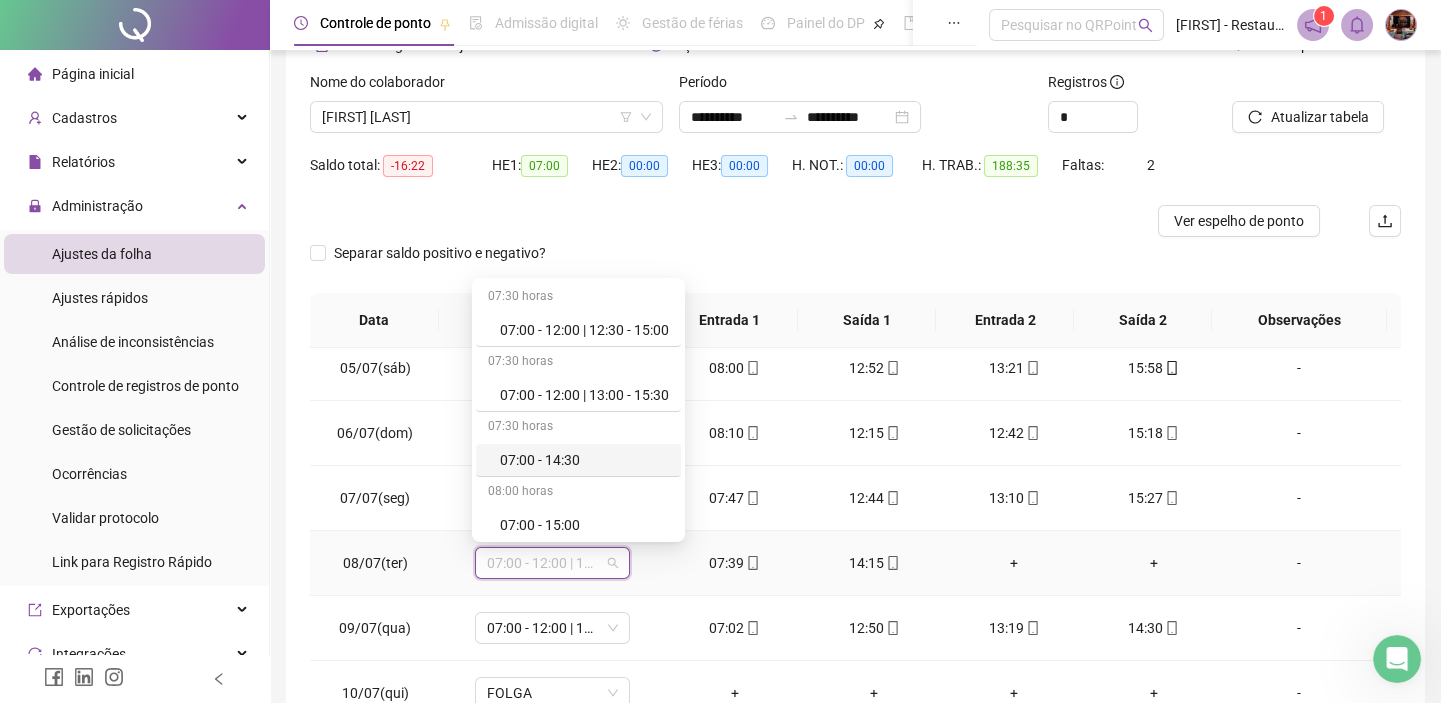 click on "07:00 - 14:30" at bounding box center [584, 460] 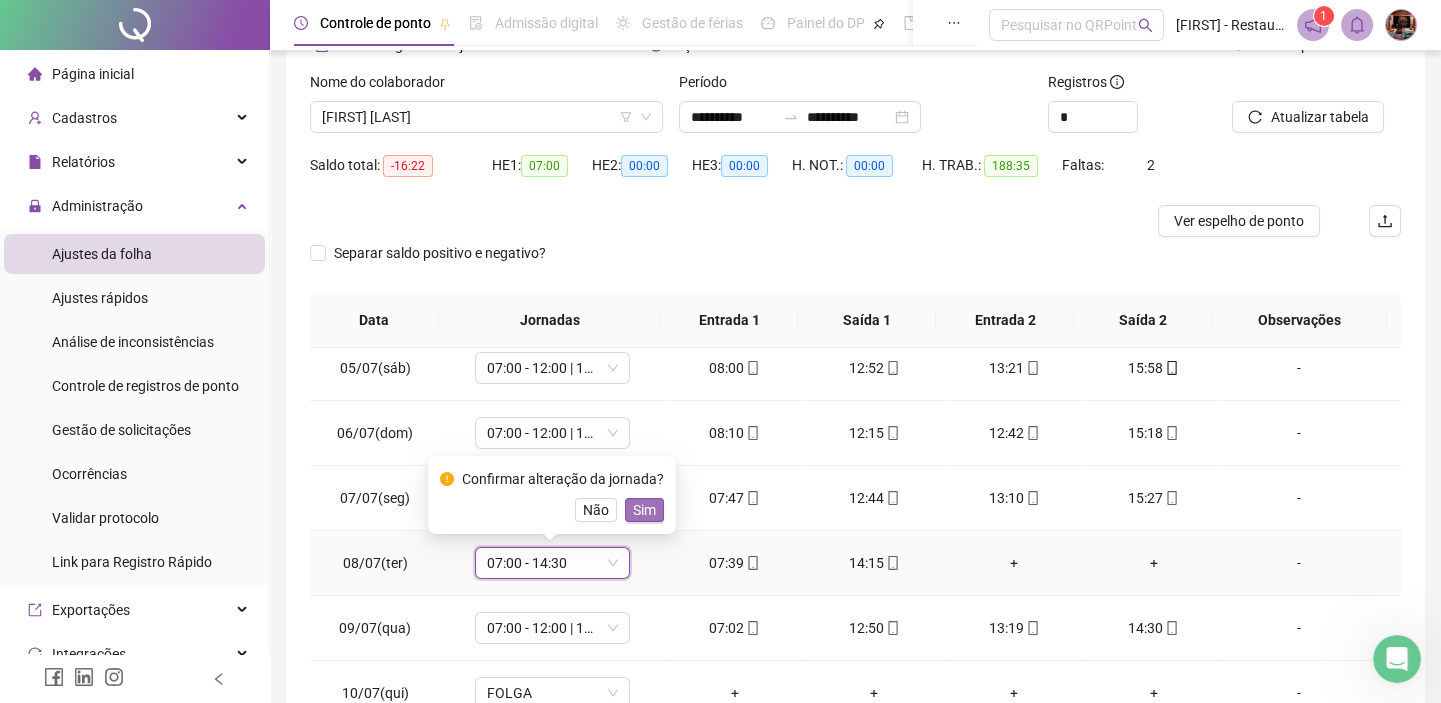 click on "Sim" at bounding box center [644, 510] 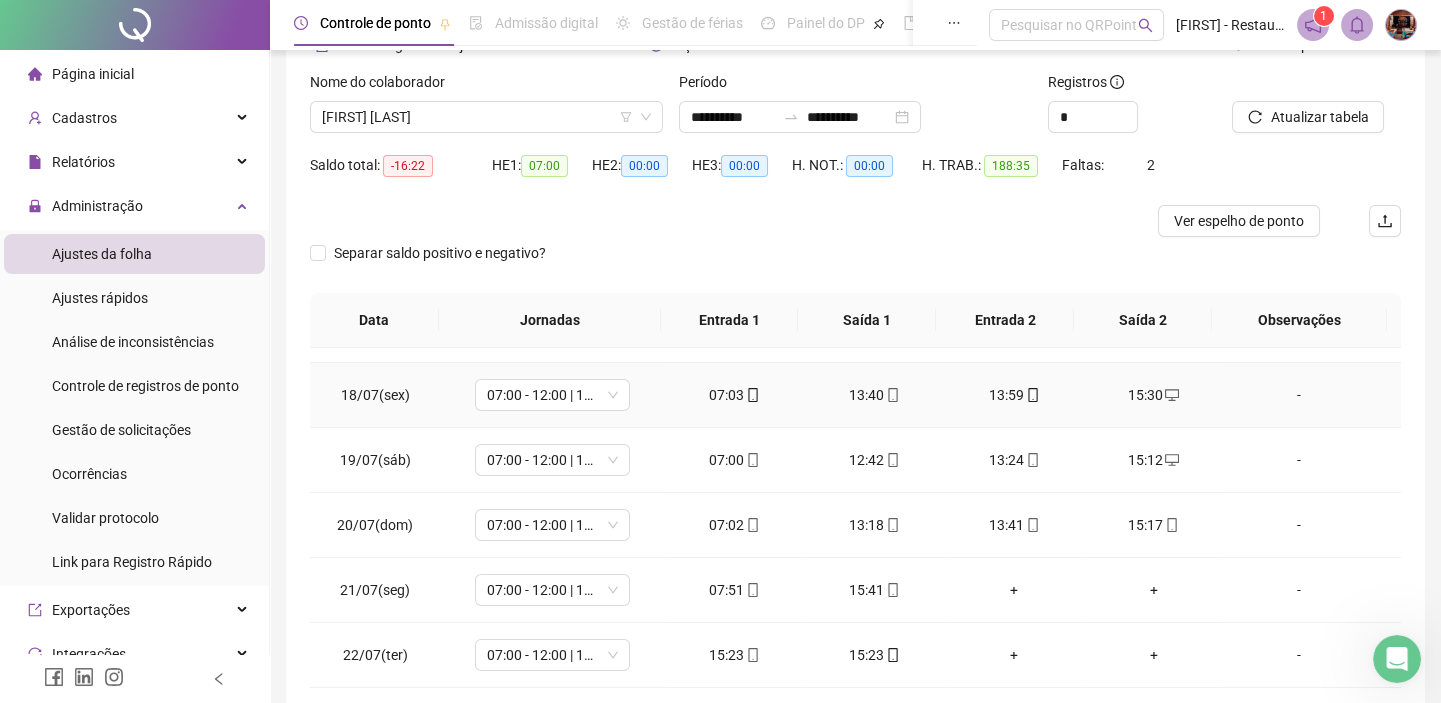 scroll, scrollTop: 1181, scrollLeft: 0, axis: vertical 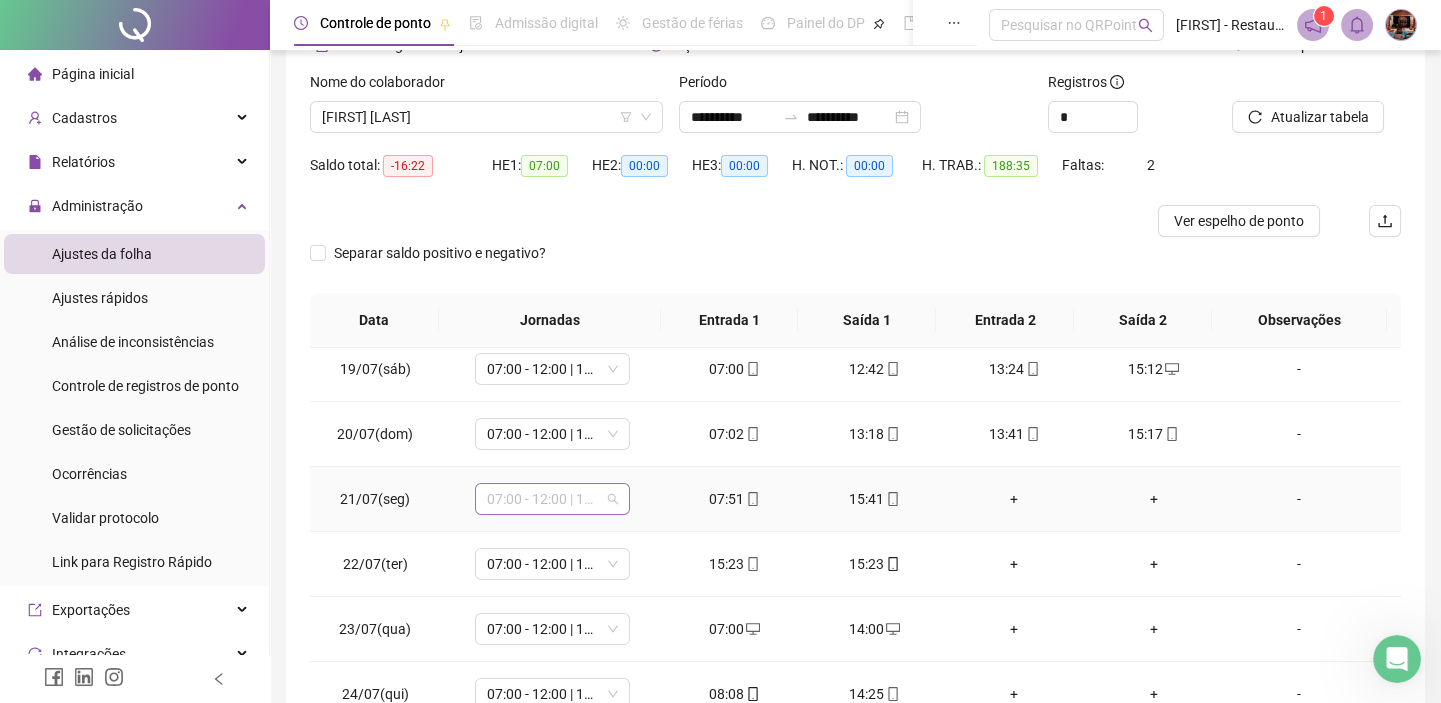 click on "07:00 - 12:00 | 12:30 - 15:00" at bounding box center [552, 499] 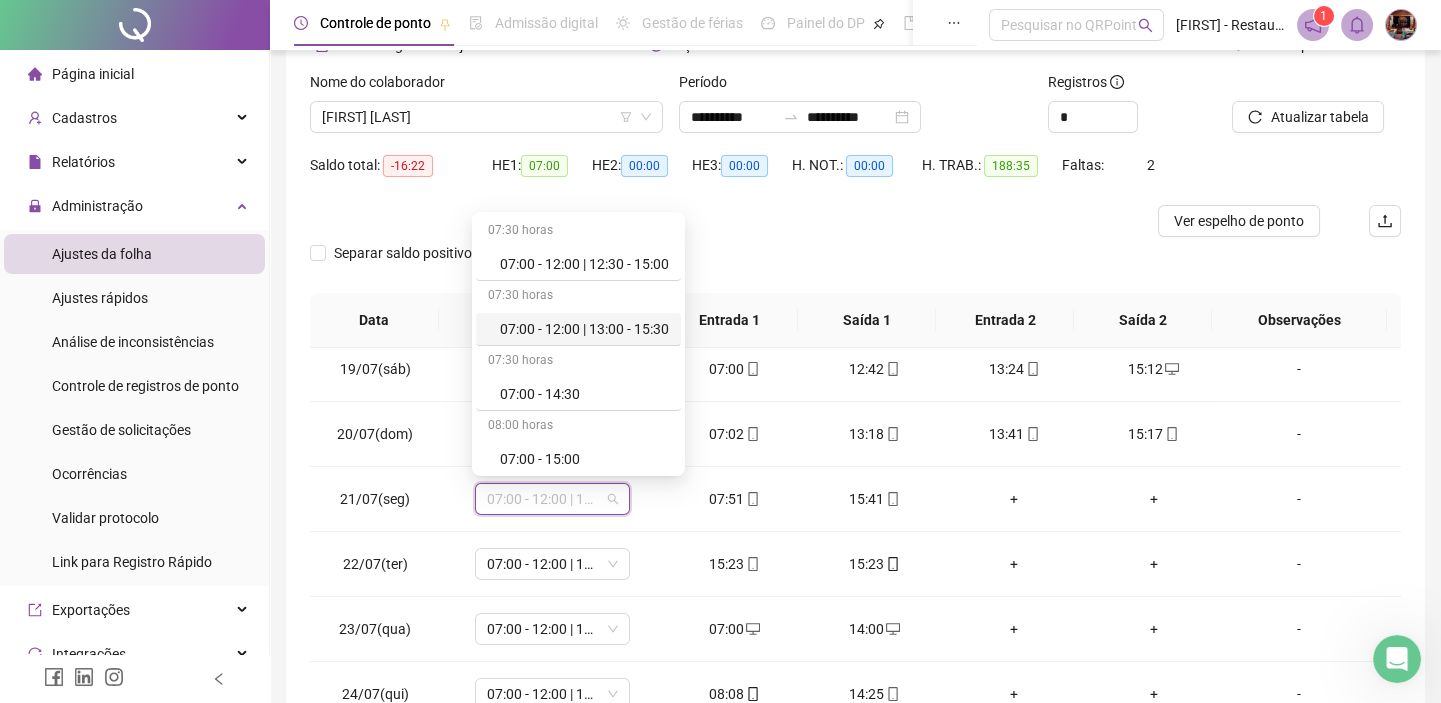 click at bounding box center [719, 221] 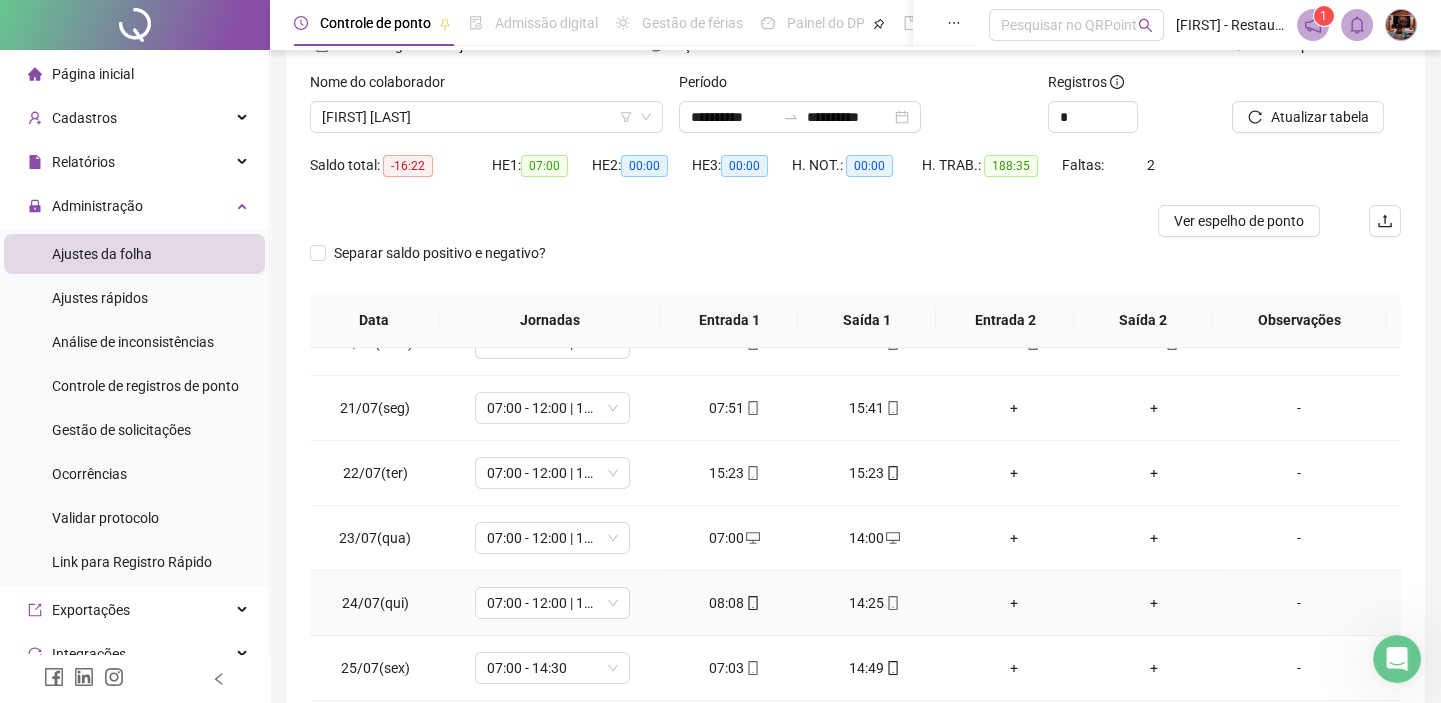 scroll, scrollTop: 1363, scrollLeft: 0, axis: vertical 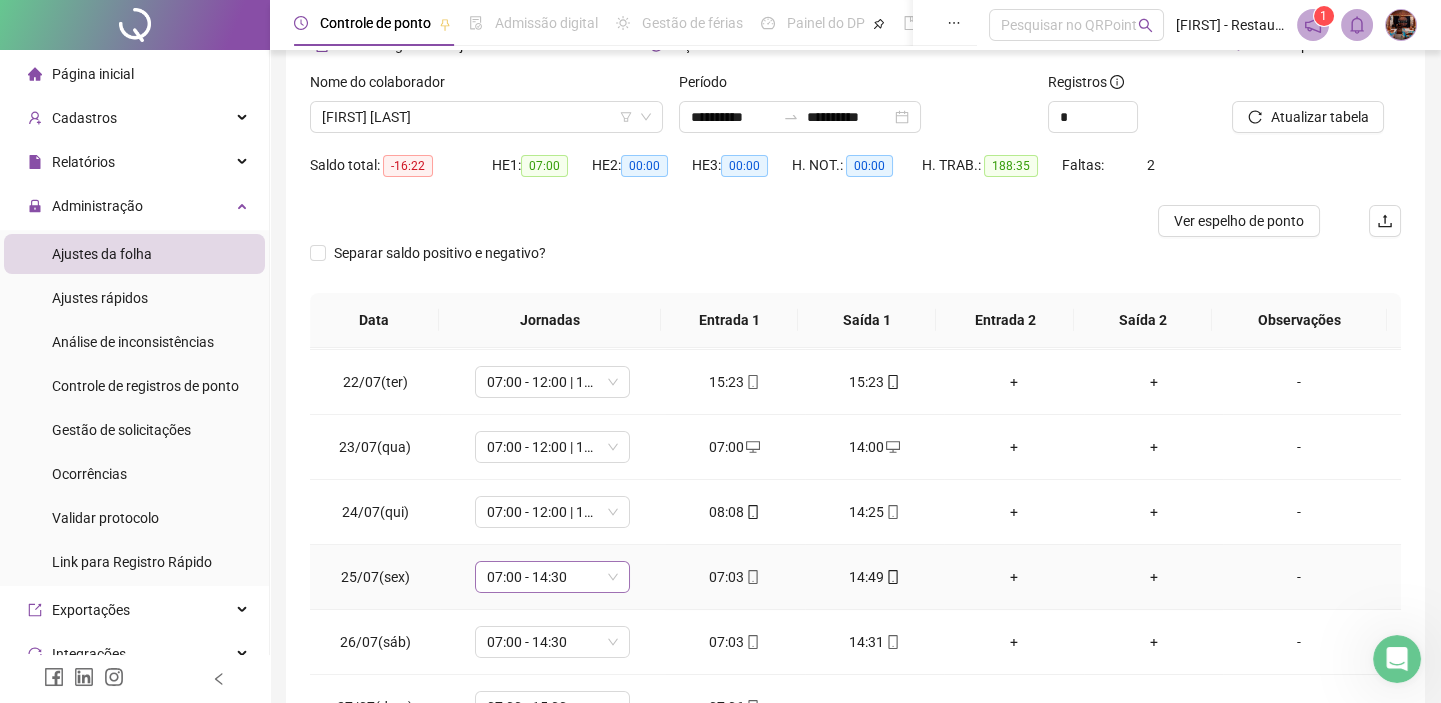 click on "07:00 - 14:30" at bounding box center [552, 577] 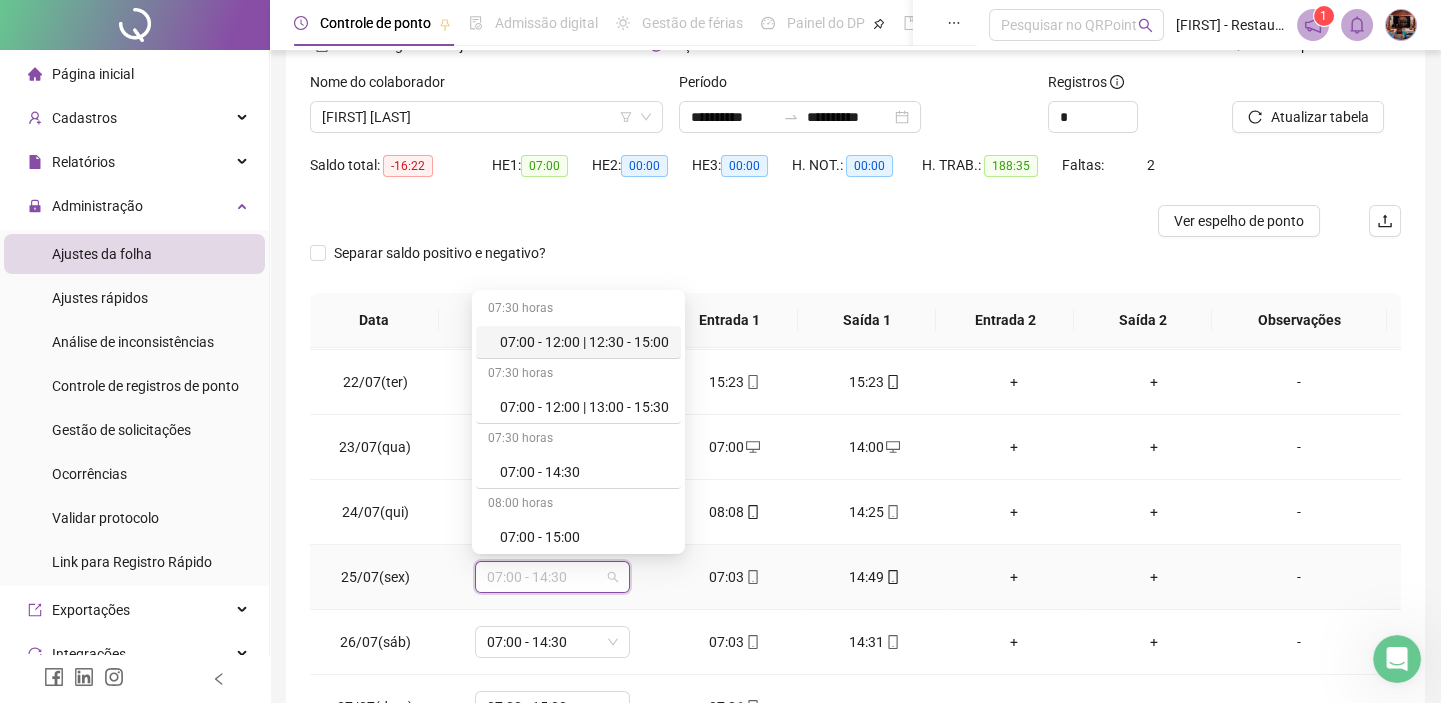 click on "07:00 - 12:00 | 12:30 - 15:00" at bounding box center (584, 342) 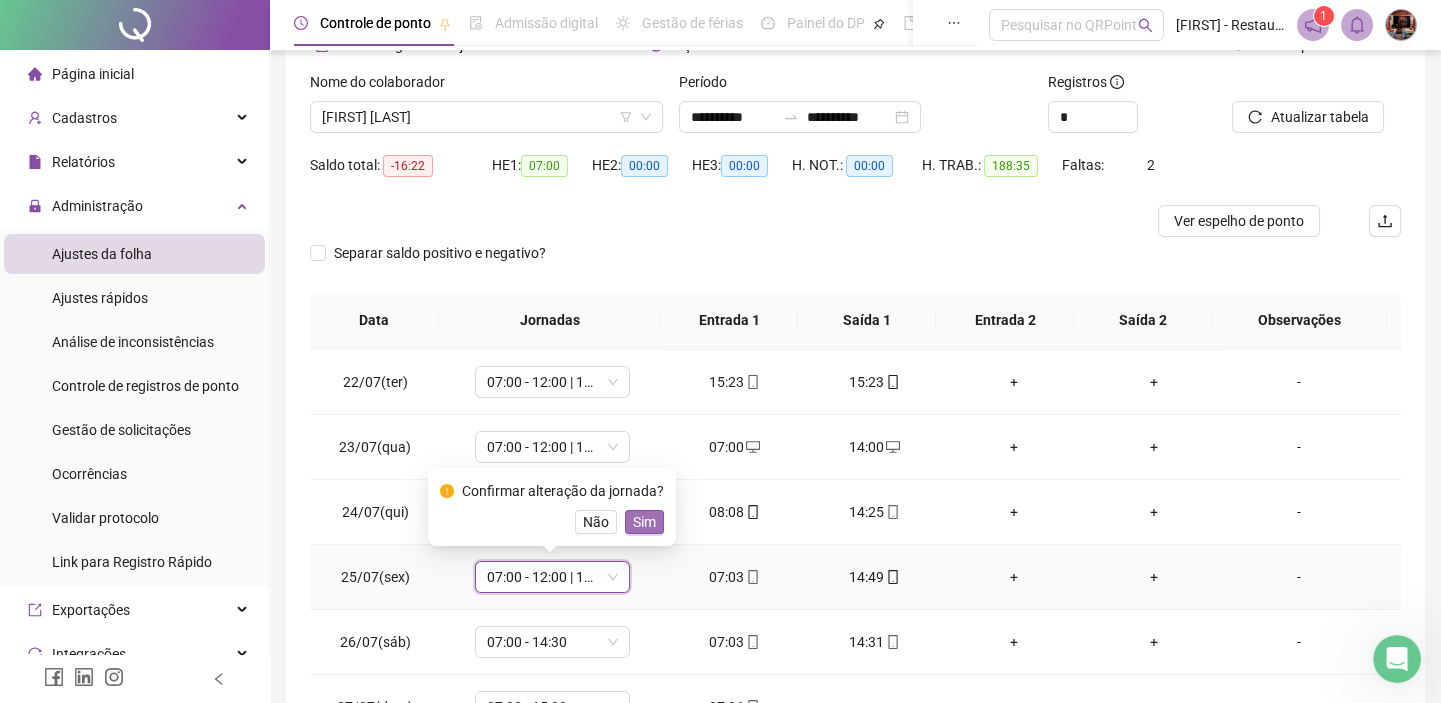 click on "Sim" at bounding box center (644, 522) 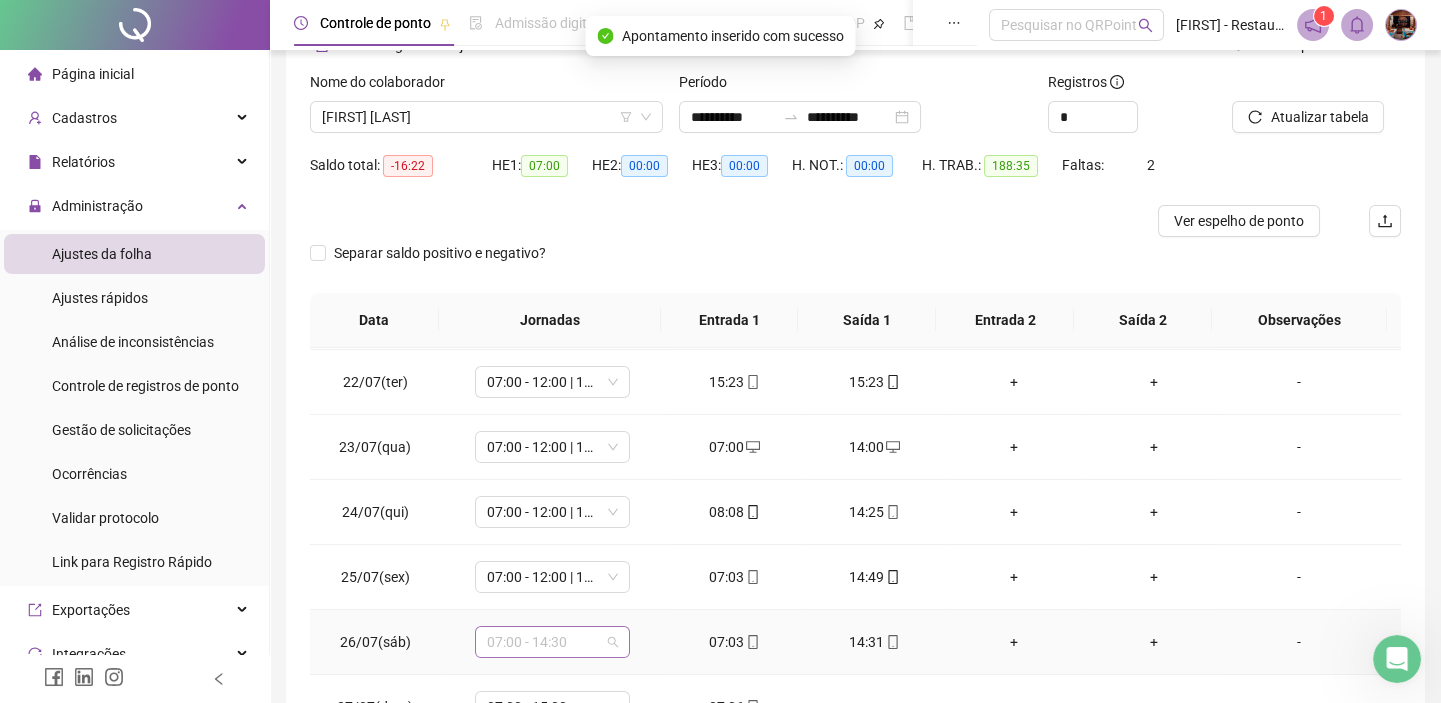 click on "07:00 - 14:30" at bounding box center (552, 642) 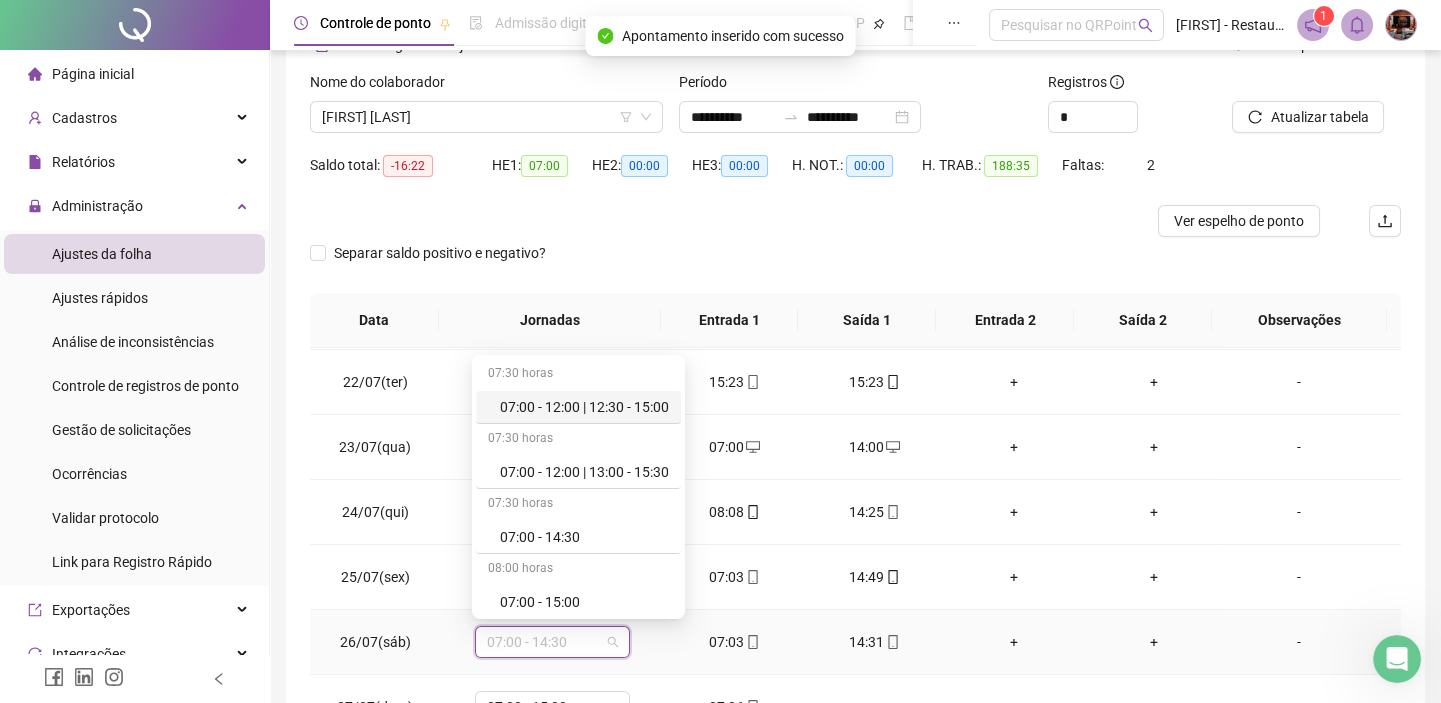 click on "07:00 - 12:00 | 12:30 - 15:00" at bounding box center (584, 407) 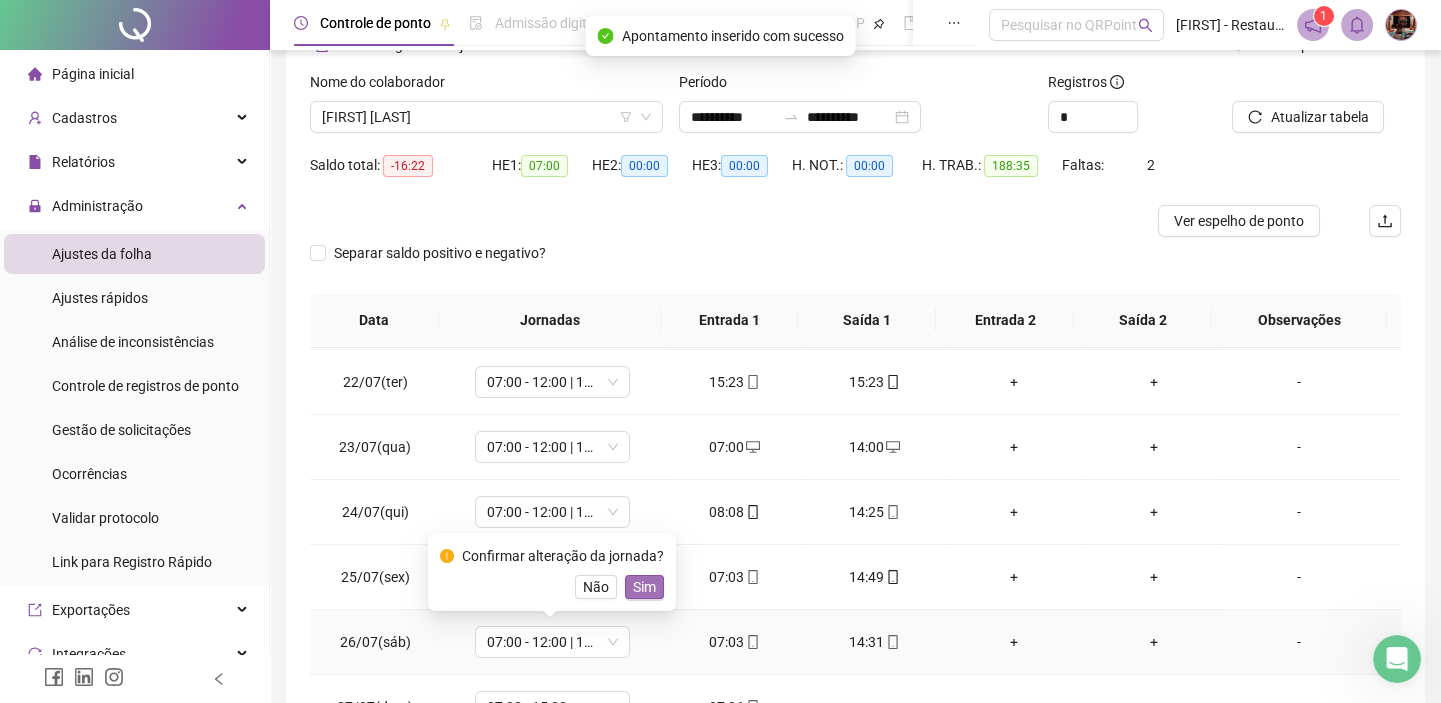 click on "Sim" at bounding box center (644, 587) 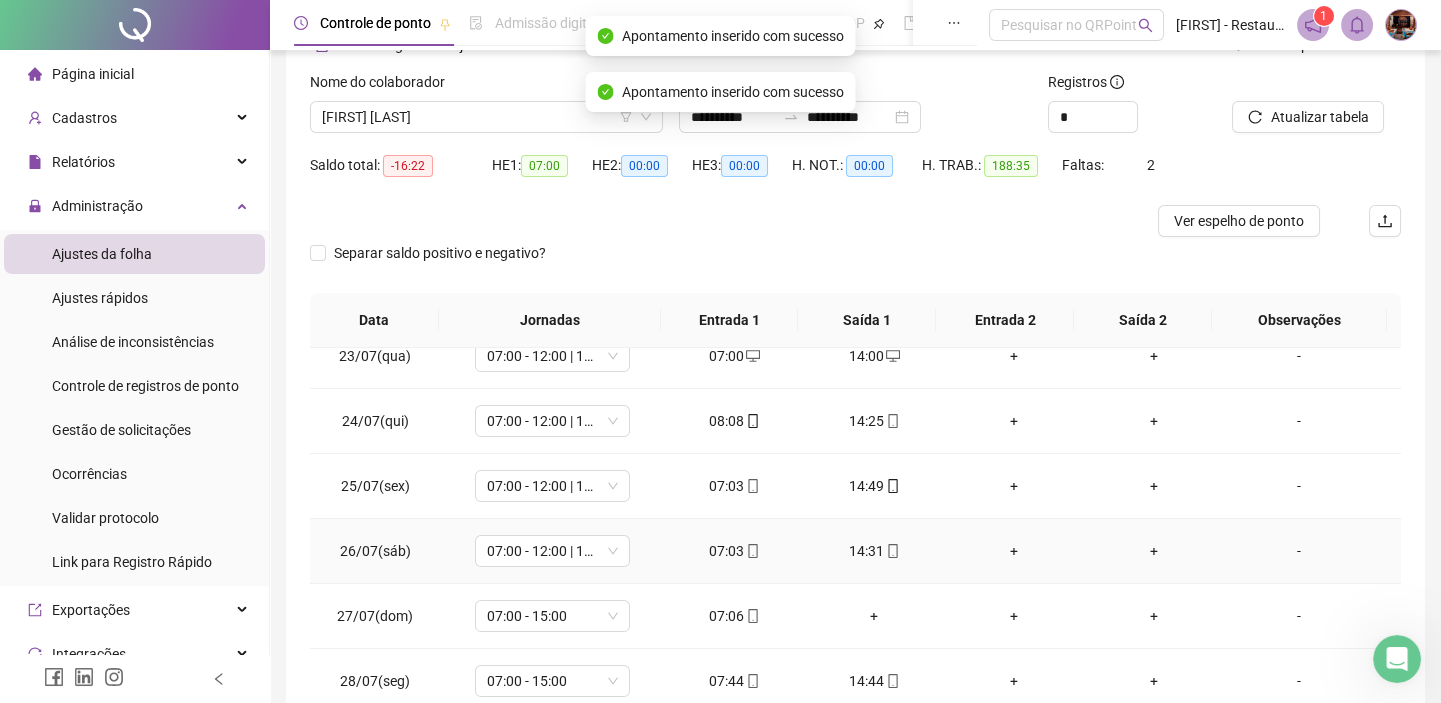 scroll, scrollTop: 1545, scrollLeft: 0, axis: vertical 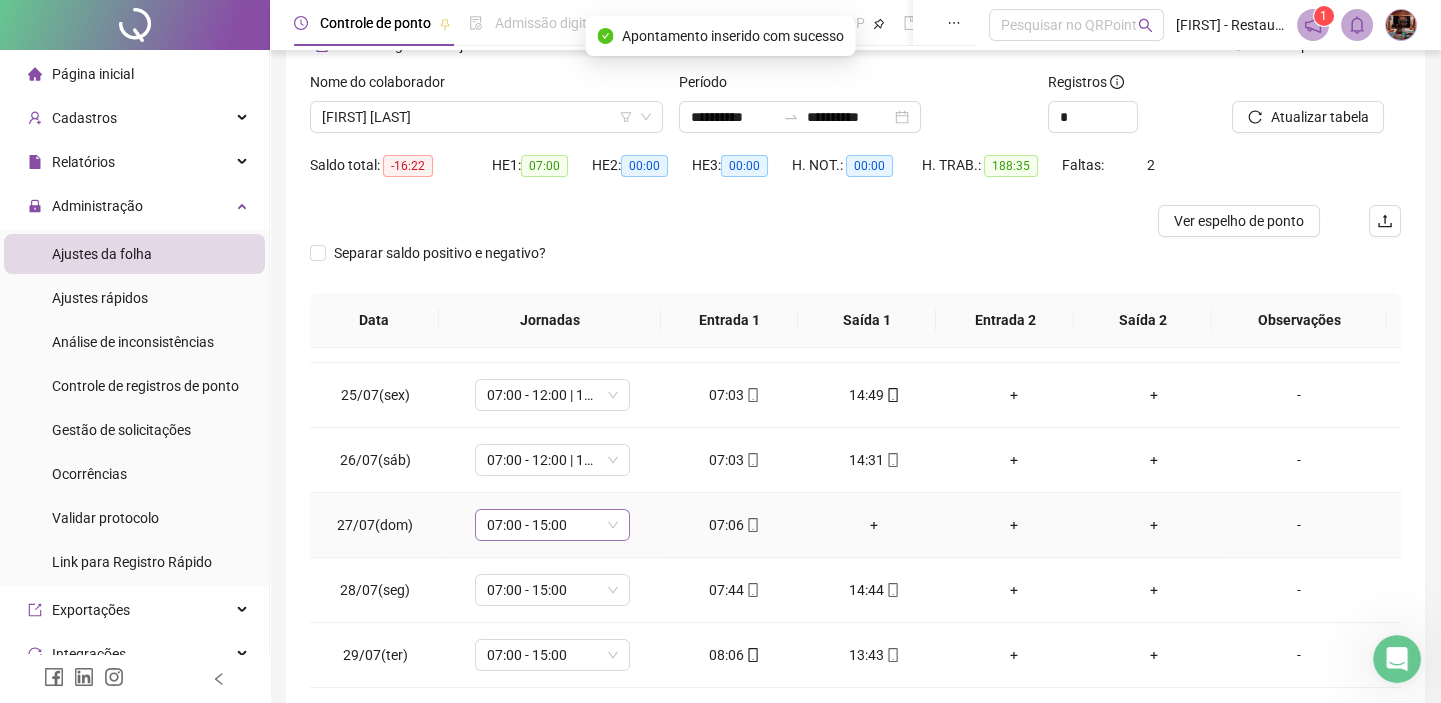 click on "07:00 - 15:00" at bounding box center [552, 525] 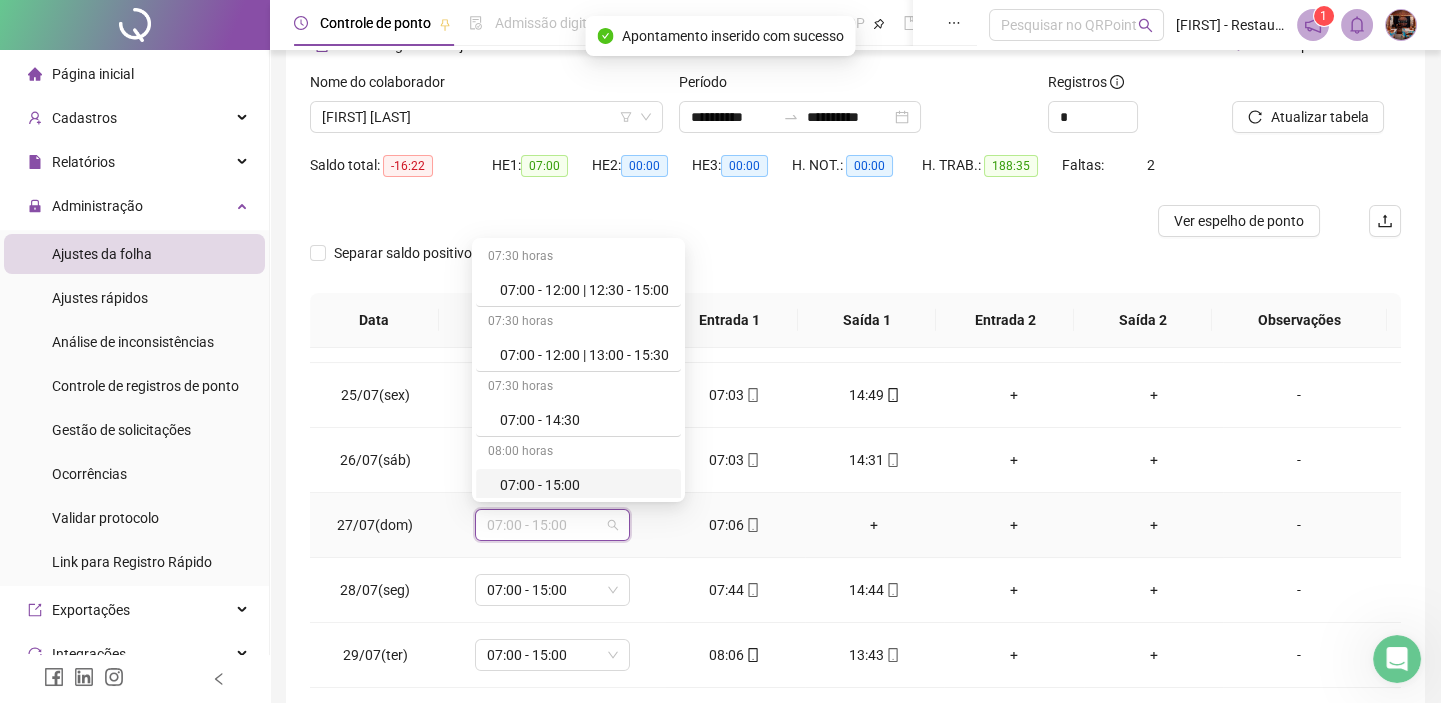 click on "+" at bounding box center (875, 525) 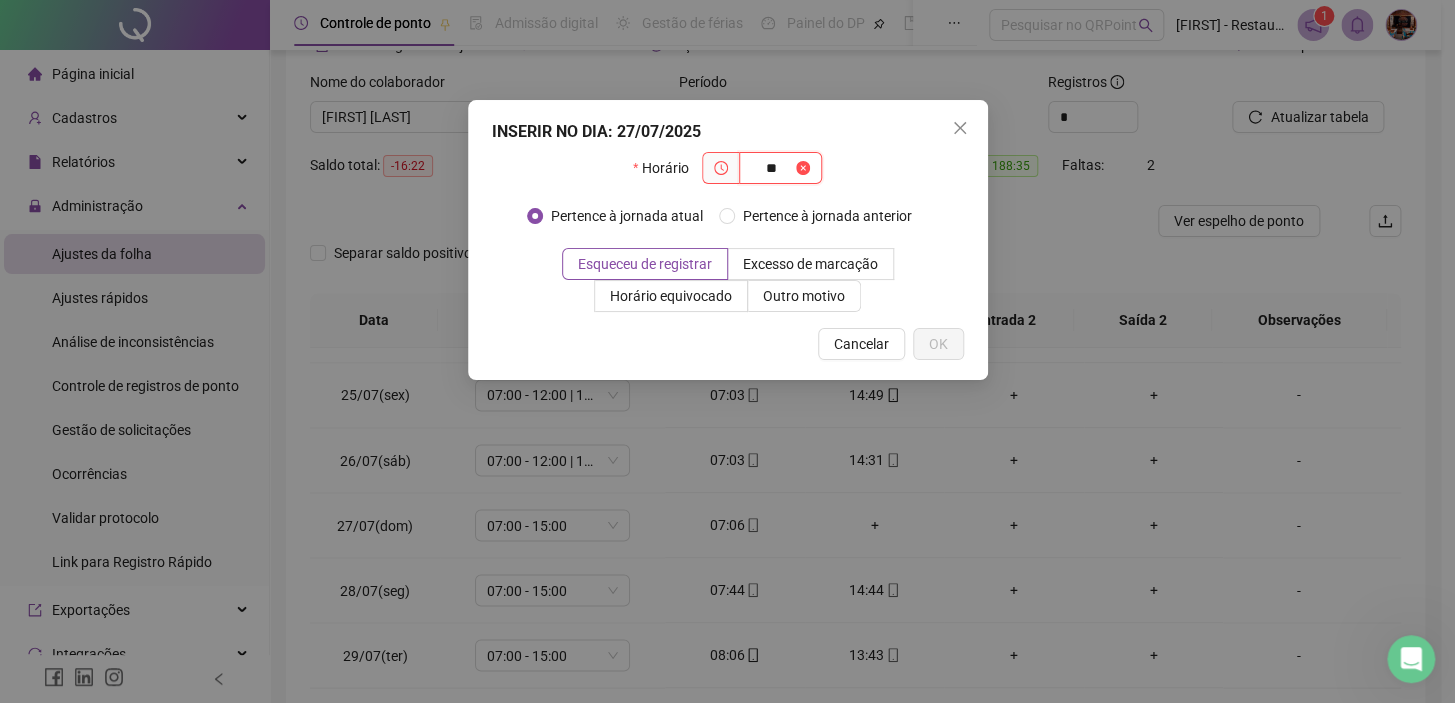 type on "*" 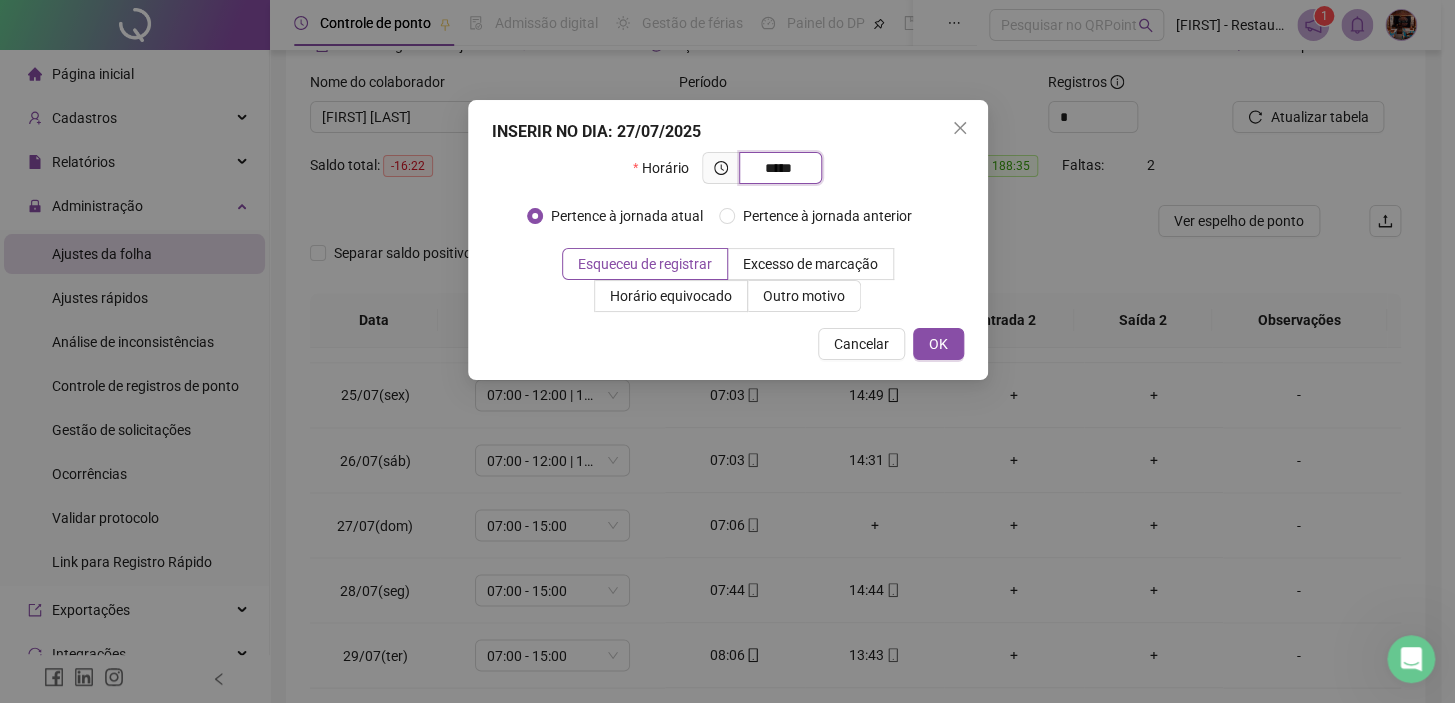 type on "*****" 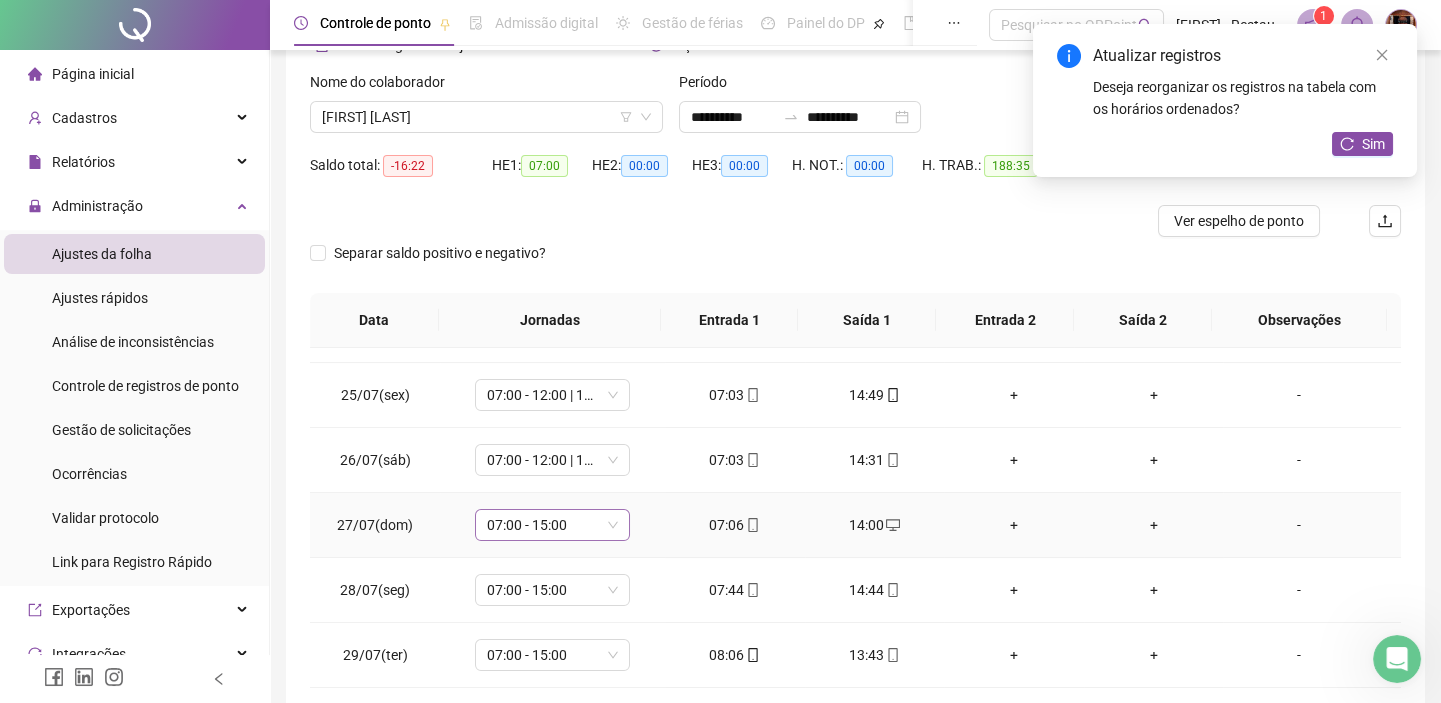 click on "07:00 - 15:00" at bounding box center [552, 525] 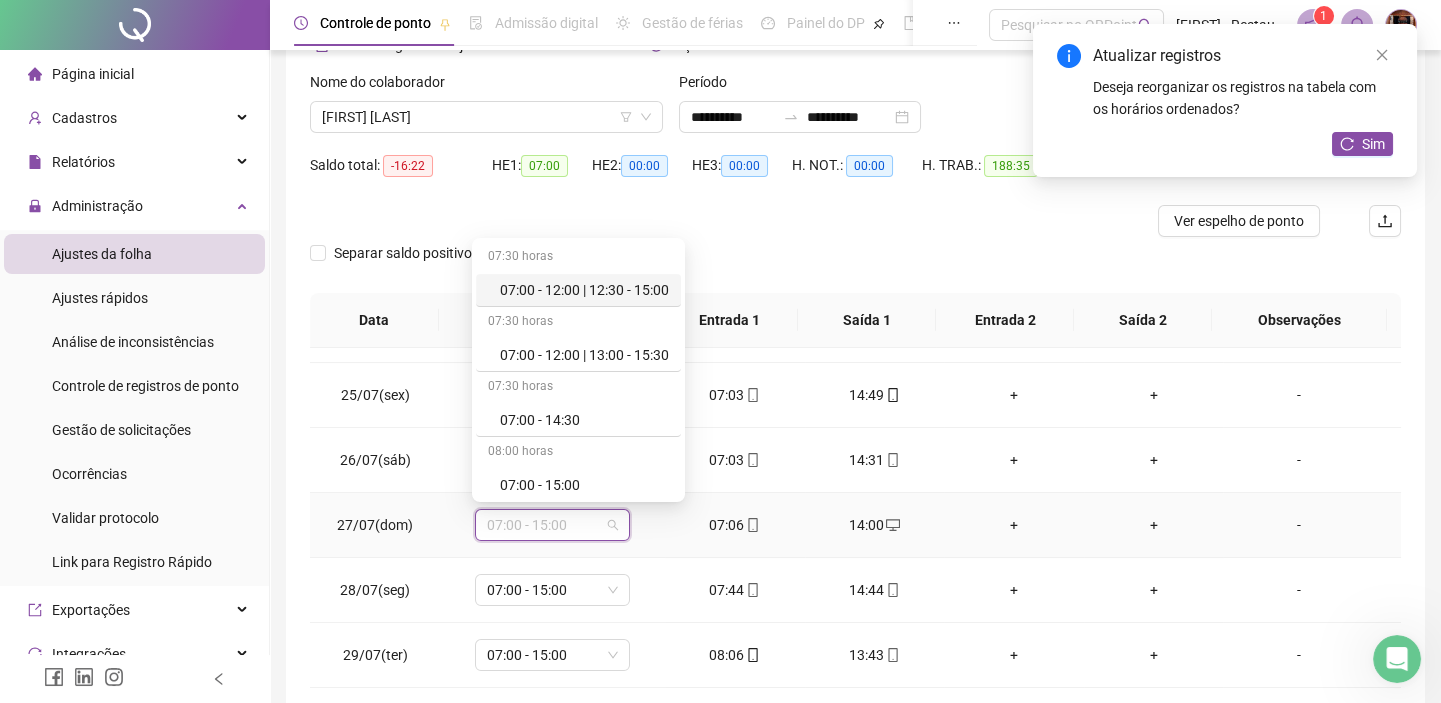 click on "07:00 - 12:00 | 12:30 - 15:00" at bounding box center [584, 290] 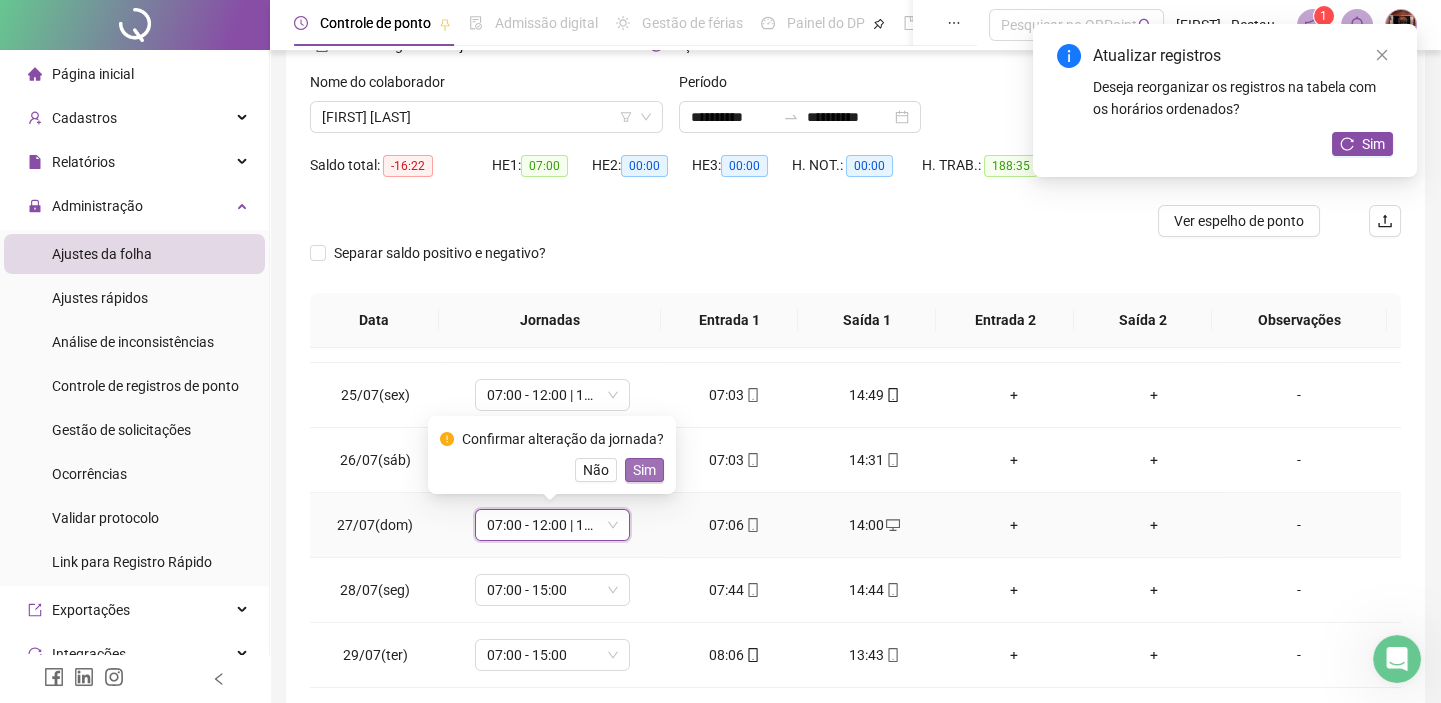 click on "Sim" at bounding box center (644, 470) 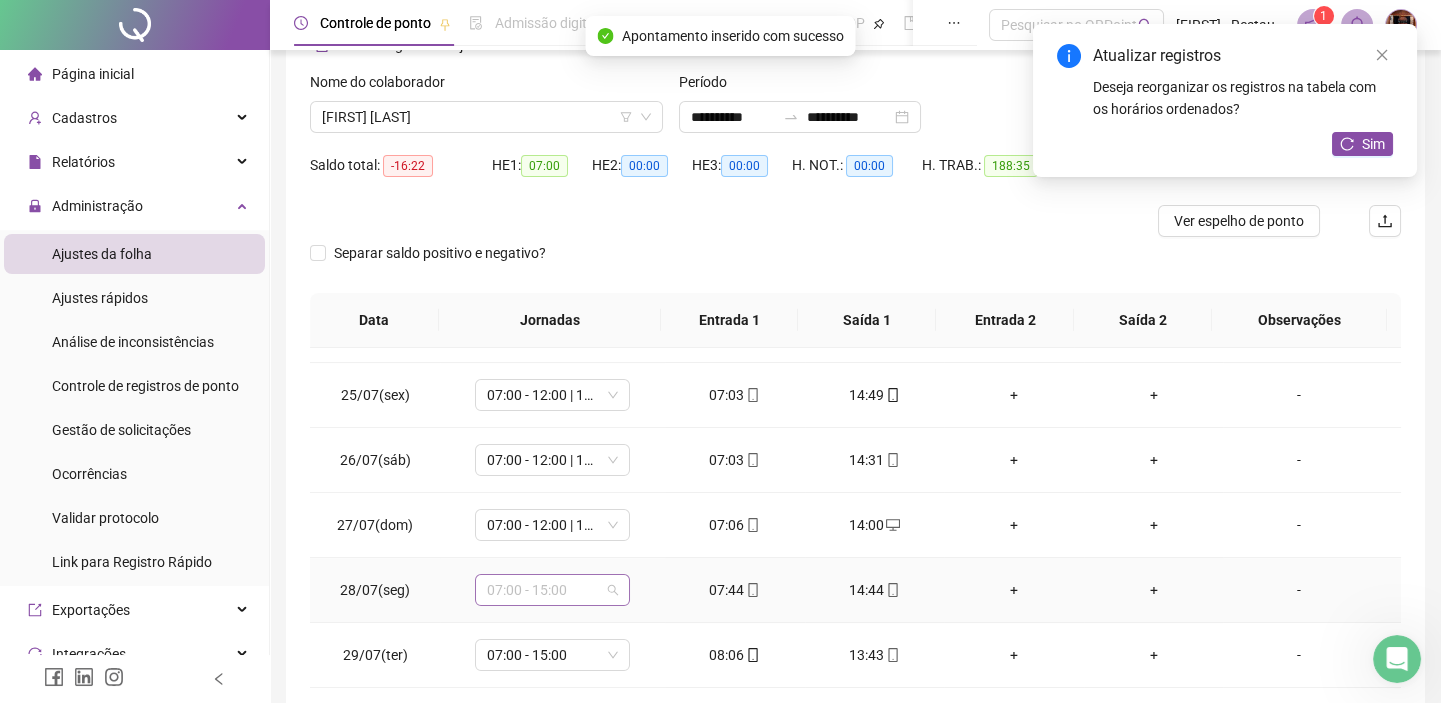 click on "07:00 - 15:00" at bounding box center (552, 590) 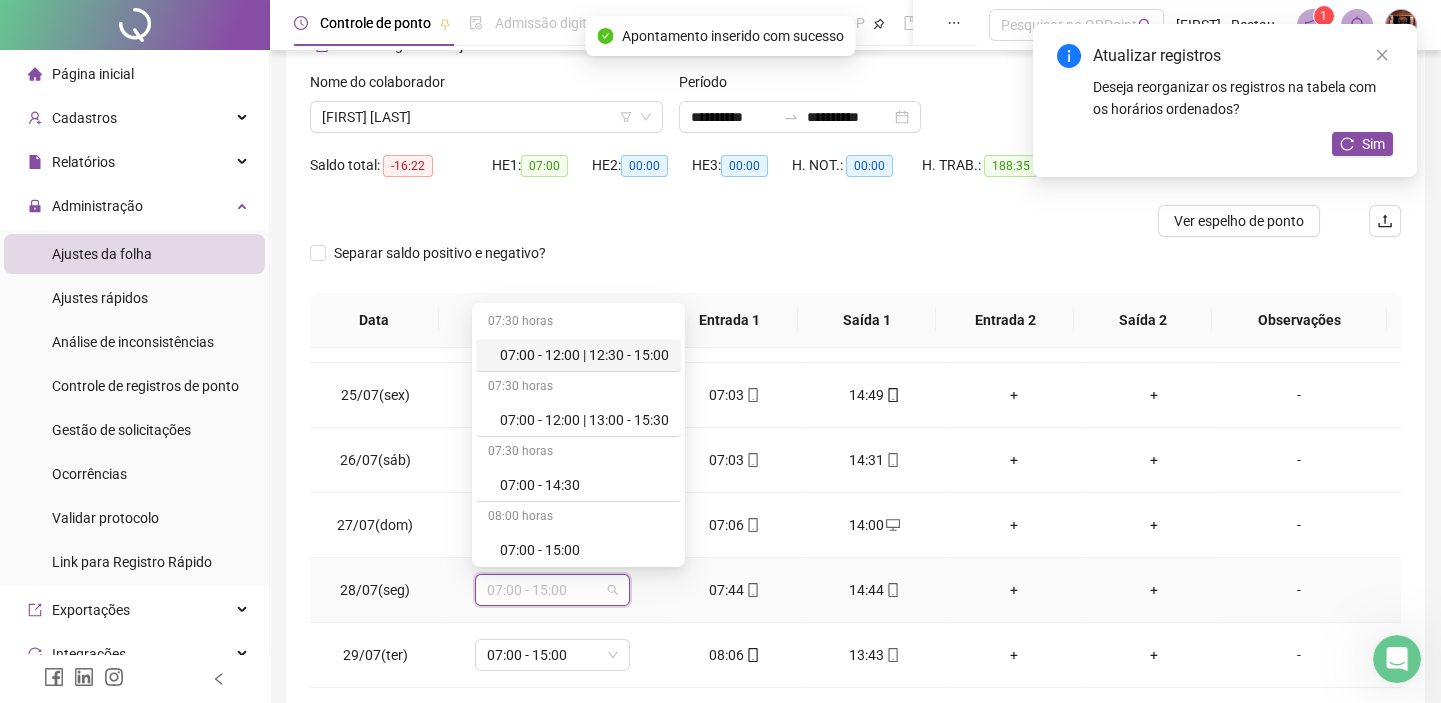 click on "07:00 - 12:00 | 12:30 - 15:00" at bounding box center (584, 355) 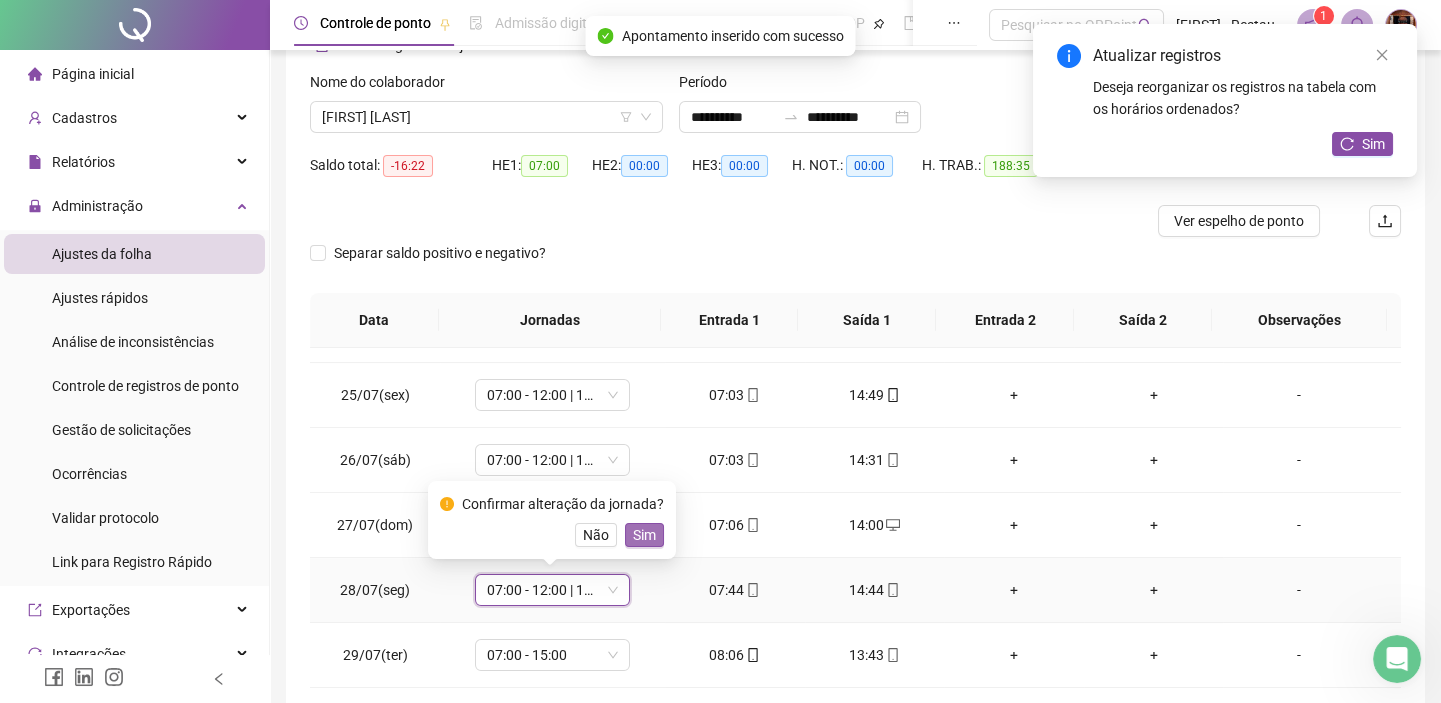 click on "Sim" at bounding box center (644, 535) 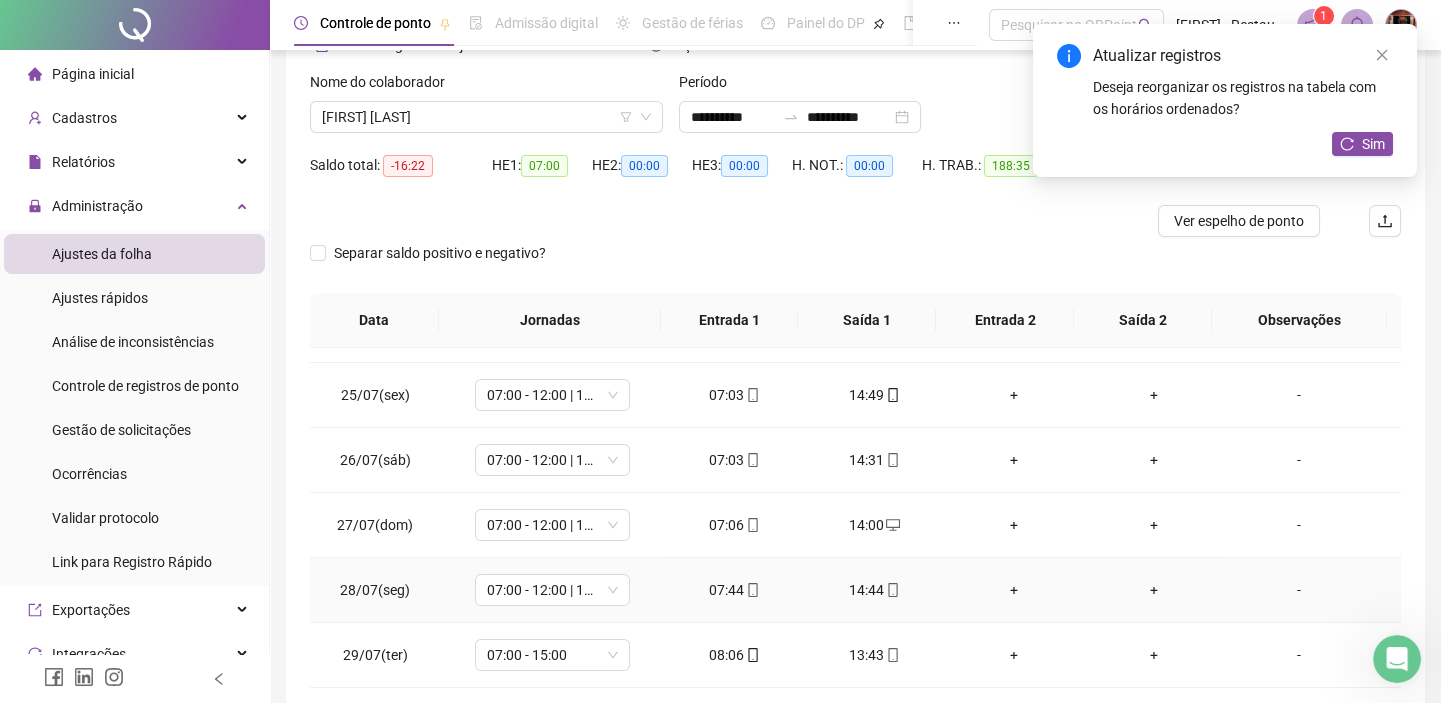scroll, scrollTop: 1584, scrollLeft: 0, axis: vertical 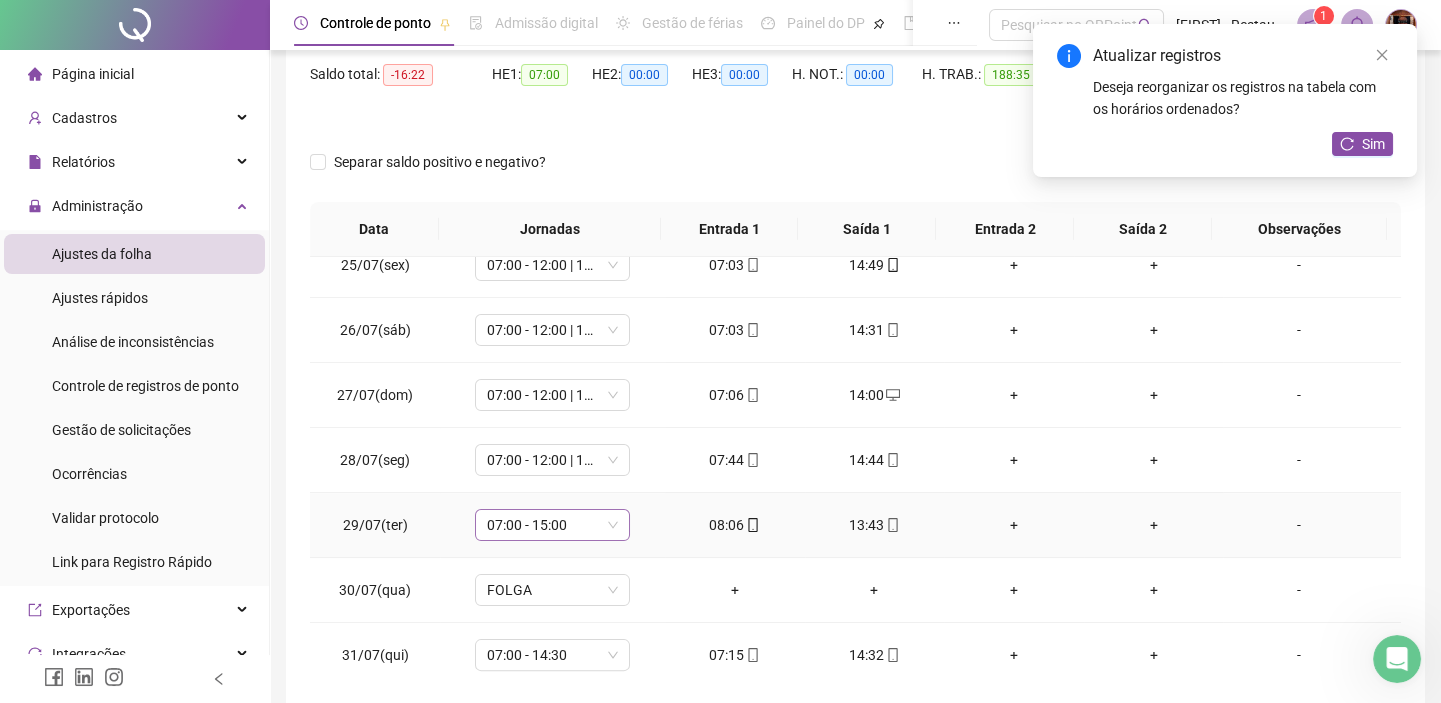 click on "07:00 - 15:00" at bounding box center [552, 525] 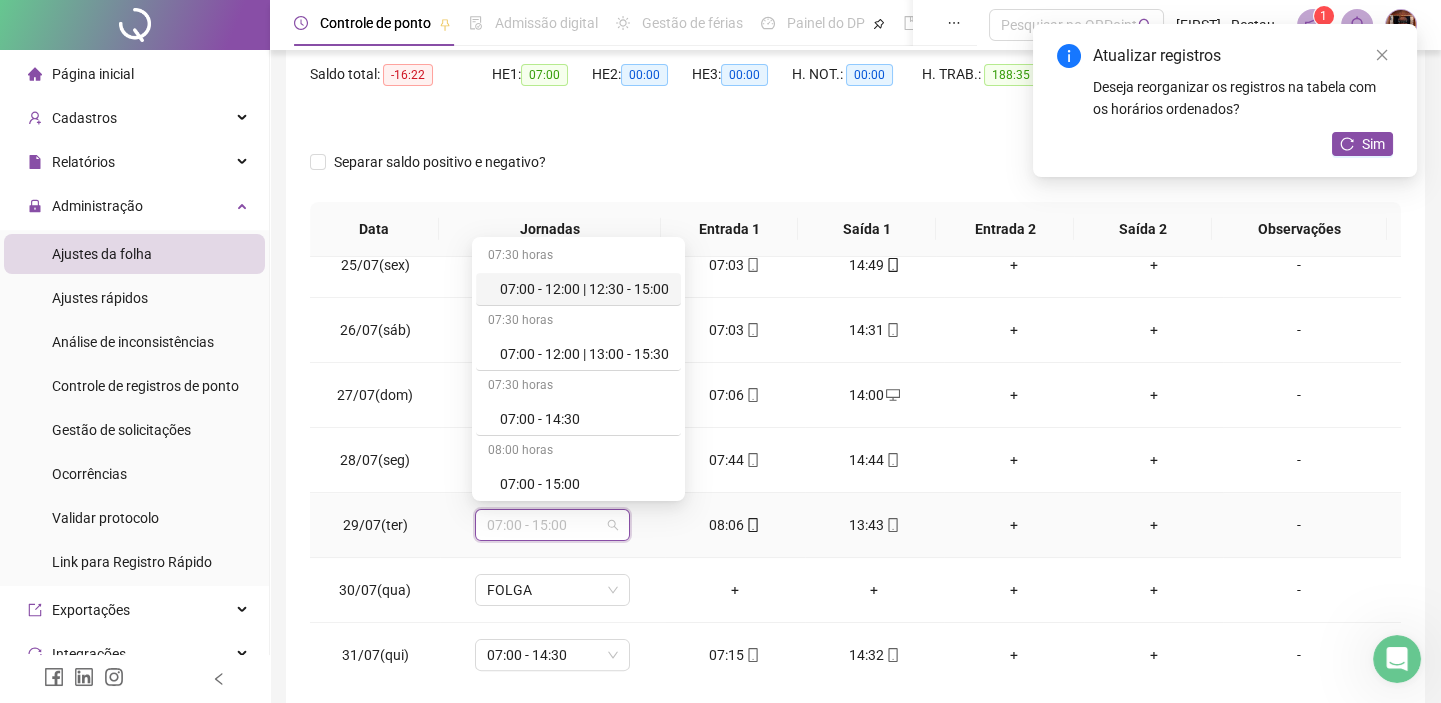click on "07:00 - 12:00 | 12:30 - 15:00" at bounding box center [584, 289] 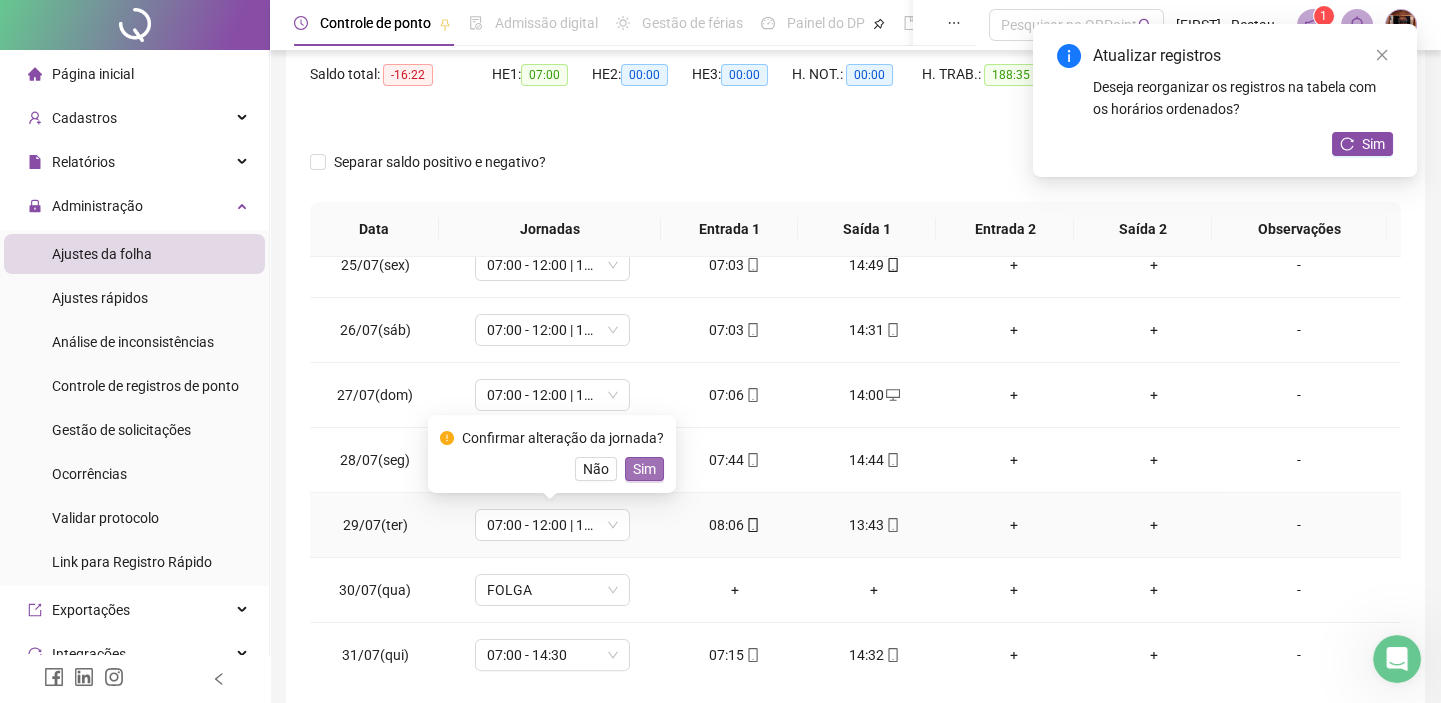 click on "Sim" at bounding box center (644, 469) 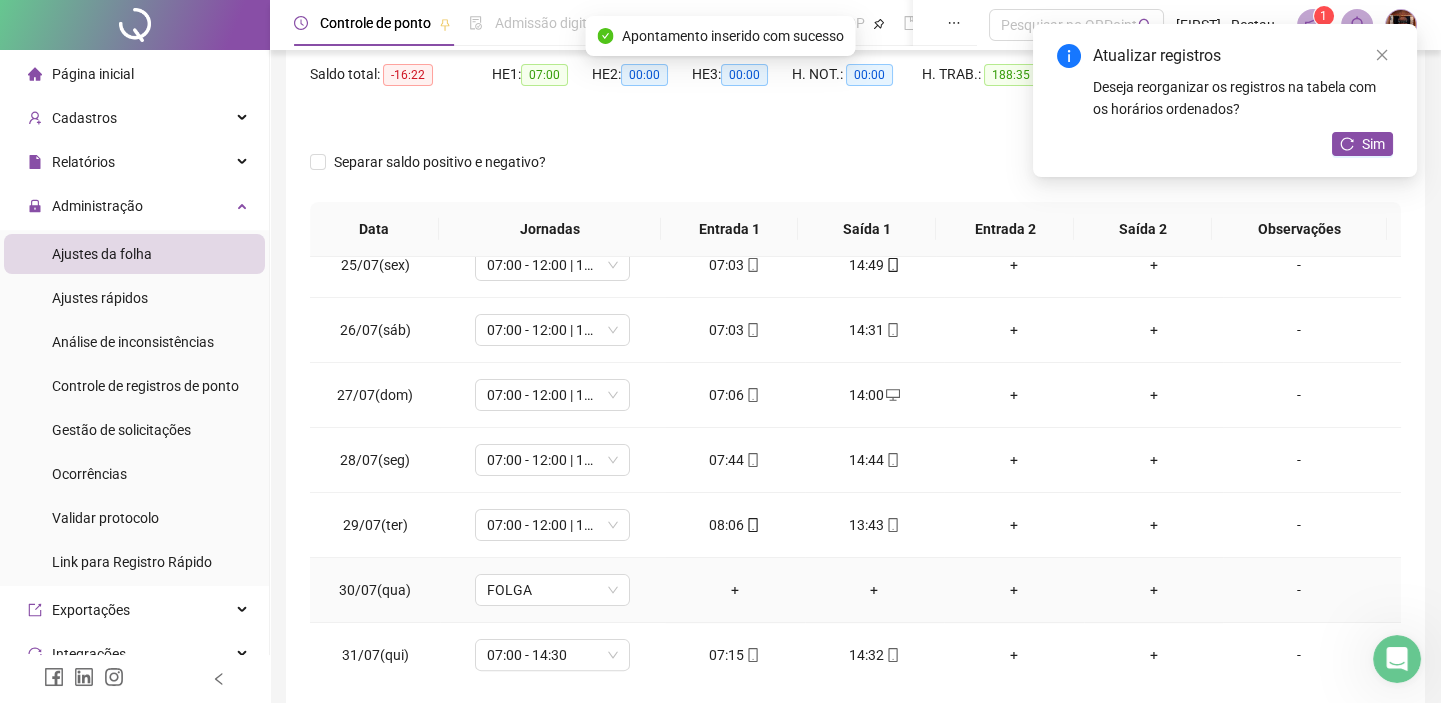 scroll, scrollTop: 295, scrollLeft: 0, axis: vertical 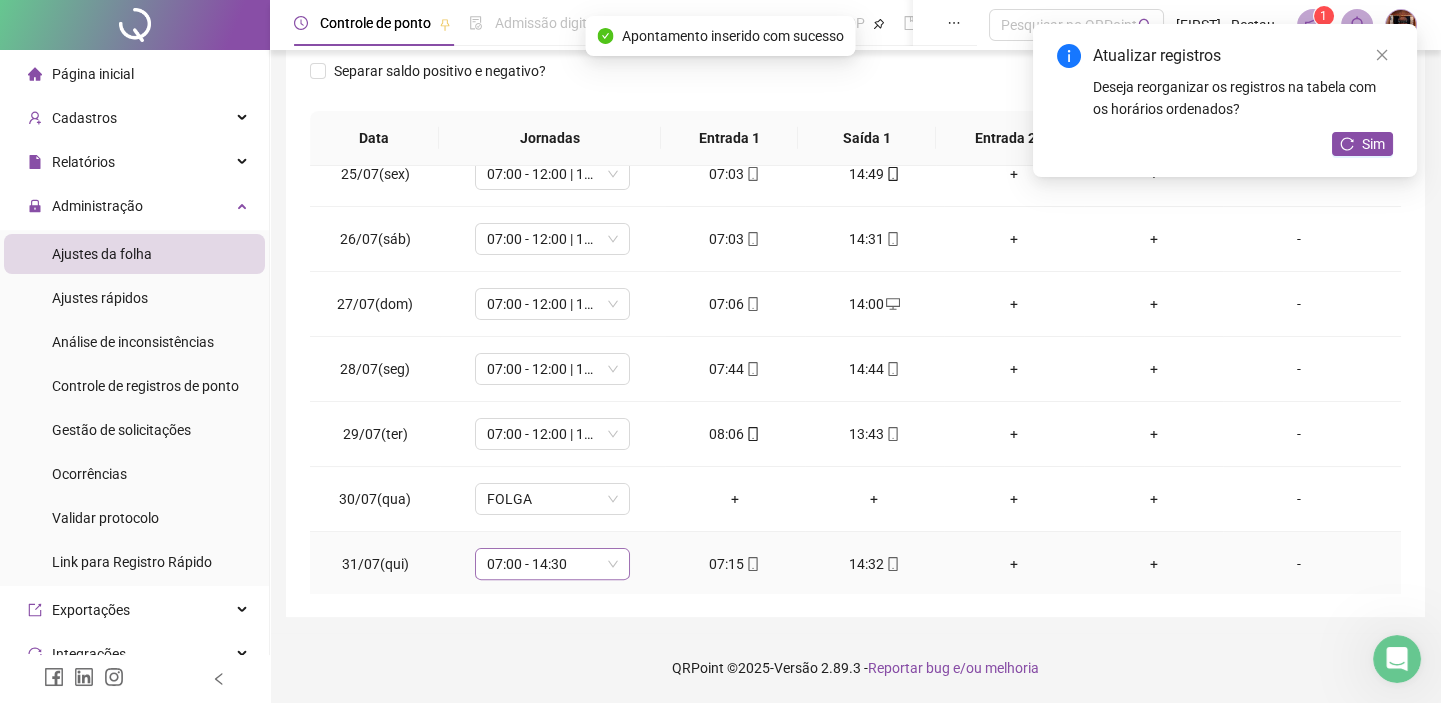 click on "07:00 - 14:30" at bounding box center [552, 564] 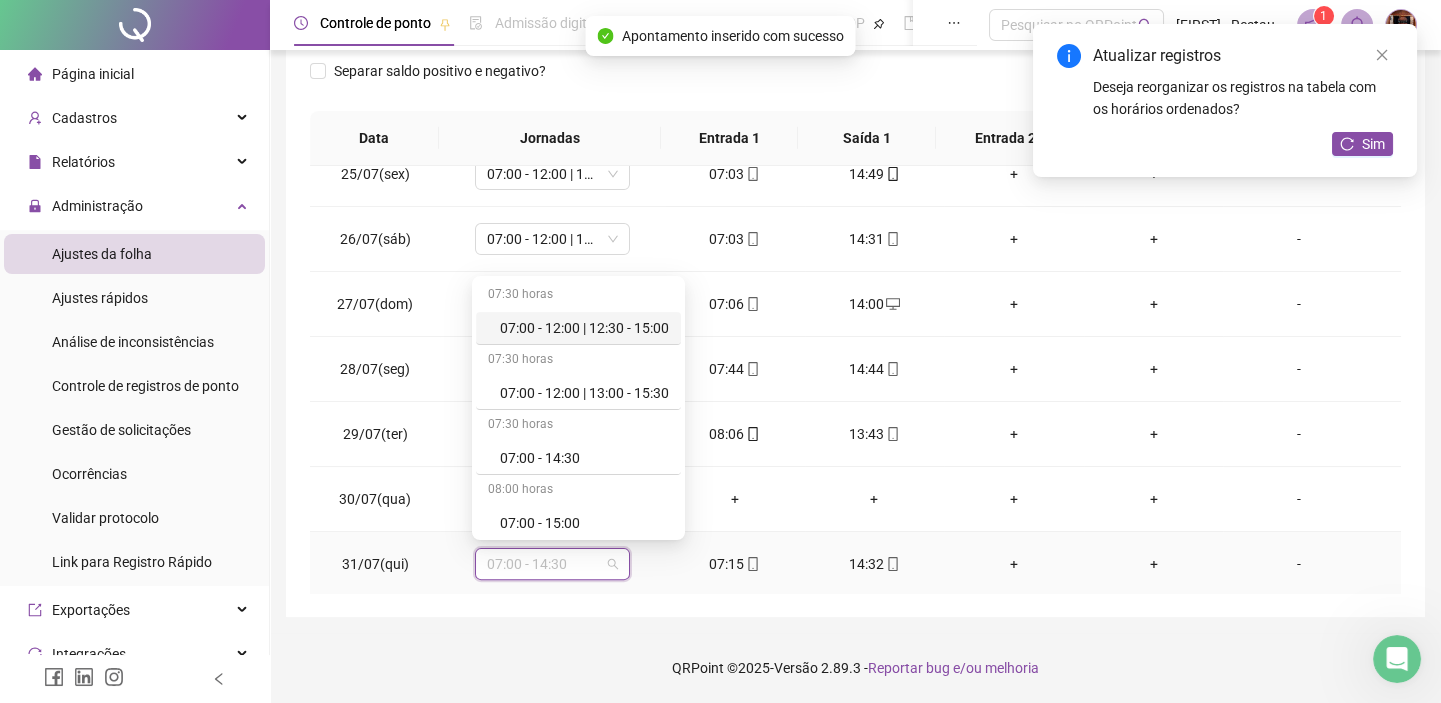 click on "07:00 - 12:00 | 12:30 - 15:00" at bounding box center [584, 328] 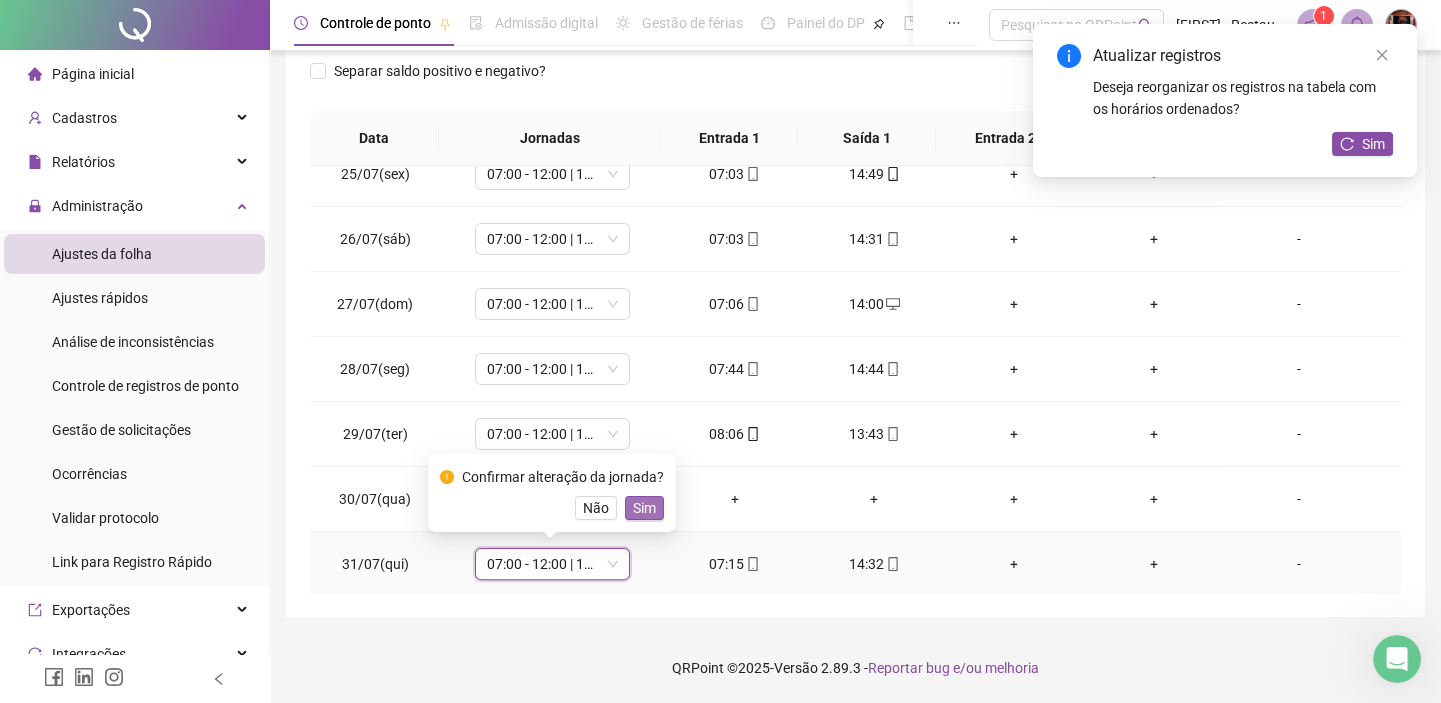 click on "Sim" at bounding box center (644, 508) 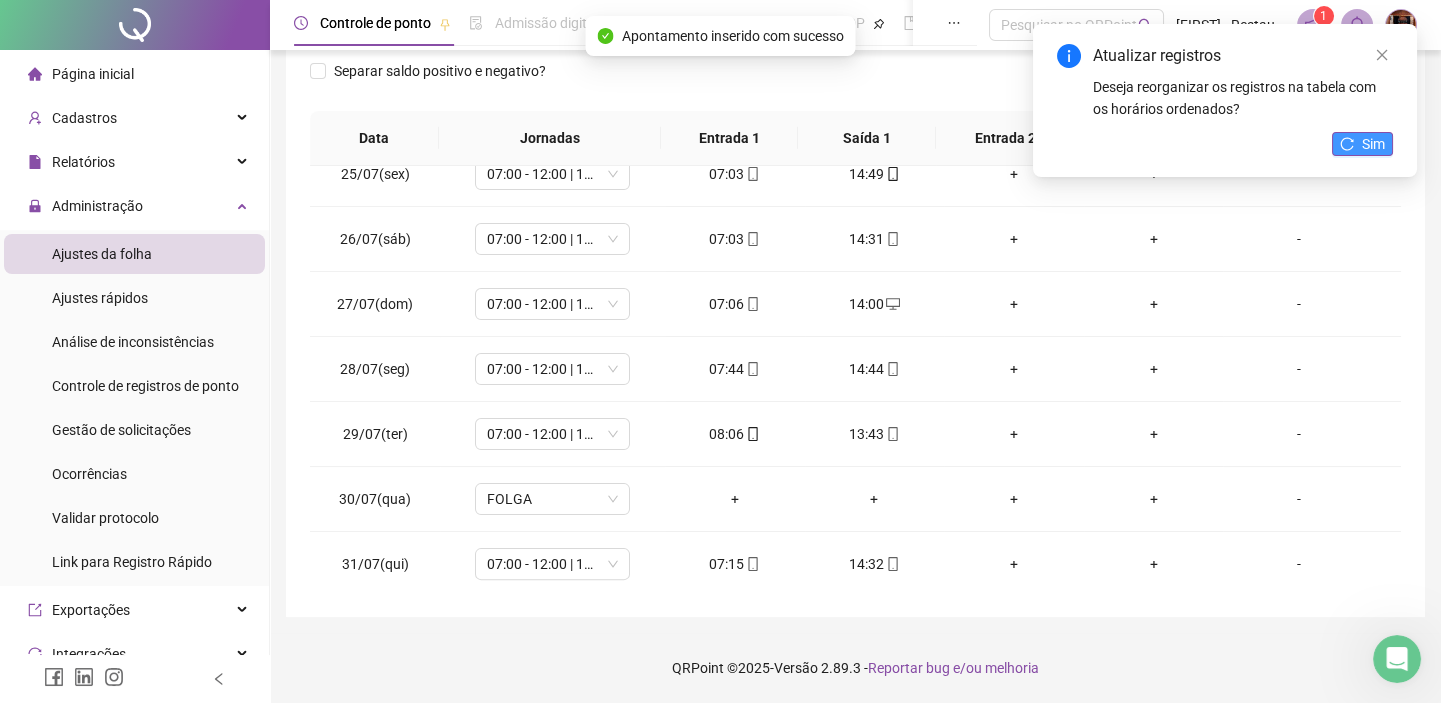 click on "Sim" at bounding box center [1373, 144] 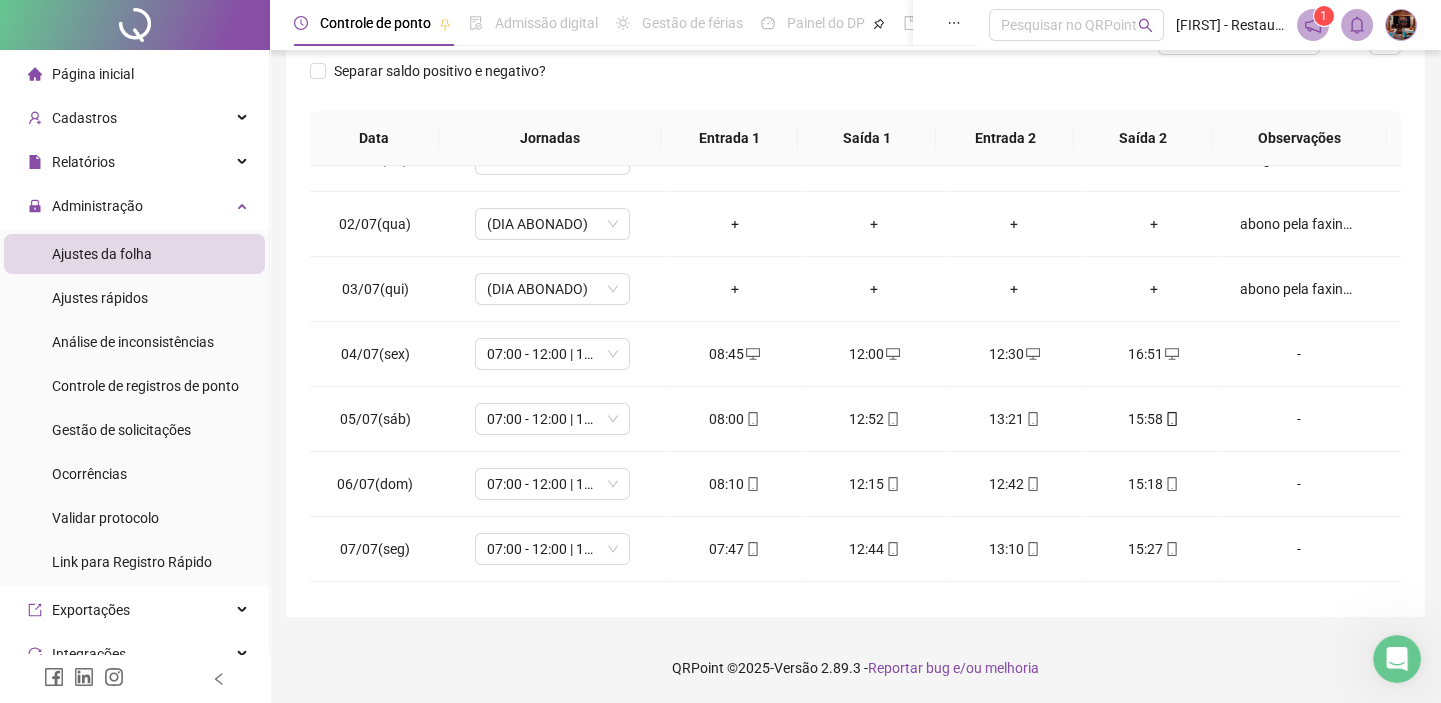 scroll, scrollTop: 0, scrollLeft: 0, axis: both 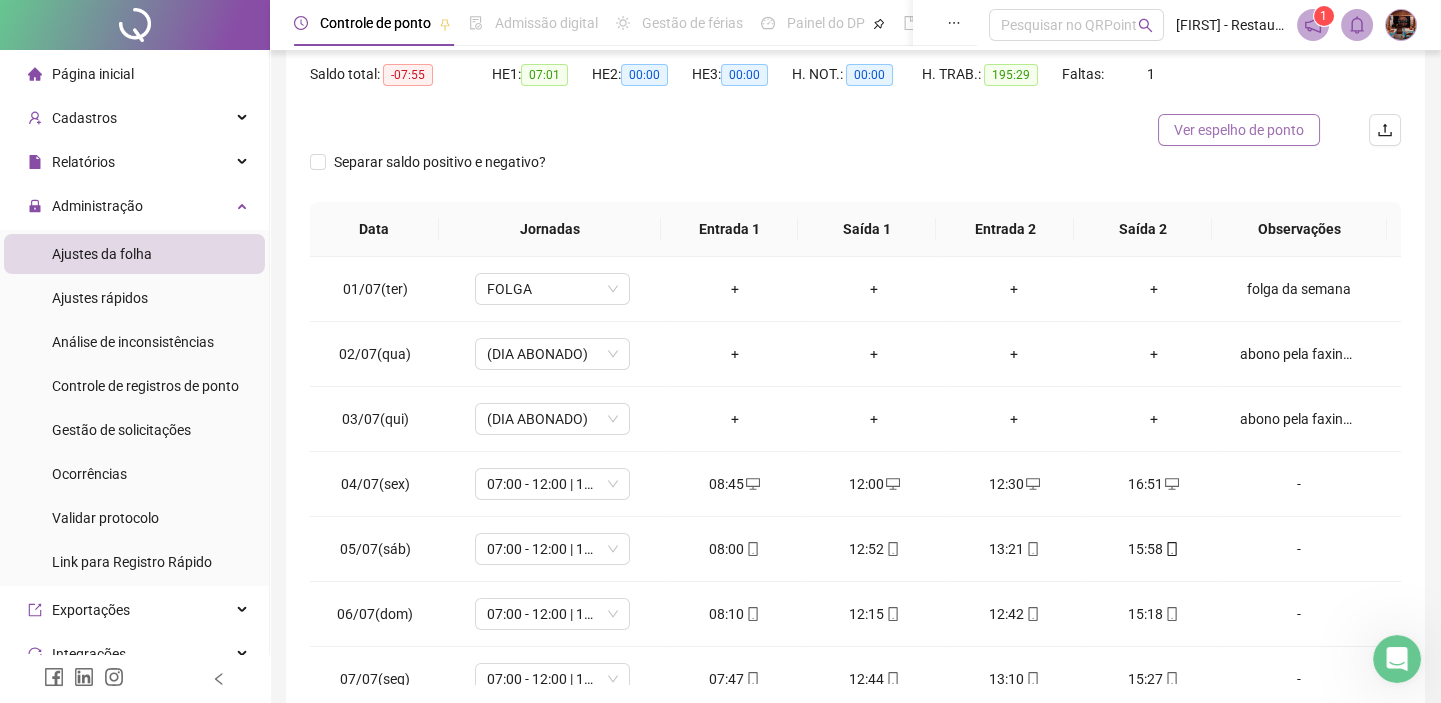 click on "Ver espelho de ponto" at bounding box center [1239, 130] 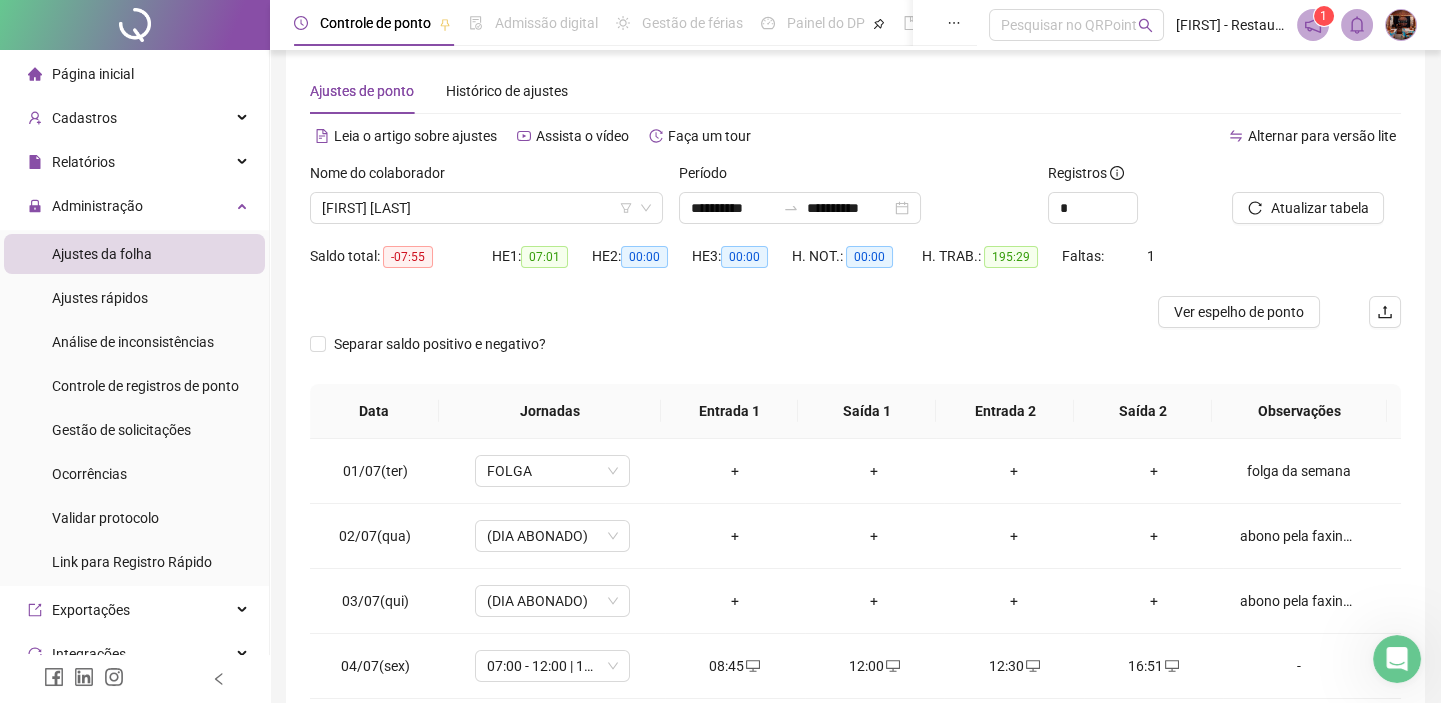 scroll, scrollTop: 204, scrollLeft: 0, axis: vertical 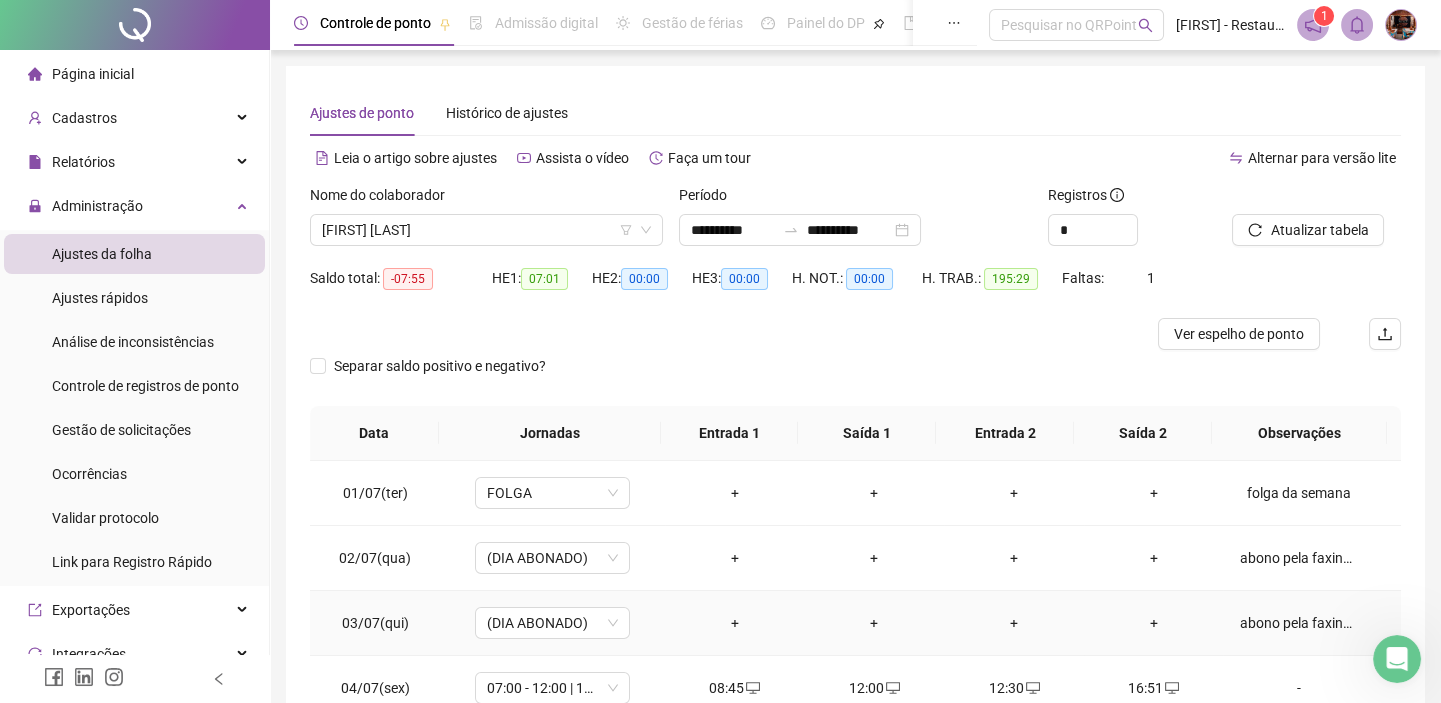 click on "abono pela faxina da obra" at bounding box center (1298, 623) 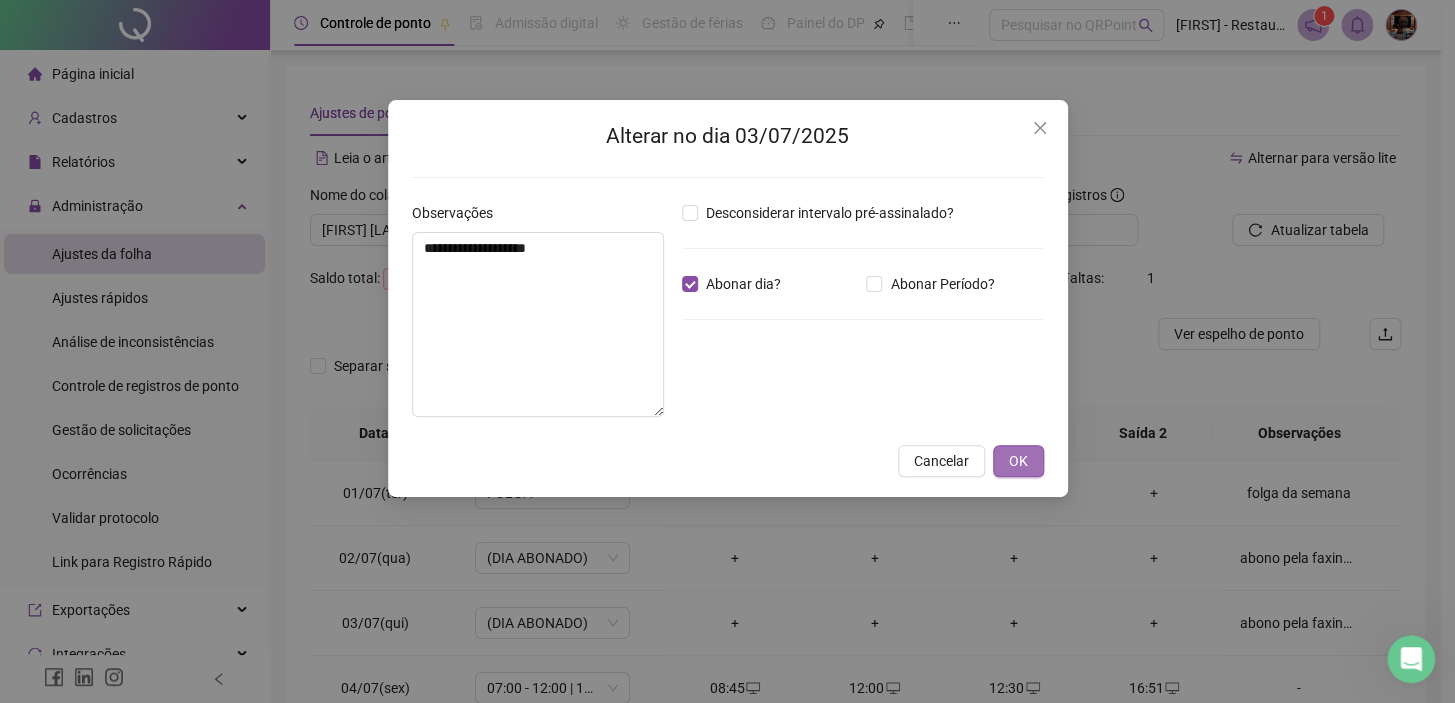 click on "OK" at bounding box center (1018, 461) 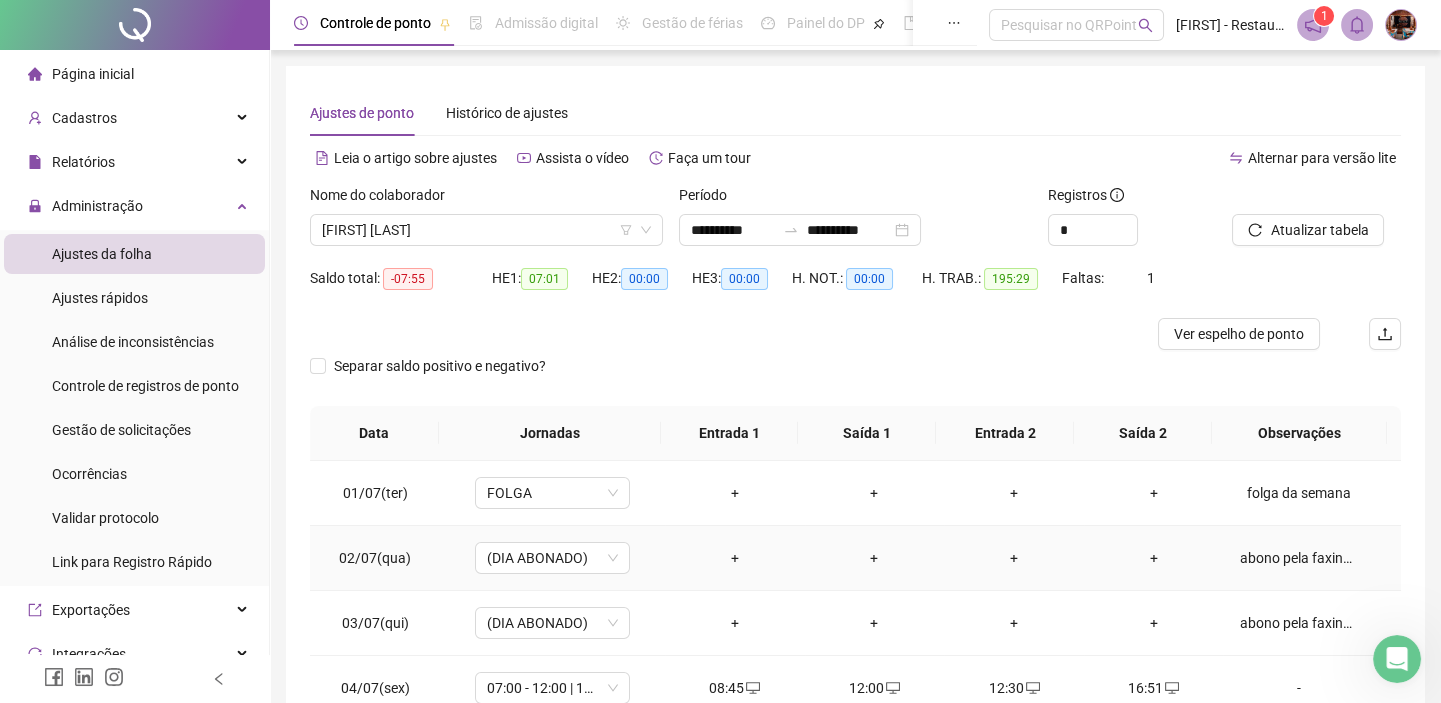 click on "abono pela faxina da obra" at bounding box center [1298, 558] 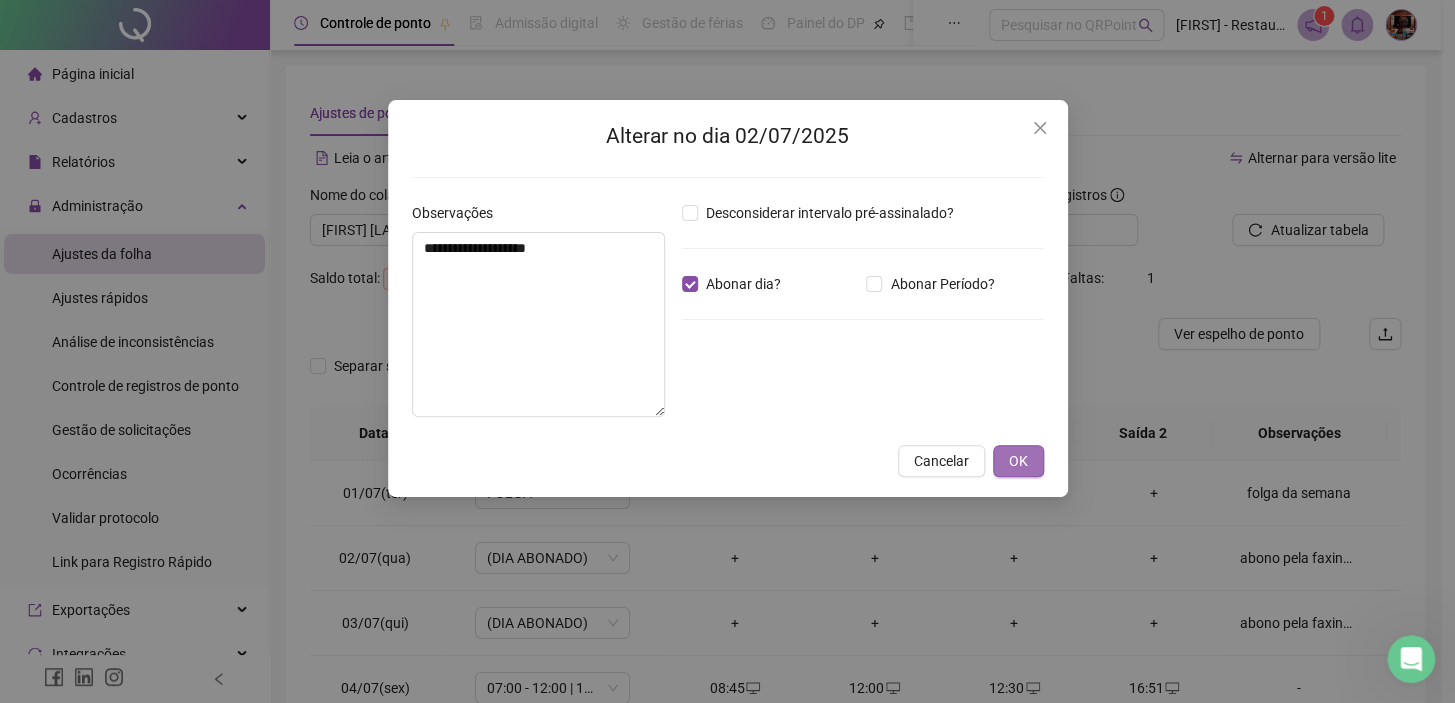 click on "OK" at bounding box center [1018, 461] 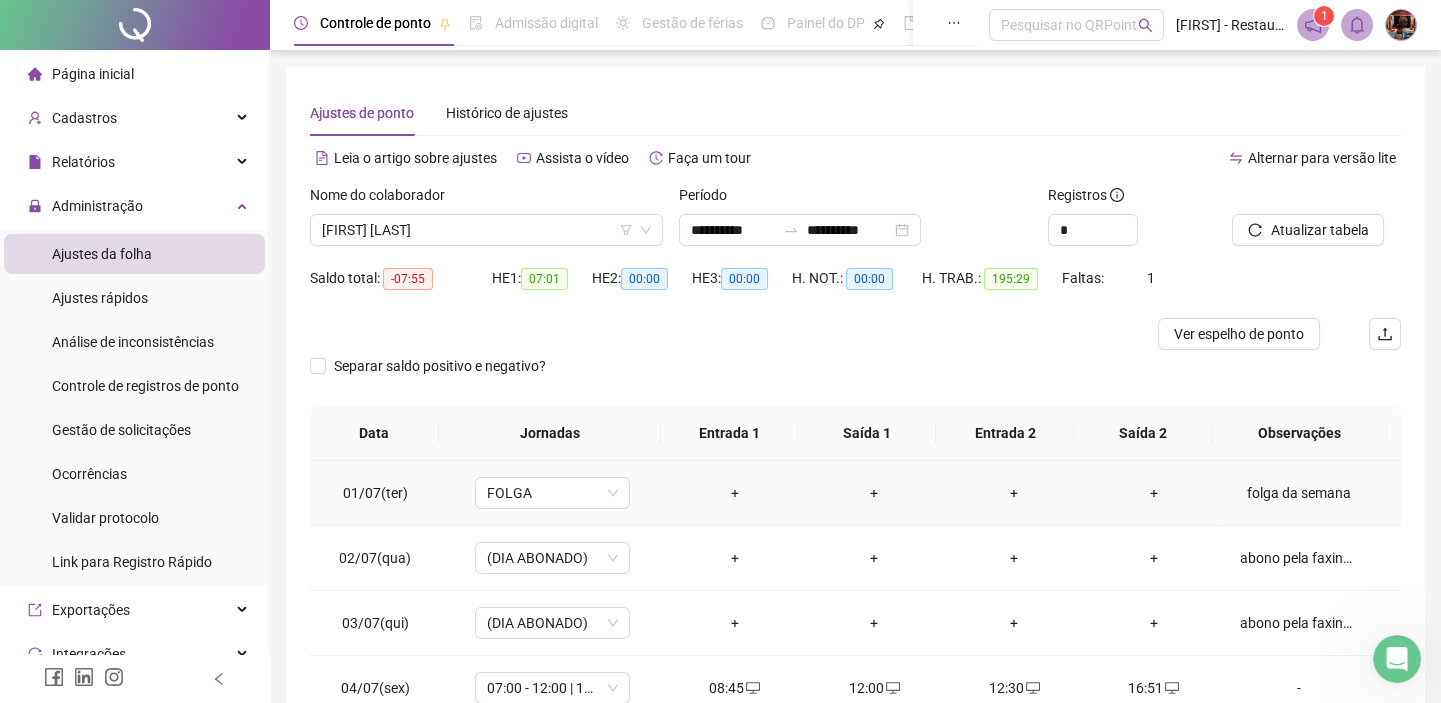click on "folga da semana" at bounding box center [1298, 493] 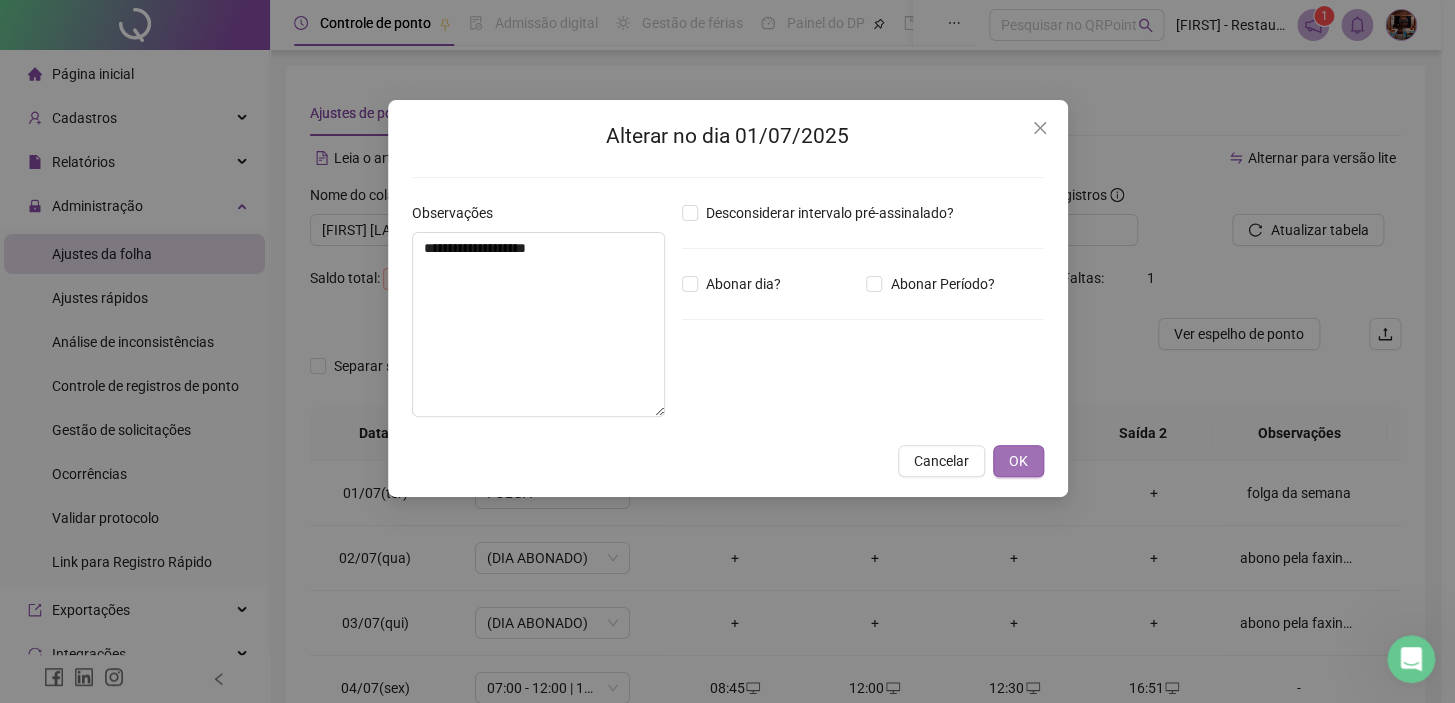 click on "OK" at bounding box center [1018, 461] 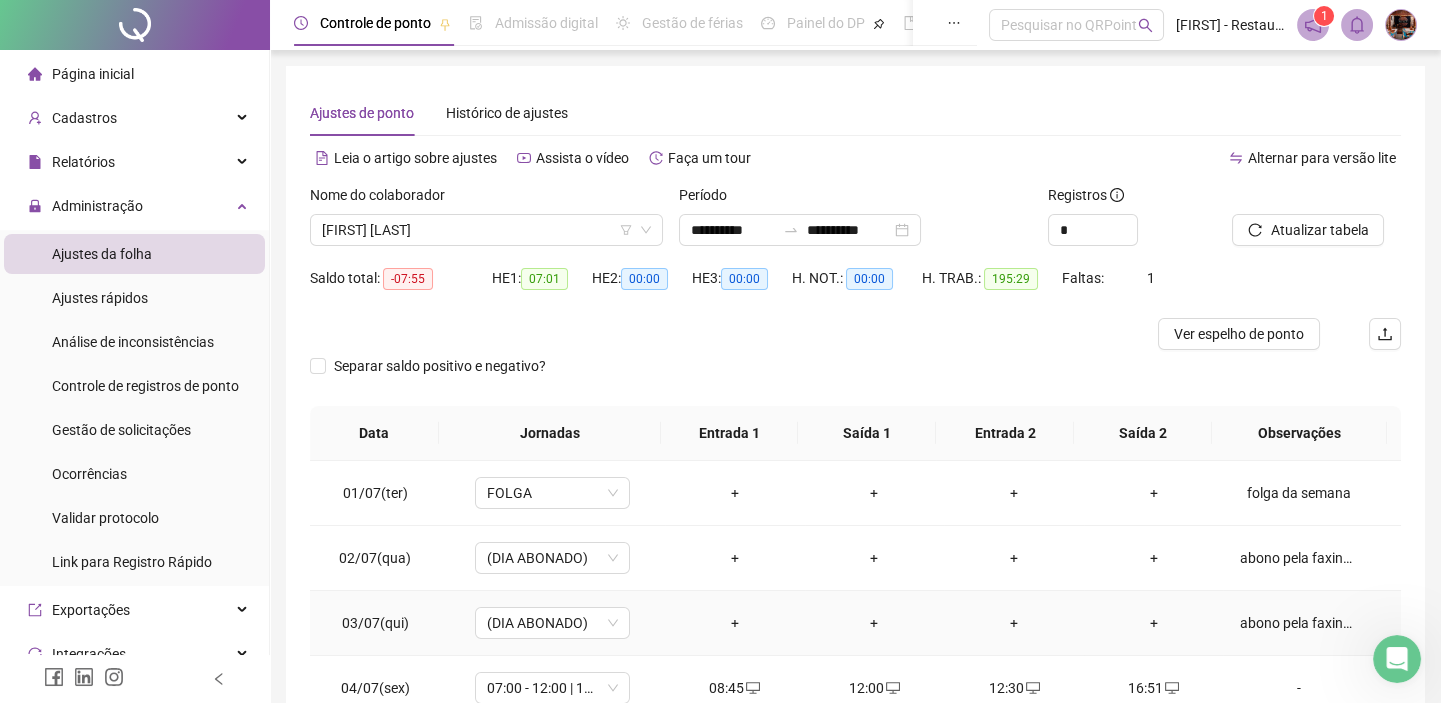 scroll, scrollTop: 181, scrollLeft: 0, axis: vertical 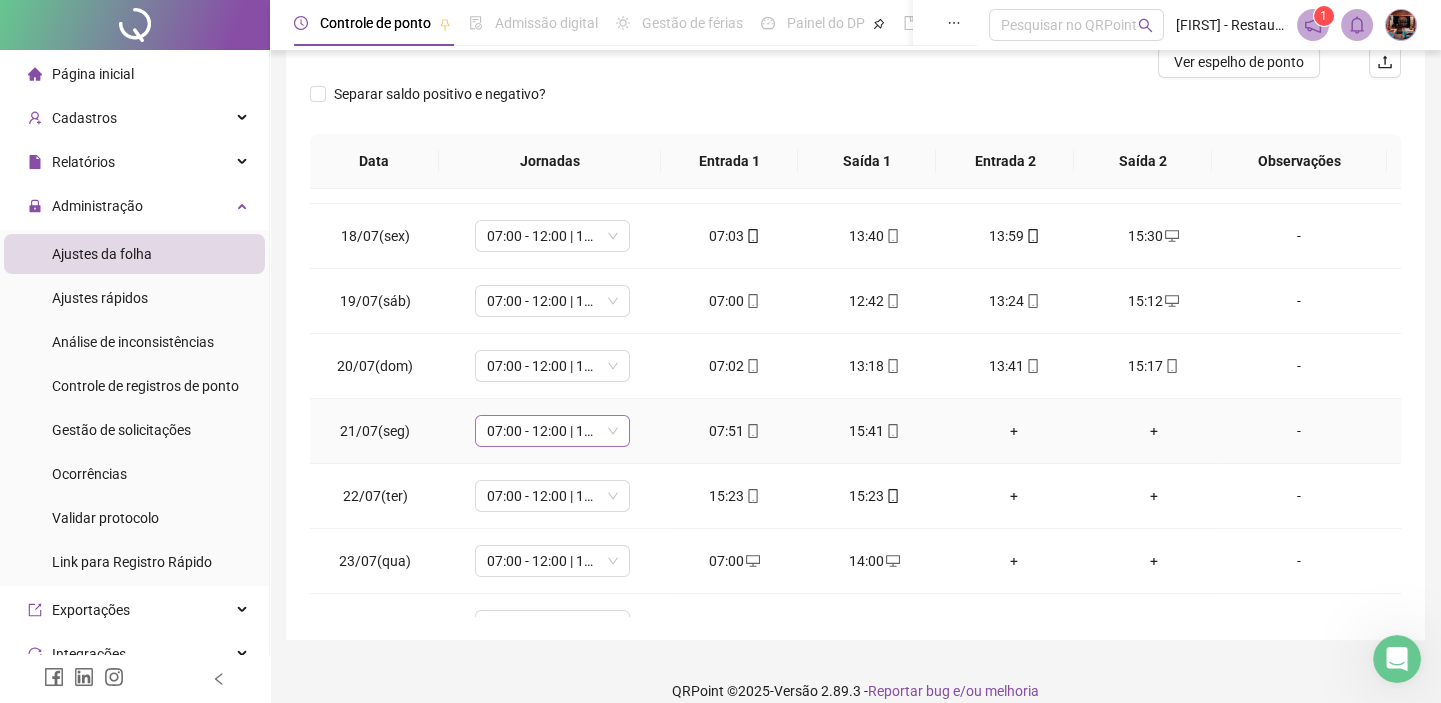 click on "07:00 - 12:00 | 12:30 - 15:00" at bounding box center [552, 431] 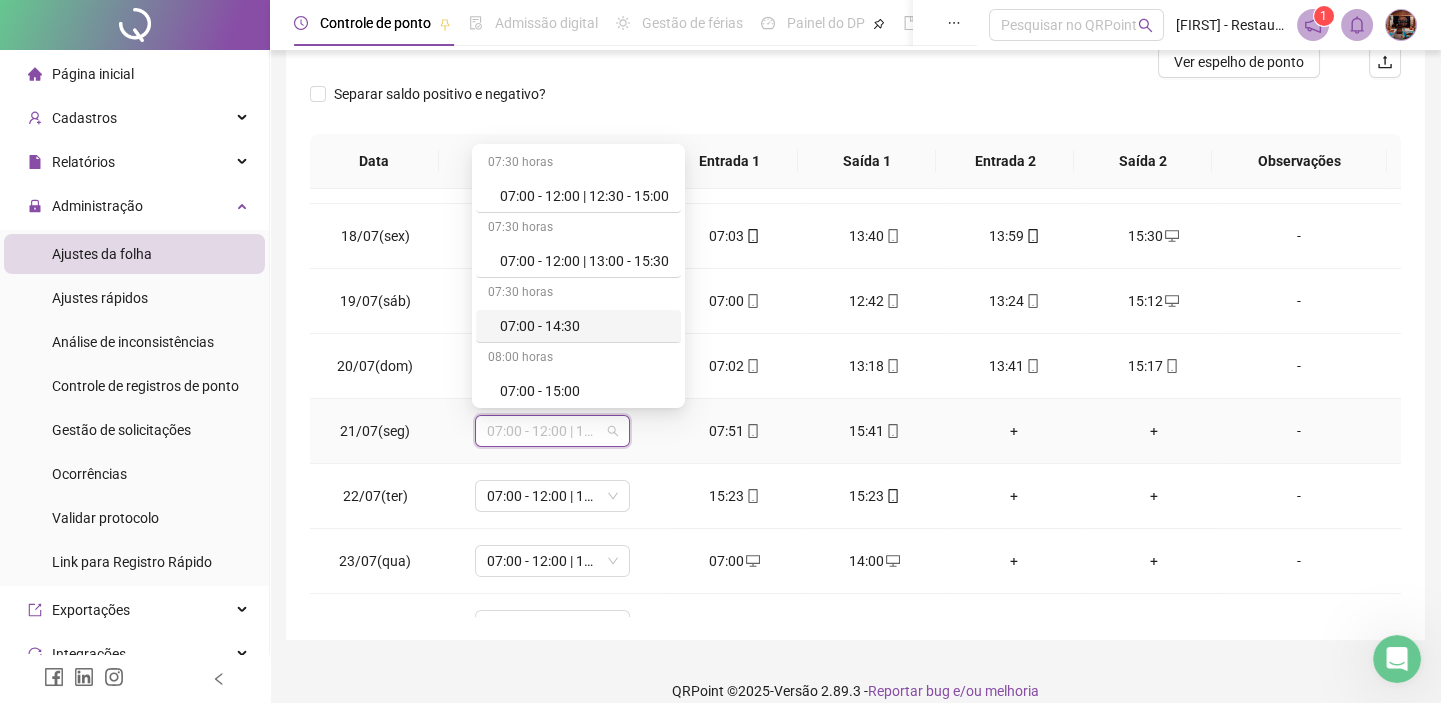 click on "07:00 - 14:30" at bounding box center (584, 326) 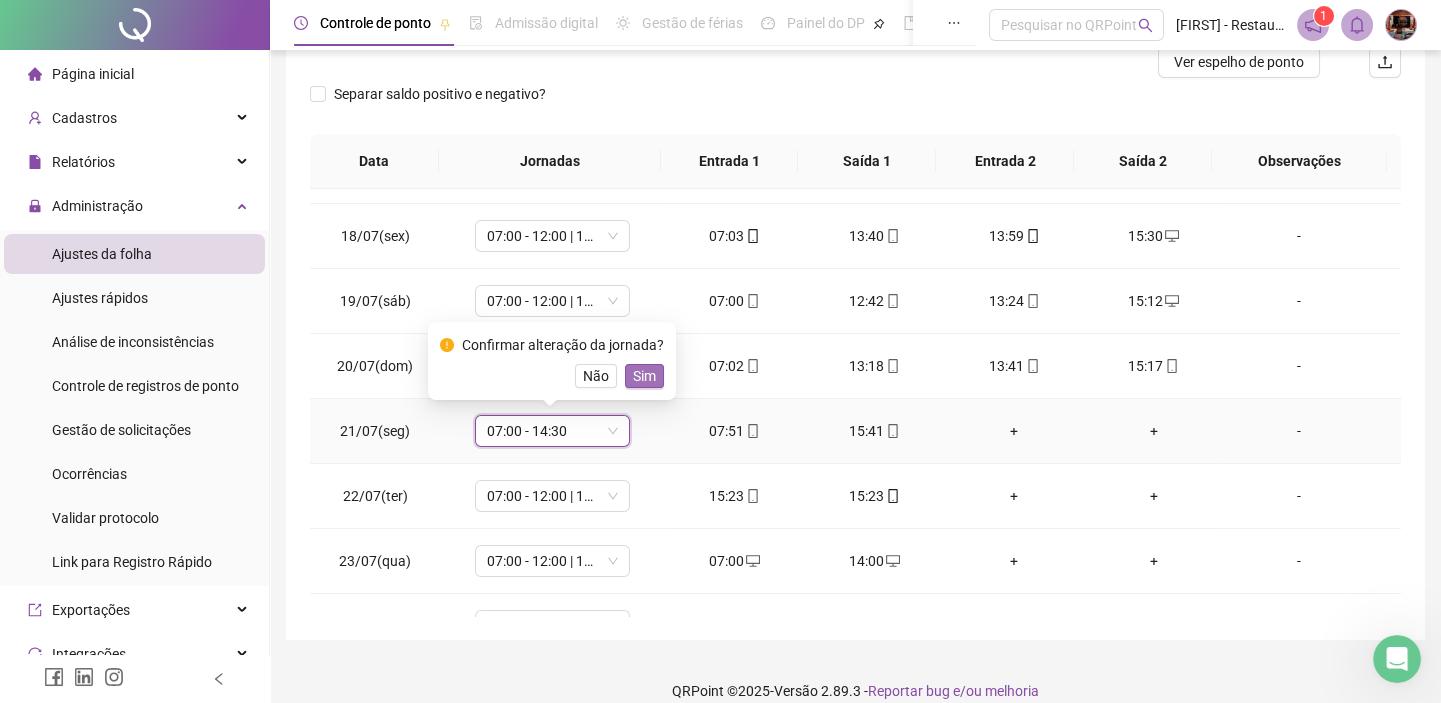 click on "Sim" at bounding box center (644, 376) 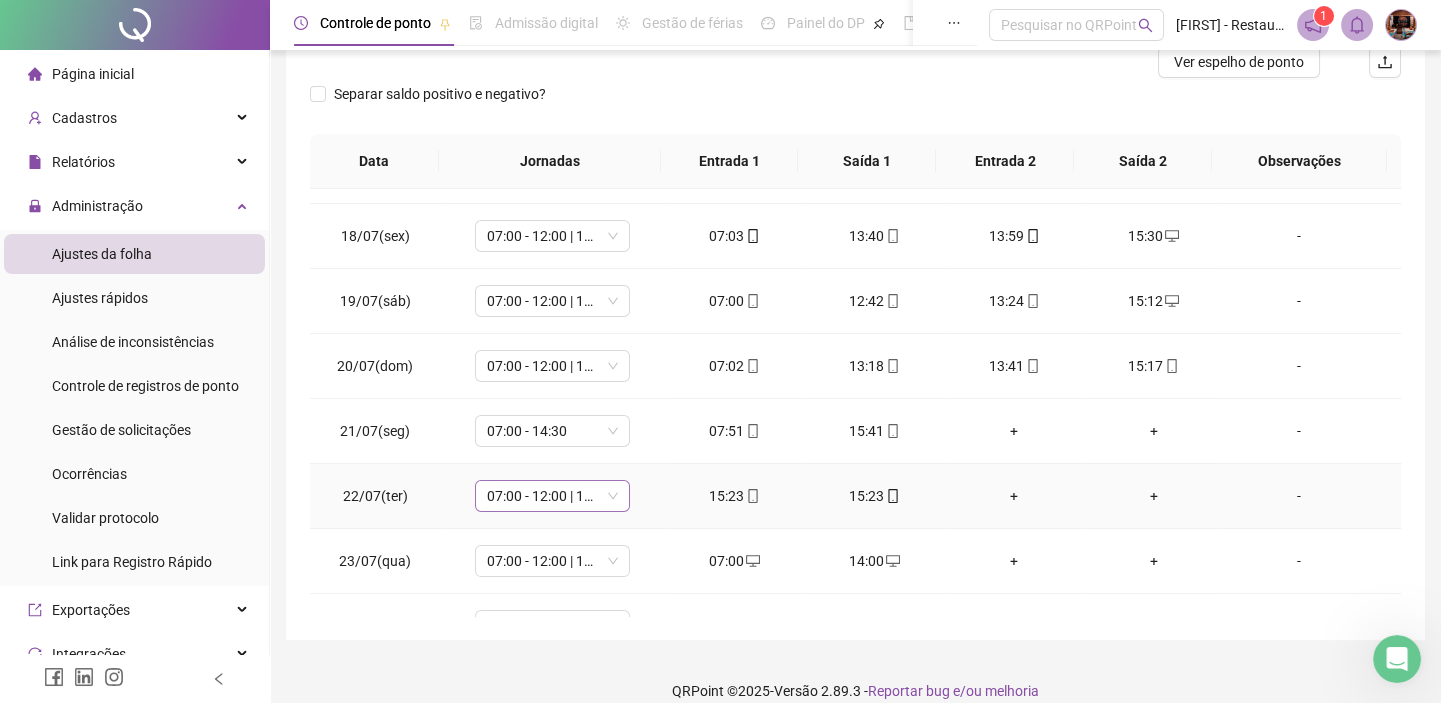 click on "07:00 - 12:00 | 12:30 - 15:00" at bounding box center (552, 496) 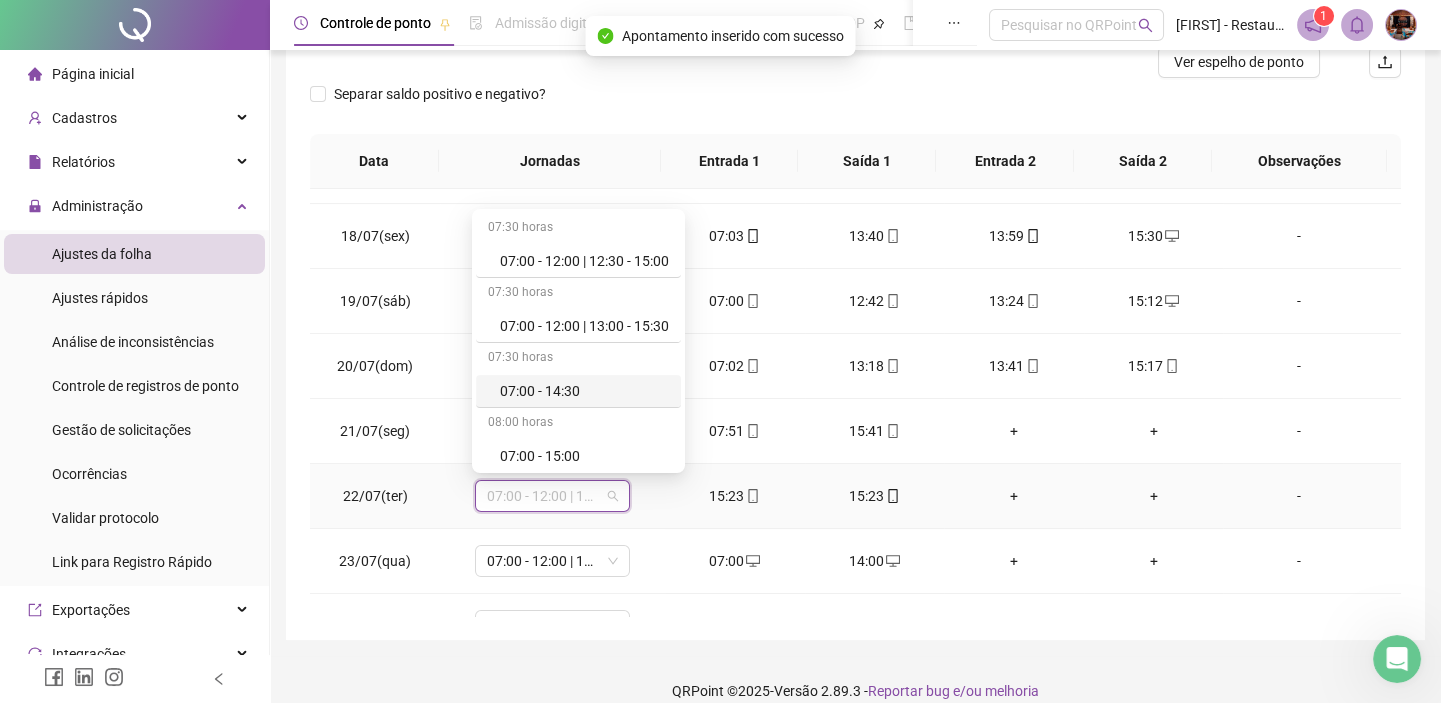 click on "07:00 - 14:30" at bounding box center (584, 391) 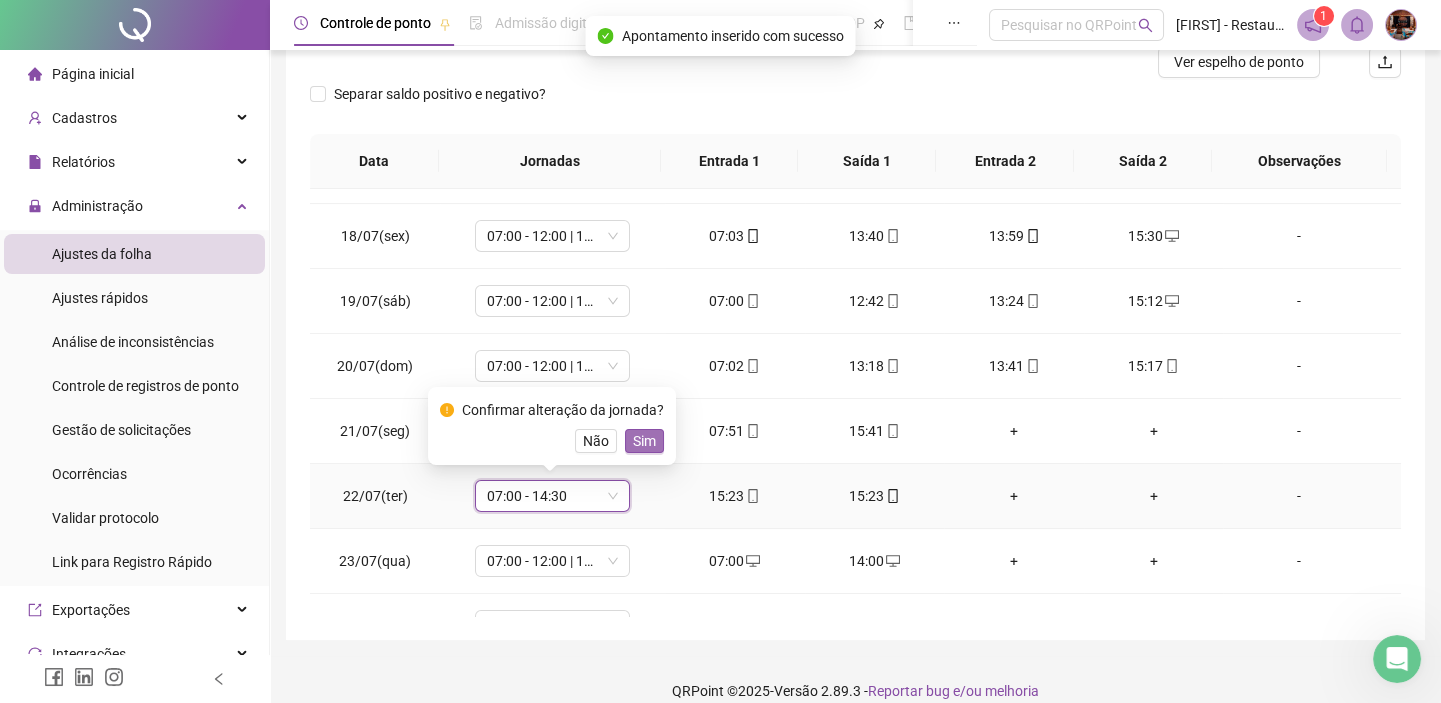 click on "Sim" at bounding box center (644, 441) 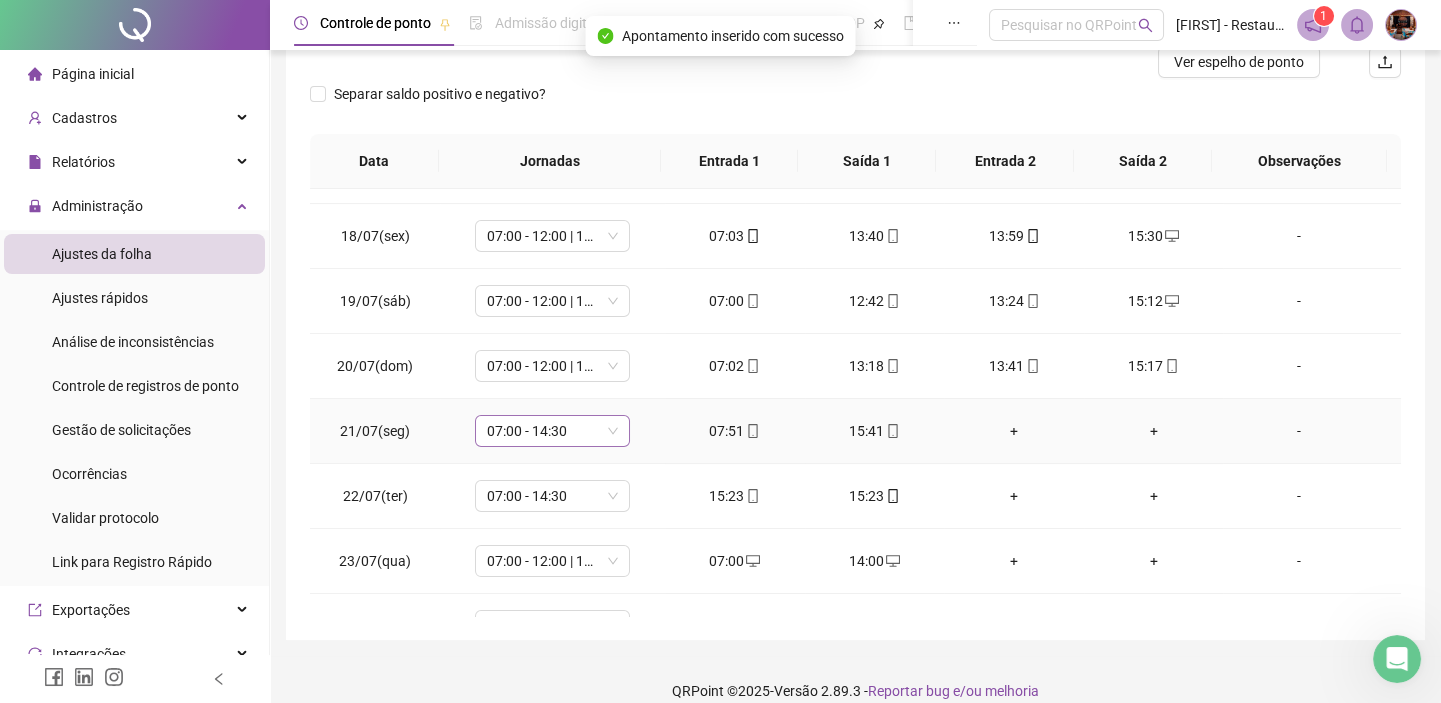 click on "07:00 - 14:30" at bounding box center [552, 431] 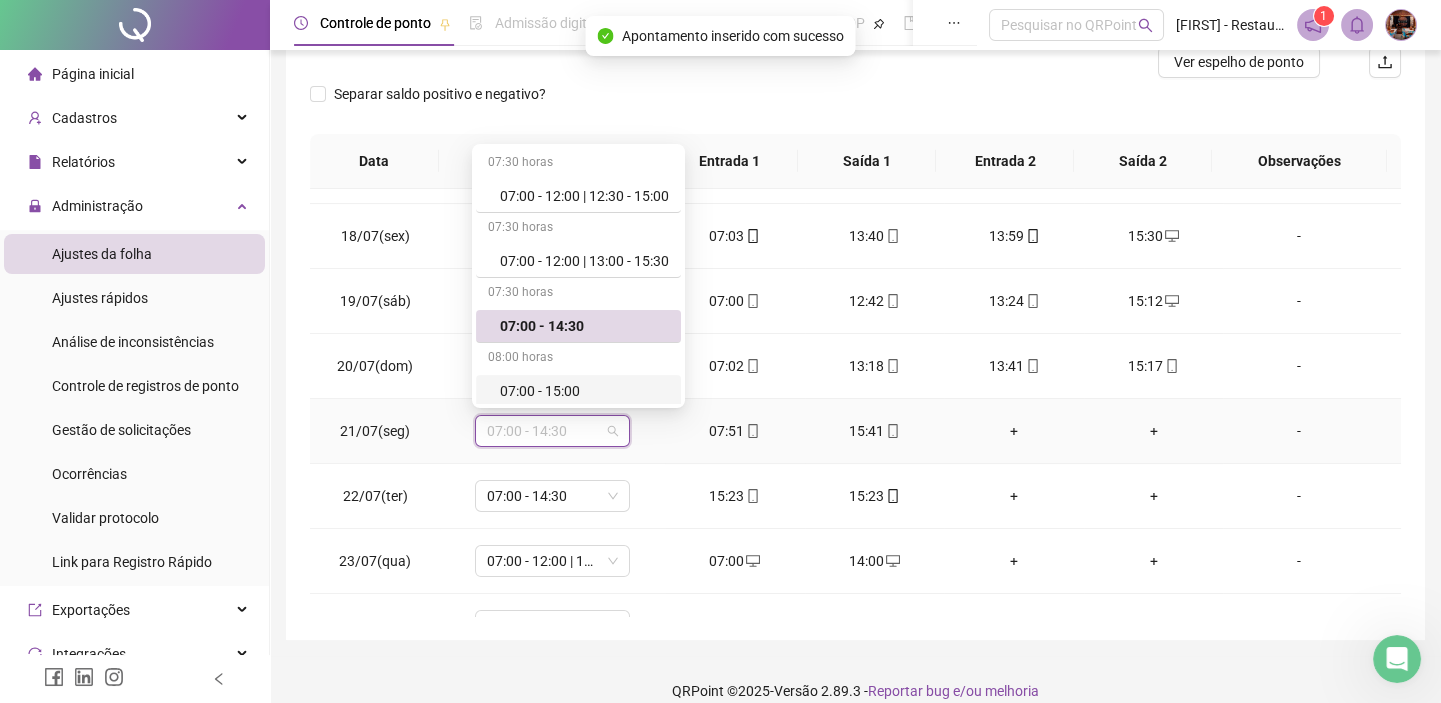click on "07:00 - 15:00" at bounding box center (584, 391) 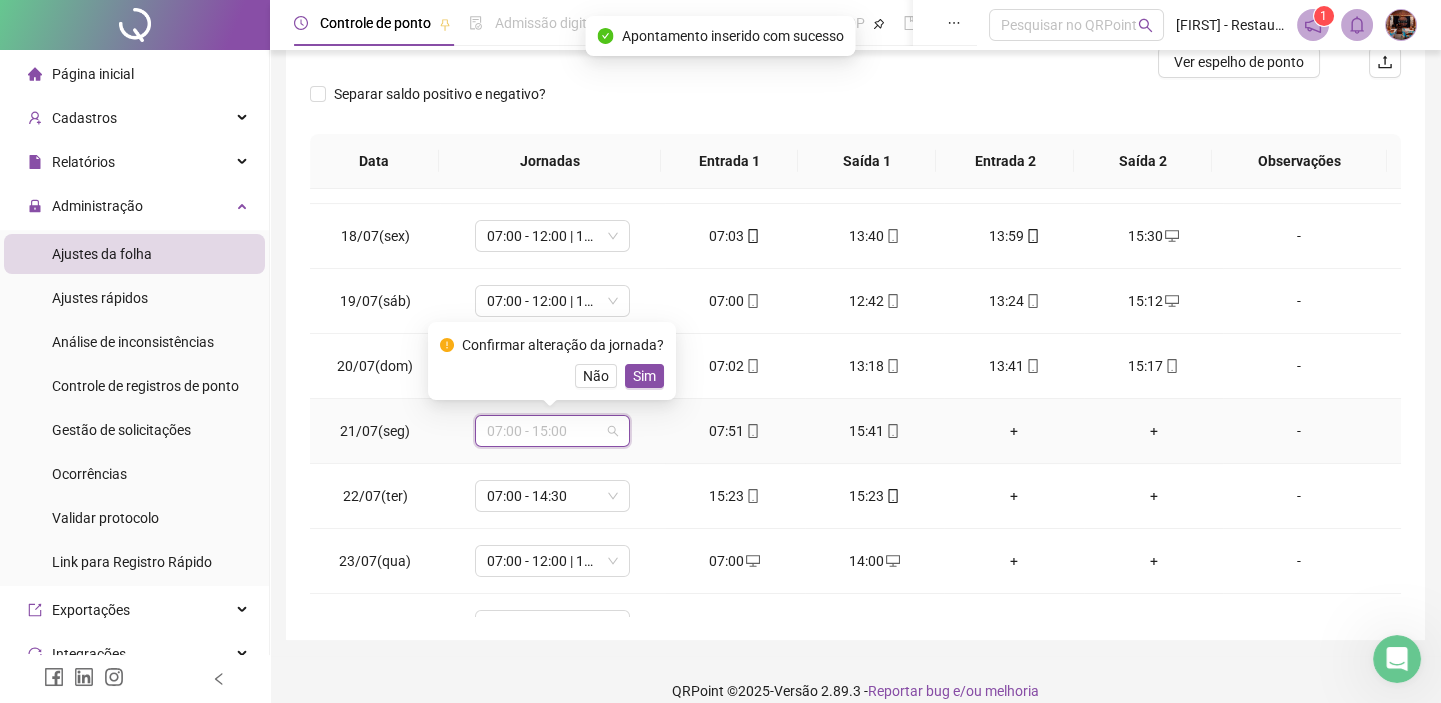 click on "07:00 - 15:00" at bounding box center (552, 431) 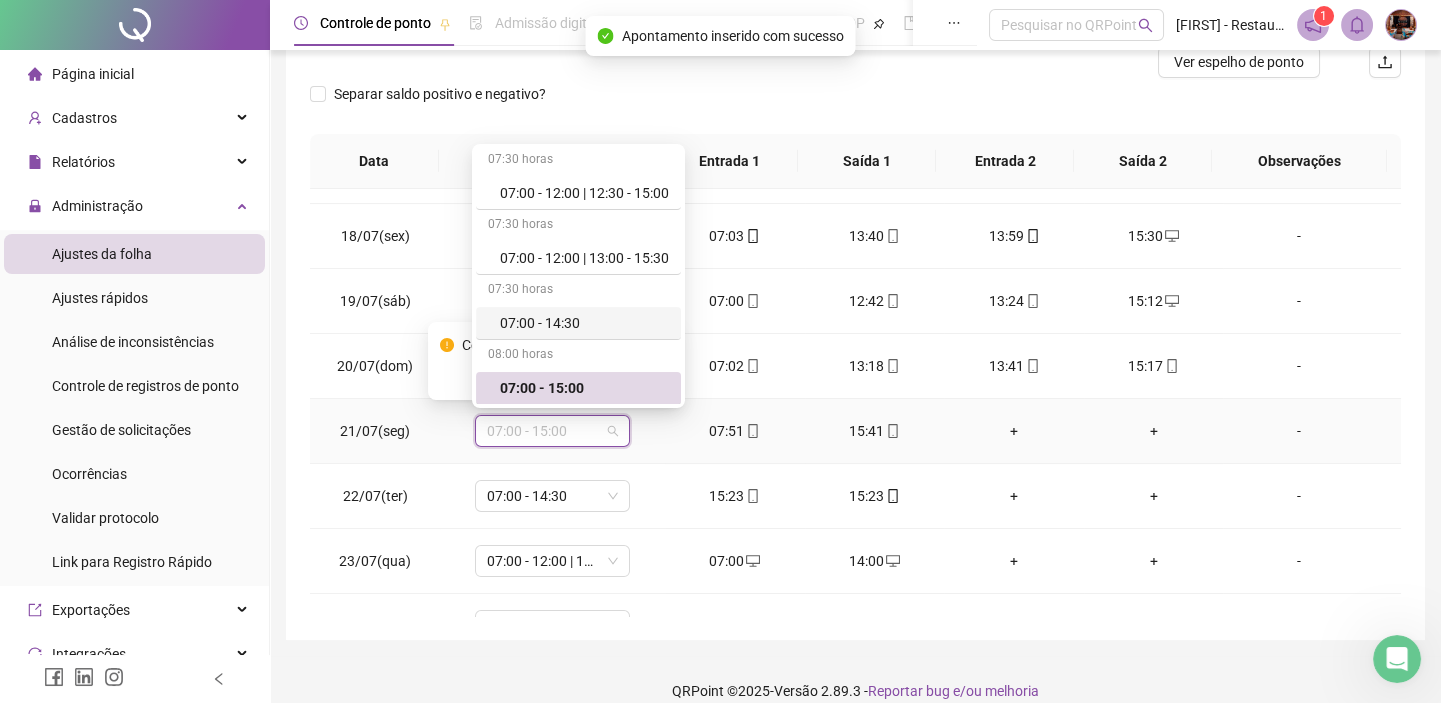click on "07:00 - 14:30" at bounding box center (584, 323) 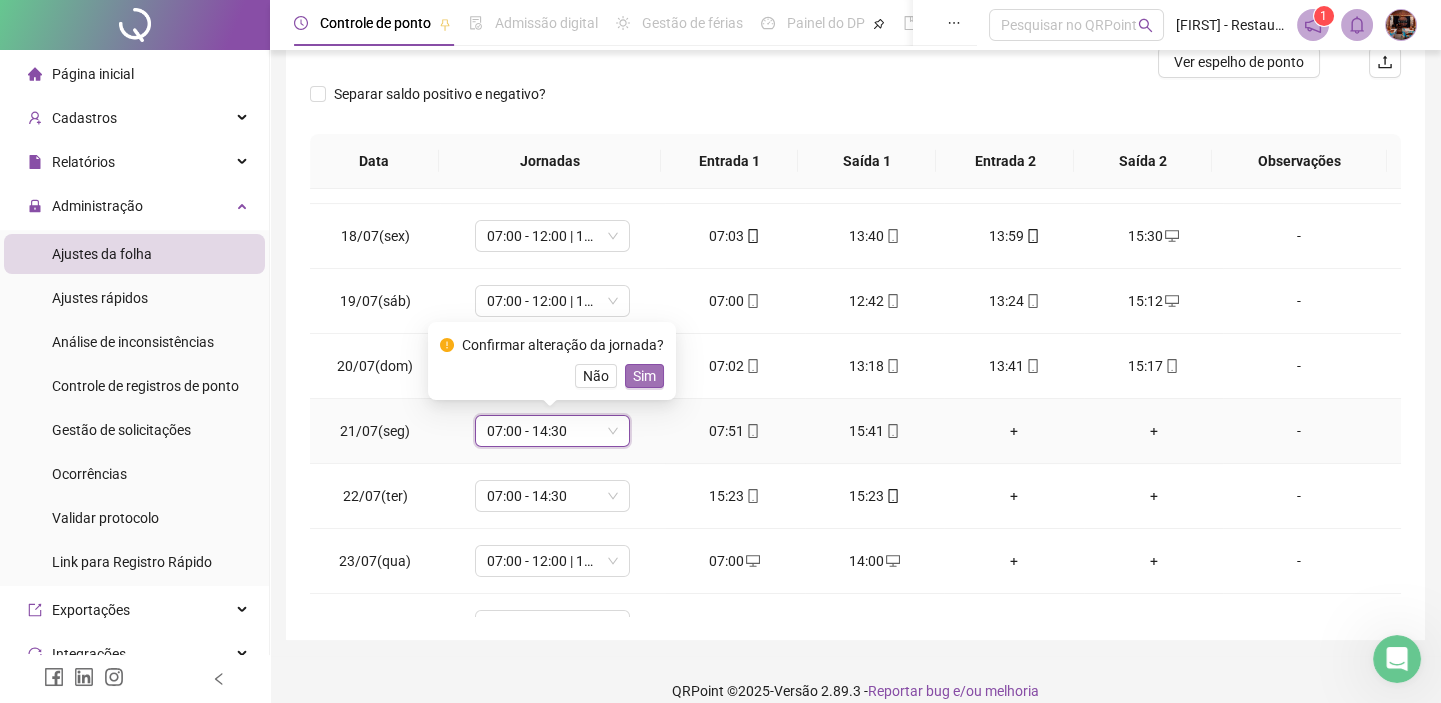 click on "Sim" at bounding box center [644, 376] 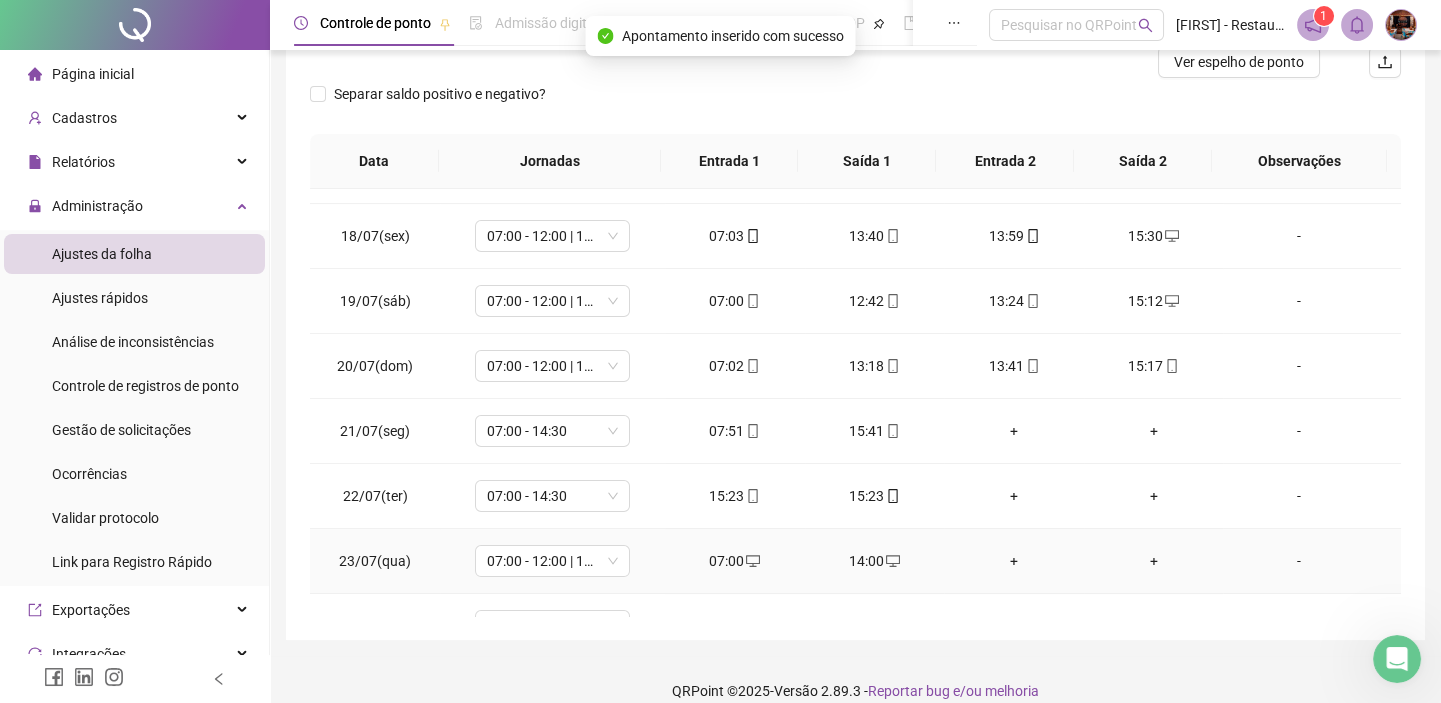 scroll, scrollTop: 1181, scrollLeft: 0, axis: vertical 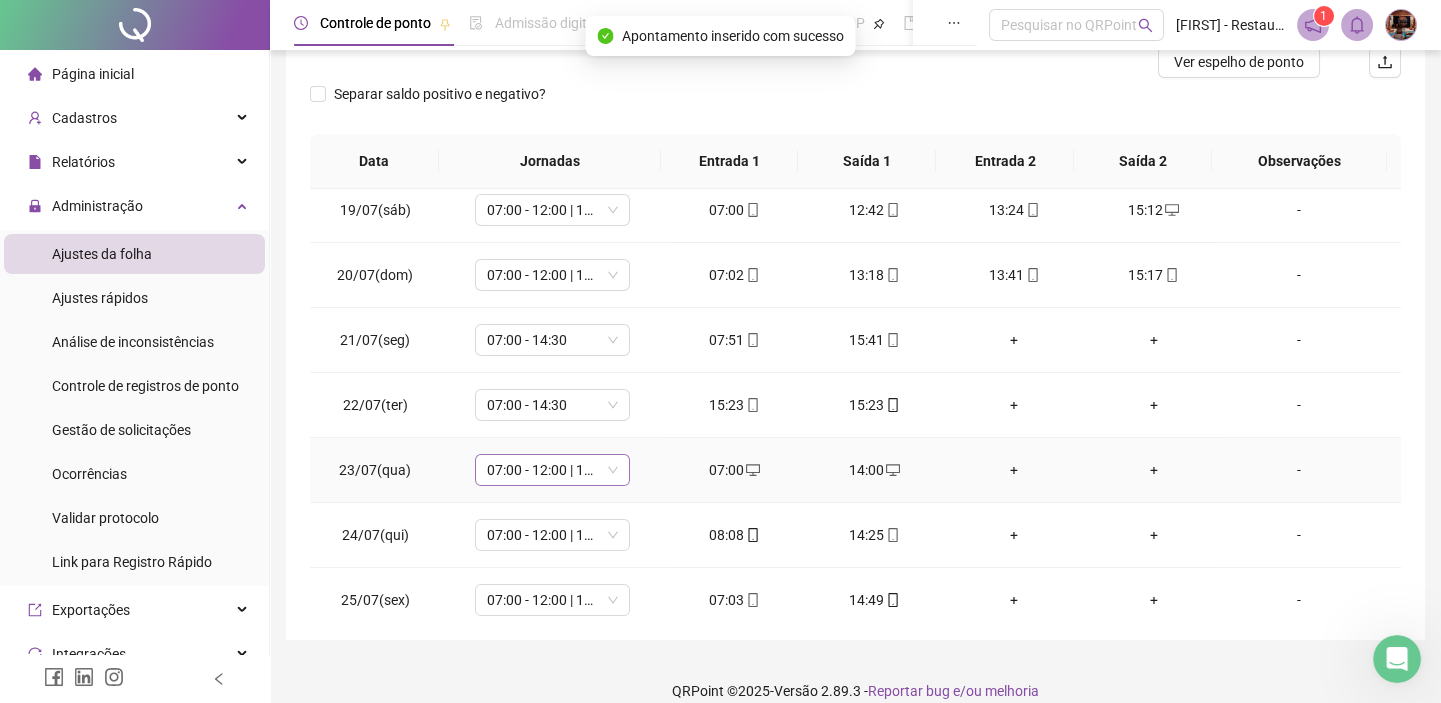 click on "07:00 - 12:00 | 12:30 - 15:00" at bounding box center (552, 470) 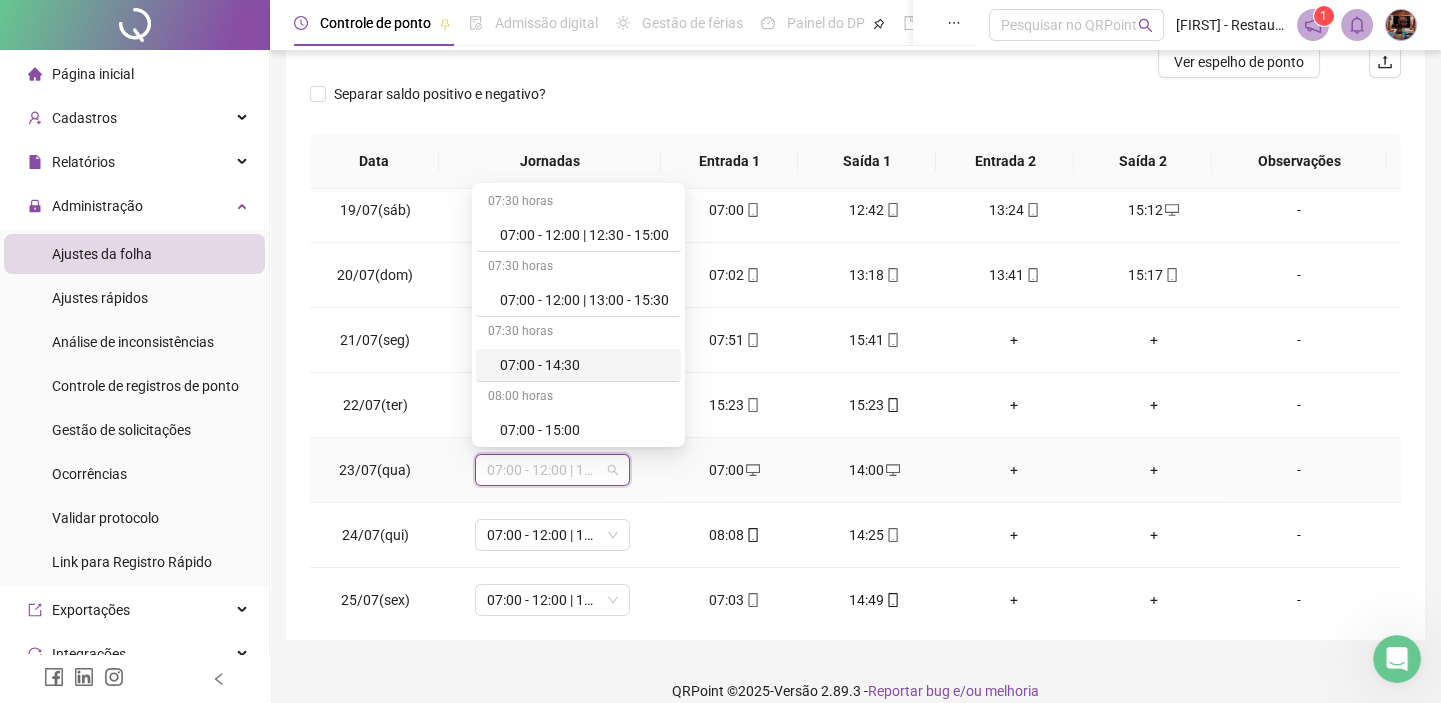 click on "07:00 - 14:30" at bounding box center [584, 365] 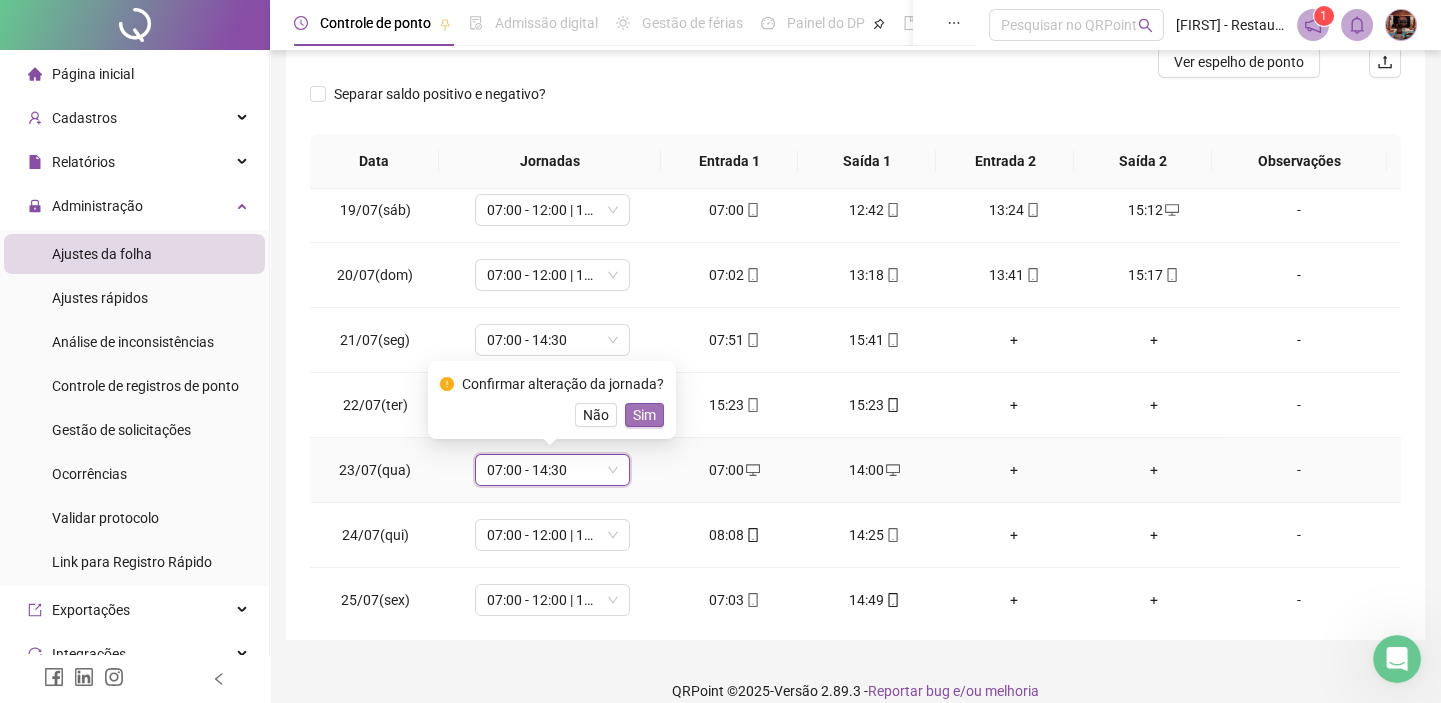 click on "Sim" at bounding box center (644, 415) 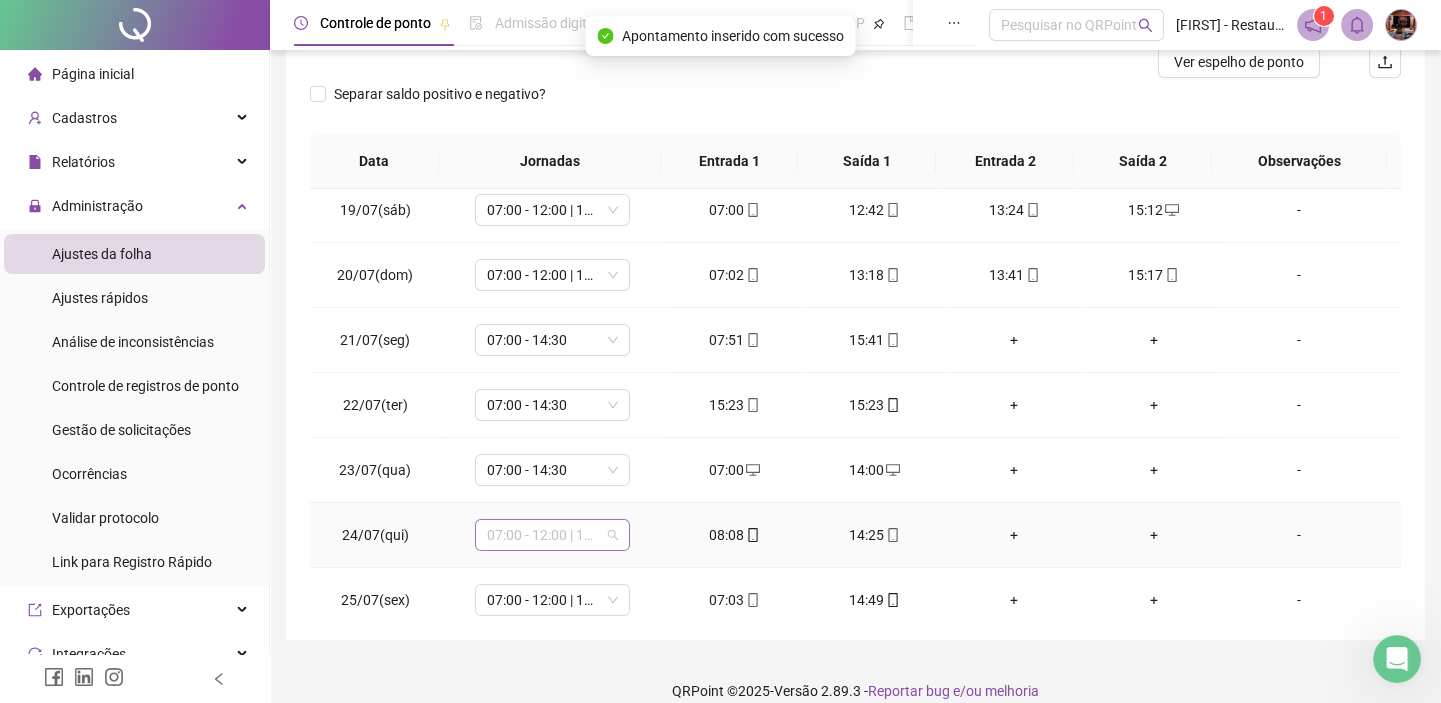 click on "07:00 - 12:00 | 12:30 - 15:00" at bounding box center [552, 535] 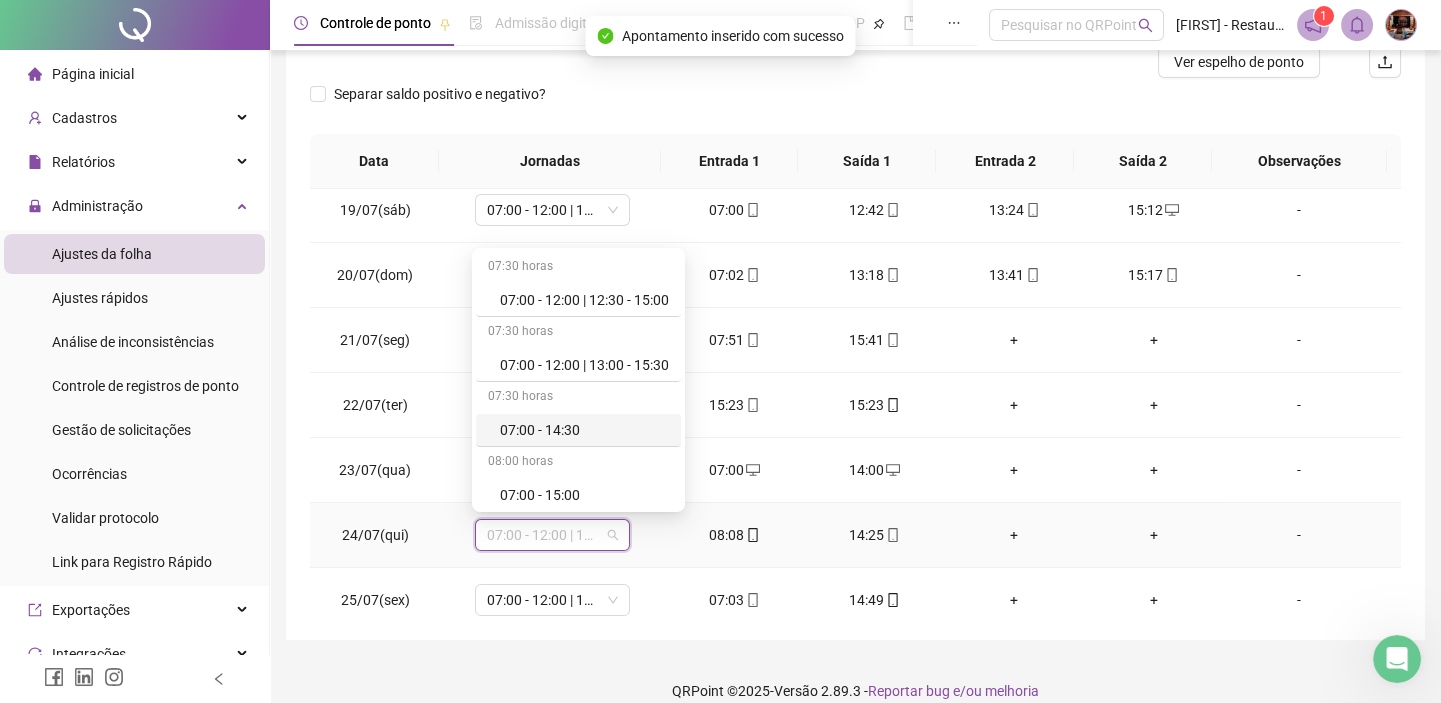 click on "07:00 - 14:30" at bounding box center [584, 430] 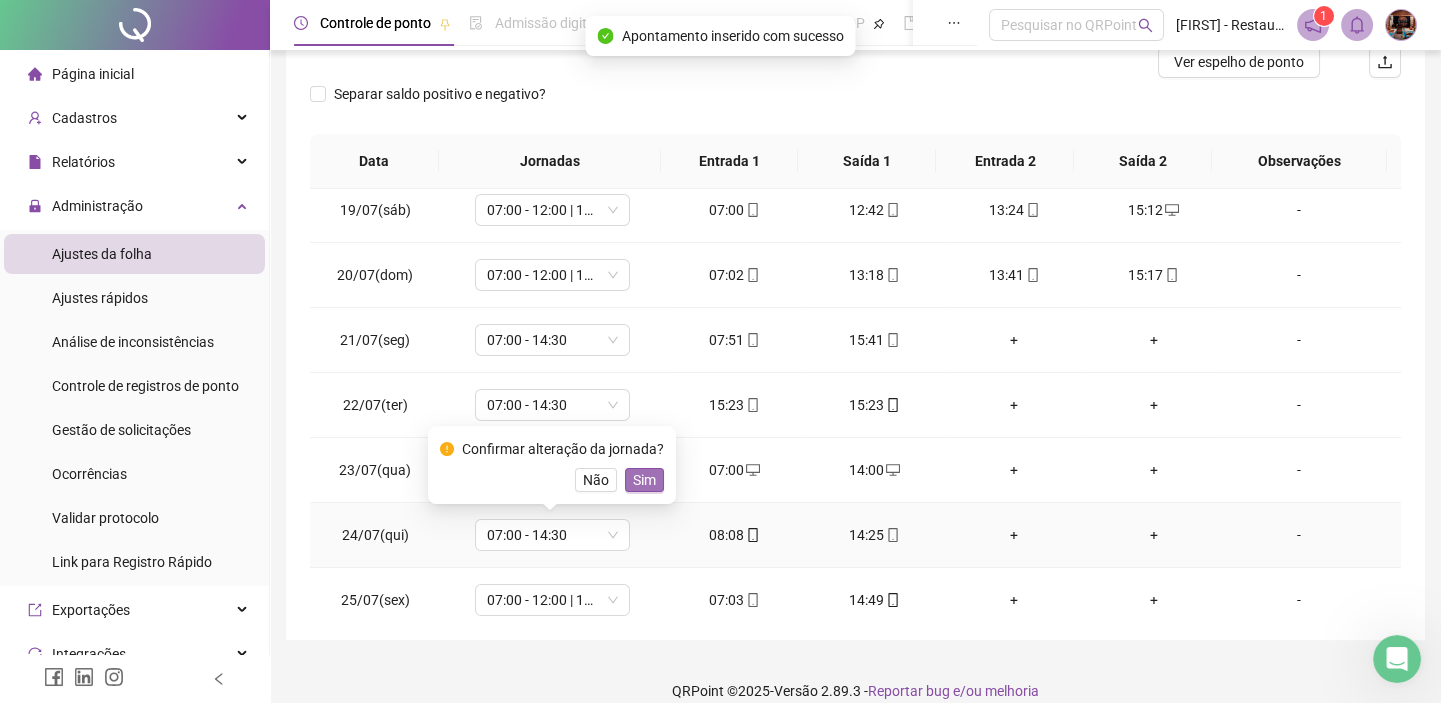 click on "Sim" at bounding box center (644, 480) 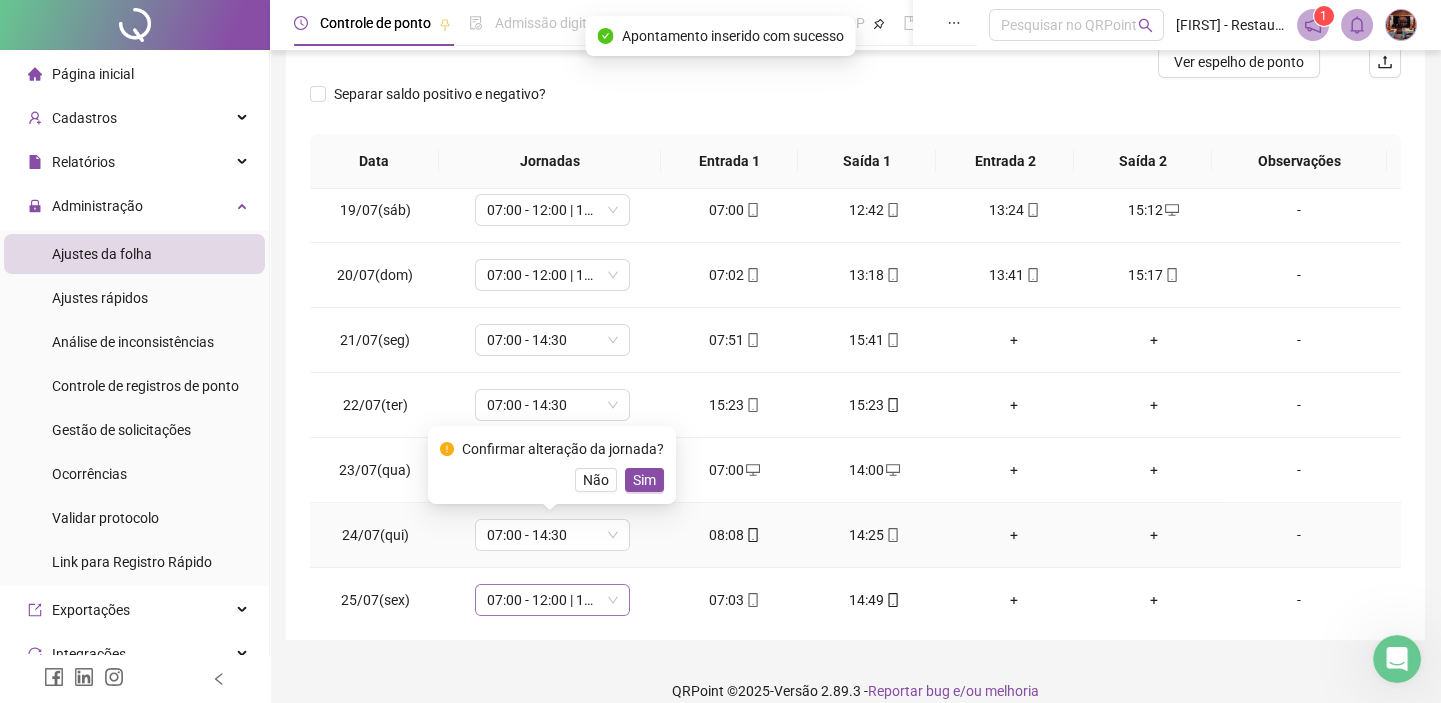 click on "07:00 - 12:00 | 12:30 - 15:00" at bounding box center (552, 600) 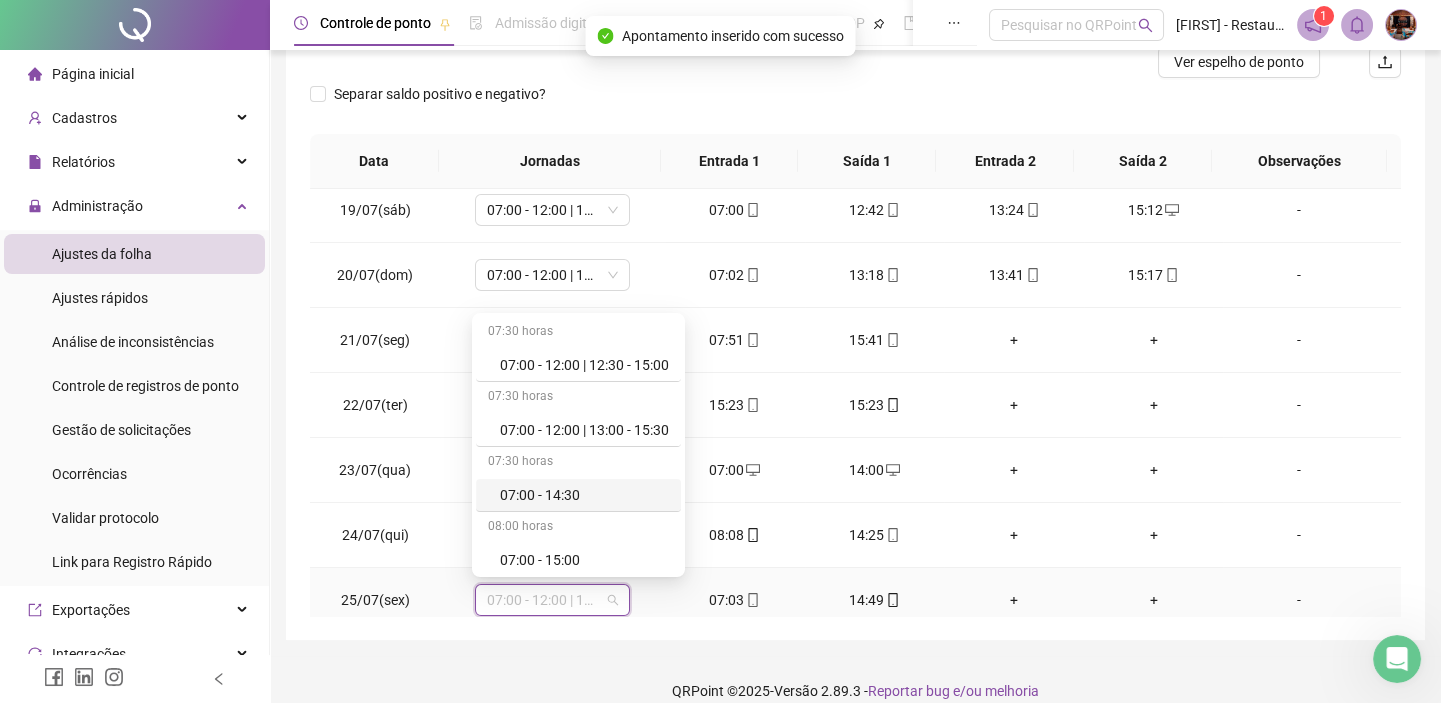 click on "07:00 - 14:30" at bounding box center [584, 495] 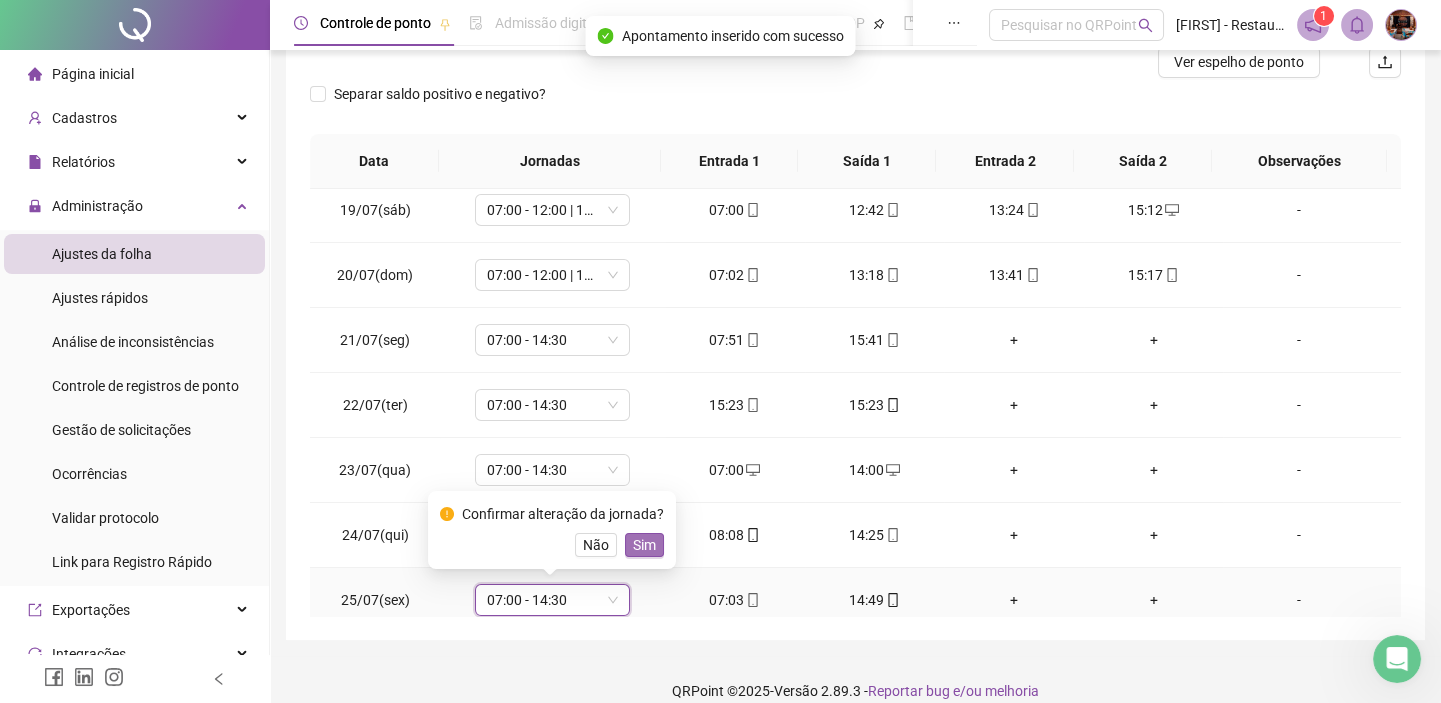 click on "Sim" at bounding box center [644, 545] 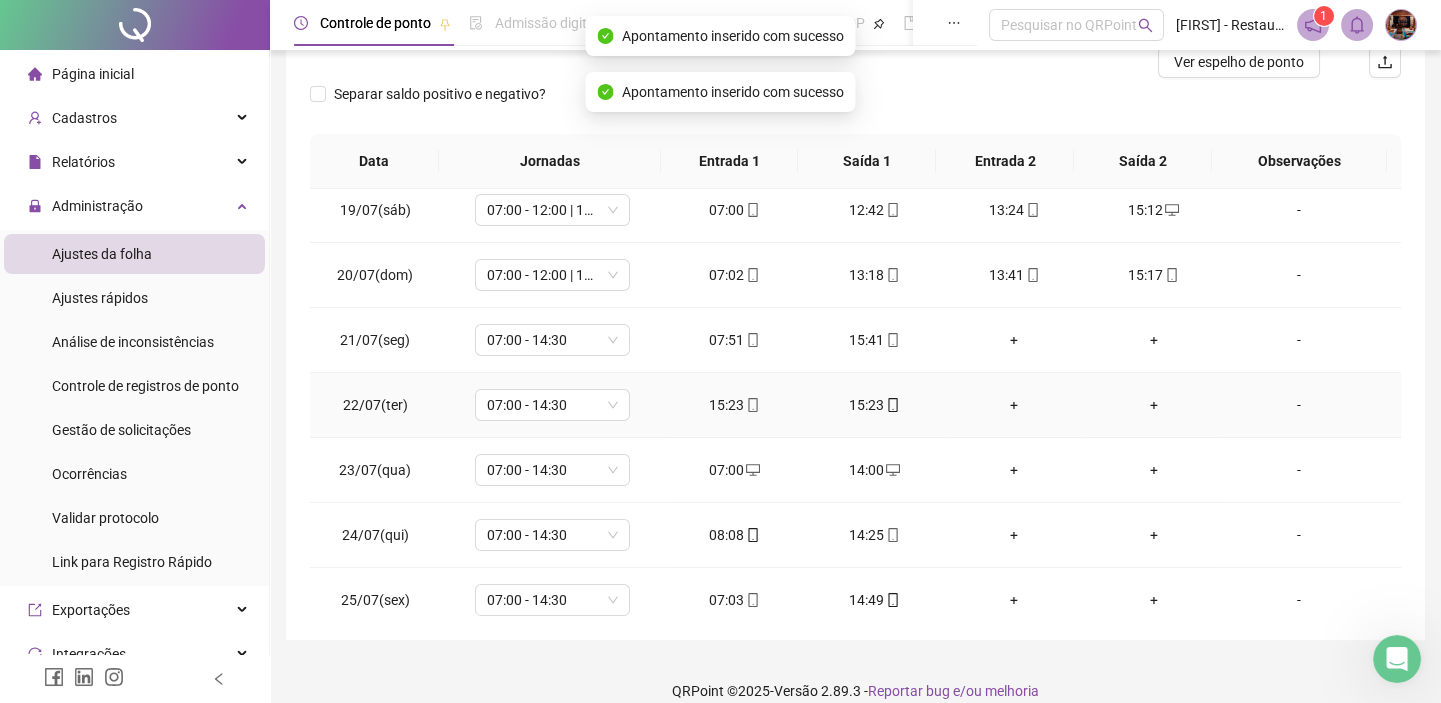 scroll, scrollTop: 1363, scrollLeft: 0, axis: vertical 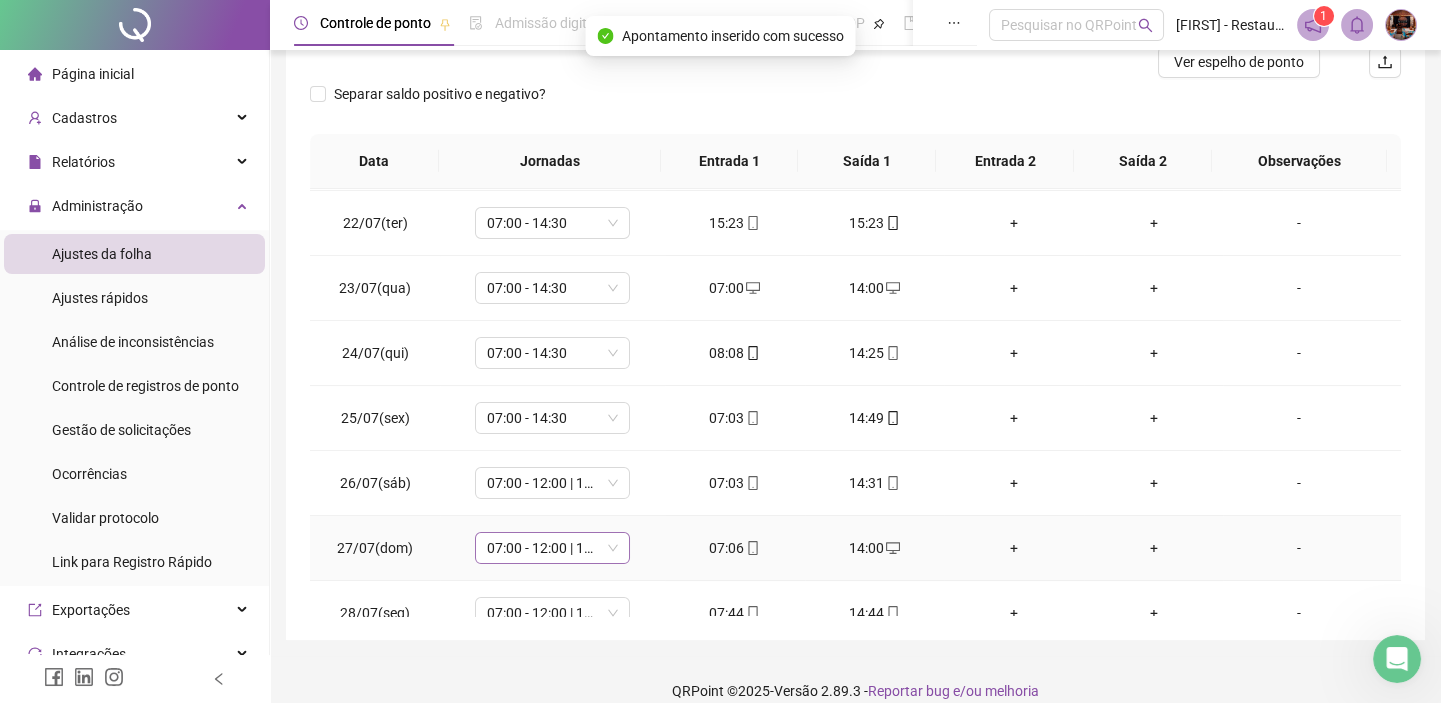 click on "07:00 - 12:00 | 12:30 - 15:00" at bounding box center (552, 548) 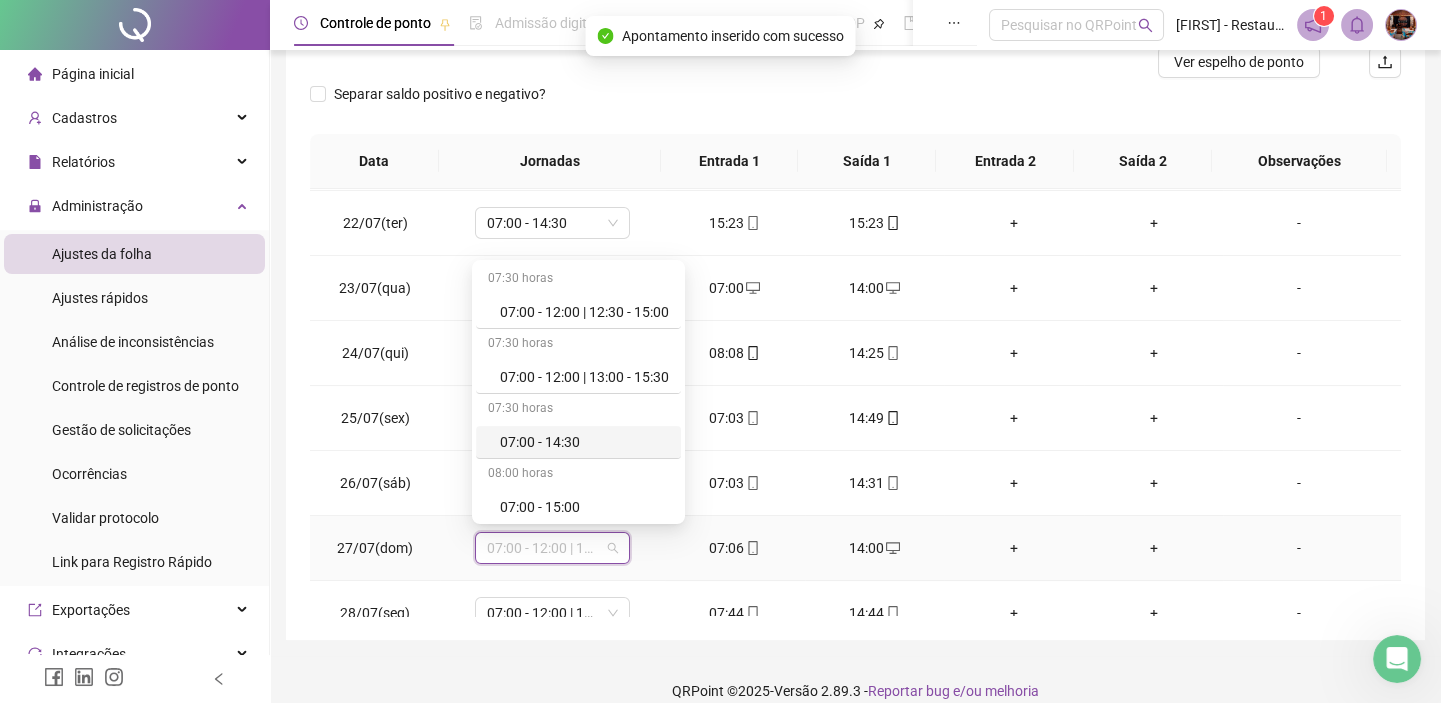 click on "07:00 - 14:30" at bounding box center (584, 442) 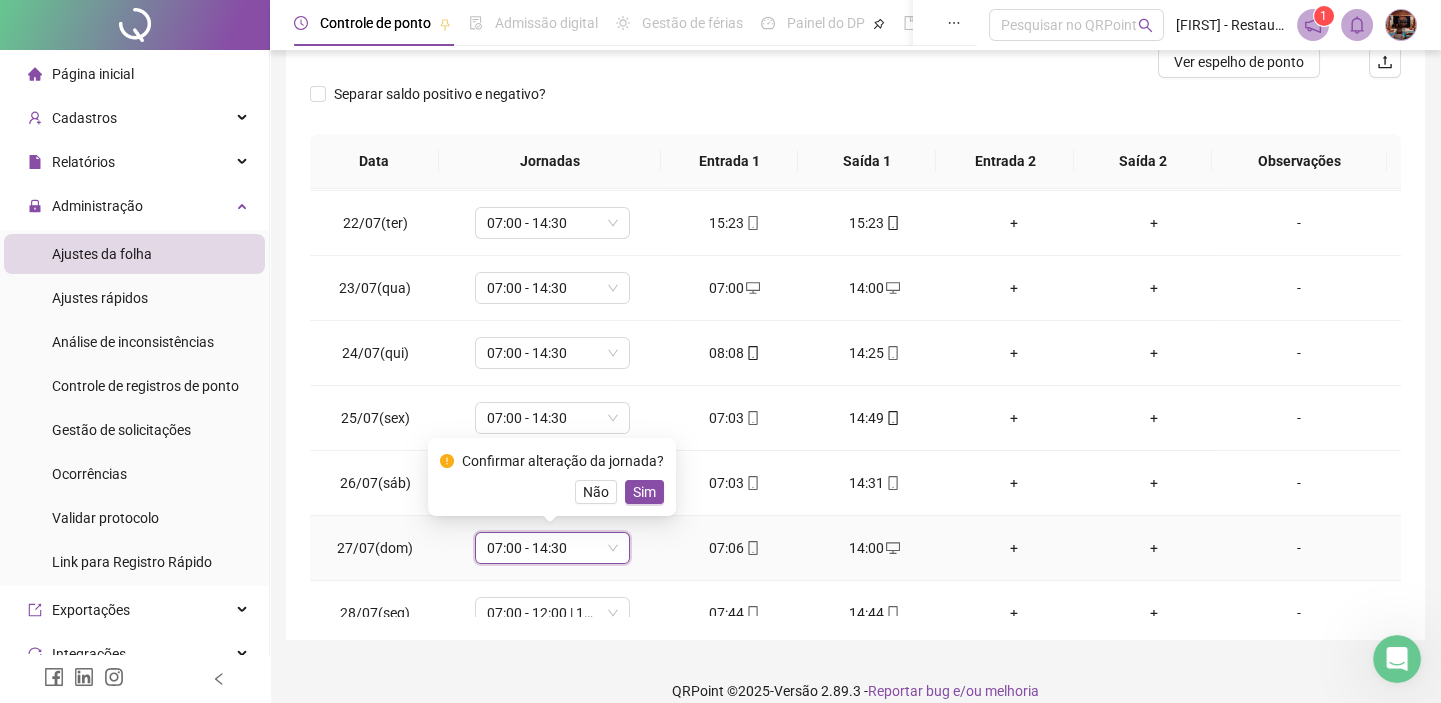 drag, startPoint x: 640, startPoint y: 483, endPoint x: 561, endPoint y: 481, distance: 79.025314 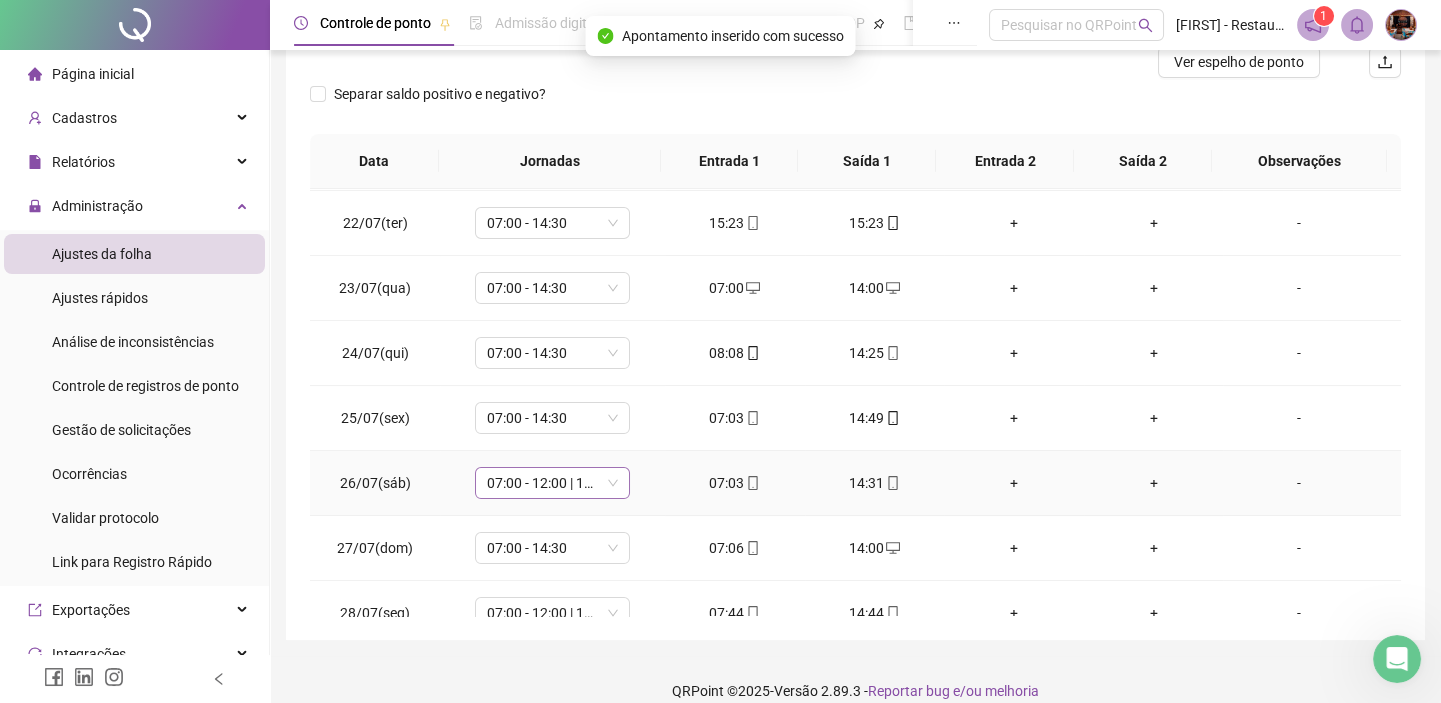 click on "07:00 - 12:00 | 12:30 - 15:00" at bounding box center [552, 483] 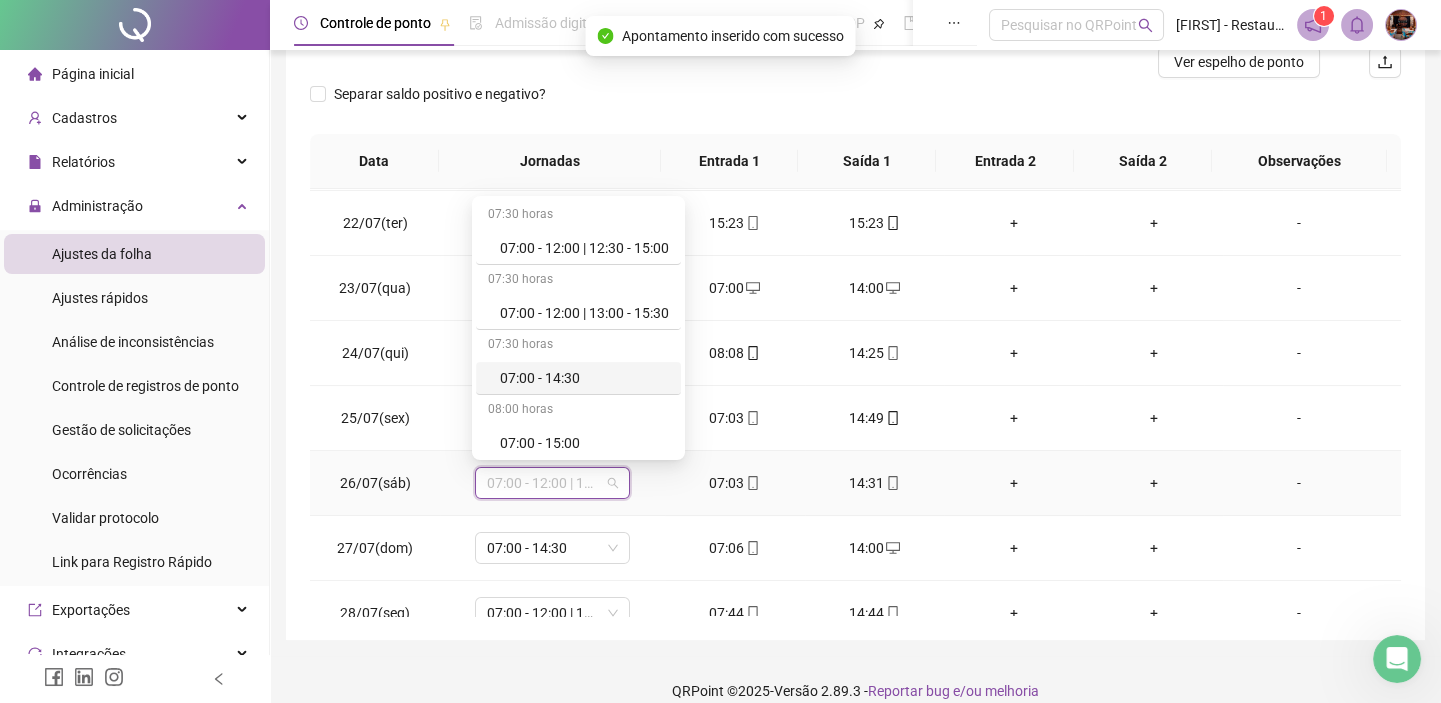 click on "07:00 - 14:30" at bounding box center [584, 378] 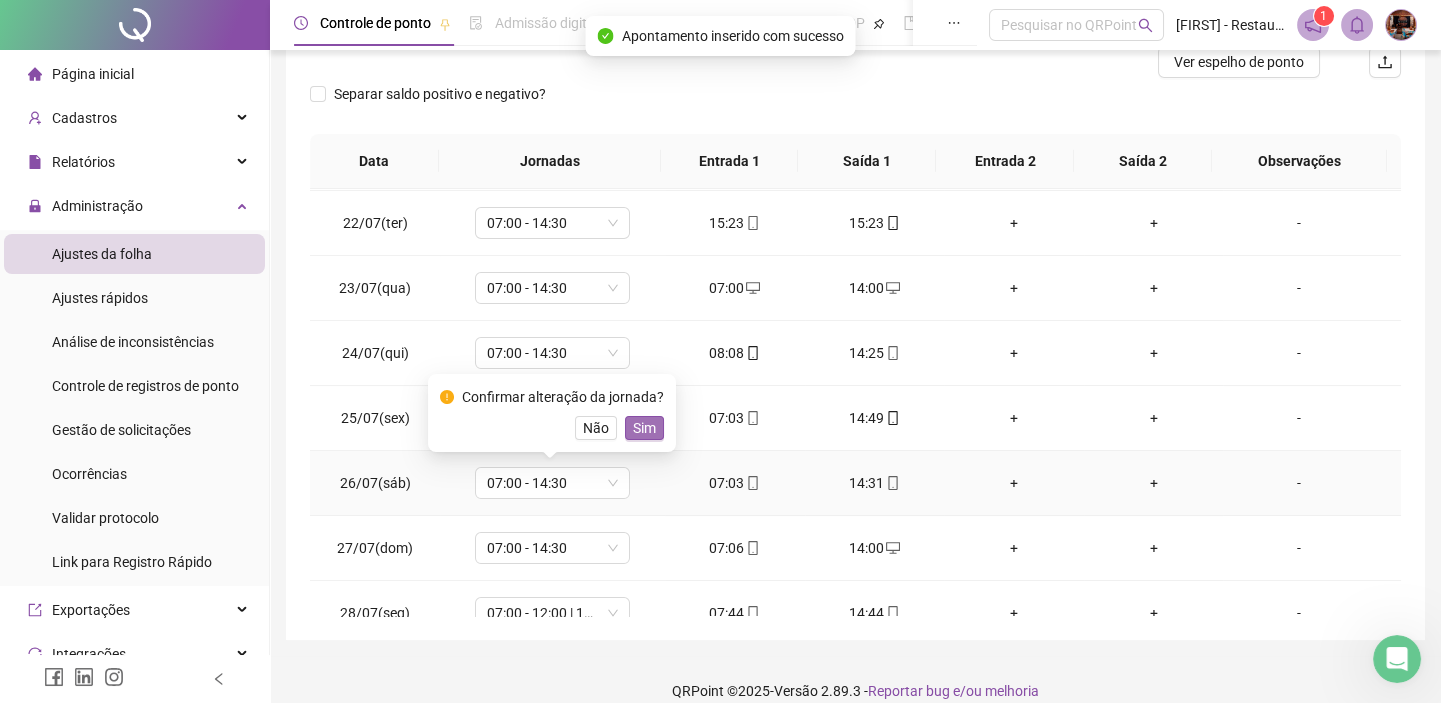 click on "Sim" at bounding box center [644, 428] 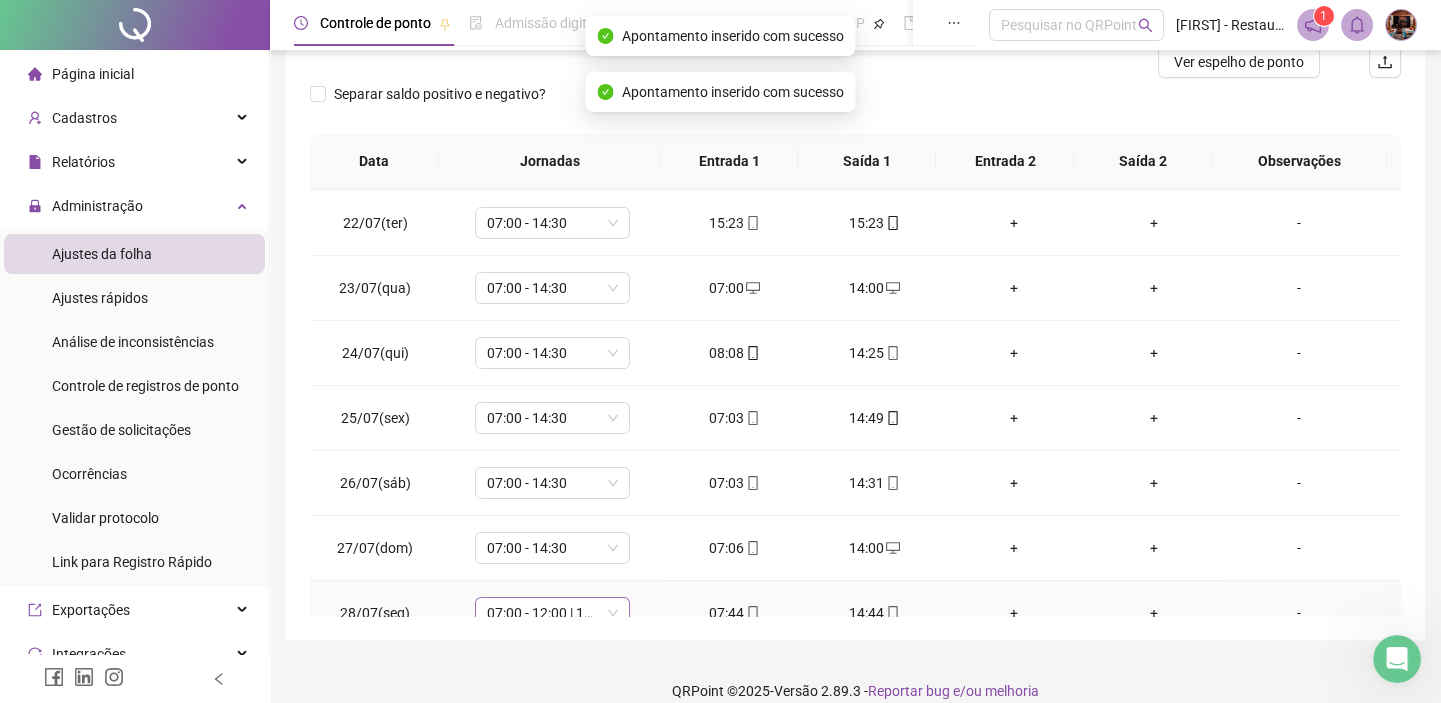click on "07:00 - 12:00 | 12:30 - 15:00" at bounding box center (552, 613) 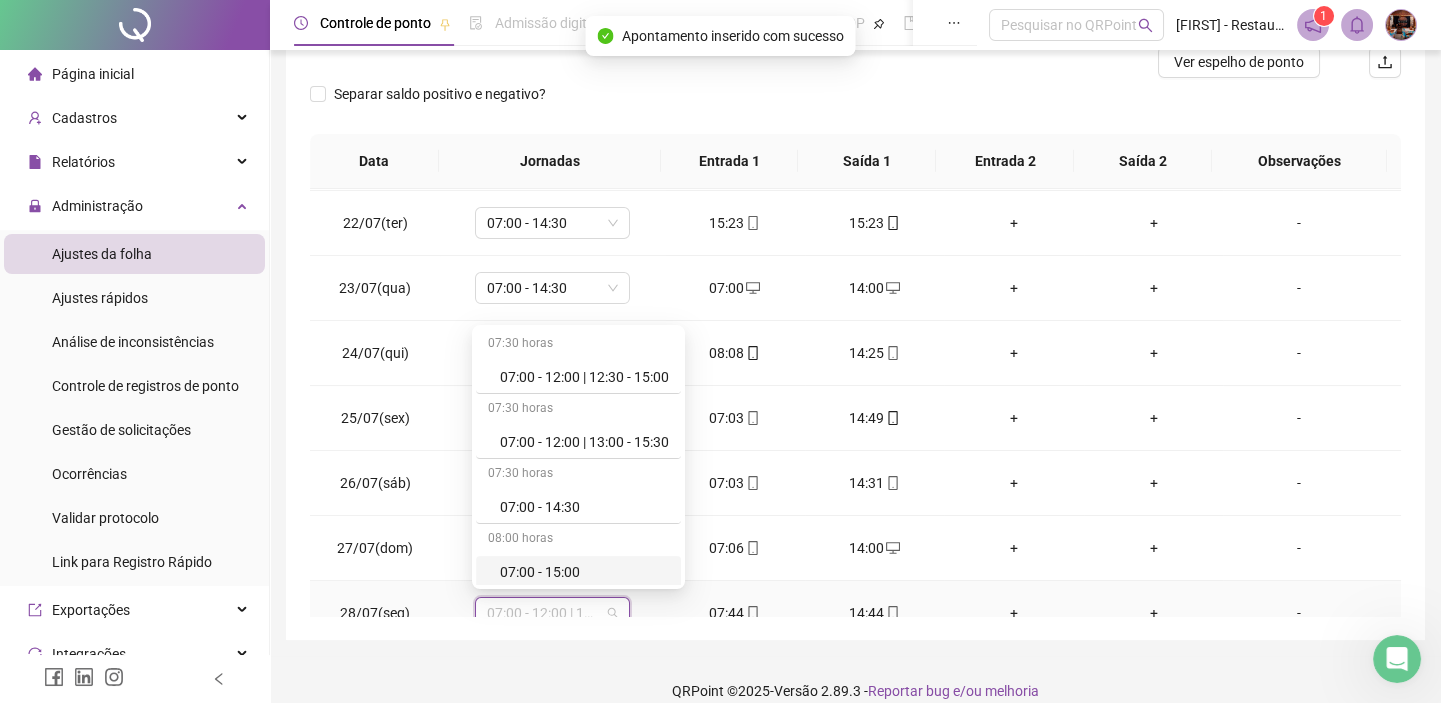 scroll, scrollTop: 1371, scrollLeft: 0, axis: vertical 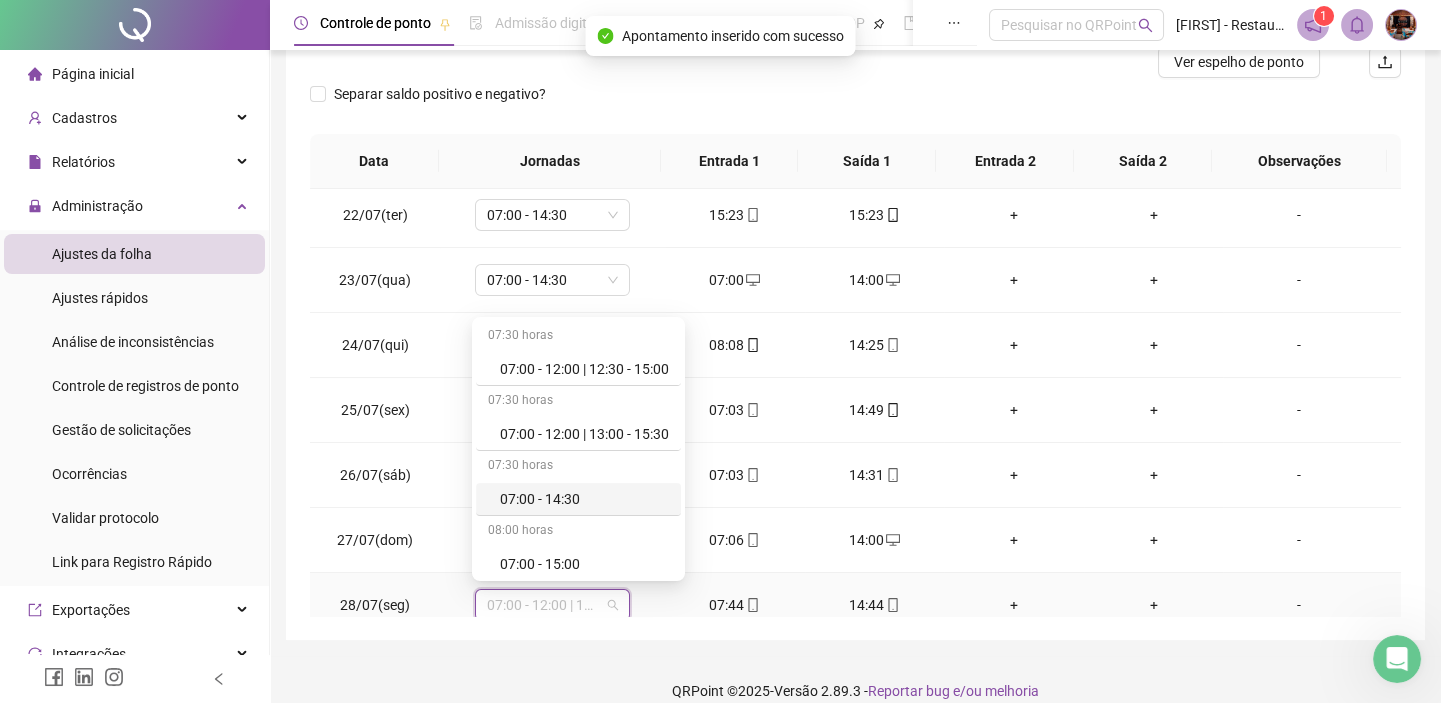 click on "07:00 - 14:30" at bounding box center (578, 499) 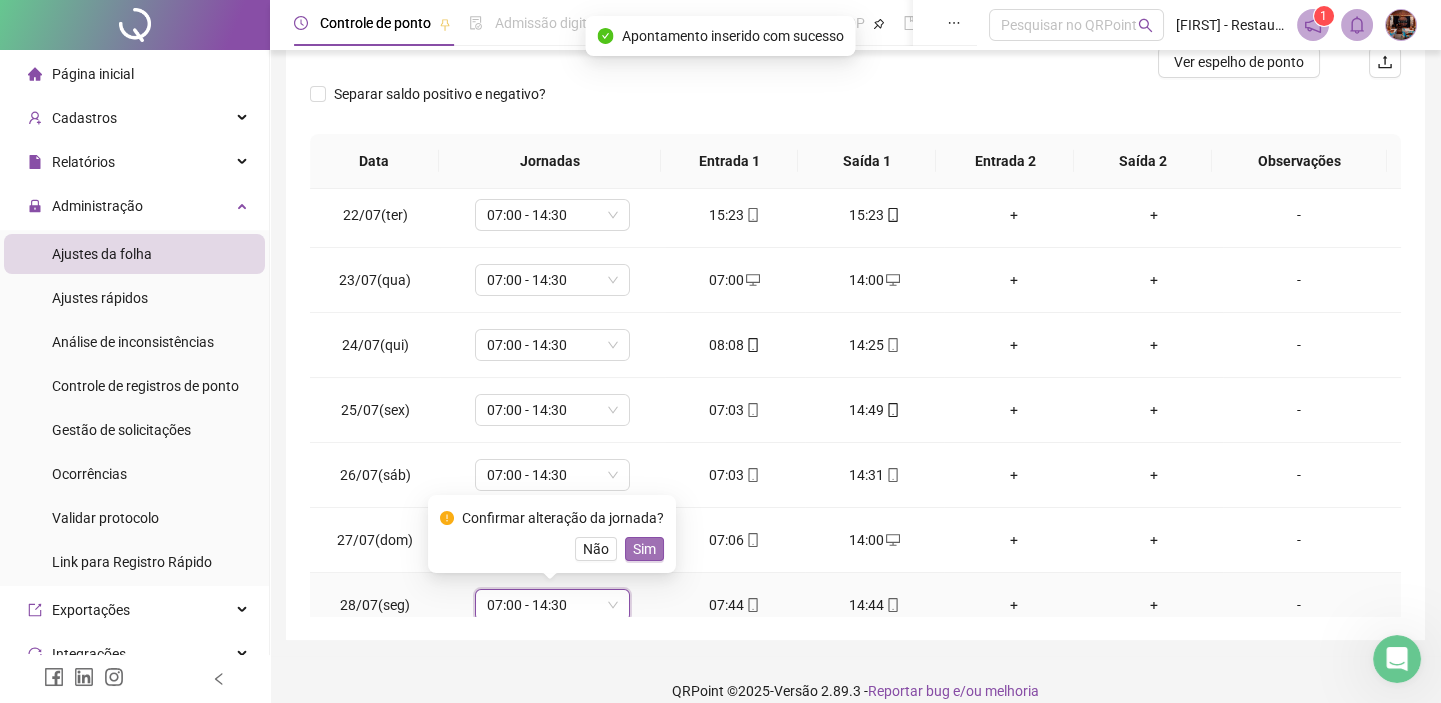 click on "Sim" at bounding box center (644, 549) 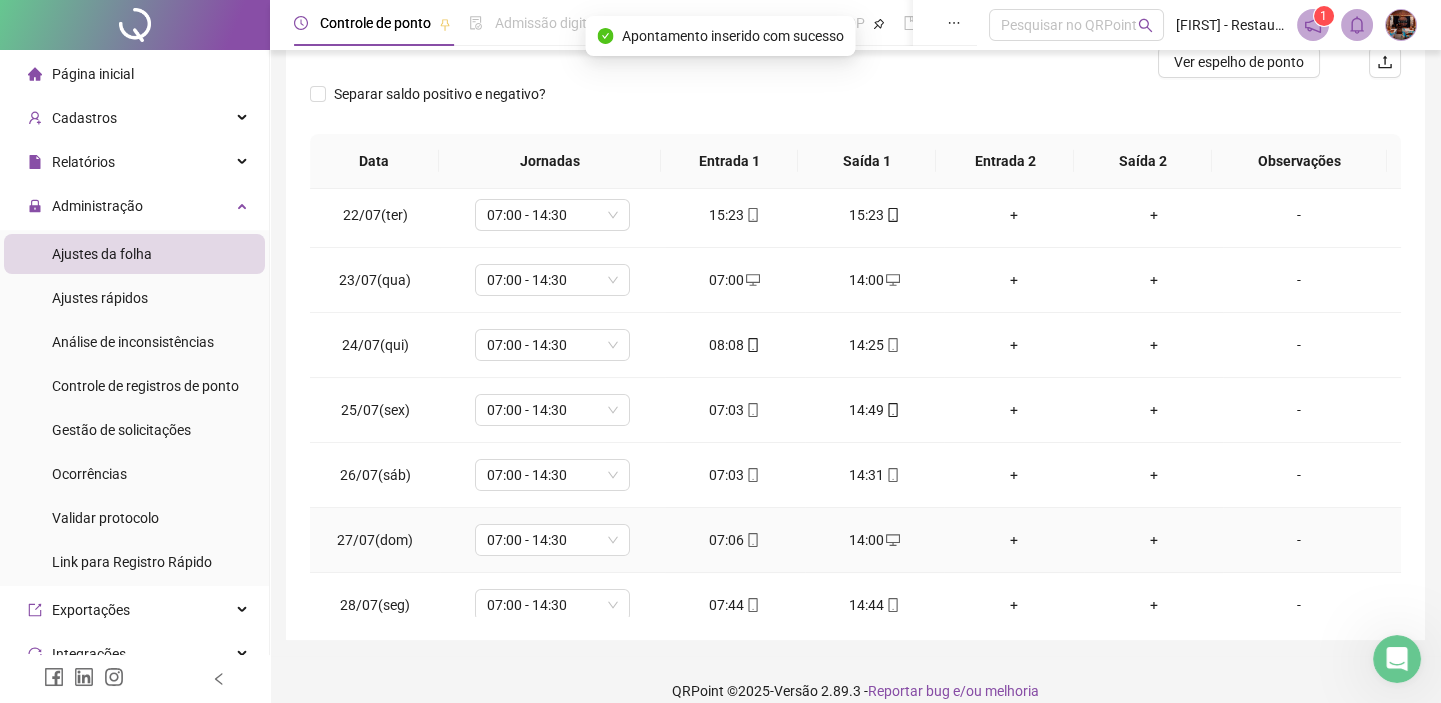 scroll, scrollTop: 1553, scrollLeft: 0, axis: vertical 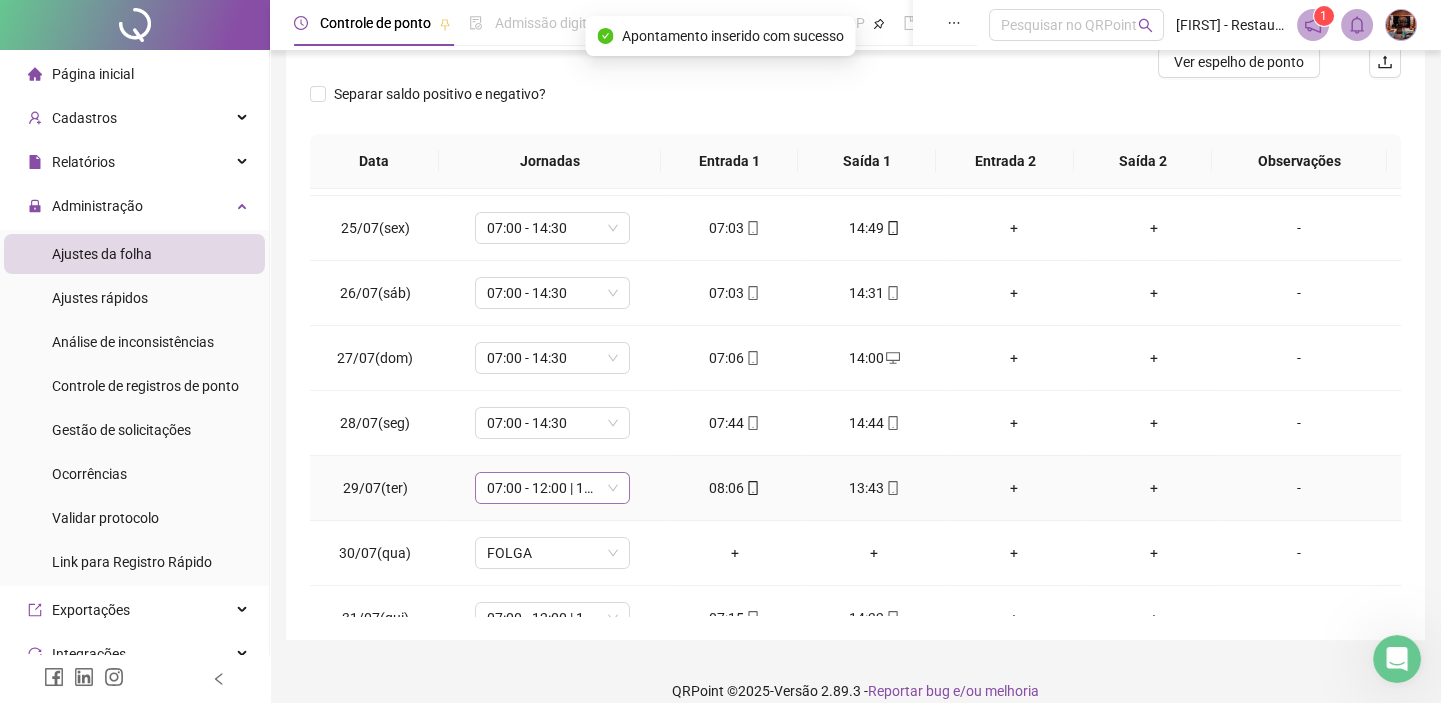click on "07:00 - 12:00 | 12:30 - 15:00" at bounding box center (552, 488) 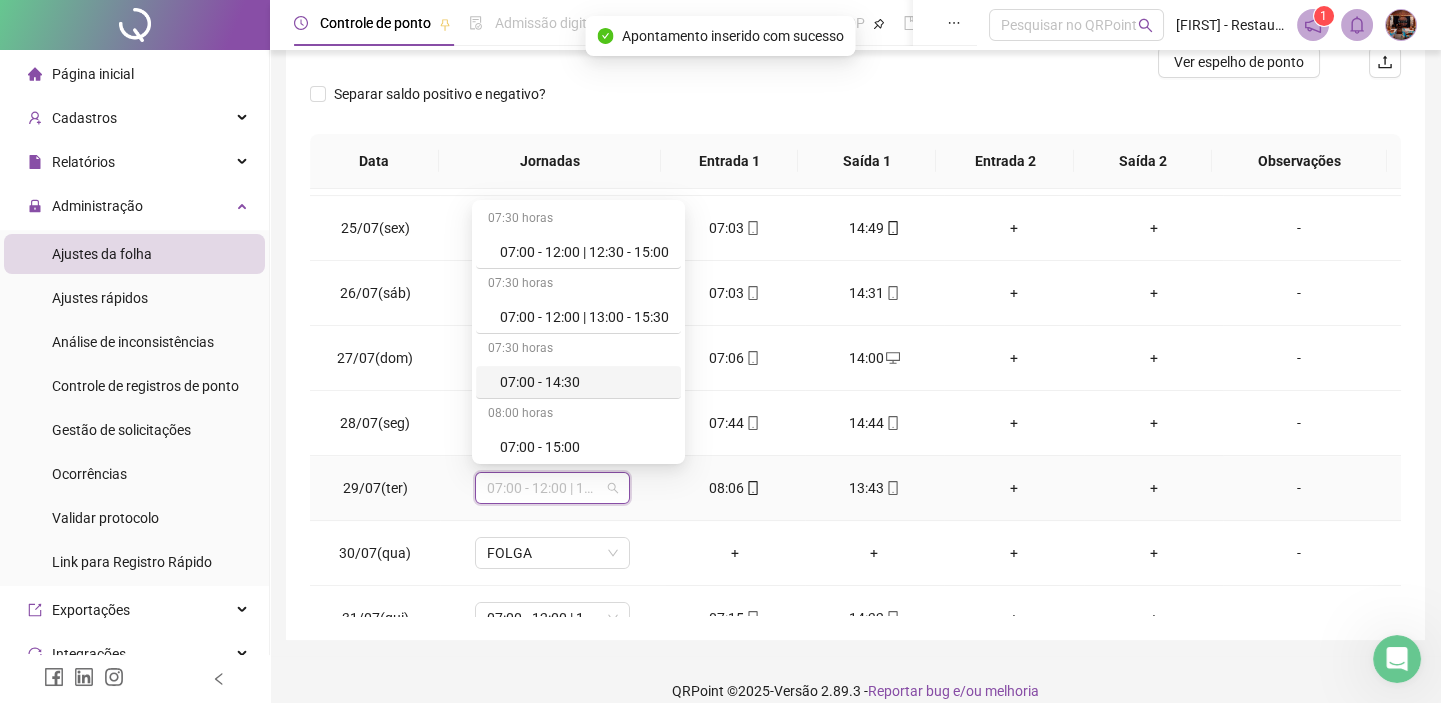 click on "07:00 - 14:30" at bounding box center (578, 382) 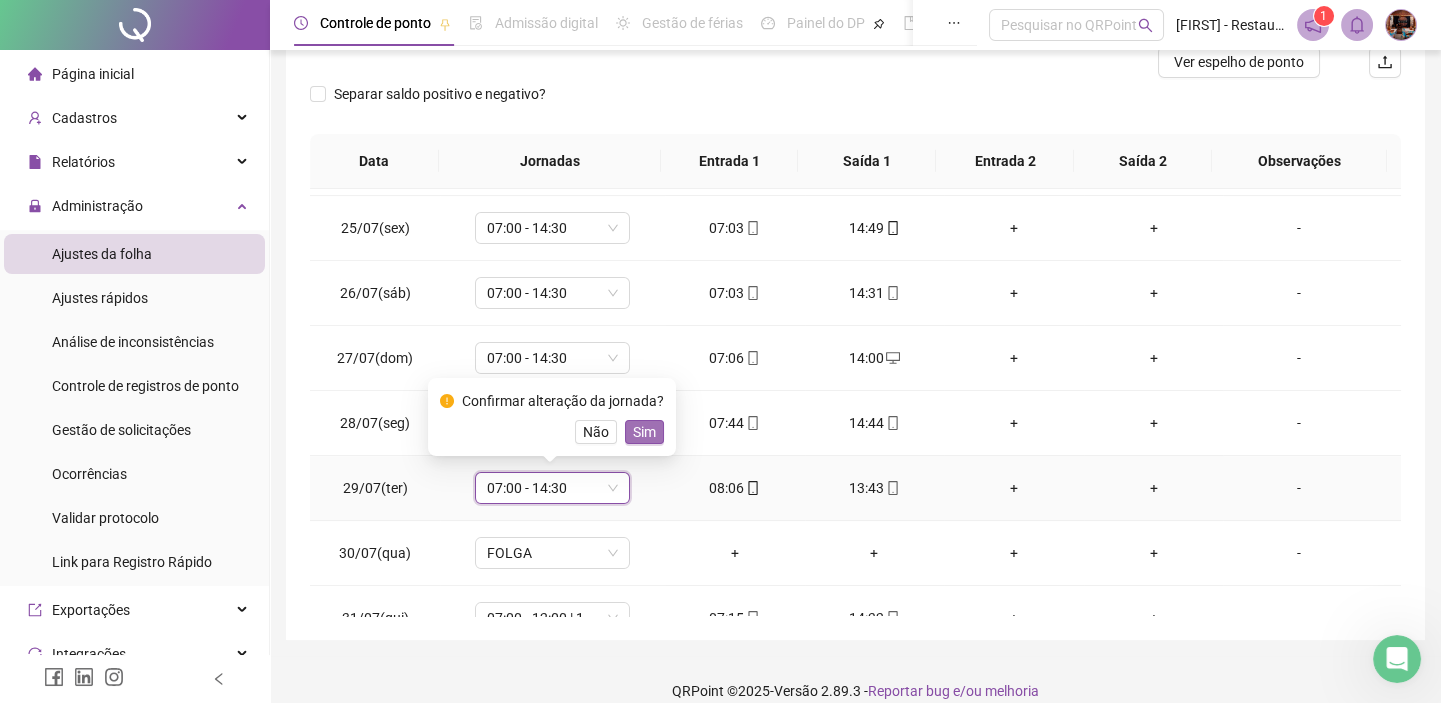 click on "Sim" at bounding box center (644, 432) 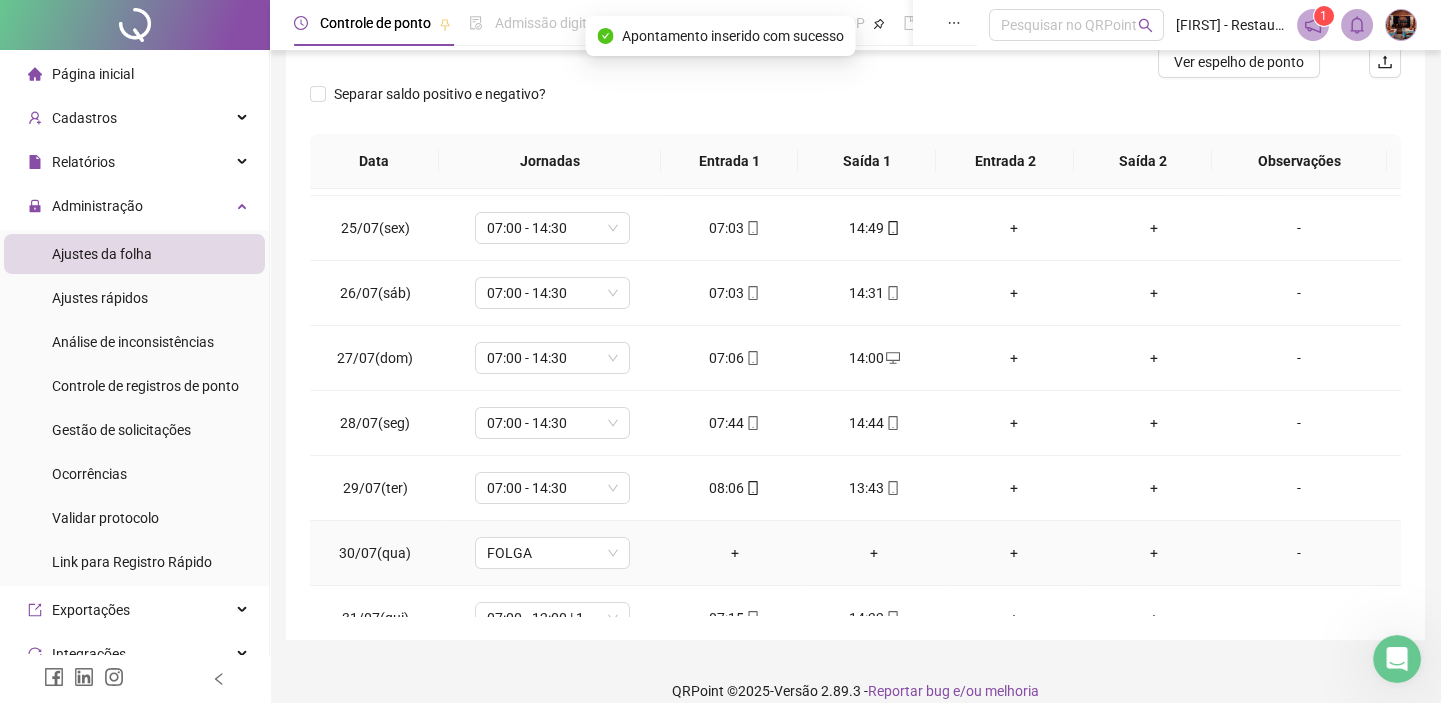 scroll, scrollTop: 1584, scrollLeft: 0, axis: vertical 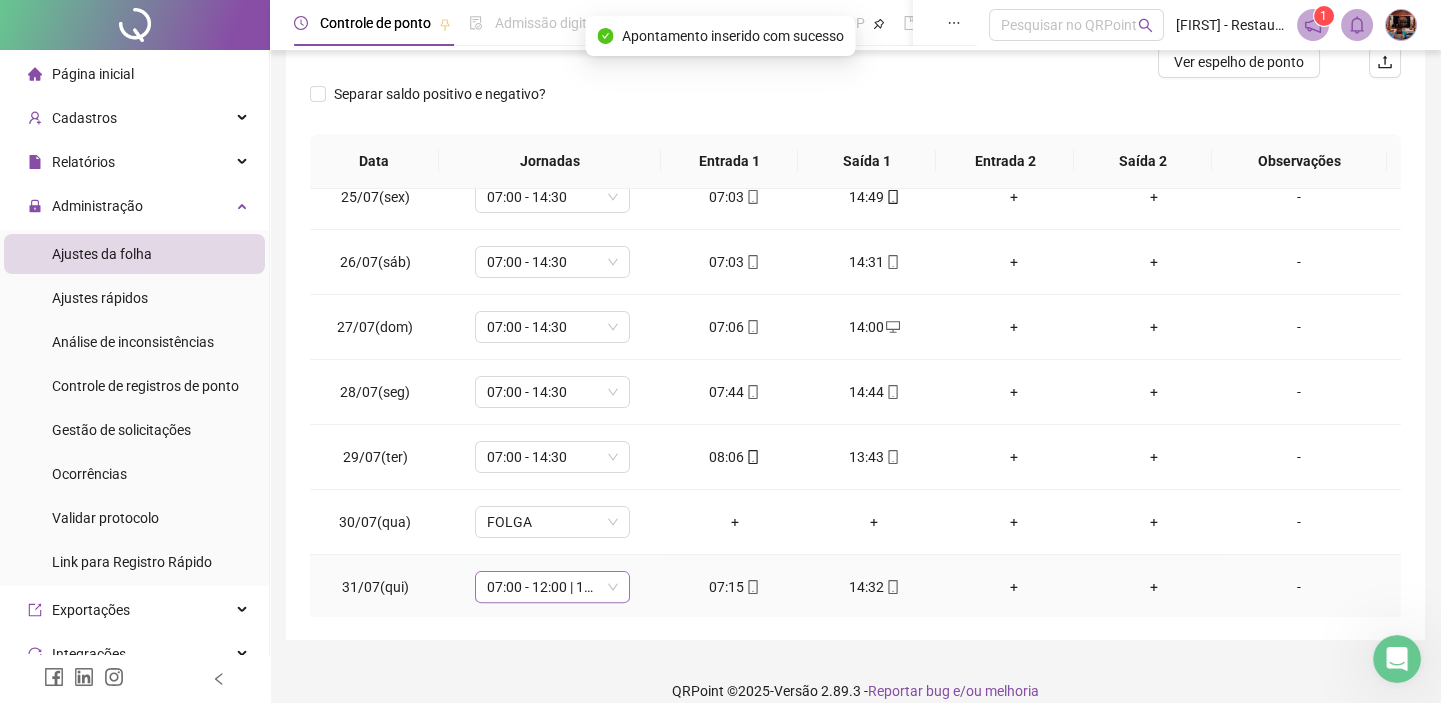 click on "07:00 - 12:00 | 12:30 - 15:00" at bounding box center (552, 587) 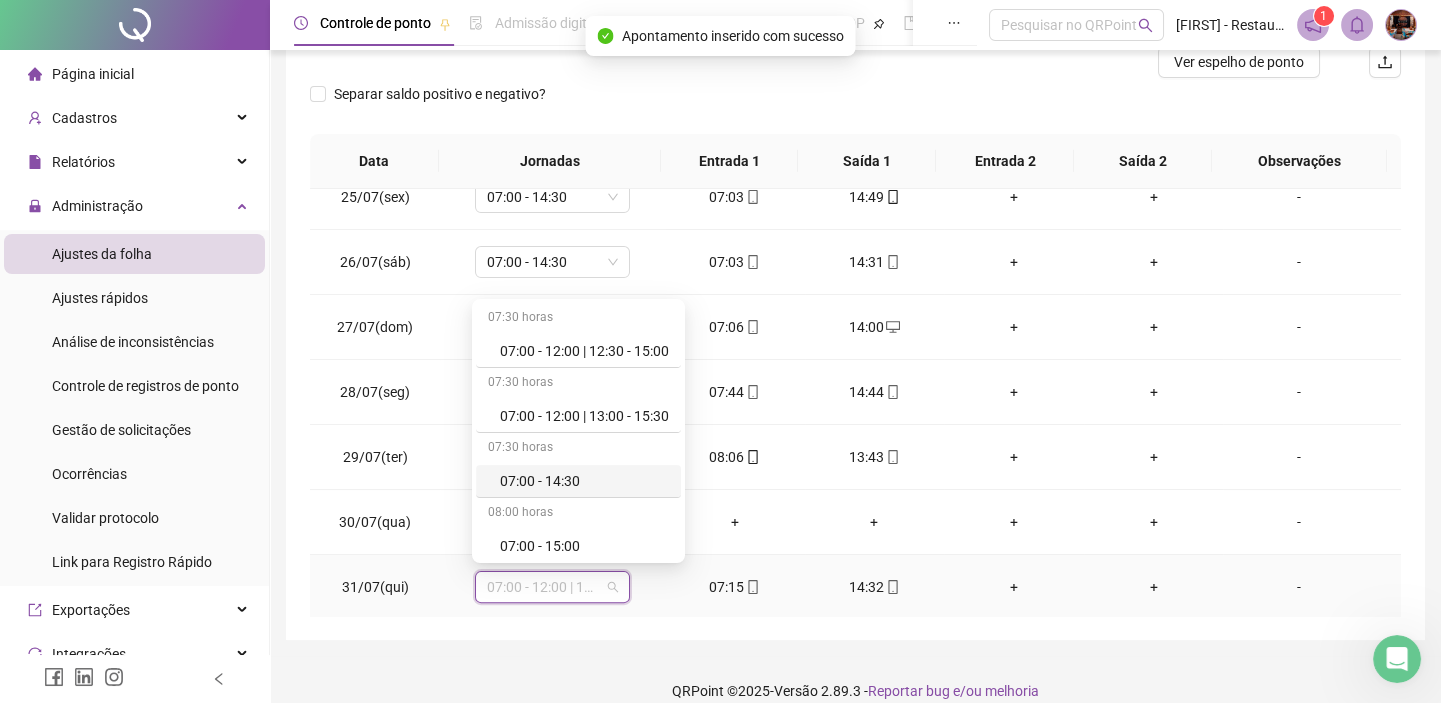 click on "07:00 - 14:30" at bounding box center (584, 481) 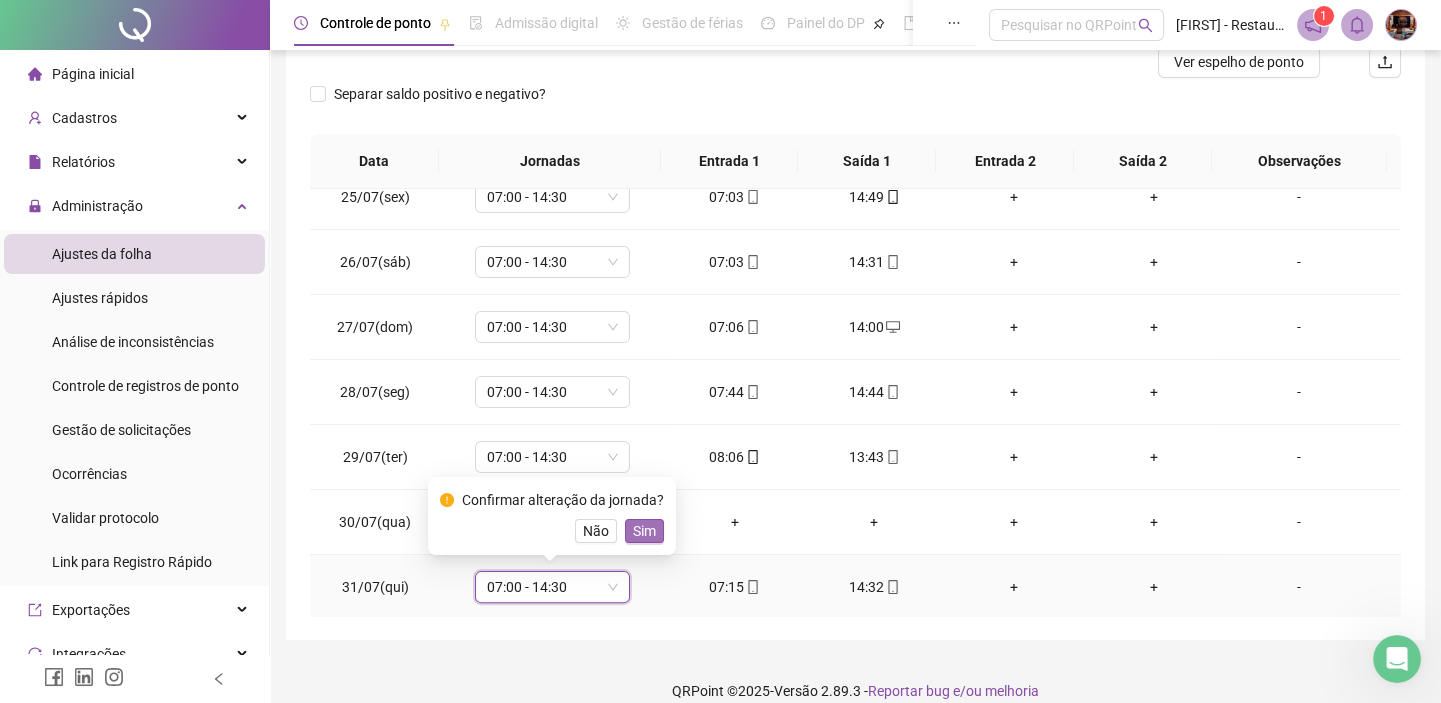 click on "Sim" at bounding box center (644, 531) 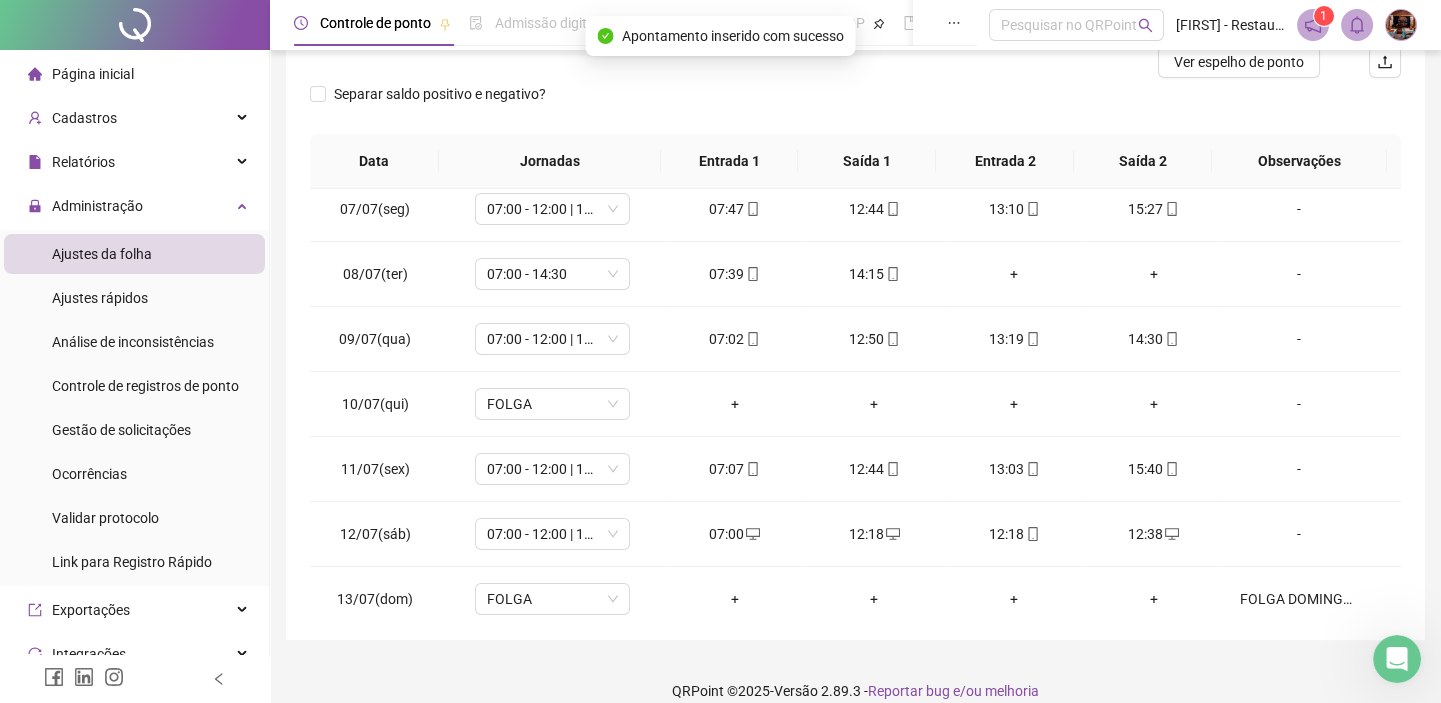 scroll, scrollTop: 0, scrollLeft: 0, axis: both 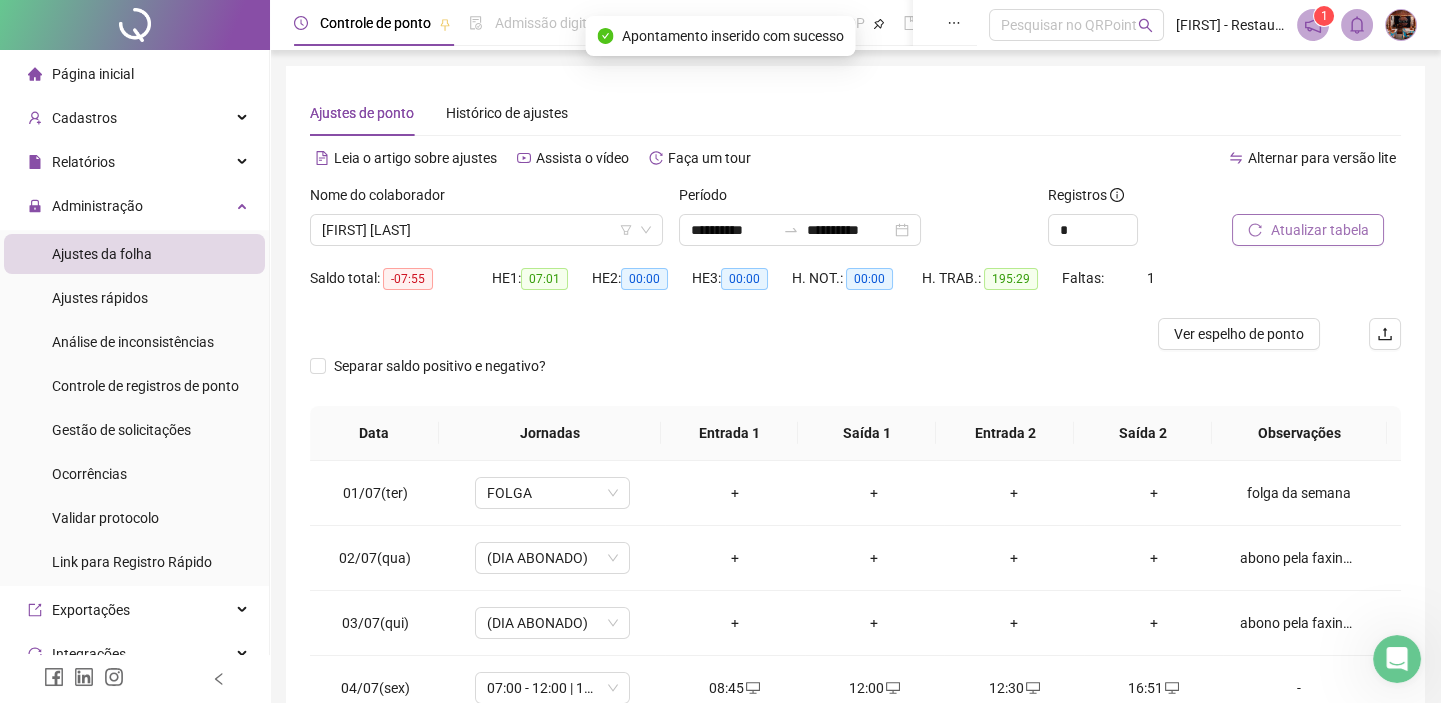 click on "Atualizar tabela" at bounding box center (1319, 230) 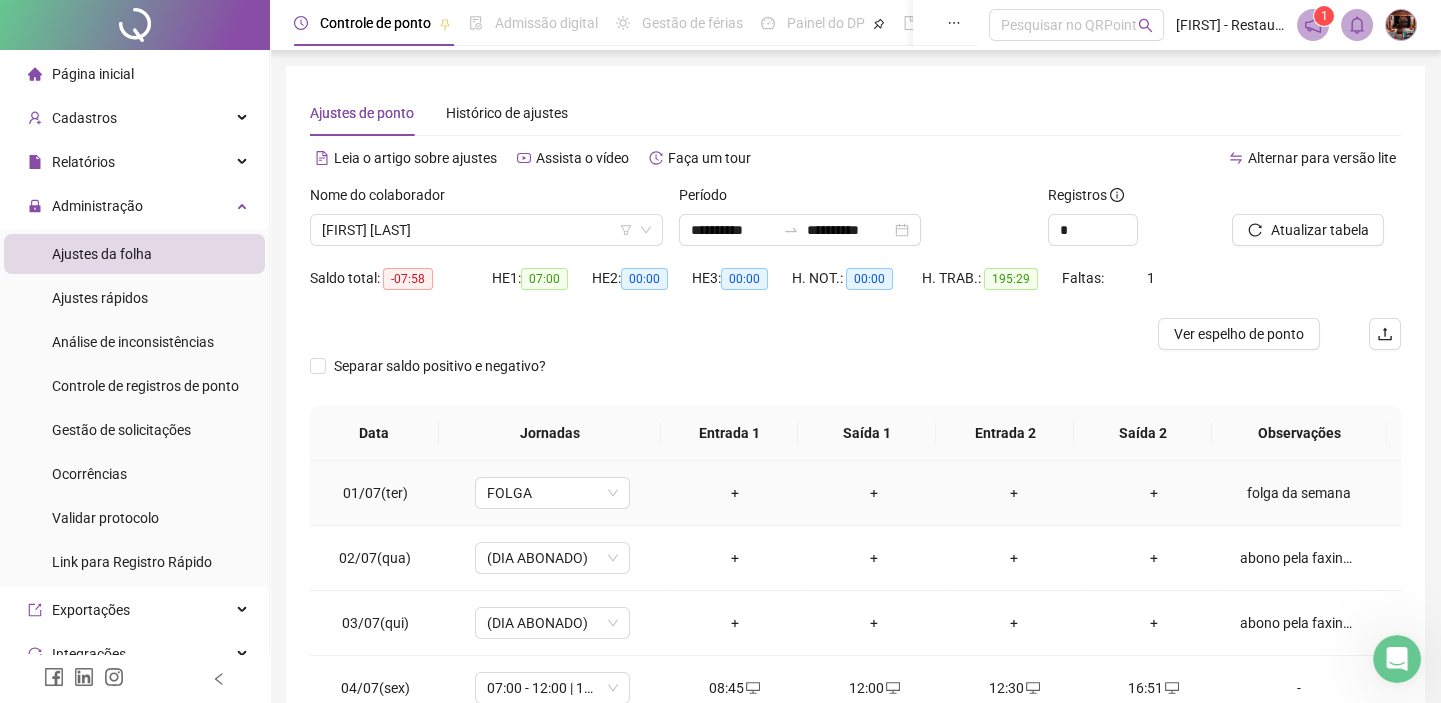 scroll, scrollTop: 90, scrollLeft: 0, axis: vertical 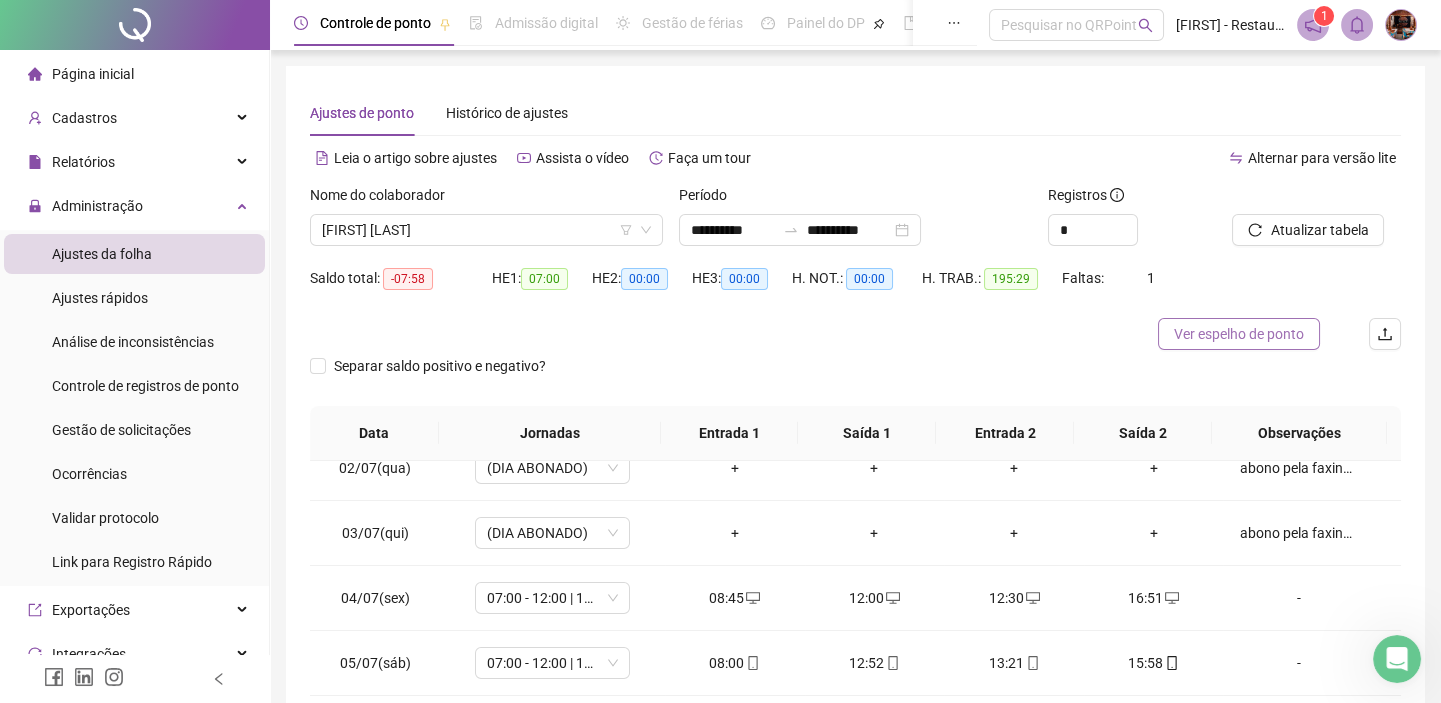 click on "Ver espelho de ponto" at bounding box center [1239, 334] 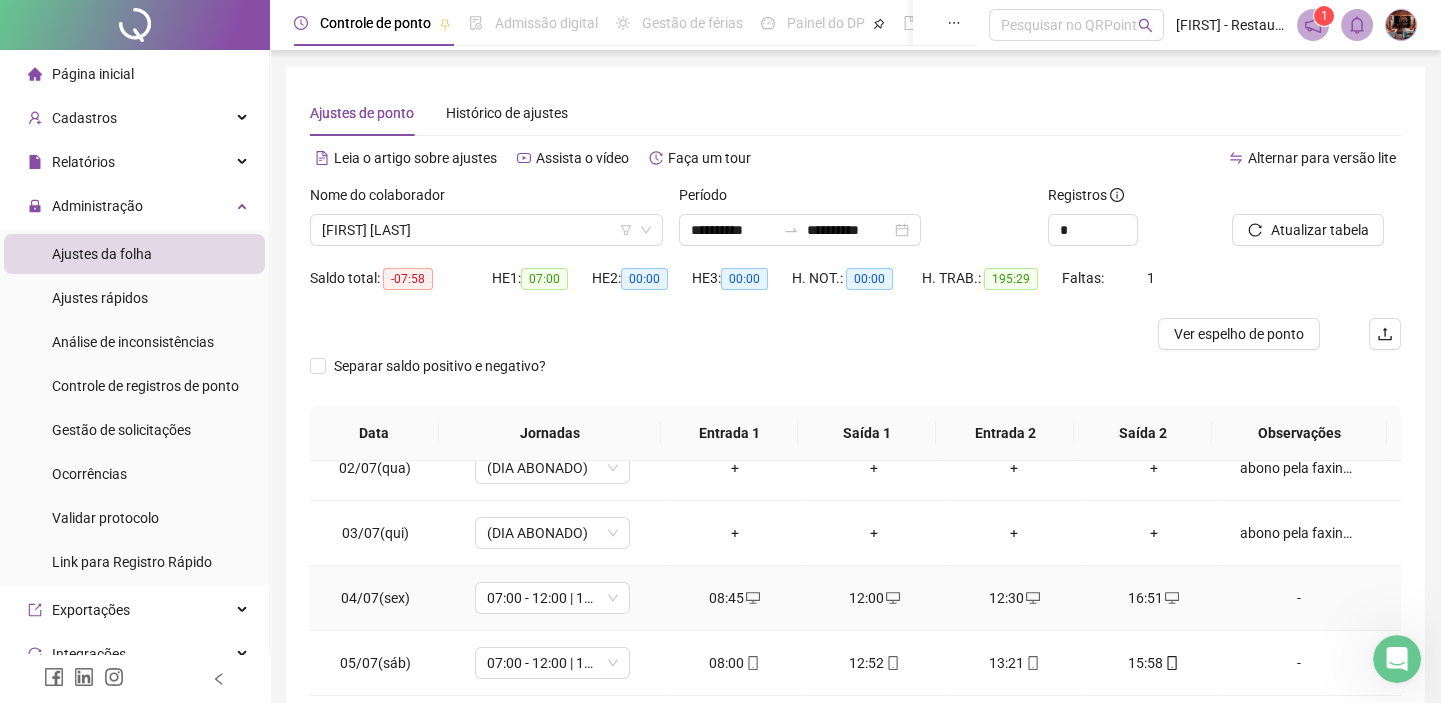 scroll, scrollTop: 0, scrollLeft: 0, axis: both 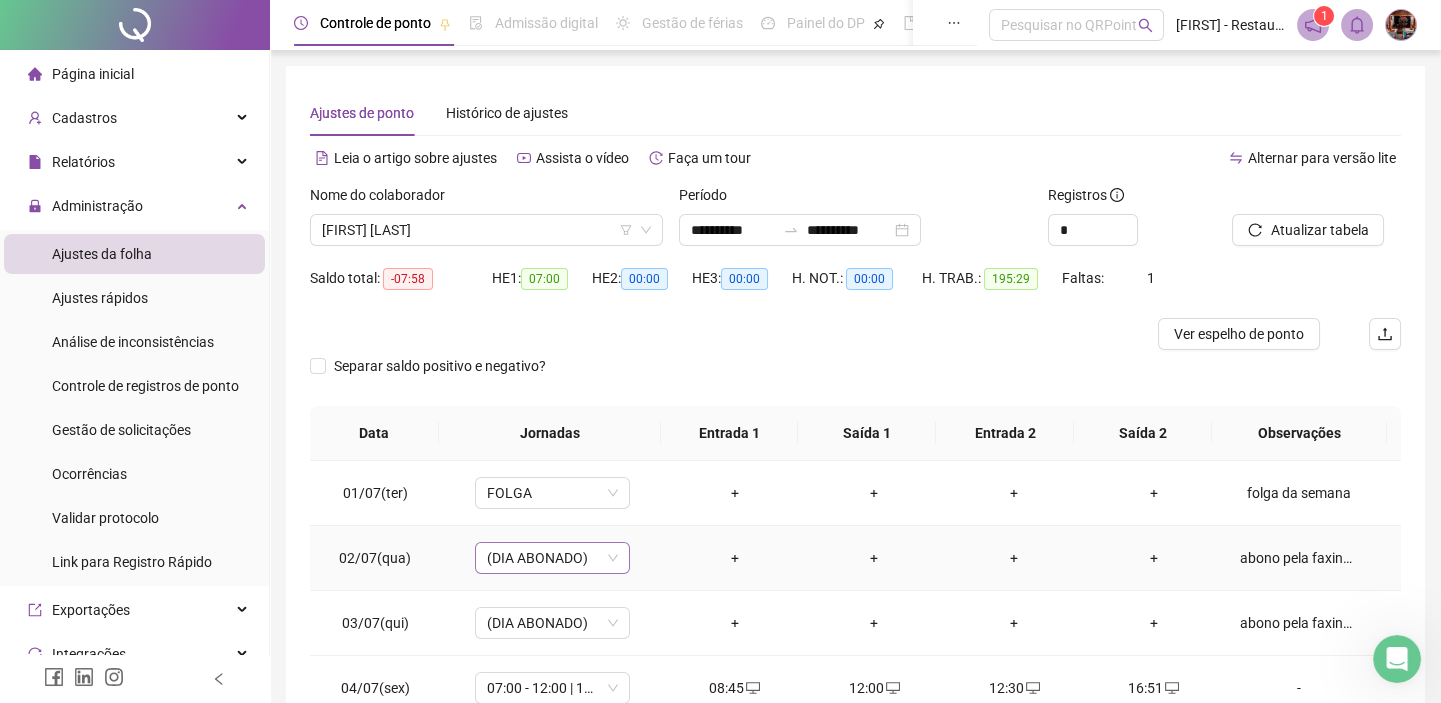 click on "(DIA ABONADO)" at bounding box center [552, 558] 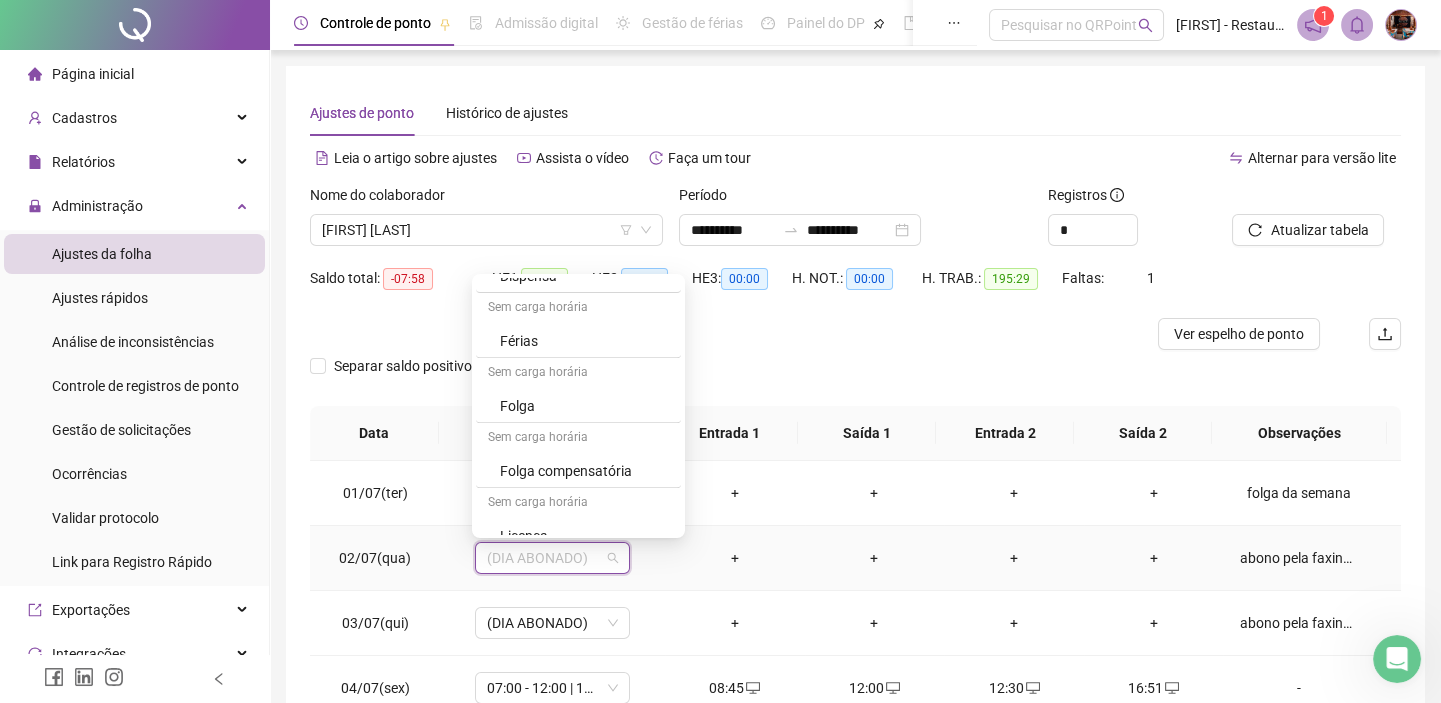scroll, scrollTop: 2015, scrollLeft: 0, axis: vertical 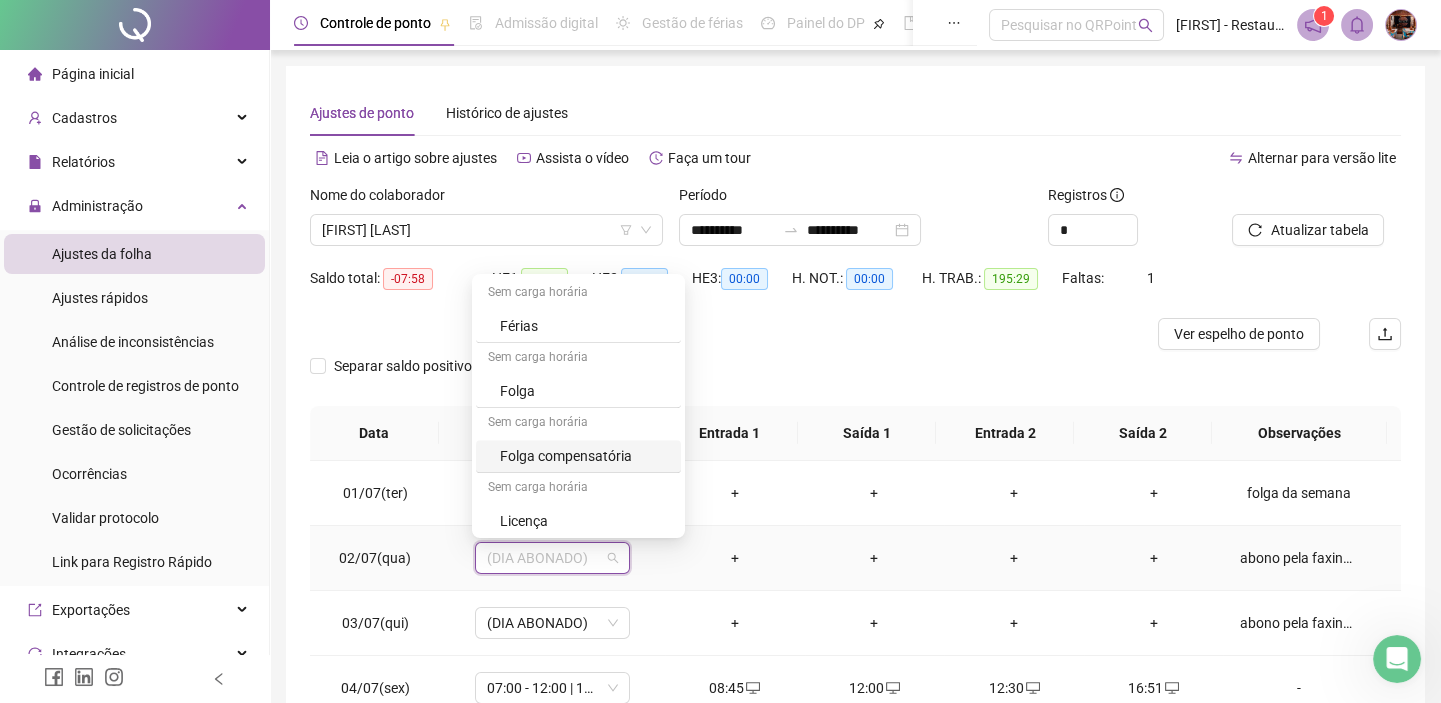click on "Folga compensatória" at bounding box center (584, 456) 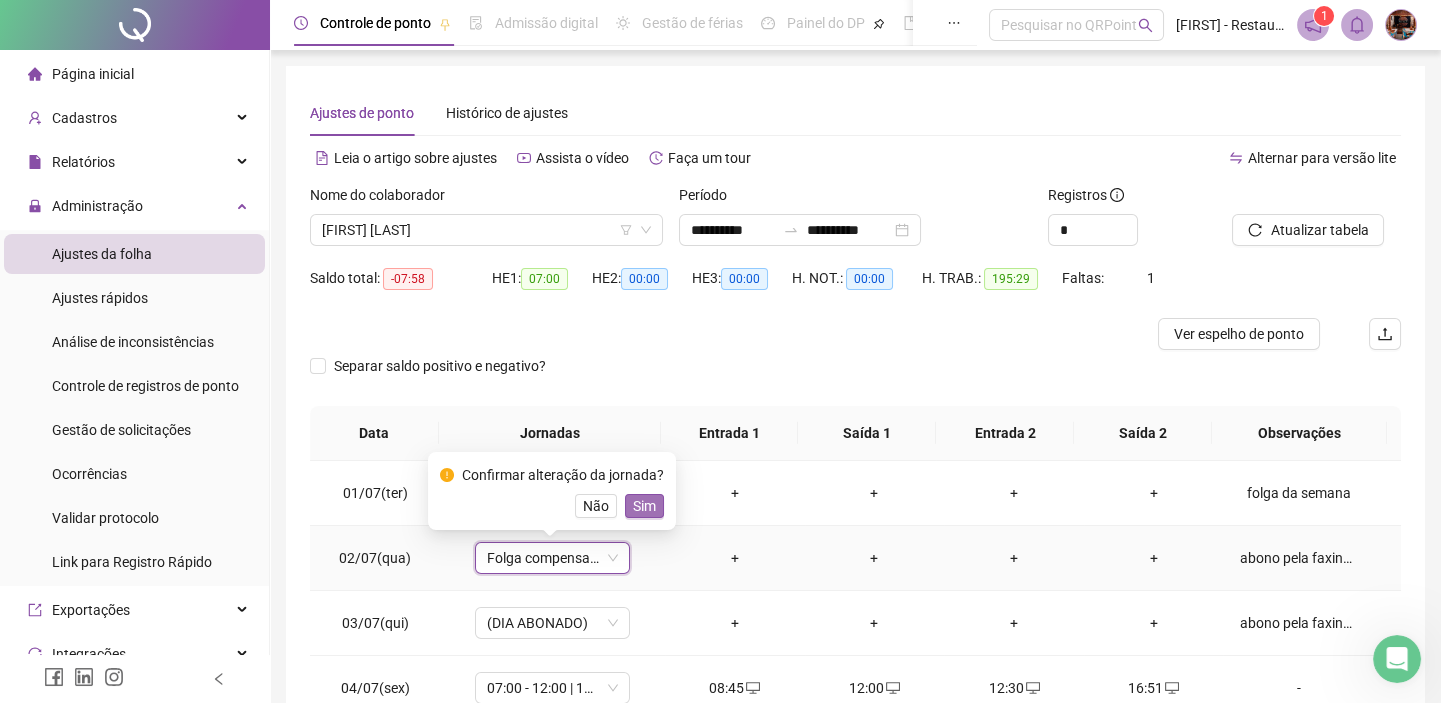 click on "Sim" at bounding box center [644, 506] 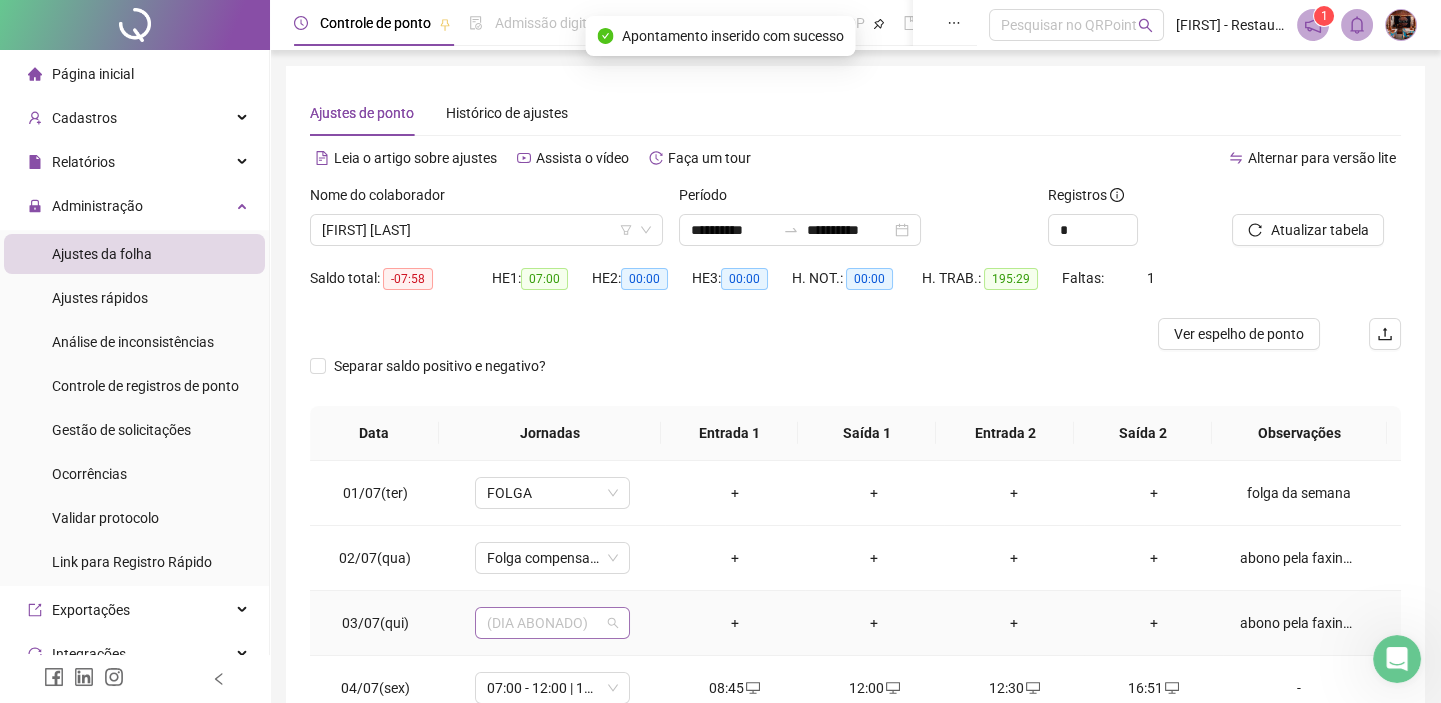 click on "(DIA ABONADO)" at bounding box center [552, 623] 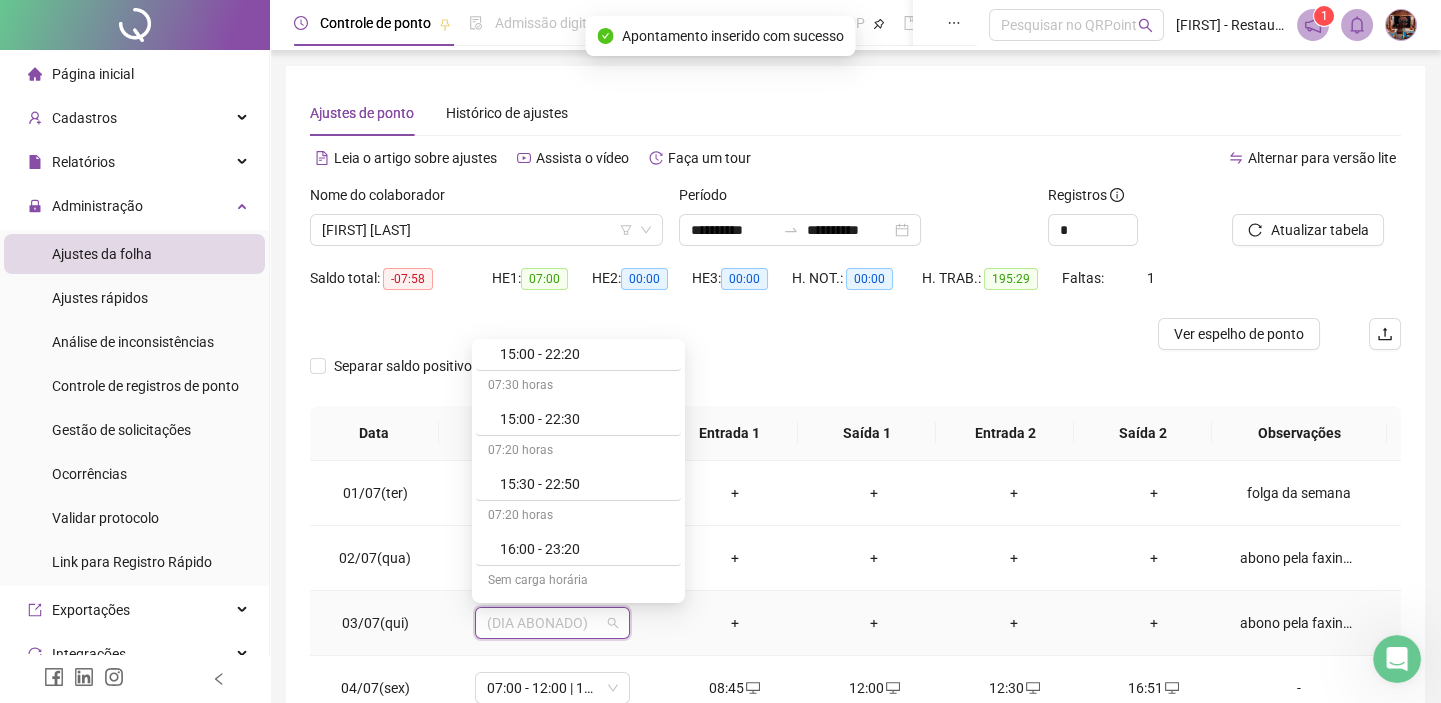 scroll, scrollTop: 2015, scrollLeft: 0, axis: vertical 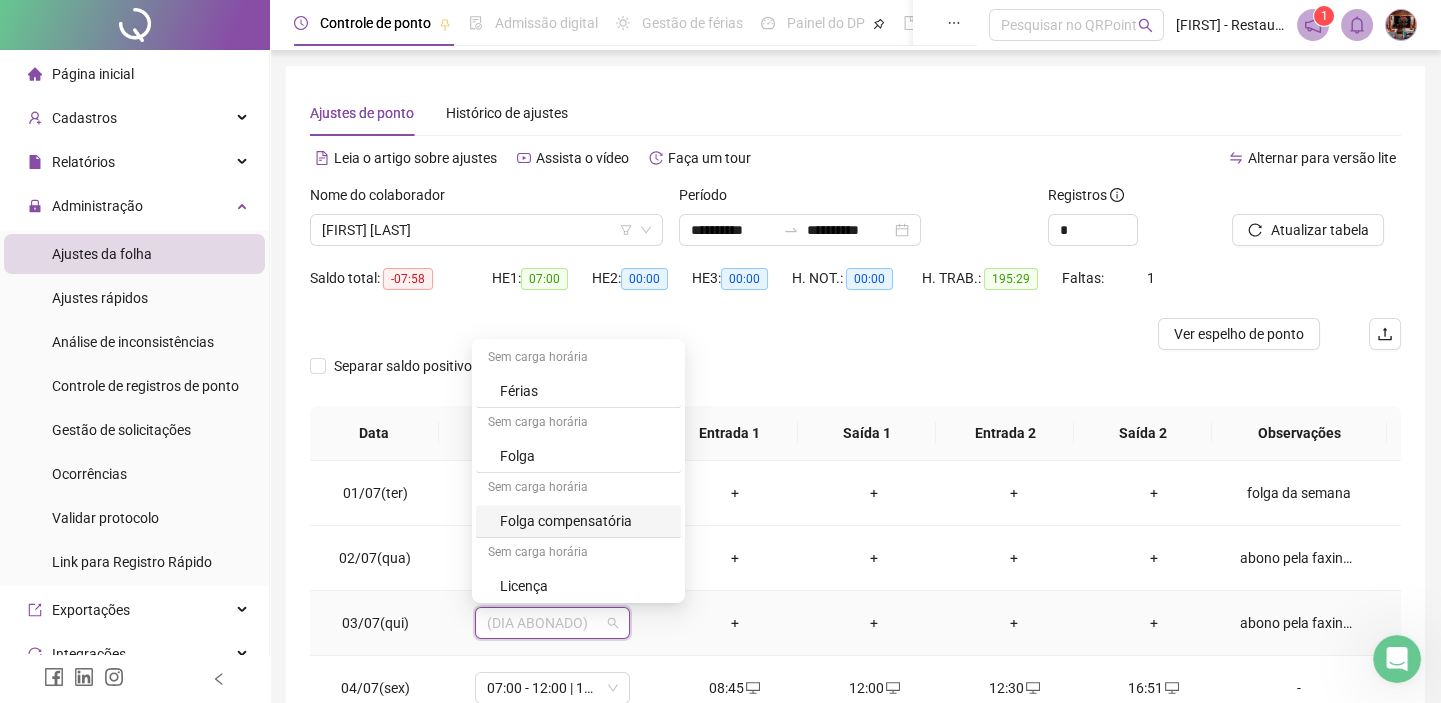click on "Folga compensatória" at bounding box center [584, 521] 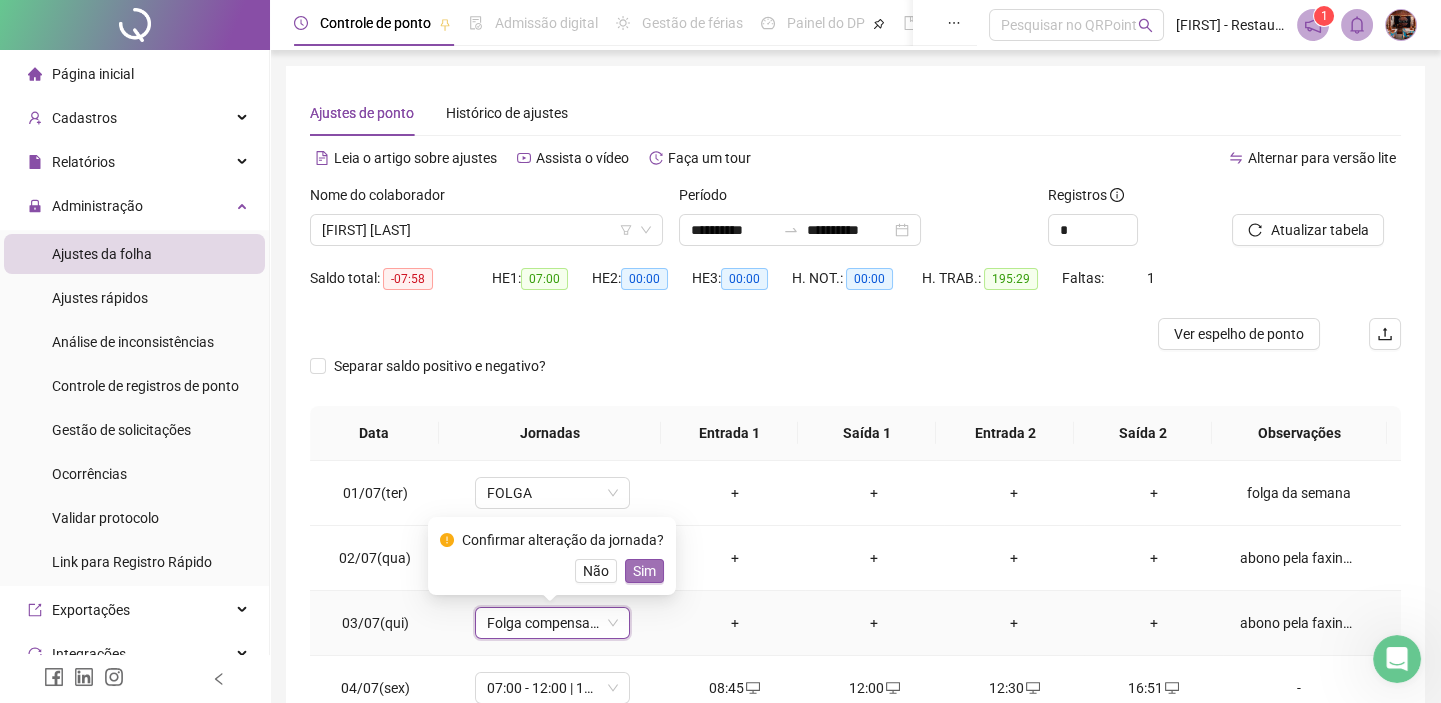 click on "Sim" at bounding box center (644, 571) 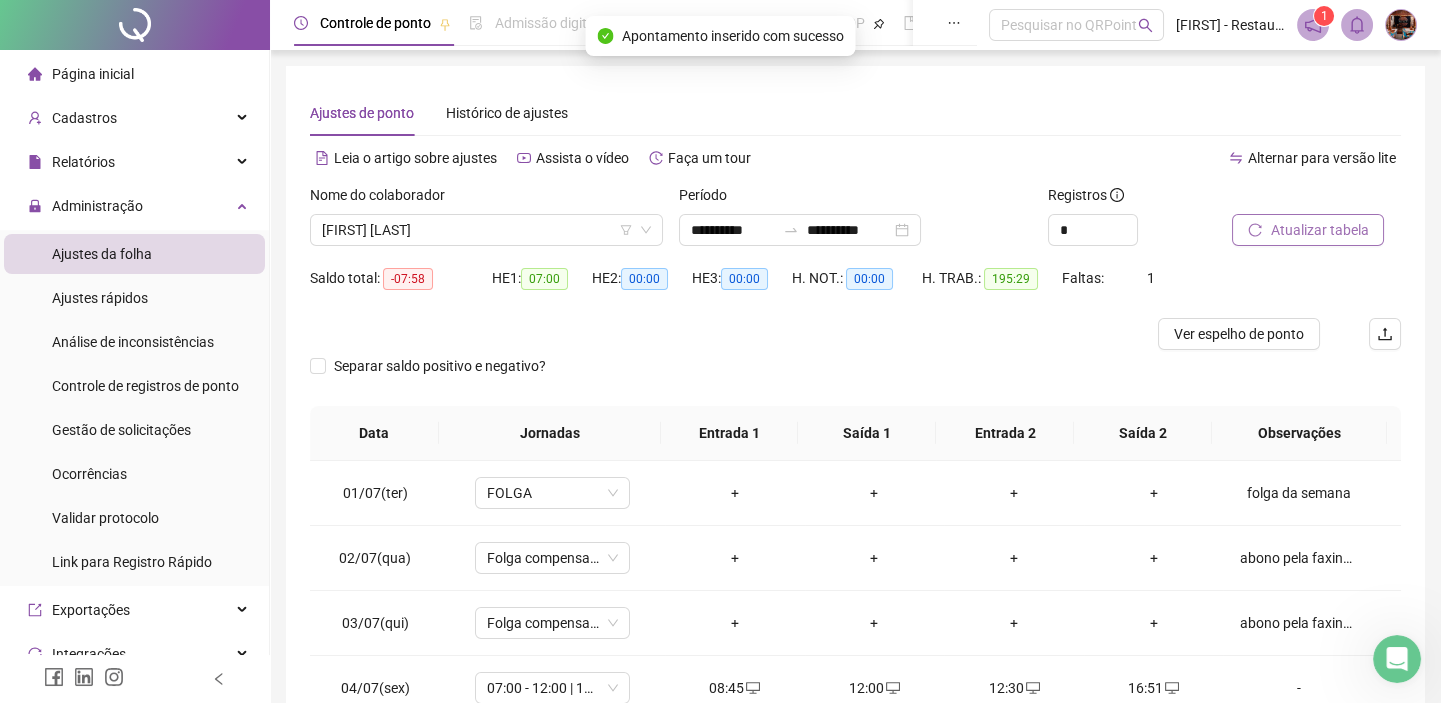 click on "Atualizar tabela" at bounding box center (1319, 230) 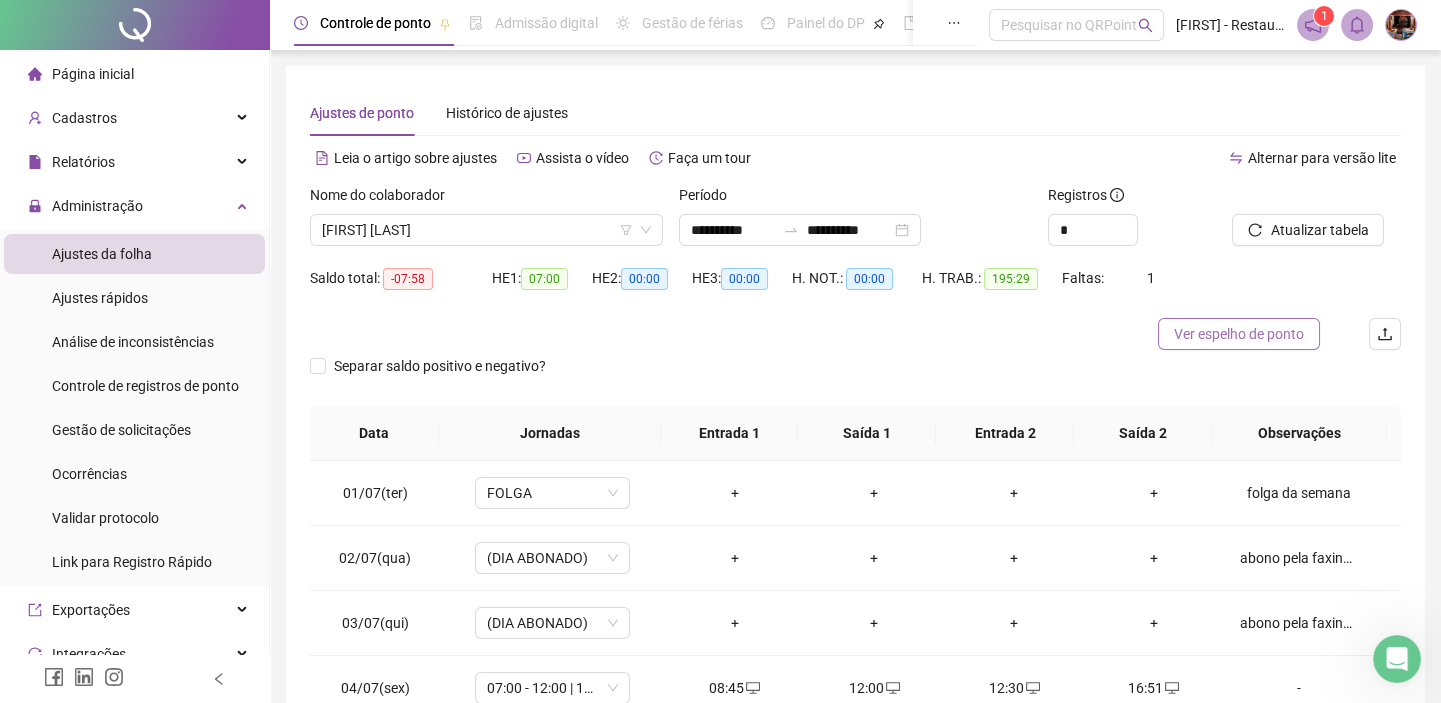 click on "Ver espelho de ponto" at bounding box center (1239, 334) 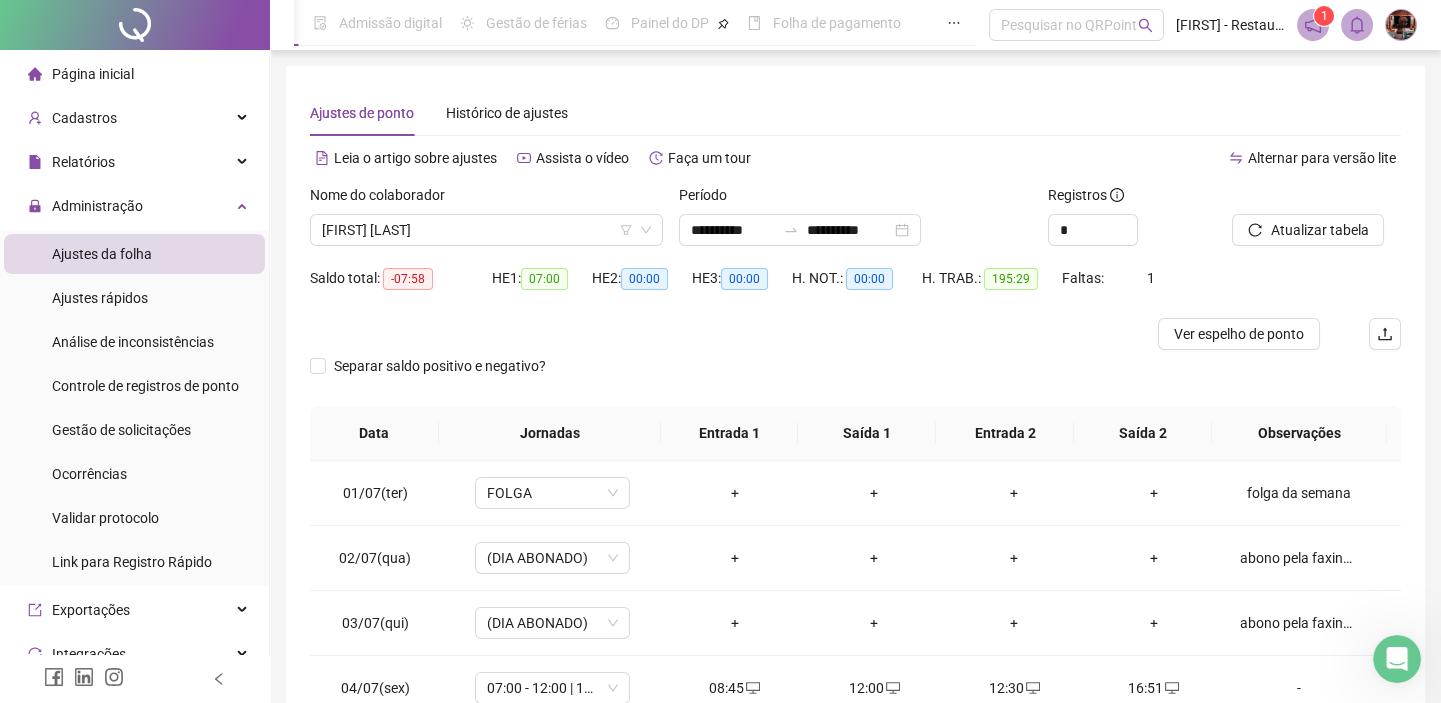 scroll, scrollTop: 272, scrollLeft: 0, axis: vertical 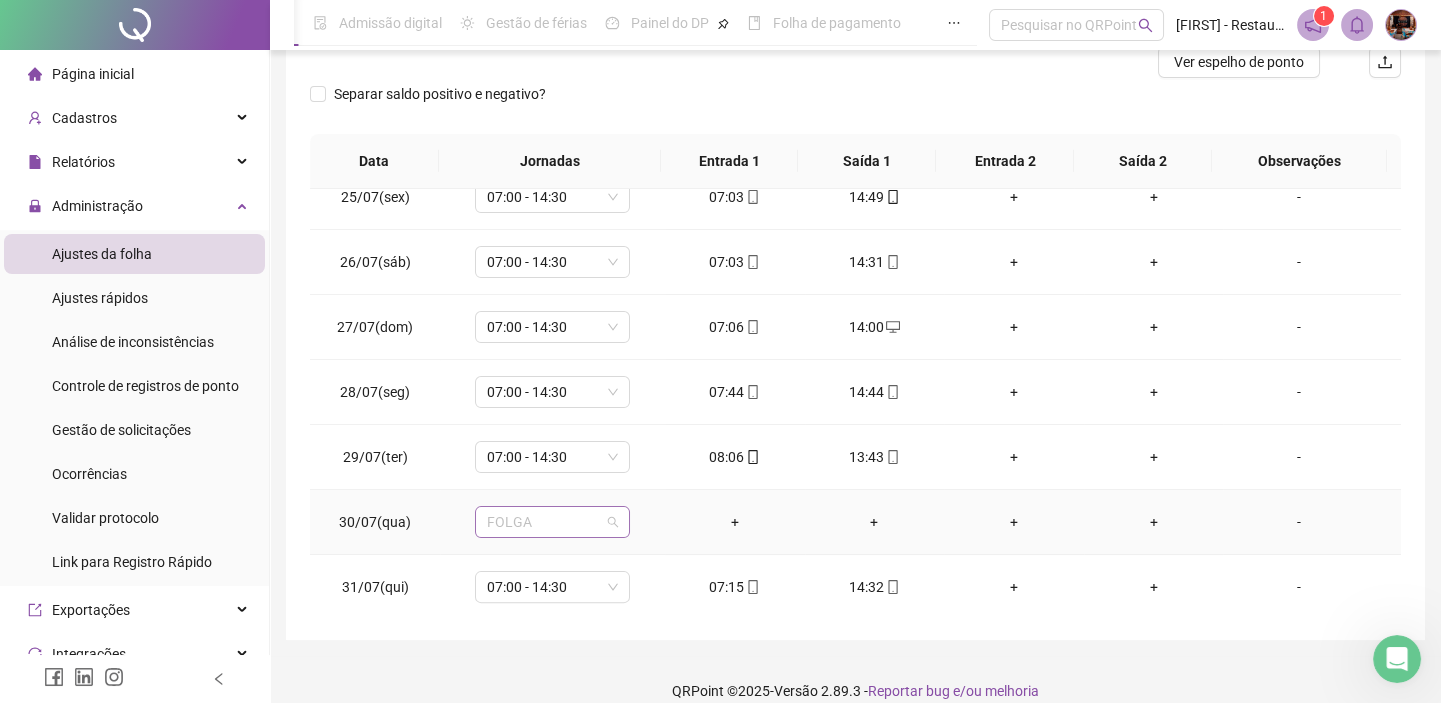 click on "FOLGA" at bounding box center (552, 522) 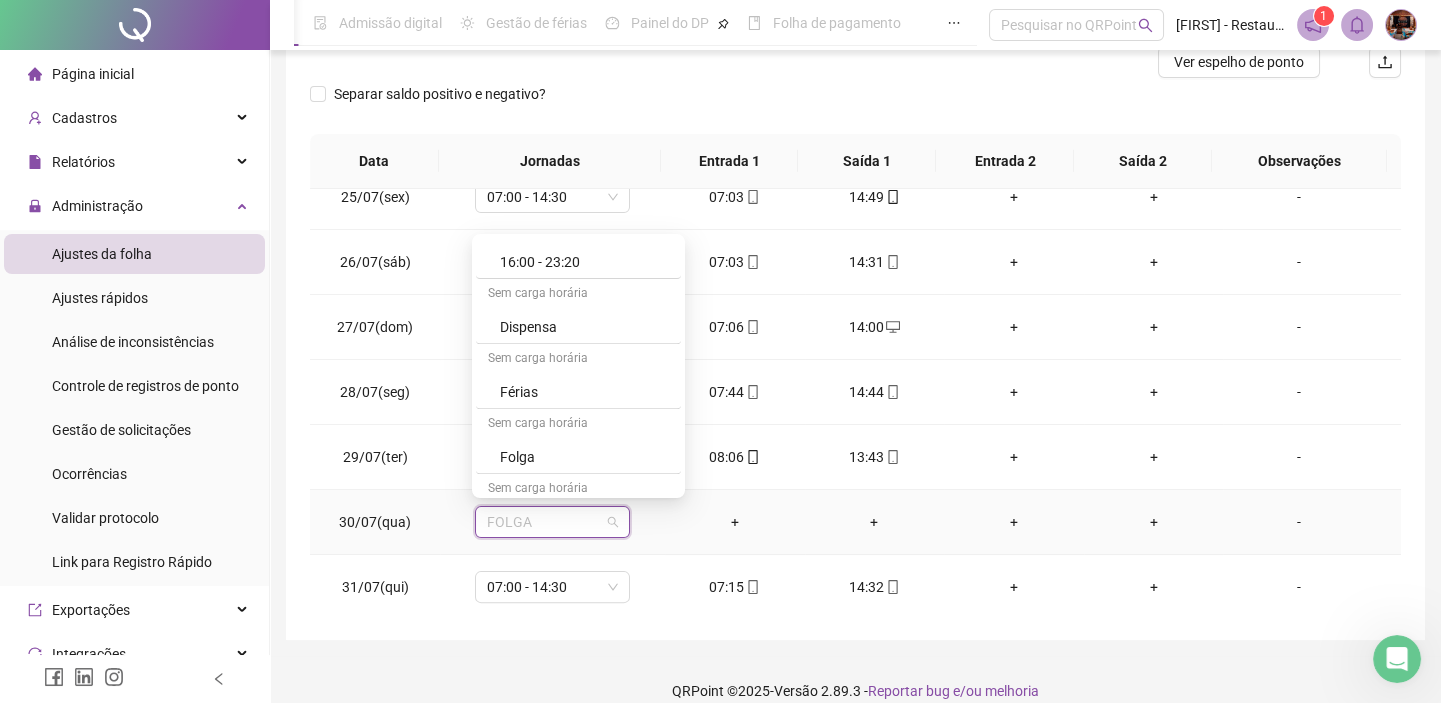 scroll, scrollTop: 2015, scrollLeft: 0, axis: vertical 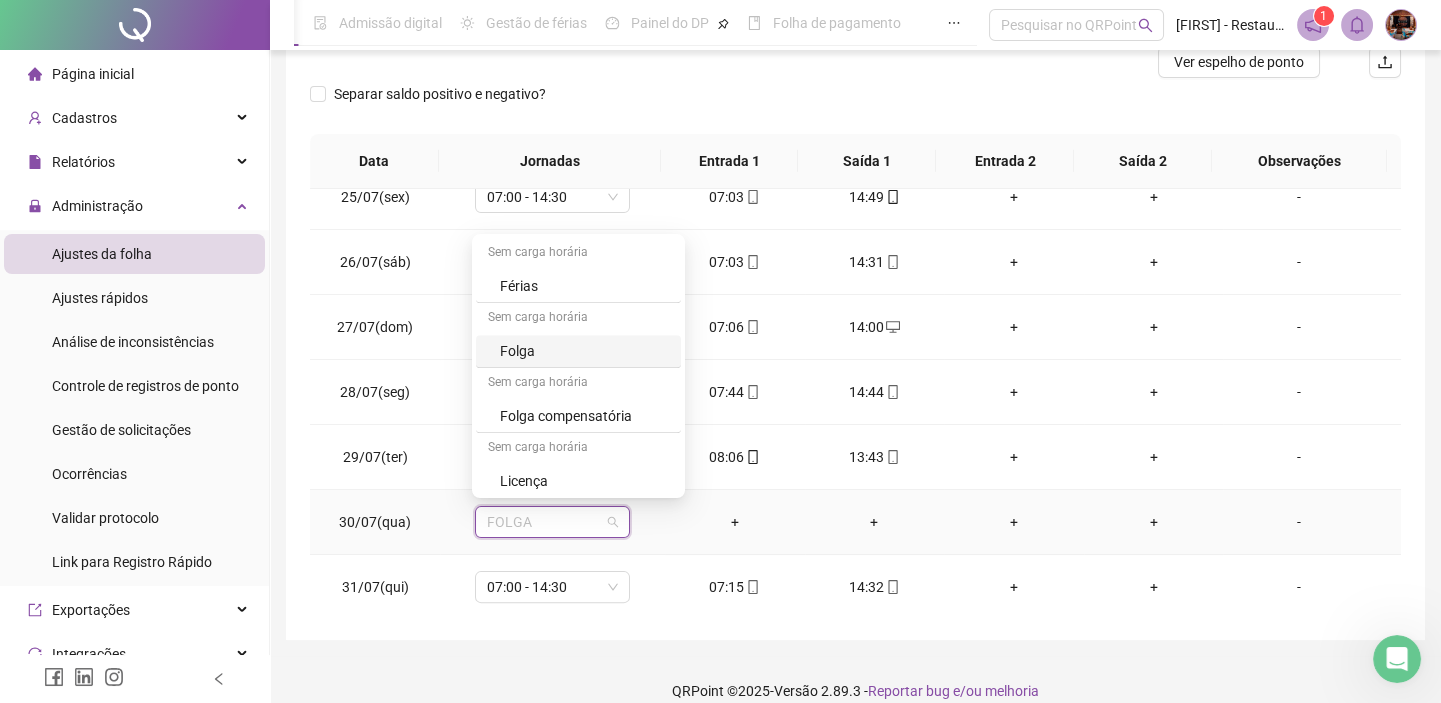 click on "Folga" at bounding box center (584, 351) 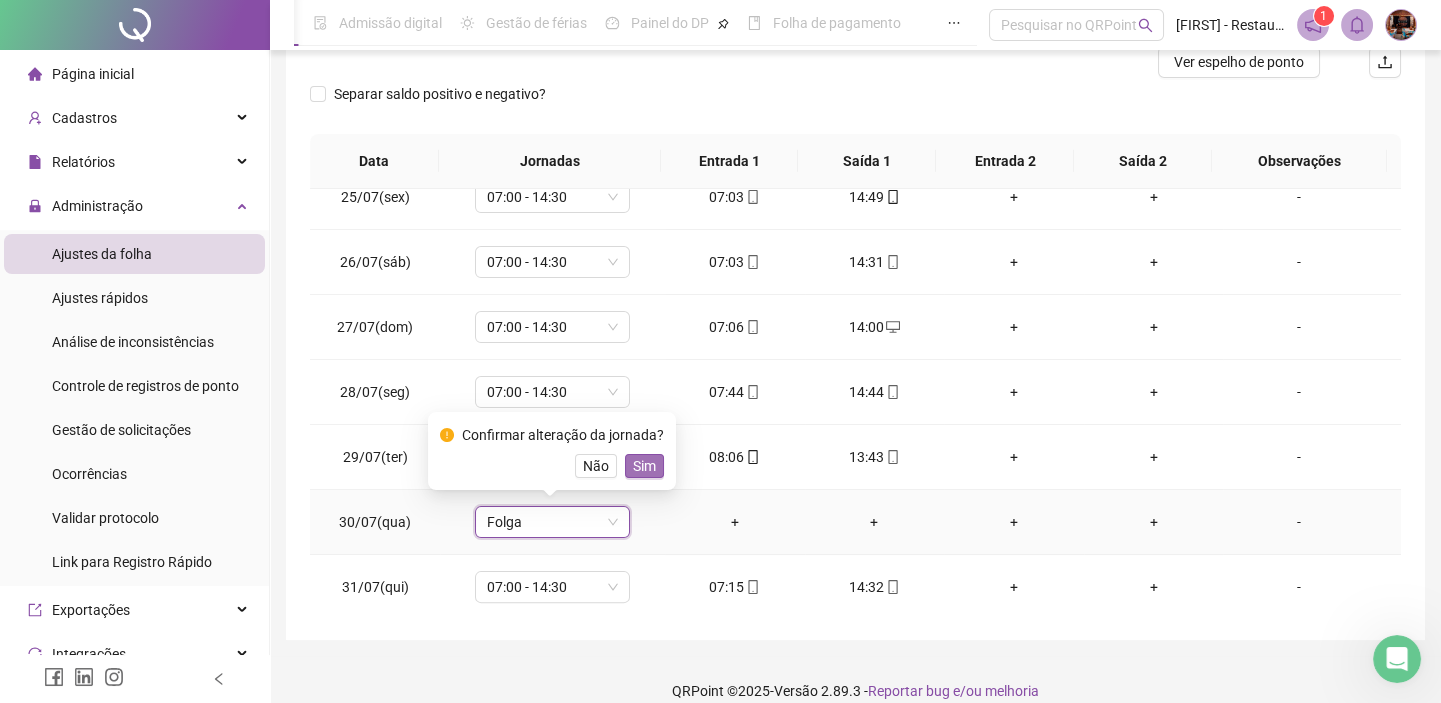 click on "Sim" at bounding box center [644, 466] 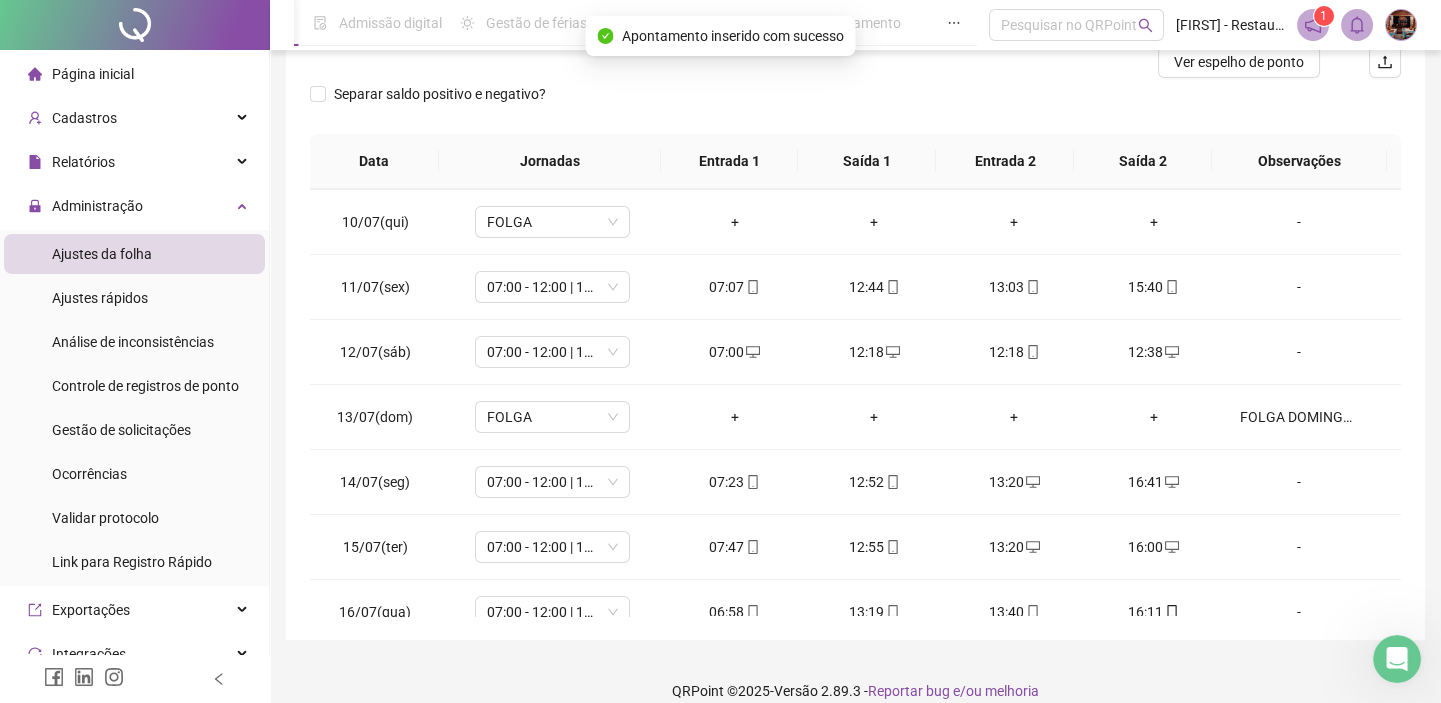 scroll, scrollTop: 493, scrollLeft: 0, axis: vertical 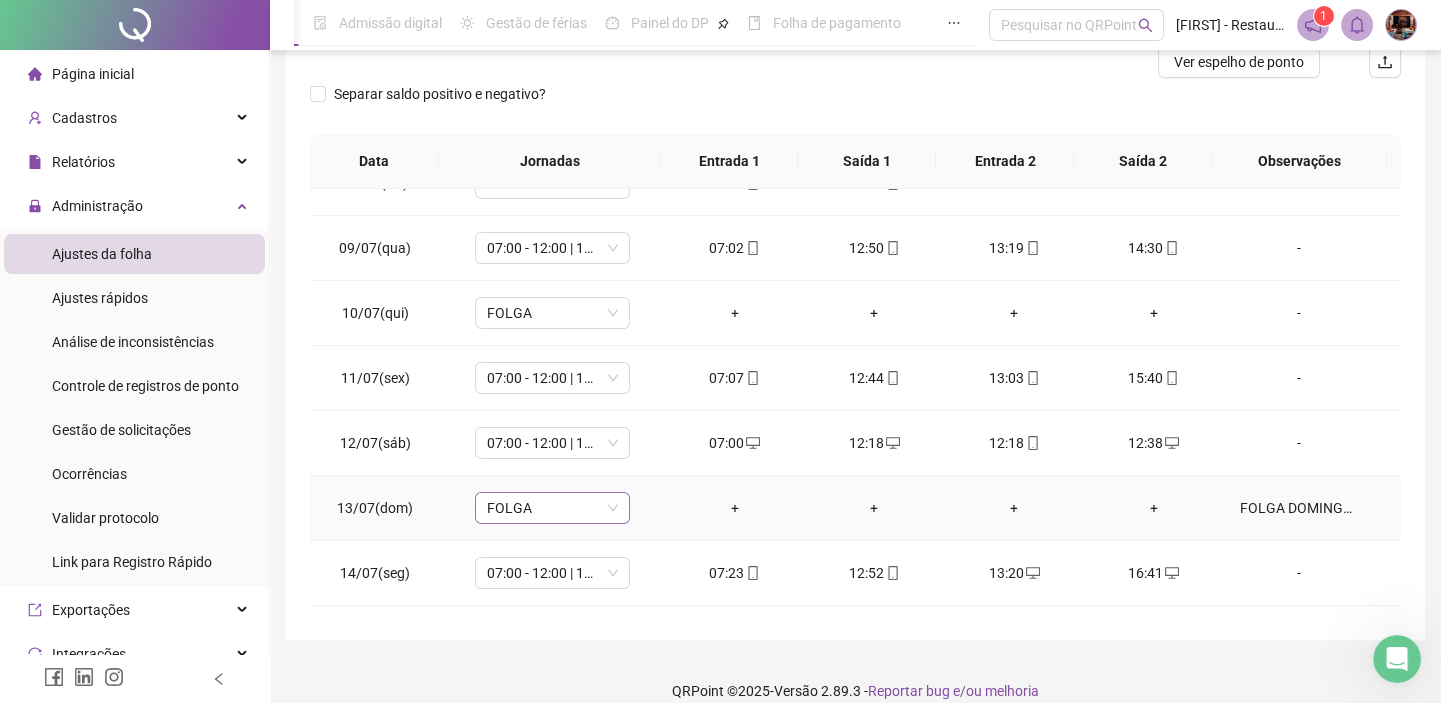 click on "FOLGA" at bounding box center (552, 508) 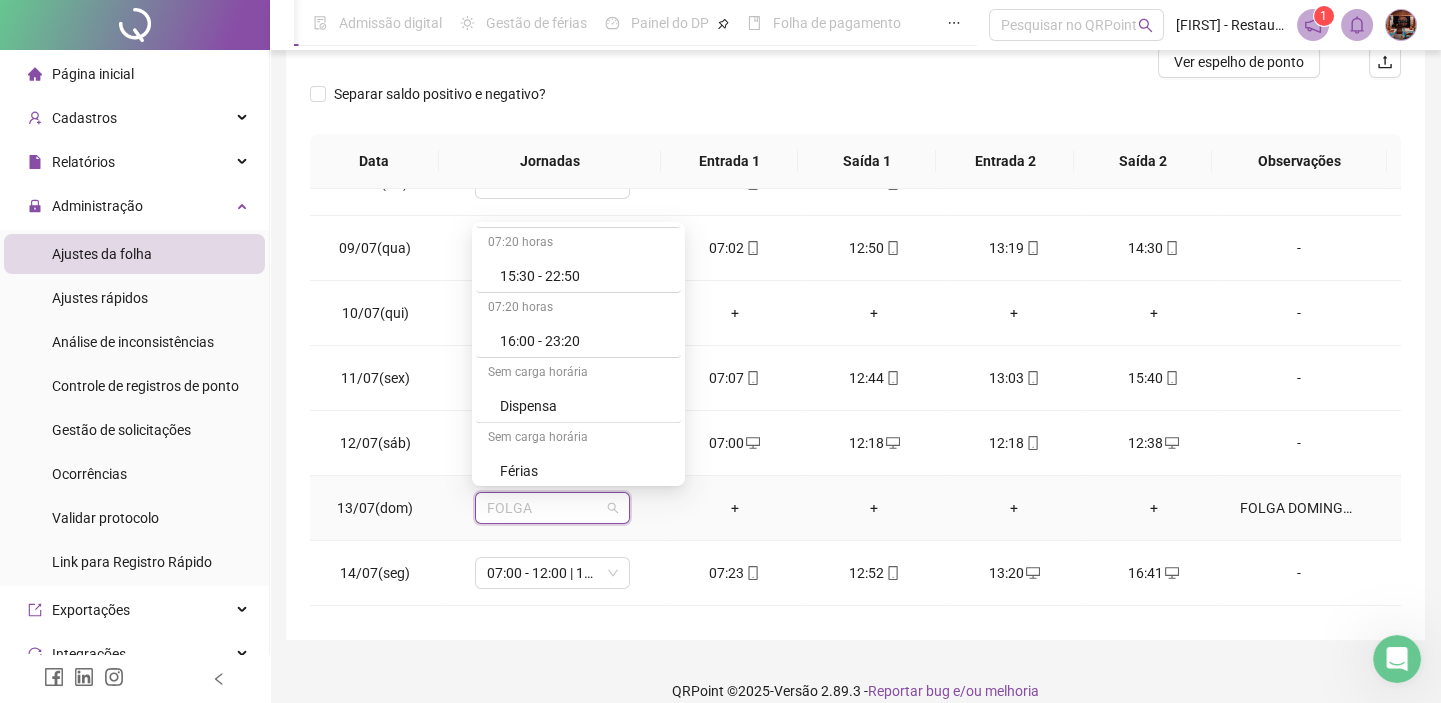 scroll, scrollTop: 2015, scrollLeft: 0, axis: vertical 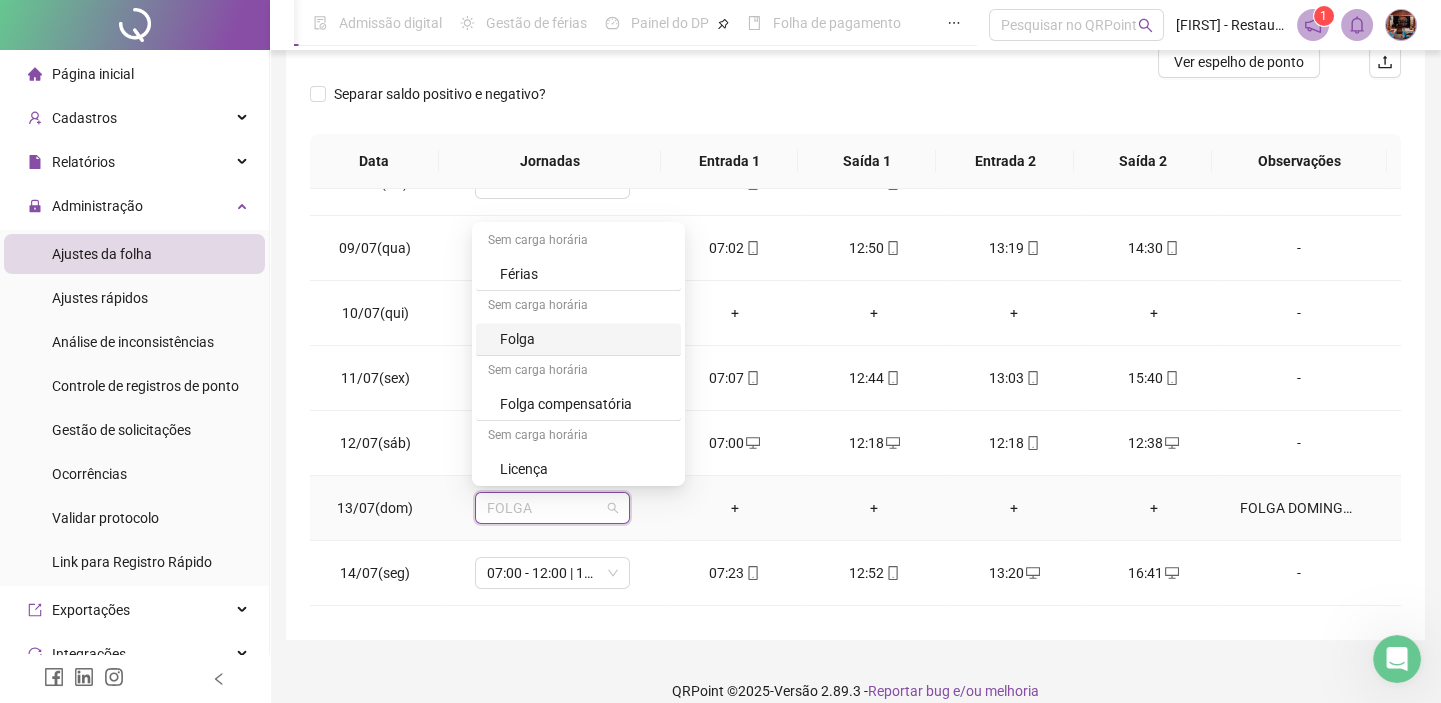 click on "Folga" at bounding box center [584, 339] 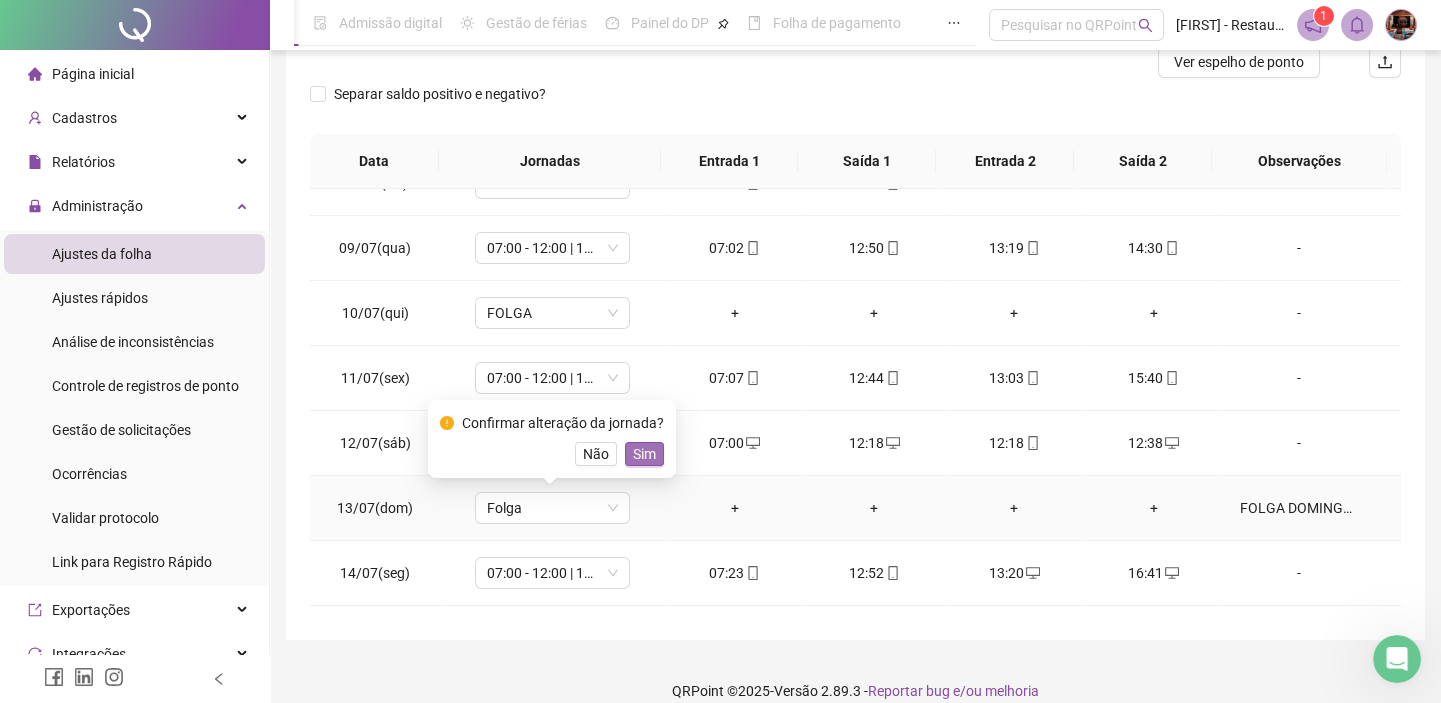 click on "Sim" at bounding box center (644, 454) 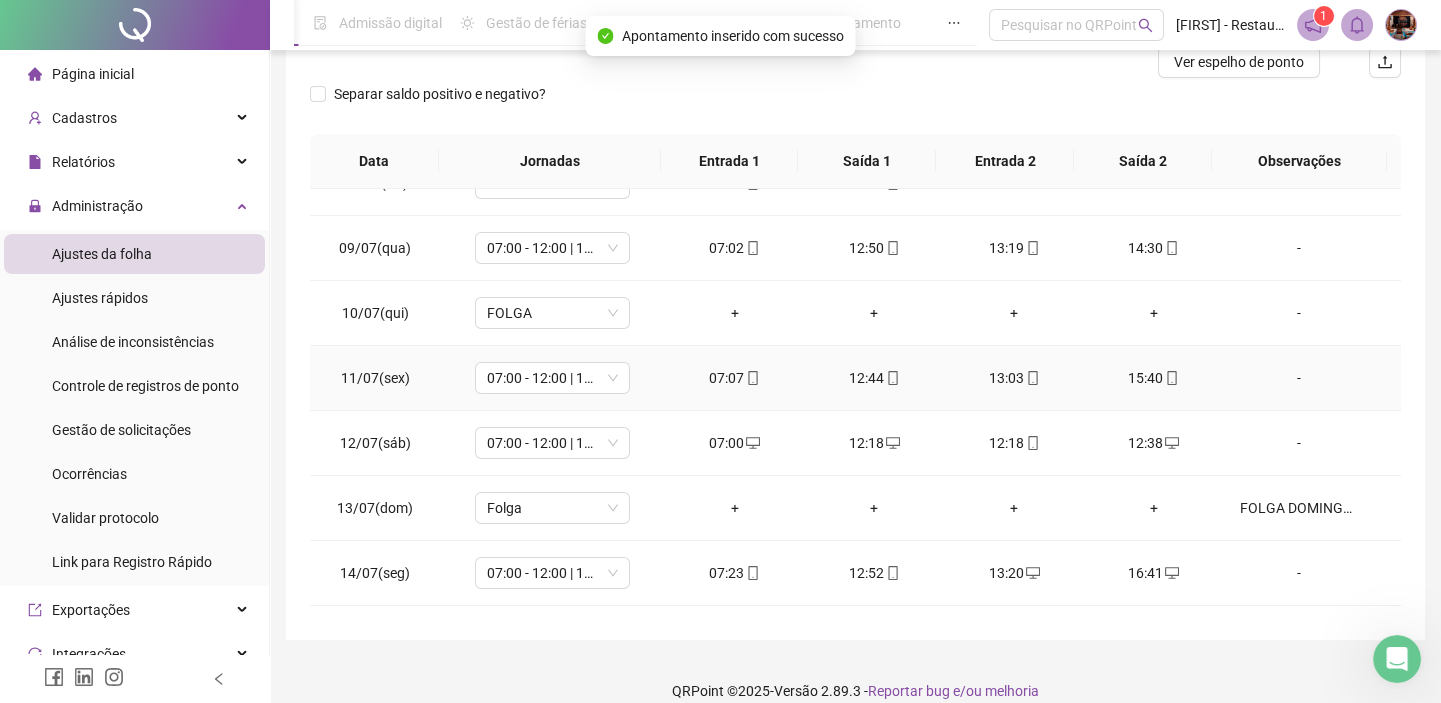scroll, scrollTop: 311, scrollLeft: 0, axis: vertical 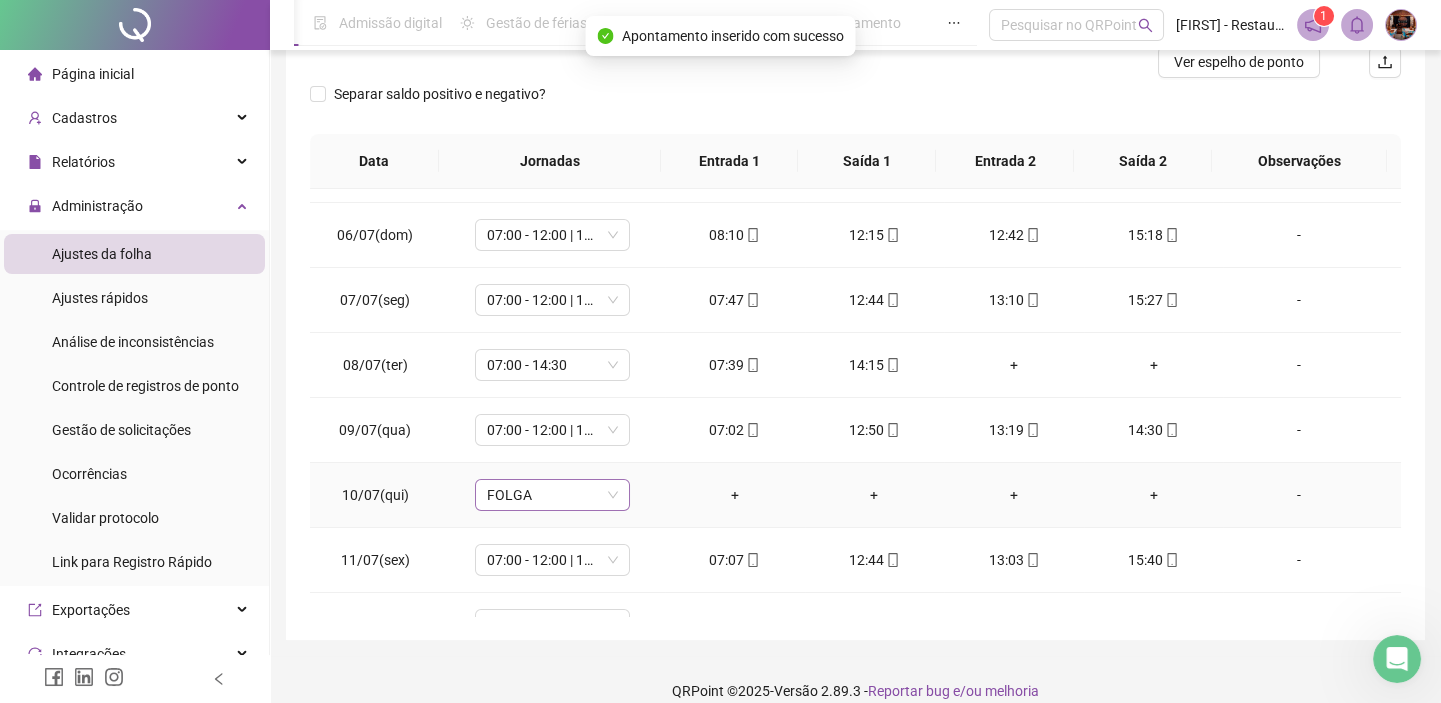 click on "FOLGA" at bounding box center (552, 495) 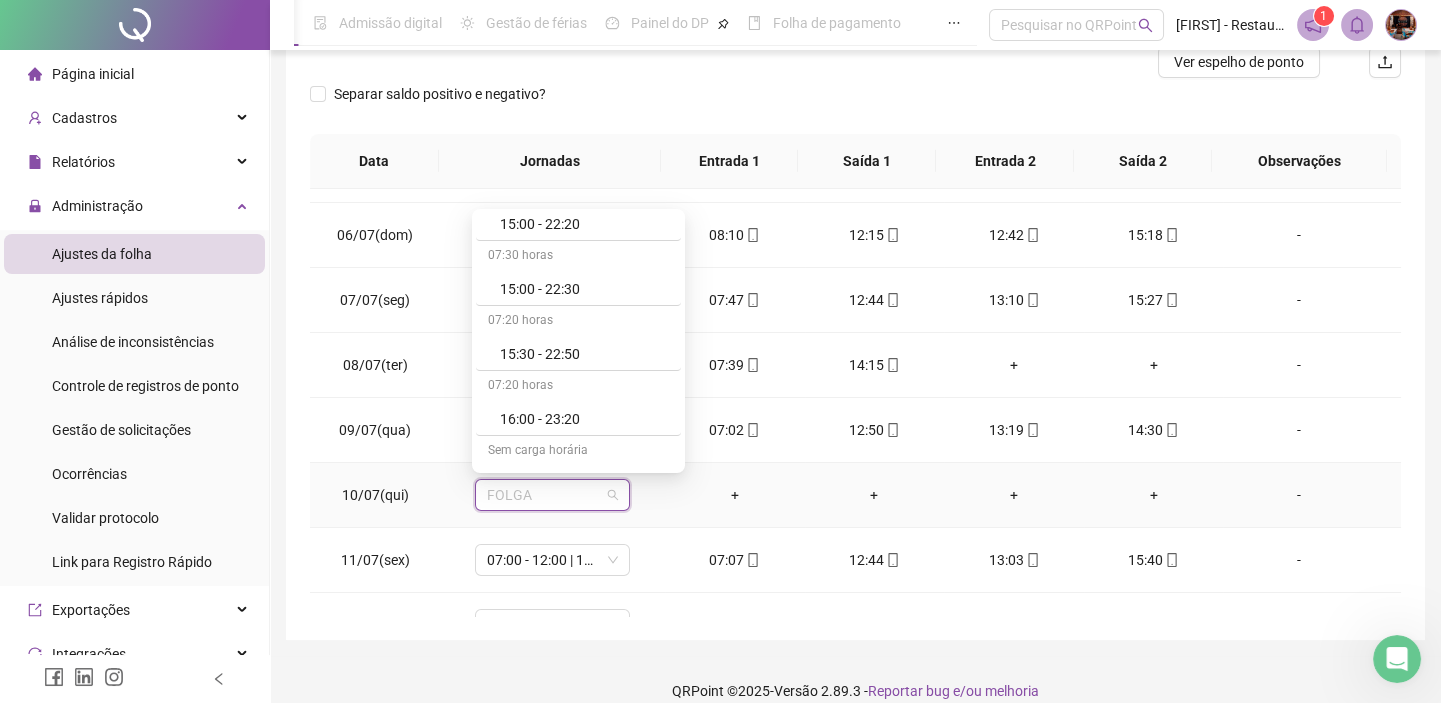 scroll, scrollTop: 2015, scrollLeft: 0, axis: vertical 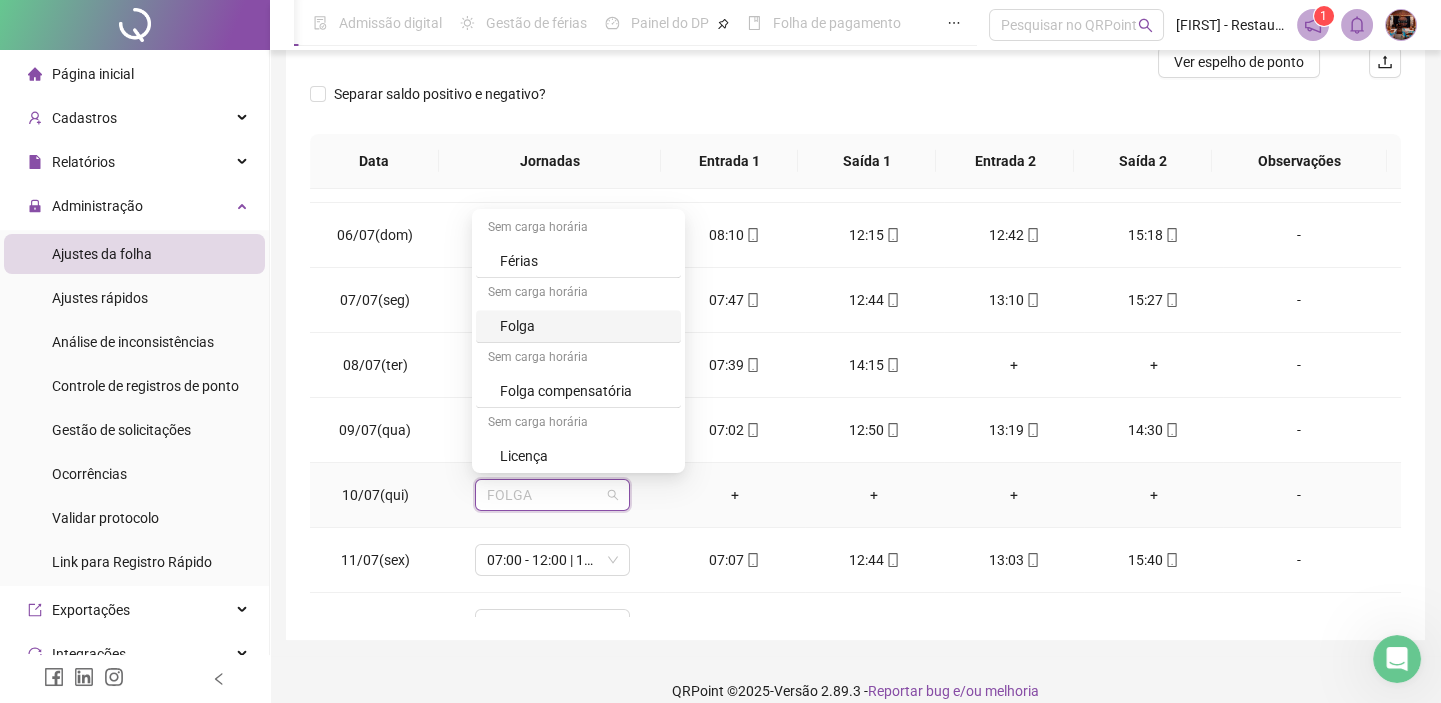 click on "Folga" at bounding box center [584, 326] 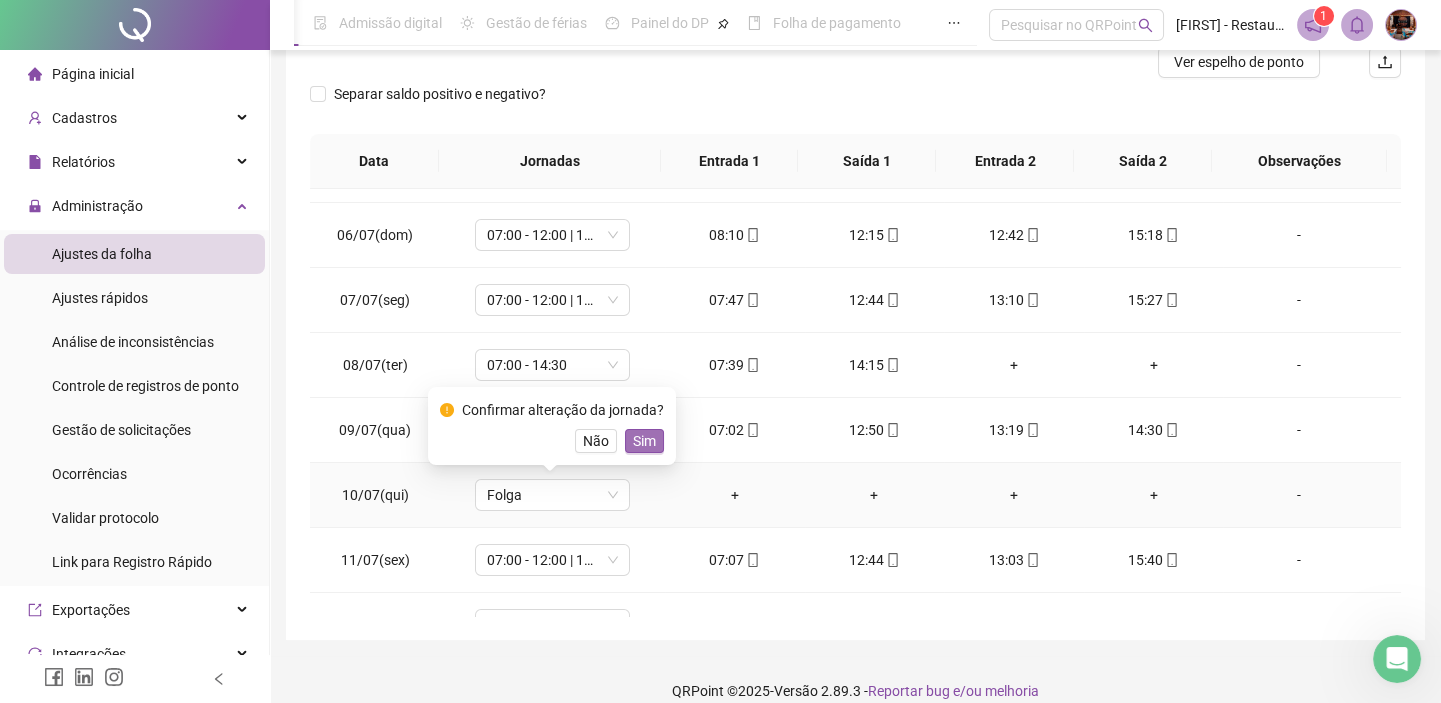 click on "Sim" at bounding box center (644, 441) 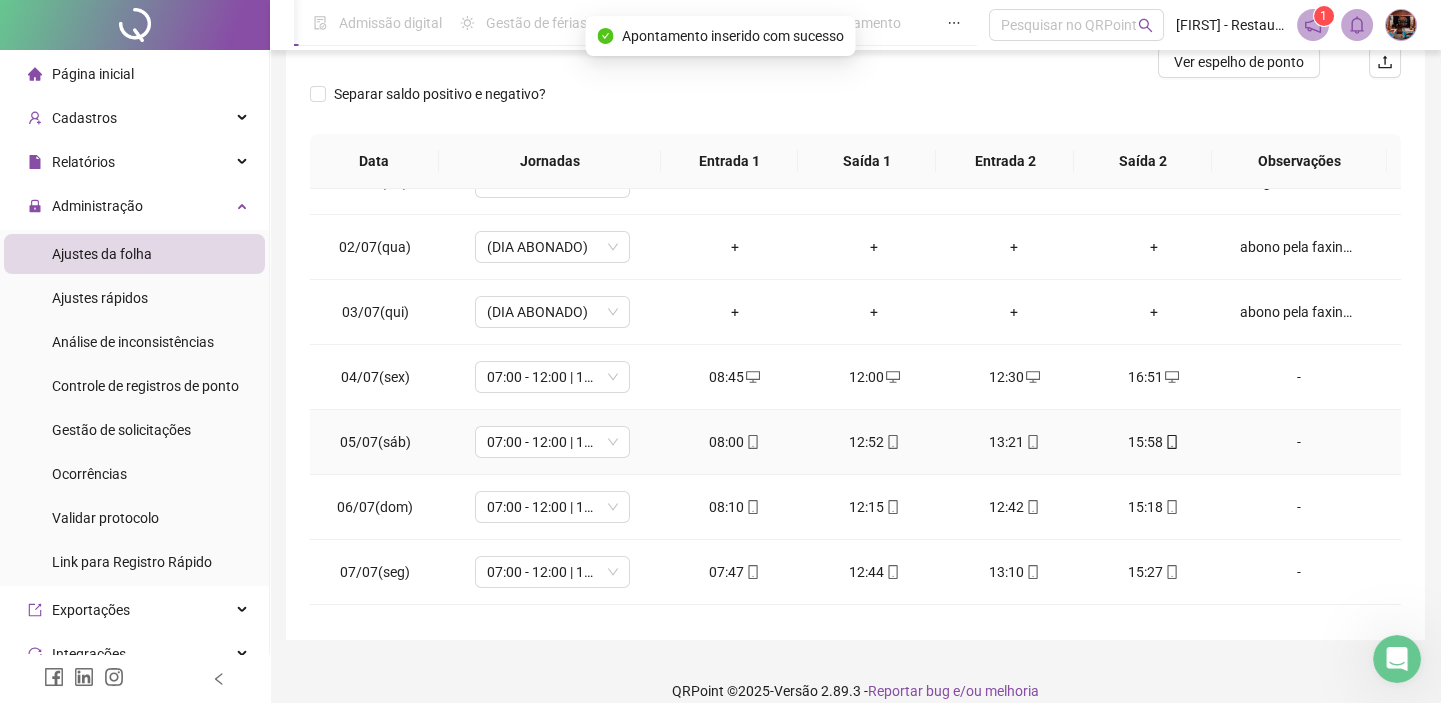 scroll, scrollTop: 0, scrollLeft: 0, axis: both 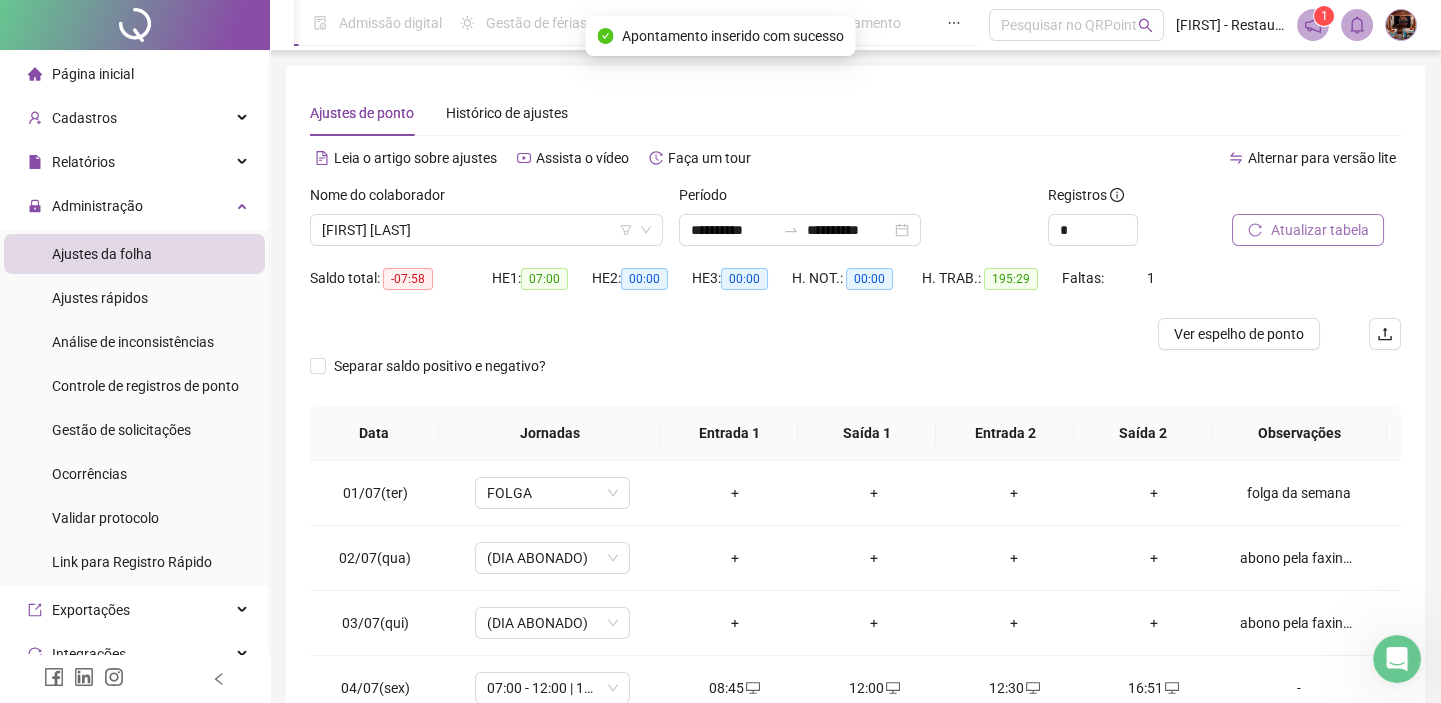 click on "Atualizar tabela" at bounding box center (1319, 230) 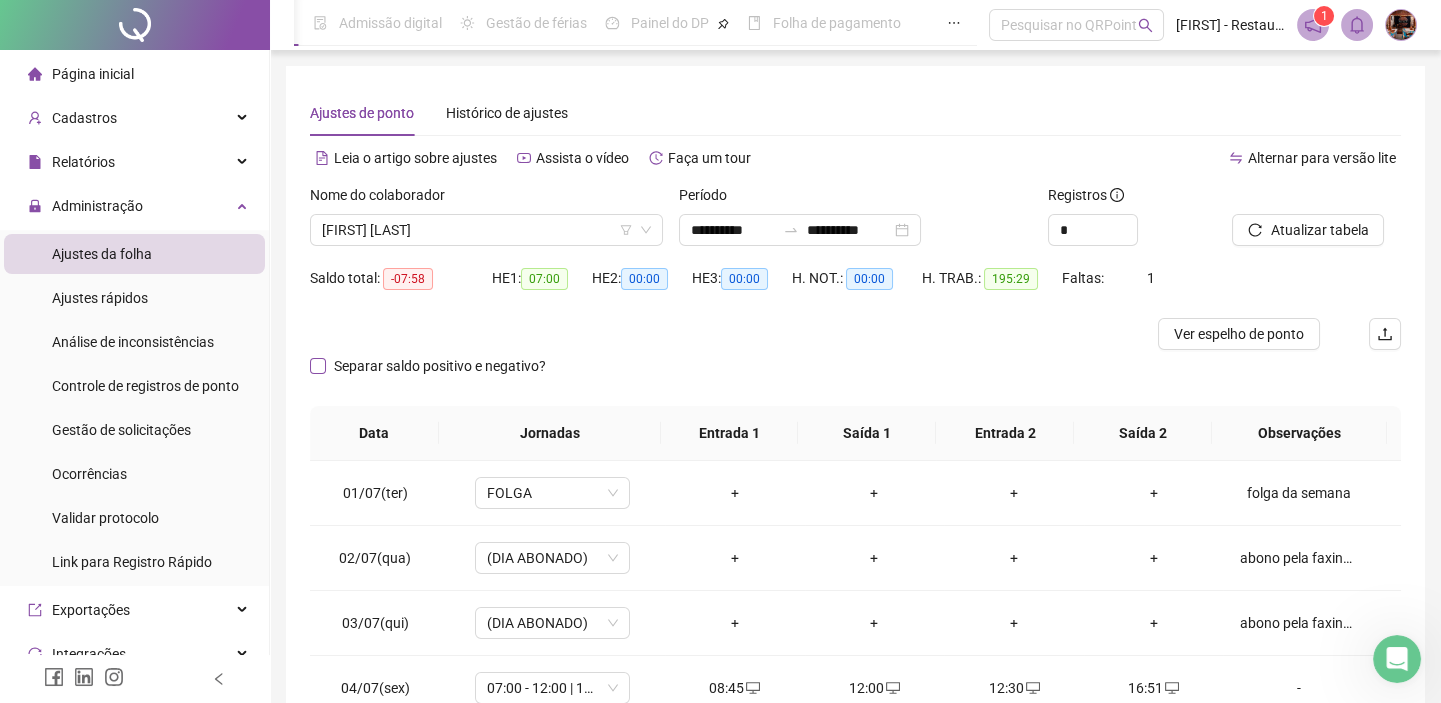 click on "Separar saldo positivo e negativo?" at bounding box center (440, 366) 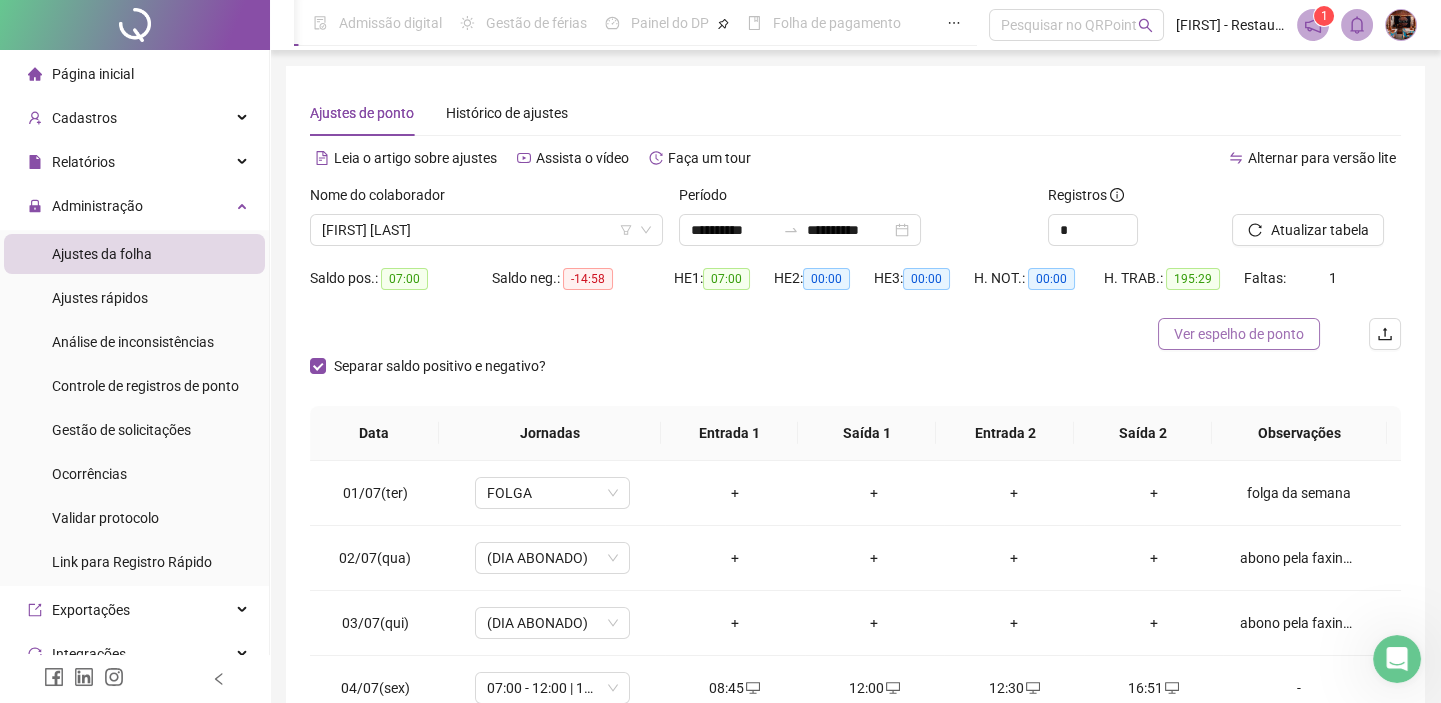 click on "Ver espelho de ponto" at bounding box center [1239, 334] 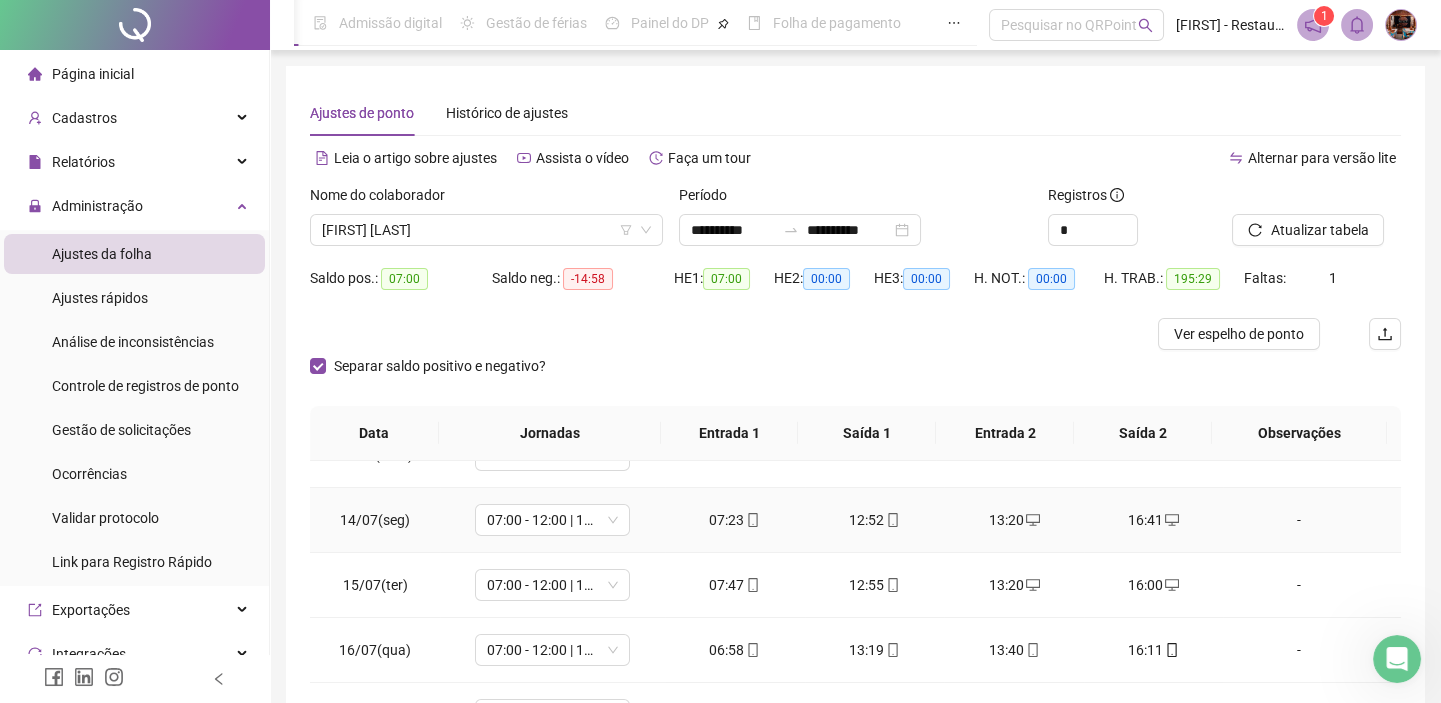 scroll, scrollTop: 1000, scrollLeft: 0, axis: vertical 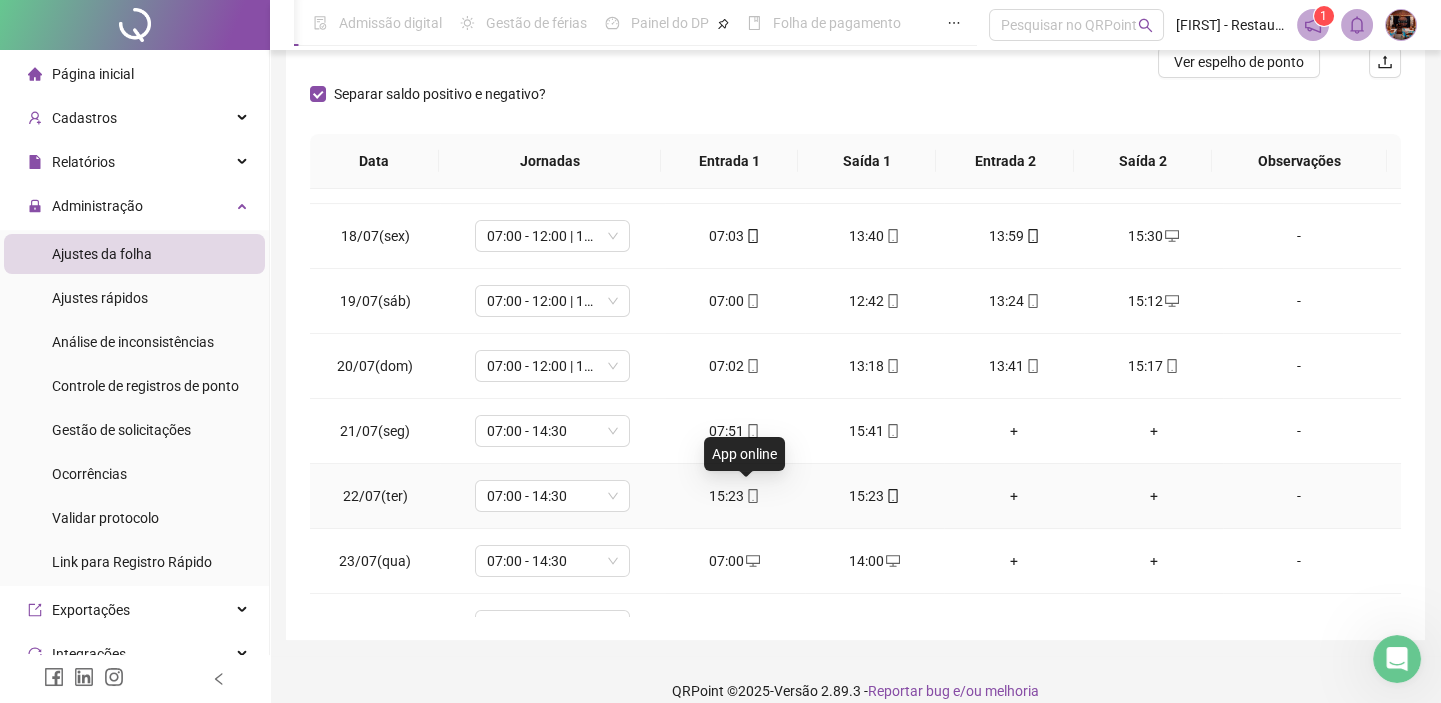 click 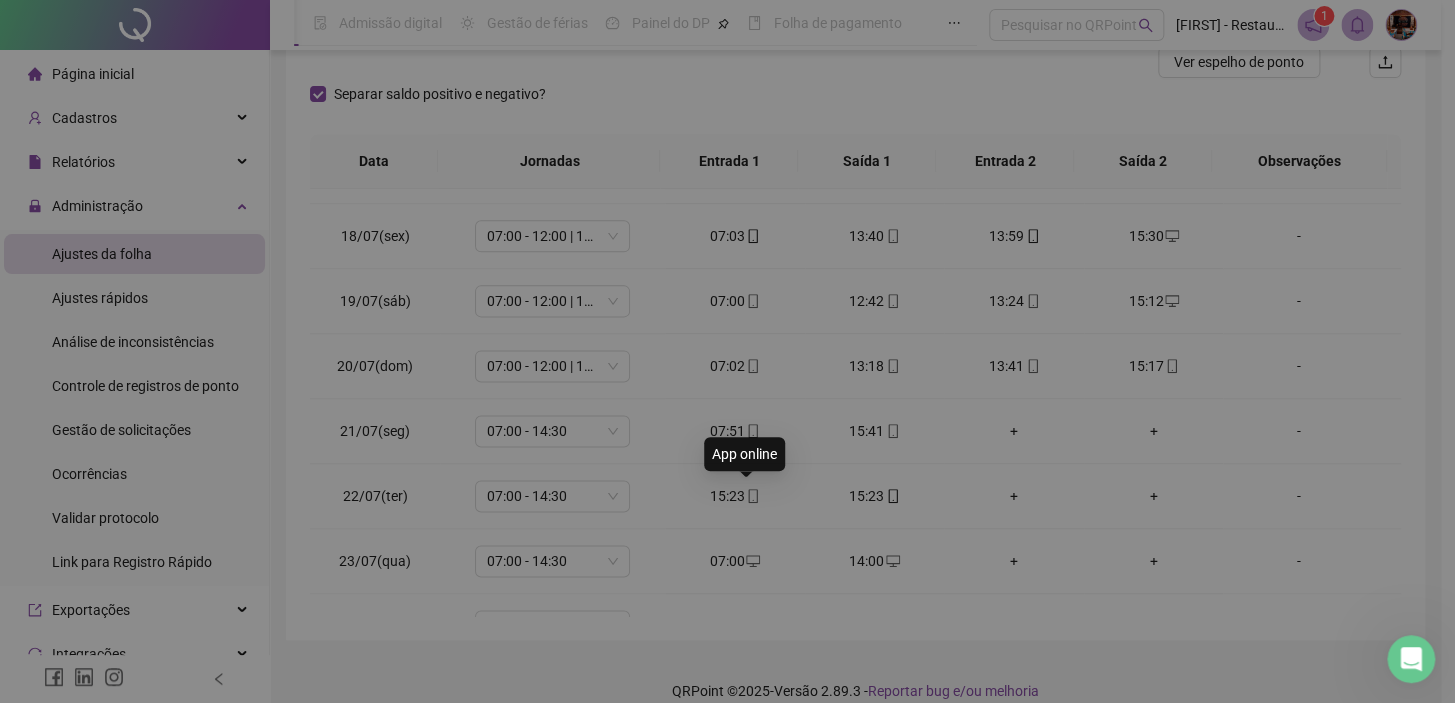 type on "**********" 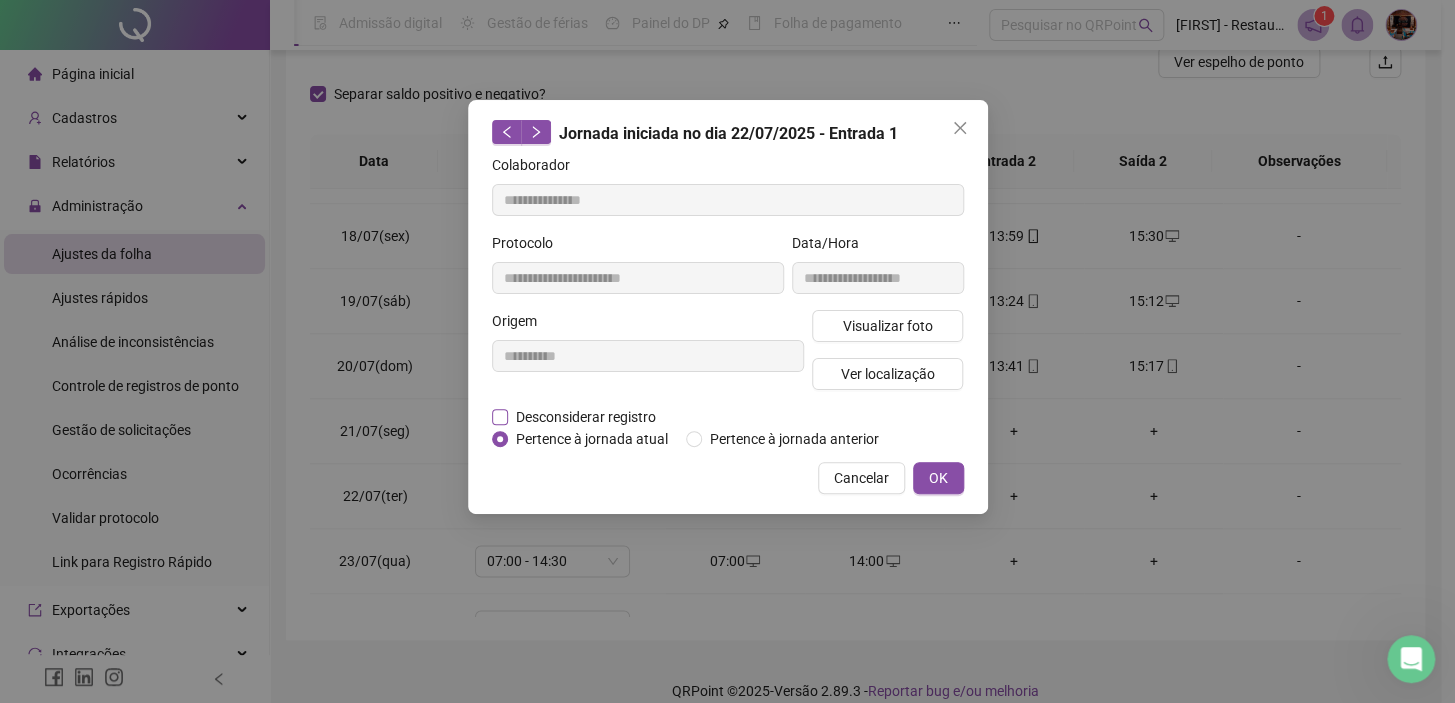 click on "Desconsiderar registro" at bounding box center [586, 417] 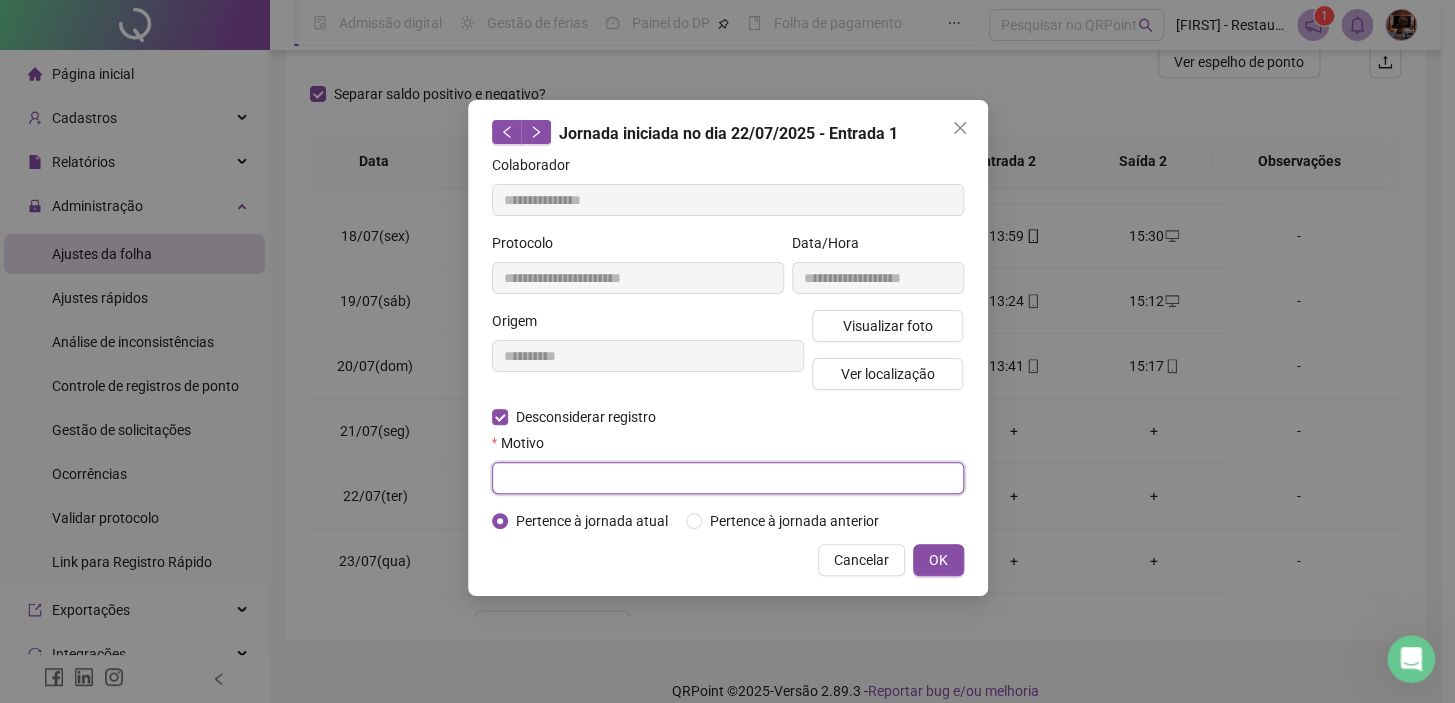 click at bounding box center (728, 478) 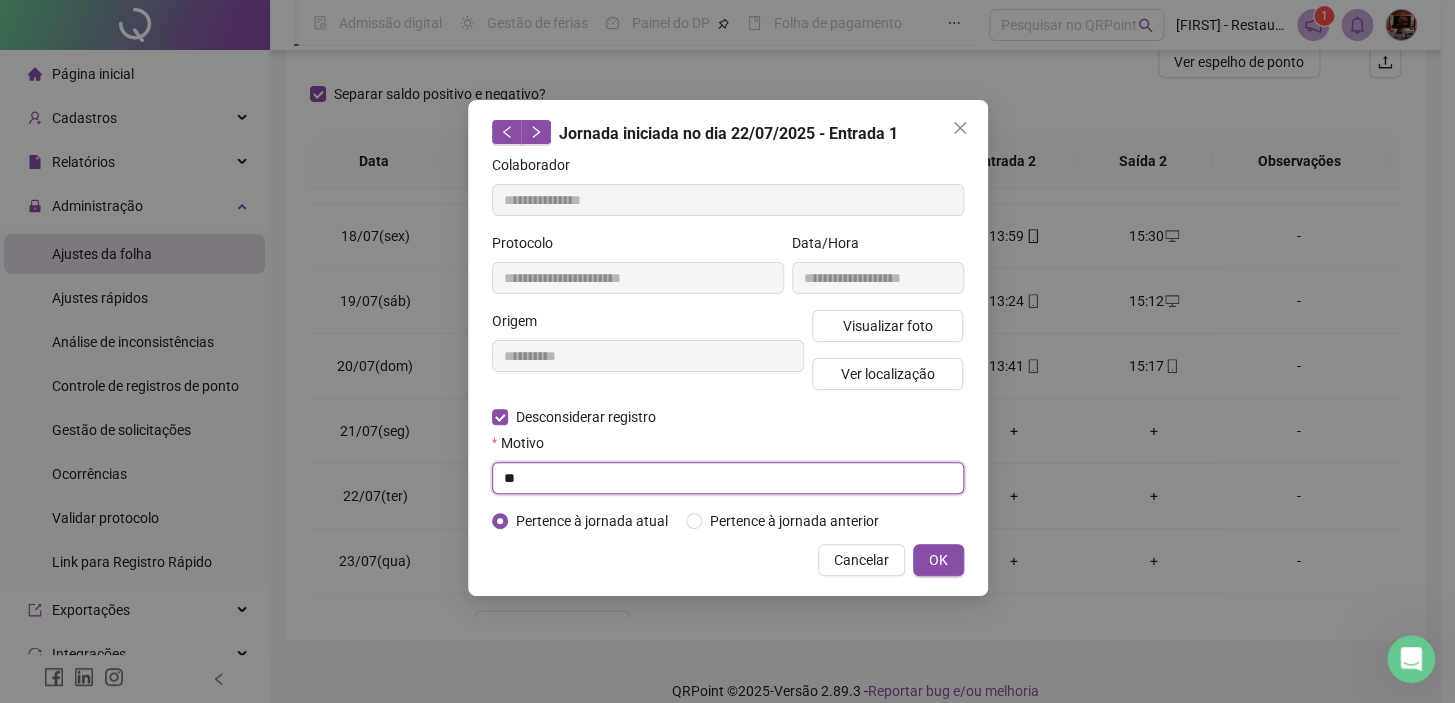type on "*" 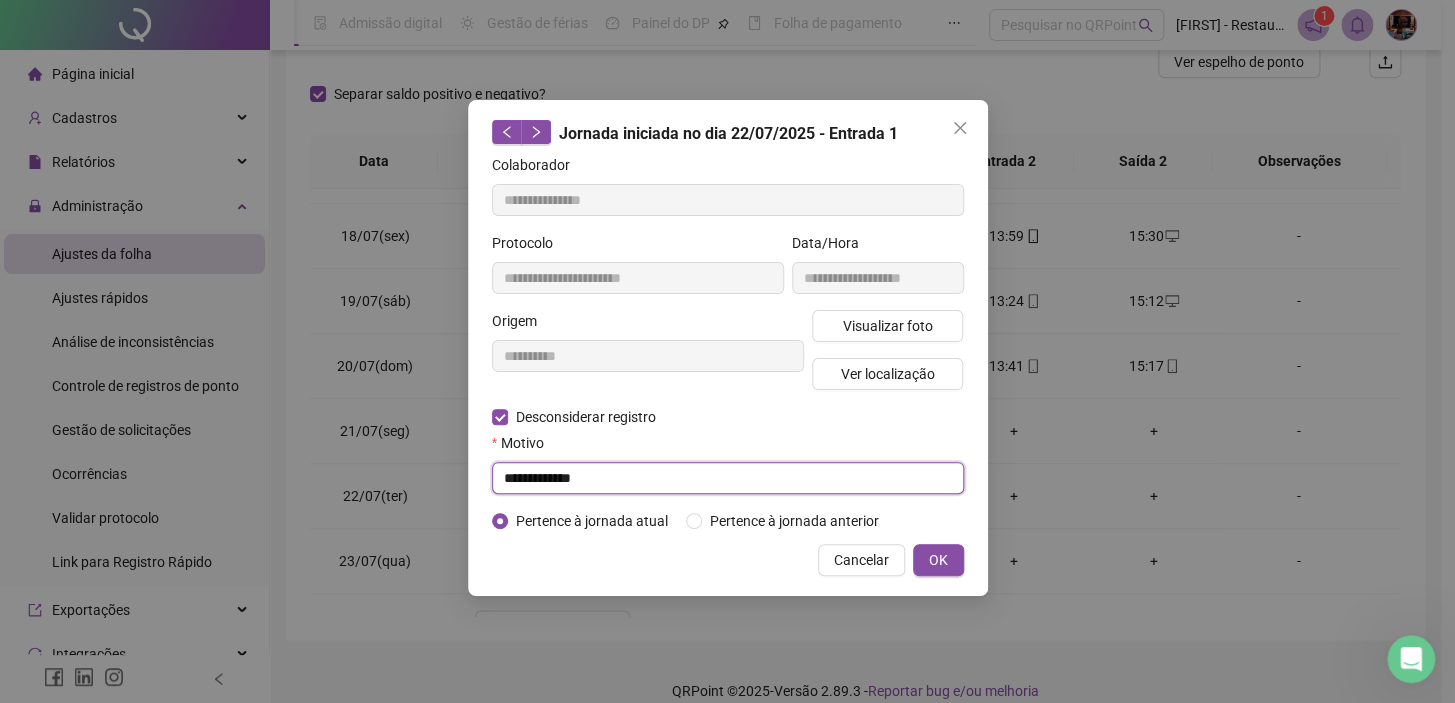 type on "**********" 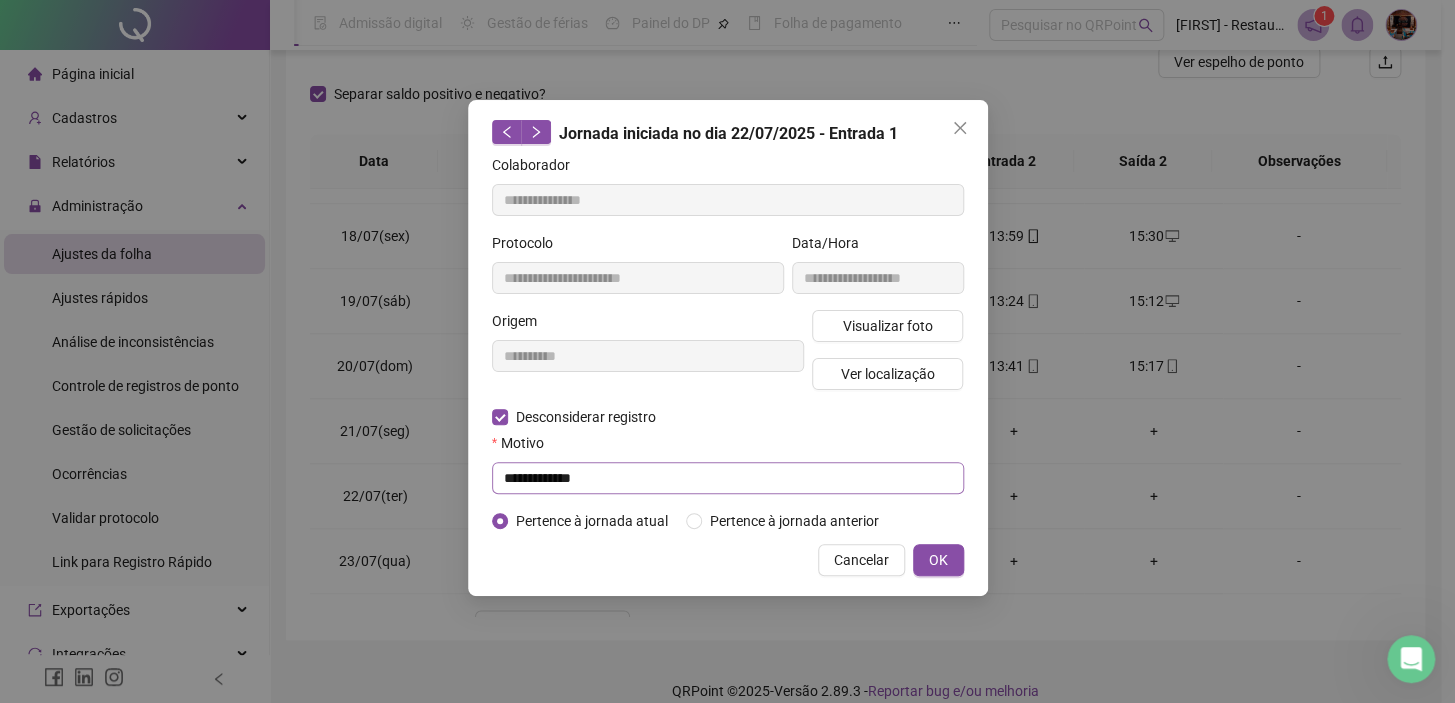 type 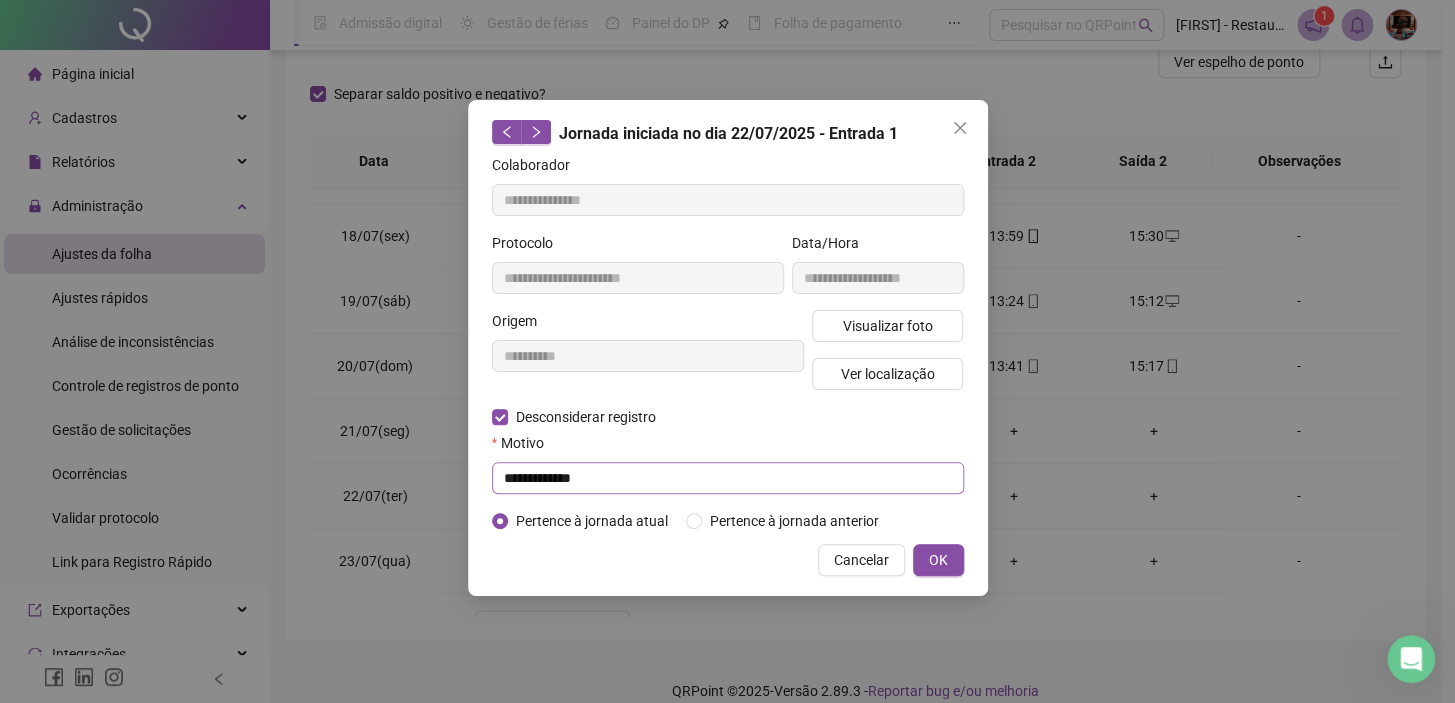 type 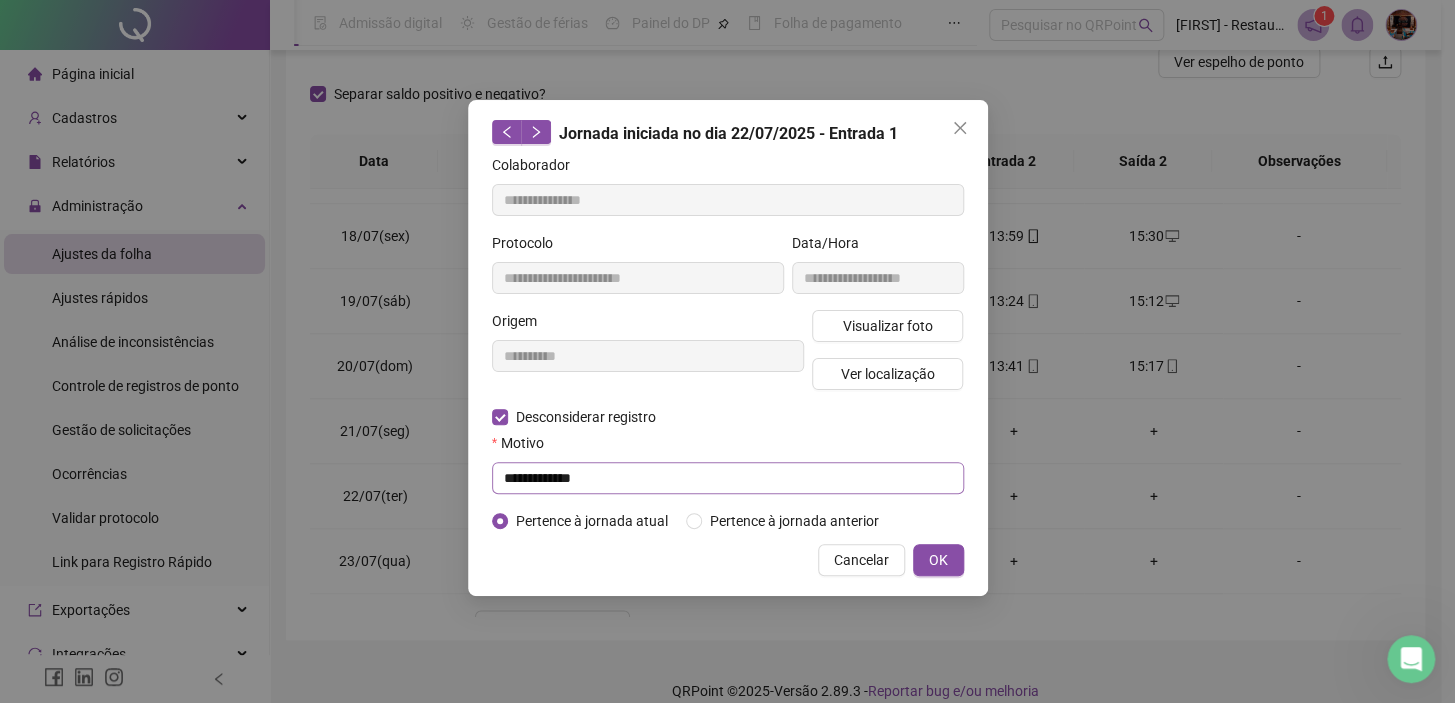 type 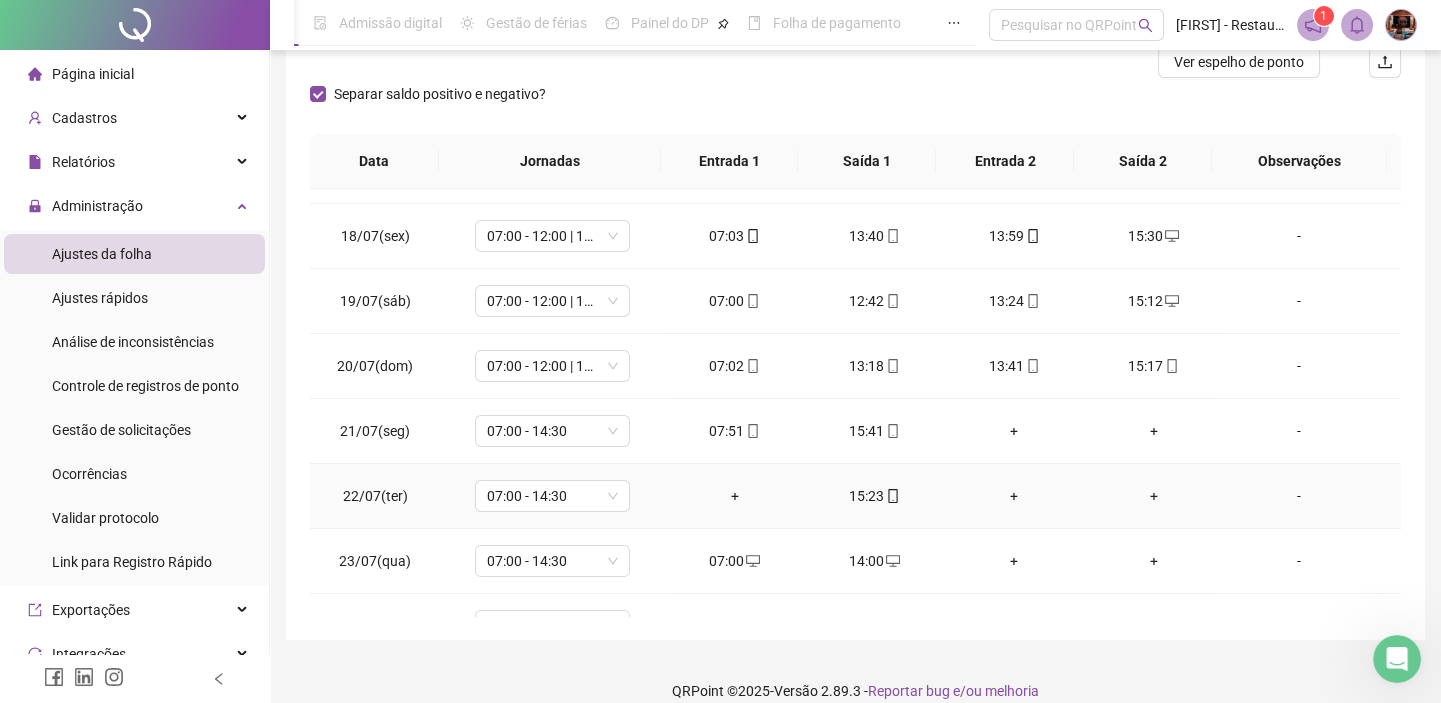 click on "+" at bounding box center (735, 496) 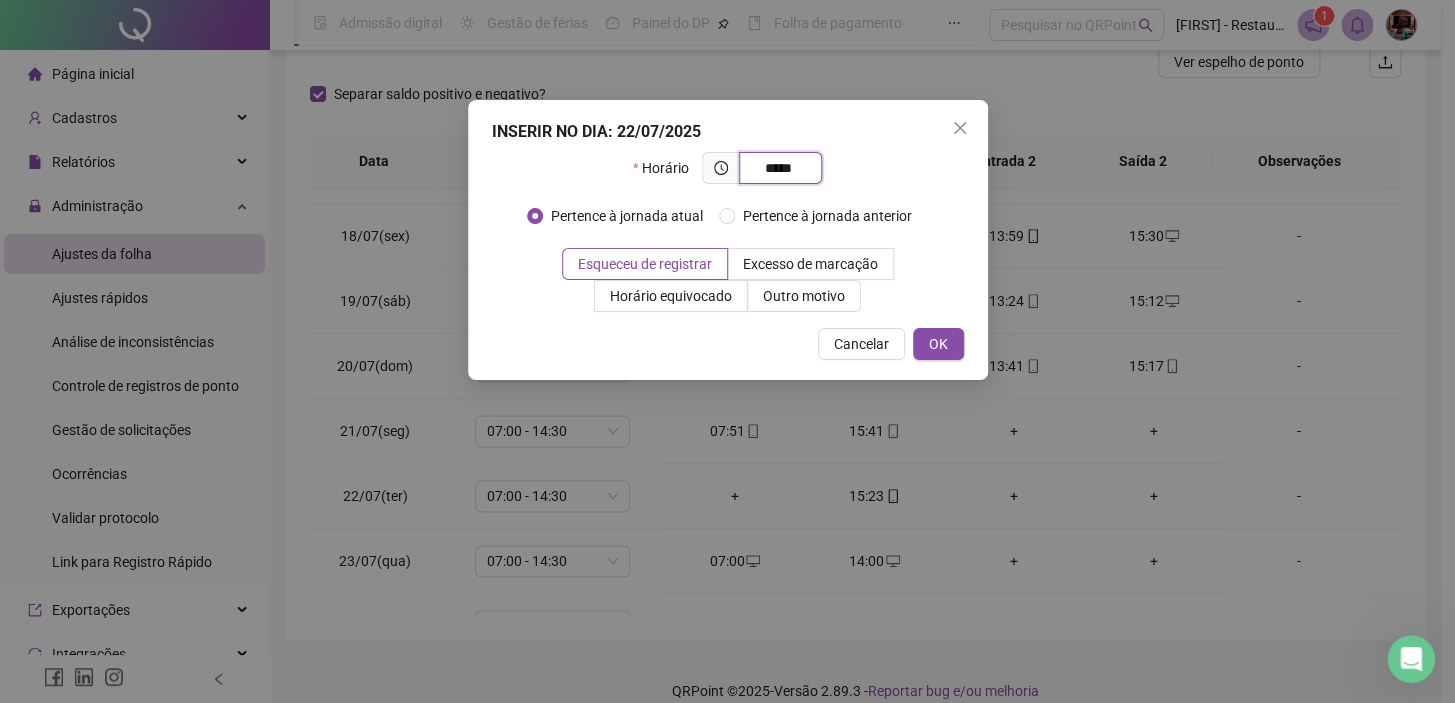 type on "*****" 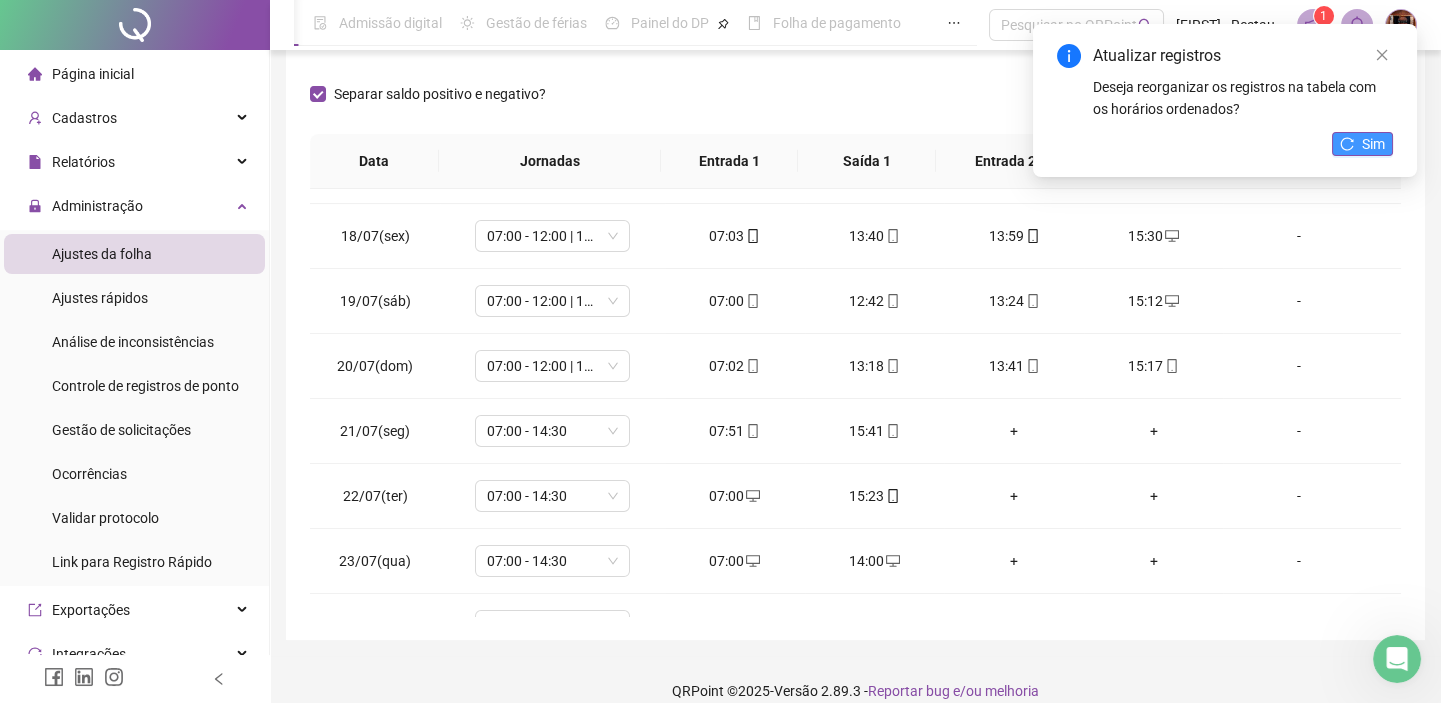 click on "Sim" at bounding box center (1373, 144) 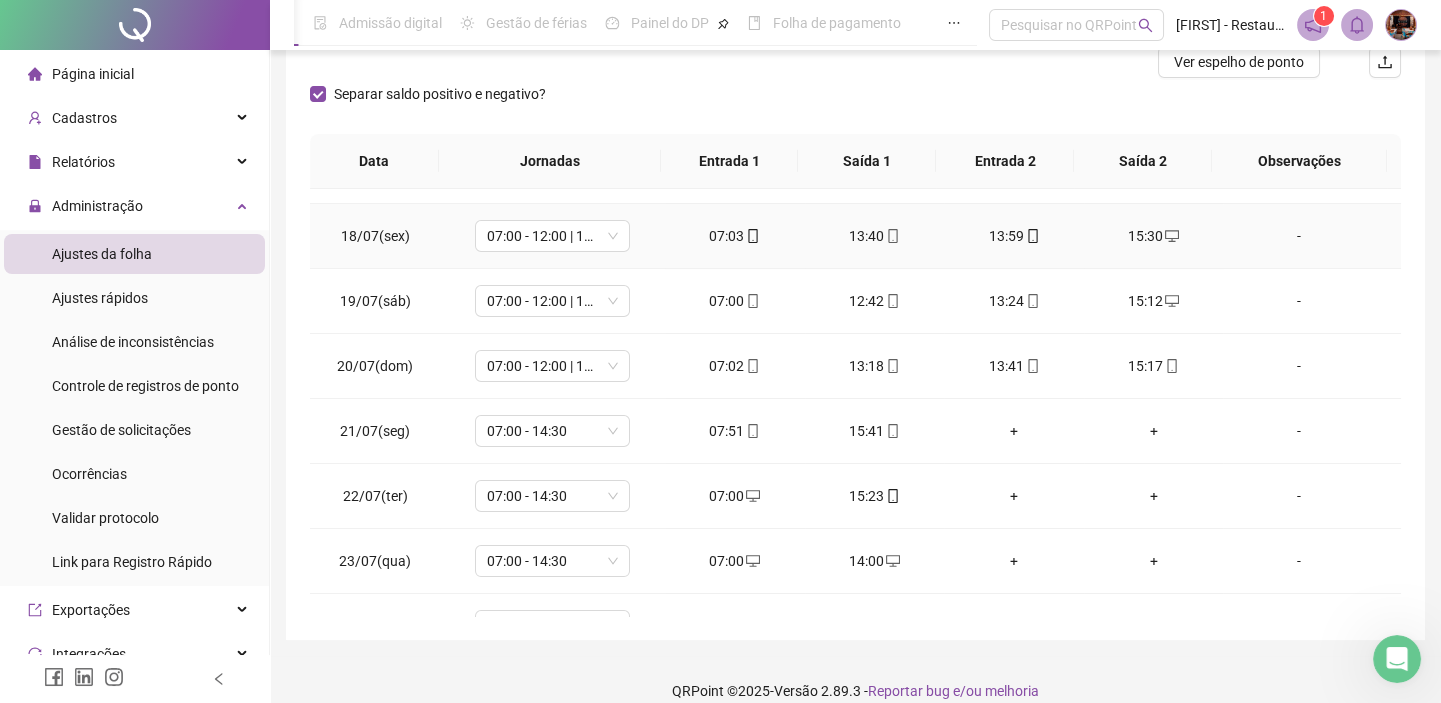scroll, scrollTop: 636, scrollLeft: 0, axis: vertical 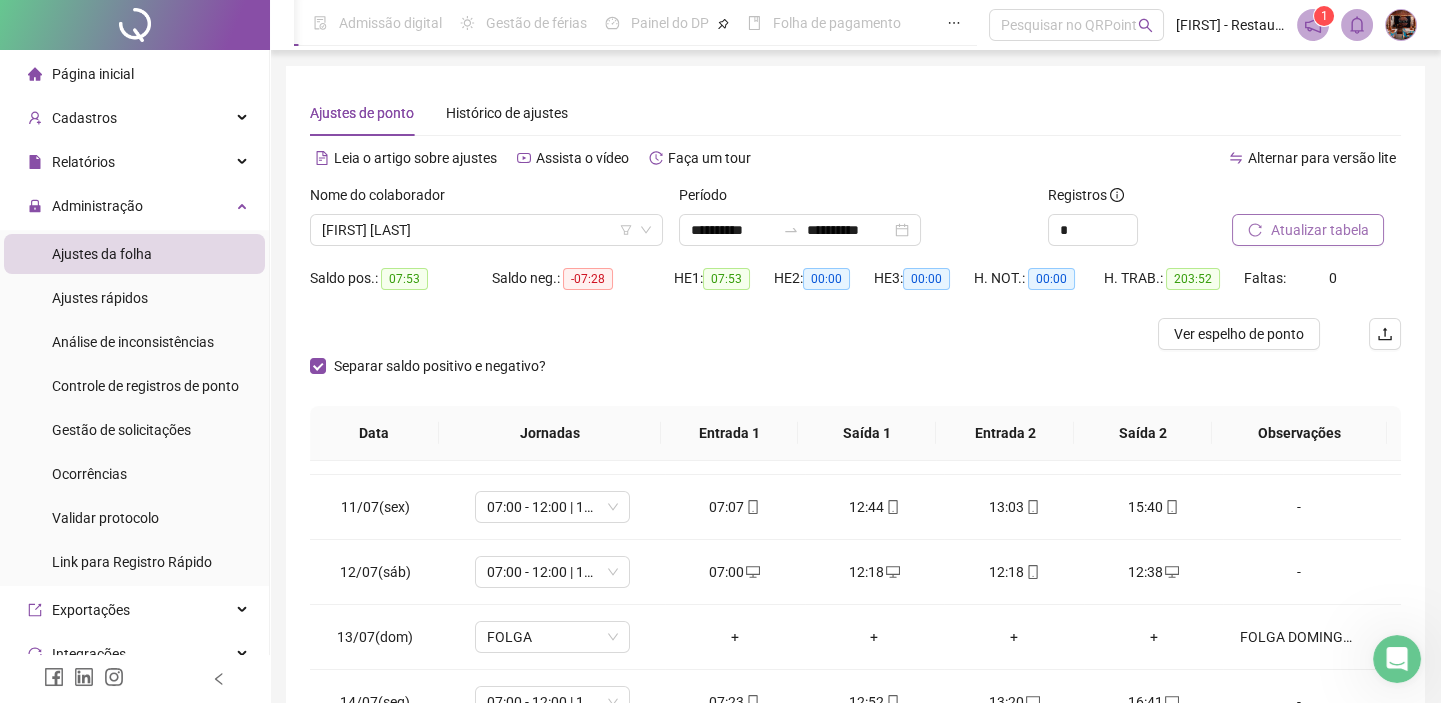 click on "Atualizar tabela" at bounding box center [1319, 230] 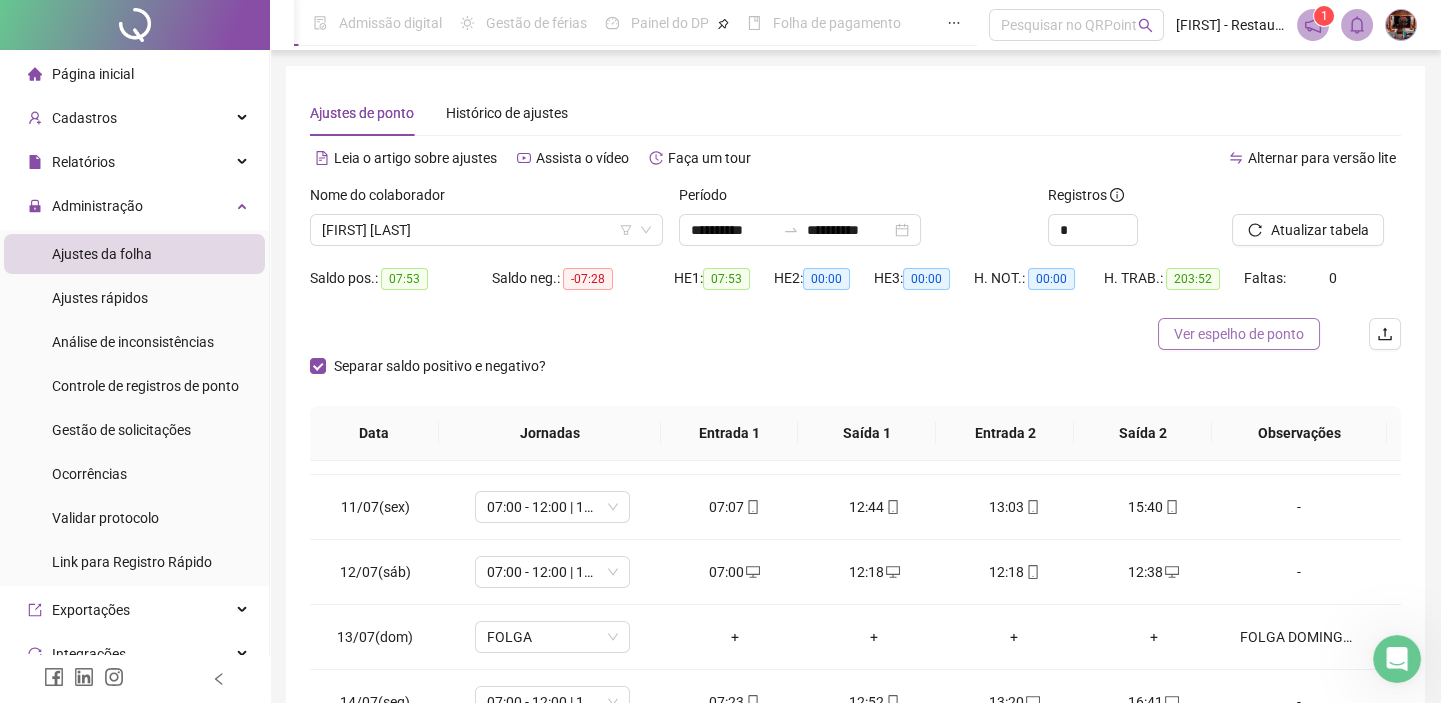 click on "Ver espelho de ponto" at bounding box center [1239, 334] 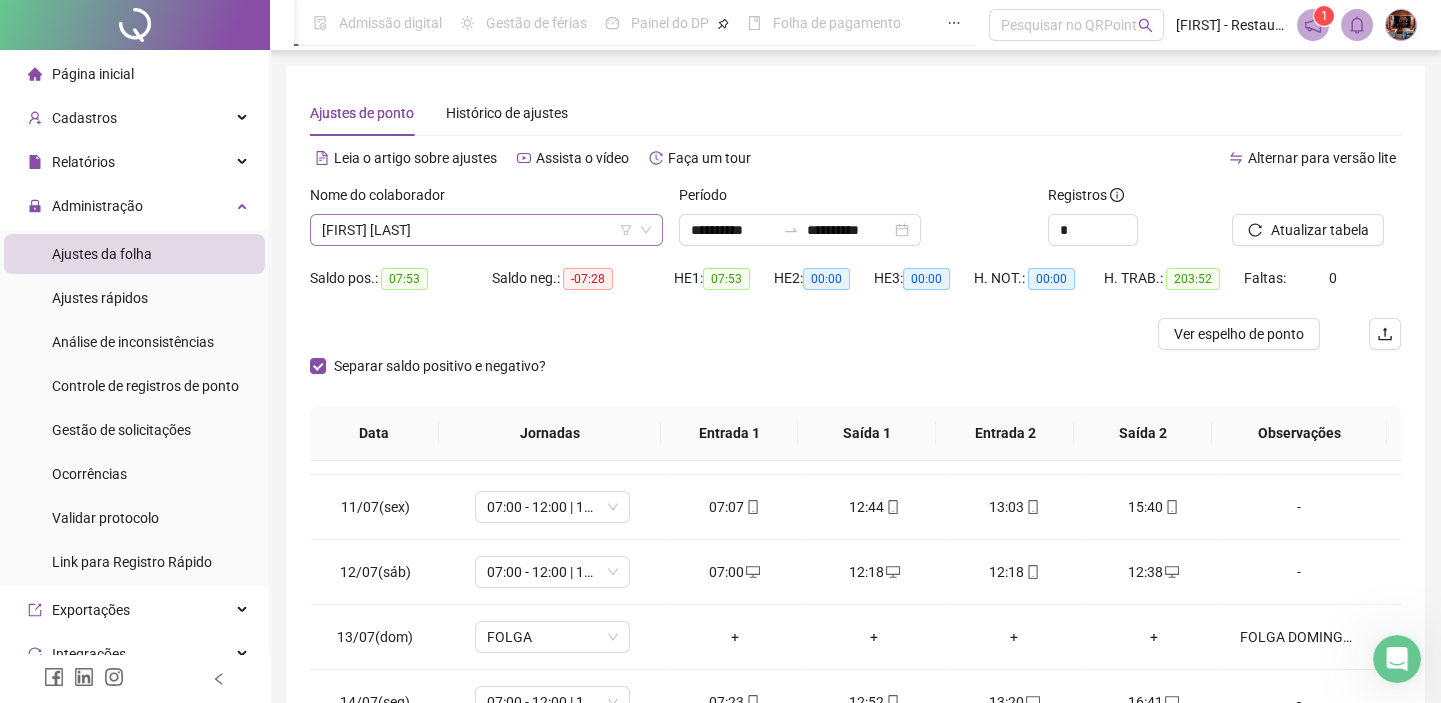 click on "[FIRST] [LAST]" at bounding box center [486, 230] 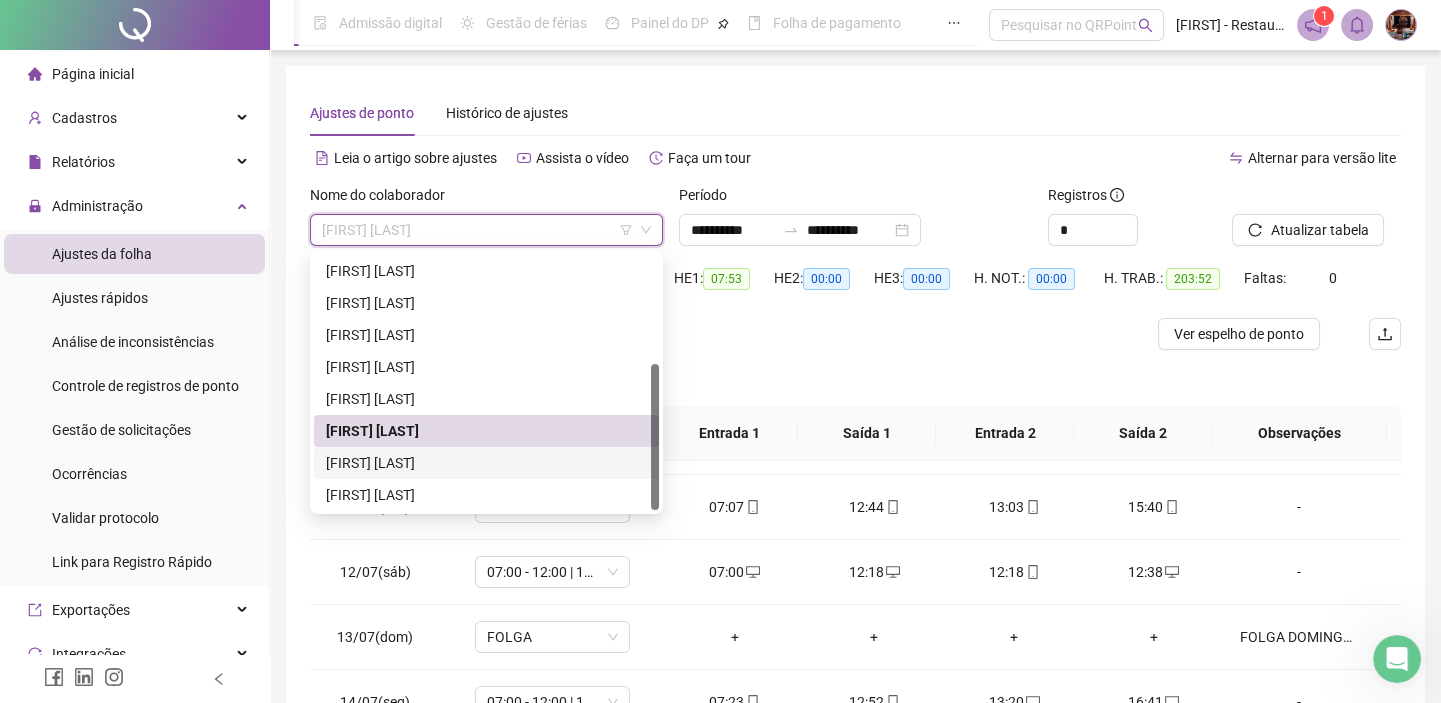 click on "[FIRST] [LAST]" at bounding box center [486, 463] 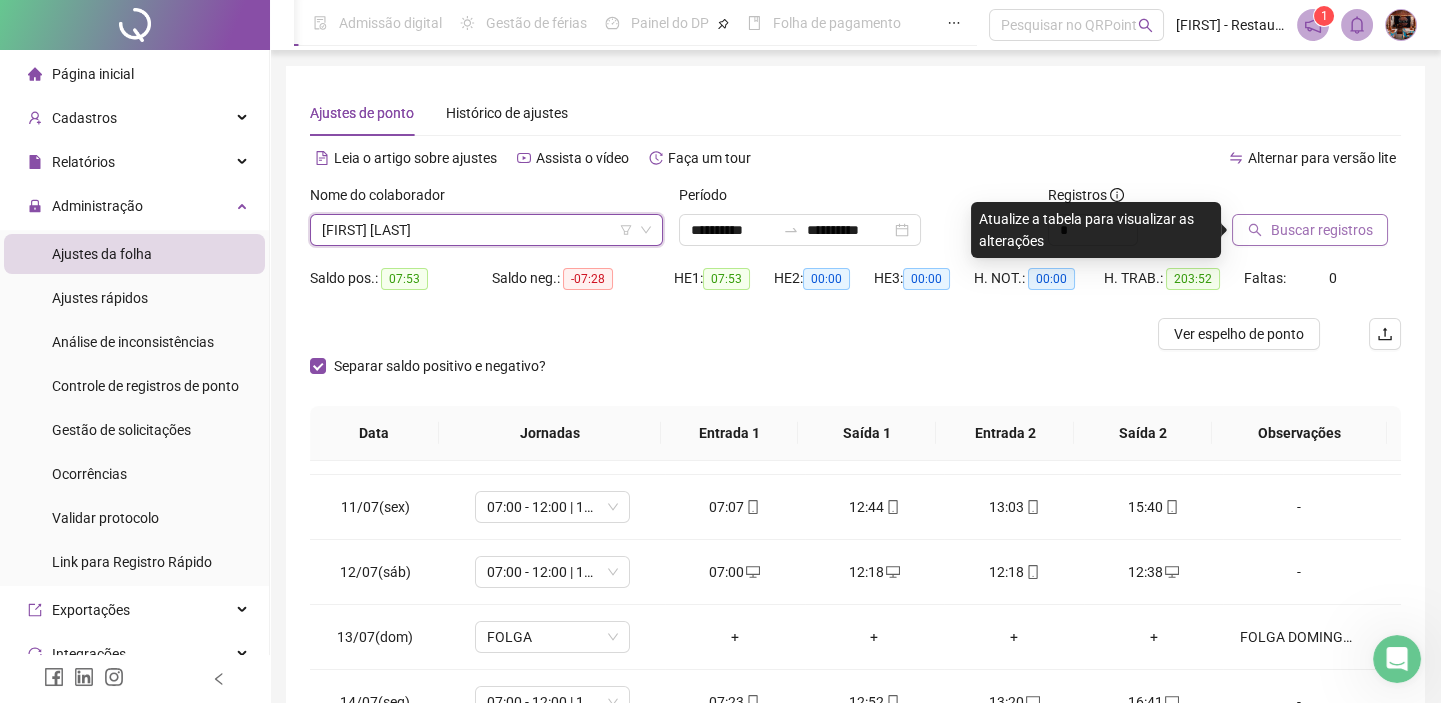 click on "Buscar registros" at bounding box center [1321, 230] 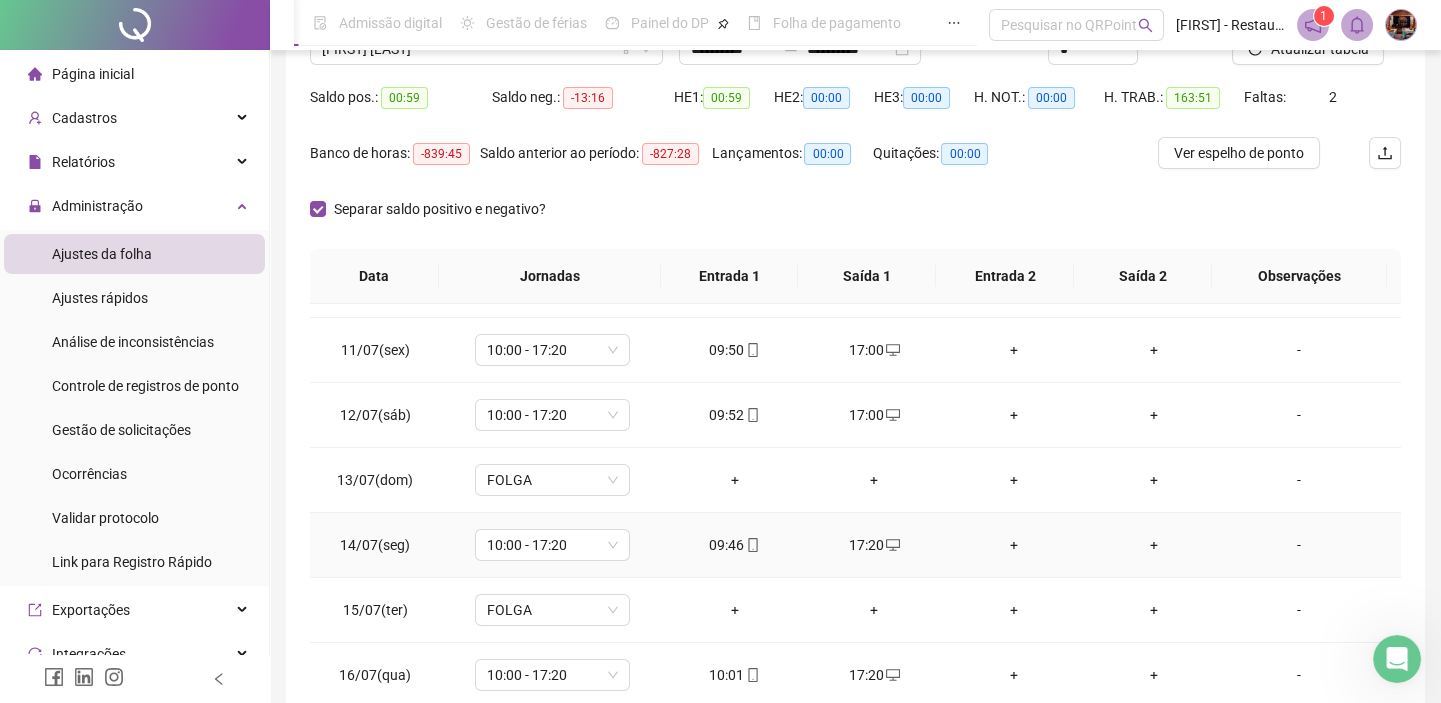 scroll, scrollTop: 319, scrollLeft: 0, axis: vertical 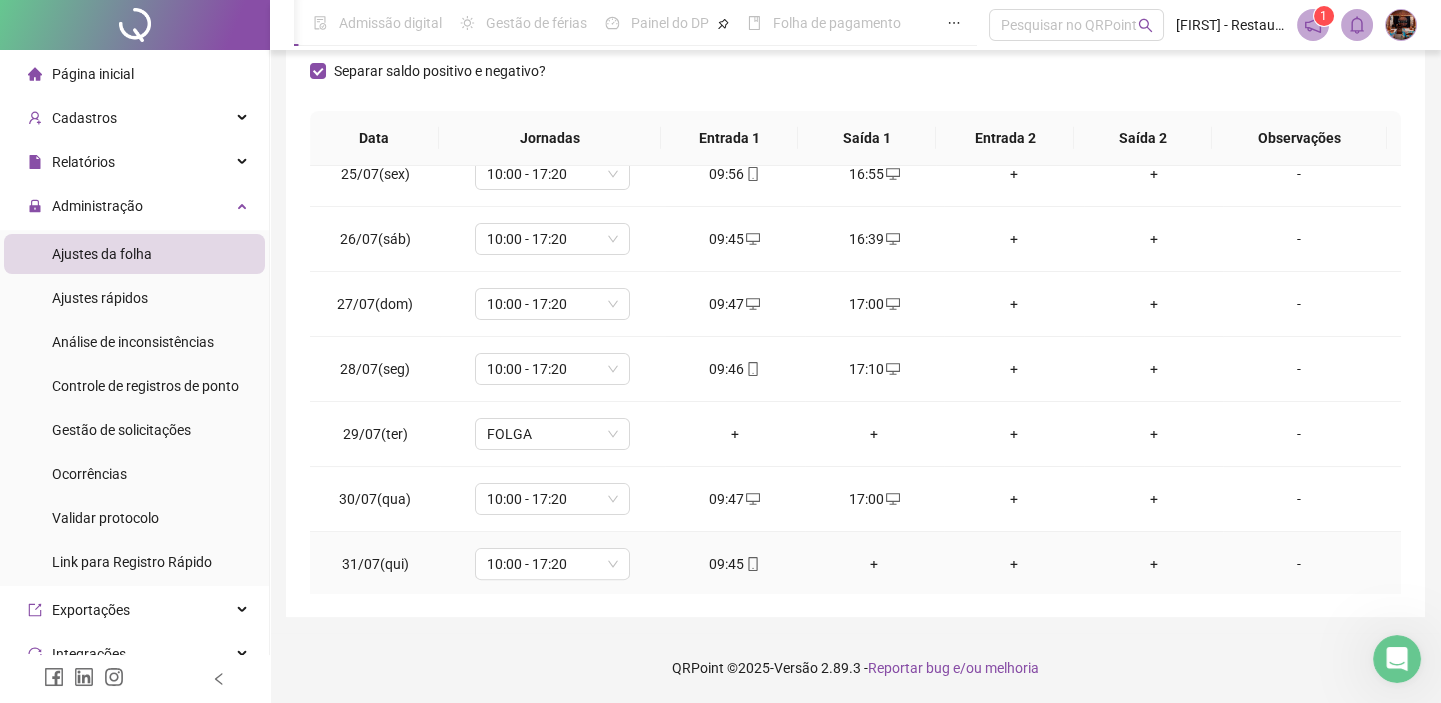 click on "+" at bounding box center (875, 564) 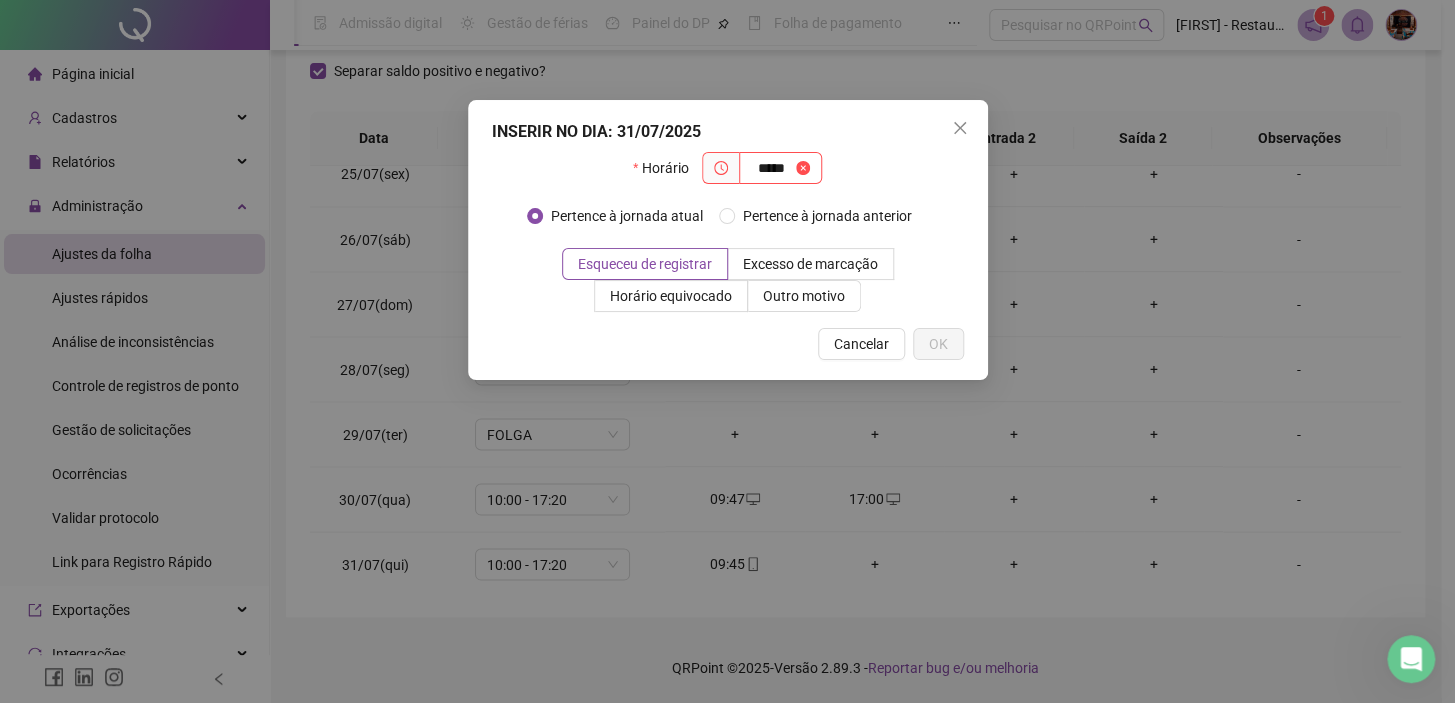 type on "*****" 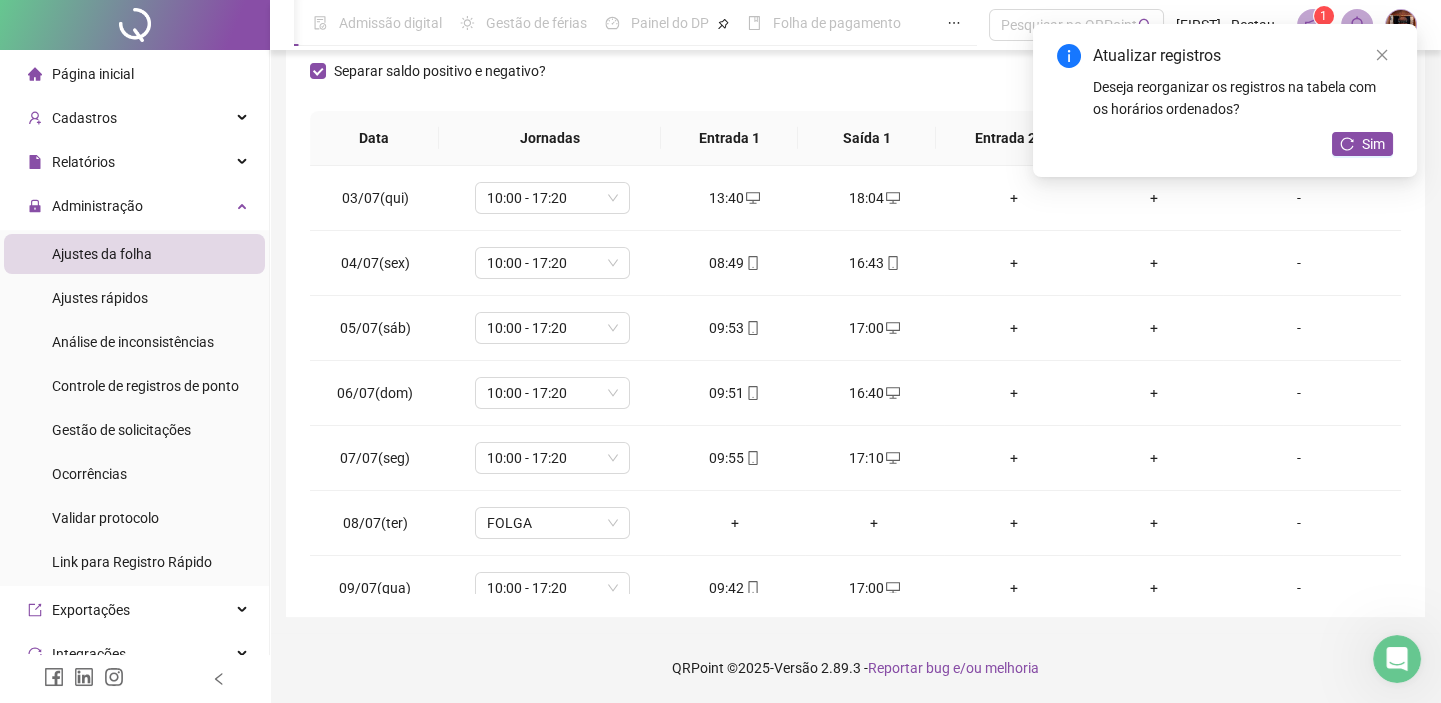 scroll, scrollTop: 0, scrollLeft: 0, axis: both 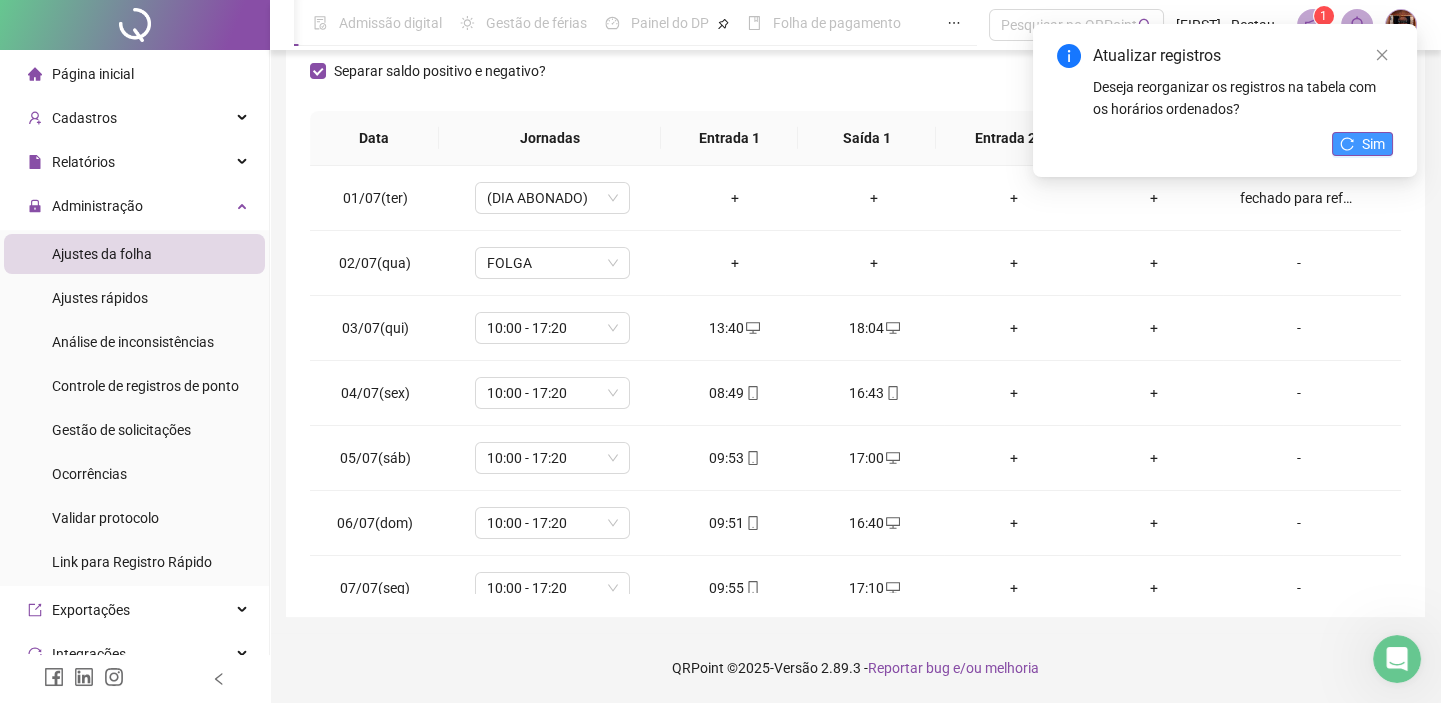 click on "Sim" at bounding box center (1373, 144) 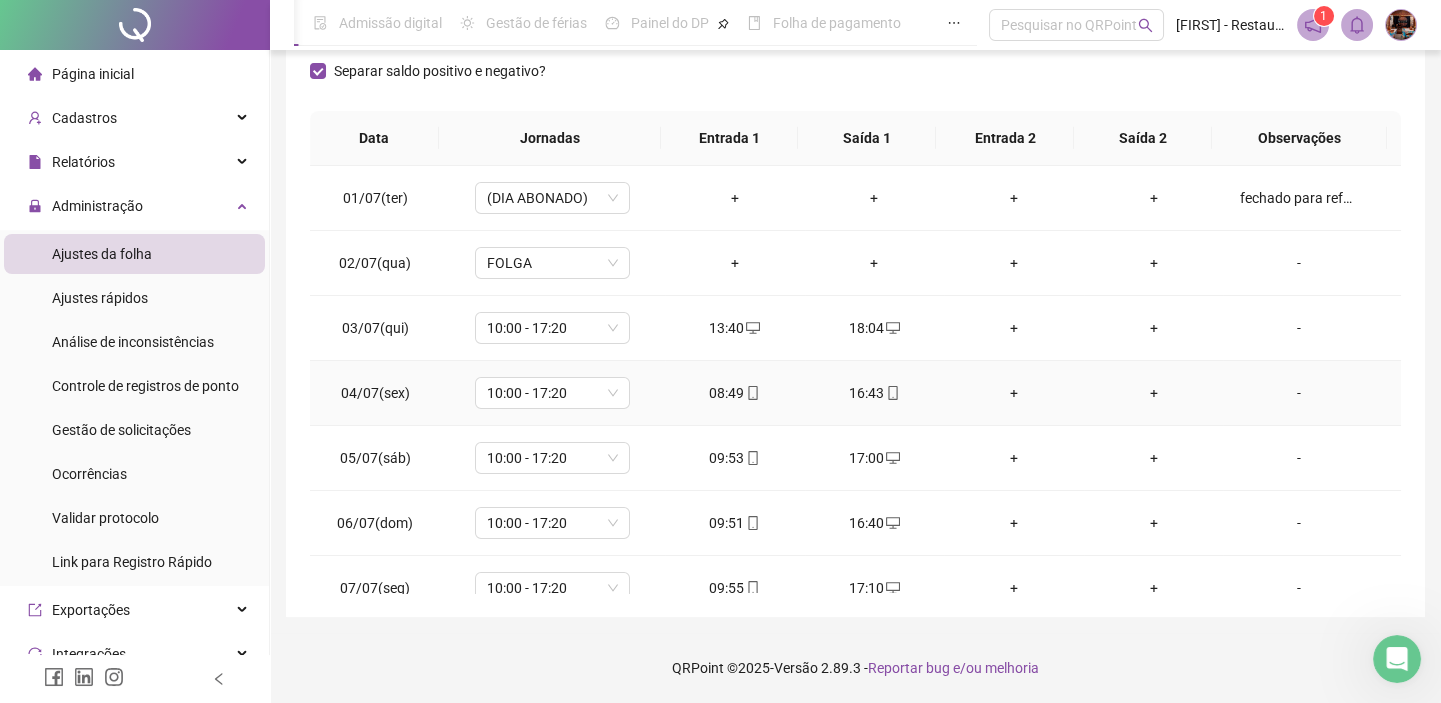 scroll, scrollTop: 137, scrollLeft: 0, axis: vertical 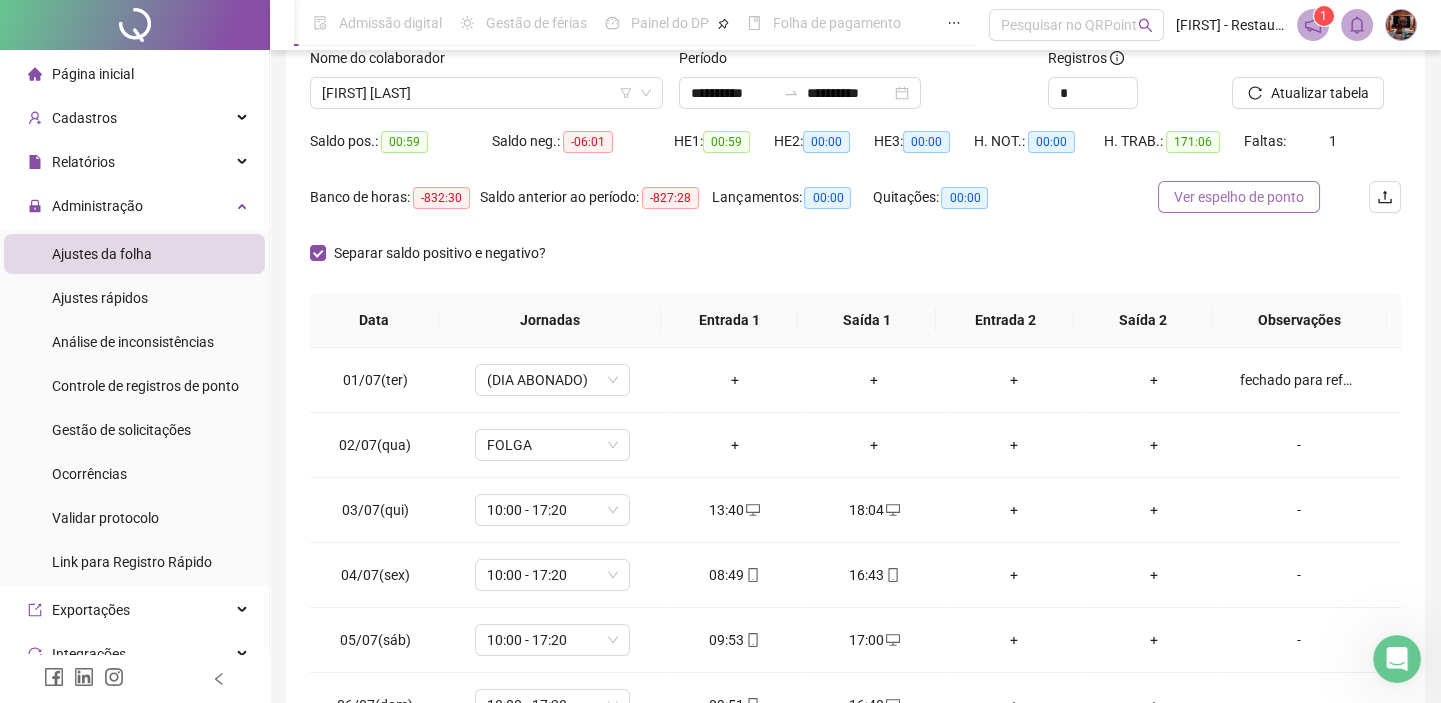 click on "Ver espelho de ponto" at bounding box center [1239, 197] 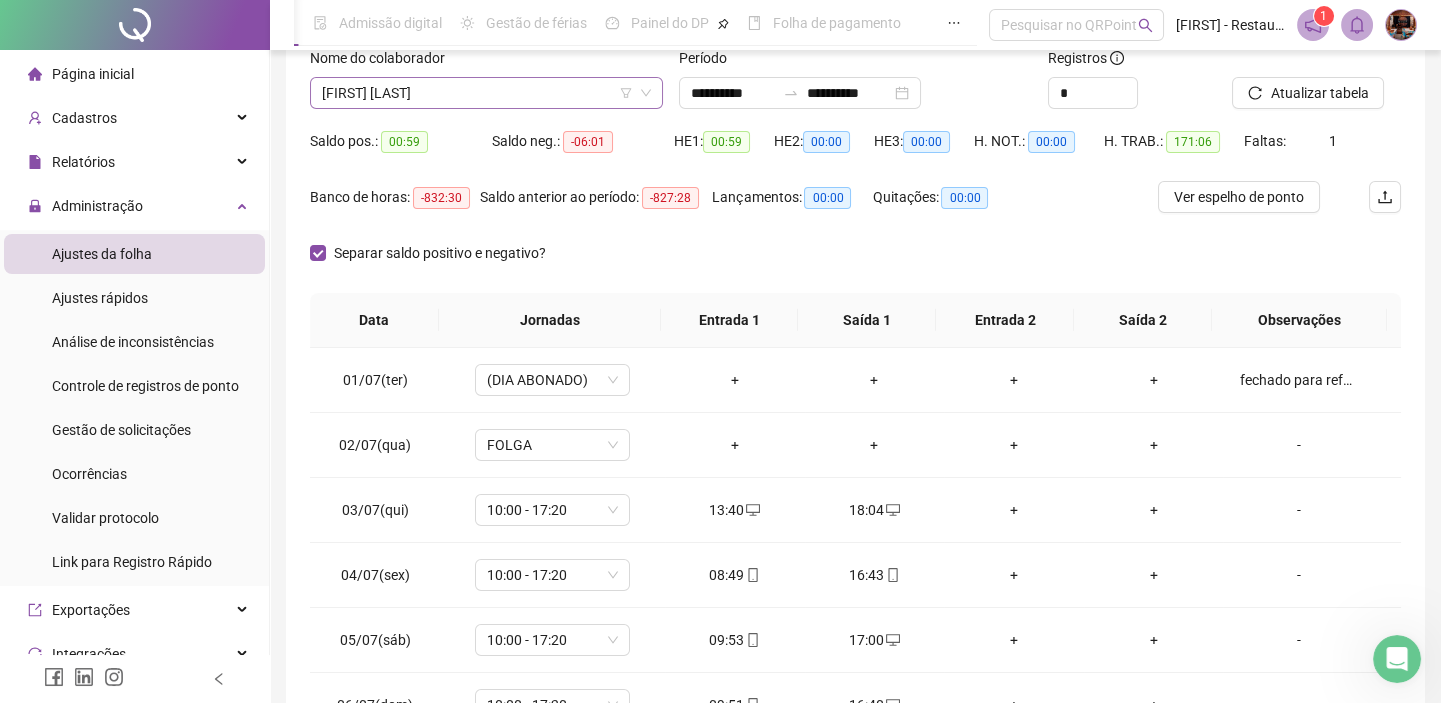 scroll, scrollTop: 46, scrollLeft: 0, axis: vertical 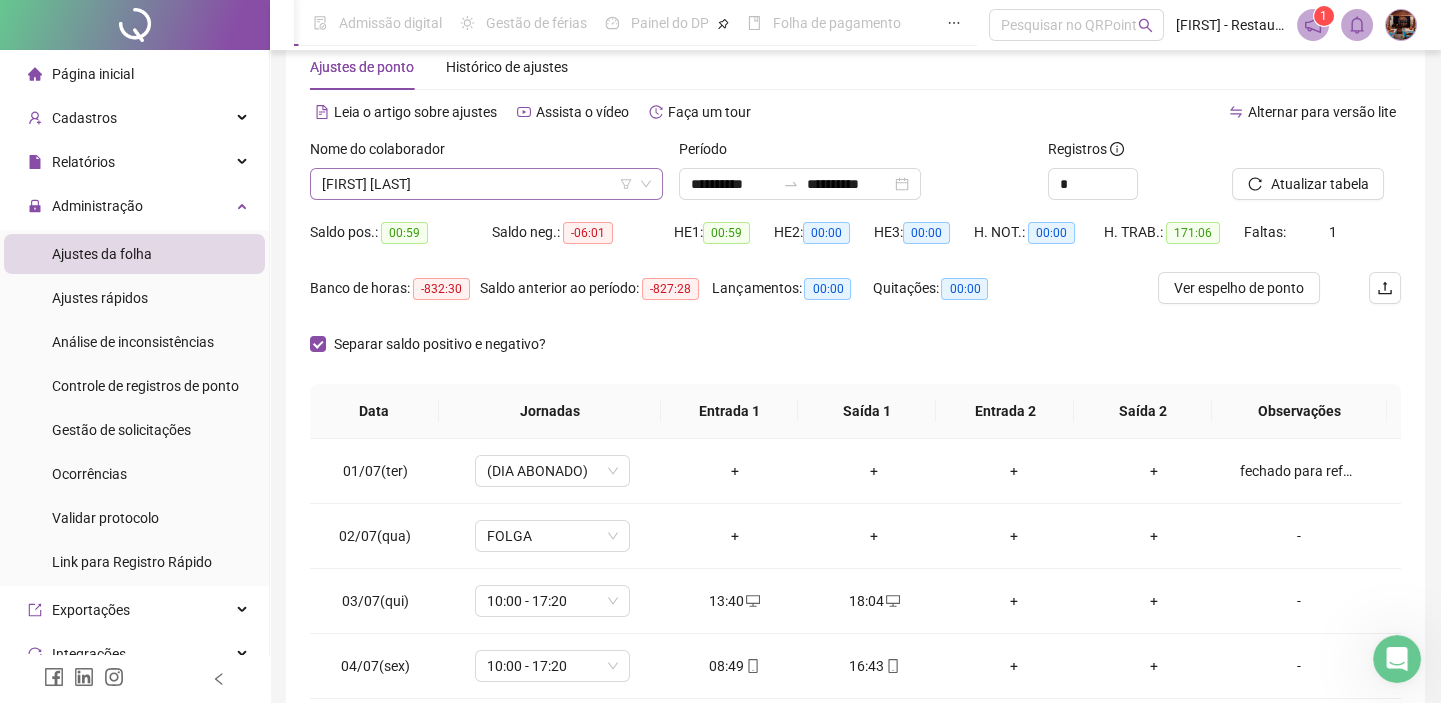 click on "[FIRST] [LAST]" at bounding box center [486, 184] 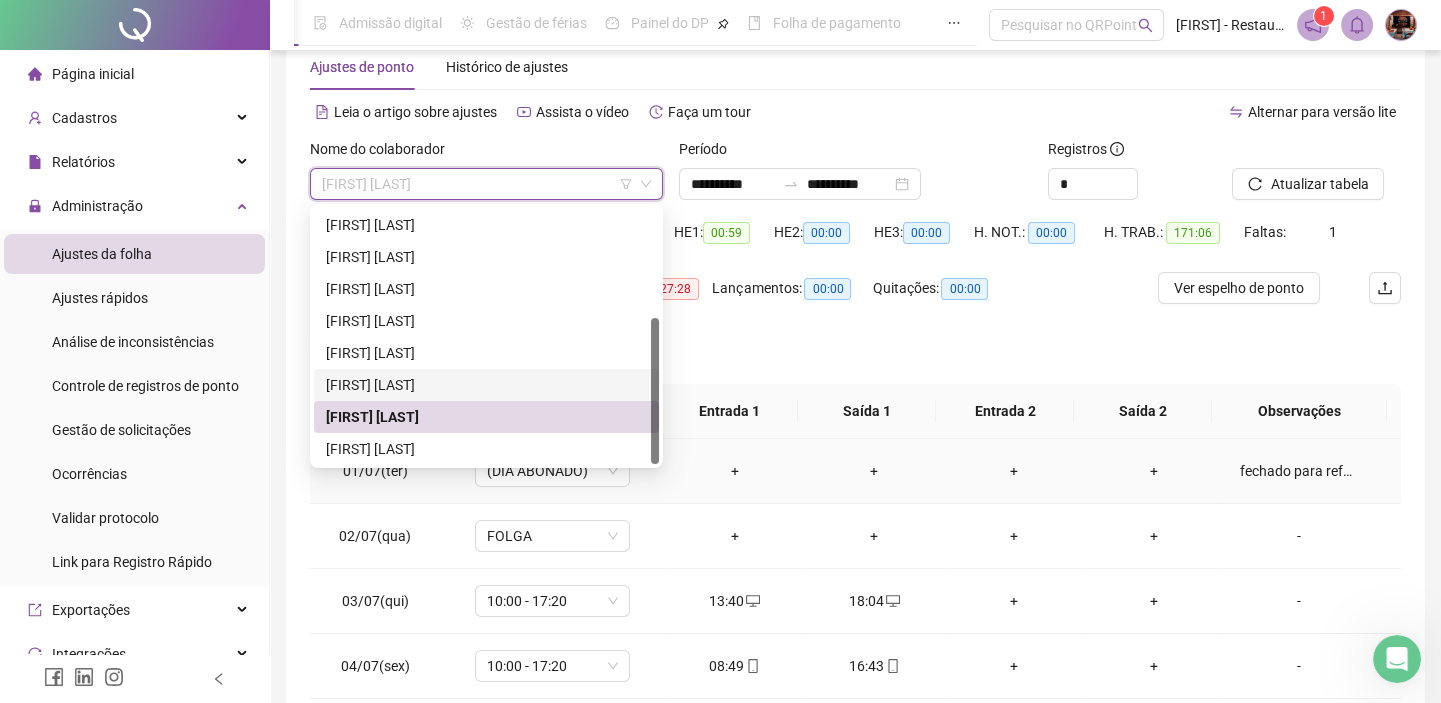 scroll, scrollTop: 137, scrollLeft: 0, axis: vertical 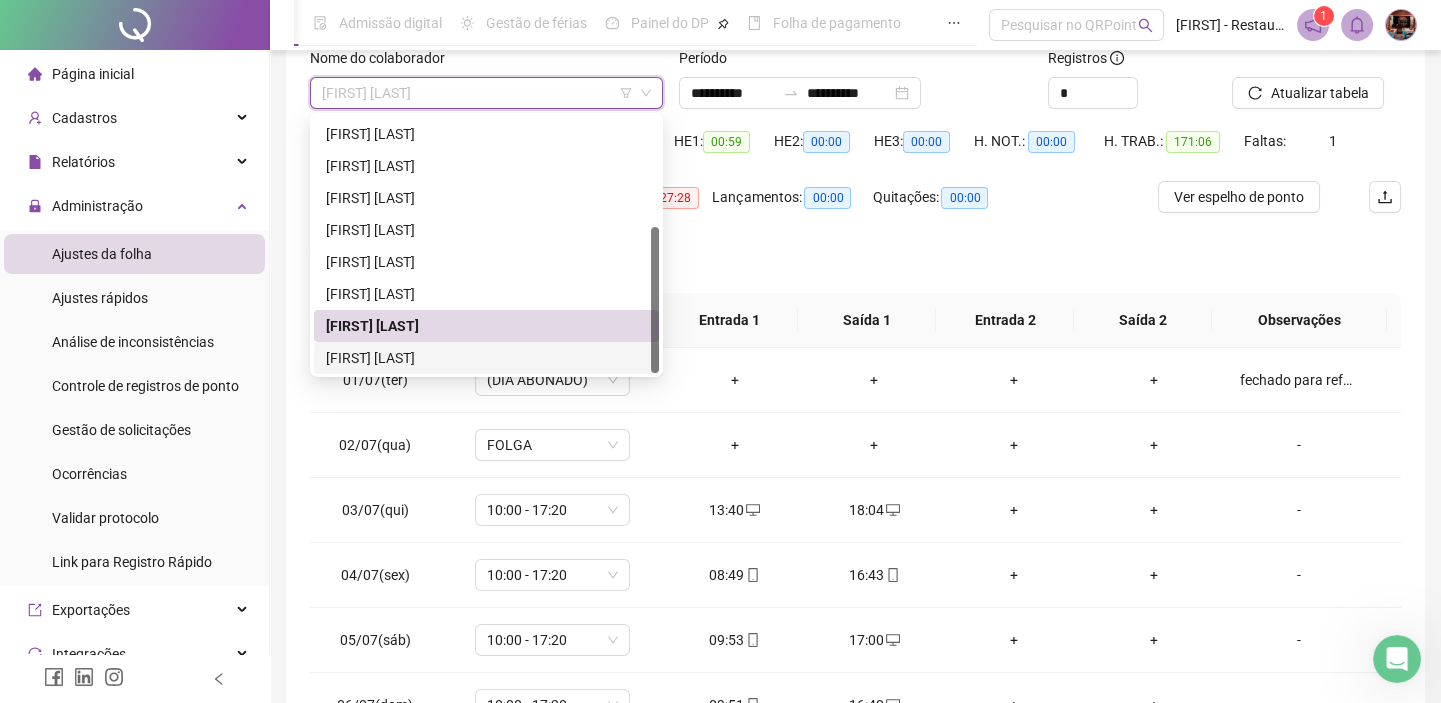 click on "[FIRST] [LAST]" at bounding box center [486, 358] 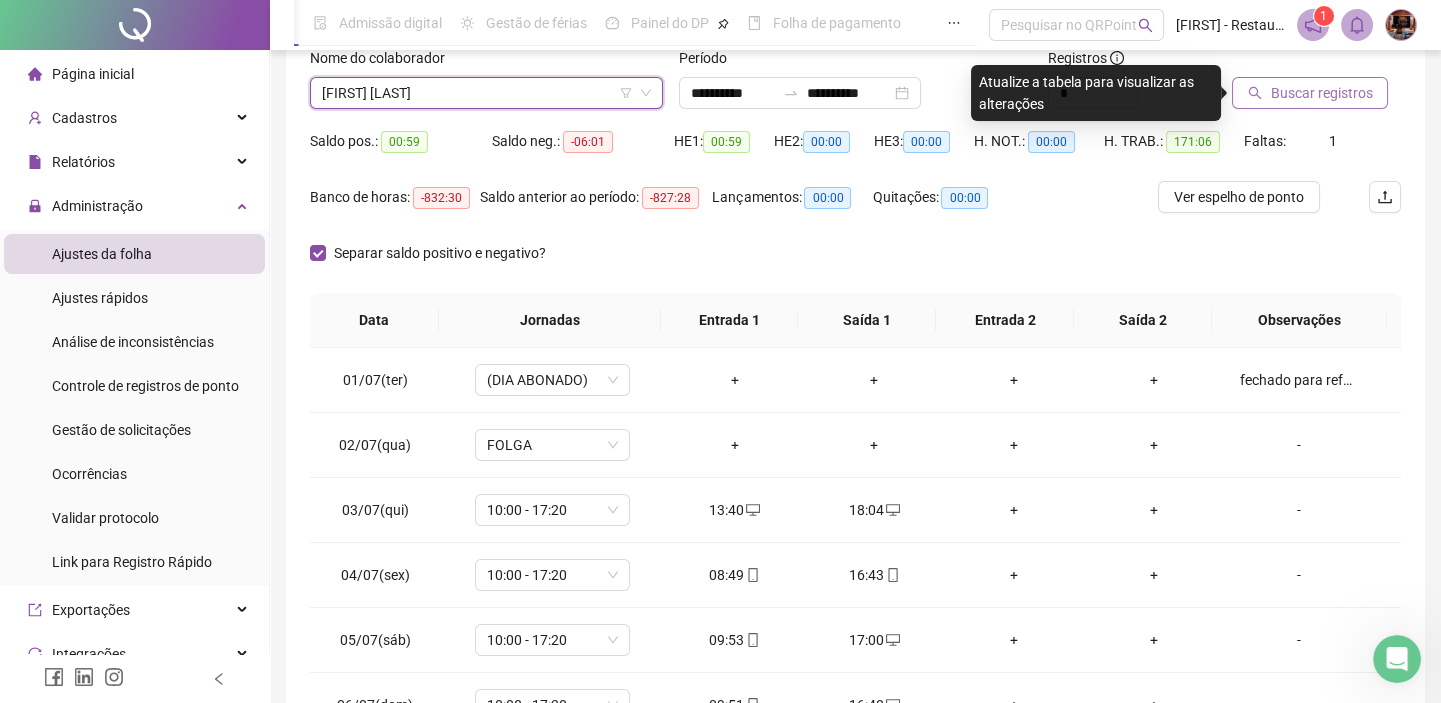 click on "Buscar registros" at bounding box center [1321, 93] 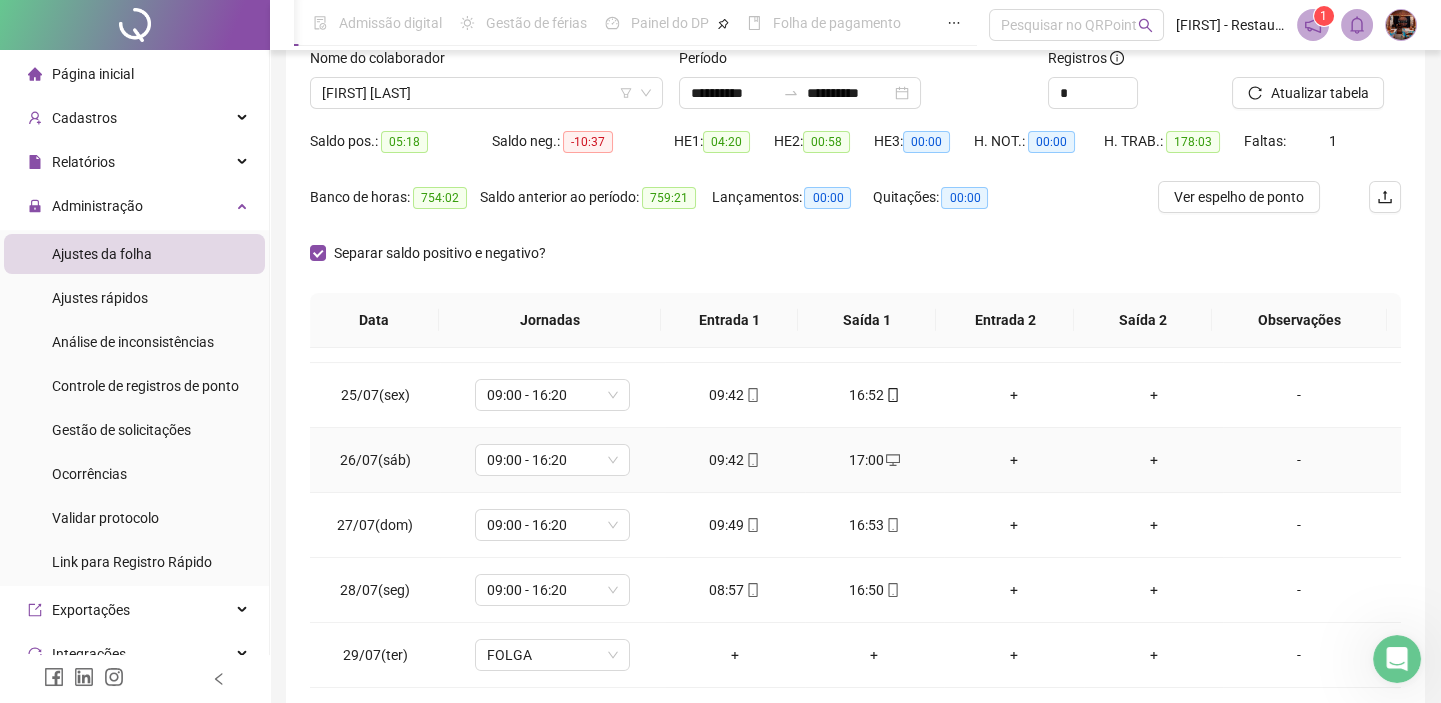 scroll, scrollTop: 1584, scrollLeft: 0, axis: vertical 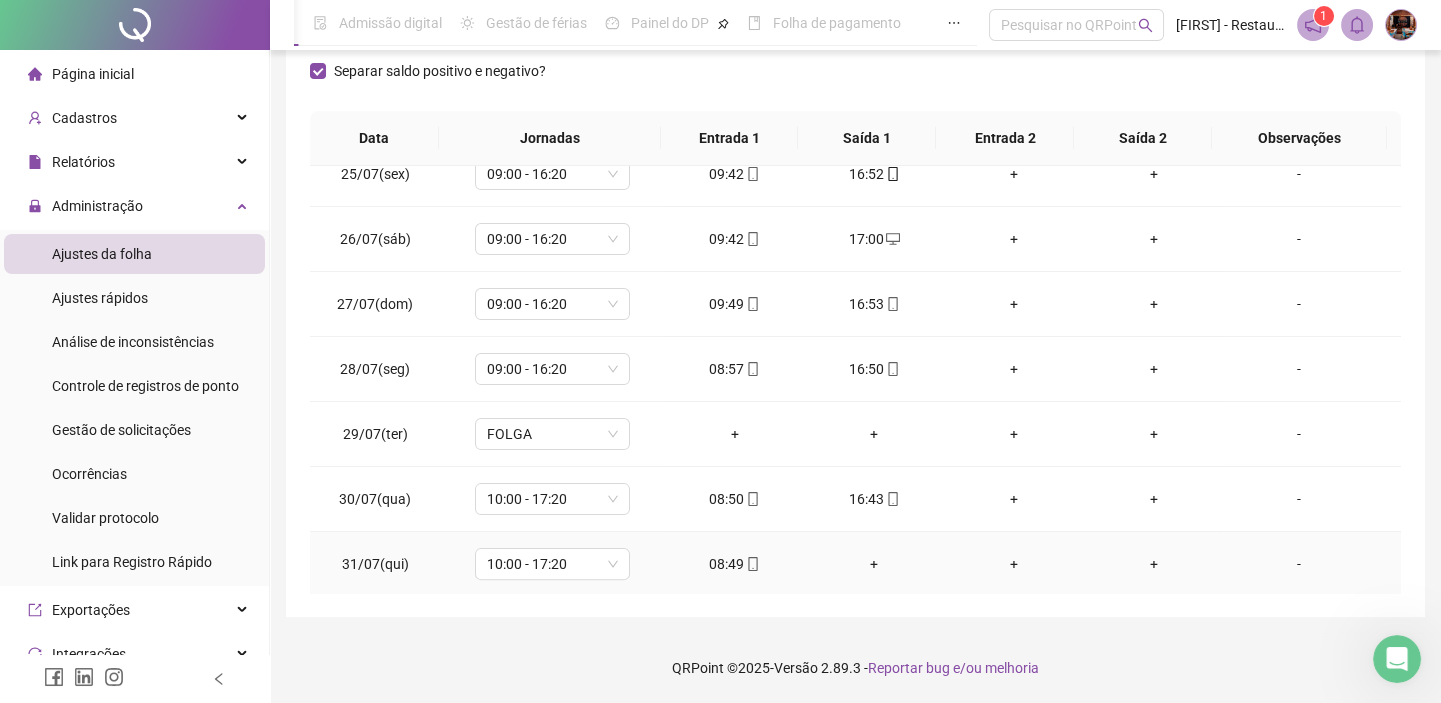 click on "+" at bounding box center [875, 564] 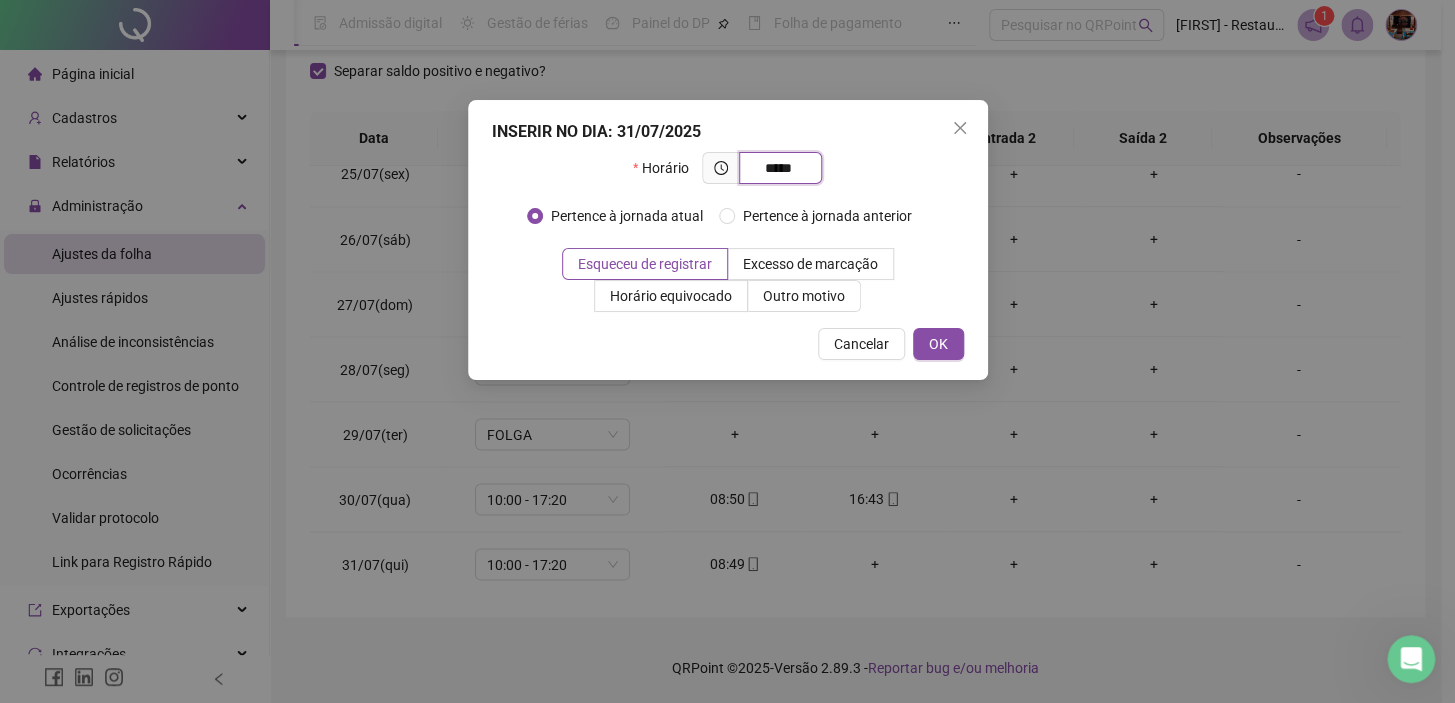 type on "*****" 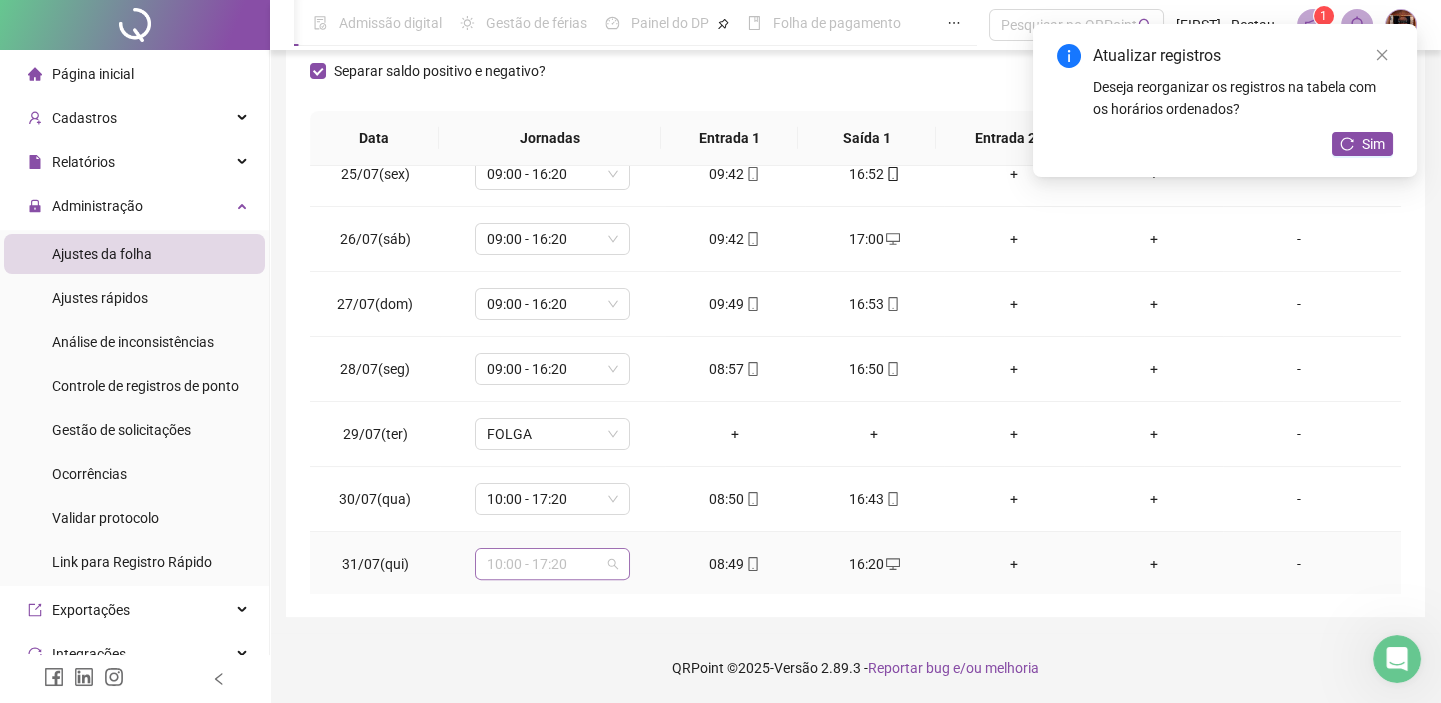 click on "10:00 - 17:20" at bounding box center [552, 564] 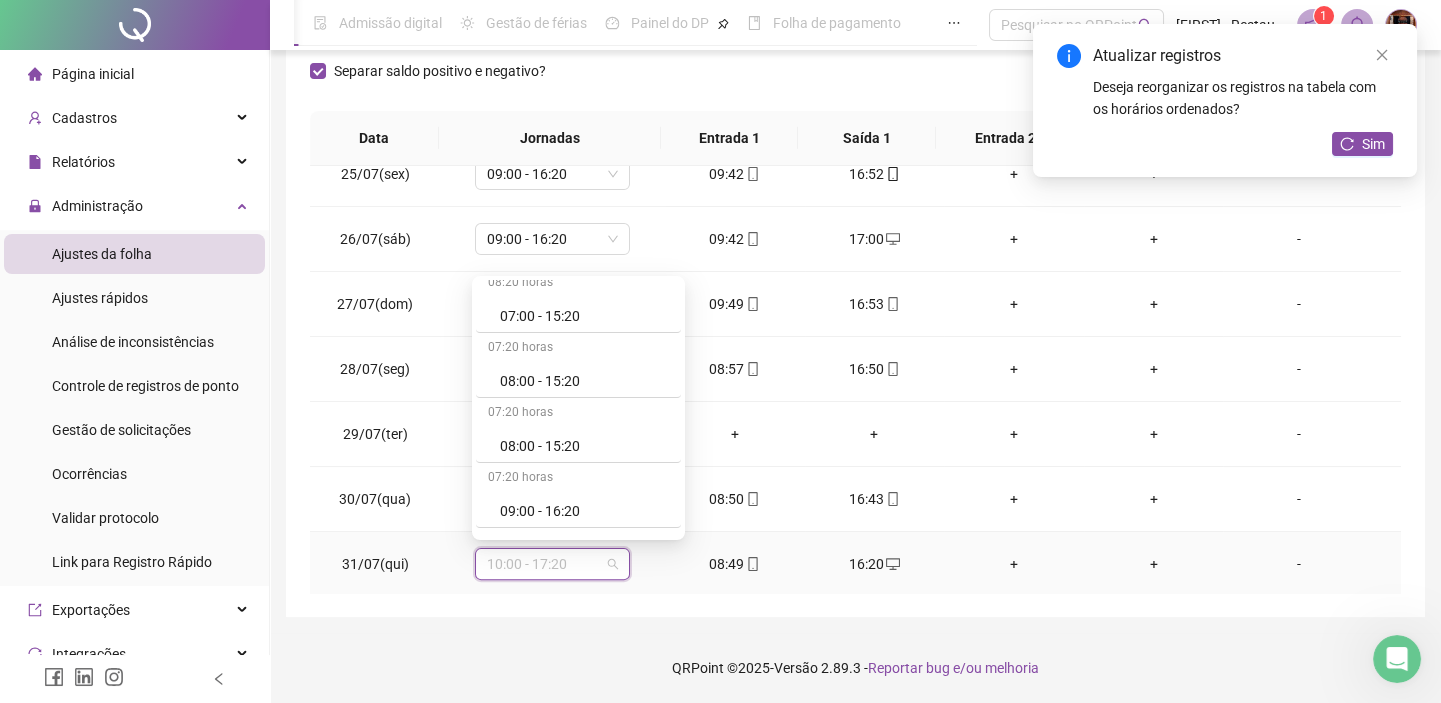 scroll, scrollTop: 363, scrollLeft: 0, axis: vertical 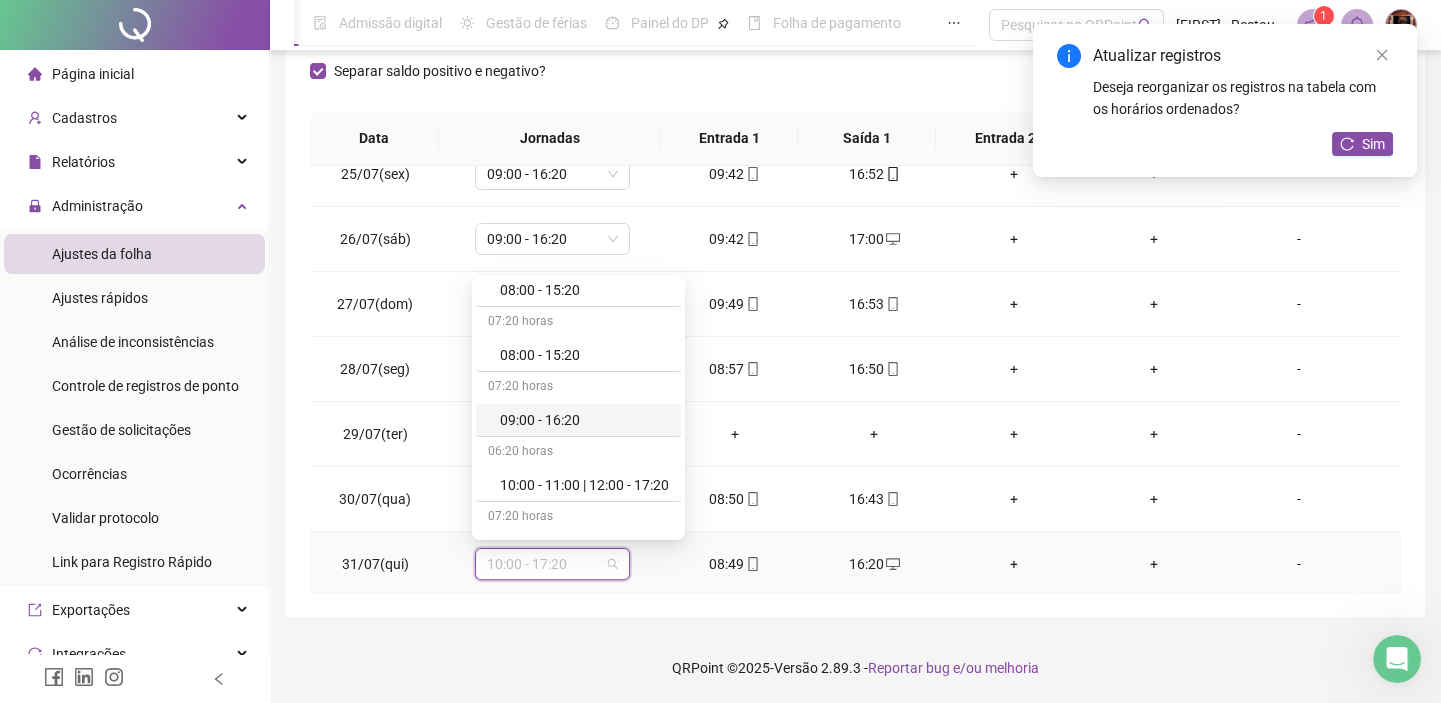 click on "09:00 - 16:20" at bounding box center (584, 420) 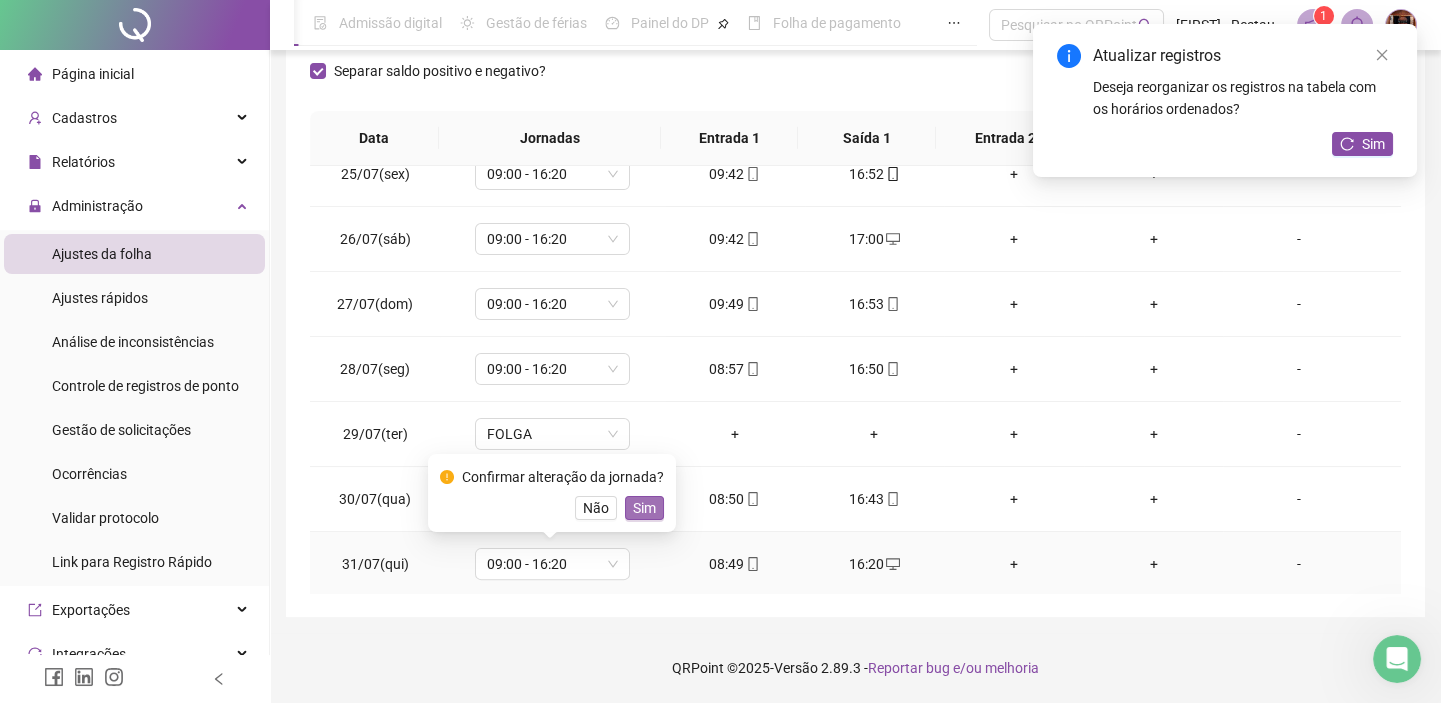 click on "Sim" at bounding box center (644, 508) 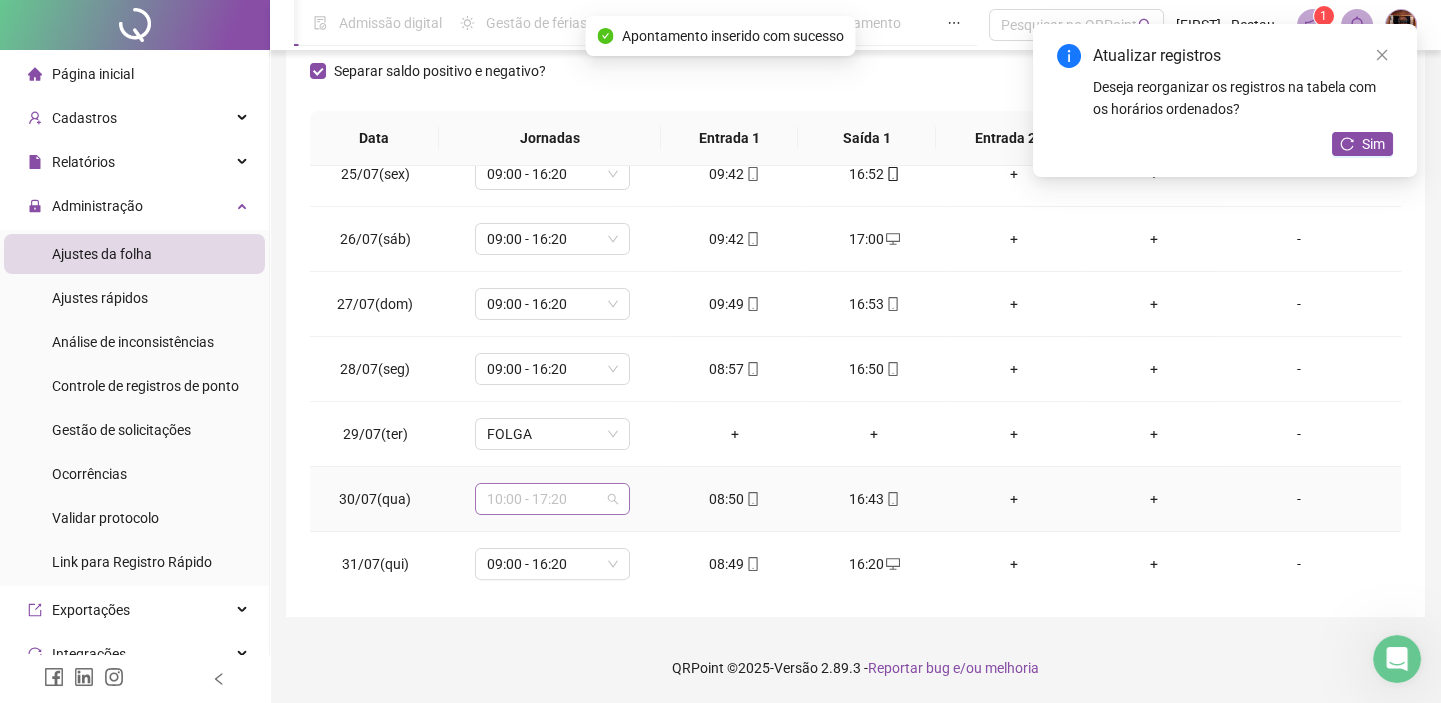 click on "10:00 - 17:20" at bounding box center (552, 499) 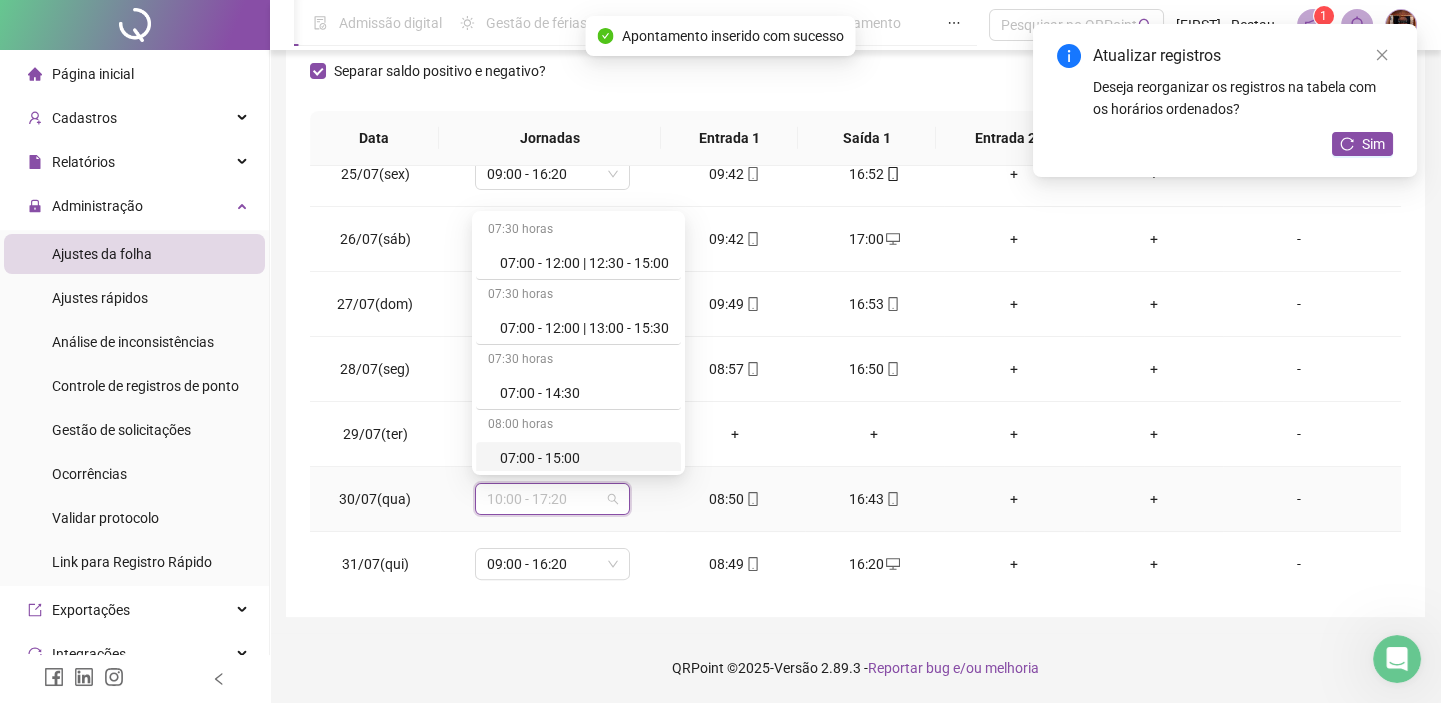 scroll, scrollTop: 272, scrollLeft: 0, axis: vertical 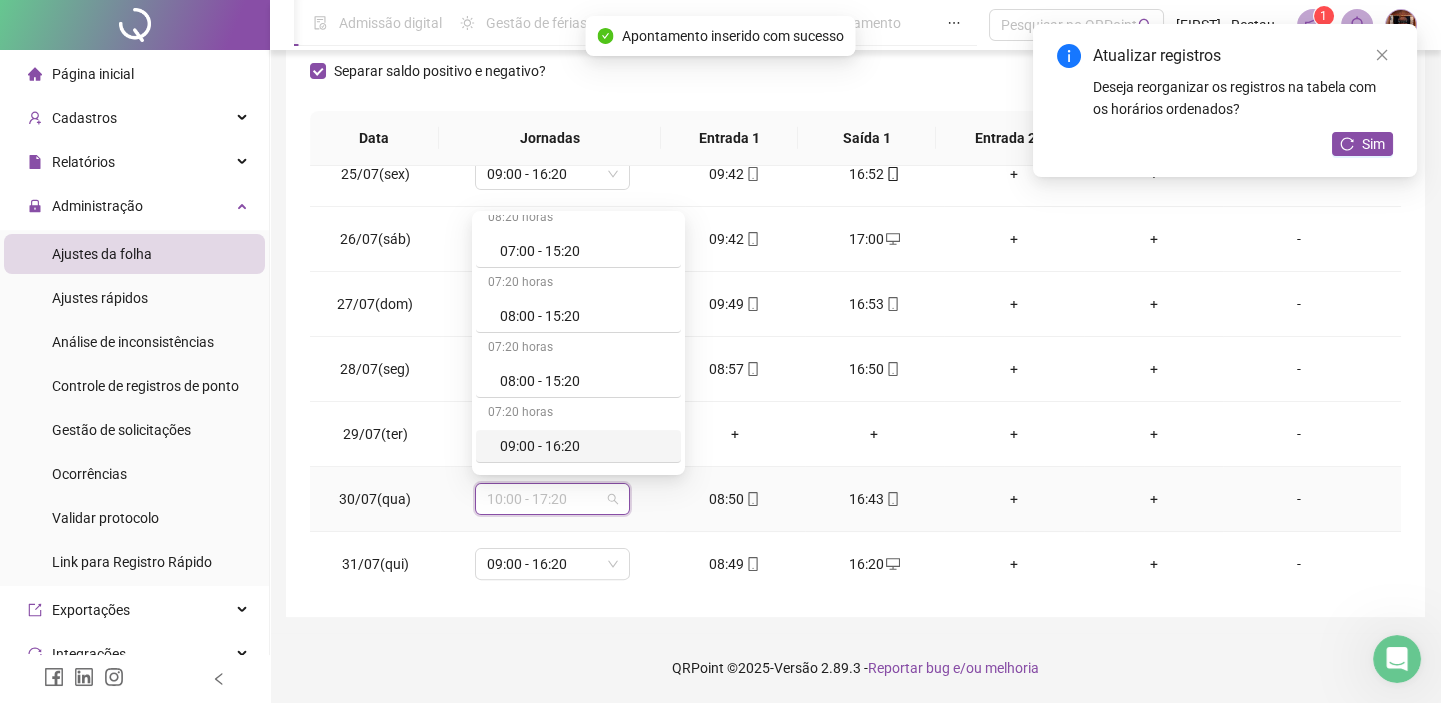 click on "09:00 - 16:20" at bounding box center [584, 446] 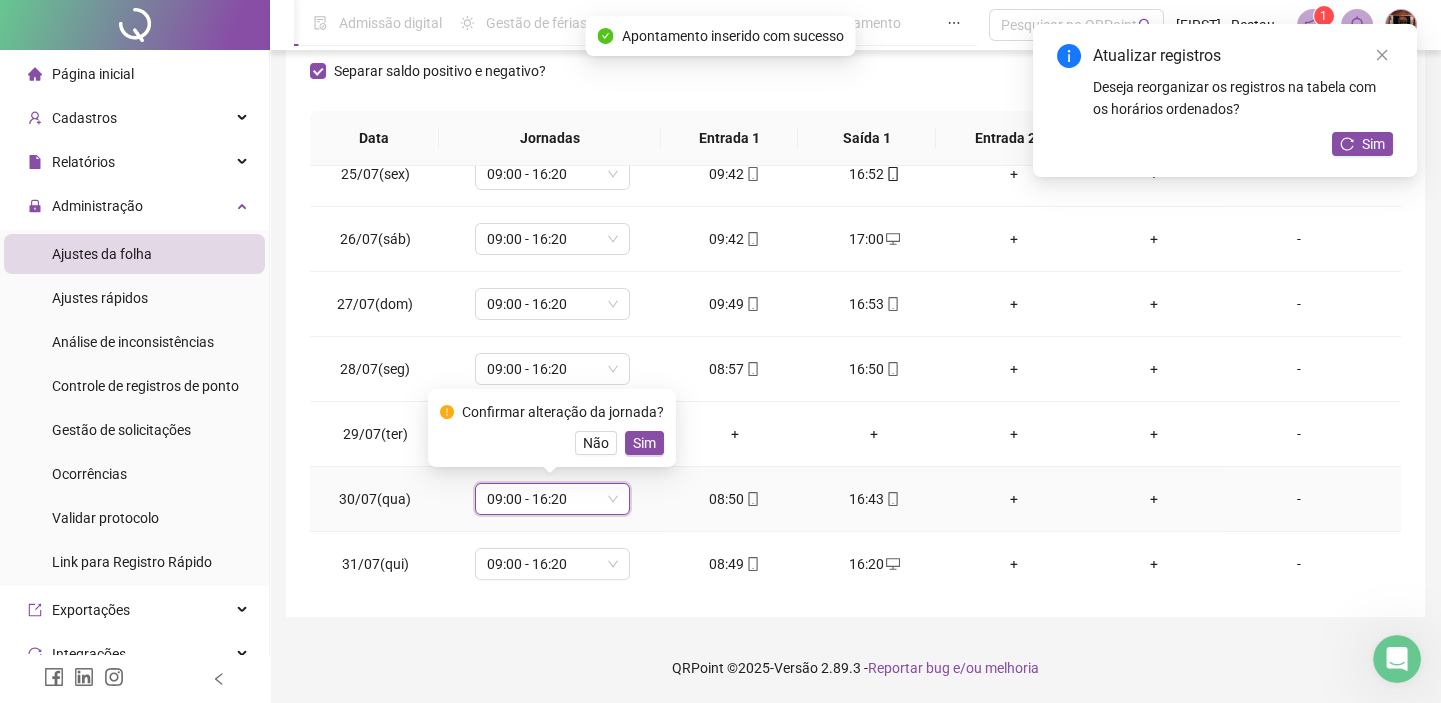 click on "Confirmar alteração da jornada? Não Sim" at bounding box center [552, 428] 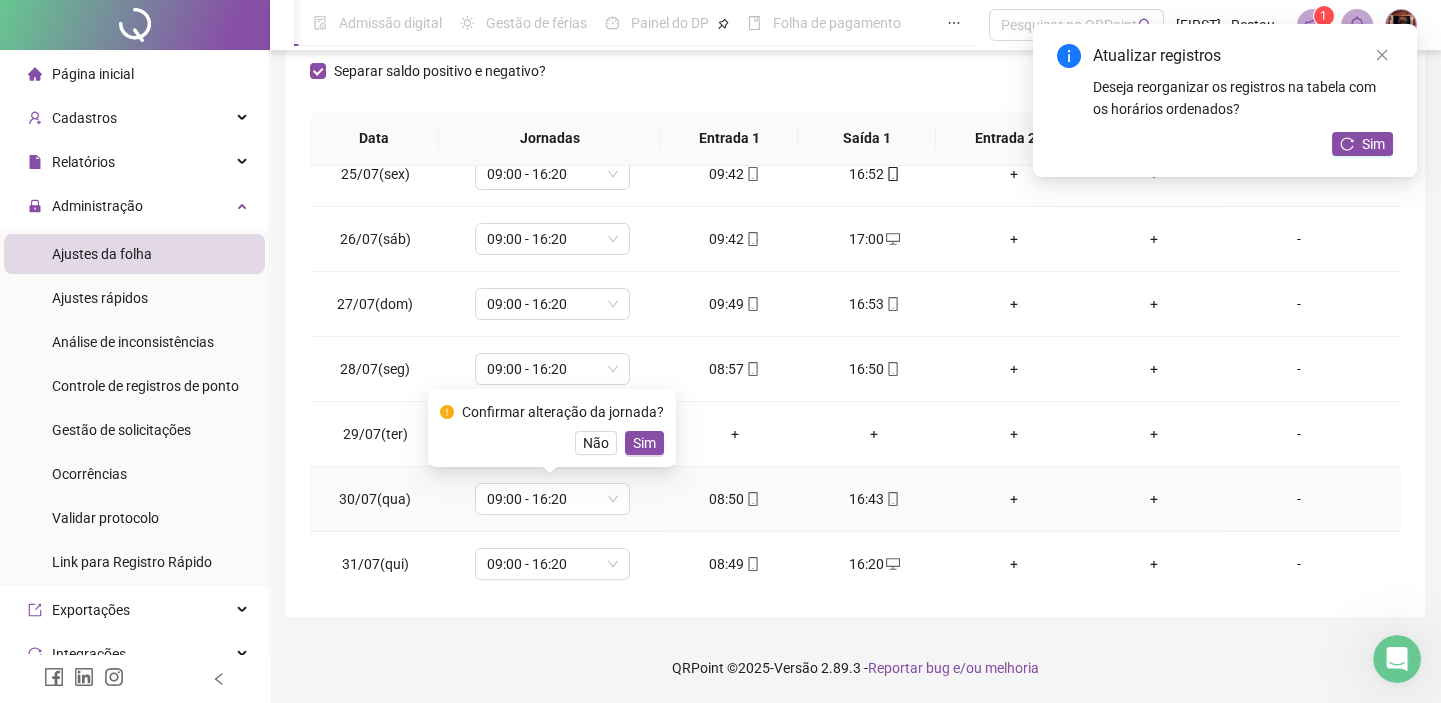 scroll, scrollTop: 1402, scrollLeft: 0, axis: vertical 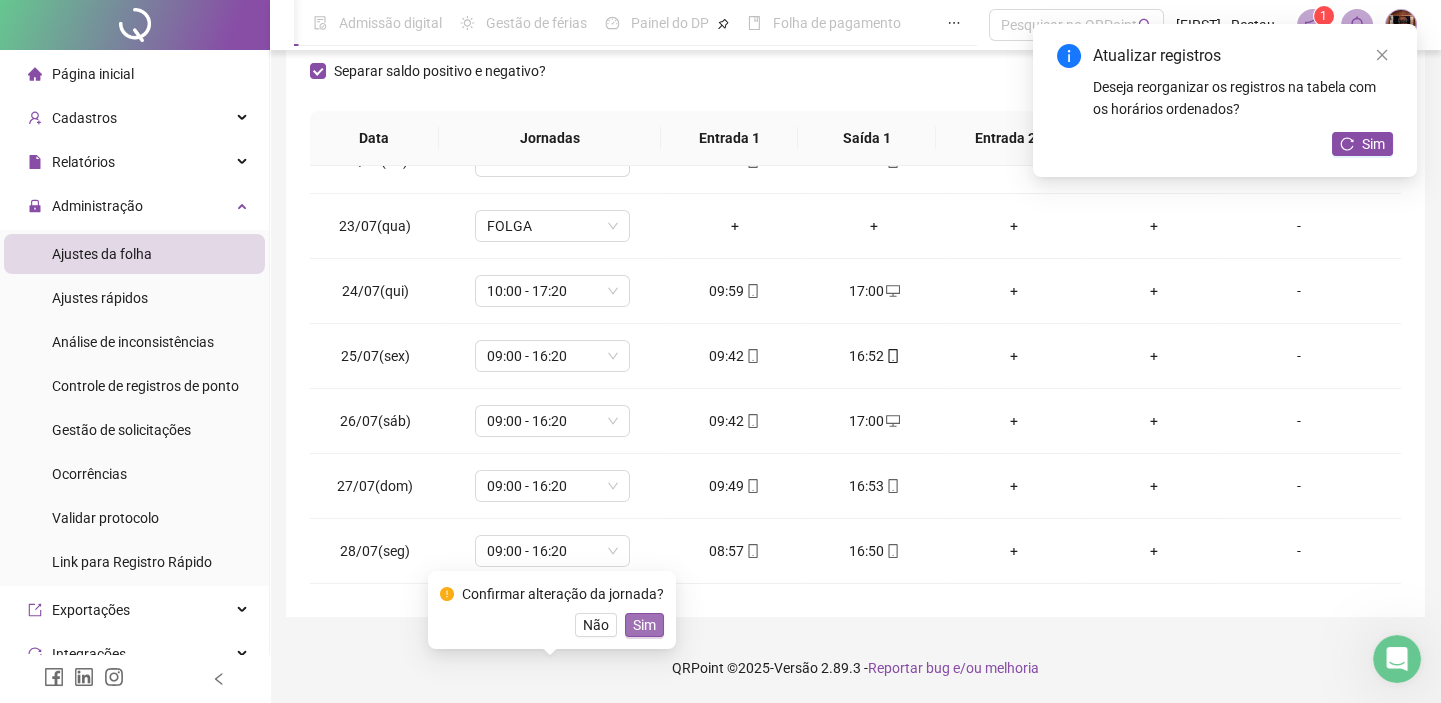 click on "Sim" at bounding box center [644, 625] 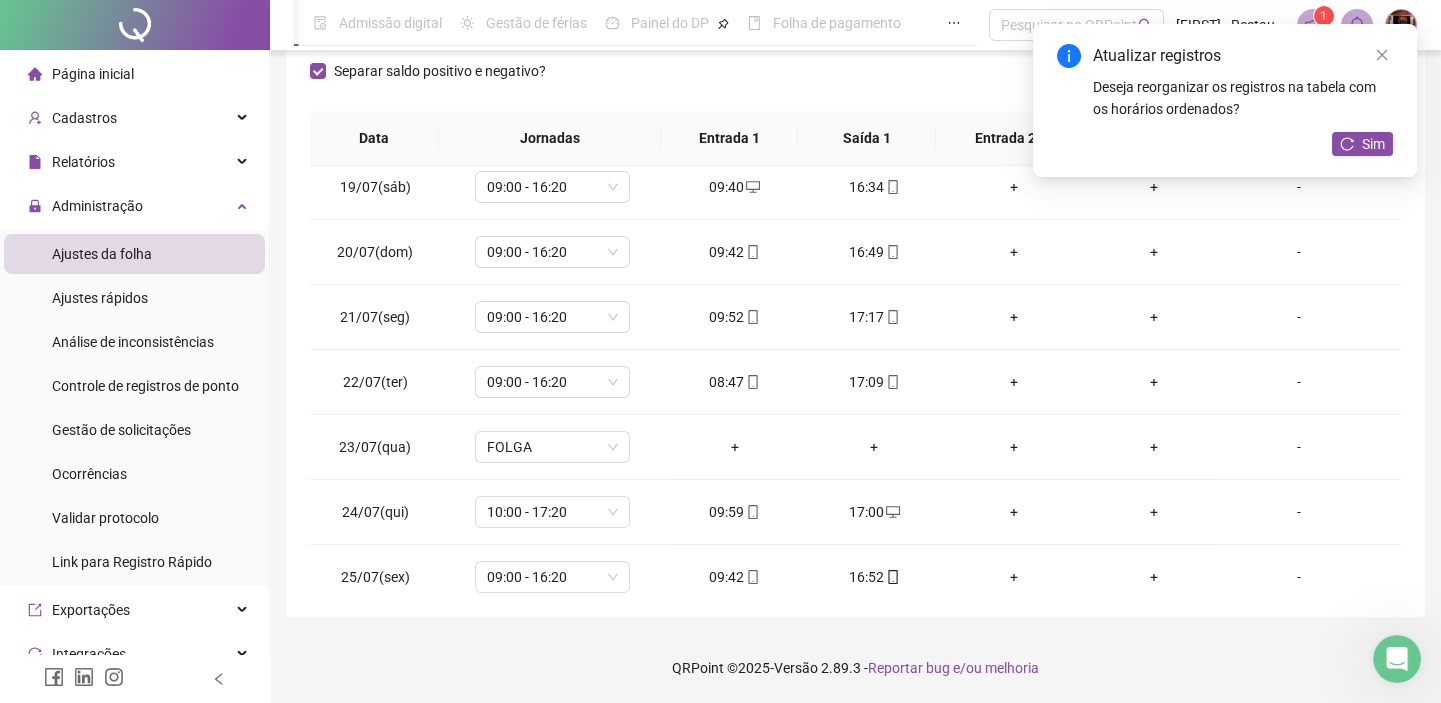 scroll, scrollTop: 1272, scrollLeft: 0, axis: vertical 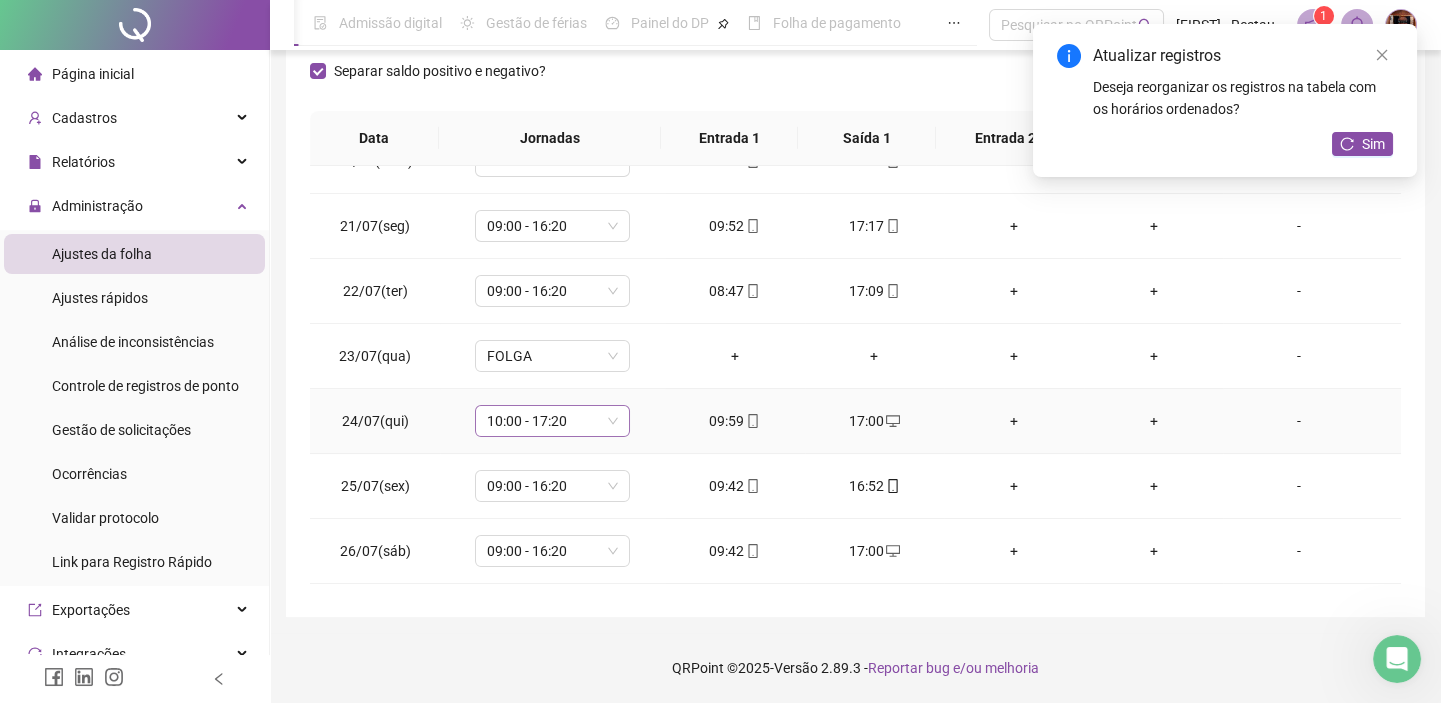 click on "10:00 - 17:20" at bounding box center [552, 421] 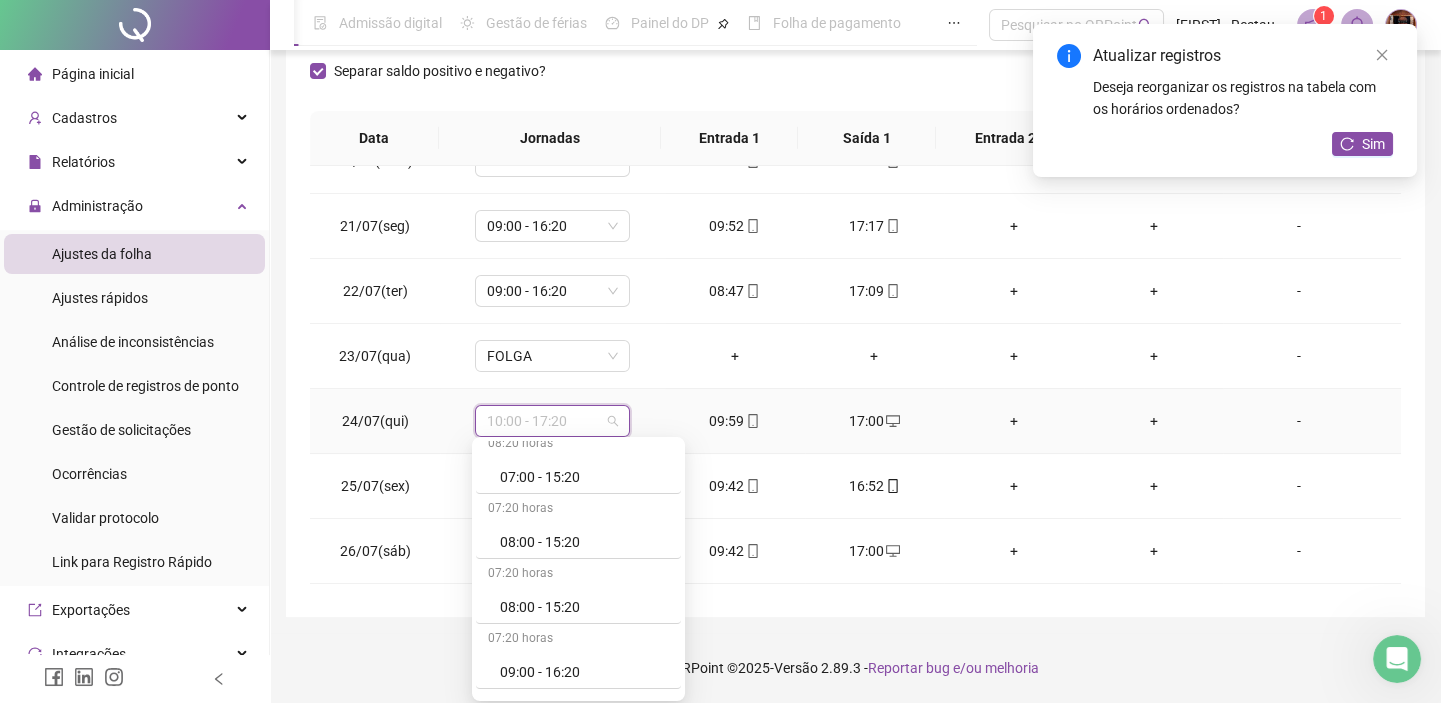 scroll, scrollTop: 363, scrollLeft: 0, axis: vertical 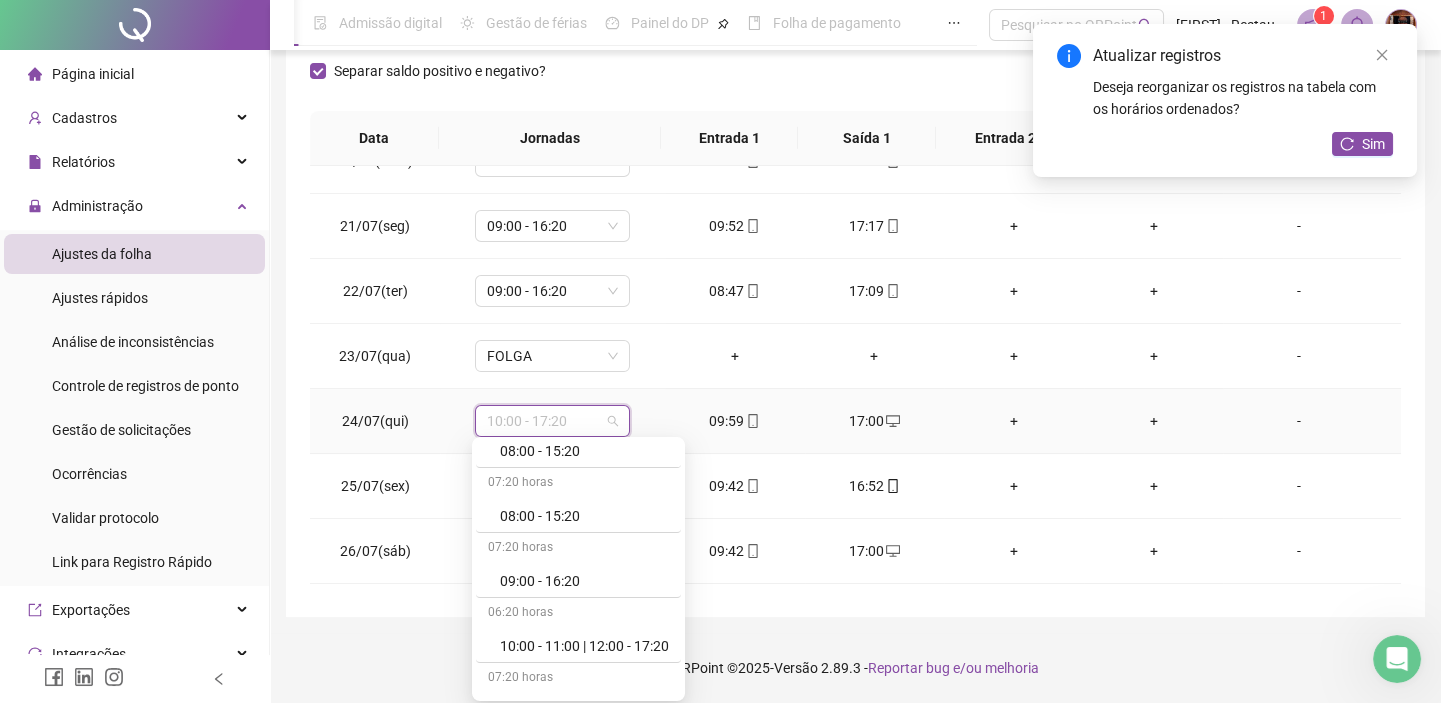 click on "09:00 - 16:20" at bounding box center [584, 581] 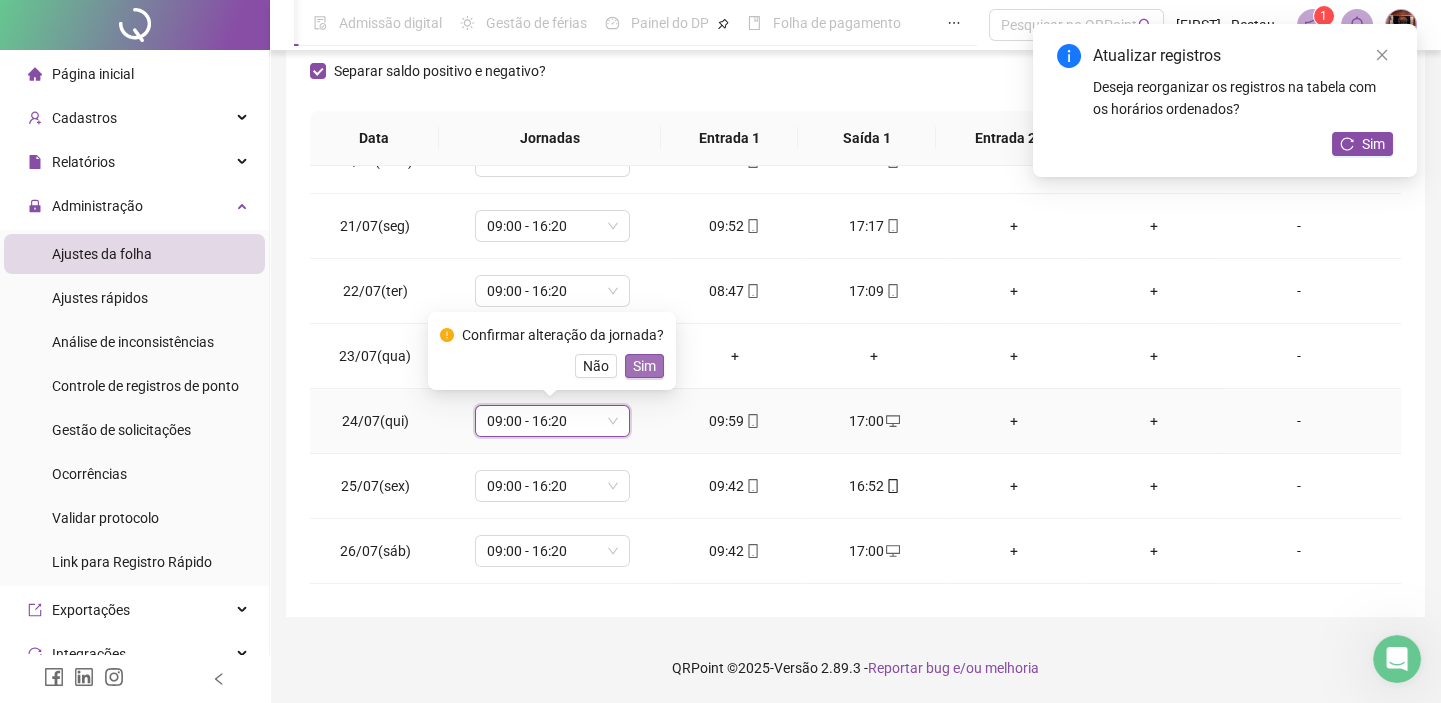 click on "Sim" at bounding box center [644, 366] 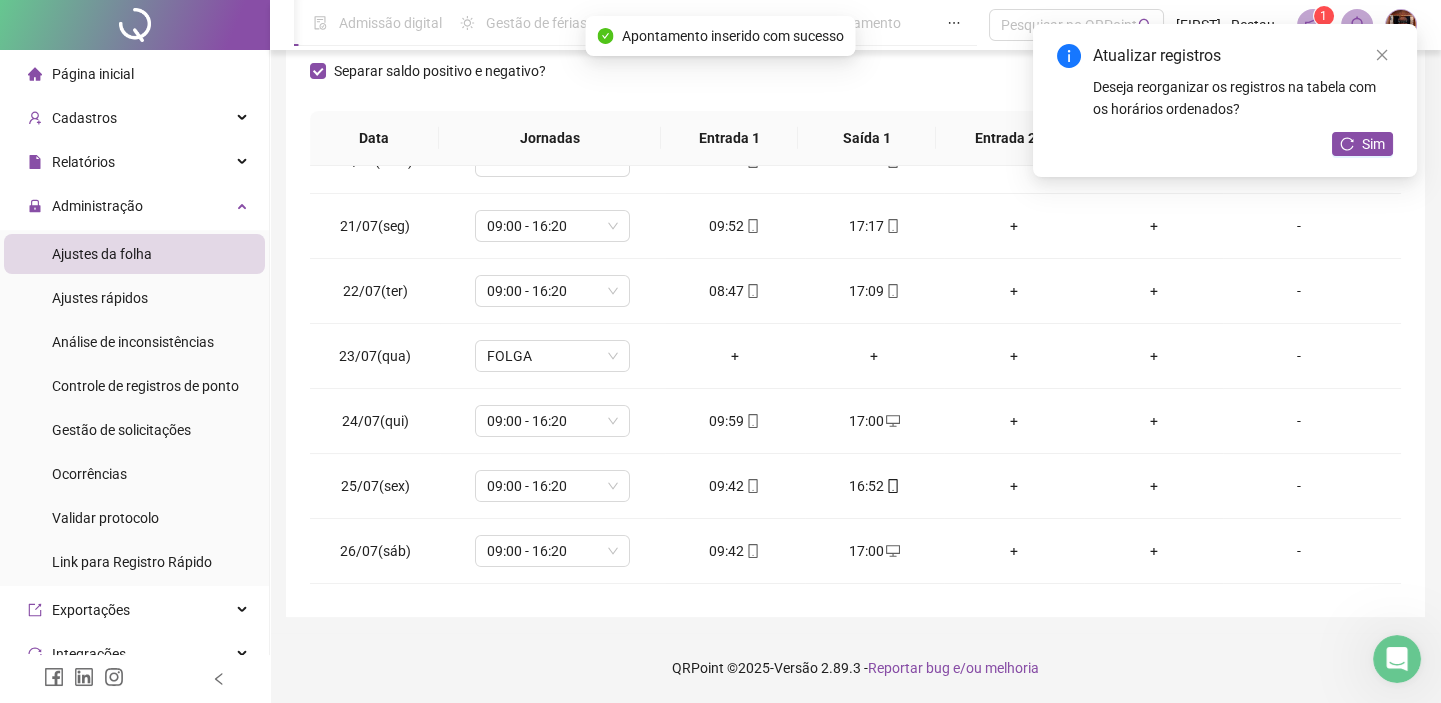 click on "Atualizar registros Deseja reorganizar os registros na tabela com os horários ordenados? Sim" at bounding box center (1225, 100) 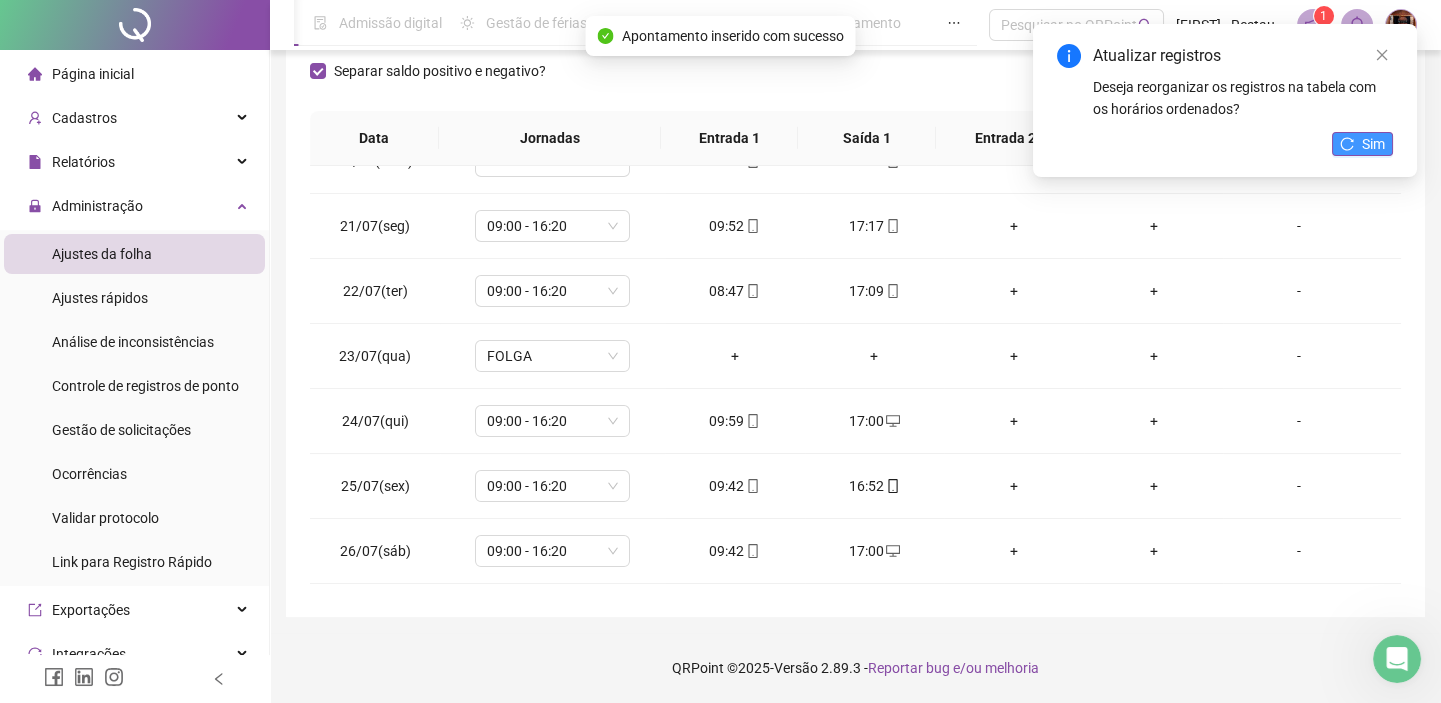click 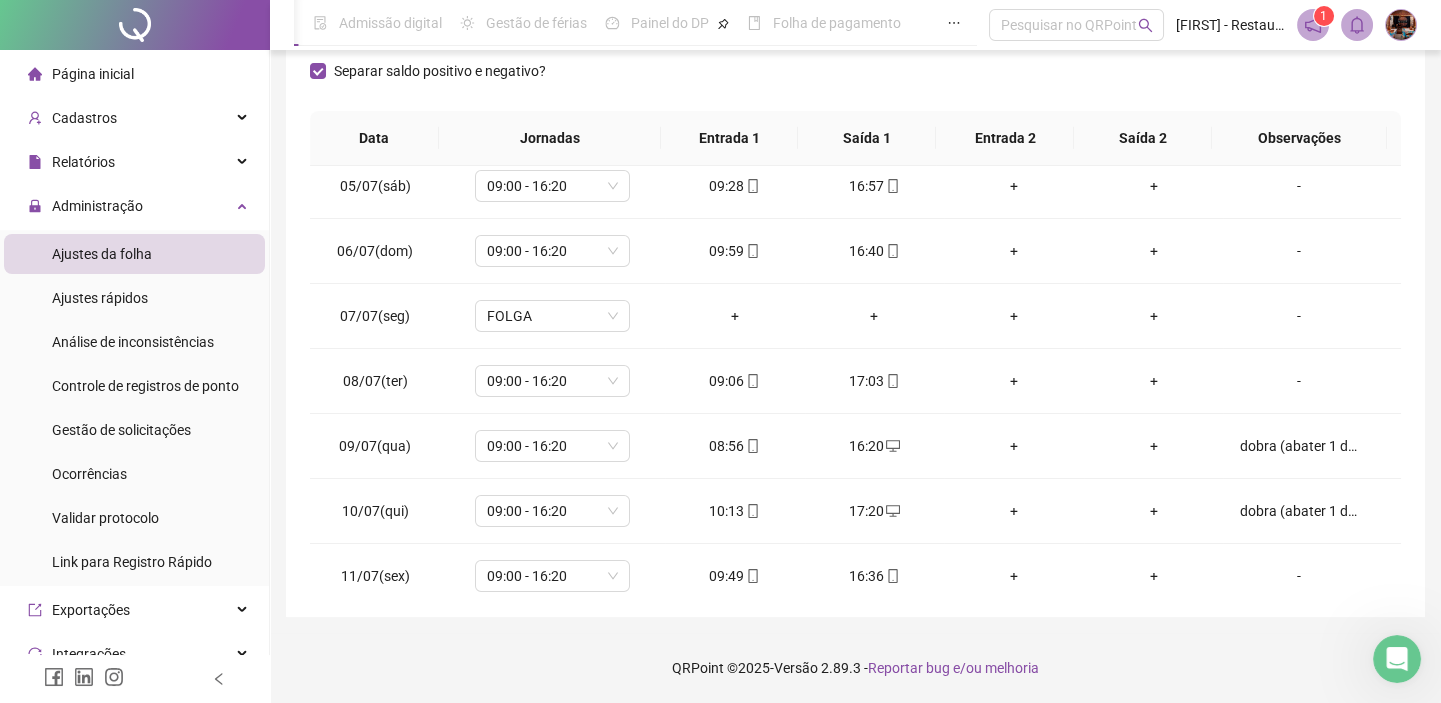 scroll, scrollTop: 0, scrollLeft: 0, axis: both 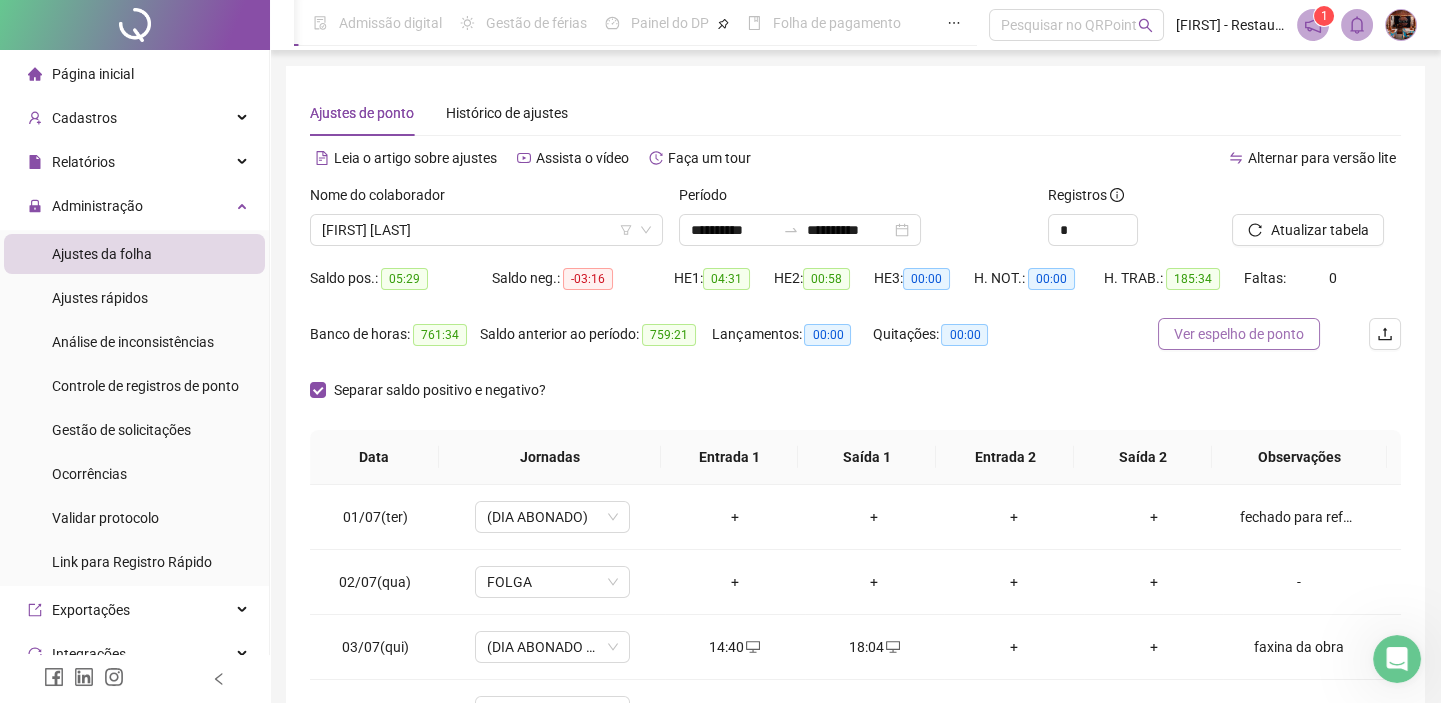 click on "Ver espelho de ponto" at bounding box center [1239, 334] 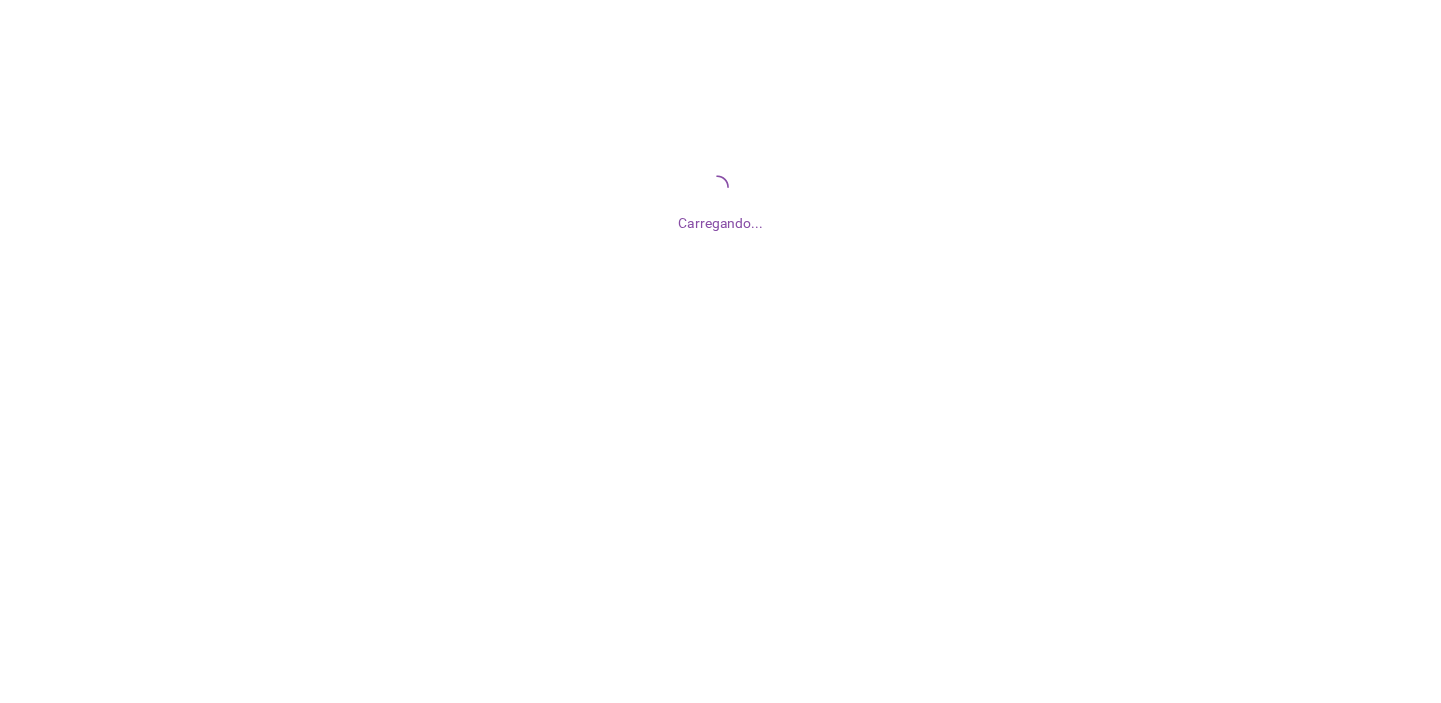 scroll, scrollTop: 0, scrollLeft: 0, axis: both 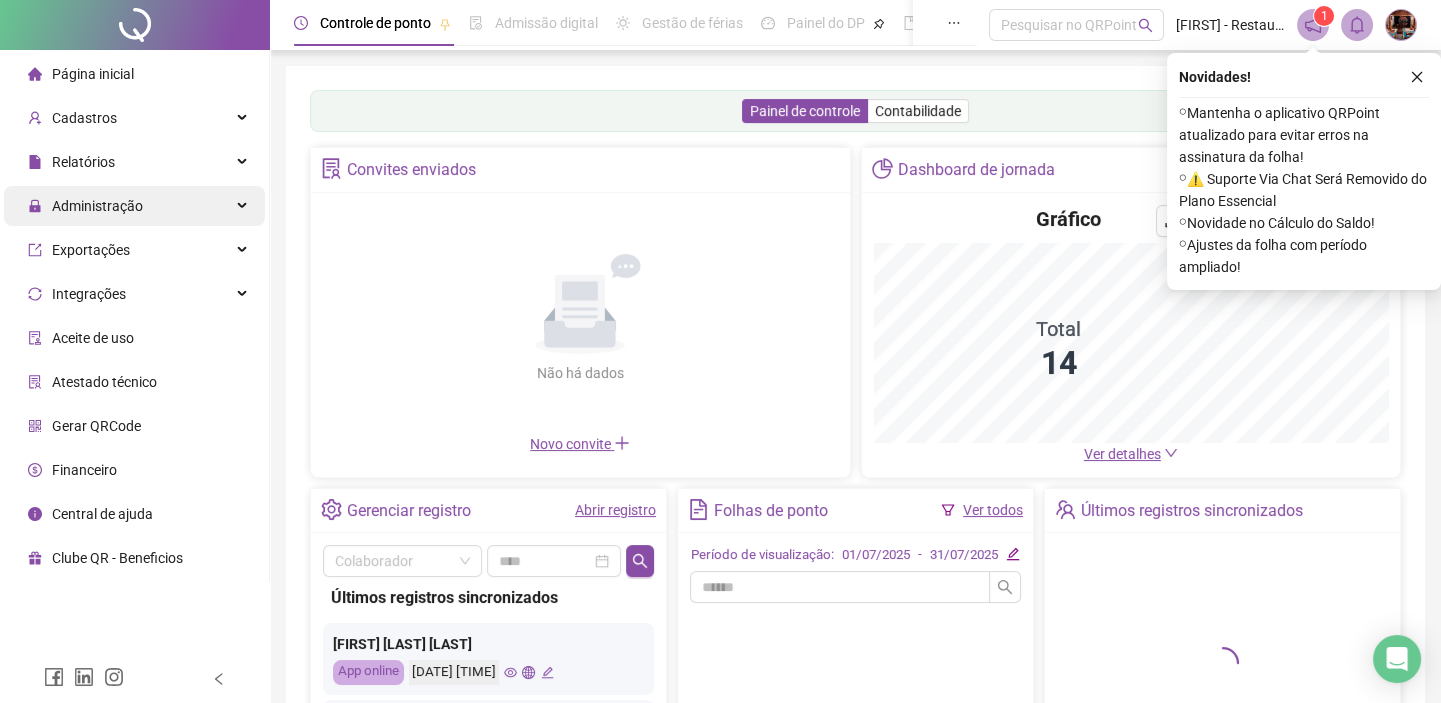 click on "Administração" at bounding box center [97, 206] 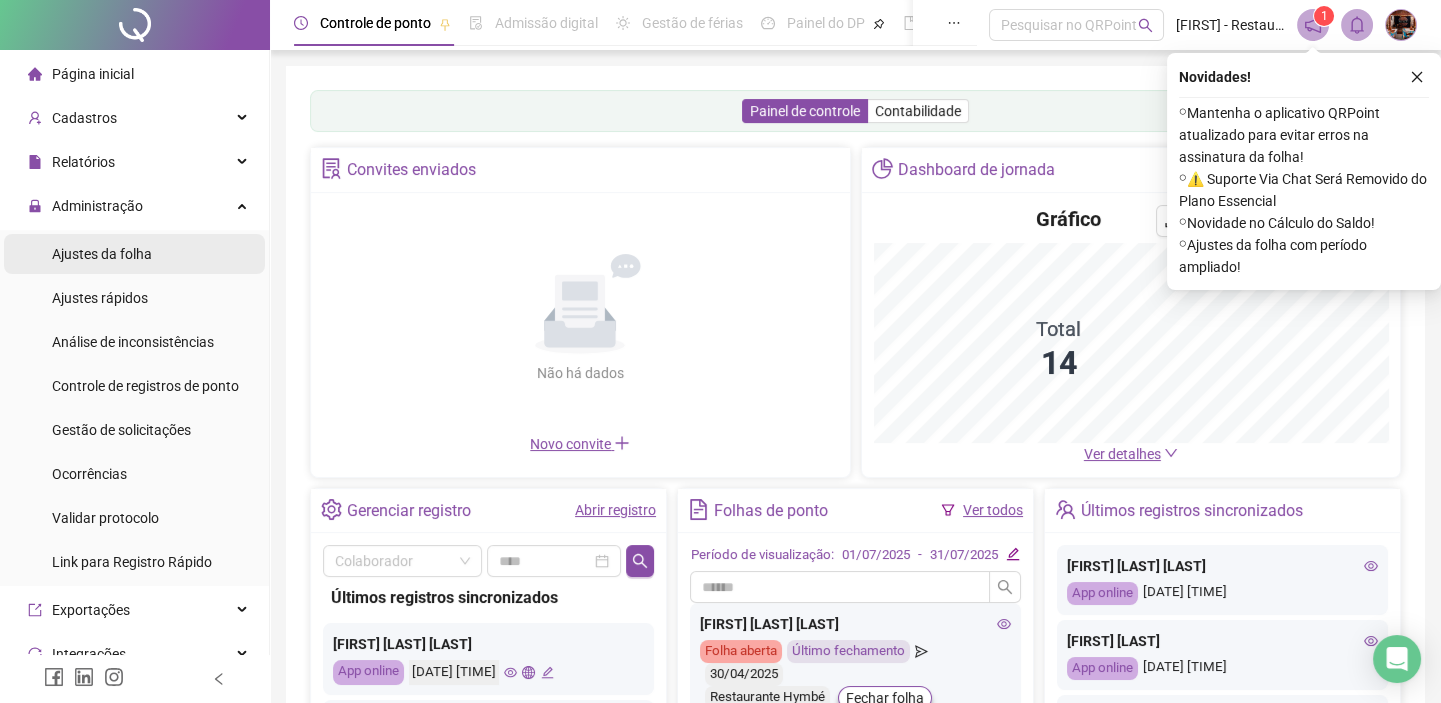 click on "Ajustes da folha" at bounding box center (102, 254) 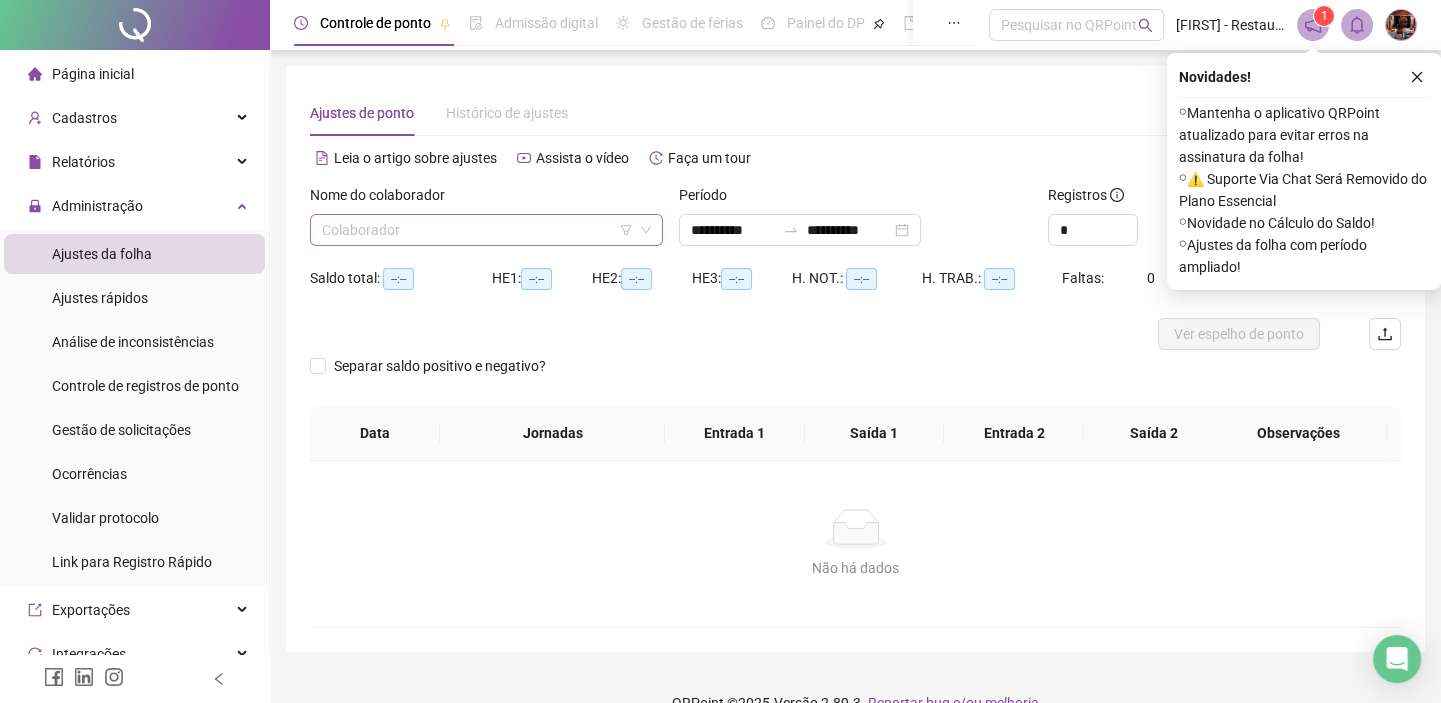 click at bounding box center (477, 230) 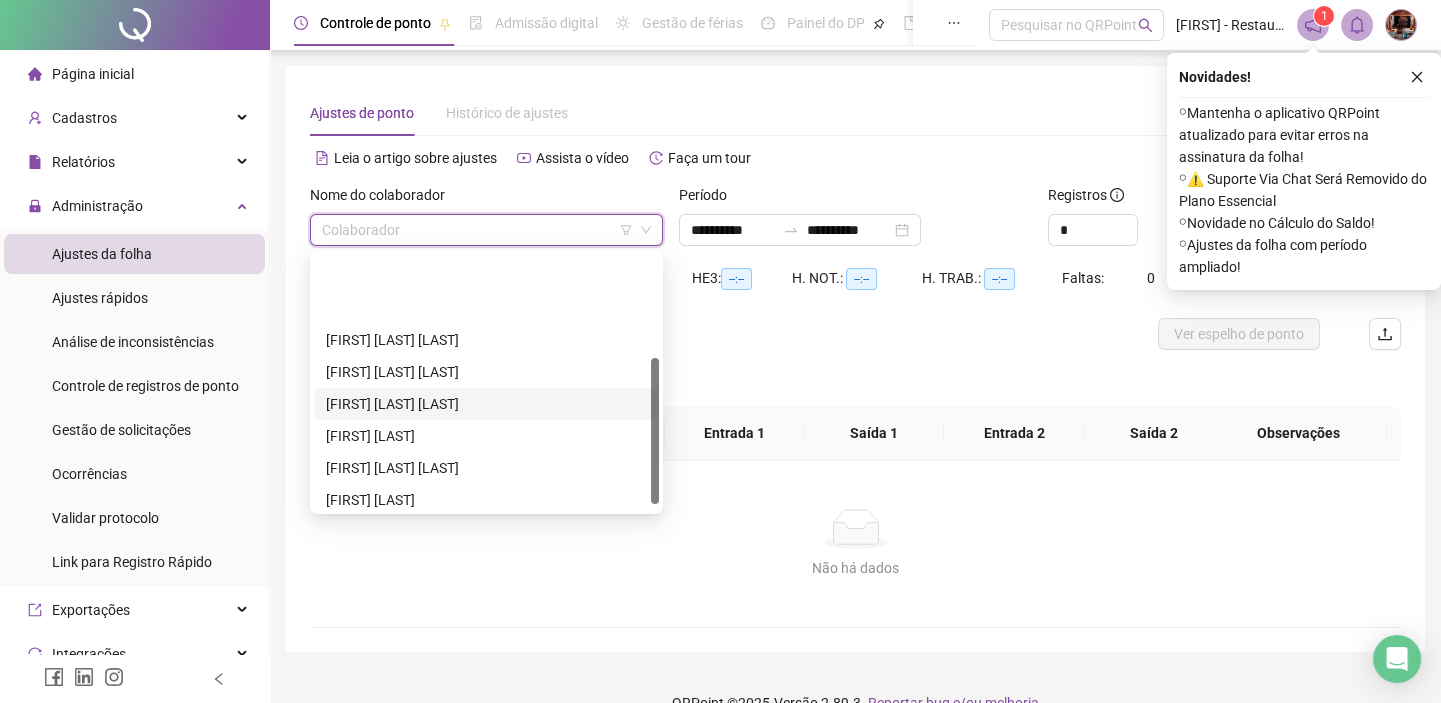 scroll, scrollTop: 181, scrollLeft: 0, axis: vertical 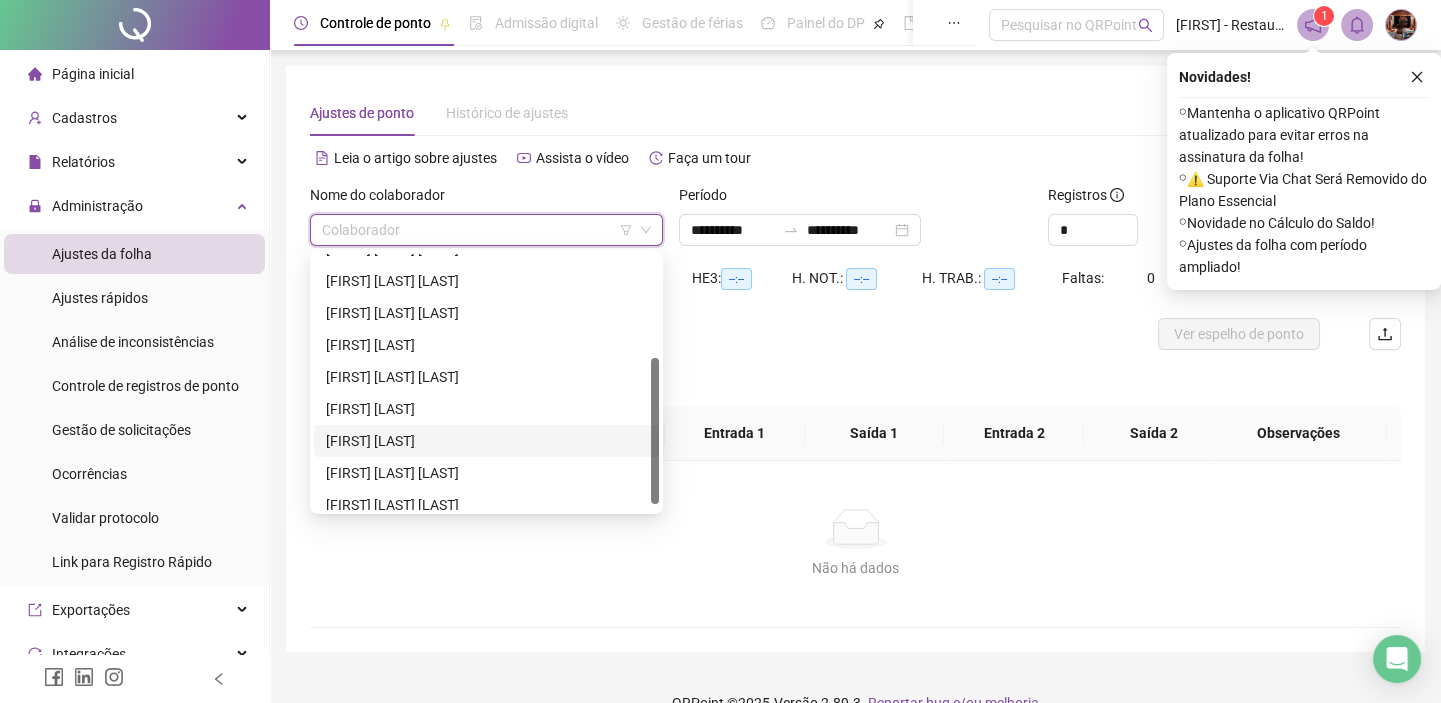 click on "[FIRST] [LAST]" at bounding box center [486, 441] 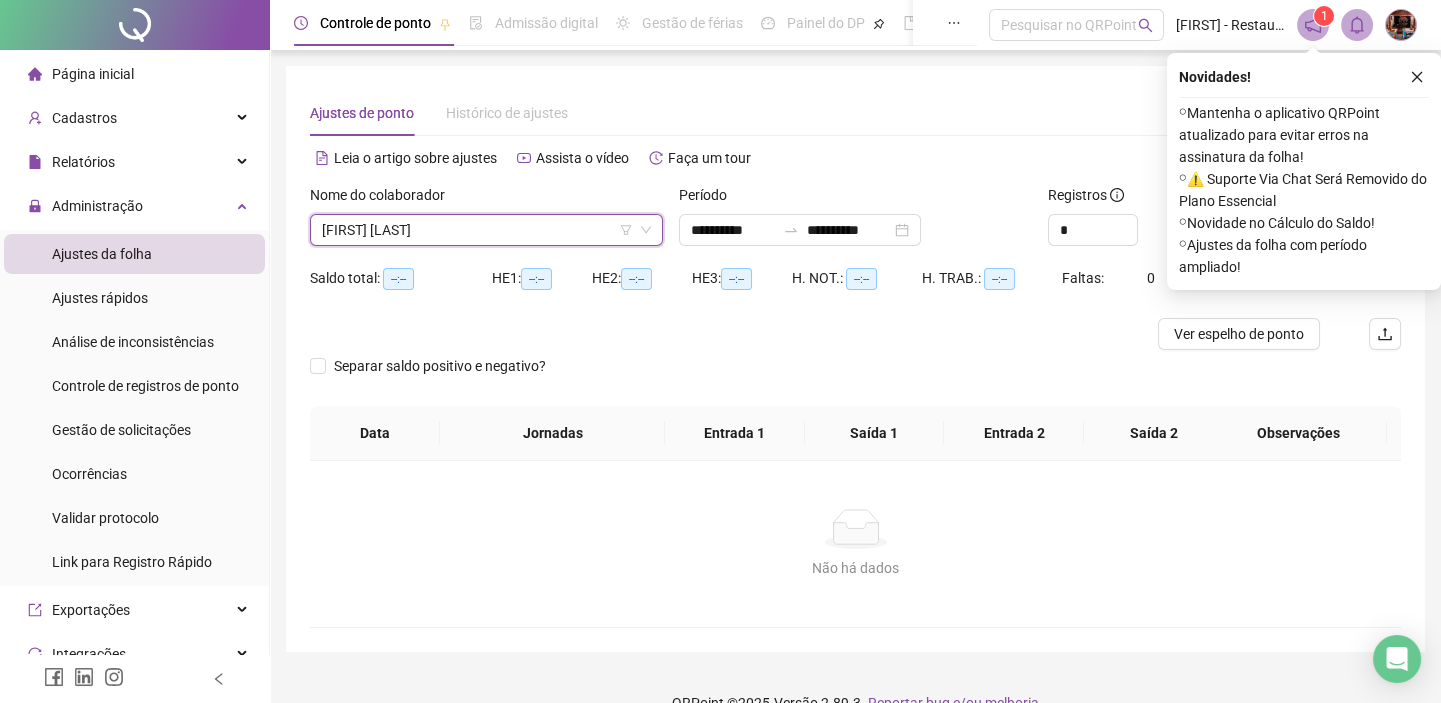 click on "Novidades ! ⚬  Mantenha o aplicativo QRPoint atualizado para evitar erros na assinatura da folha! ⚬  ⚠️ Suporte Via Chat Será Removido do Plano Essencial ⚬  Novidade no Cálculo do Saldo! ⚬  Ajustes da folha com período ampliado!" at bounding box center (1304, 171) 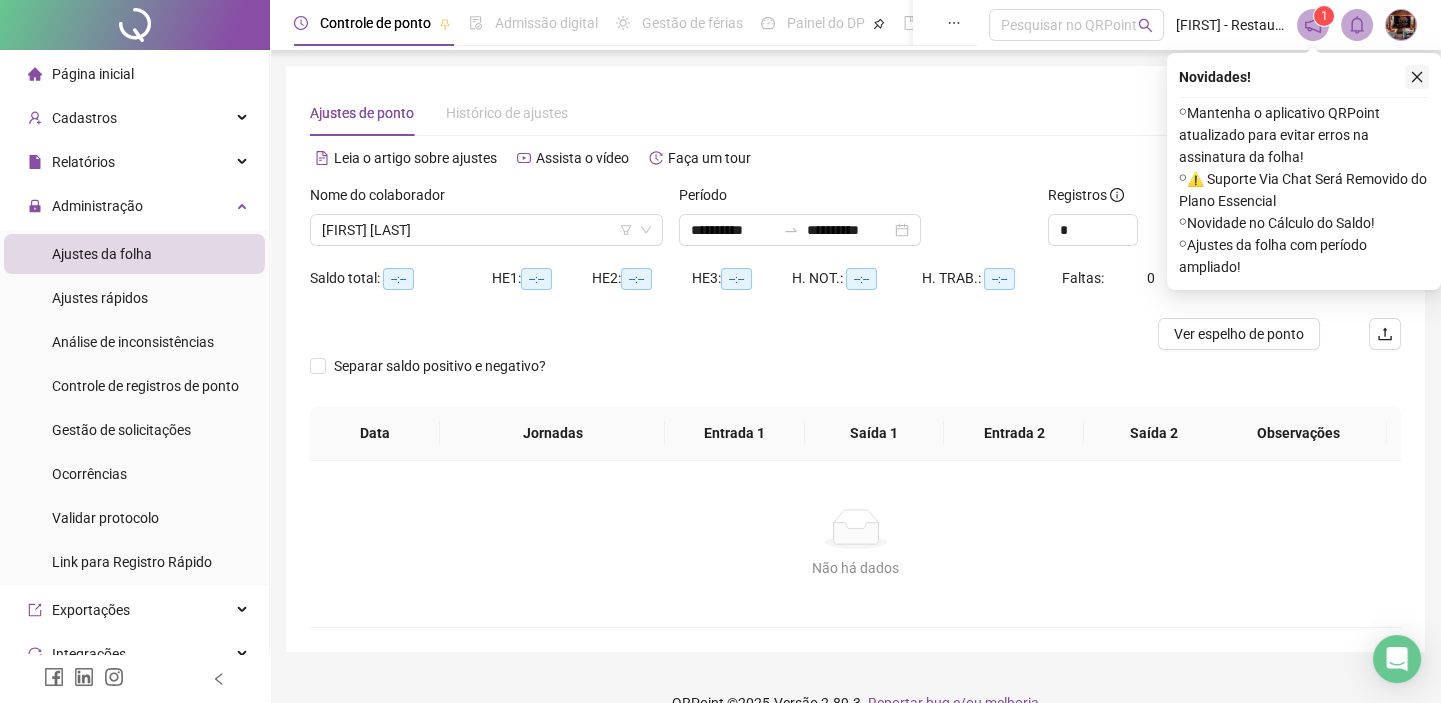 click 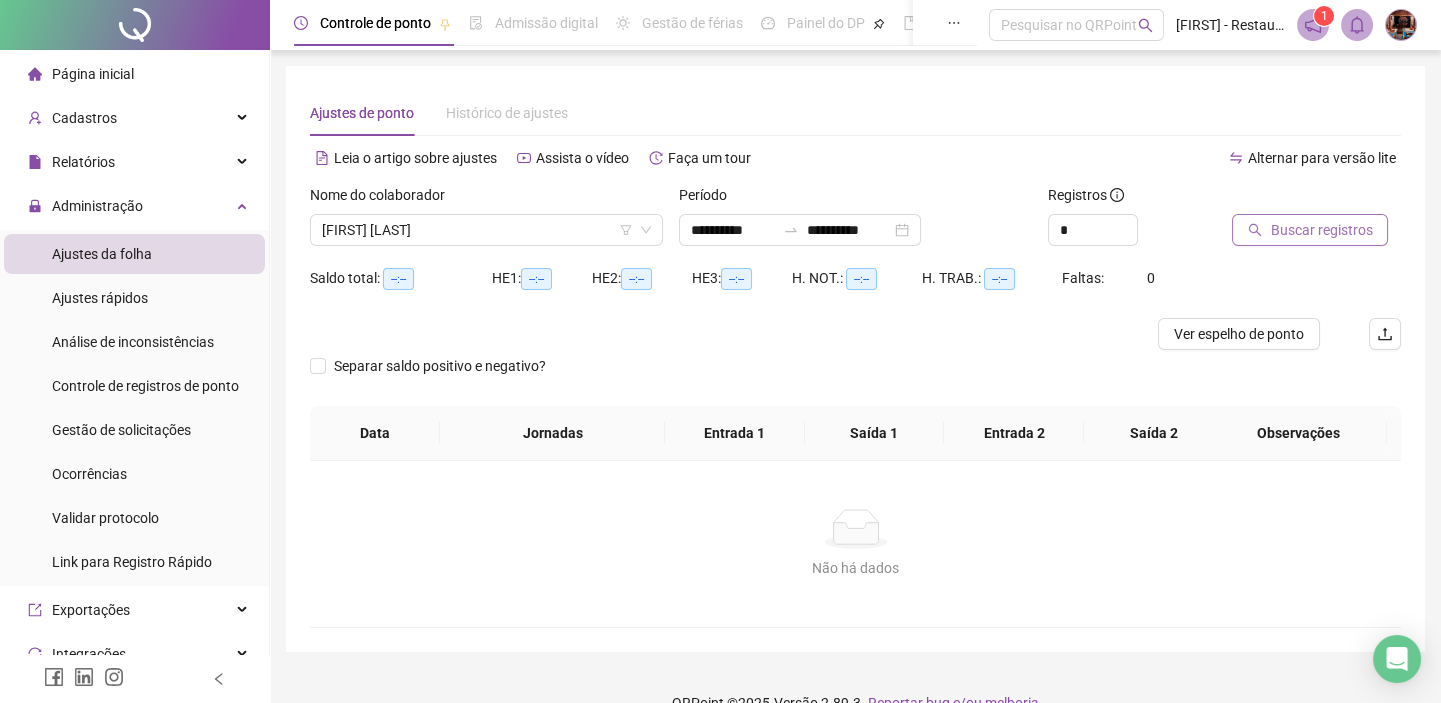 click on "Buscar registros" at bounding box center [1321, 230] 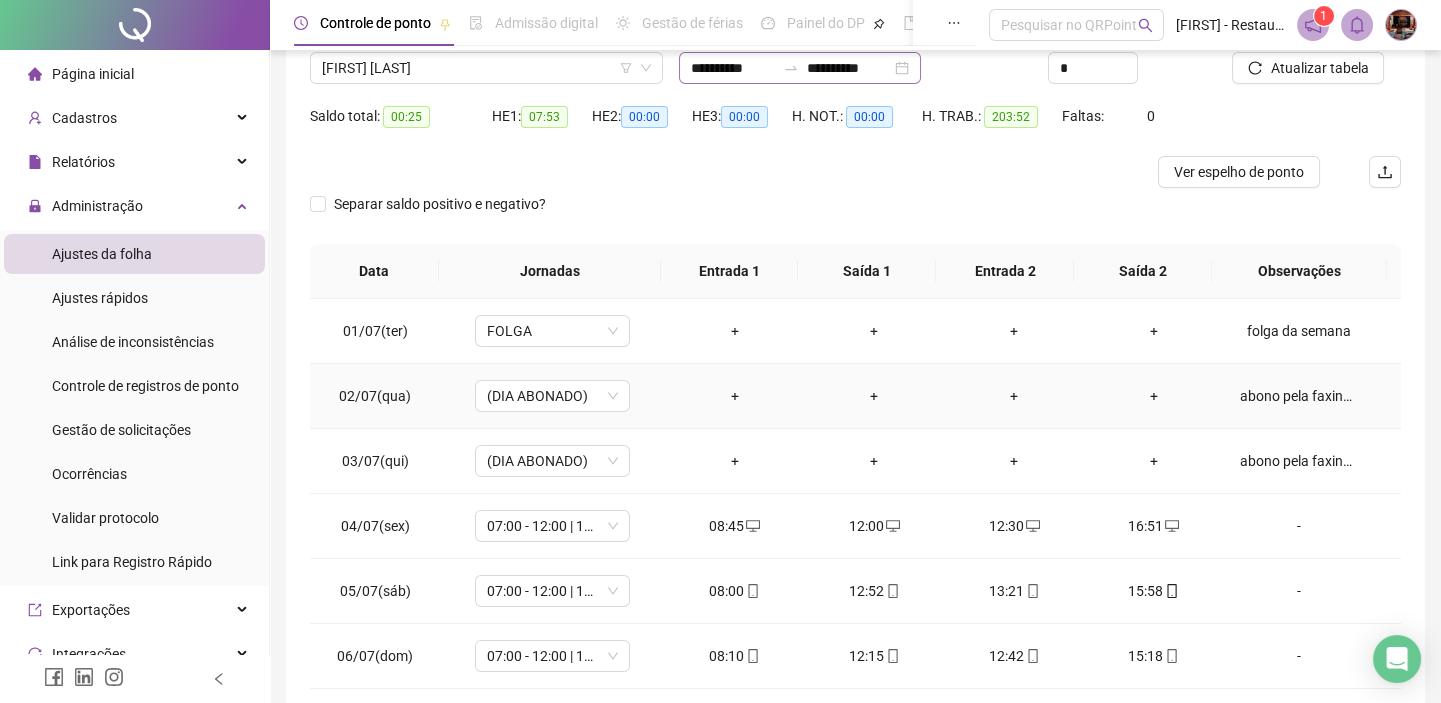 scroll, scrollTop: 0, scrollLeft: 0, axis: both 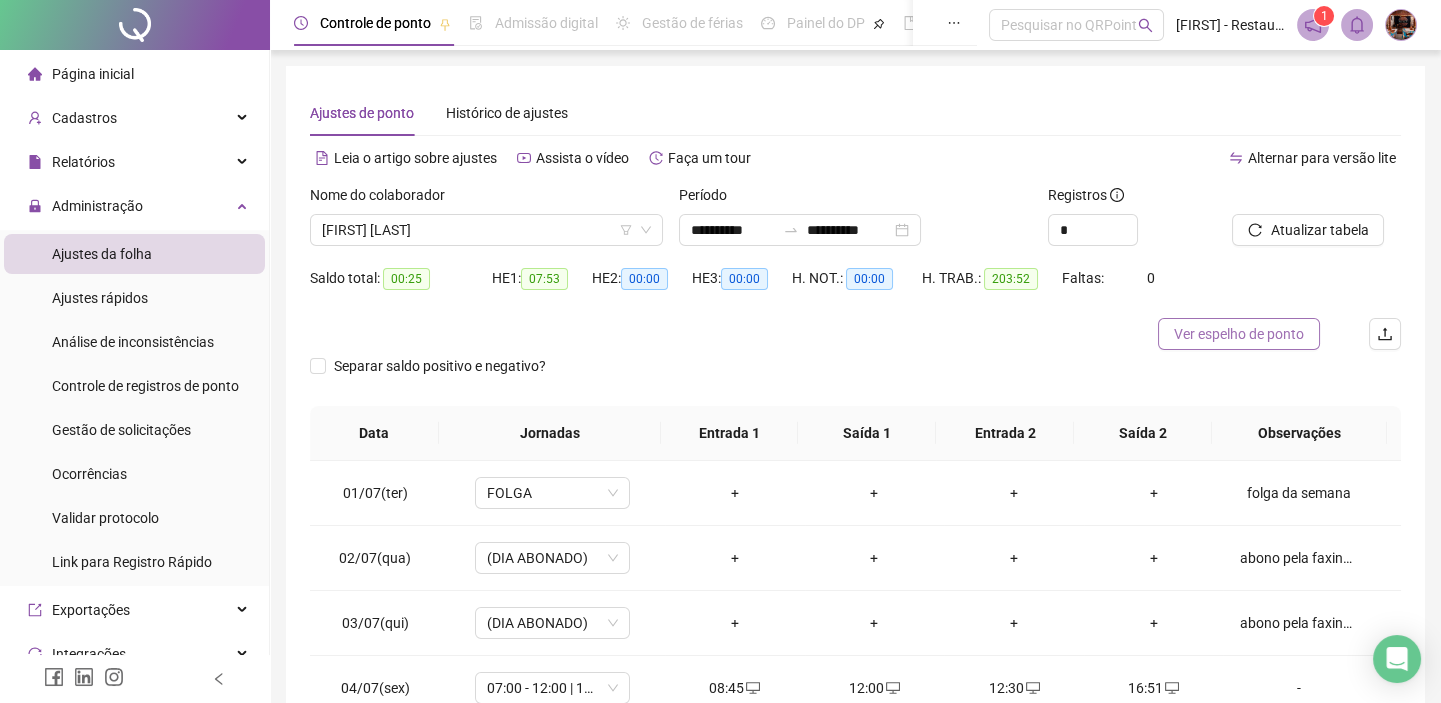 click on "Ver espelho de ponto" at bounding box center (1239, 334) 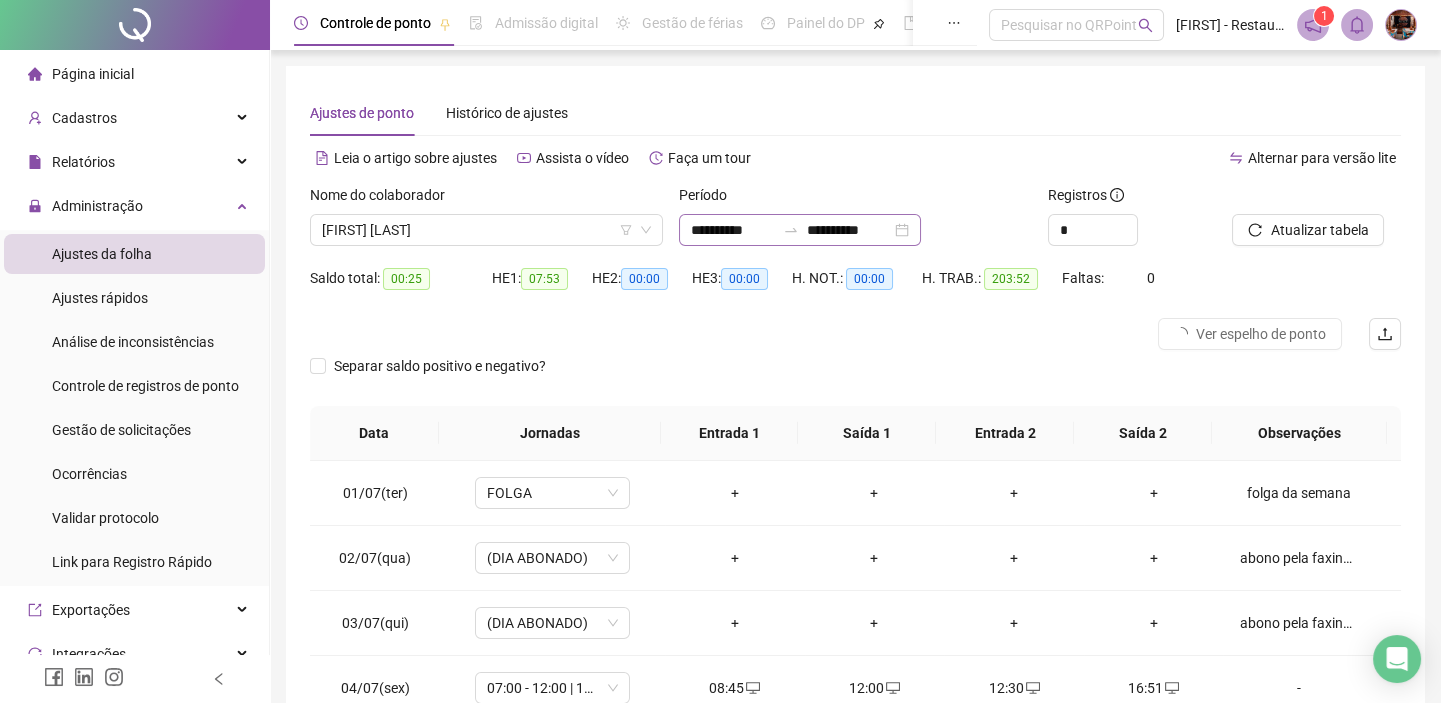 click on "**********" at bounding box center (800, 230) 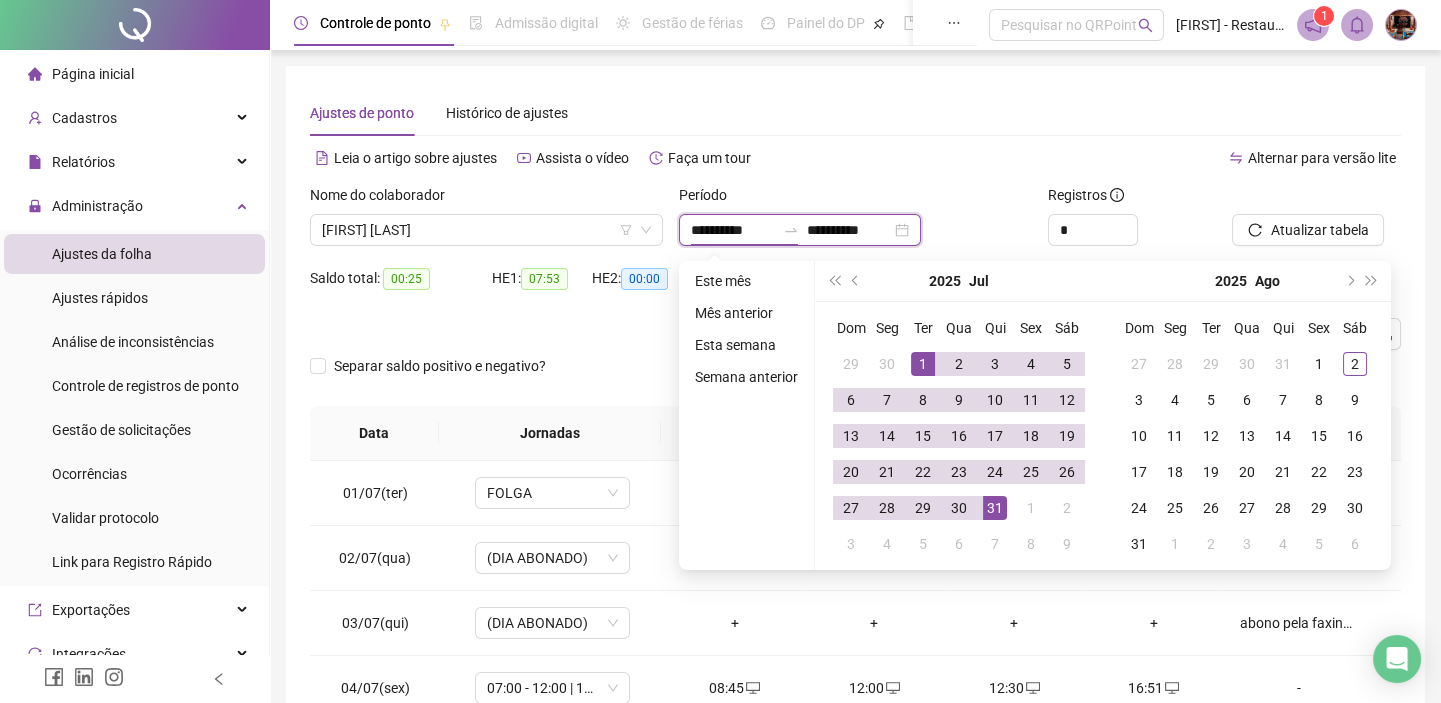 type on "**********" 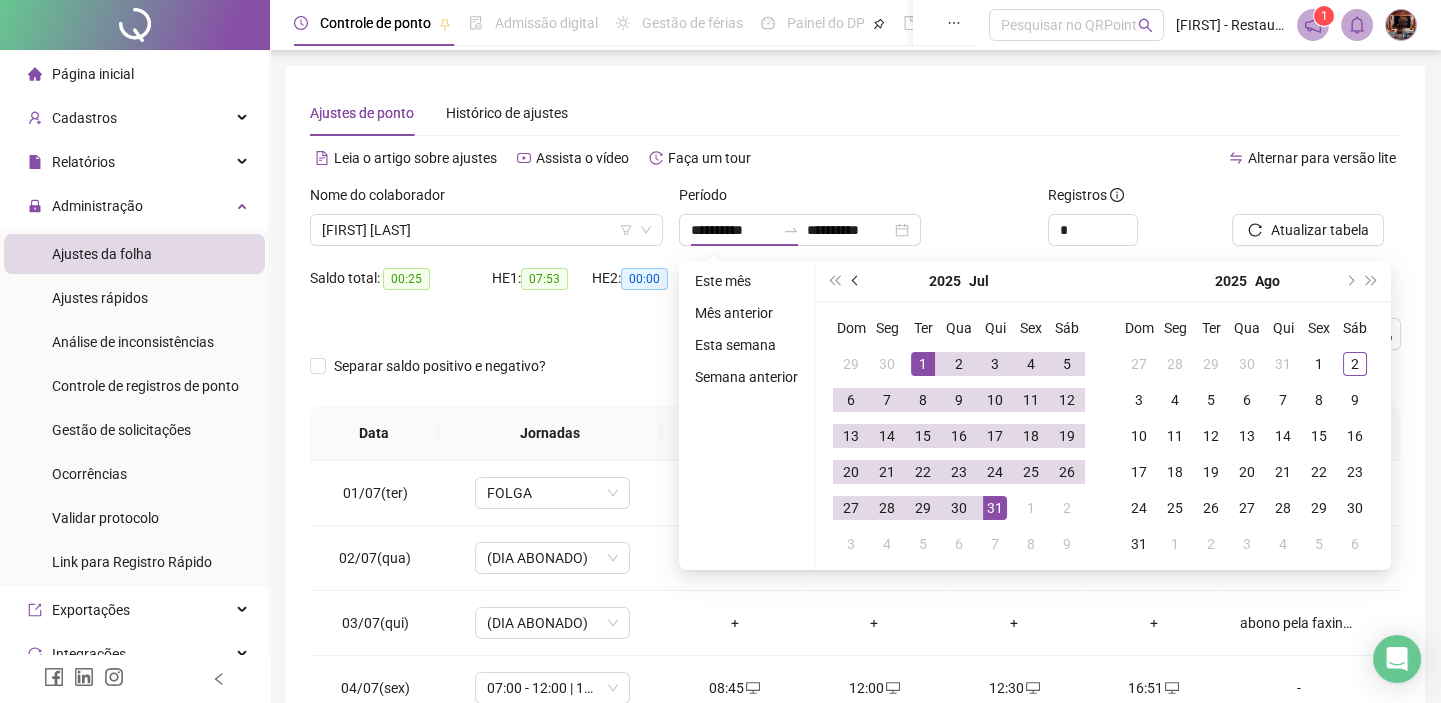 click at bounding box center (856, 281) 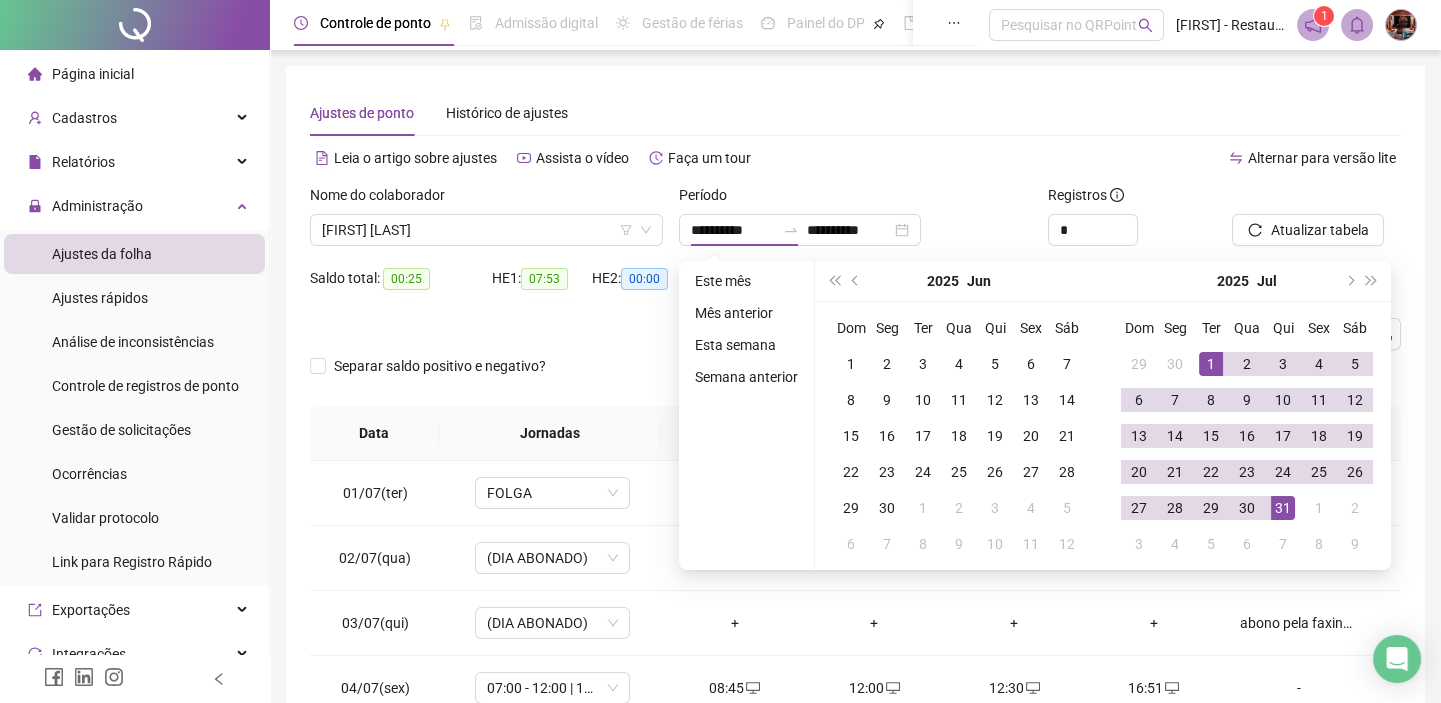 click on "Dom Seg Ter Qua Qui Sex Sáb 1 2 3 4 5 6 7 8 9 10 11 12 13 14 15 16 17 18 19 20 21 22 23 24 25 26 27 28 29 30 1 2 3 4 5 6 7 8 9 10 11 12" at bounding box center [959, 436] 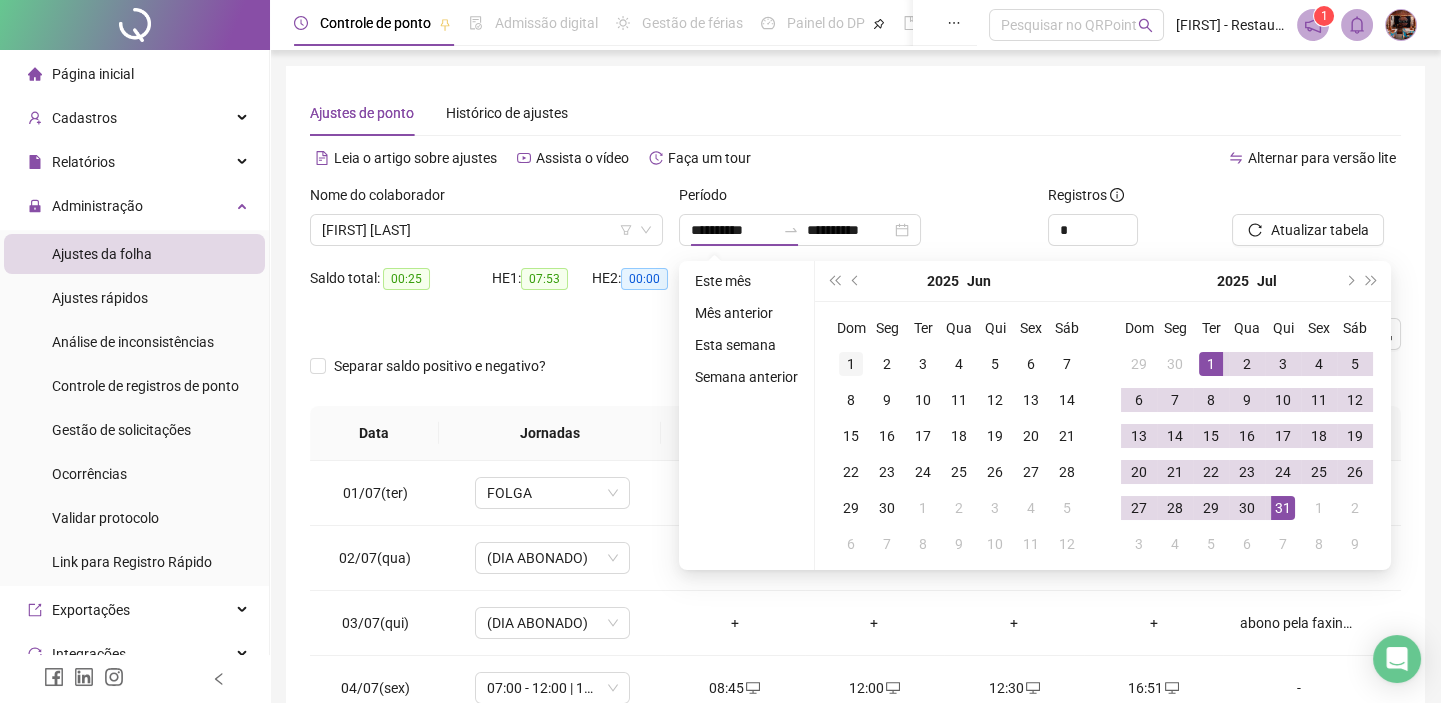 type on "**********" 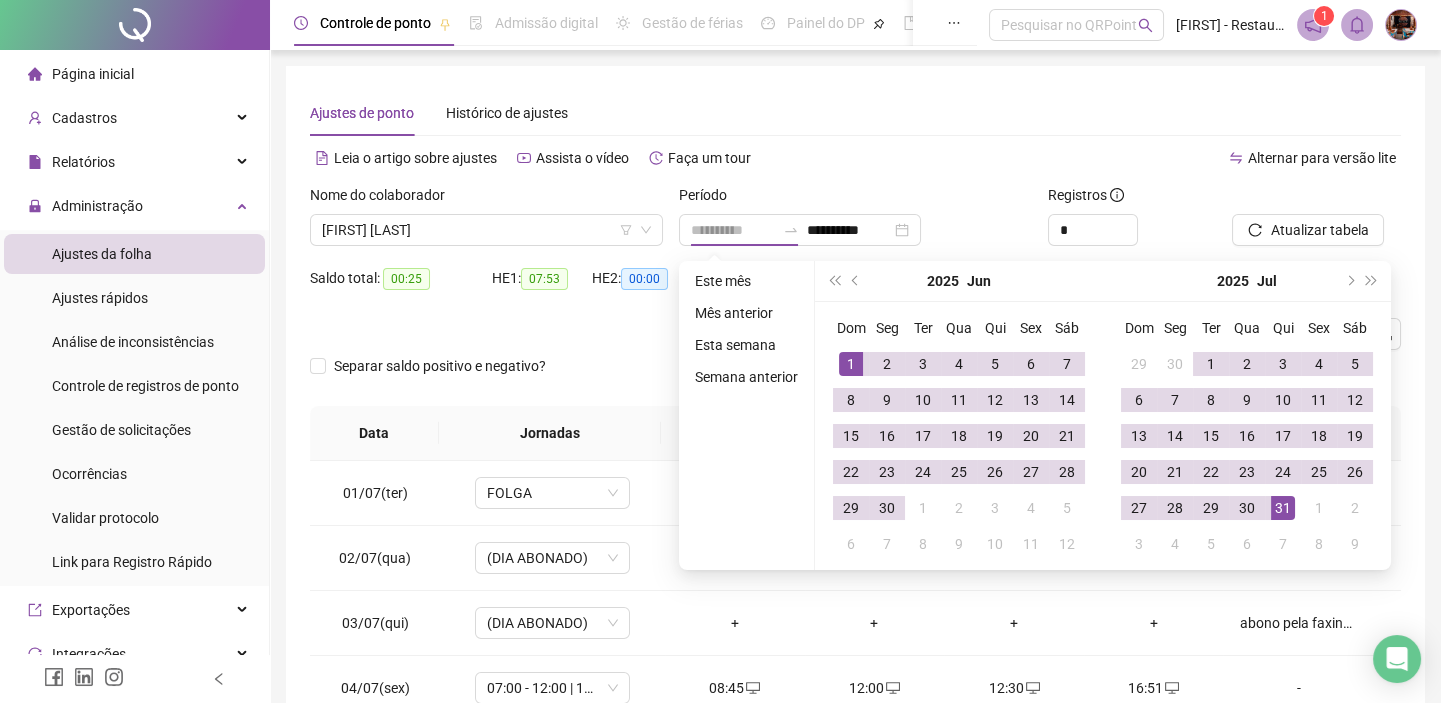 click on "1" at bounding box center (851, 364) 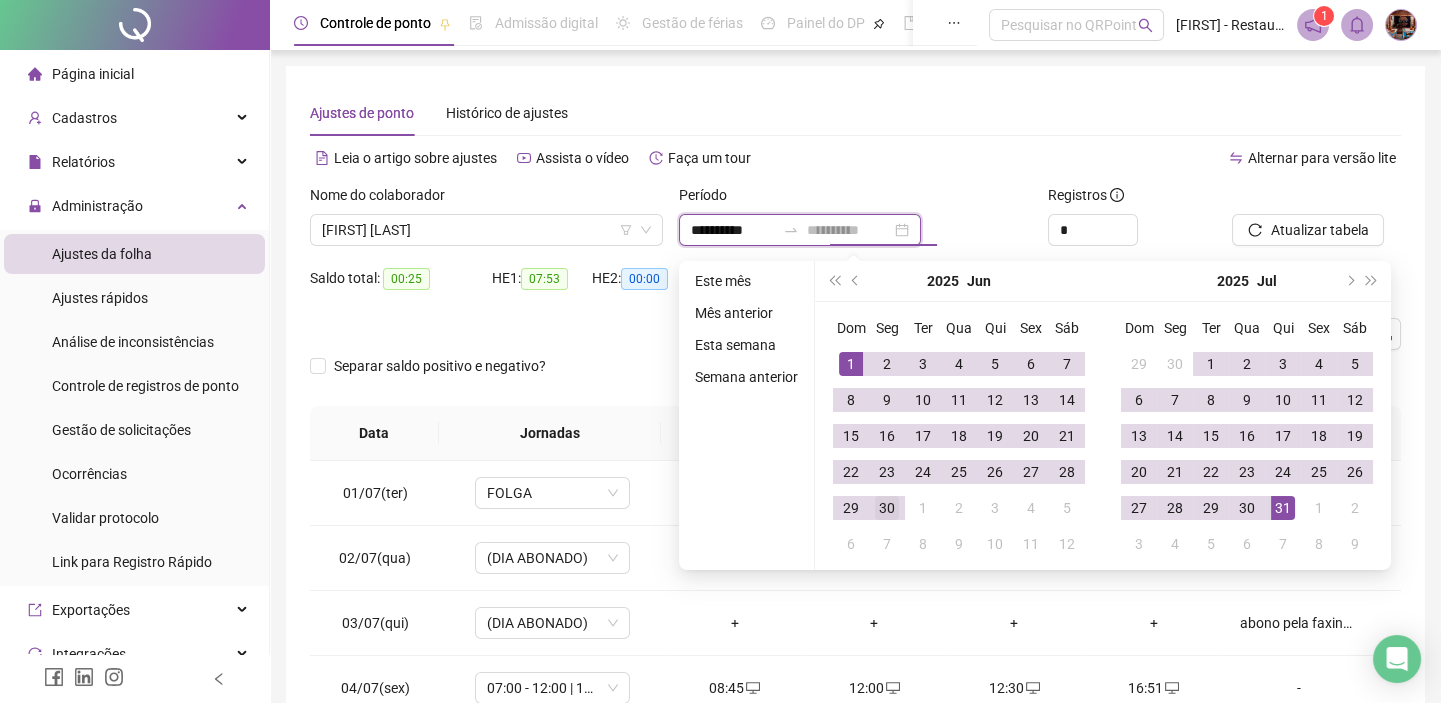 type on "**********" 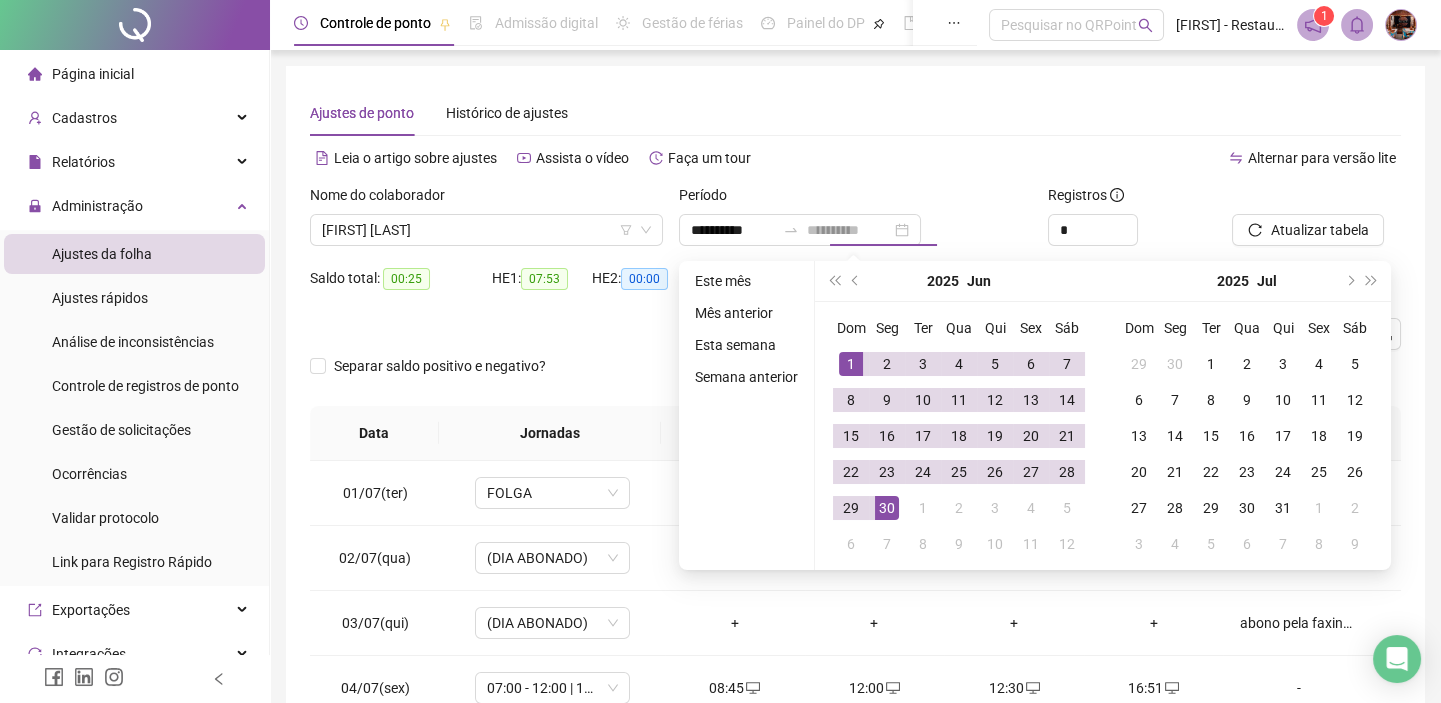 click on "30" at bounding box center (887, 508) 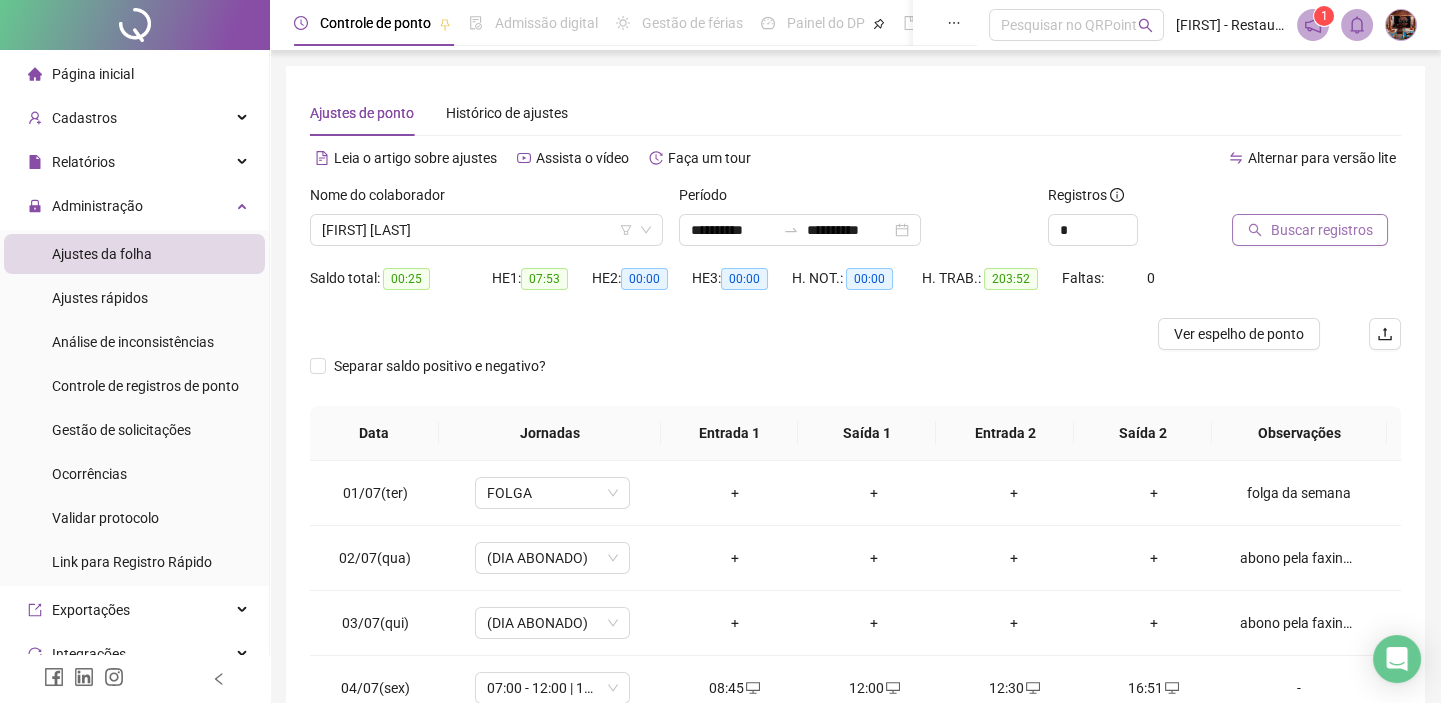 click on "Buscar registros" at bounding box center (1321, 230) 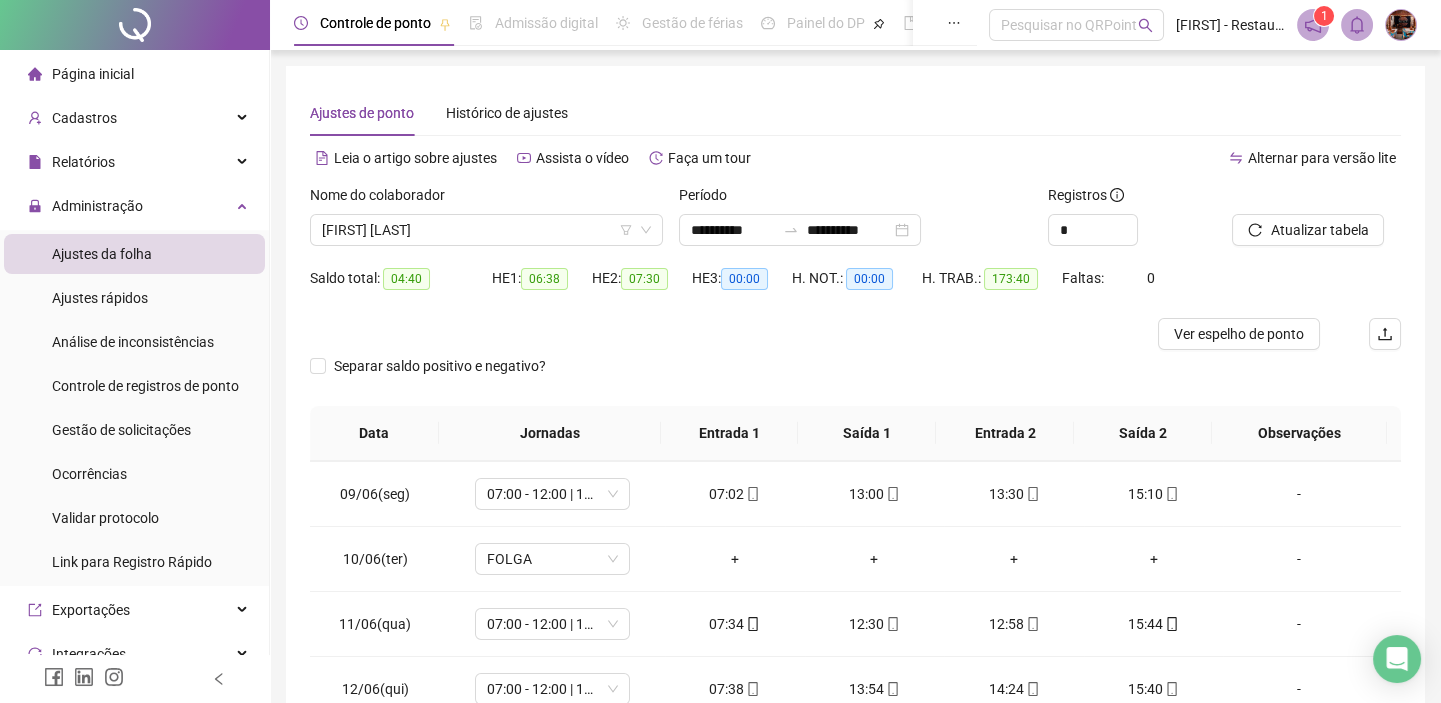 scroll, scrollTop: 545, scrollLeft: 0, axis: vertical 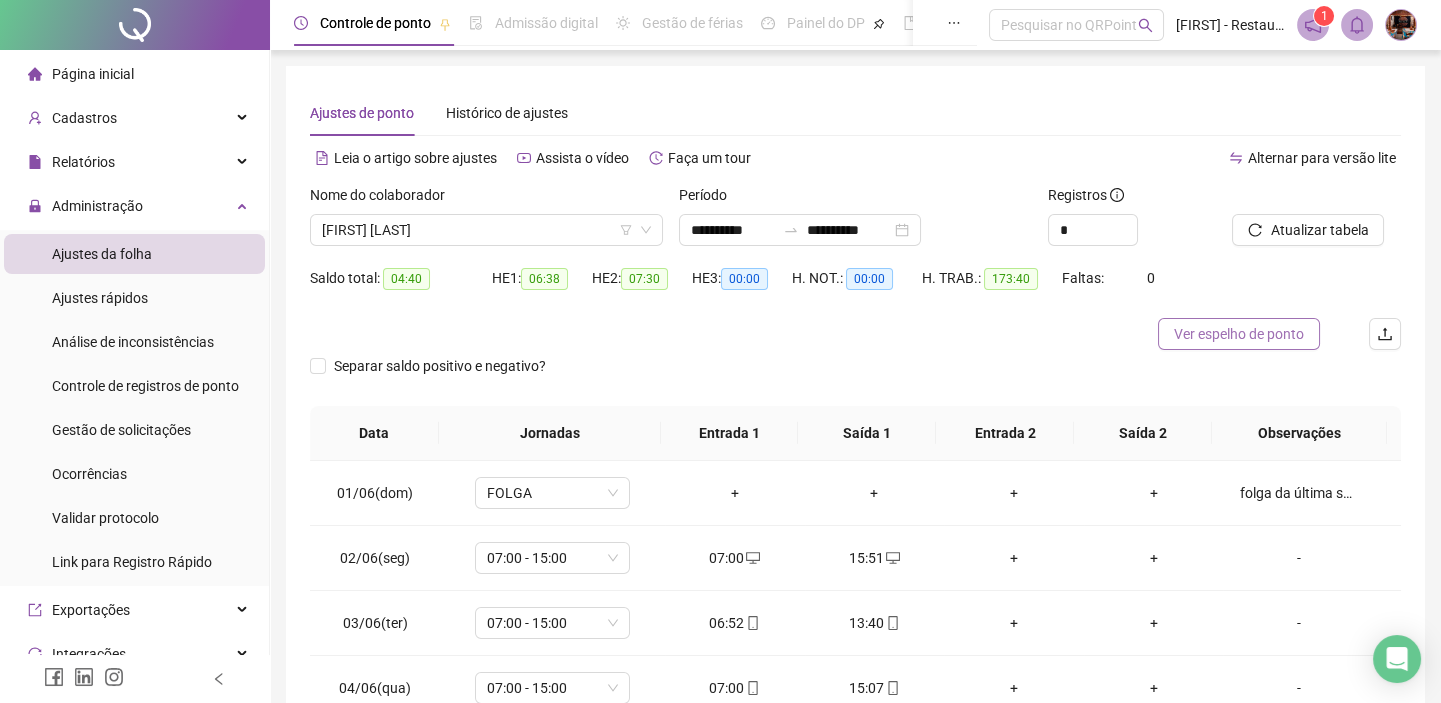 click on "Ver espelho de ponto" at bounding box center [1239, 334] 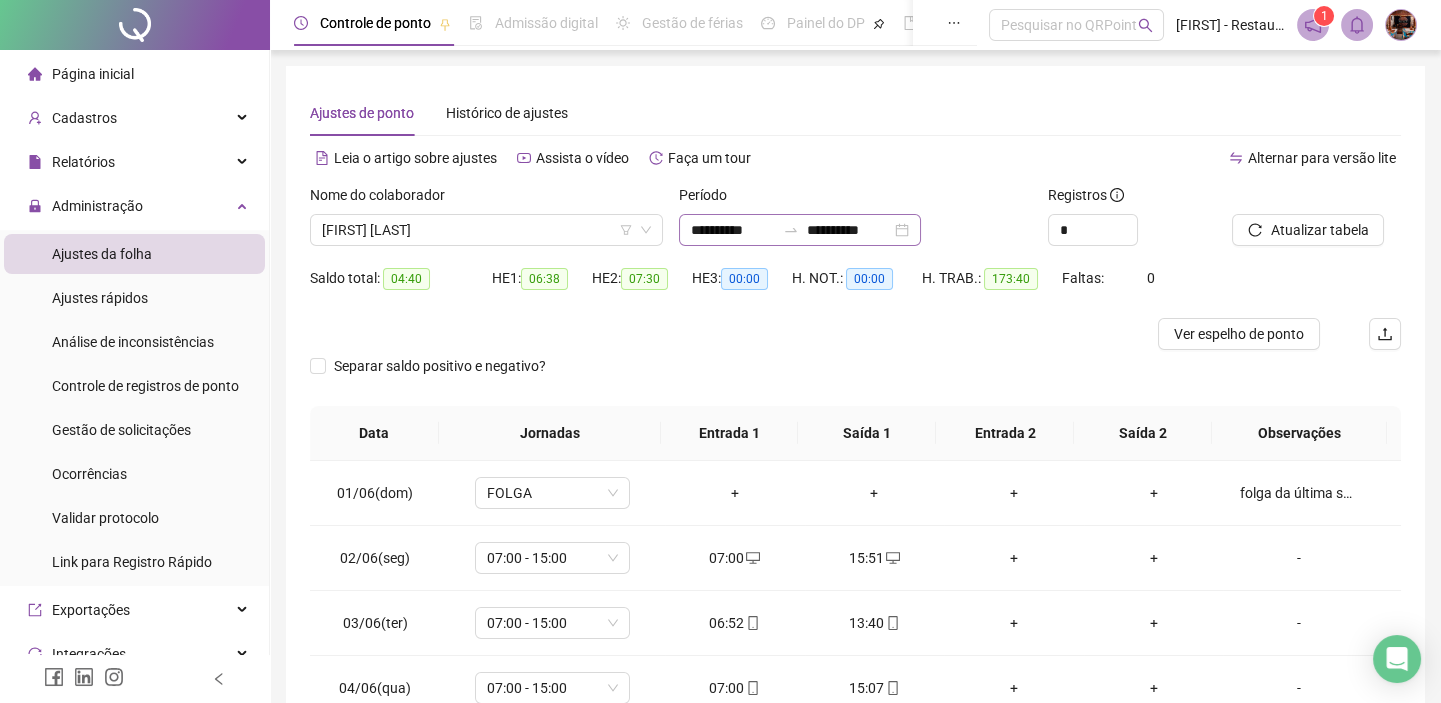 click on "**********" at bounding box center (800, 230) 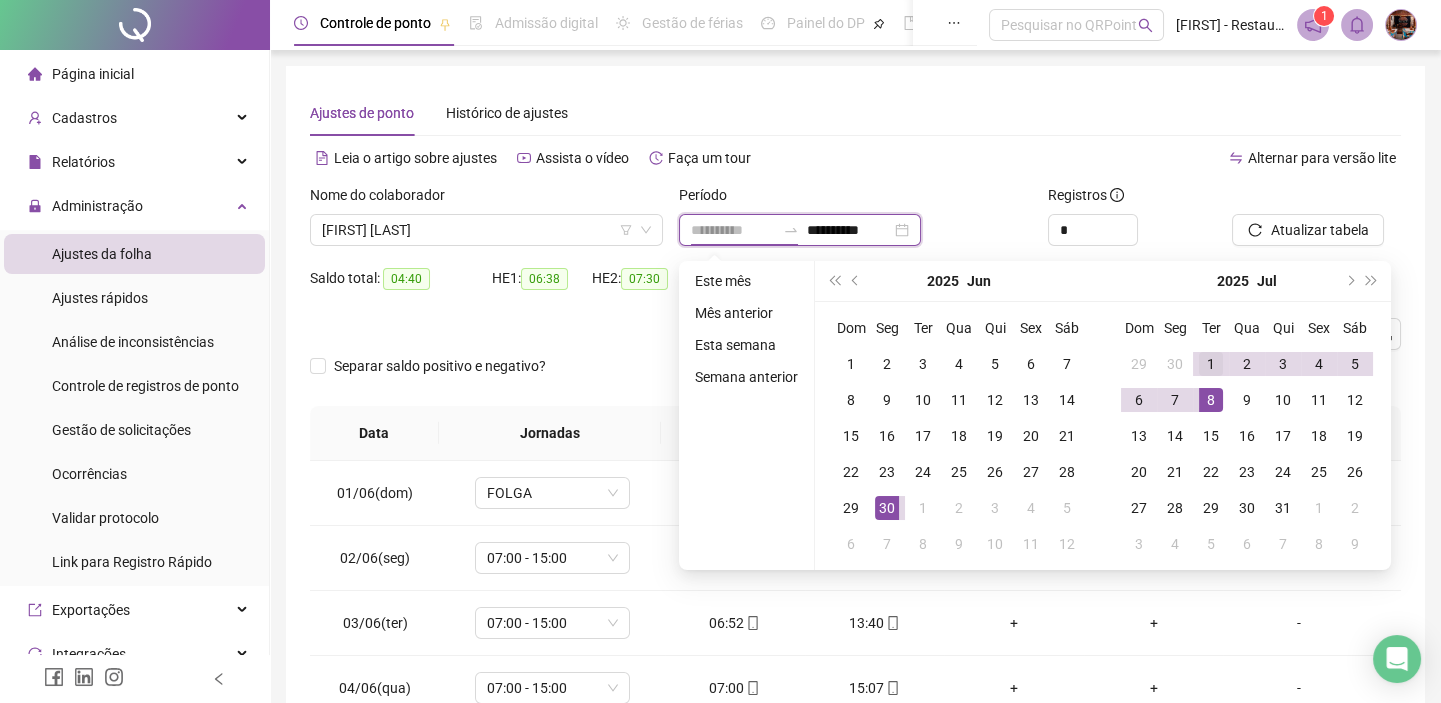 type on "**********" 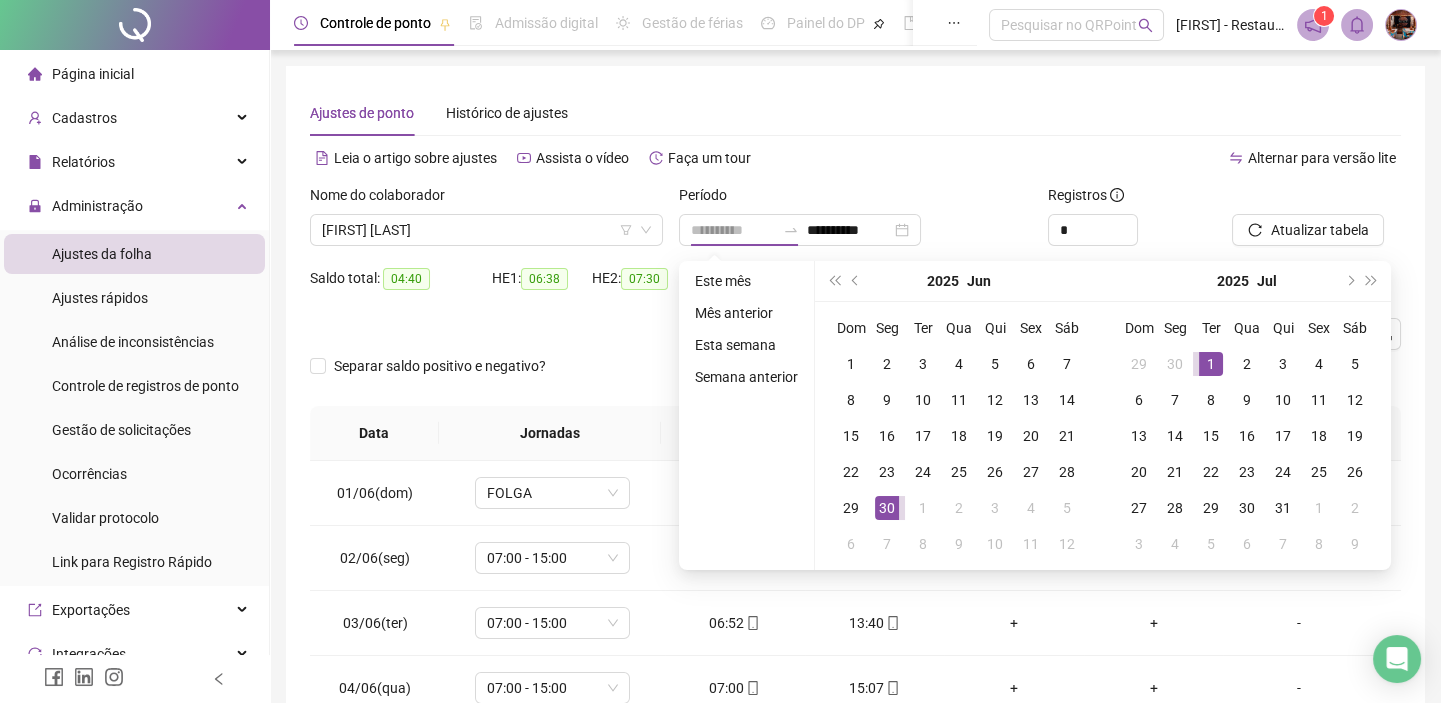 click on "1" at bounding box center (1211, 364) 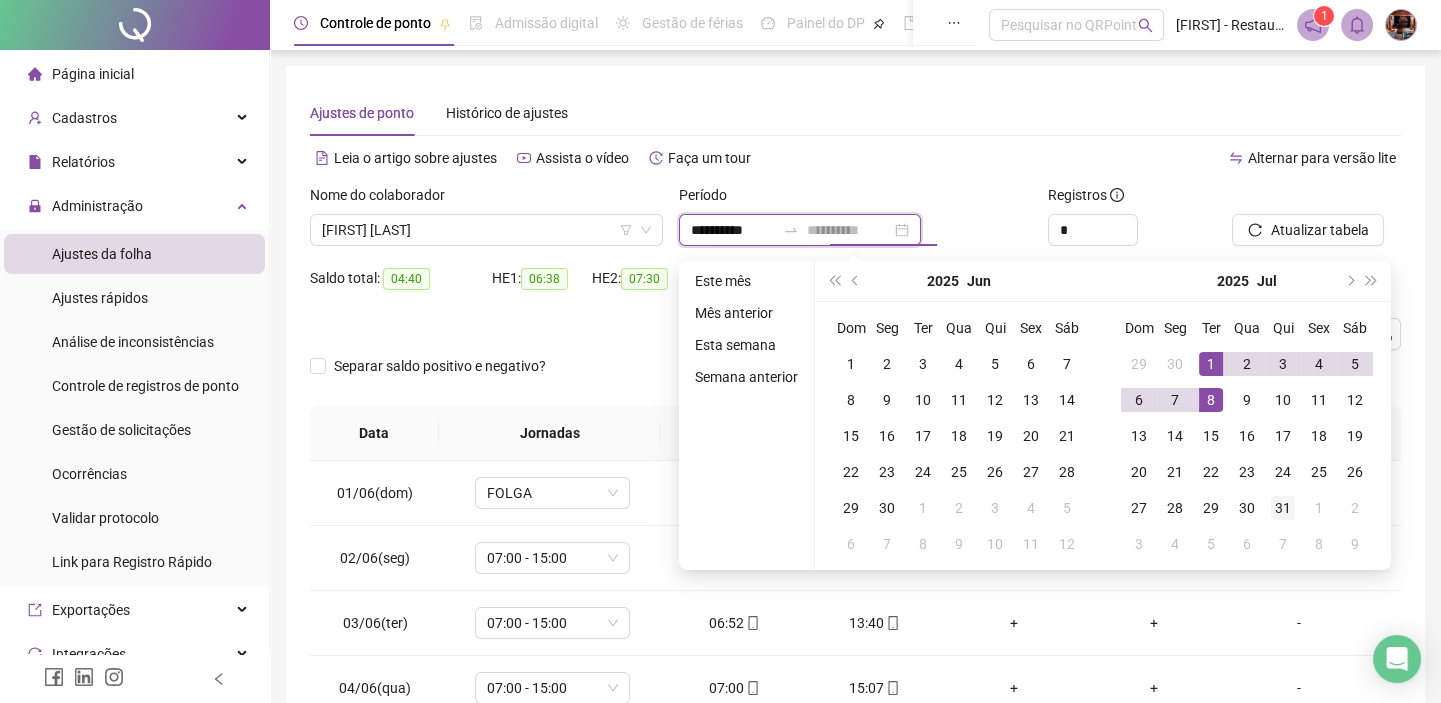 type on "**********" 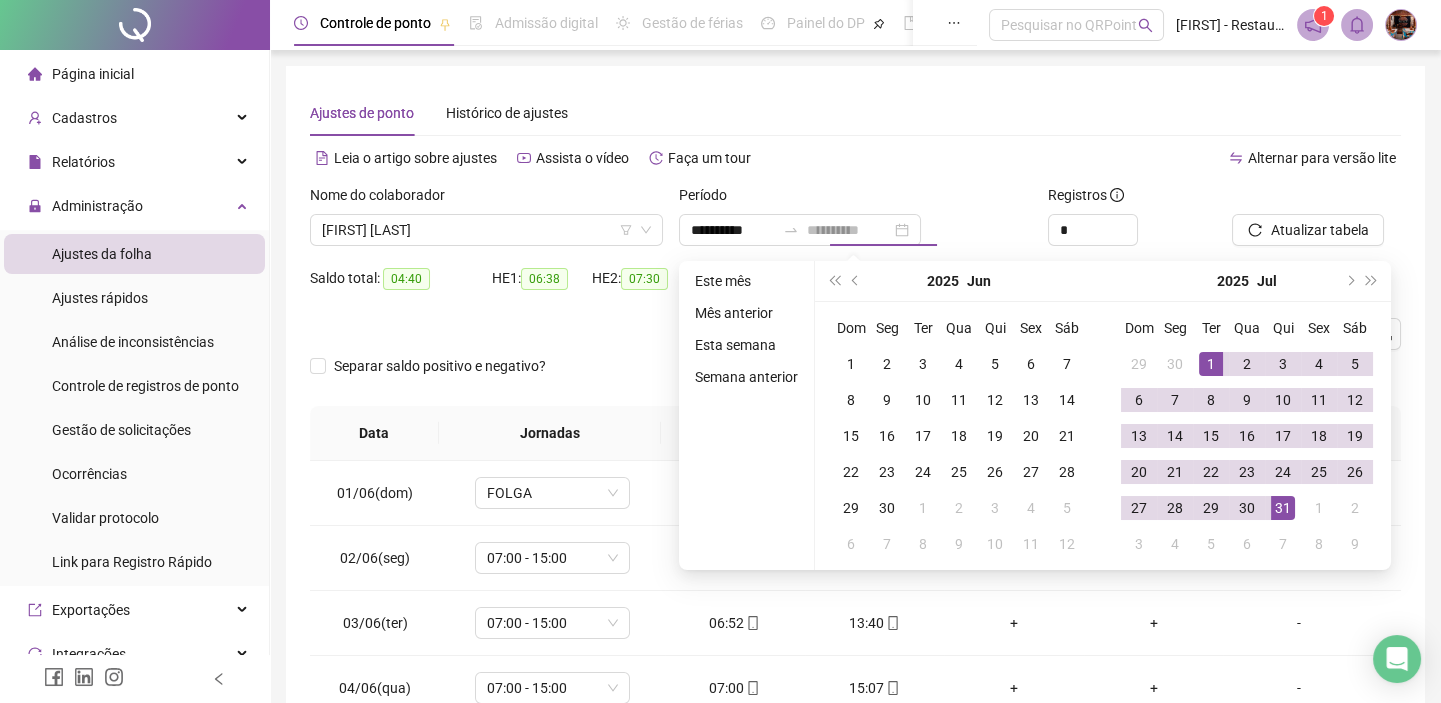 click on "31" at bounding box center [1283, 508] 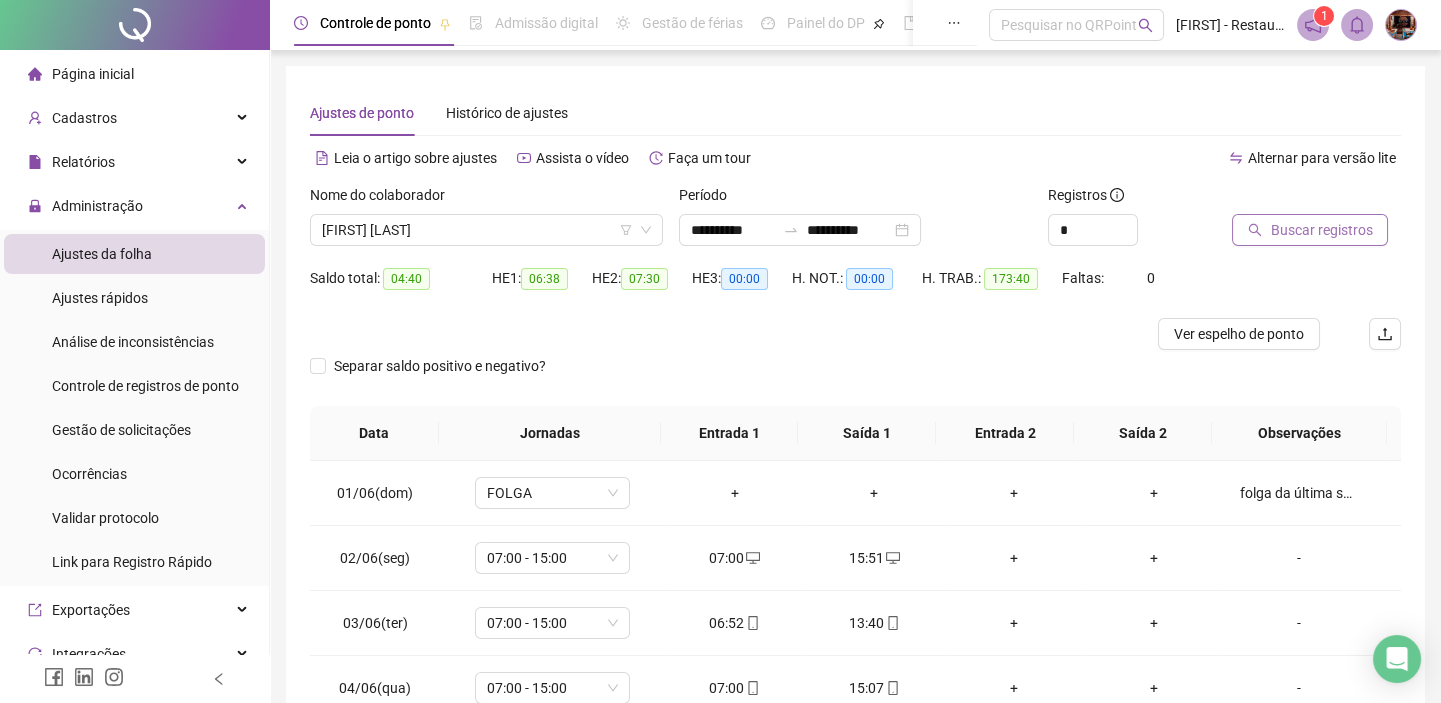 click on "Buscar registros" at bounding box center (1321, 230) 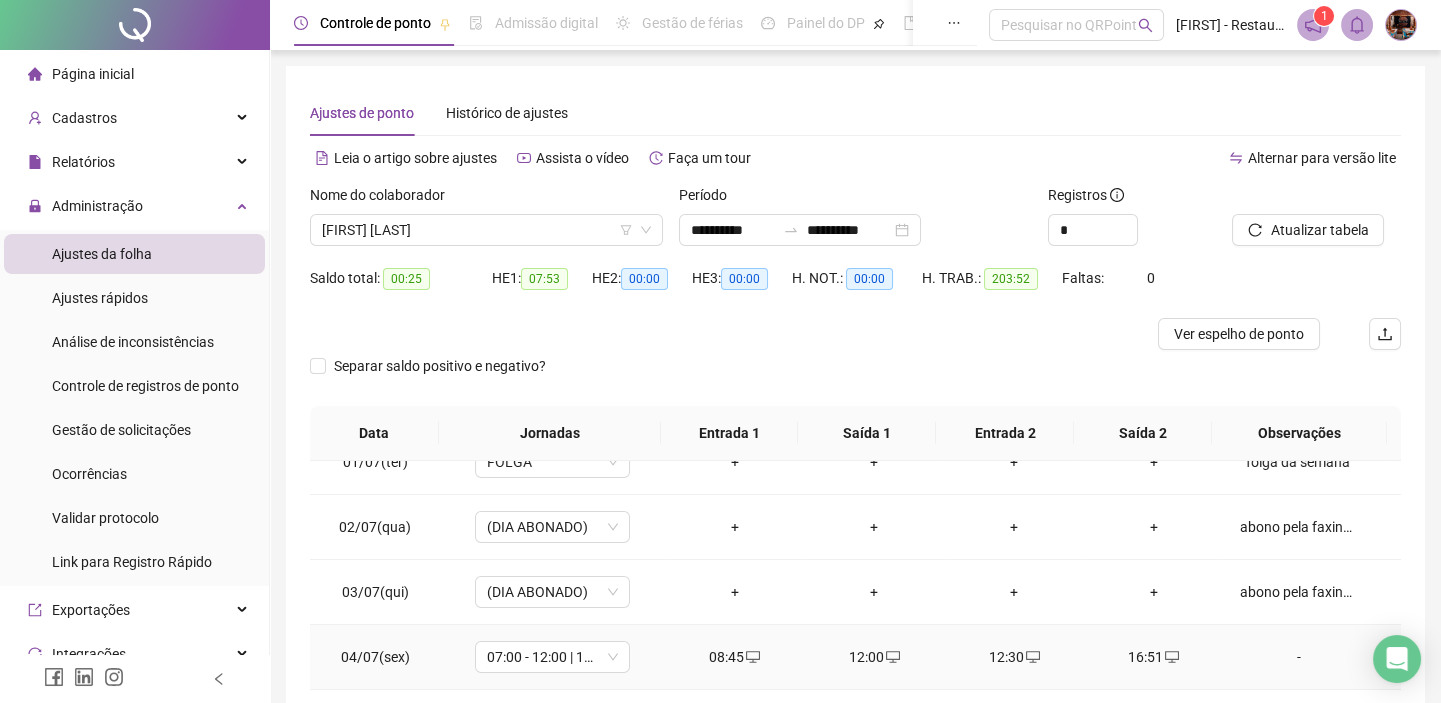 scroll, scrollTop: 0, scrollLeft: 0, axis: both 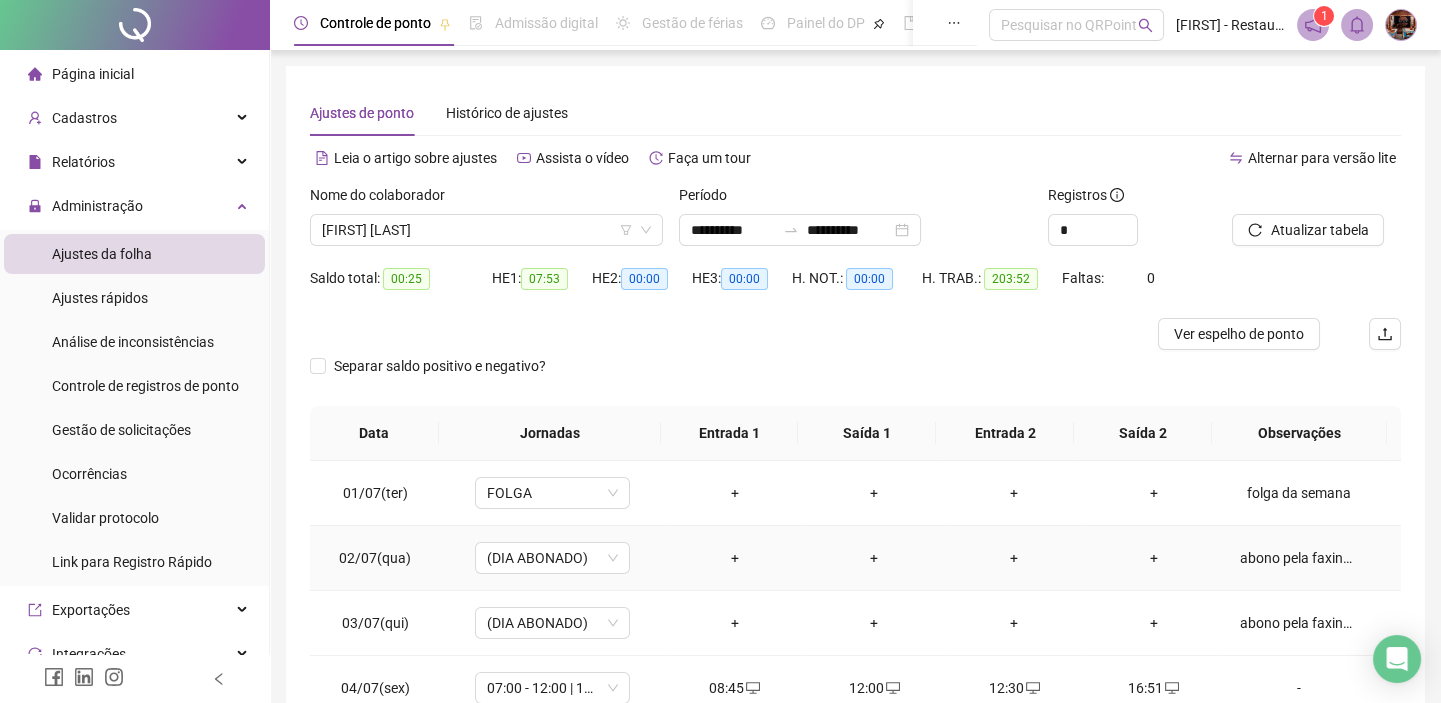 click on "+" at bounding box center (735, 558) 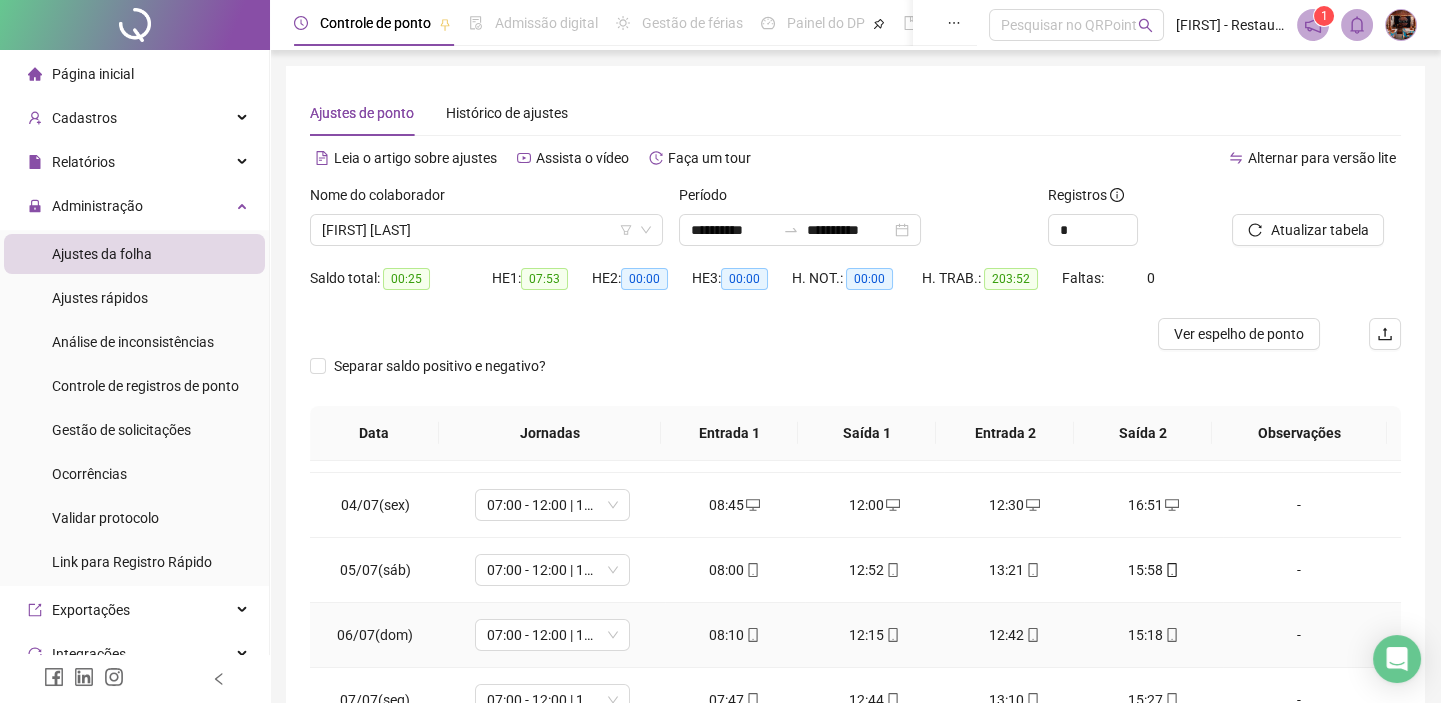 scroll, scrollTop: 0, scrollLeft: 0, axis: both 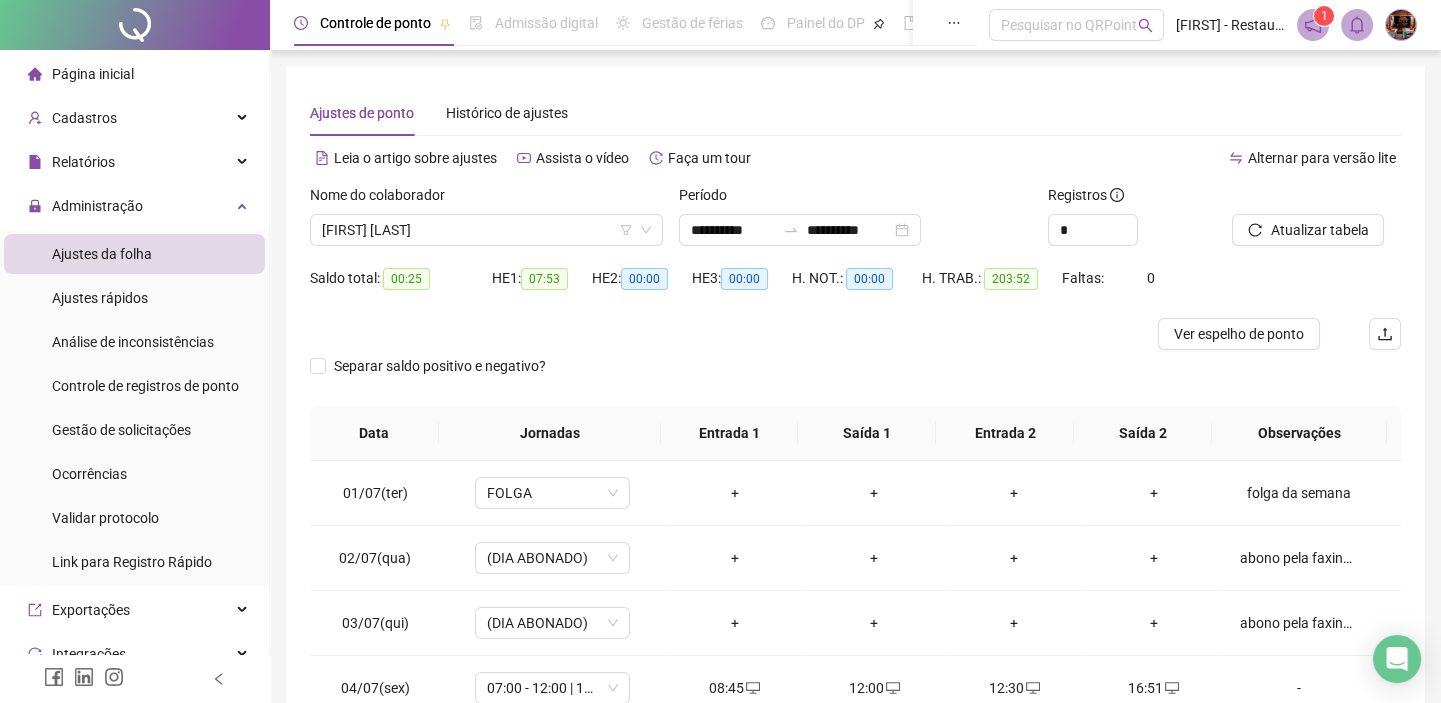 click on "Separar saldo positivo e negativo?" at bounding box center (855, 378) 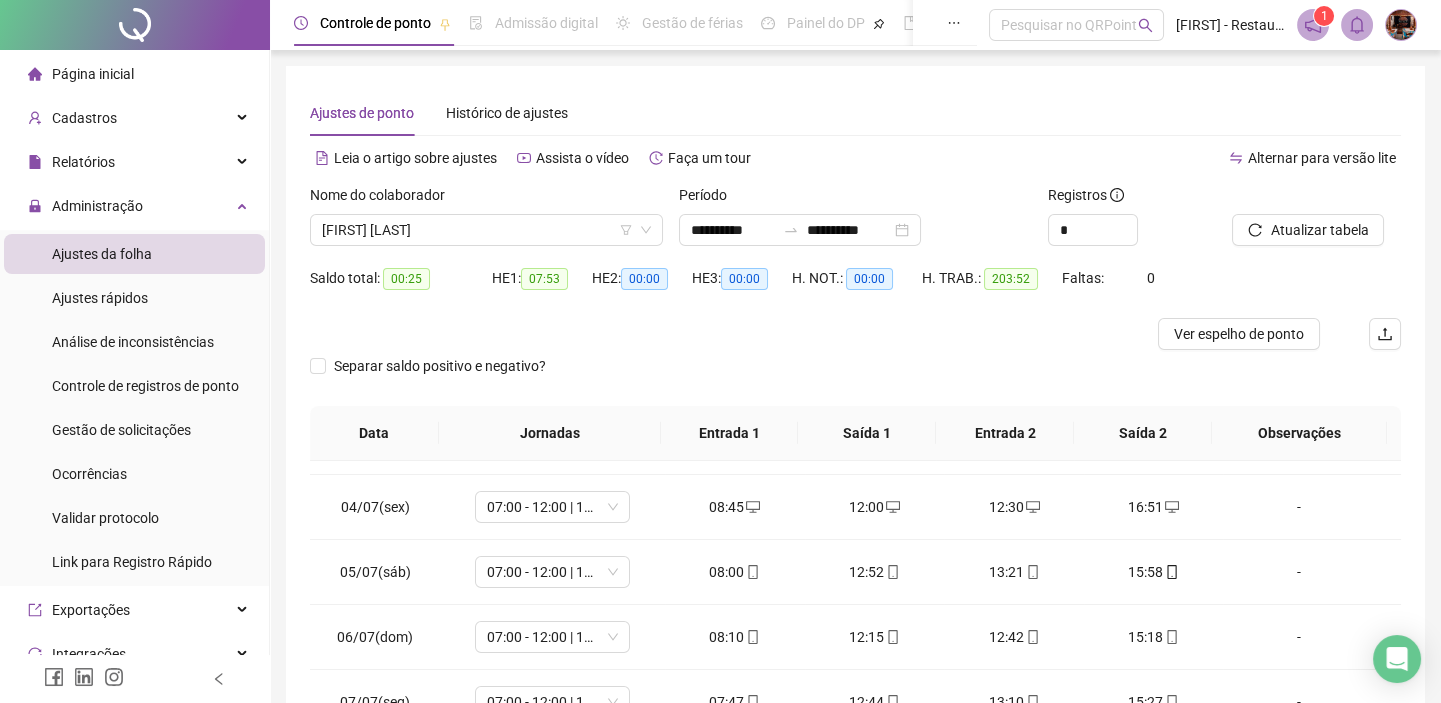 scroll, scrollTop: 272, scrollLeft: 0, axis: vertical 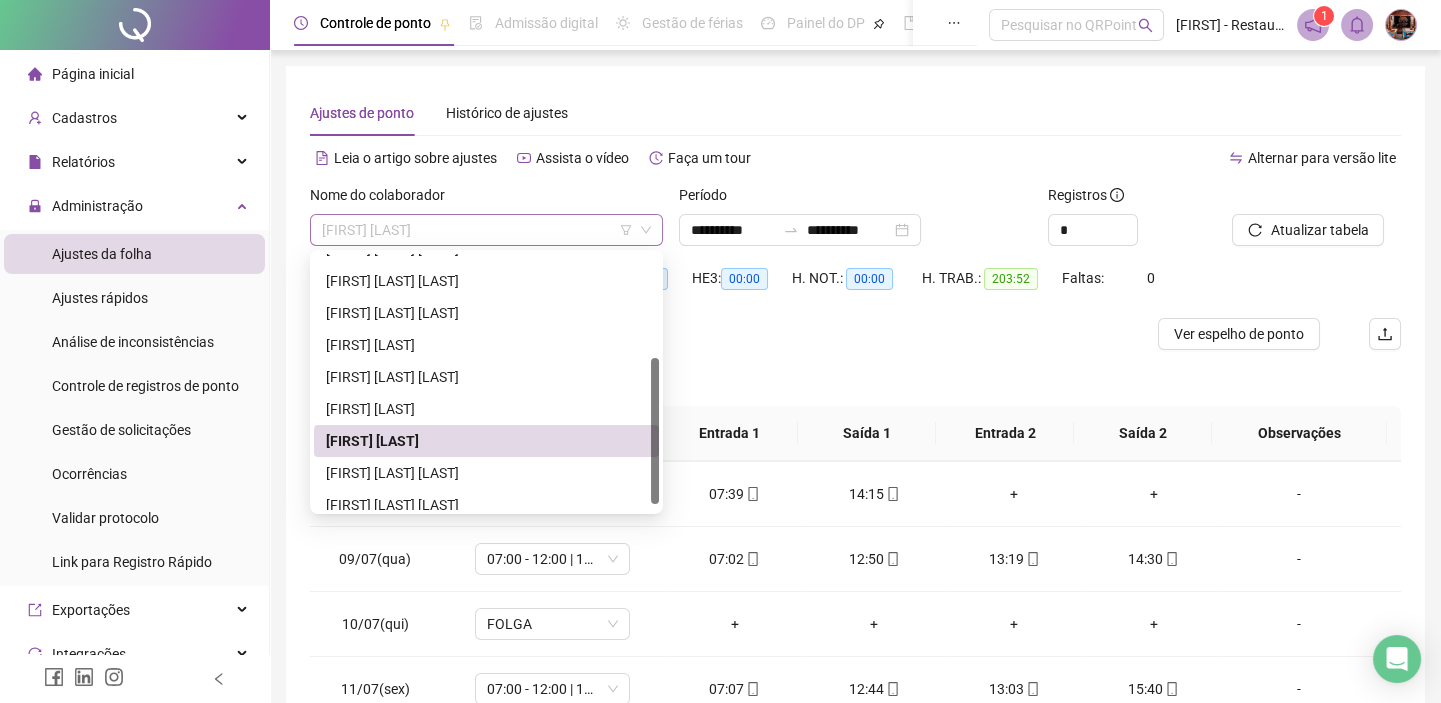 click on "[FIRST] [LAST]" at bounding box center (486, 230) 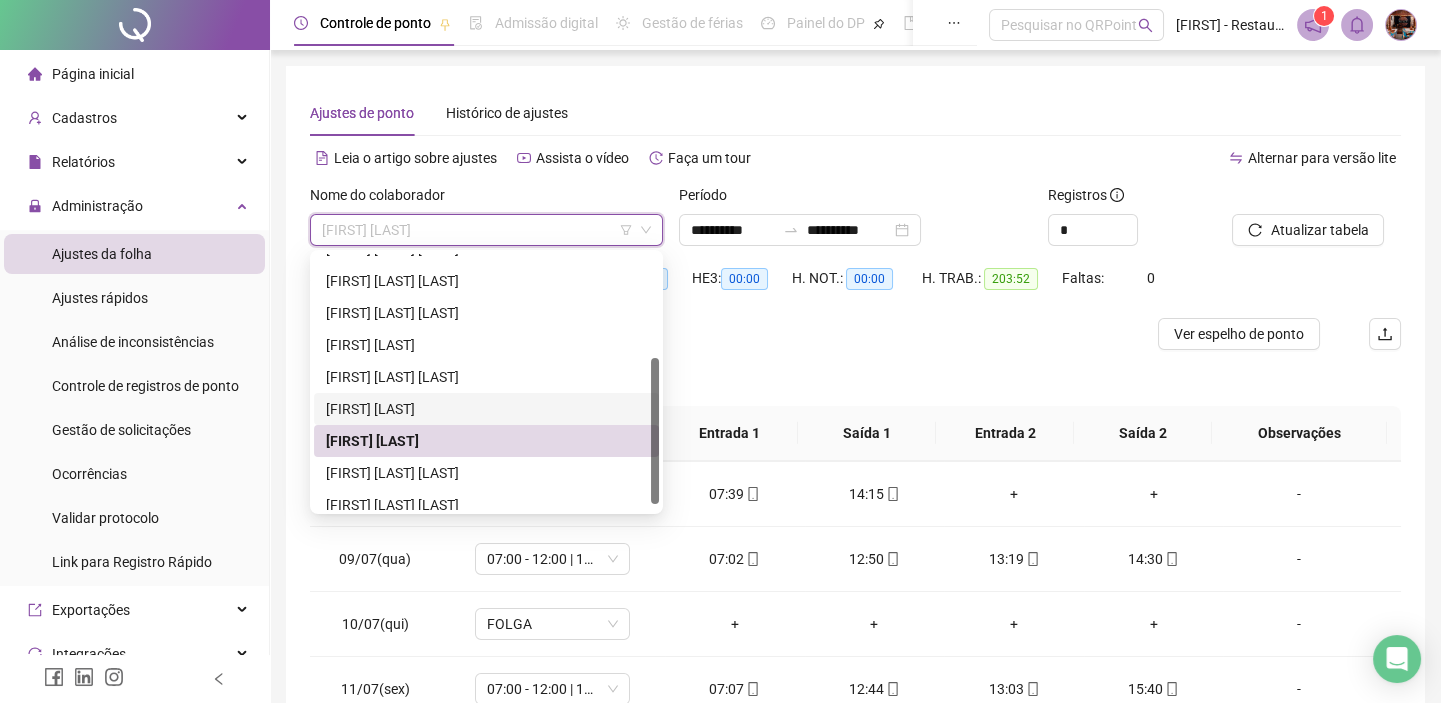click on "[FIRST] [LAST]" at bounding box center [486, 409] 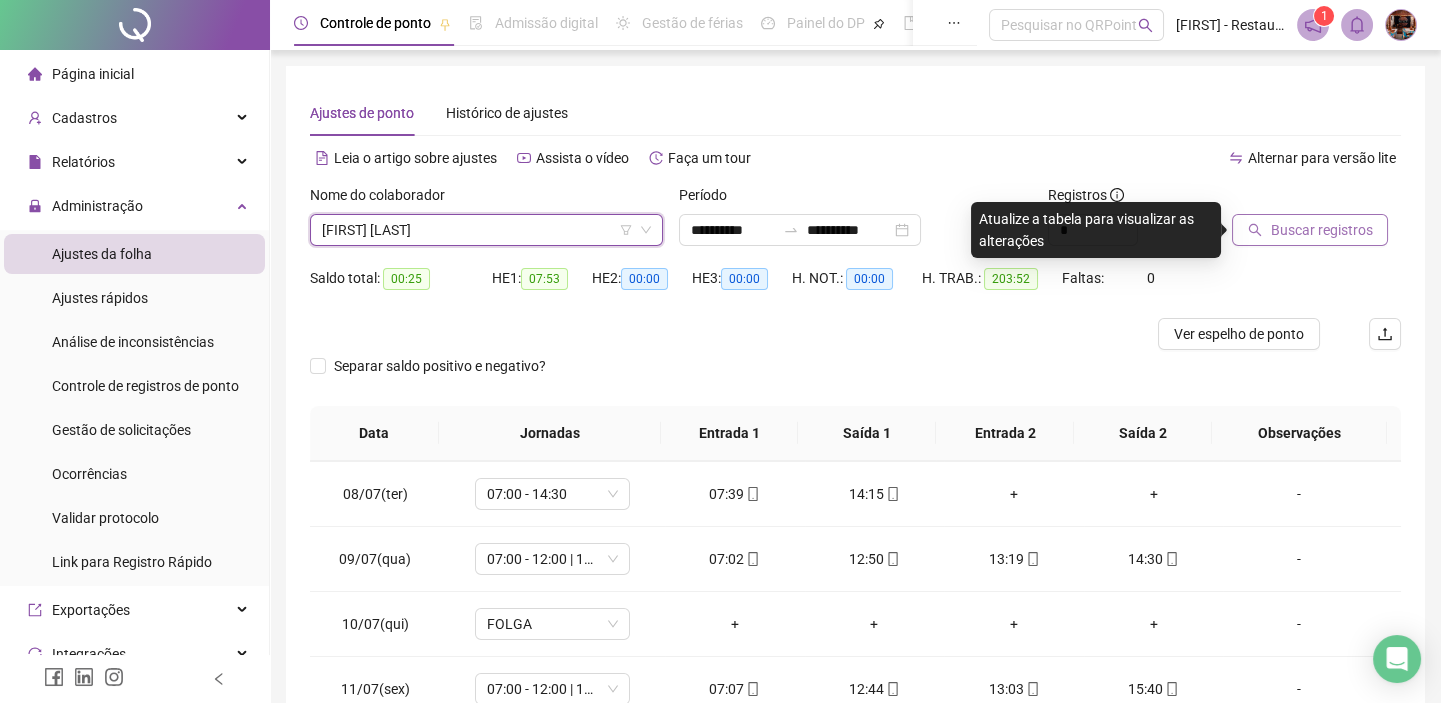 click on "Buscar registros" at bounding box center [1321, 230] 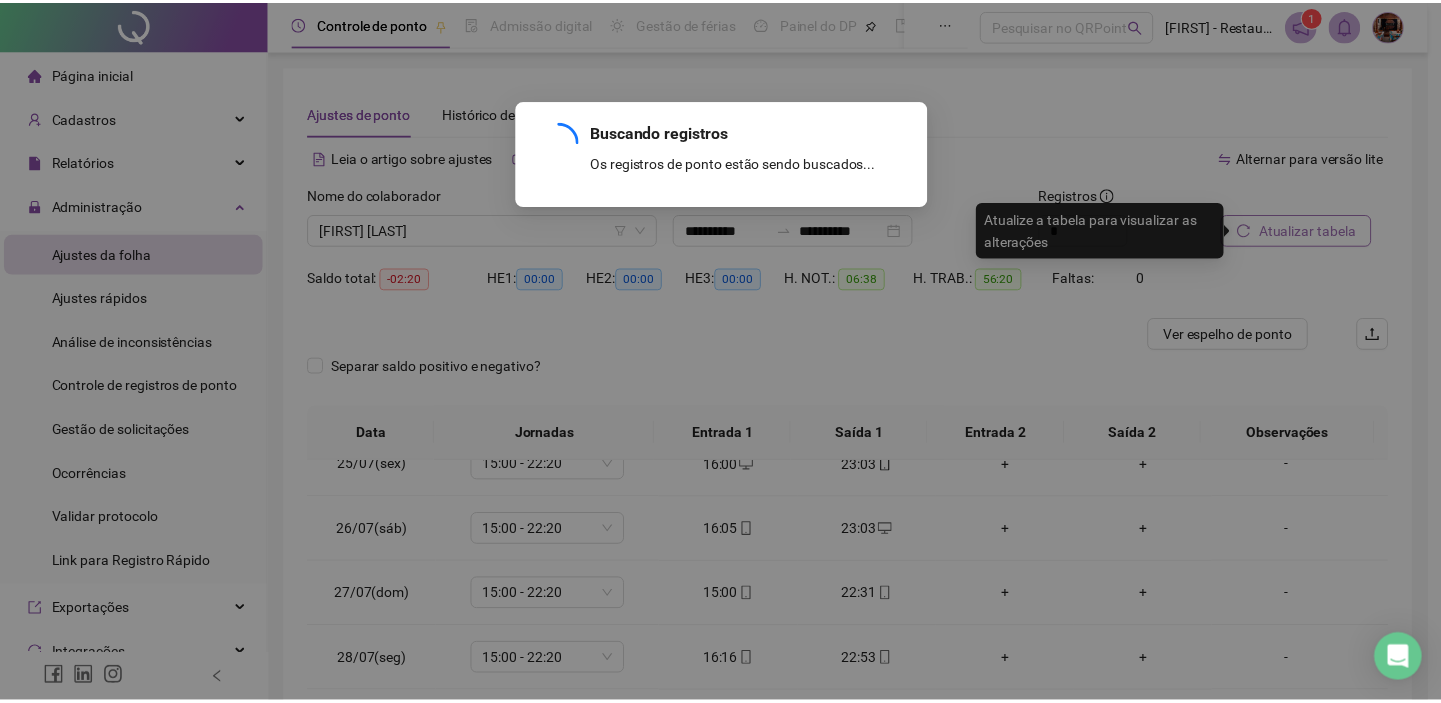 scroll, scrollTop: 156, scrollLeft: 0, axis: vertical 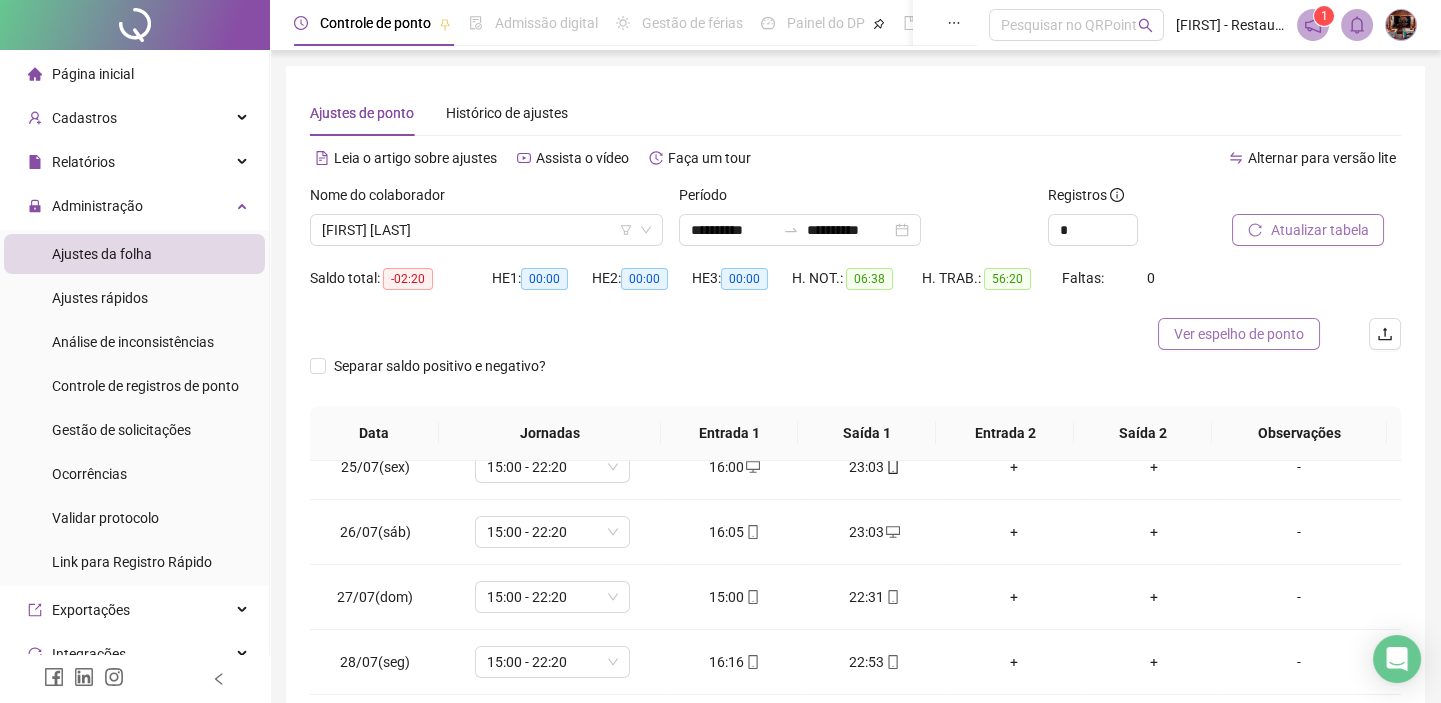 click on "Ver espelho de ponto" at bounding box center [1239, 334] 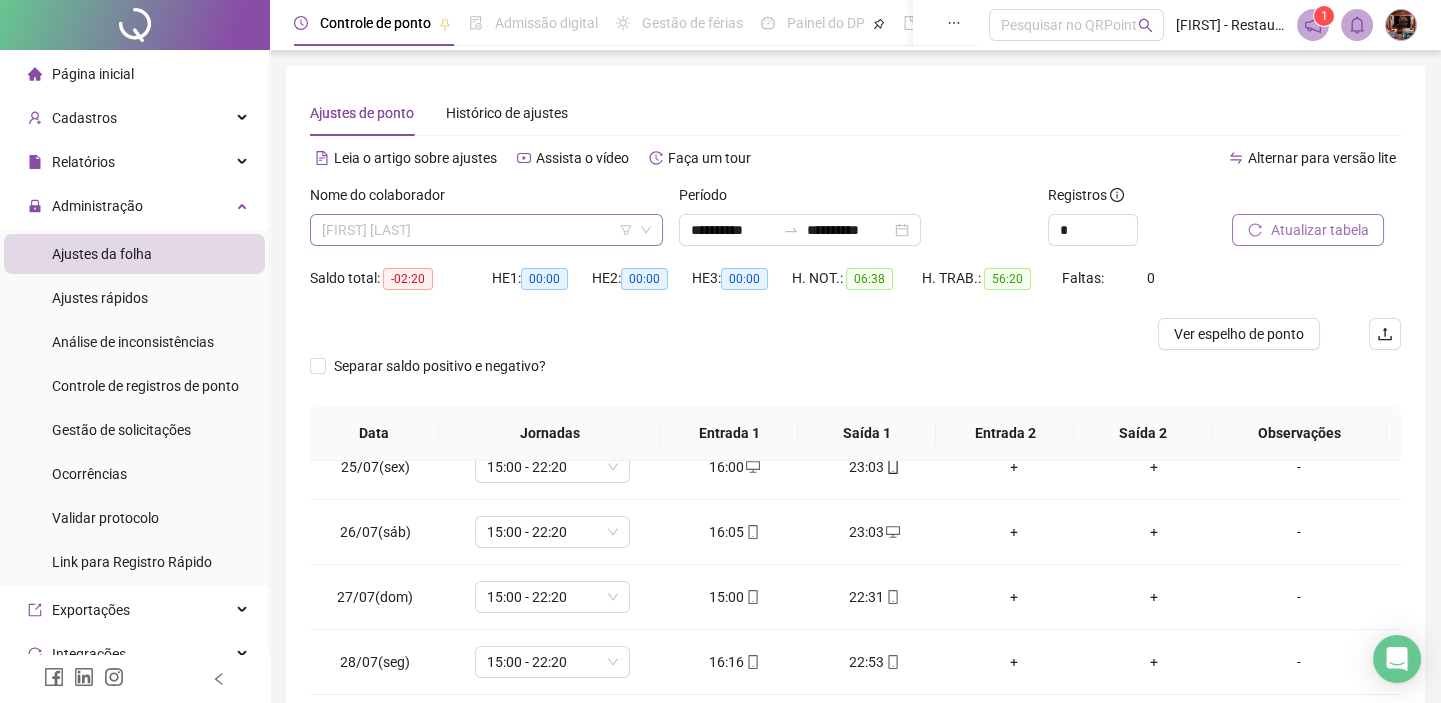 click on "[FIRST] [LAST]" at bounding box center (486, 230) 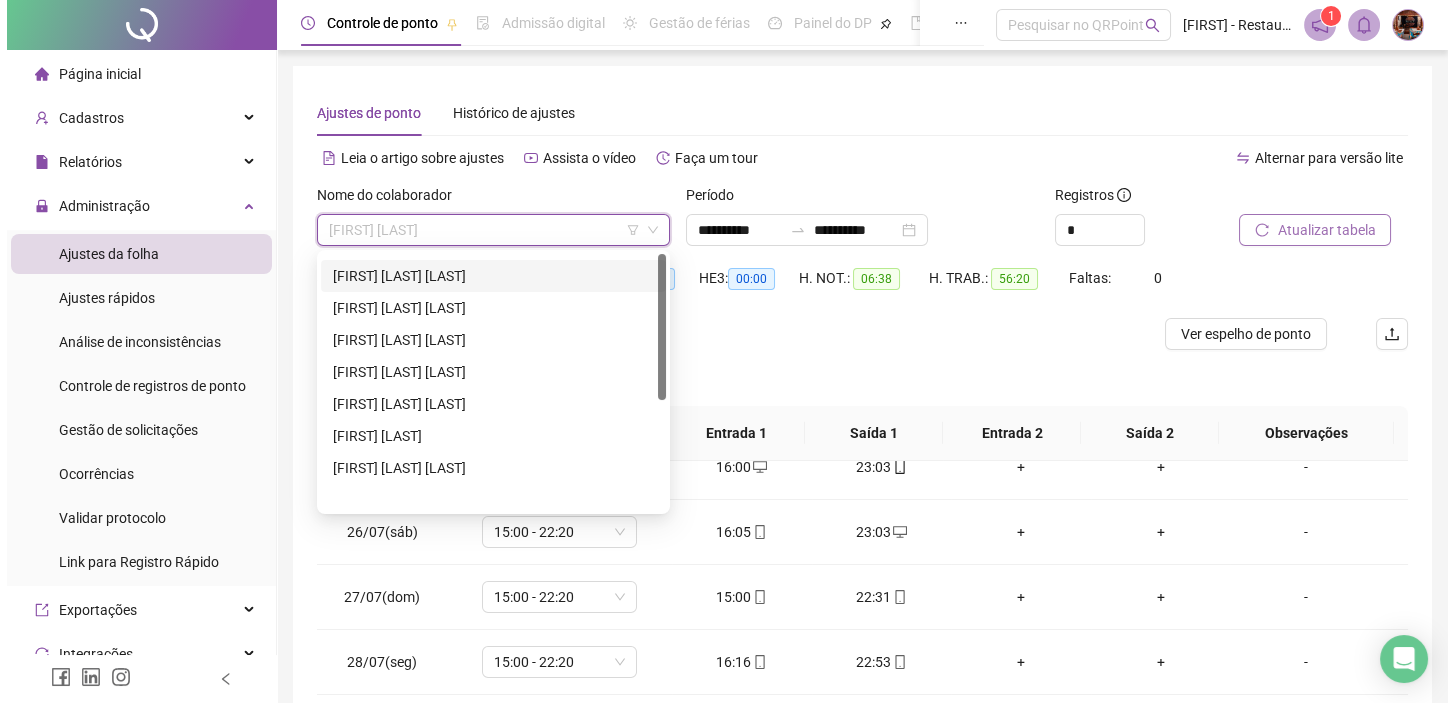 scroll, scrollTop: 0, scrollLeft: 0, axis: both 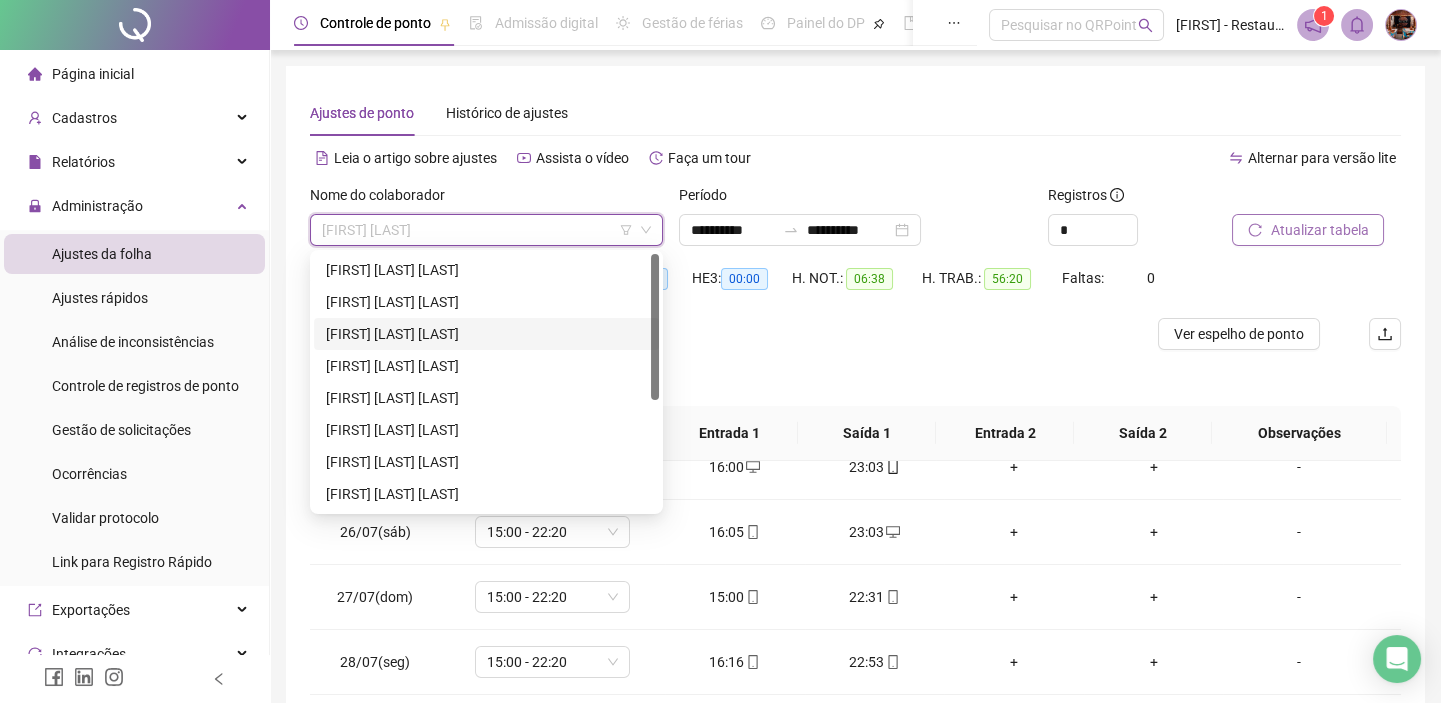 click on "[FIRST] [LAST]" at bounding box center (486, 334) 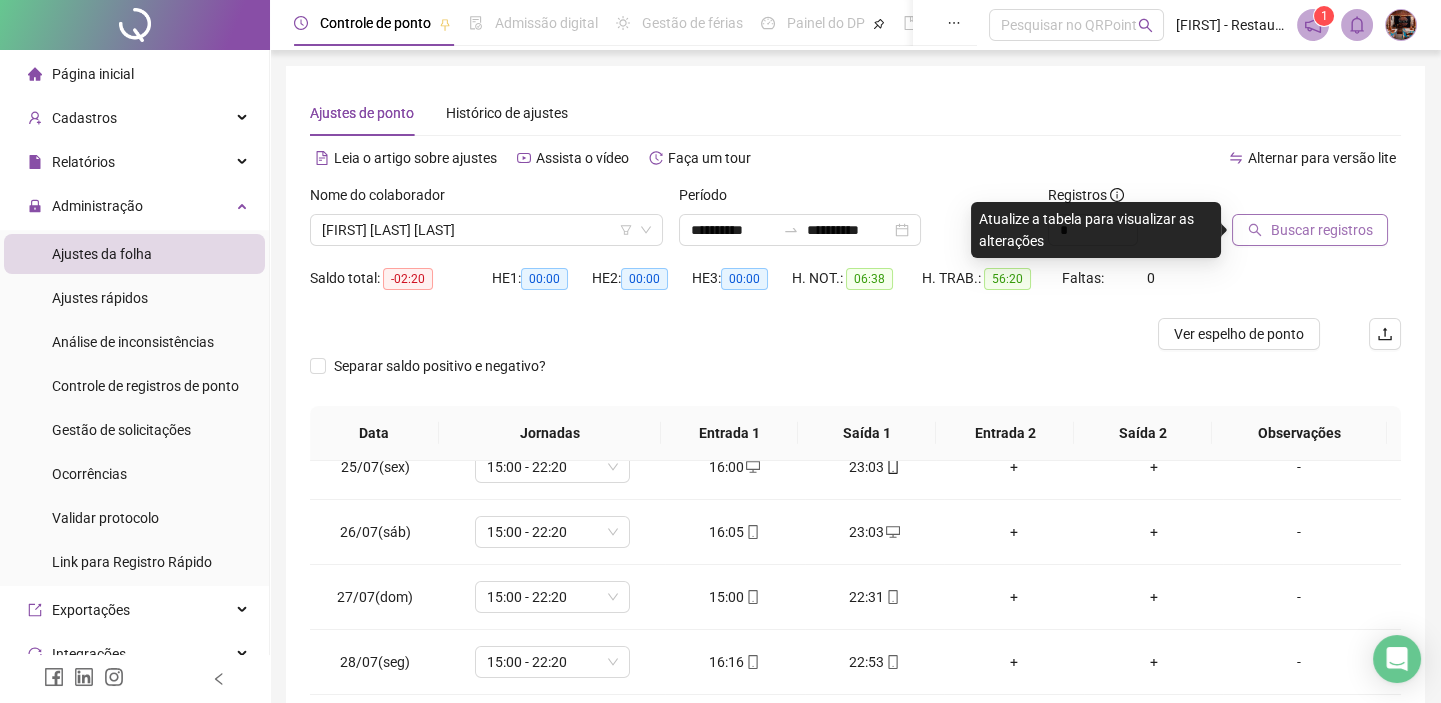 click on "Buscar registros" at bounding box center (1321, 230) 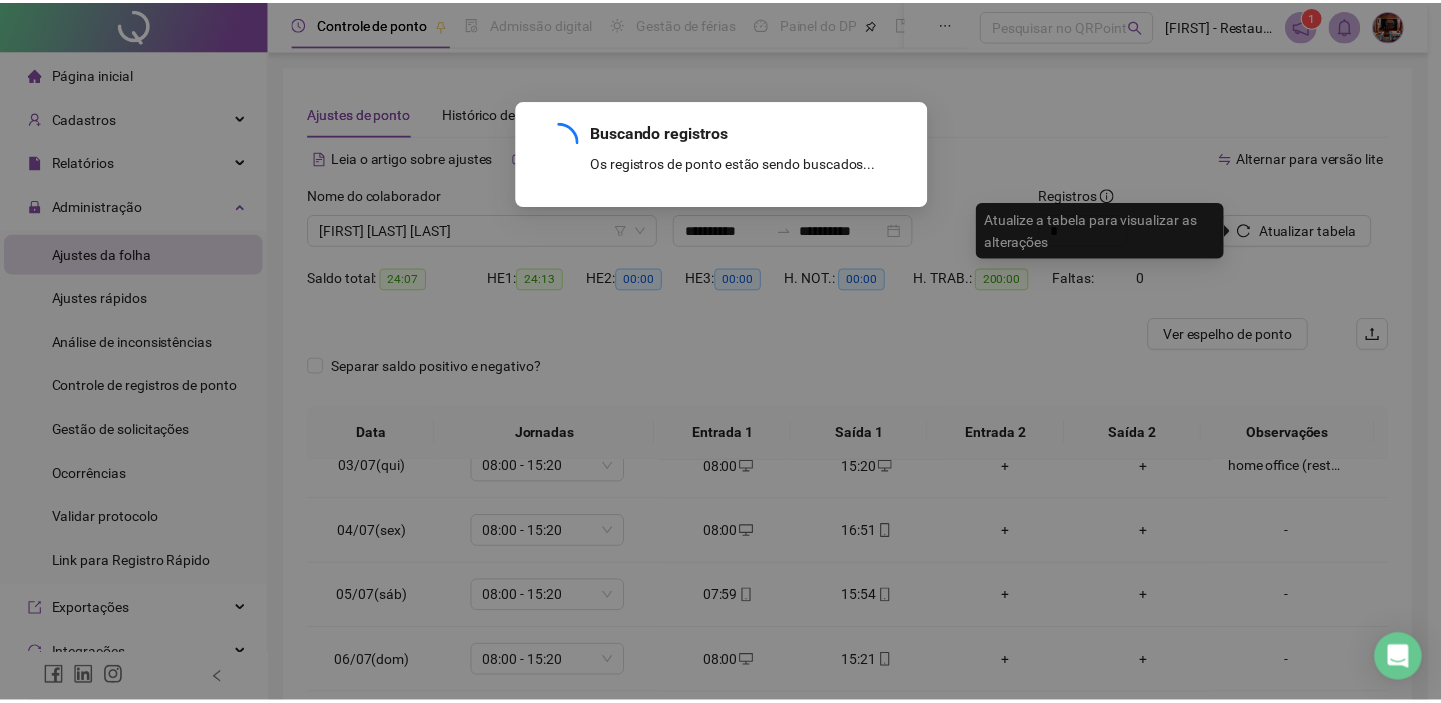 scroll, scrollTop: 454, scrollLeft: 0, axis: vertical 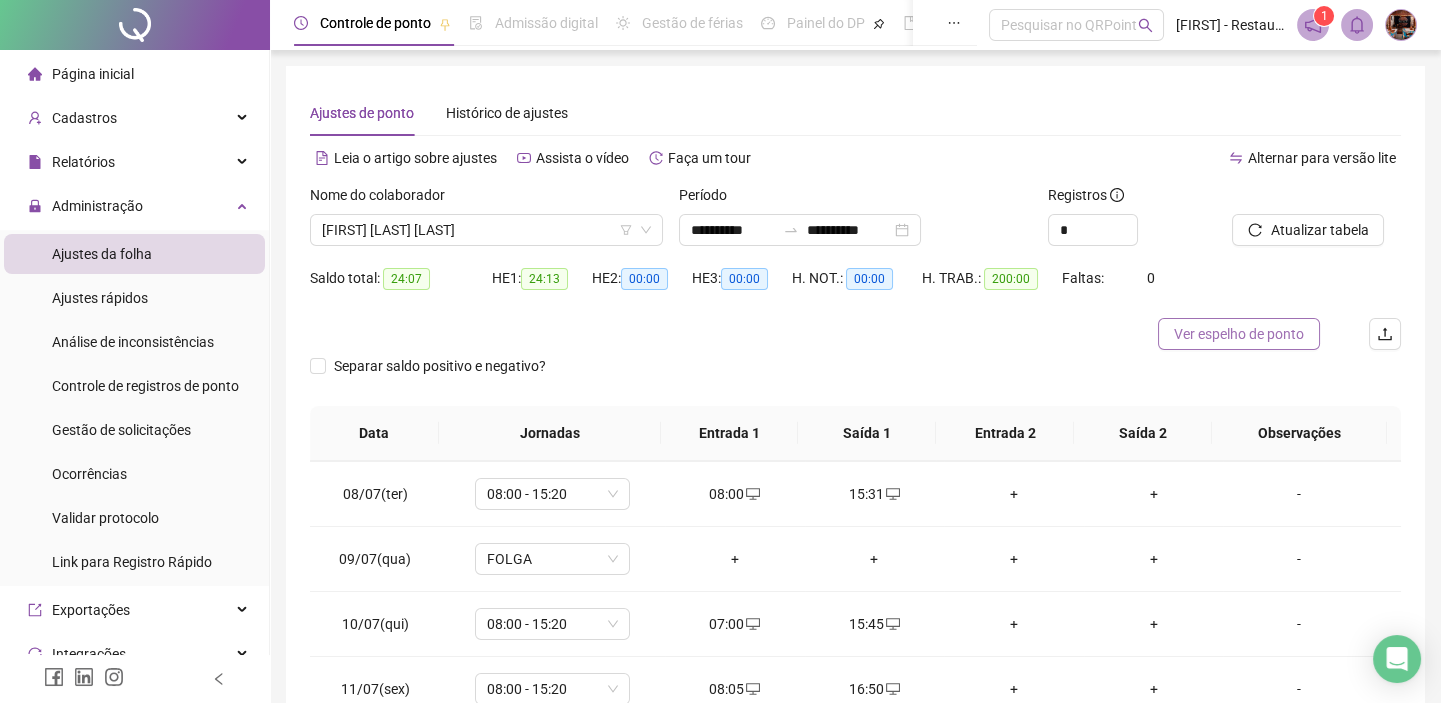 click on "Ver espelho de ponto" at bounding box center [1239, 334] 